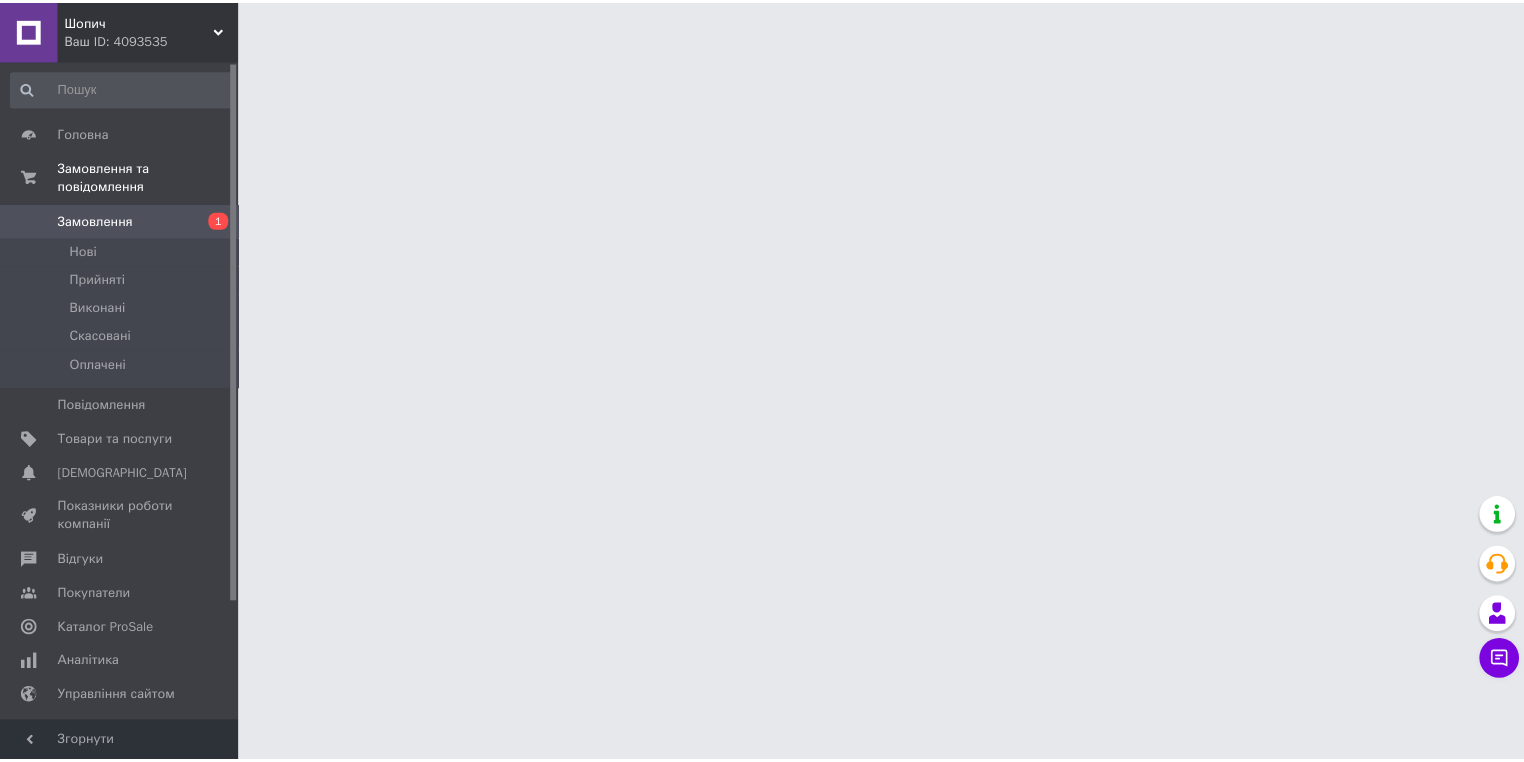 scroll, scrollTop: 0, scrollLeft: 0, axis: both 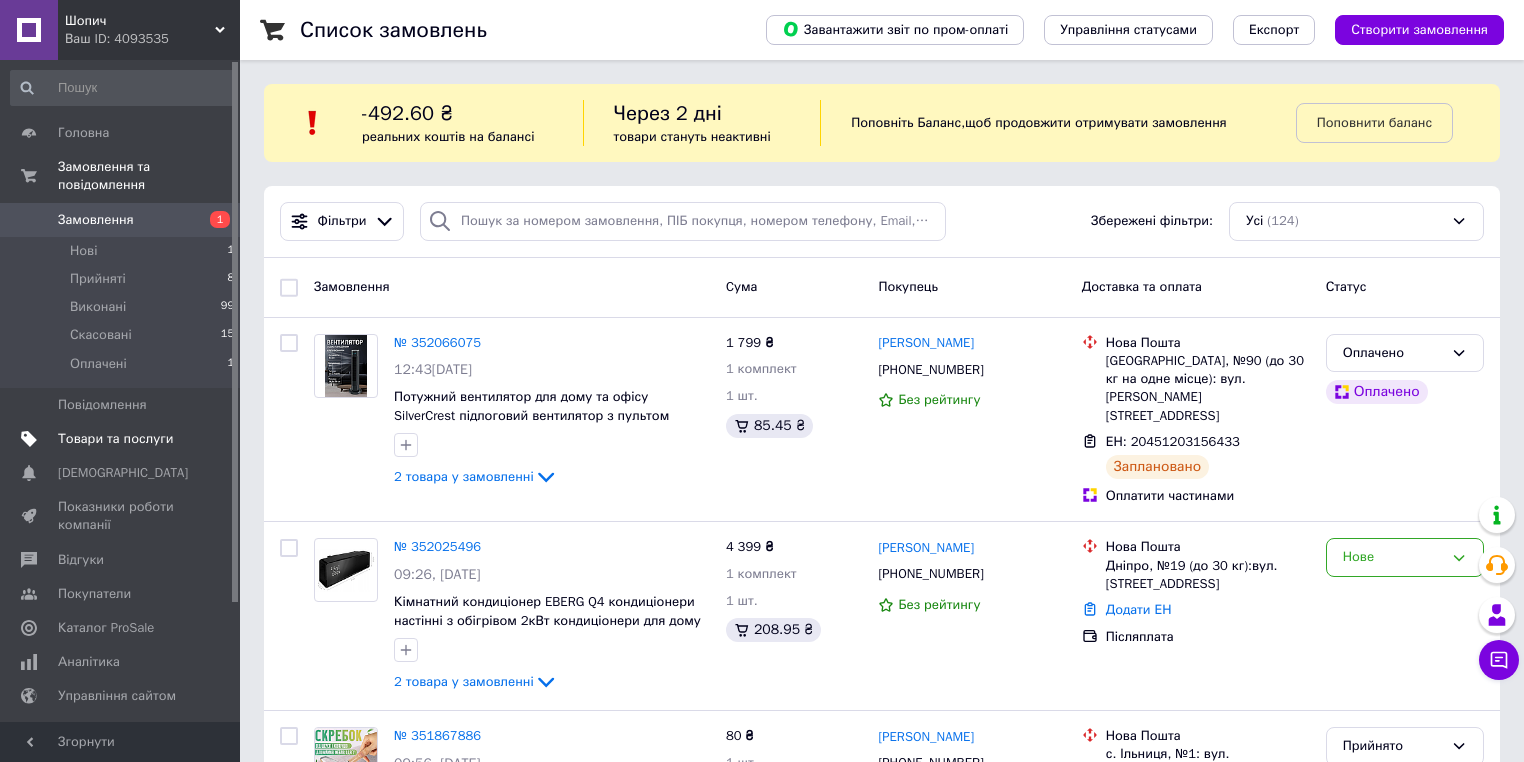 click on "Товари та послуги" at bounding box center [123, 439] 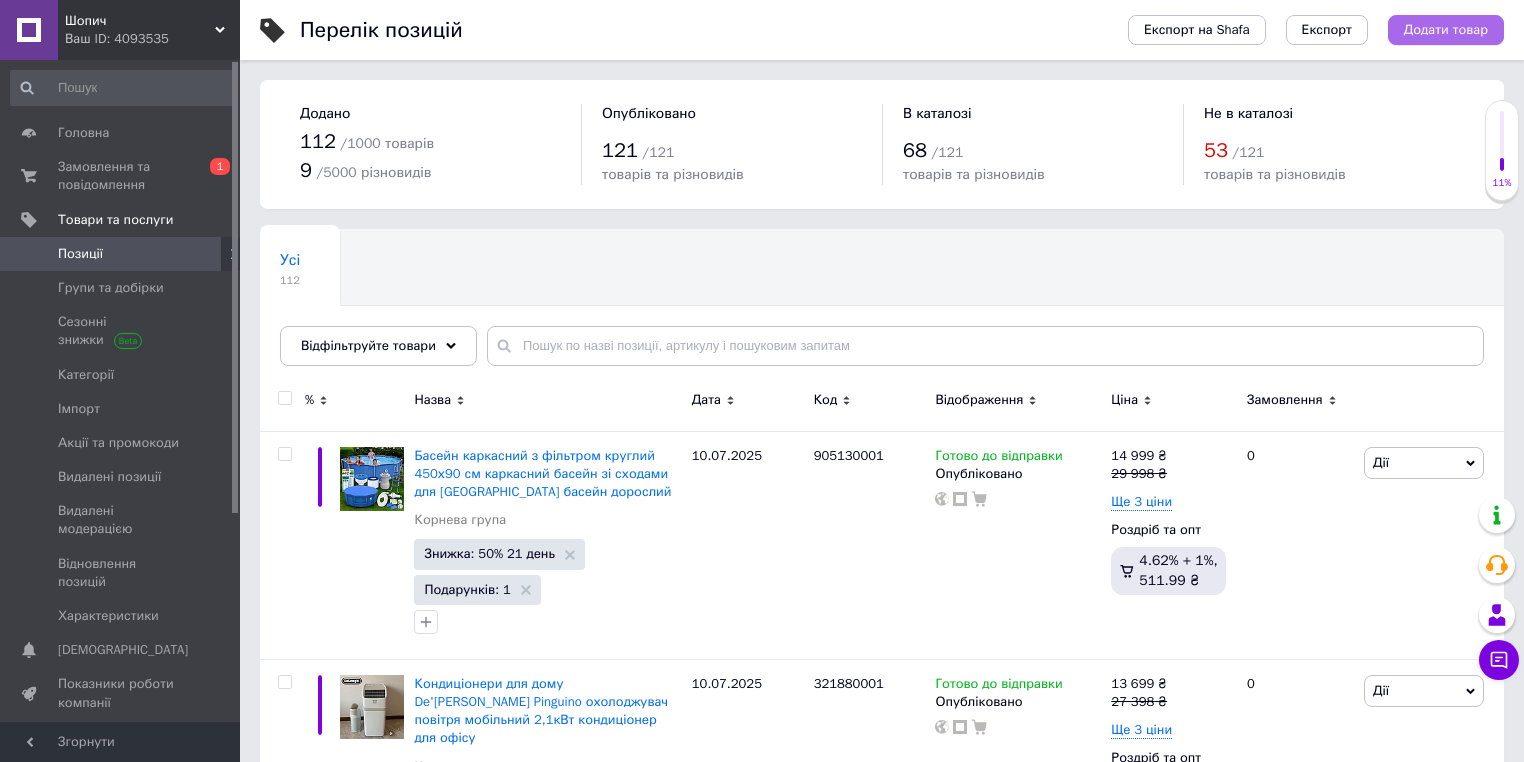 click on "Додати товар" at bounding box center (1446, 30) 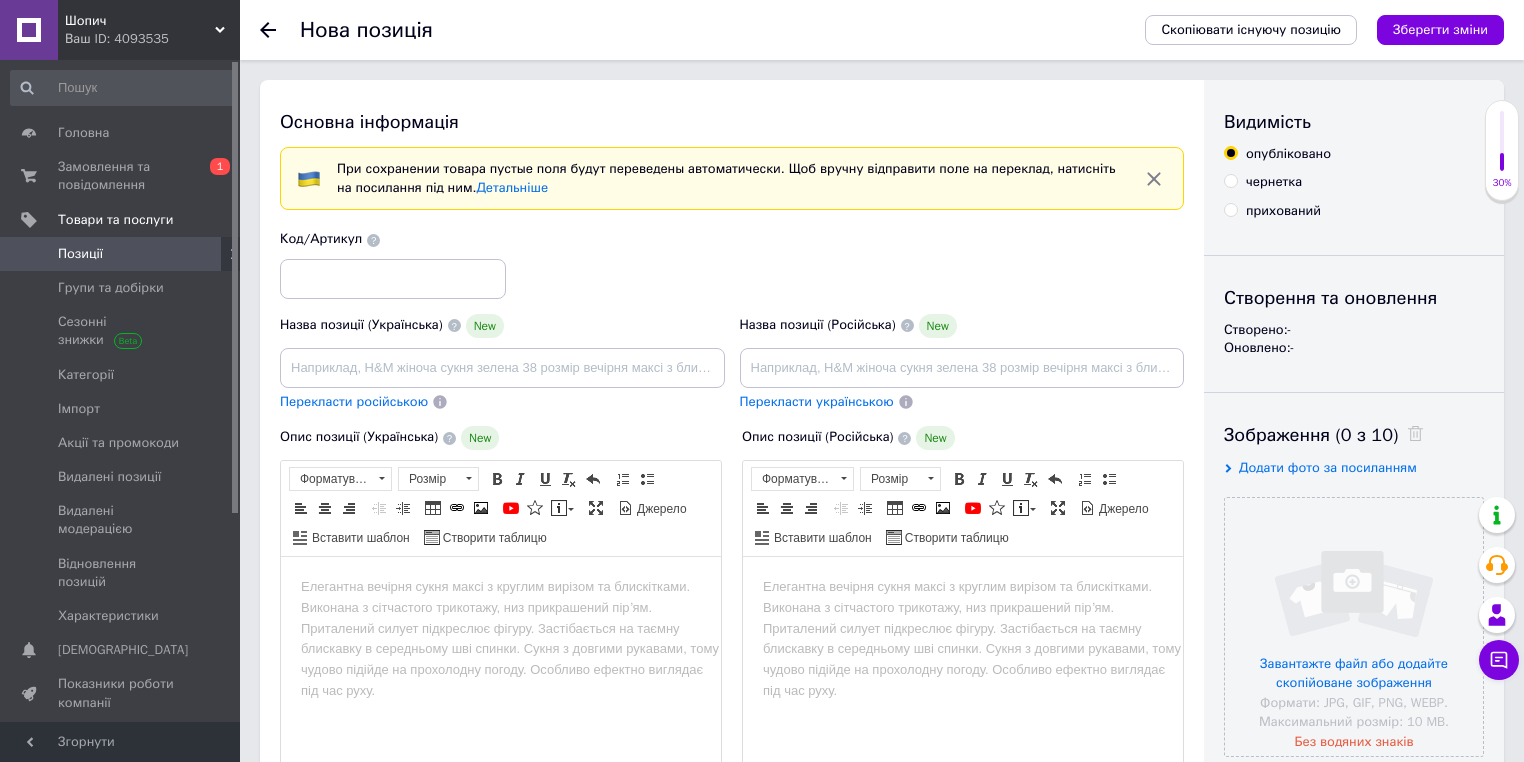 scroll, scrollTop: 0, scrollLeft: 0, axis: both 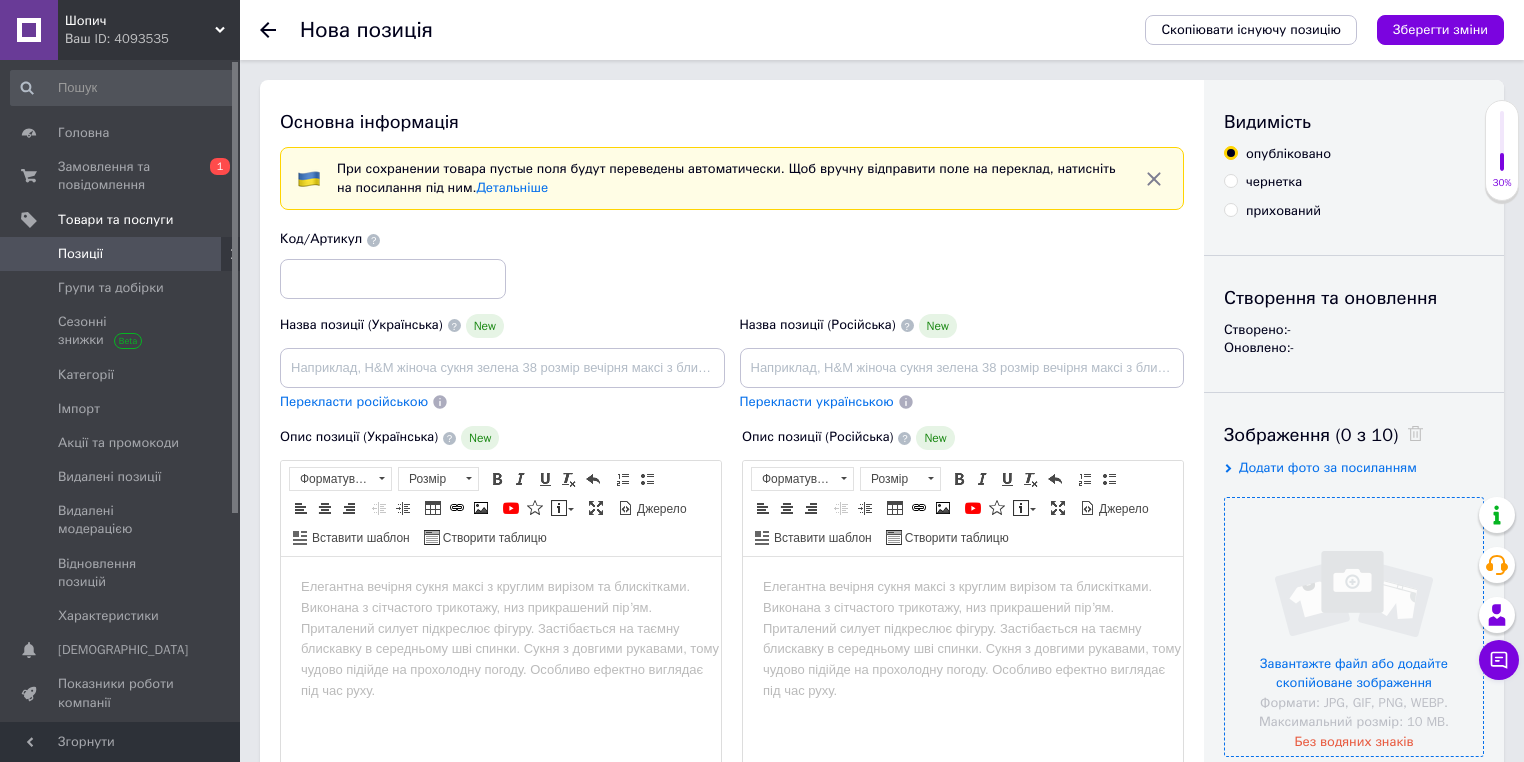 click at bounding box center (1354, 627) 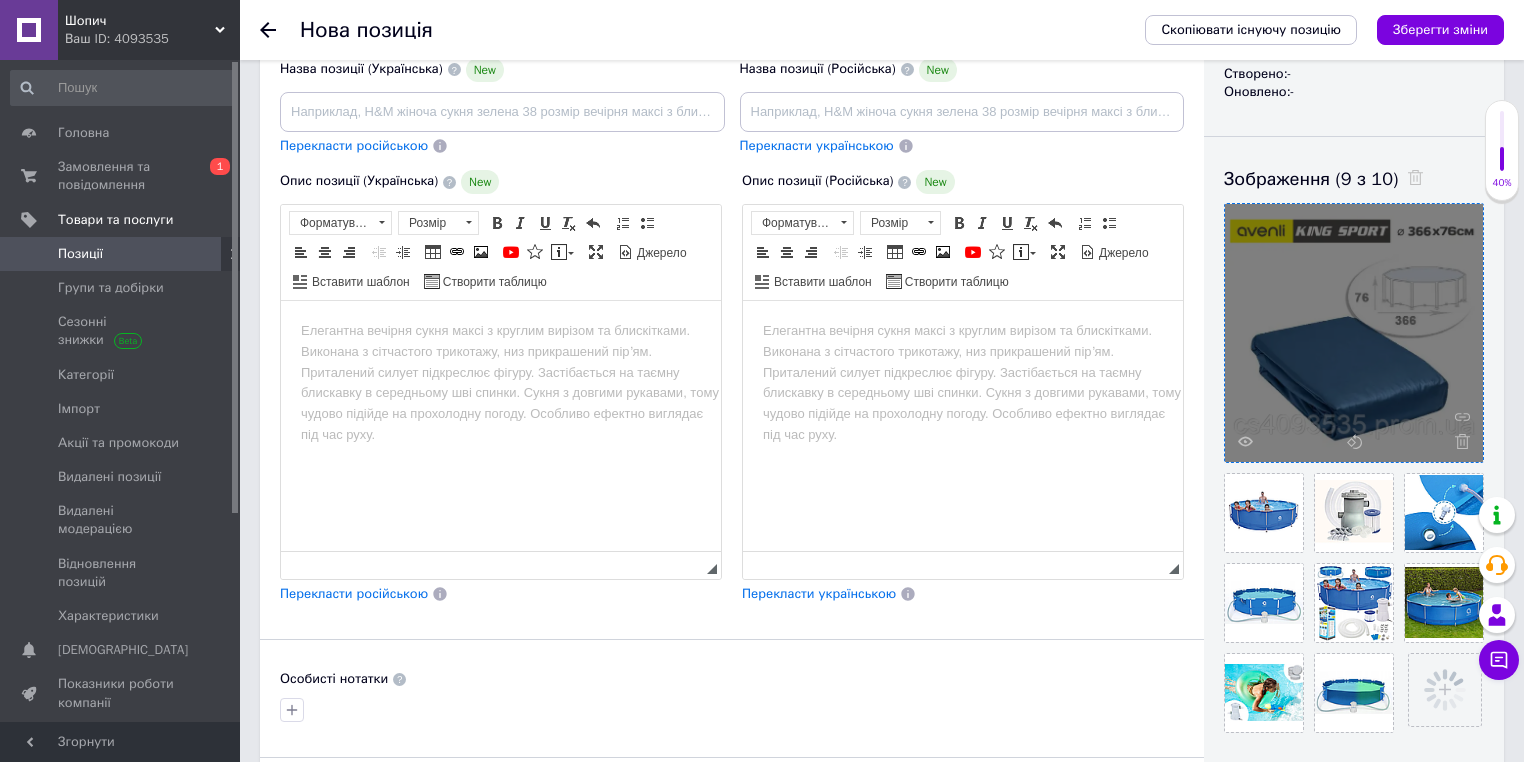 scroll, scrollTop: 320, scrollLeft: 0, axis: vertical 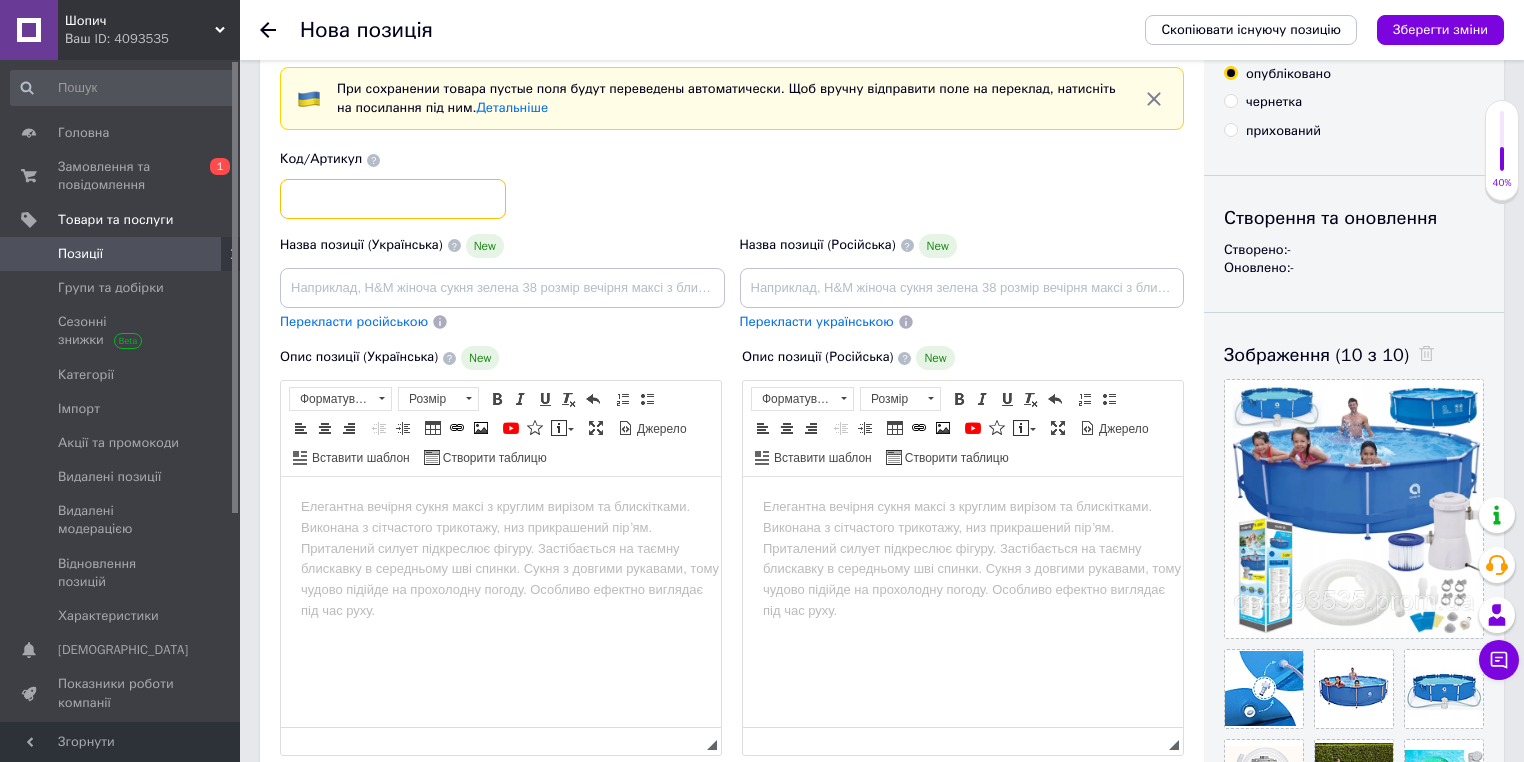 click at bounding box center [393, 199] 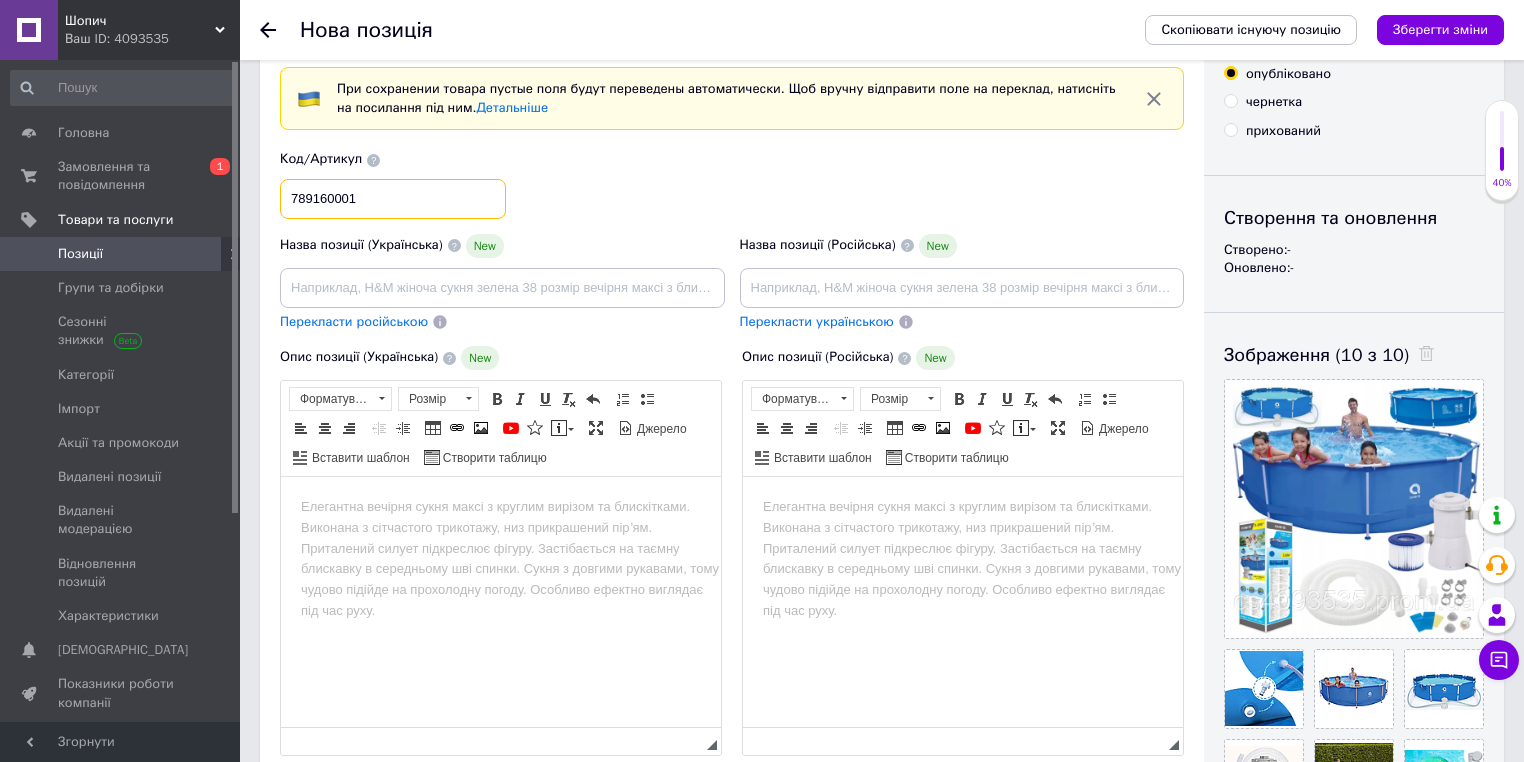 type on "789160001" 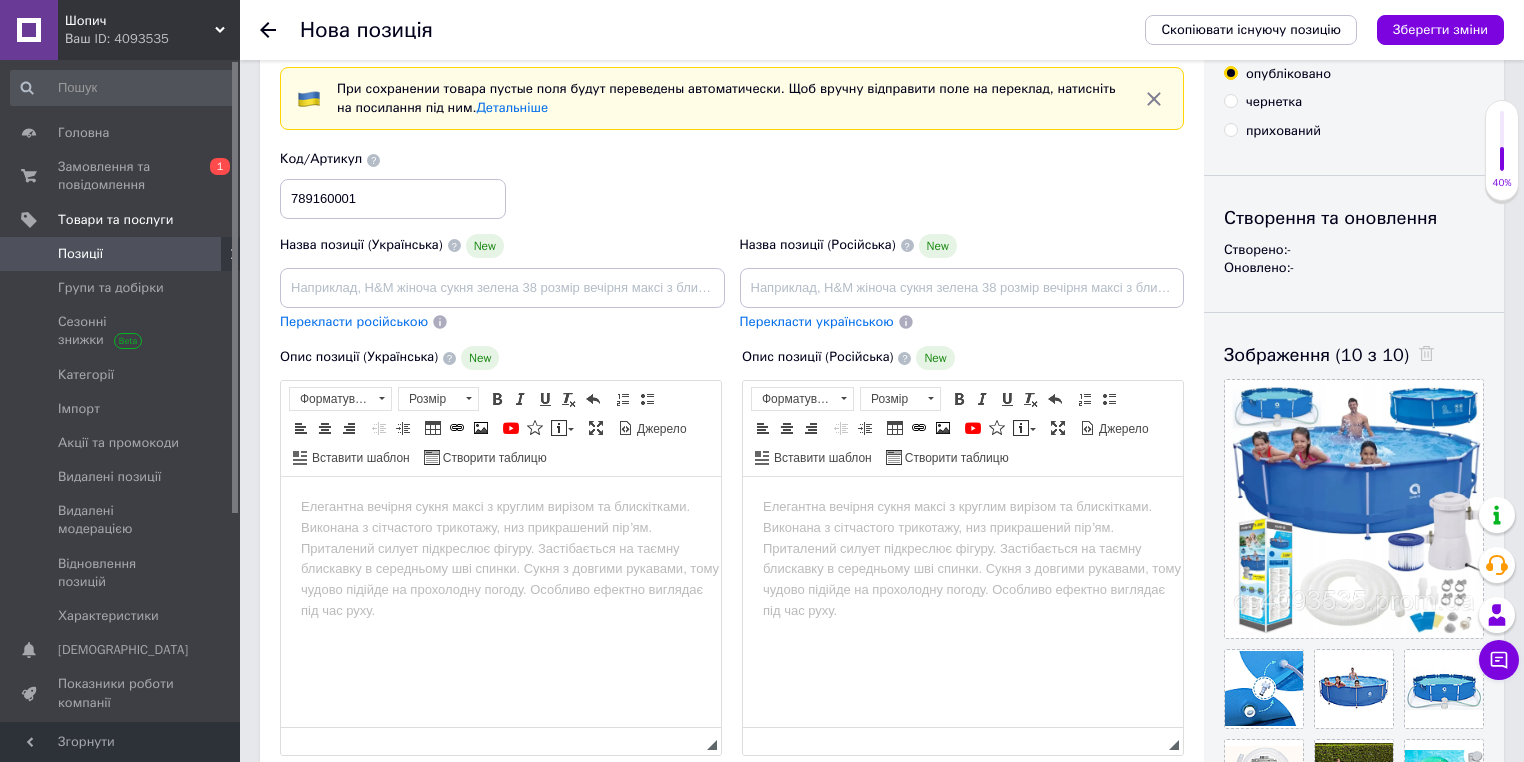 click on "Код/Артикул 789160001" at bounding box center [732, 184] 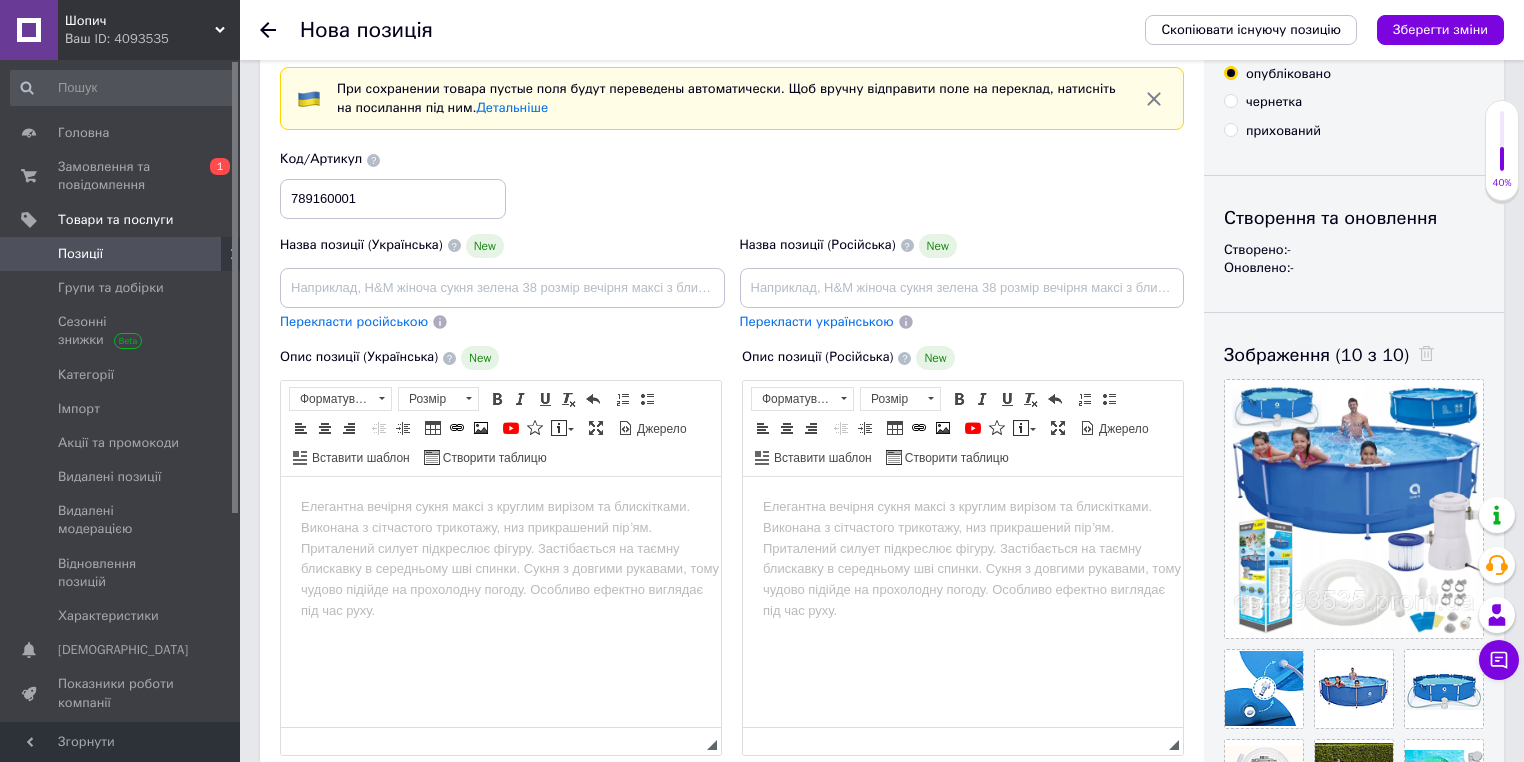 drag, startPoint x: 252, startPoint y: 321, endPoint x: 316, endPoint y: 320, distance: 64.00781 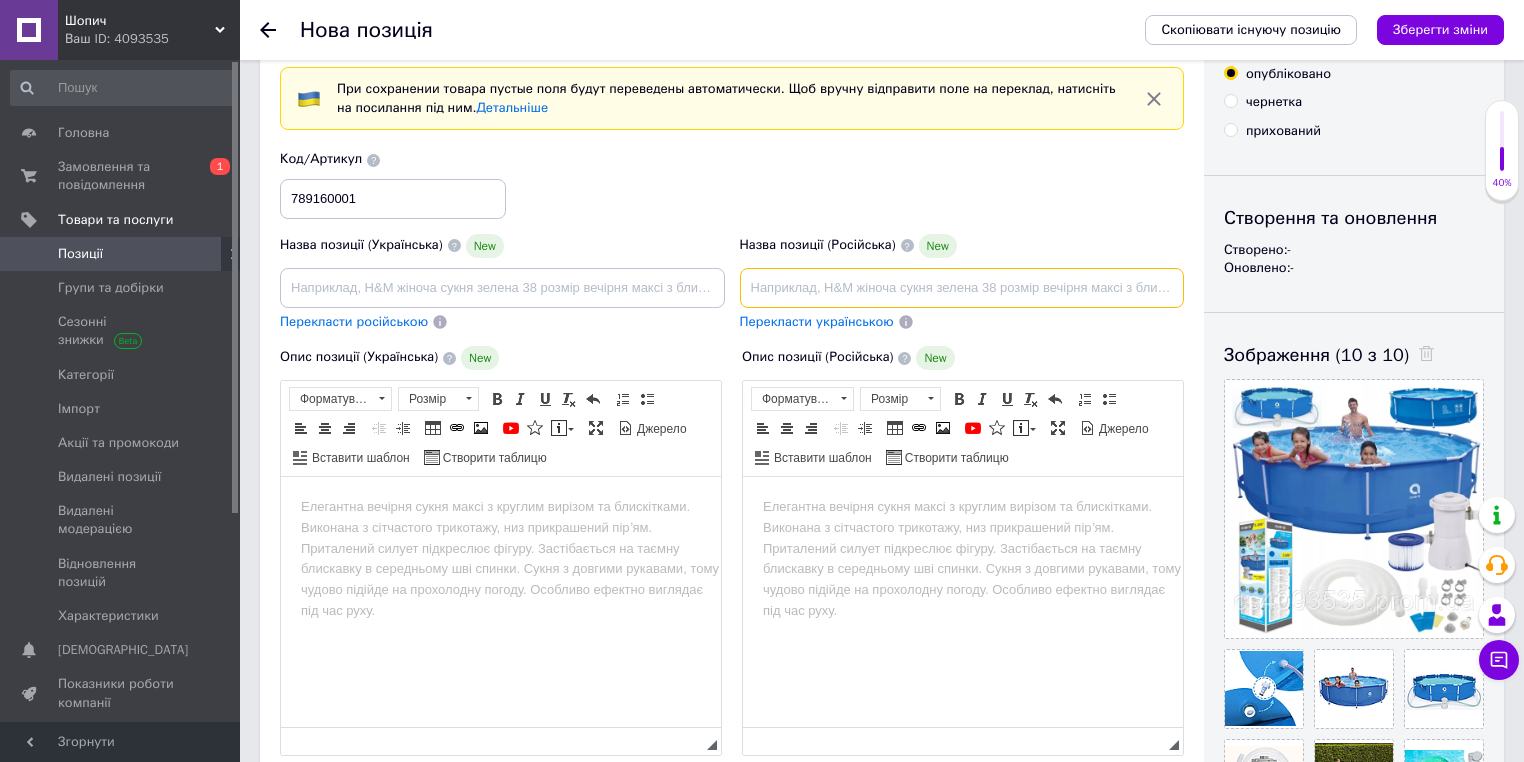 click at bounding box center [962, 288] 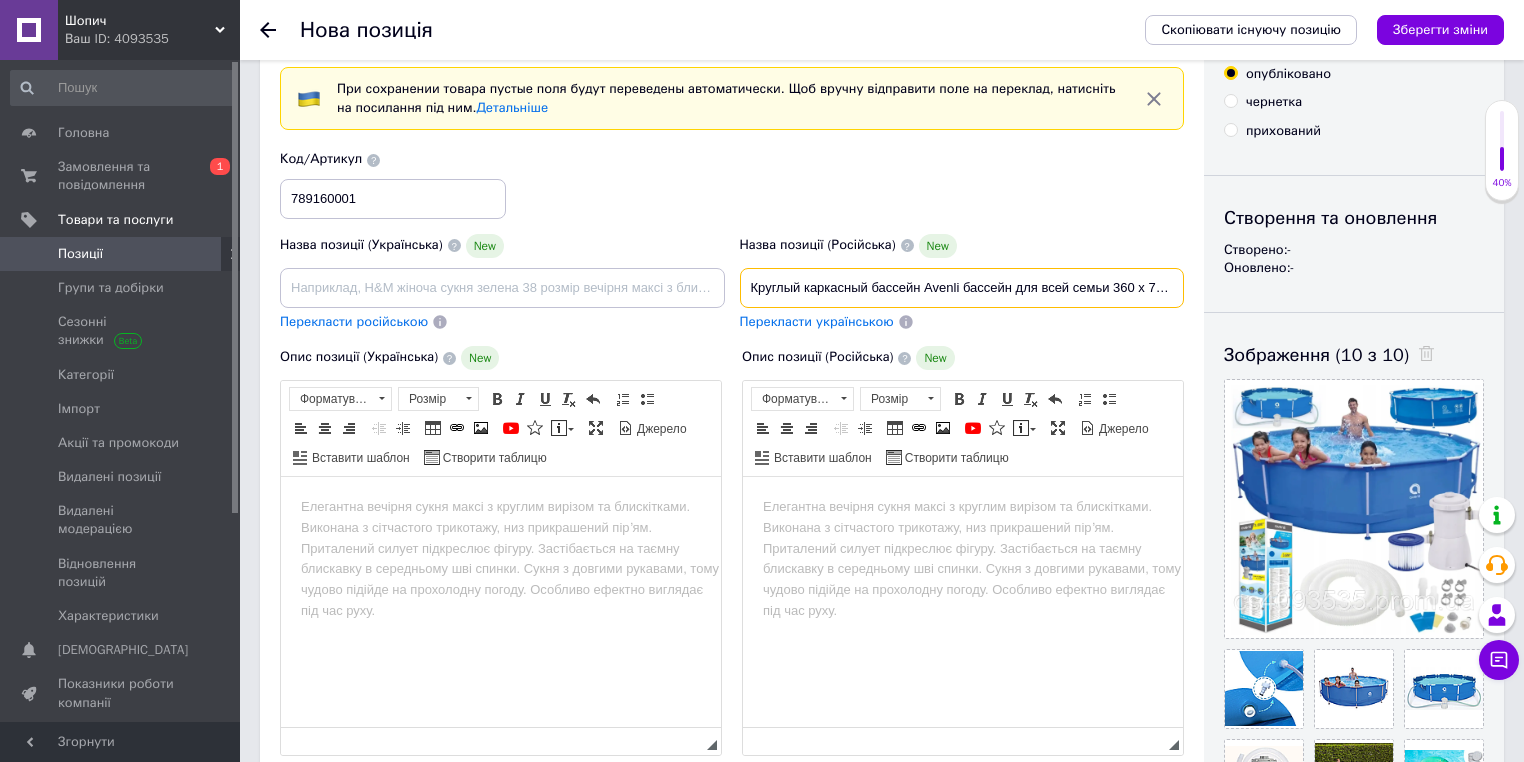 scroll, scrollTop: 0, scrollLeft: 191, axis: horizontal 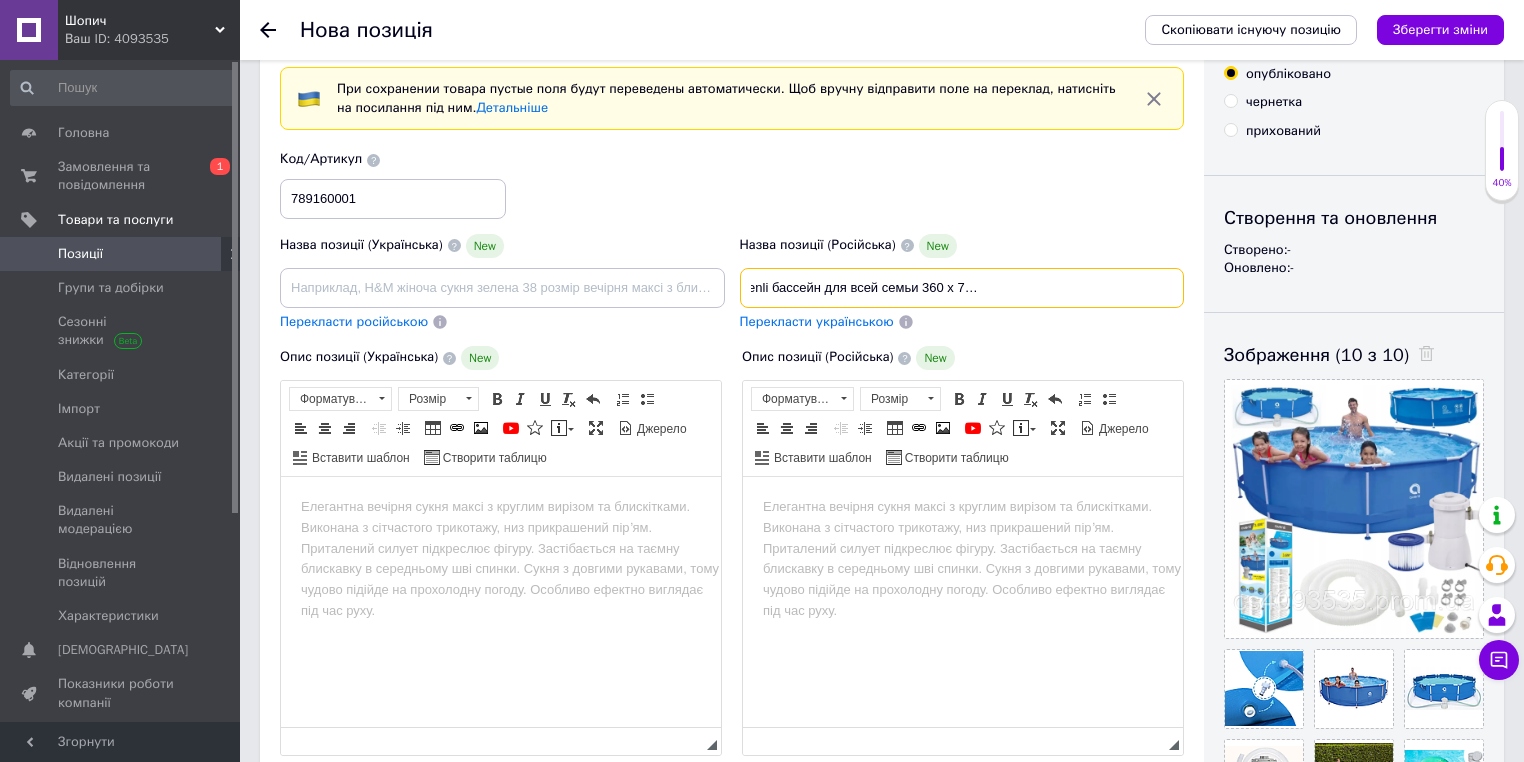 type on "Круглый каркасный бассейн Avenli бассейн для всей семьи 360 х 76 см каркасный бассейн для дома" 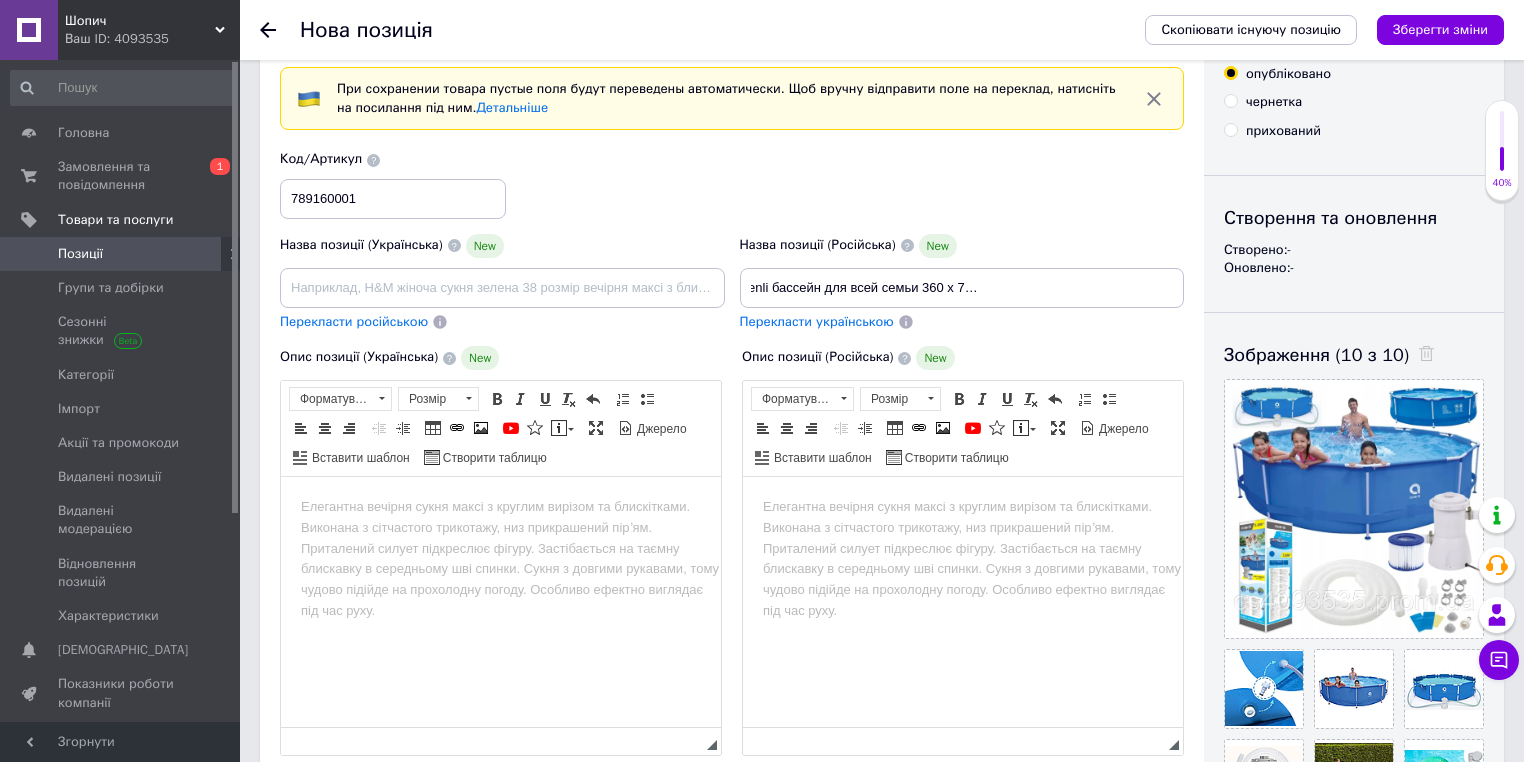 scroll, scrollTop: 0, scrollLeft: 0, axis: both 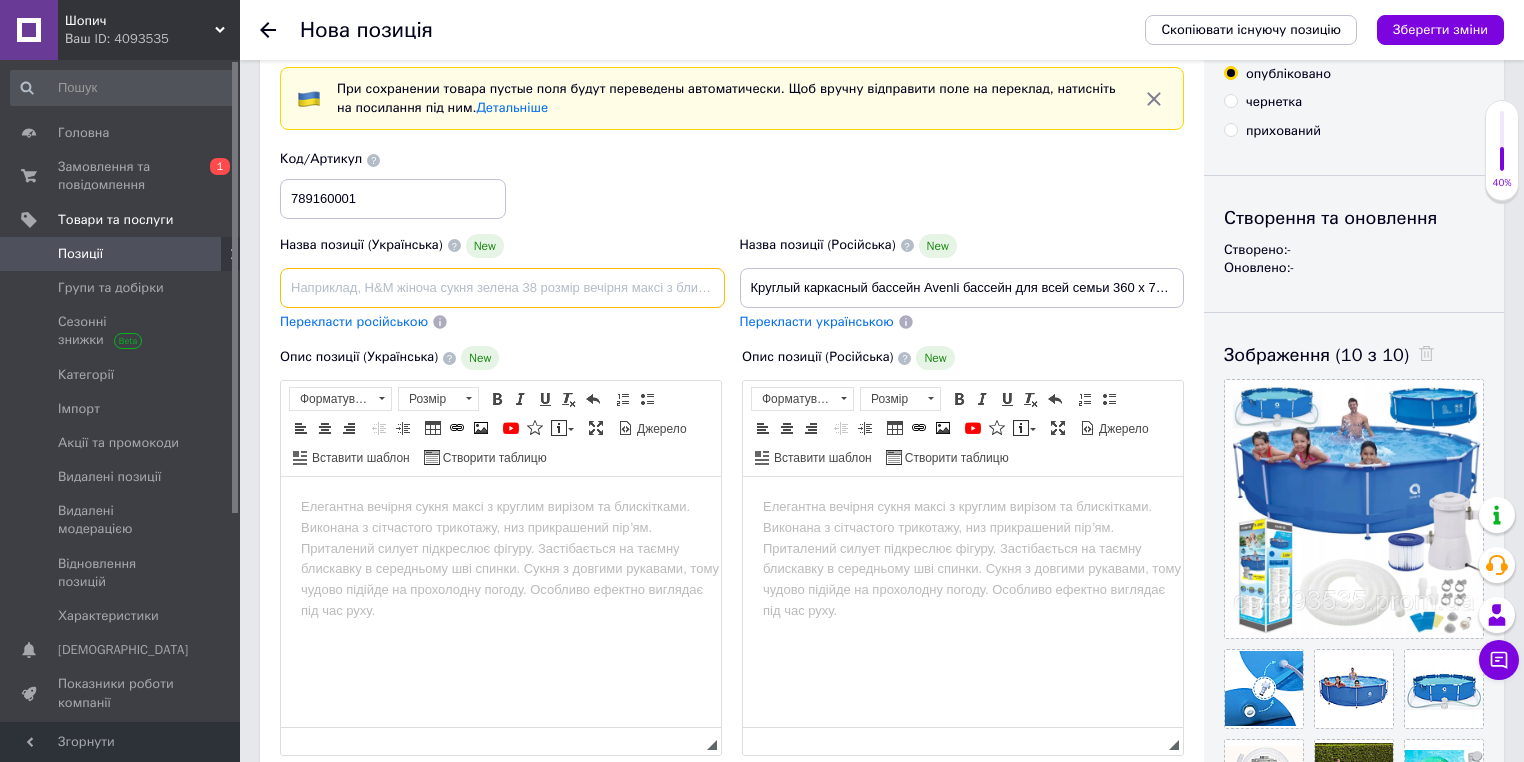 click at bounding box center (502, 288) 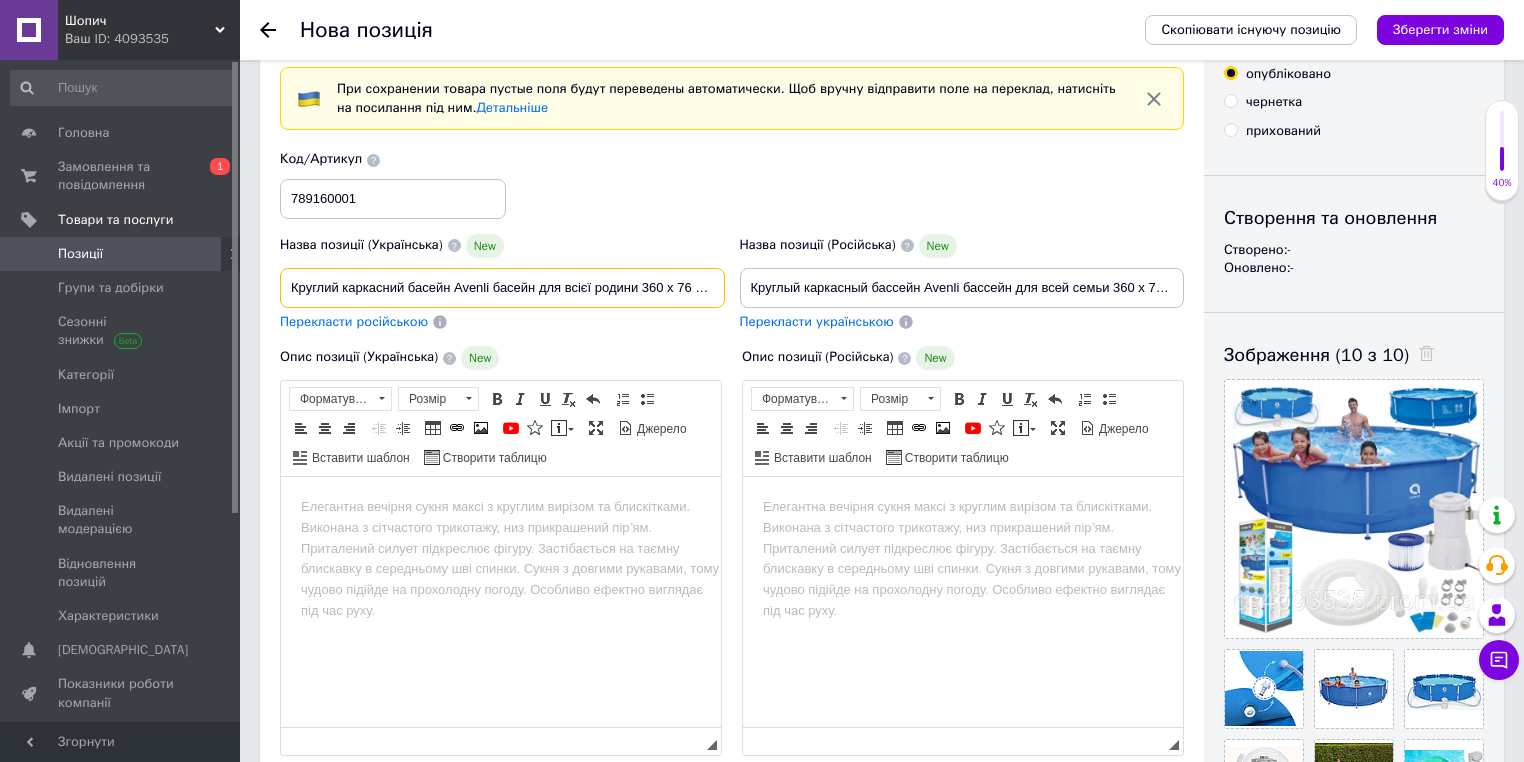 scroll, scrollTop: 0, scrollLeft: 169, axis: horizontal 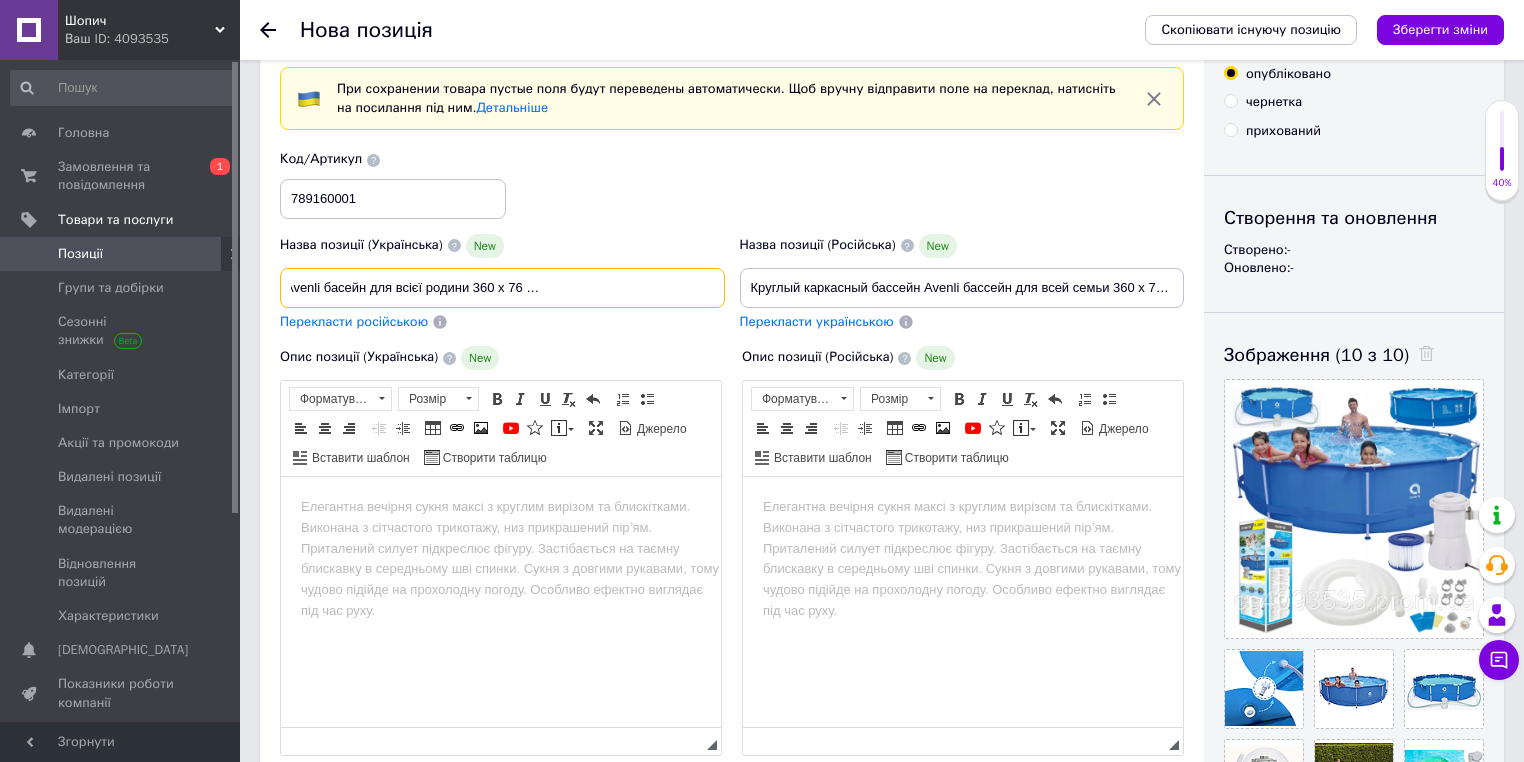 type on "Круглий каркасний басейн Avenli басейн для всієї родини 360 х 76 см каркасний басейн для дому" 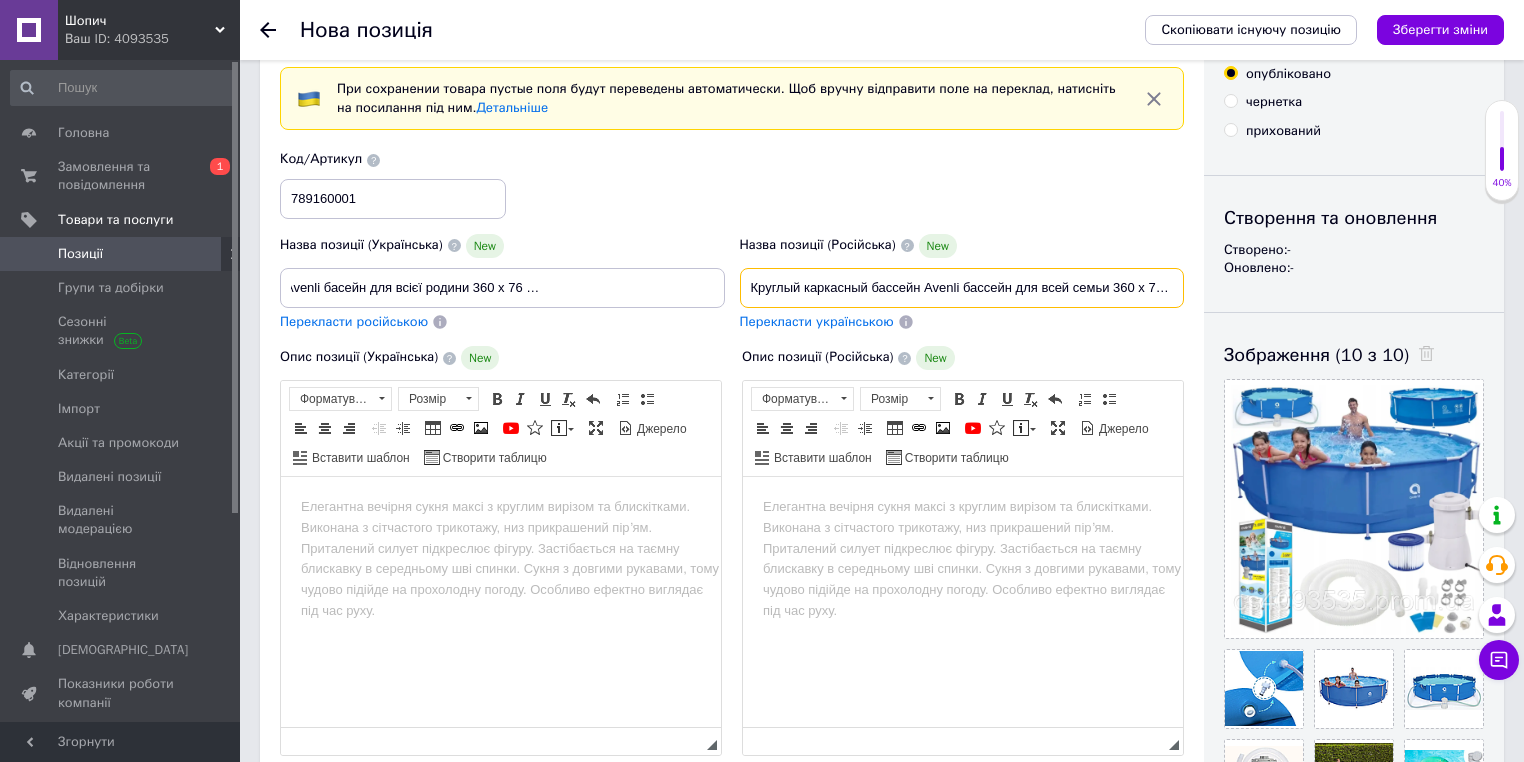 scroll, scrollTop: 0, scrollLeft: 0, axis: both 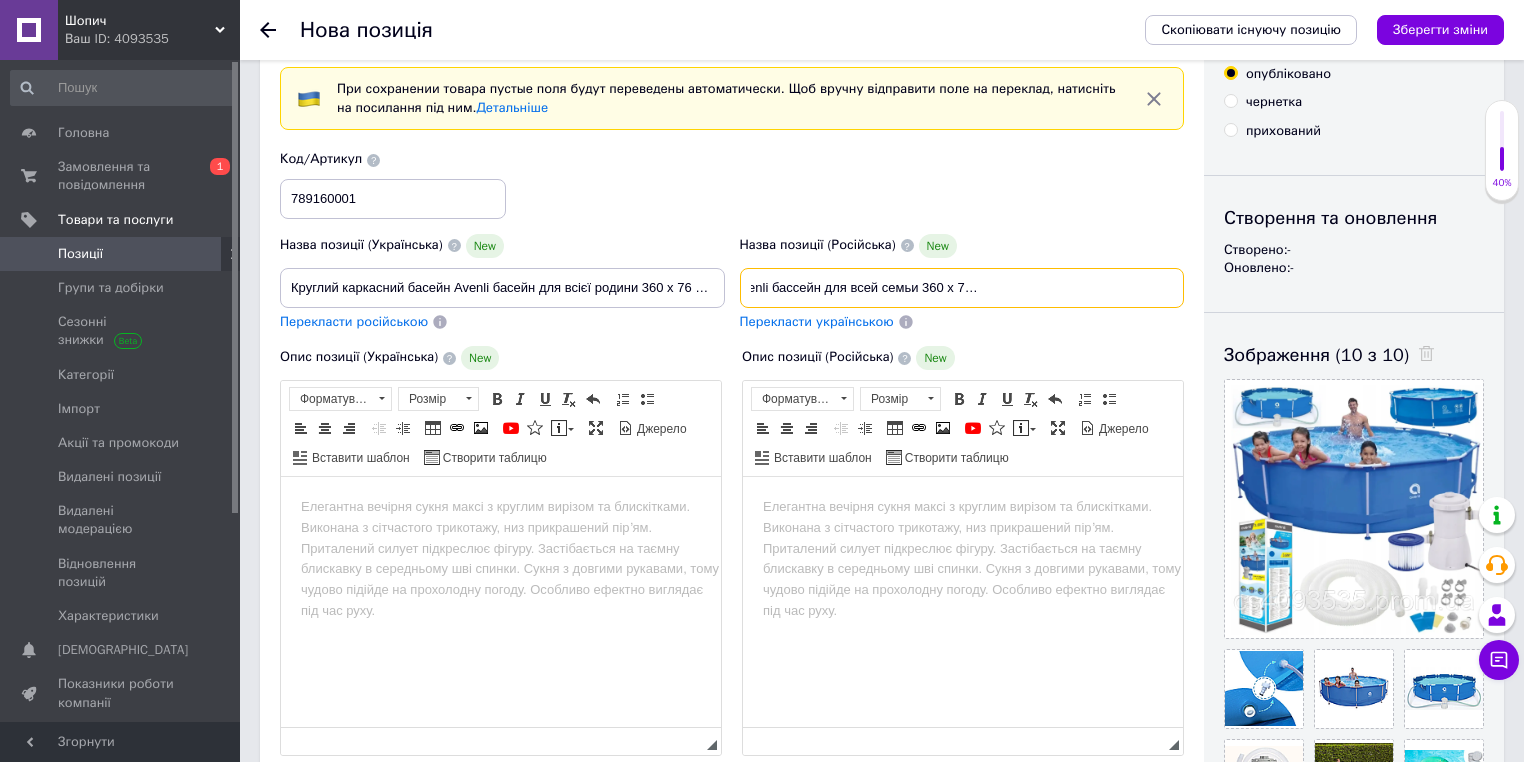 drag, startPoint x: 839, startPoint y: 286, endPoint x: 1217, endPoint y: 288, distance: 378.00528 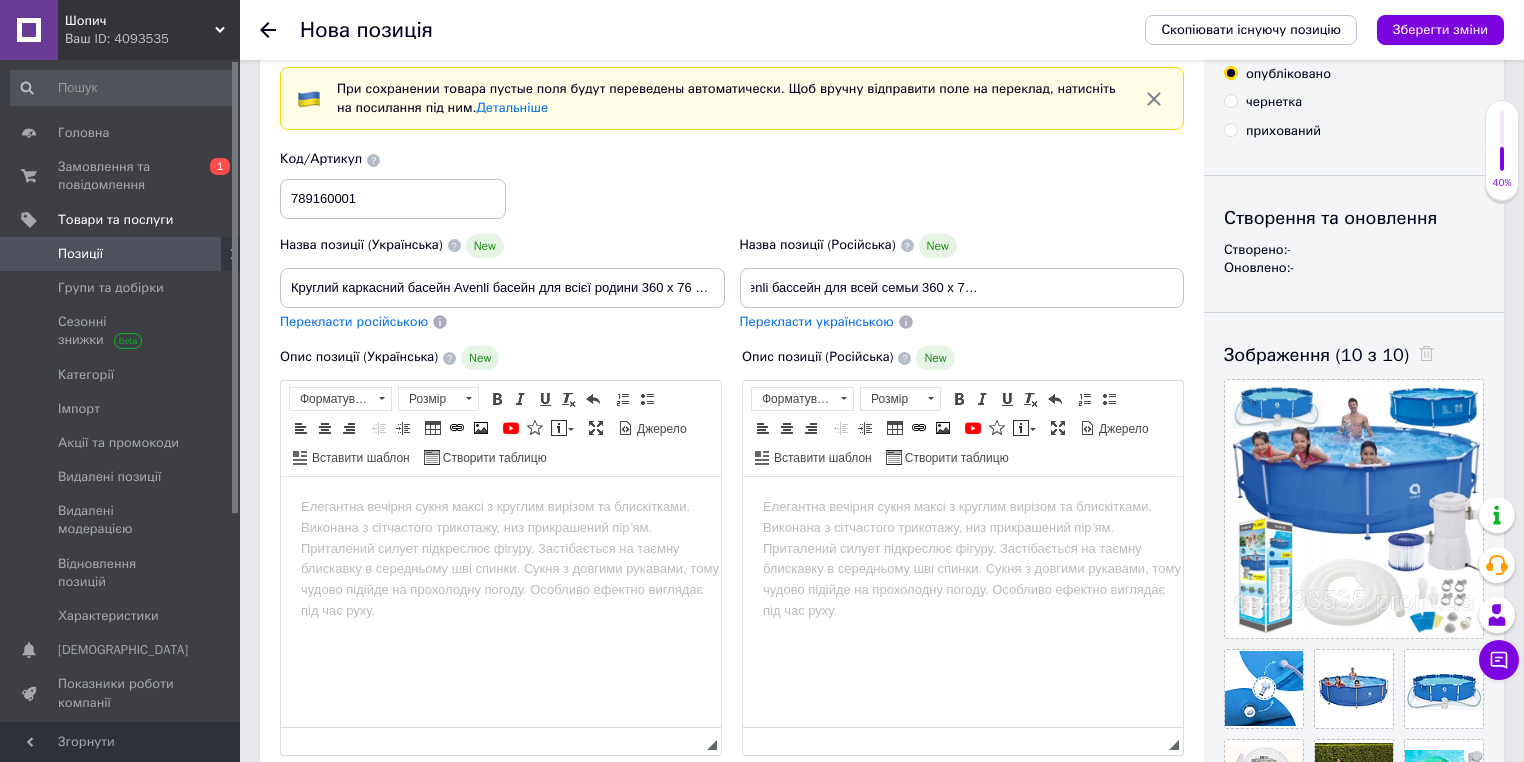click at bounding box center (963, 507) 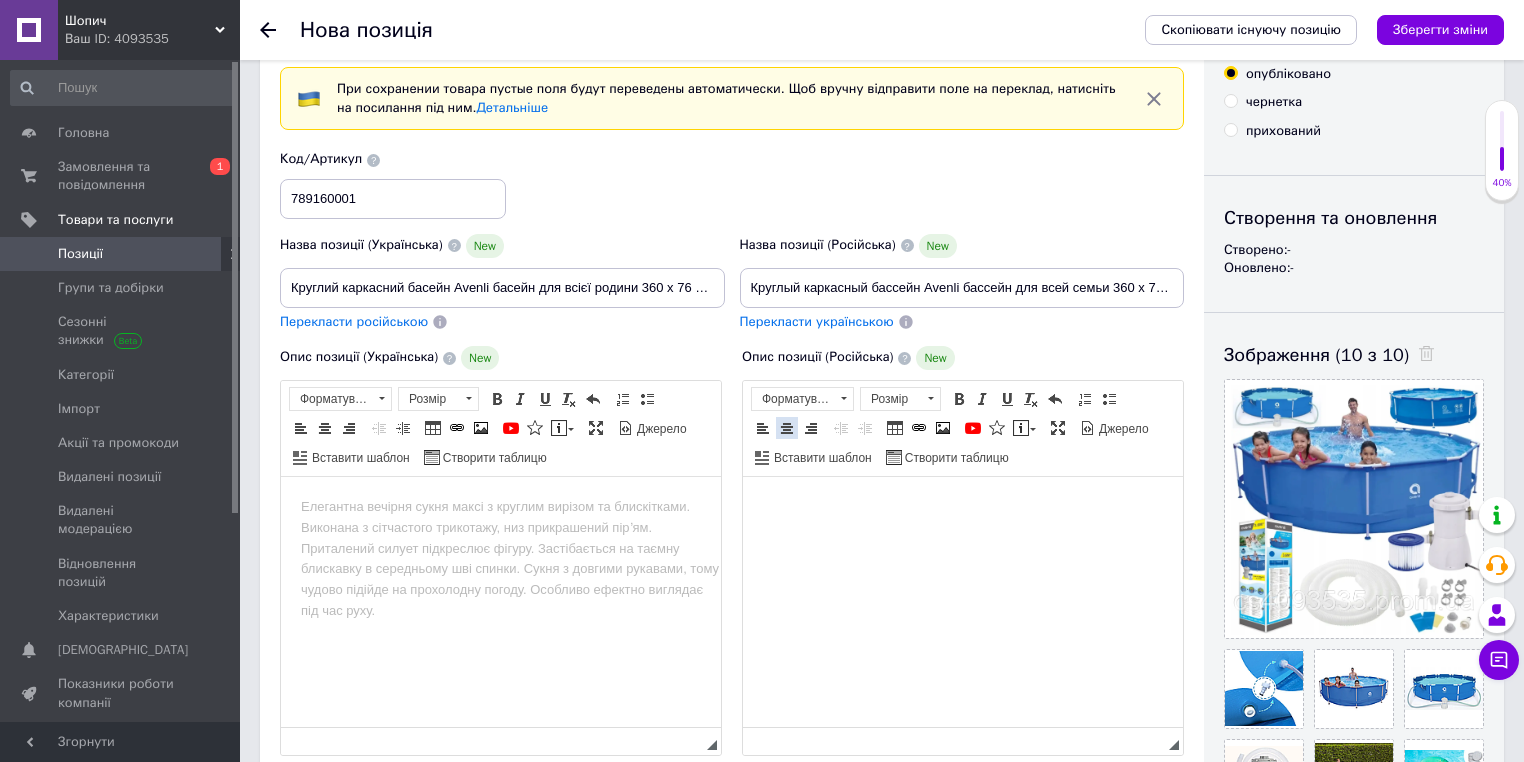 click at bounding box center [787, 428] 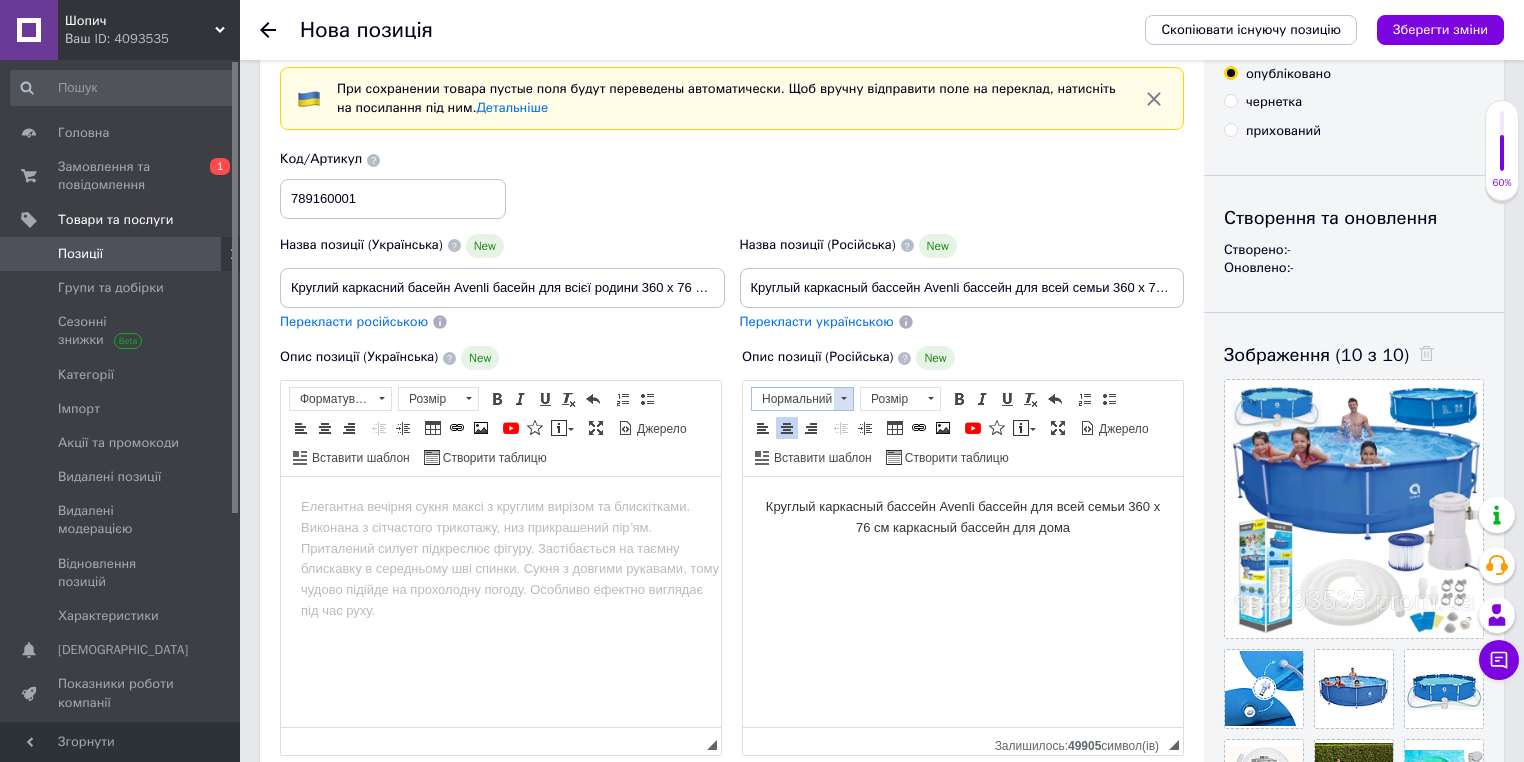 click on "Нормальний" at bounding box center [793, 399] 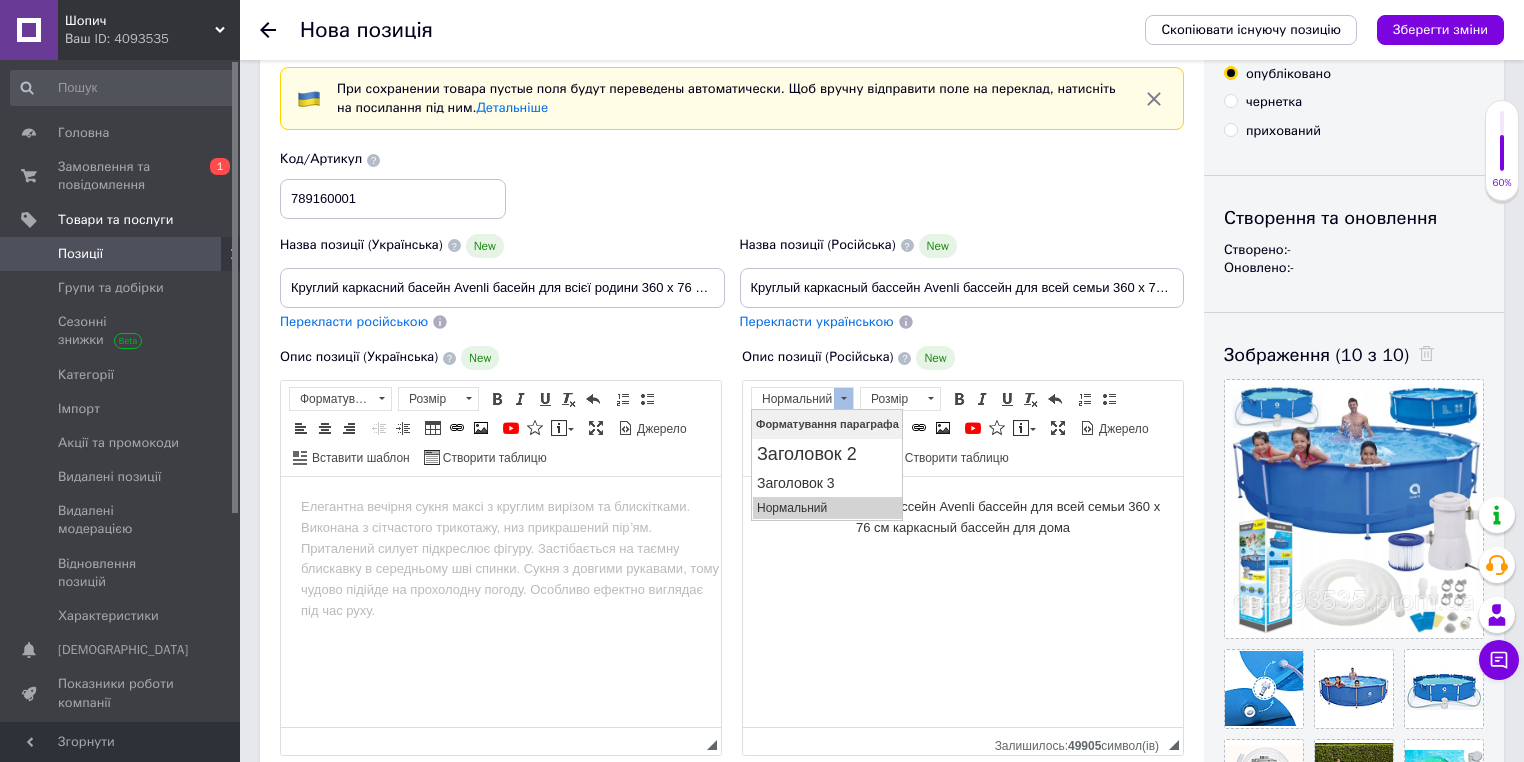 scroll, scrollTop: 0, scrollLeft: 0, axis: both 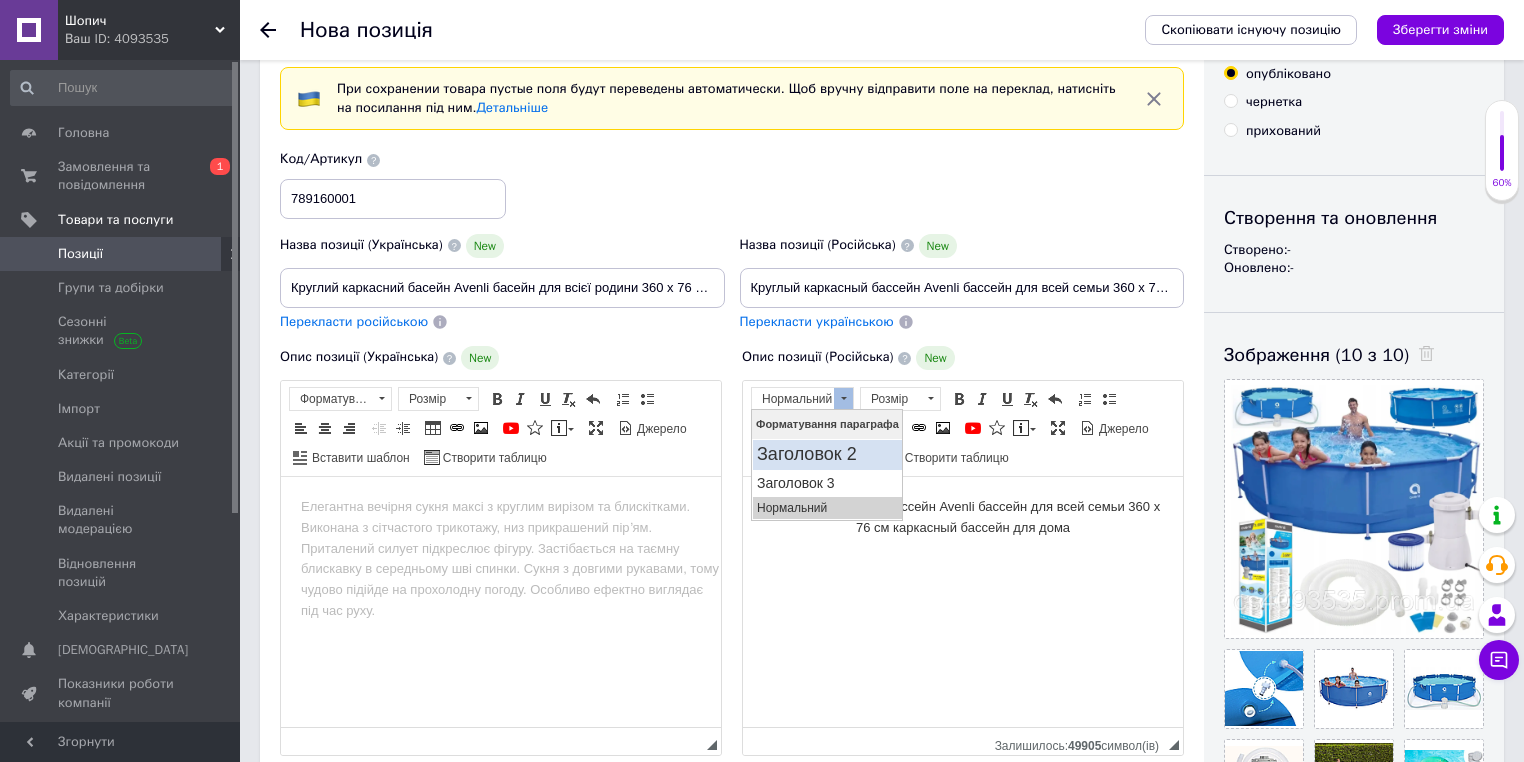 click on "Заголовок 2" at bounding box center [826, 454] 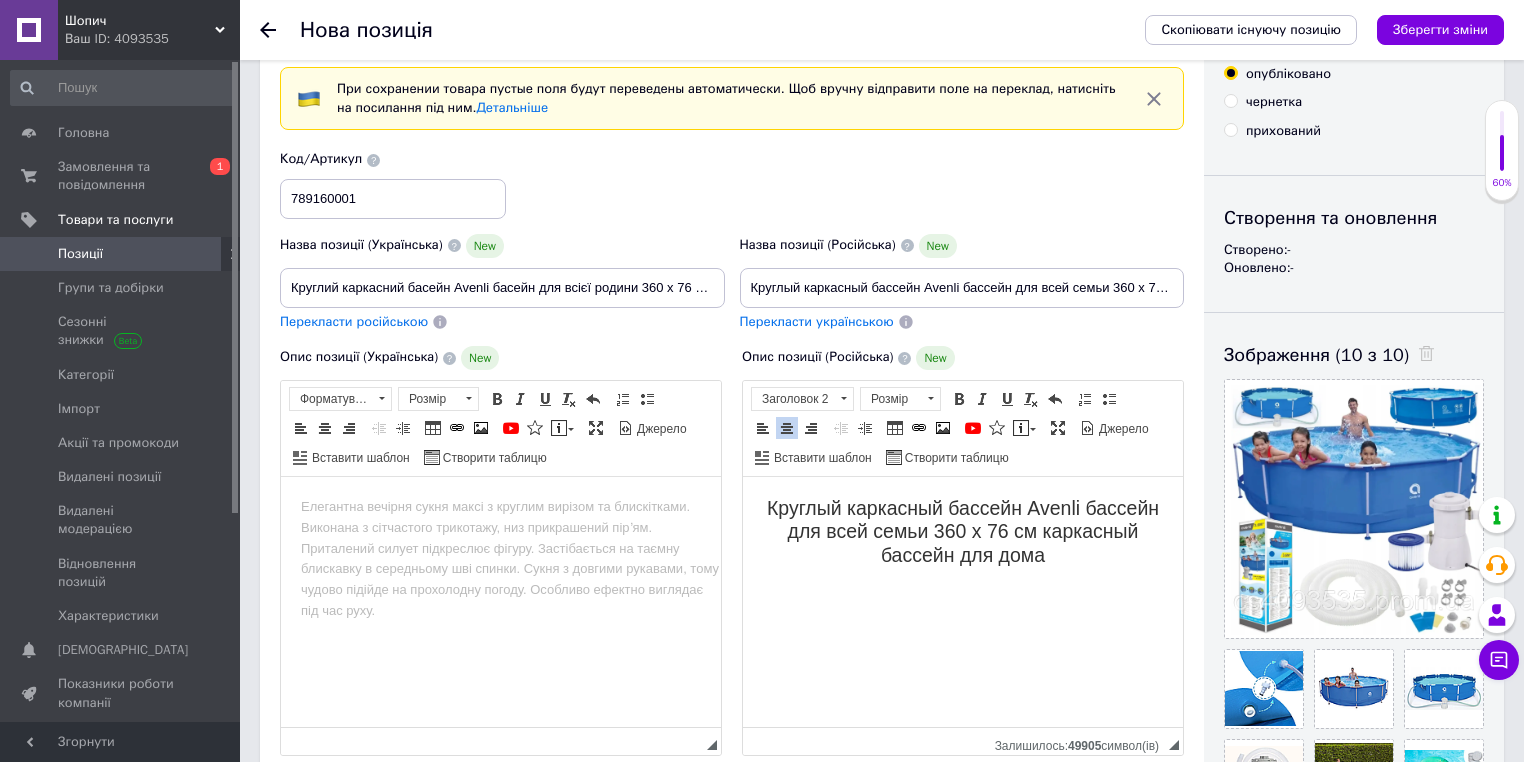 click on "Максимізувати" at bounding box center [1061, 430] 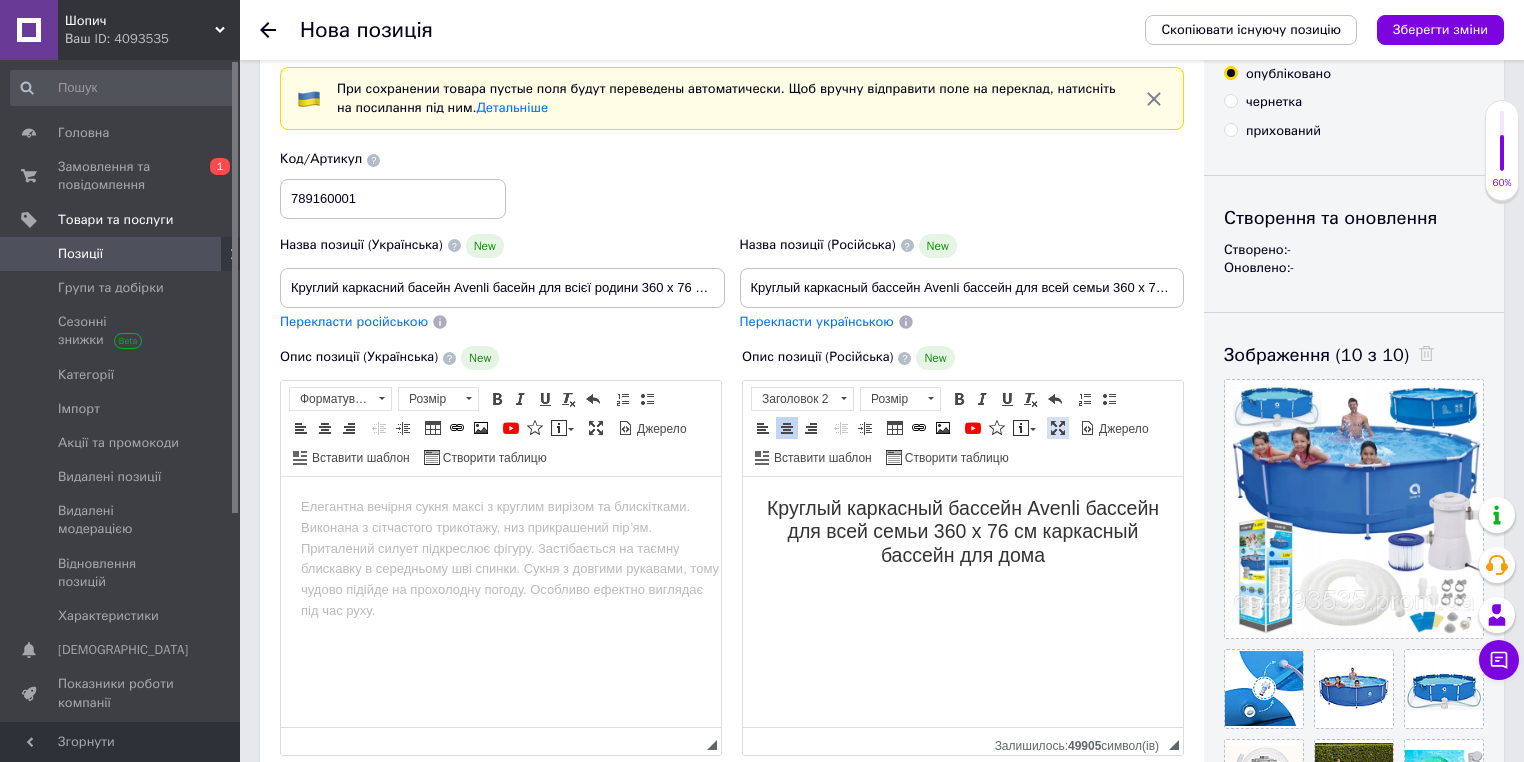 drag, startPoint x: 1052, startPoint y: 425, endPoint x: 1053, endPoint y: 383, distance: 42.0119 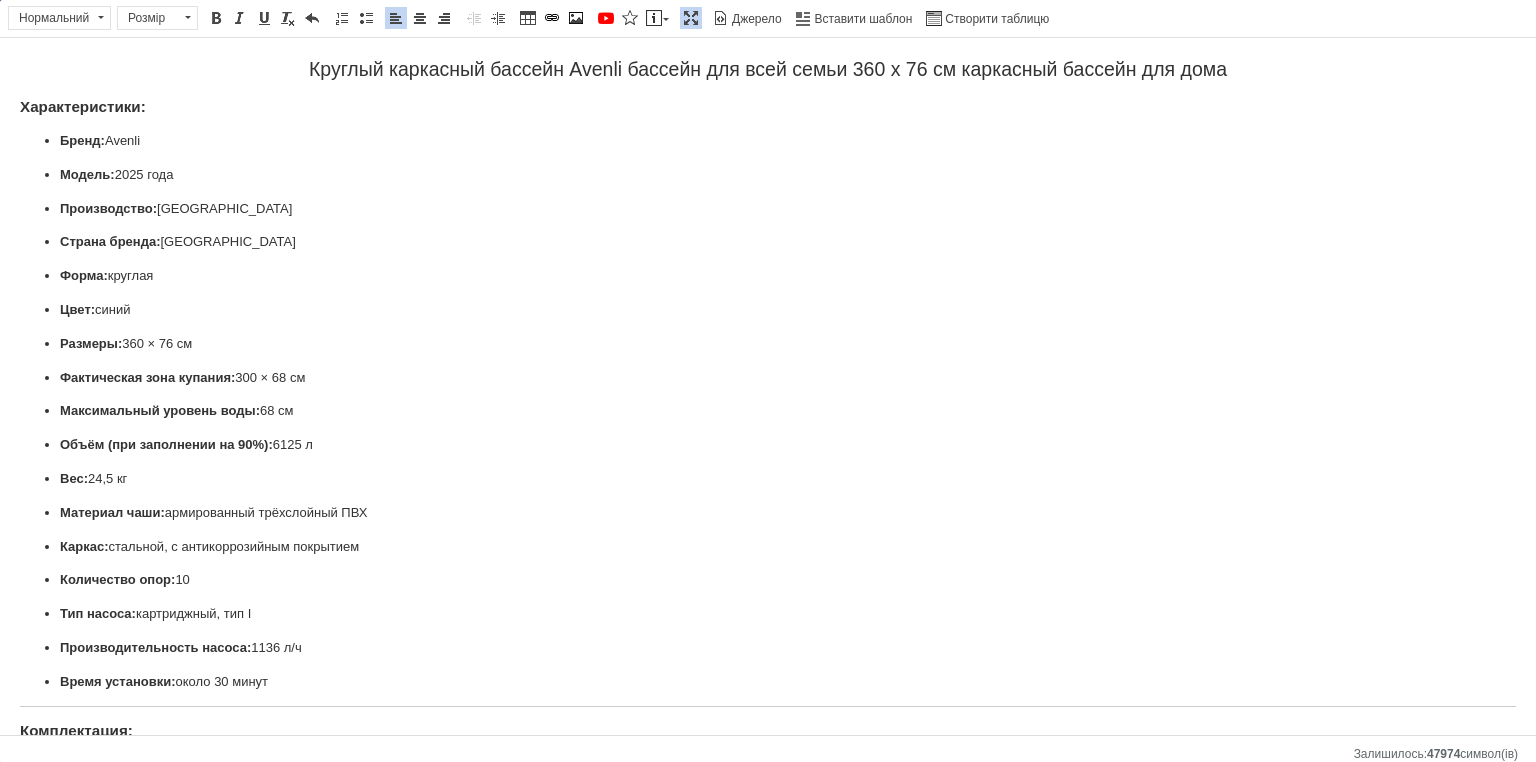 scroll, scrollTop: 0, scrollLeft: 0, axis: both 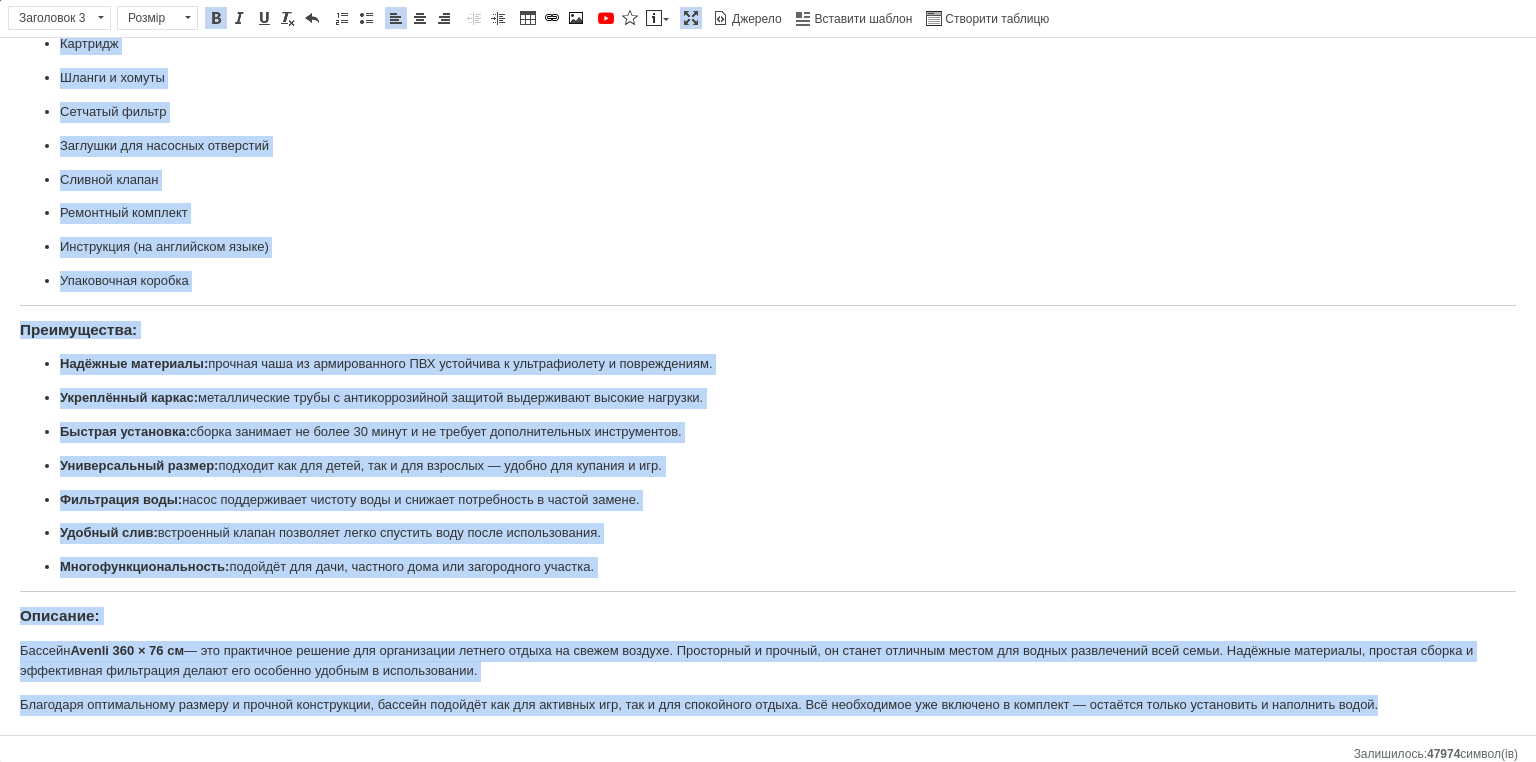 drag, startPoint x: 14, startPoint y: 97, endPoint x: 1381, endPoint y: 724, distance: 1503.9342 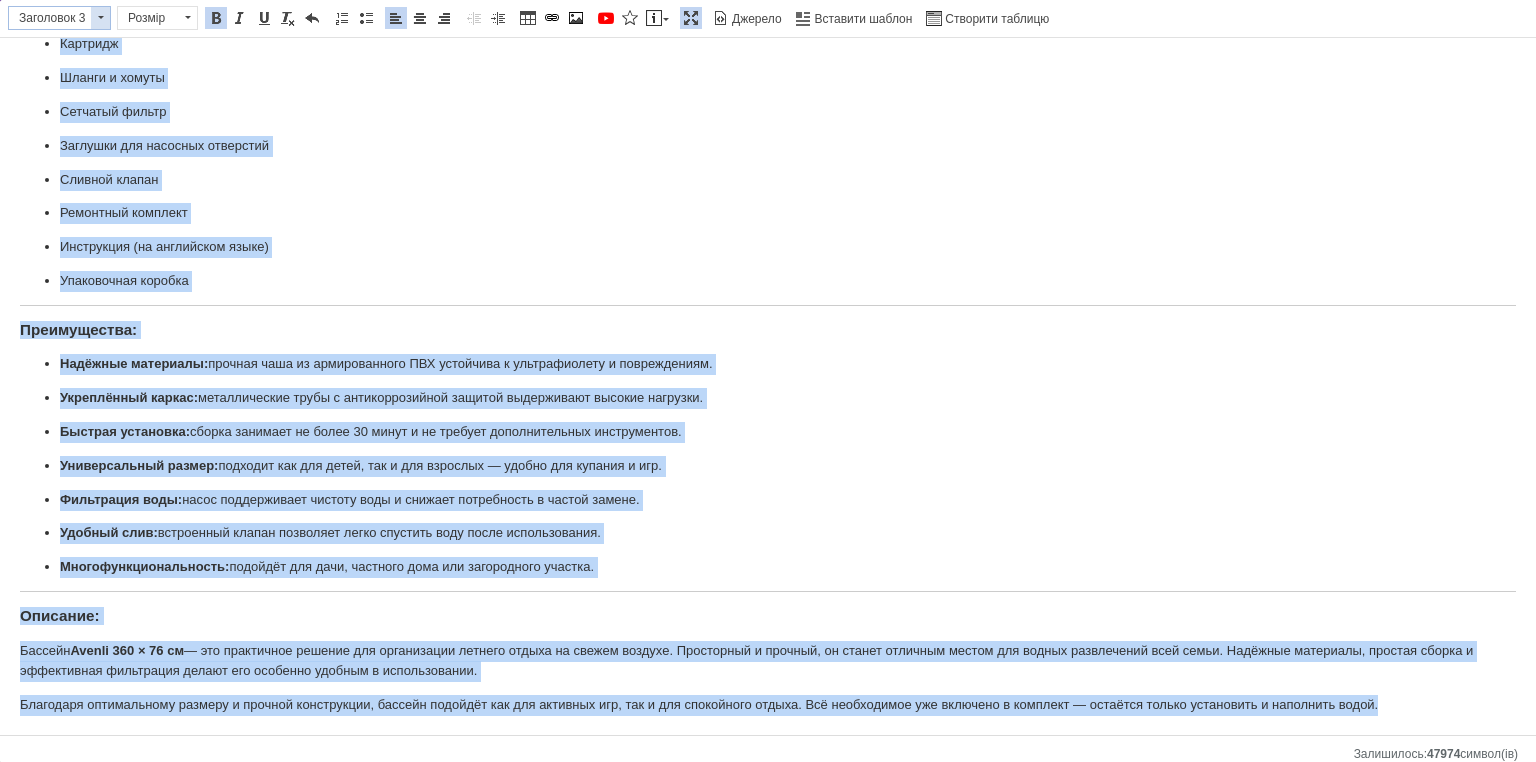 click on "Заголовок 3" at bounding box center [50, 18] 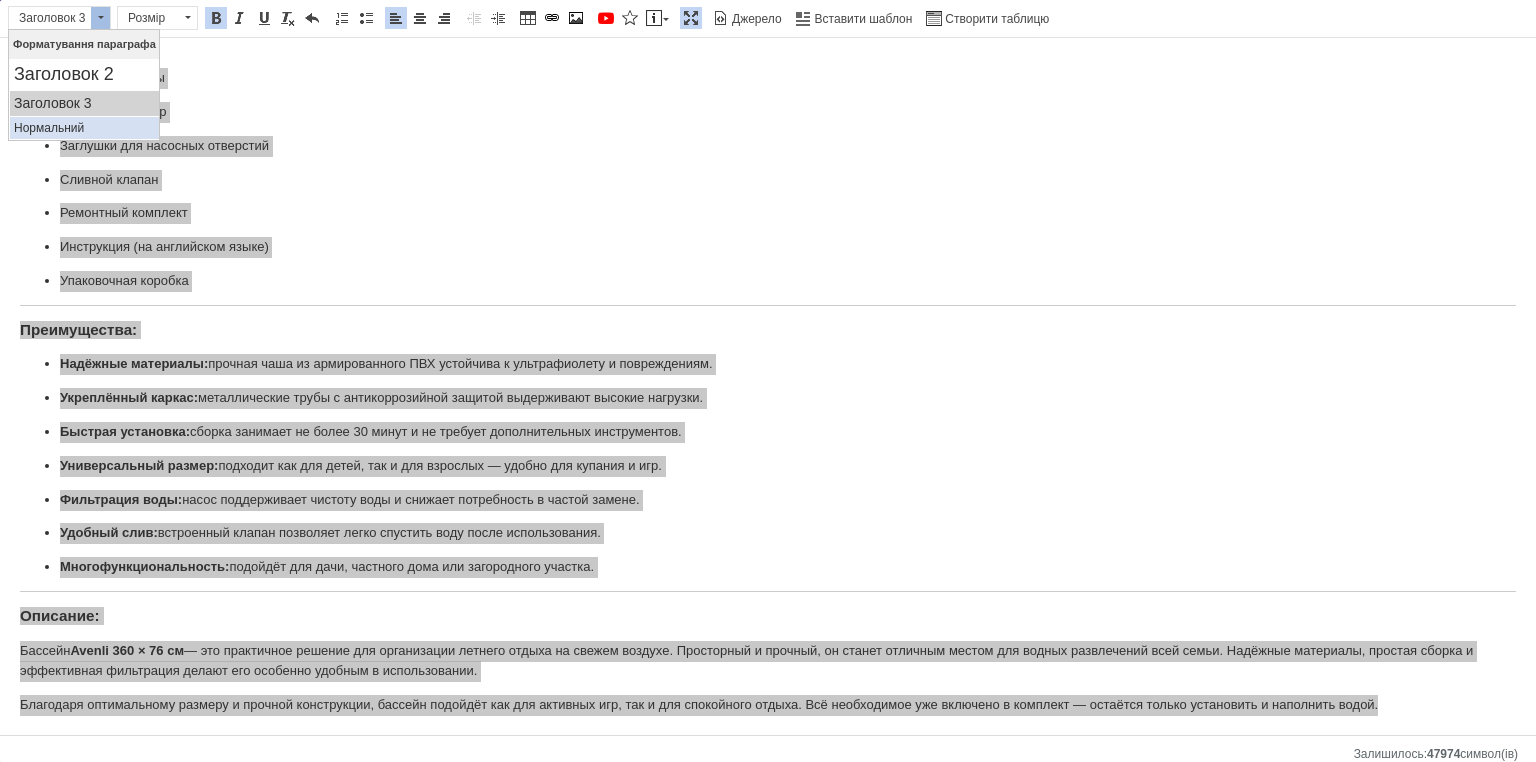 click on "Нормальний" at bounding box center (84, 128) 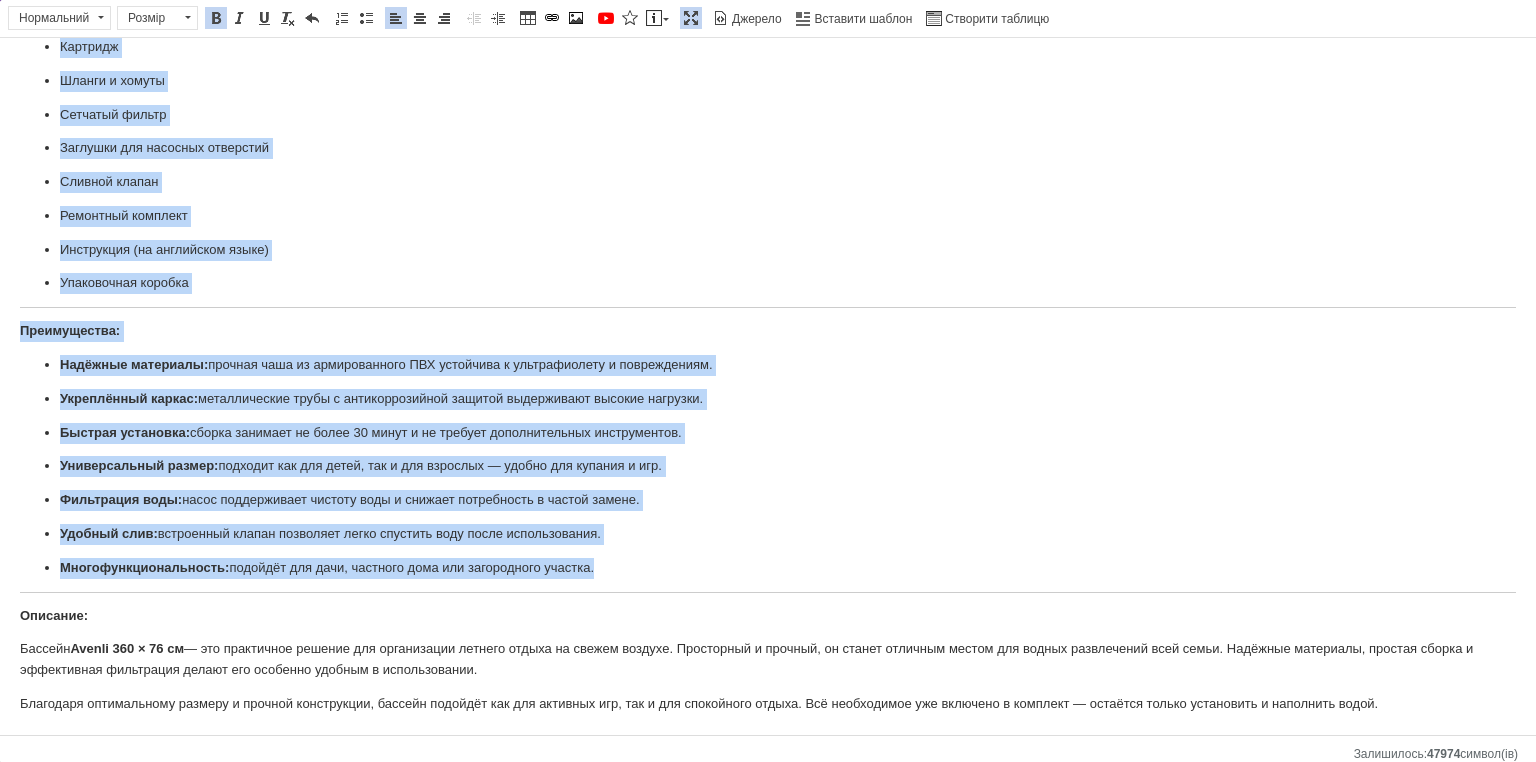 scroll, scrollTop: 851, scrollLeft: 0, axis: vertical 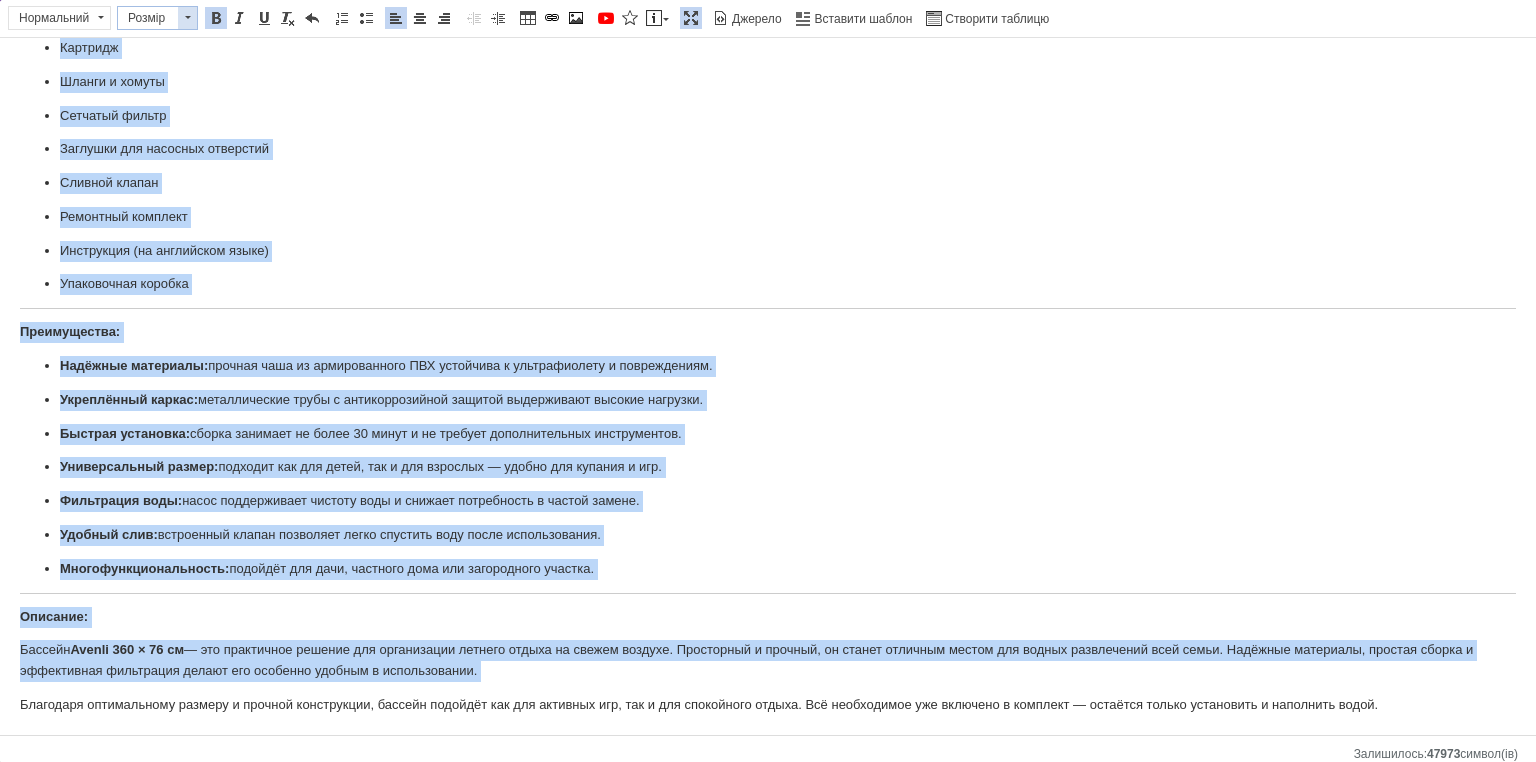 click on "Розмір" at bounding box center [148, 18] 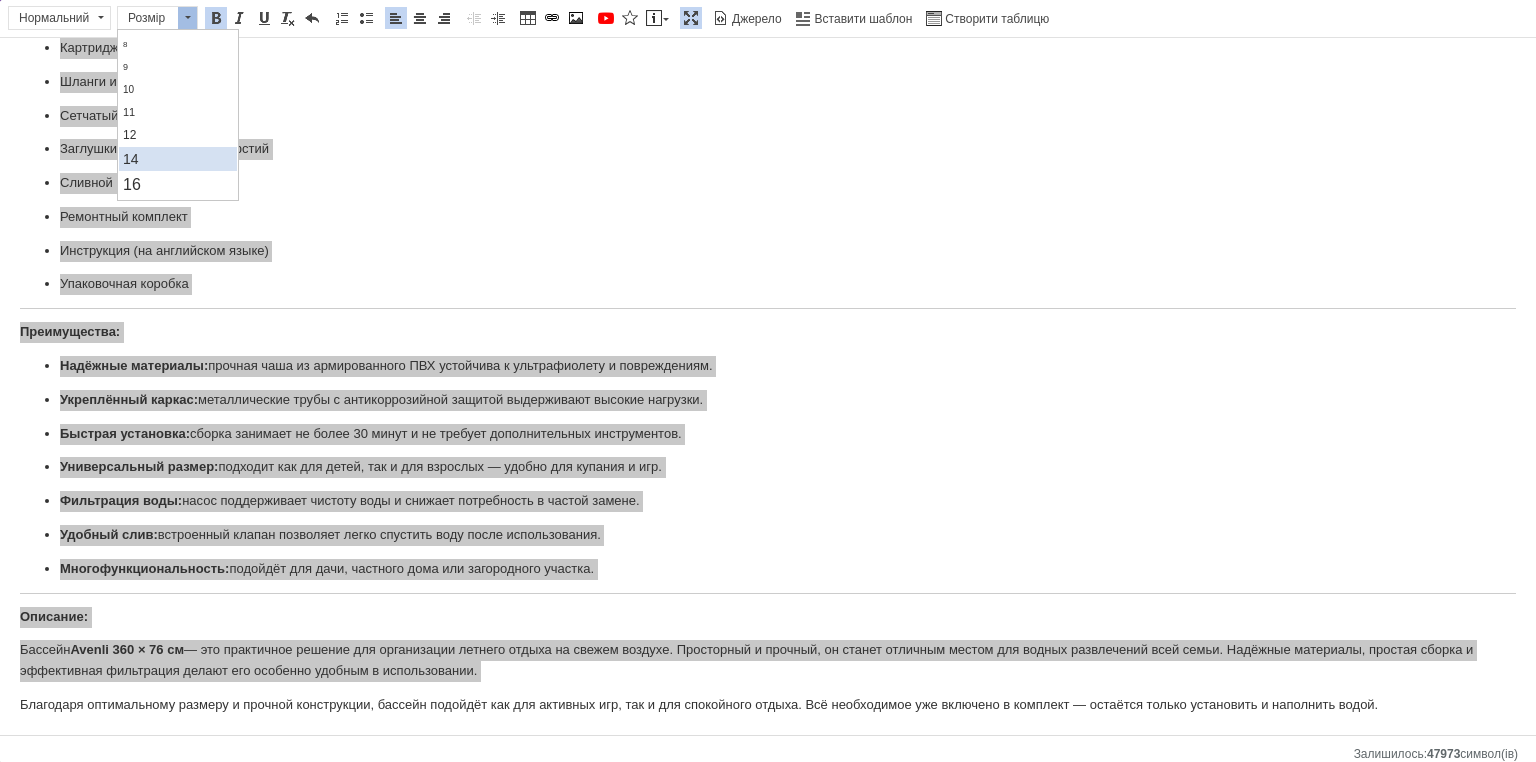 scroll, scrollTop: 80, scrollLeft: 0, axis: vertical 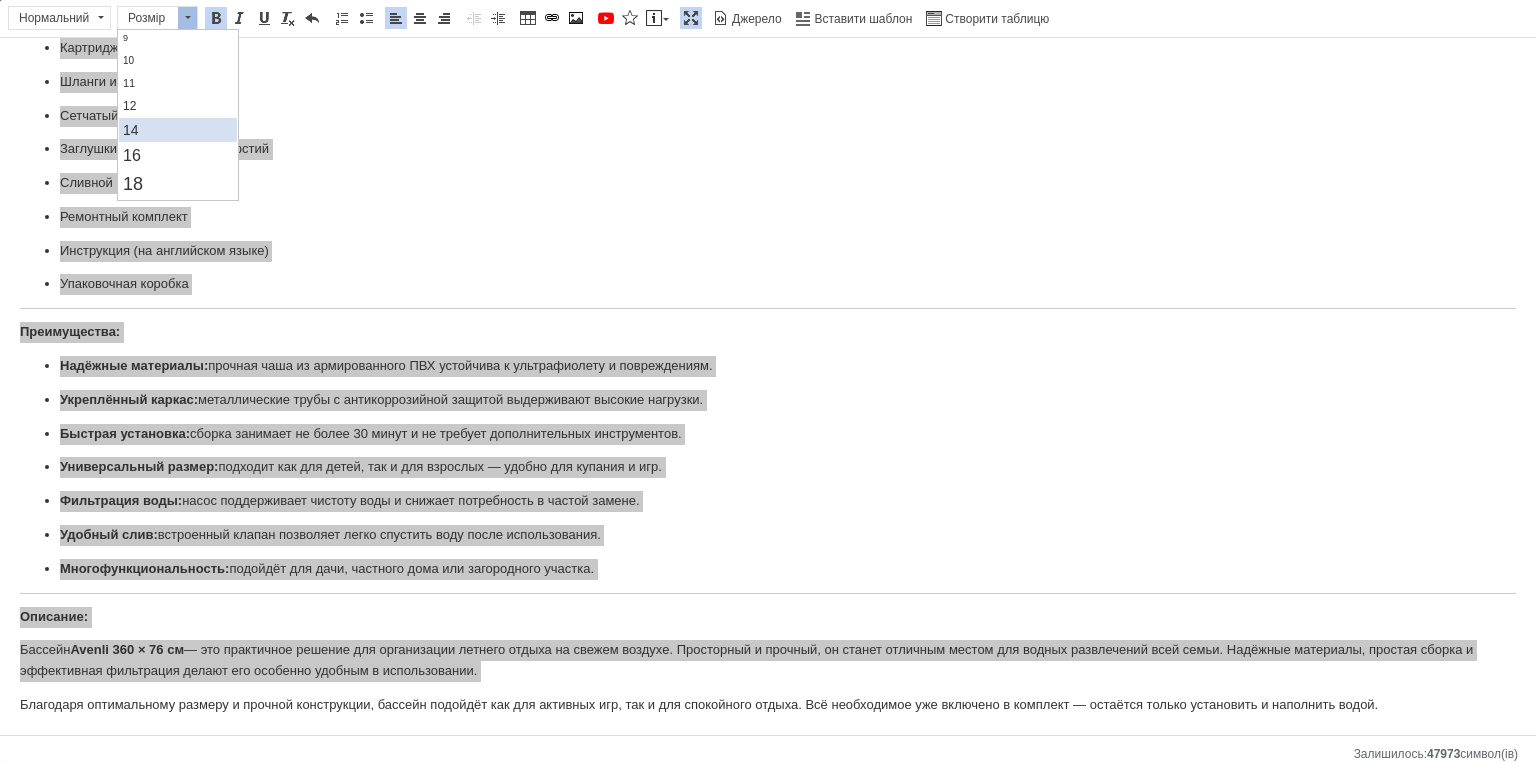 click on "14" at bounding box center (177, 130) 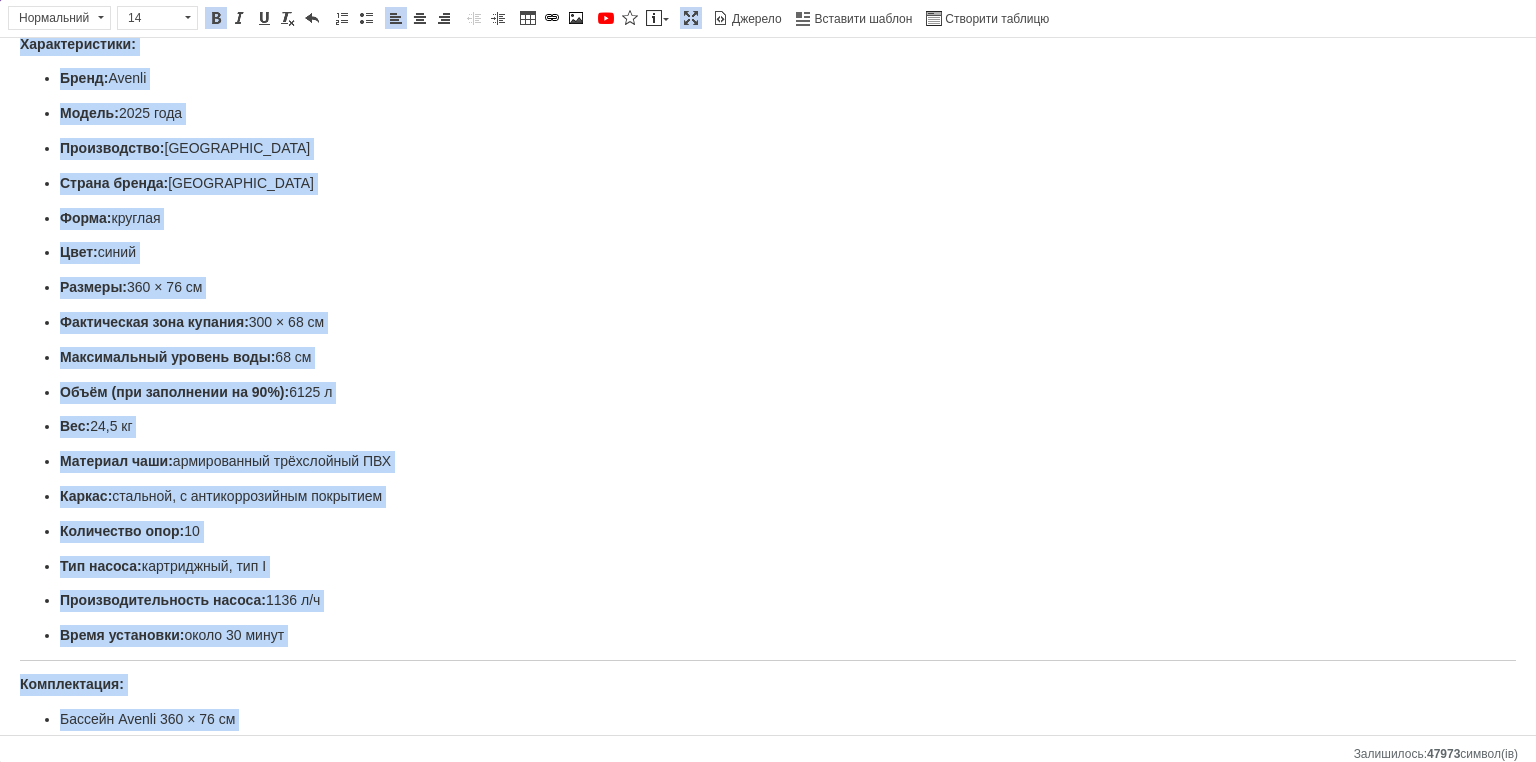 scroll, scrollTop: 0, scrollLeft: 0, axis: both 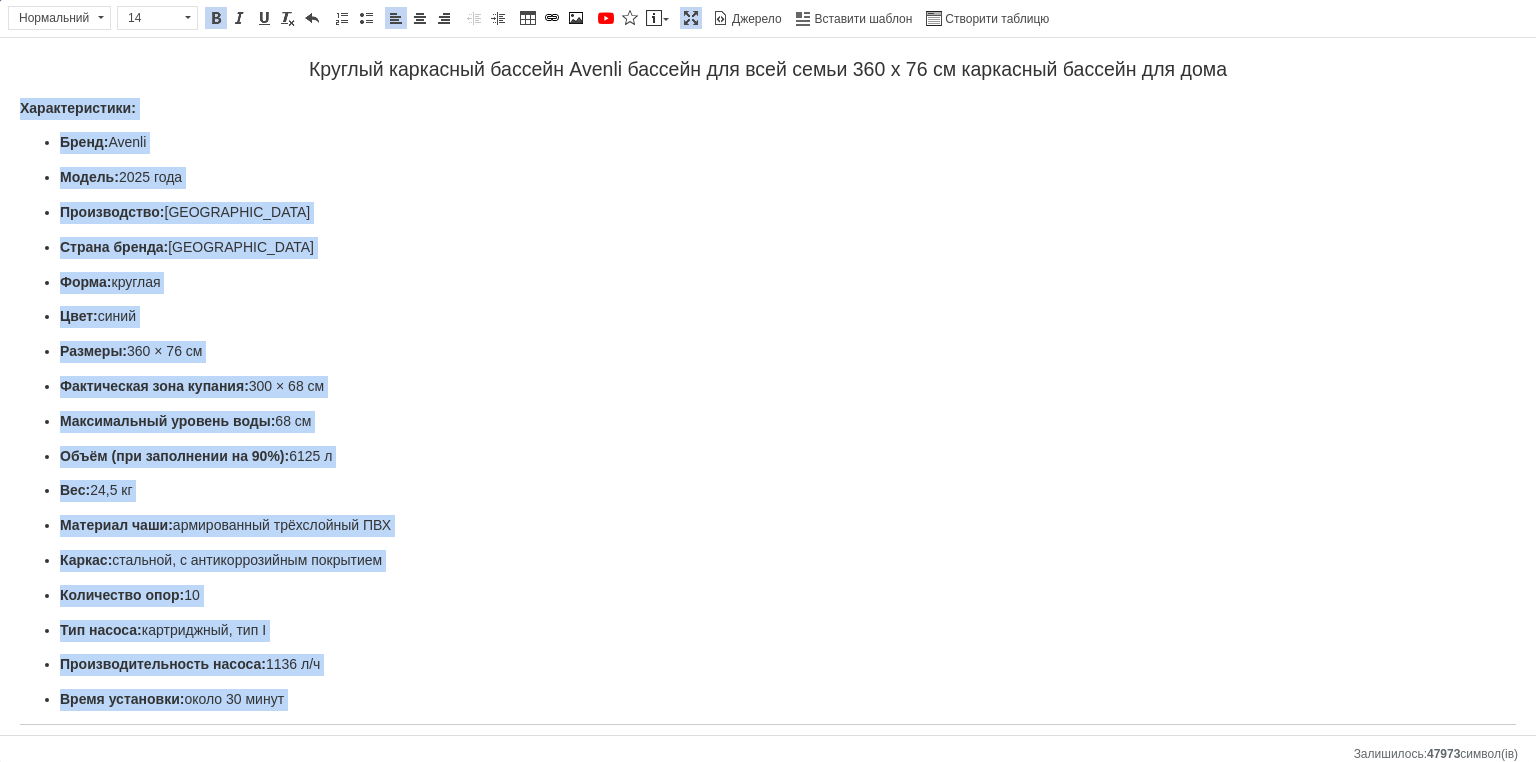 click on "Круглый каркасный бассейн Avenli бассейн для всей семьи 360 х 76 см каркасный бассейн для дома Характеристики: Бренд:  Avenli Модель:  2025 года Производство:  Китай Страна бренда:  [GEOGRAPHIC_DATA] Форма:  круглая Цвет:  синий Размеры:  360 × 76 см Фактическая зона купания:  300 × 68 см Максимальный уровень воды:  68 см Объём (при заполнении на 90%):  6125 л Вес:  24,5 кг Материал чаши:  армированный трёхслойный ПВХ Каркас:  стальной, с антикоррозийным покрытием Количество опор:  10 Тип насоса:  картриджный, тип I Производительность насоса:  1136 л/ч Время установки:  около 30 минут Комплектация:" at bounding box center (768, 834) 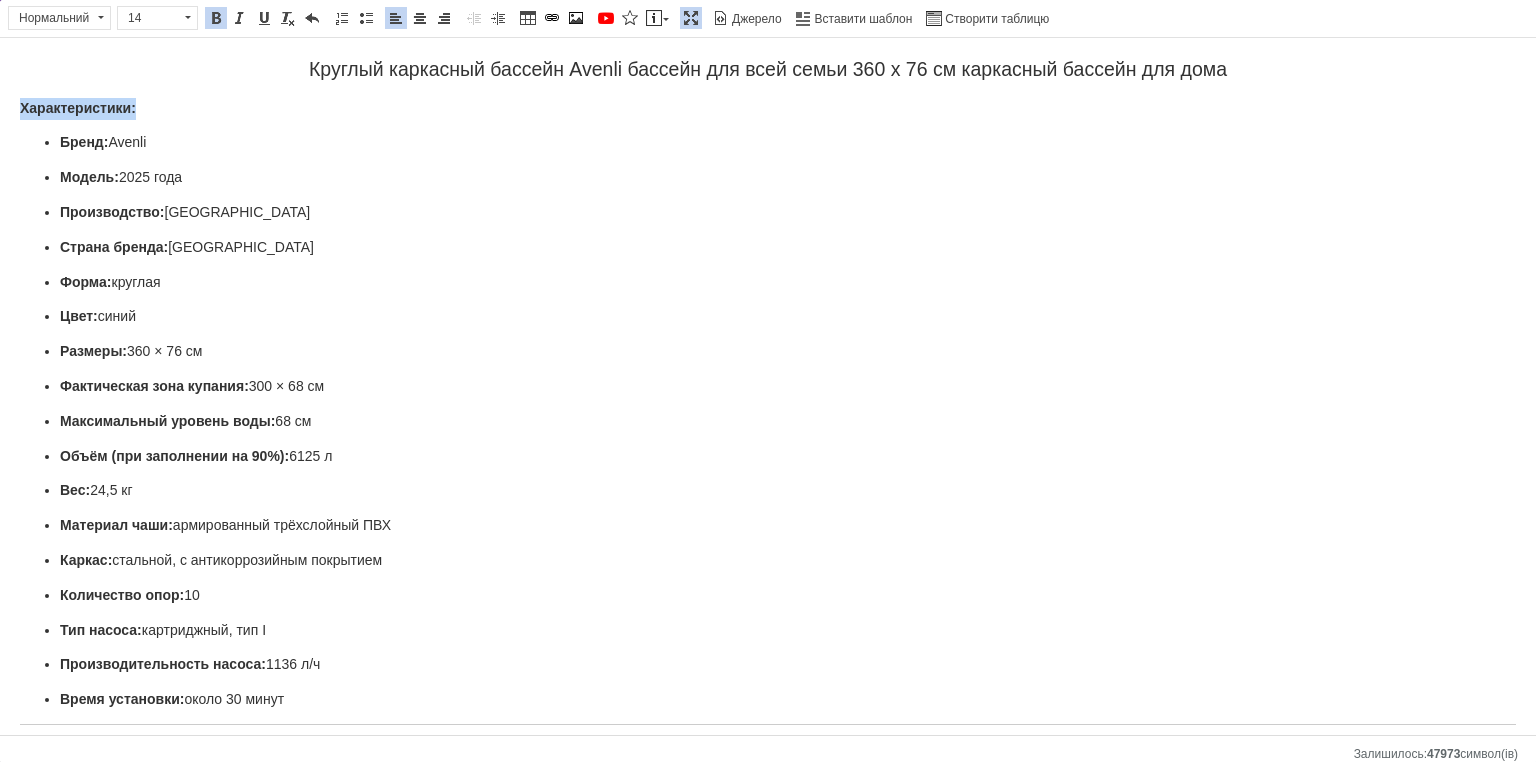 drag, startPoint x: 160, startPoint y: 104, endPoint x: 9, endPoint y: 94, distance: 151.33076 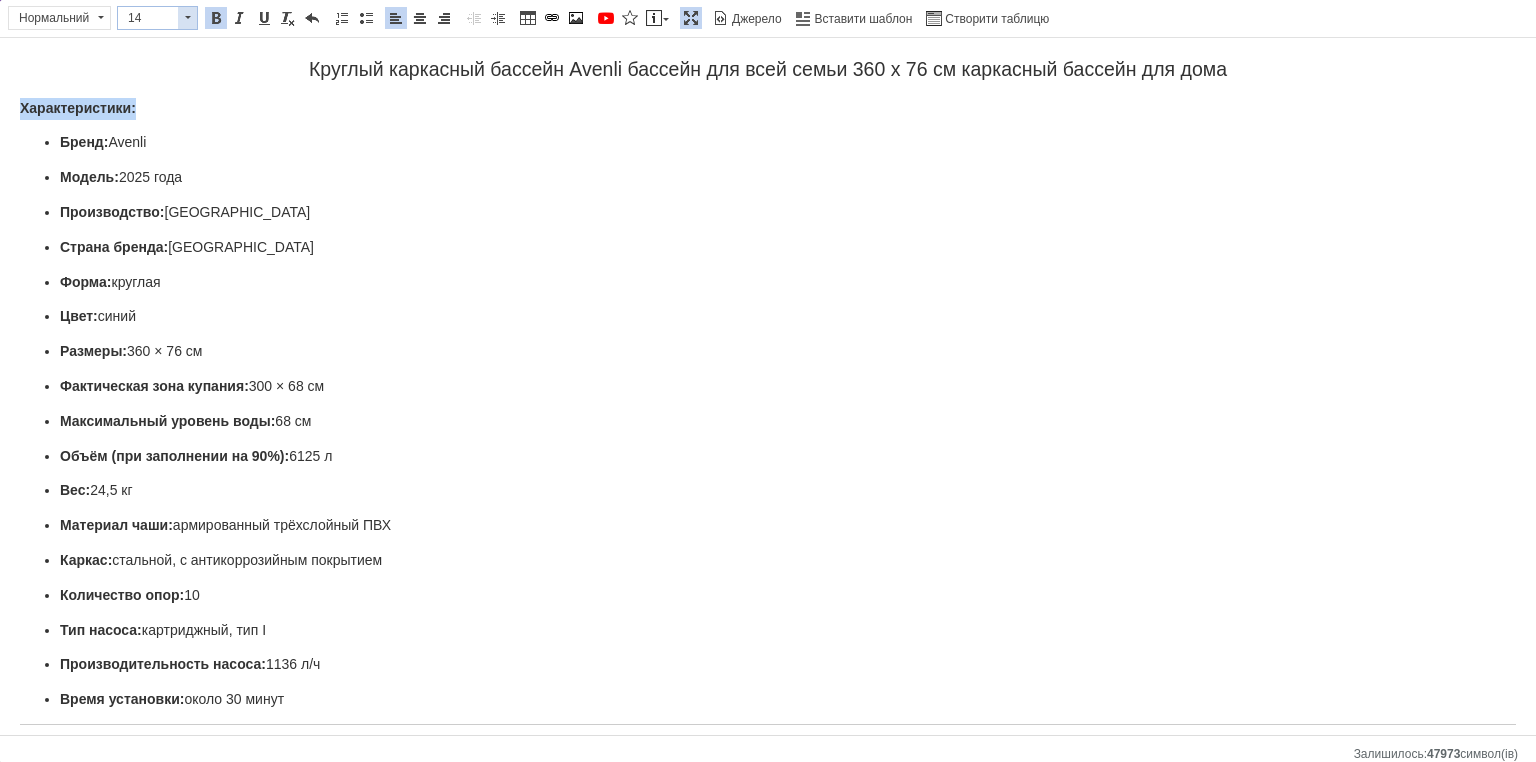 click on "14" at bounding box center [148, 18] 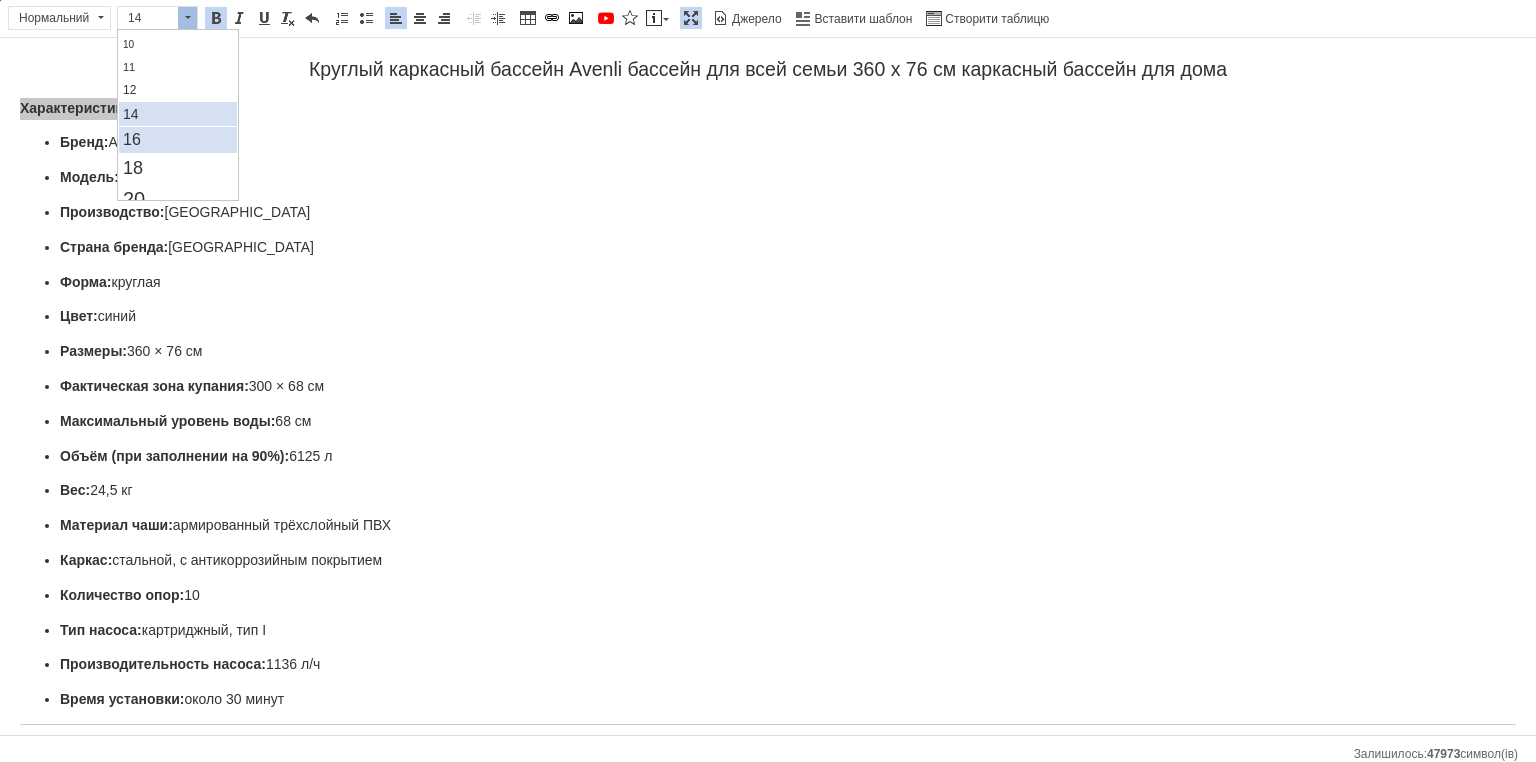 scroll, scrollTop: 100, scrollLeft: 0, axis: vertical 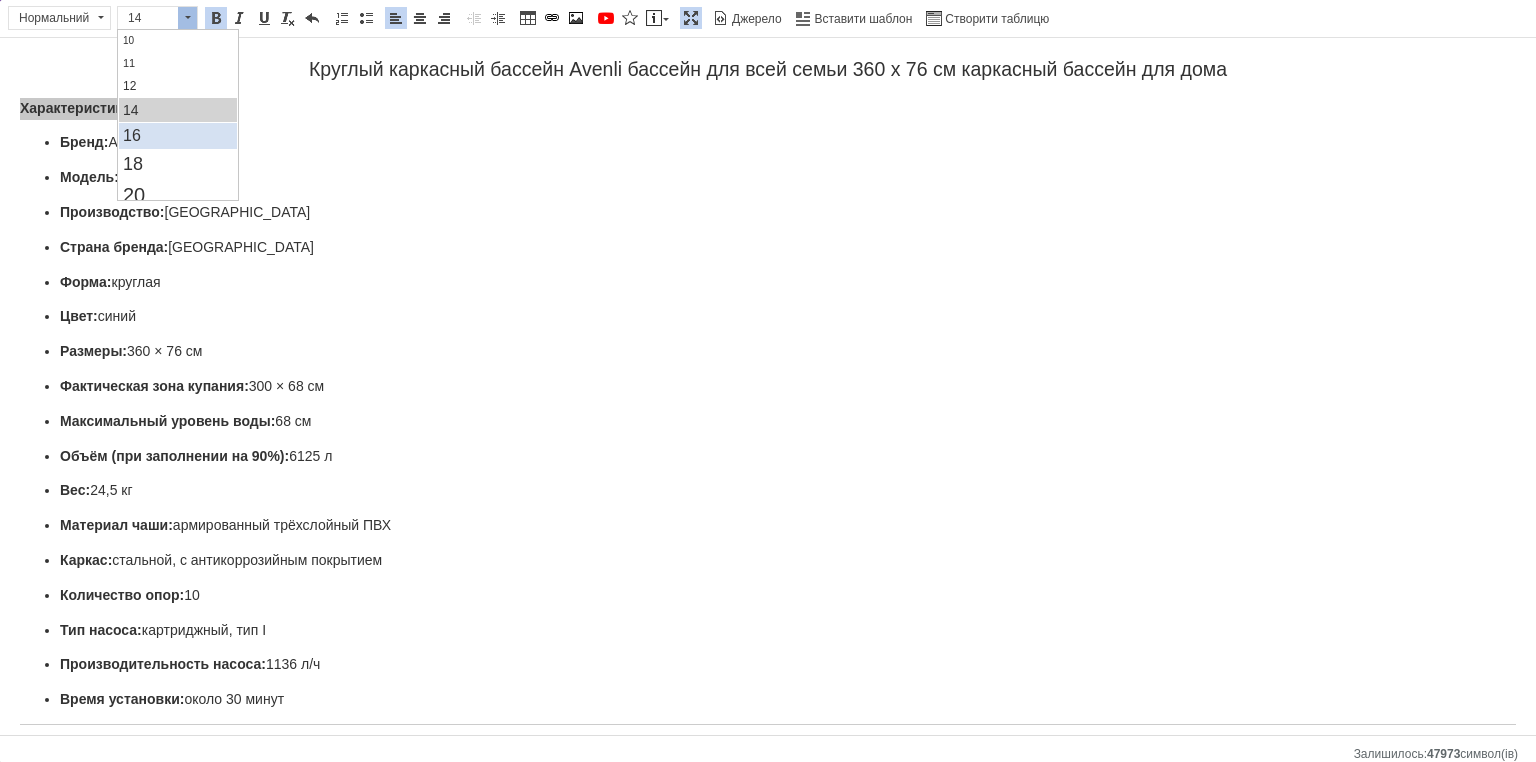 click on "16" at bounding box center (177, 136) 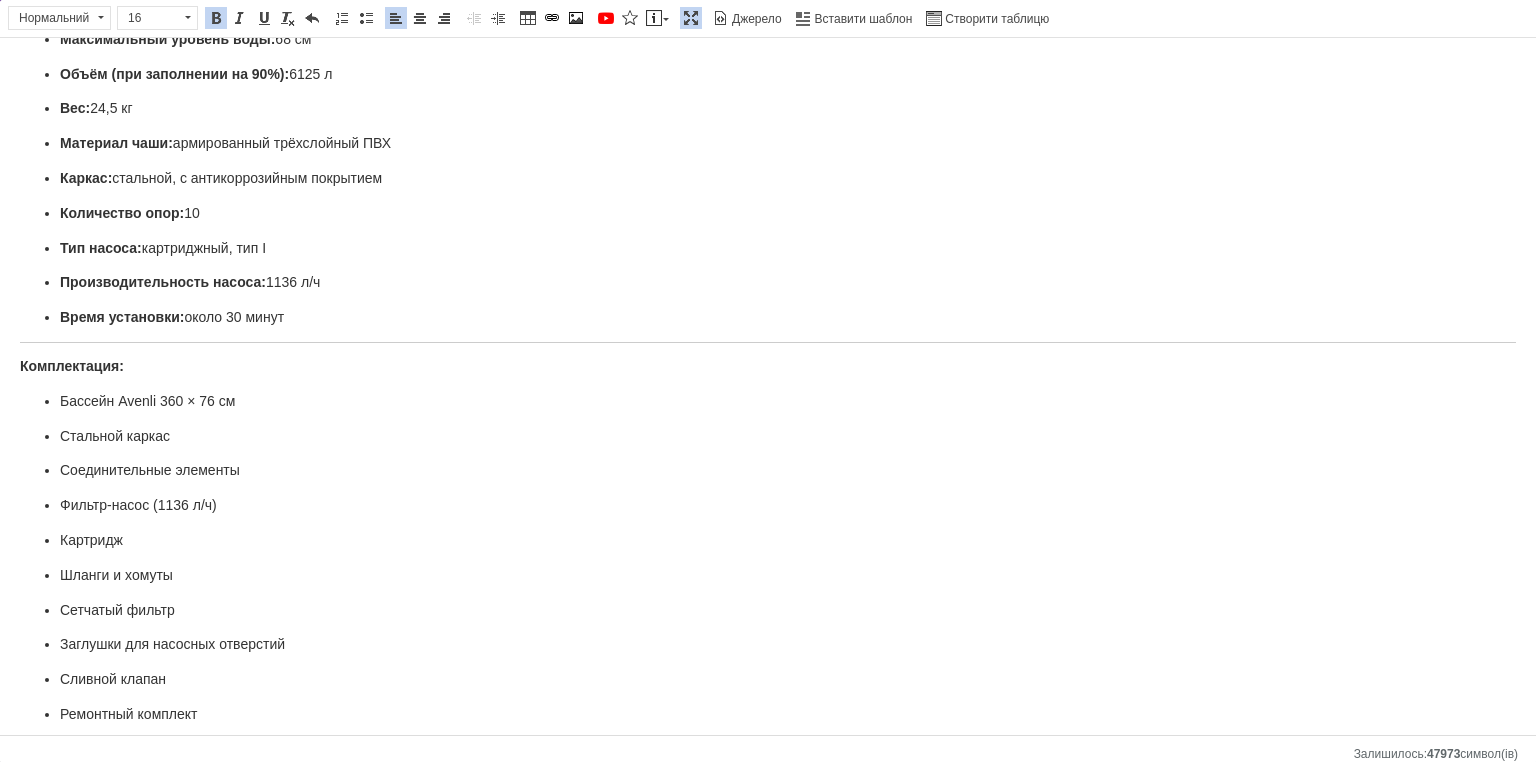 scroll, scrollTop: 400, scrollLeft: 0, axis: vertical 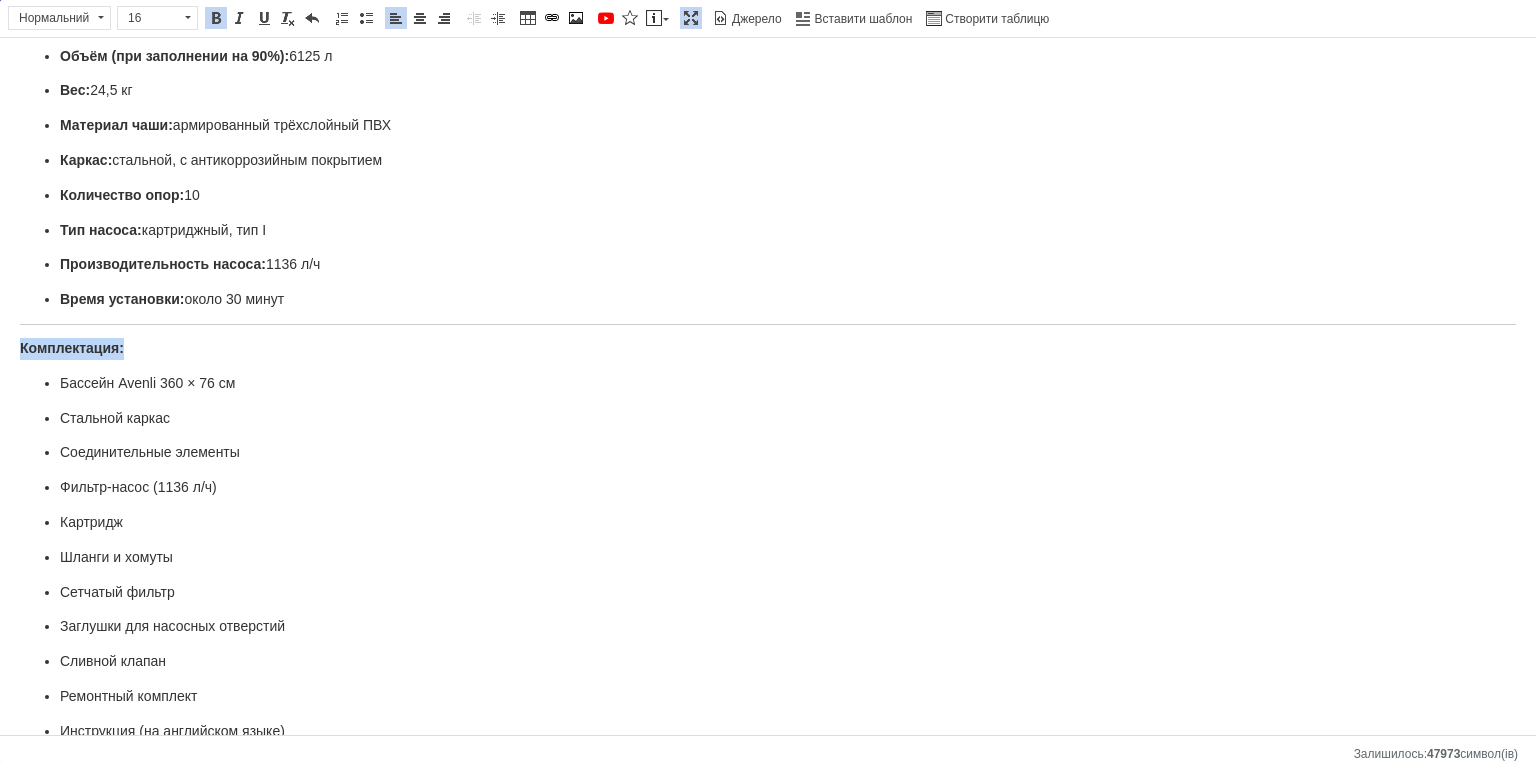 drag, startPoint x: 59, startPoint y: 321, endPoint x: 0, endPoint y: 316, distance: 59.211487 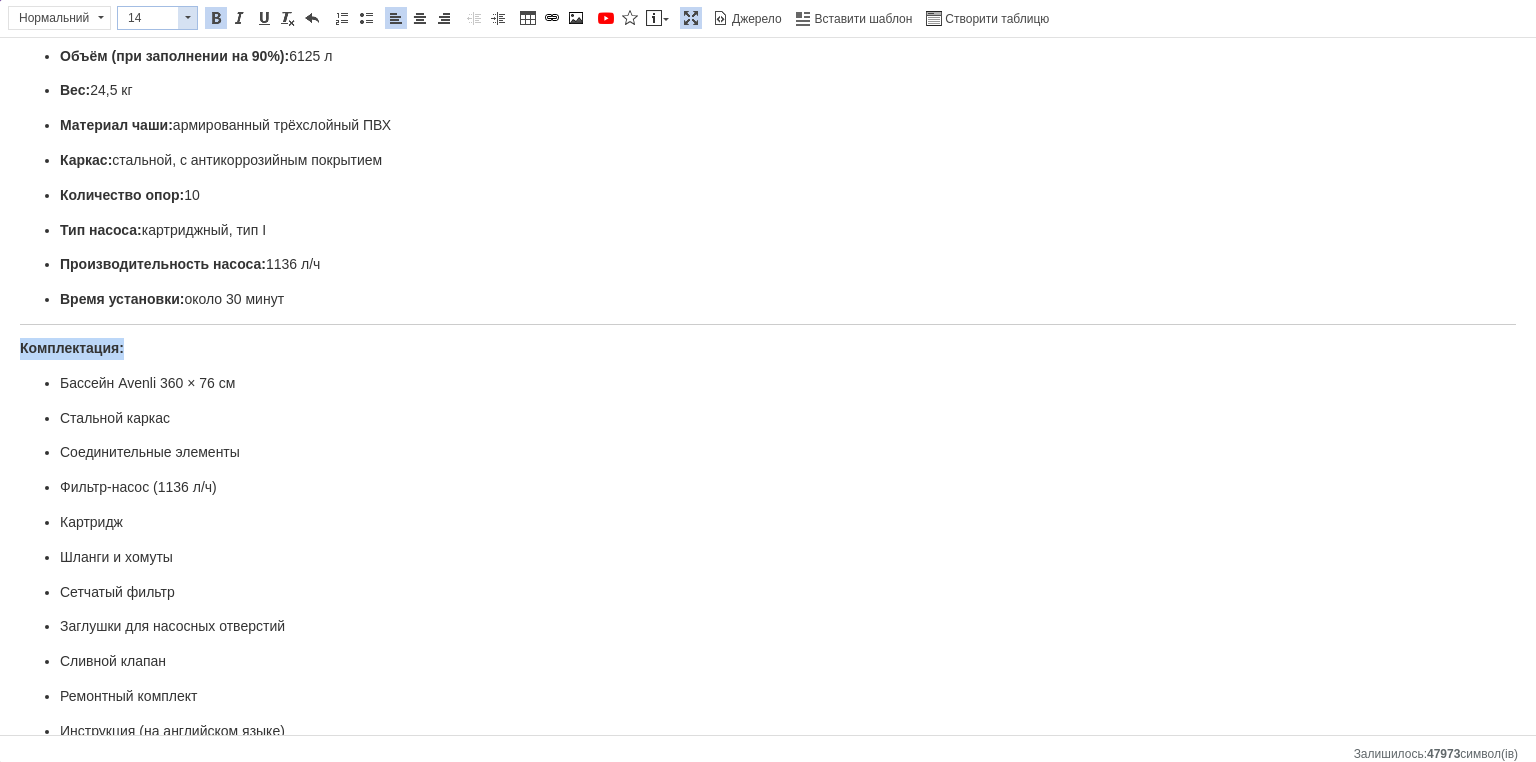 click at bounding box center [187, 18] 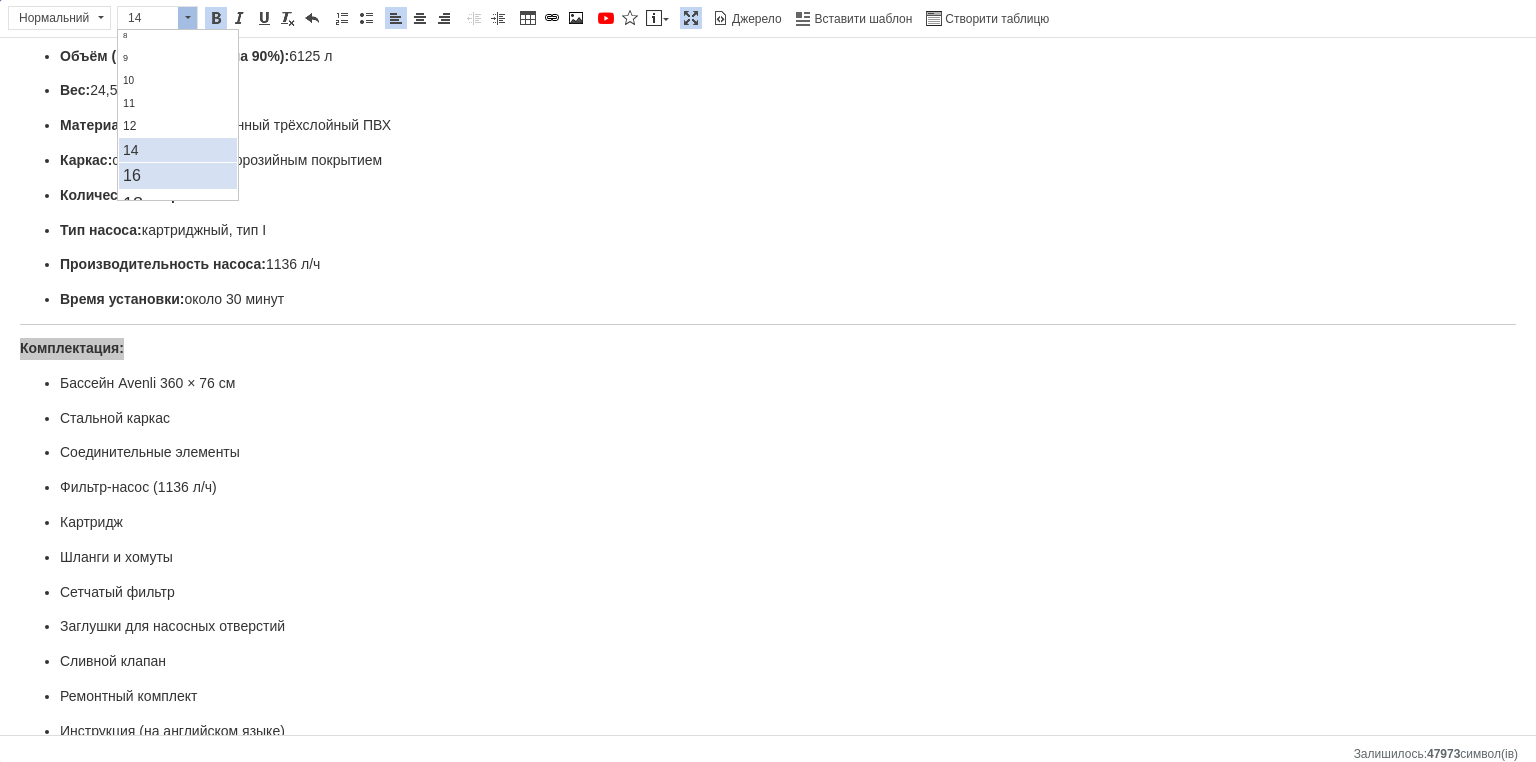 scroll, scrollTop: 100, scrollLeft: 0, axis: vertical 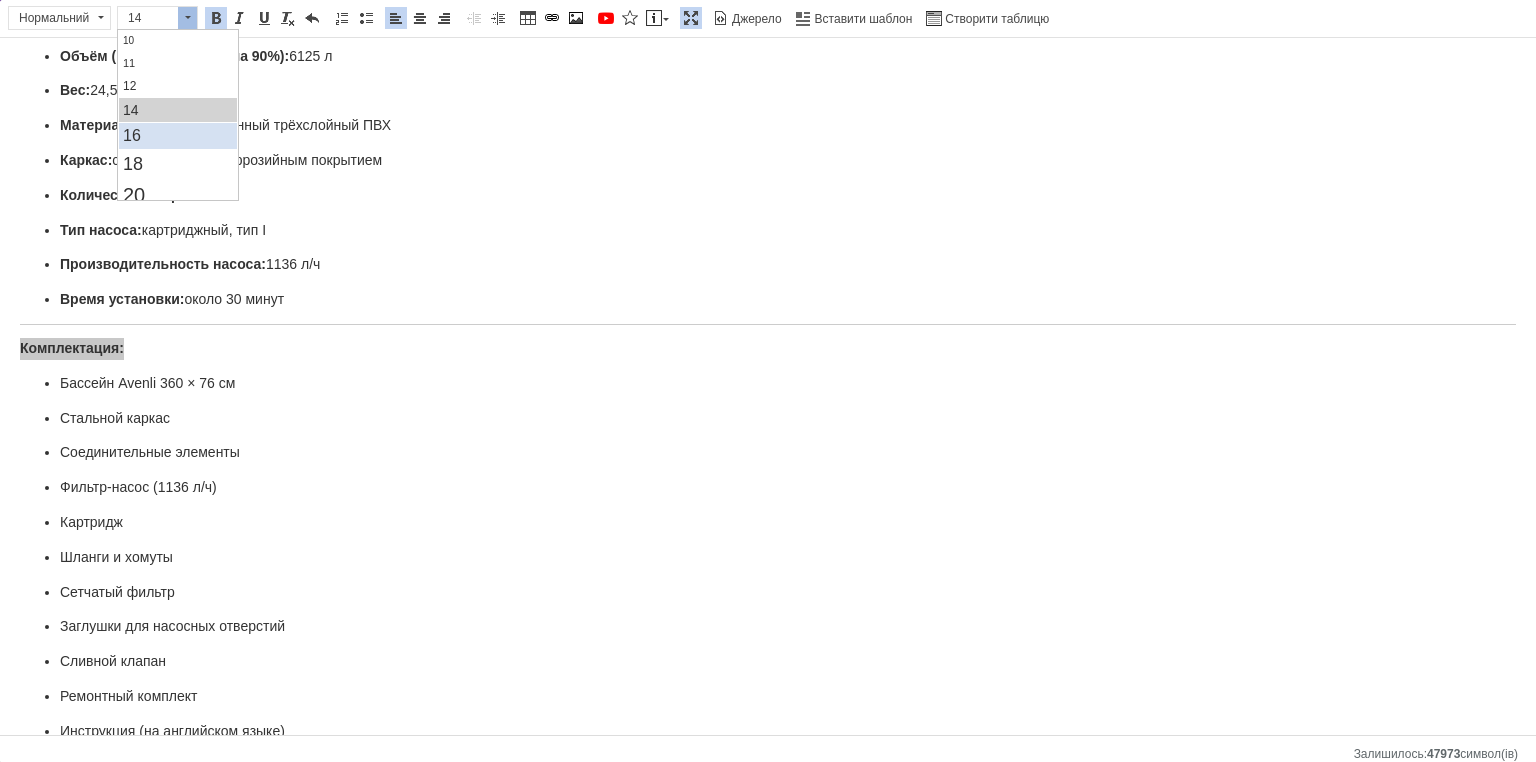 click on "16" at bounding box center [177, 136] 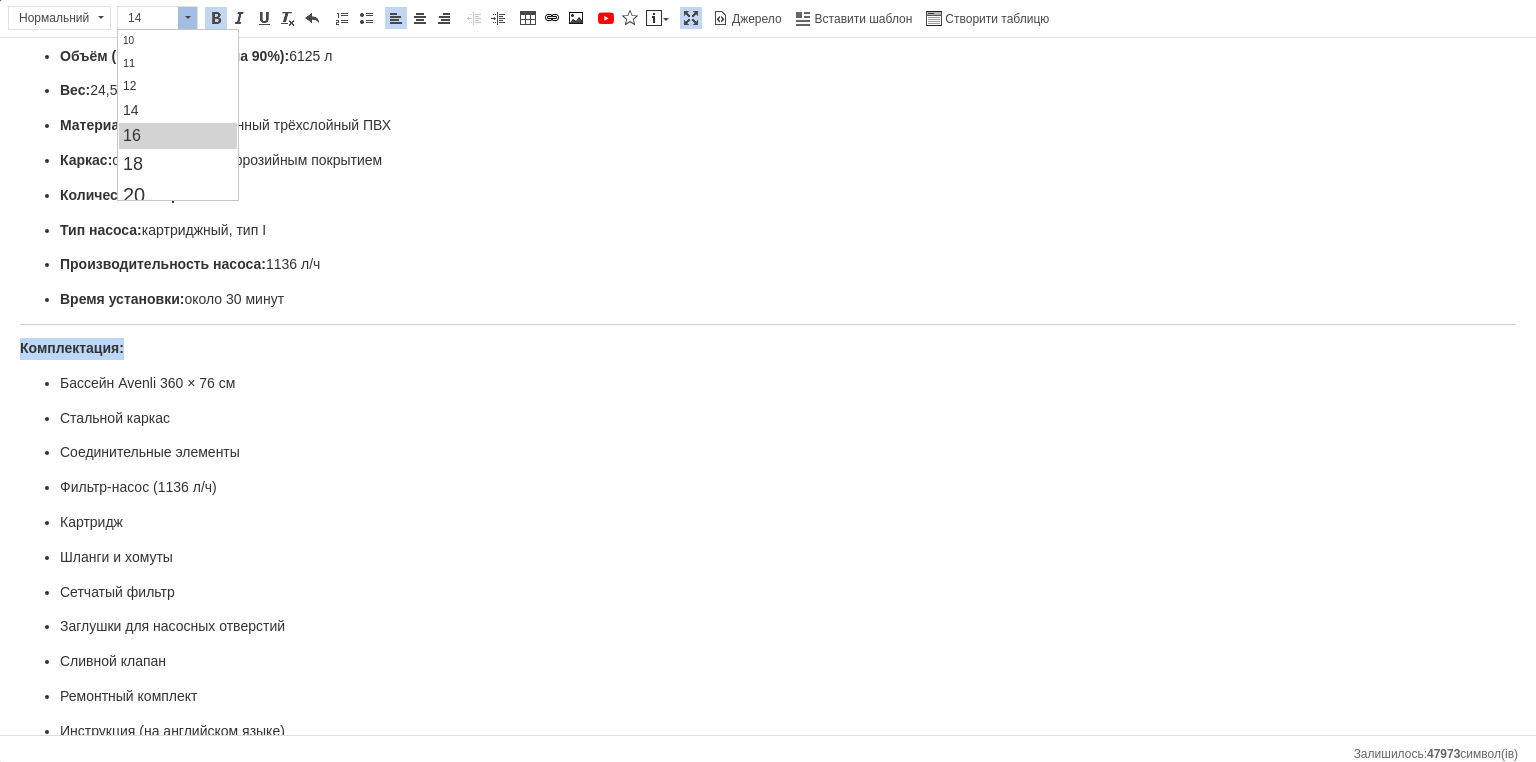 scroll, scrollTop: 0, scrollLeft: 0, axis: both 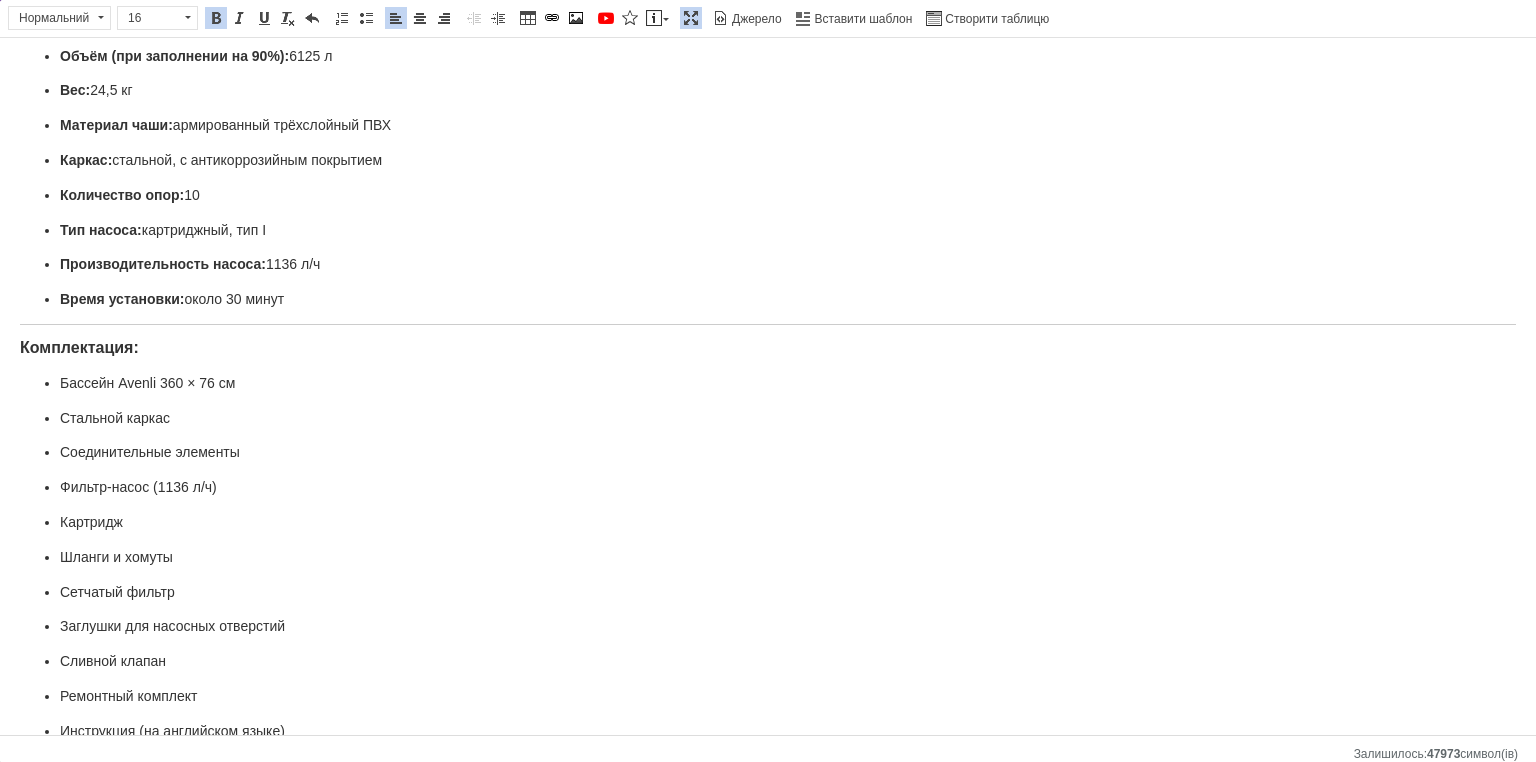 click on "Комплектация:" at bounding box center (79, 347) 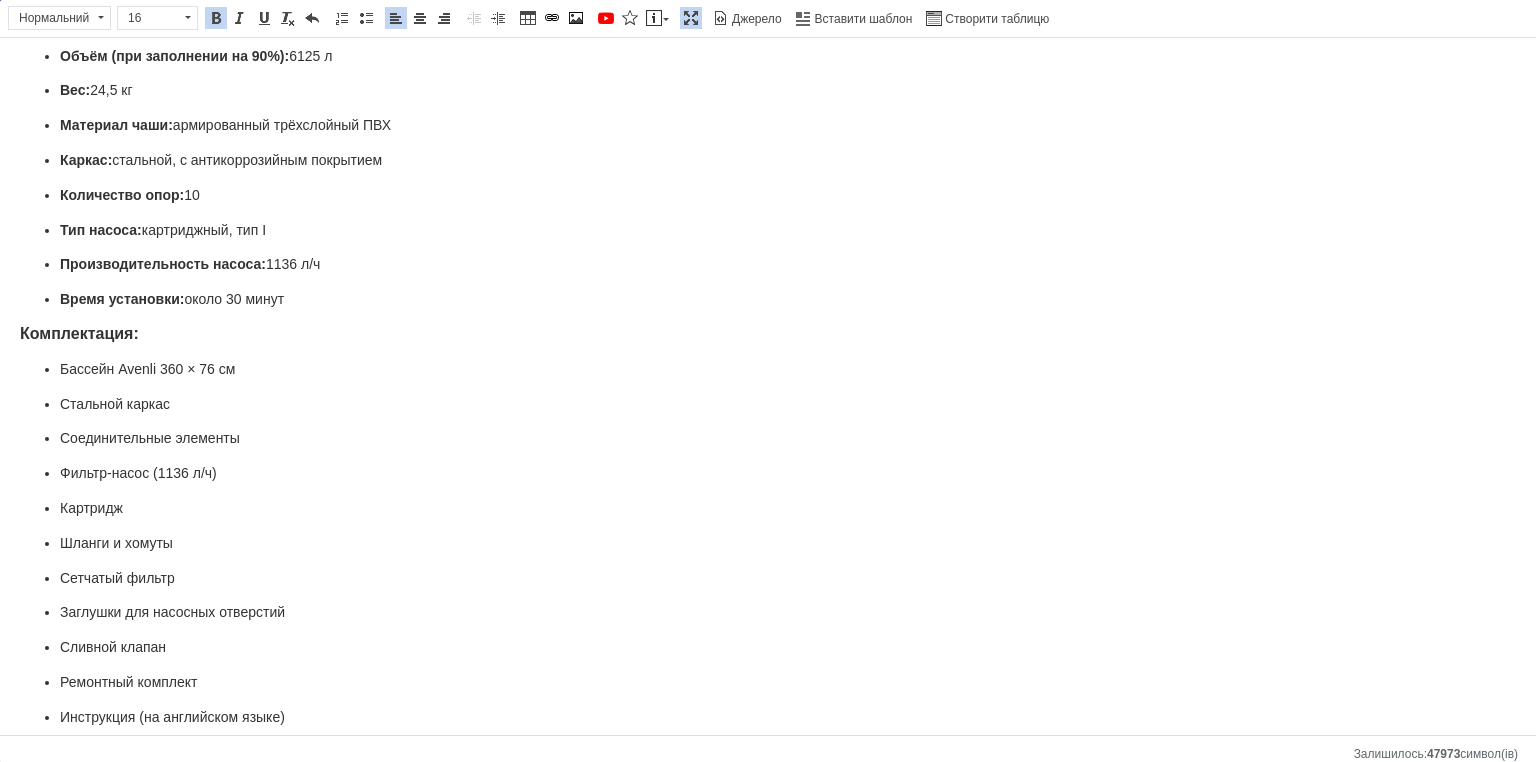 type 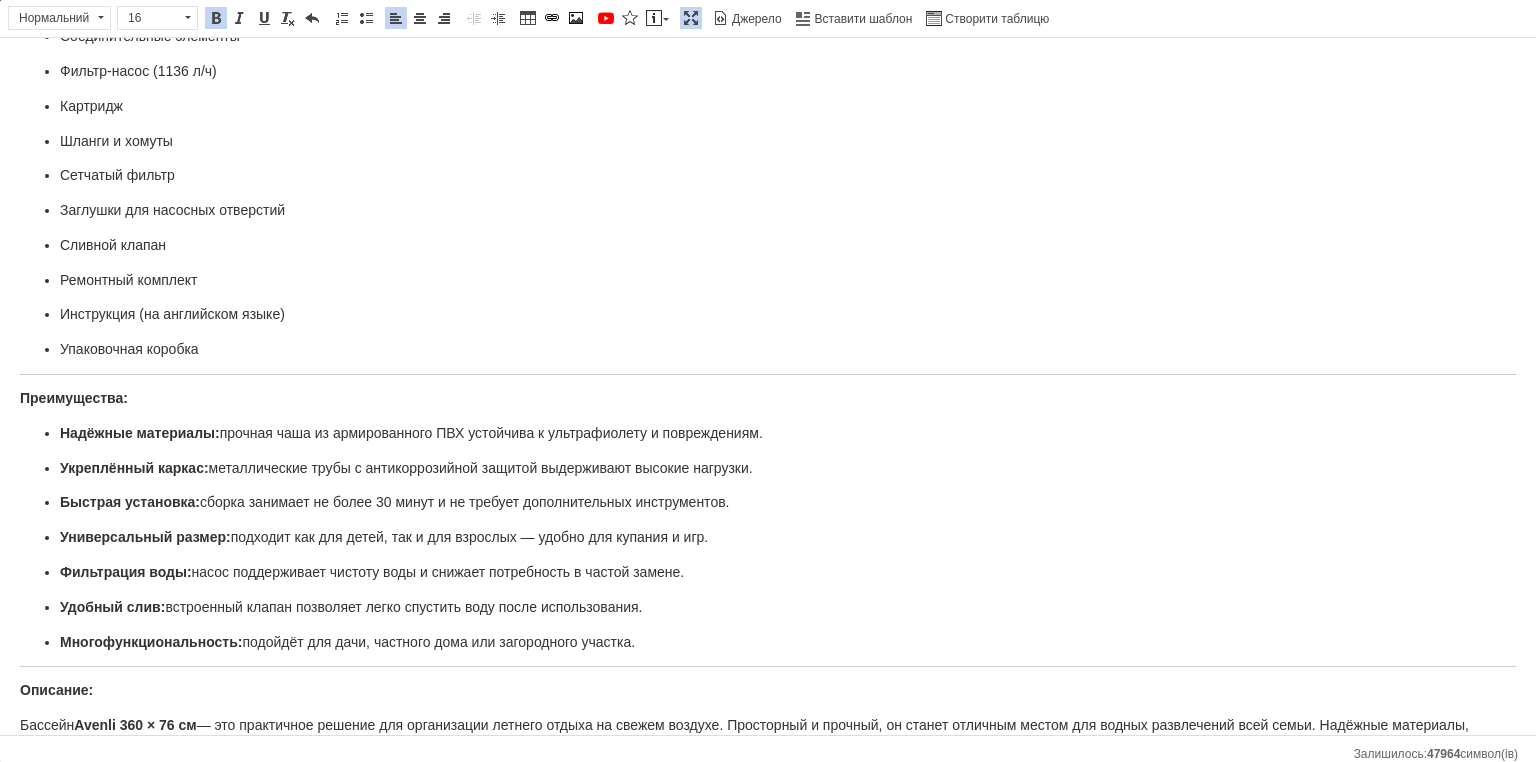 scroll, scrollTop: 872, scrollLeft: 0, axis: vertical 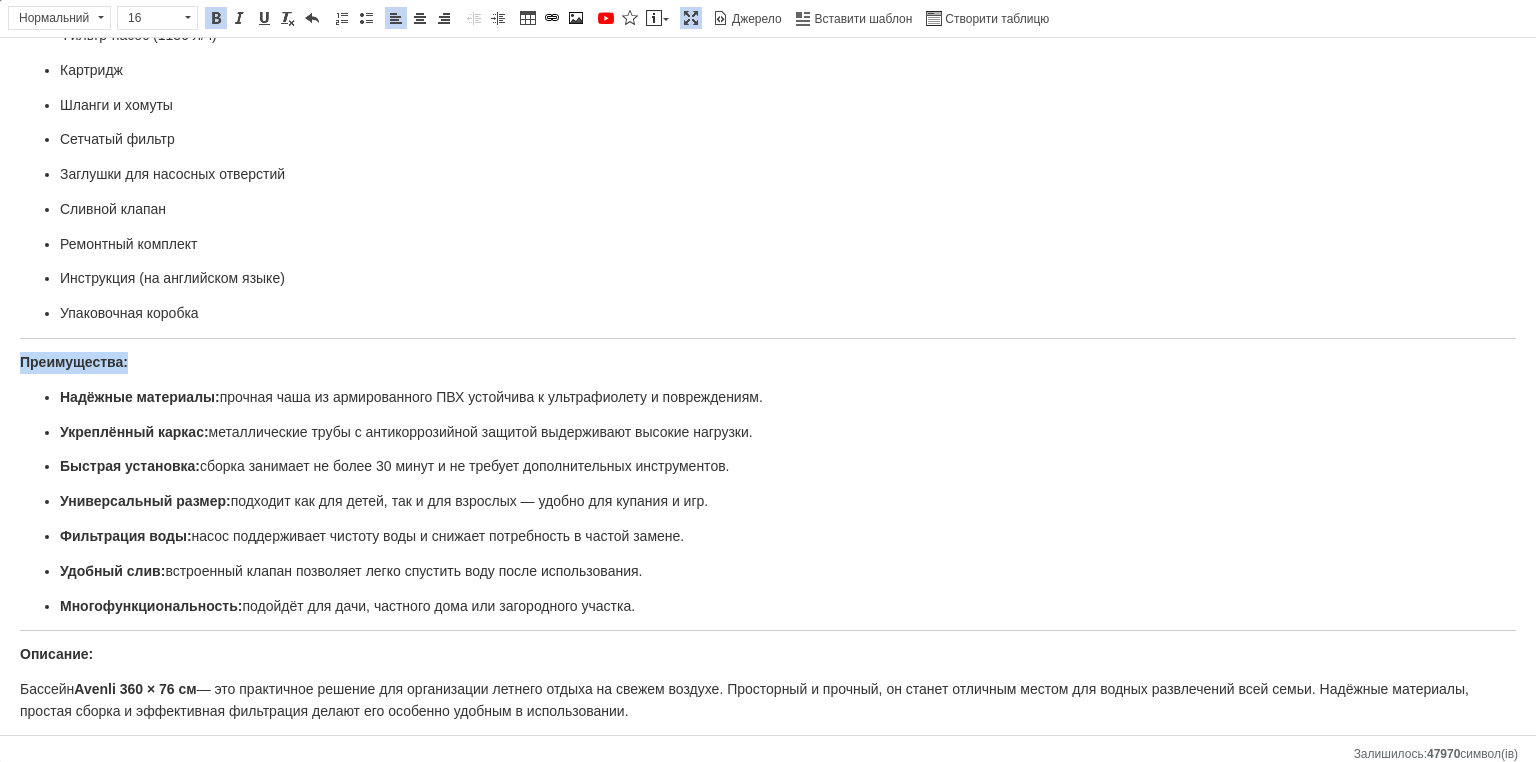 drag, startPoint x: 132, startPoint y: 335, endPoint x: 0, endPoint y: 313, distance: 133.82077 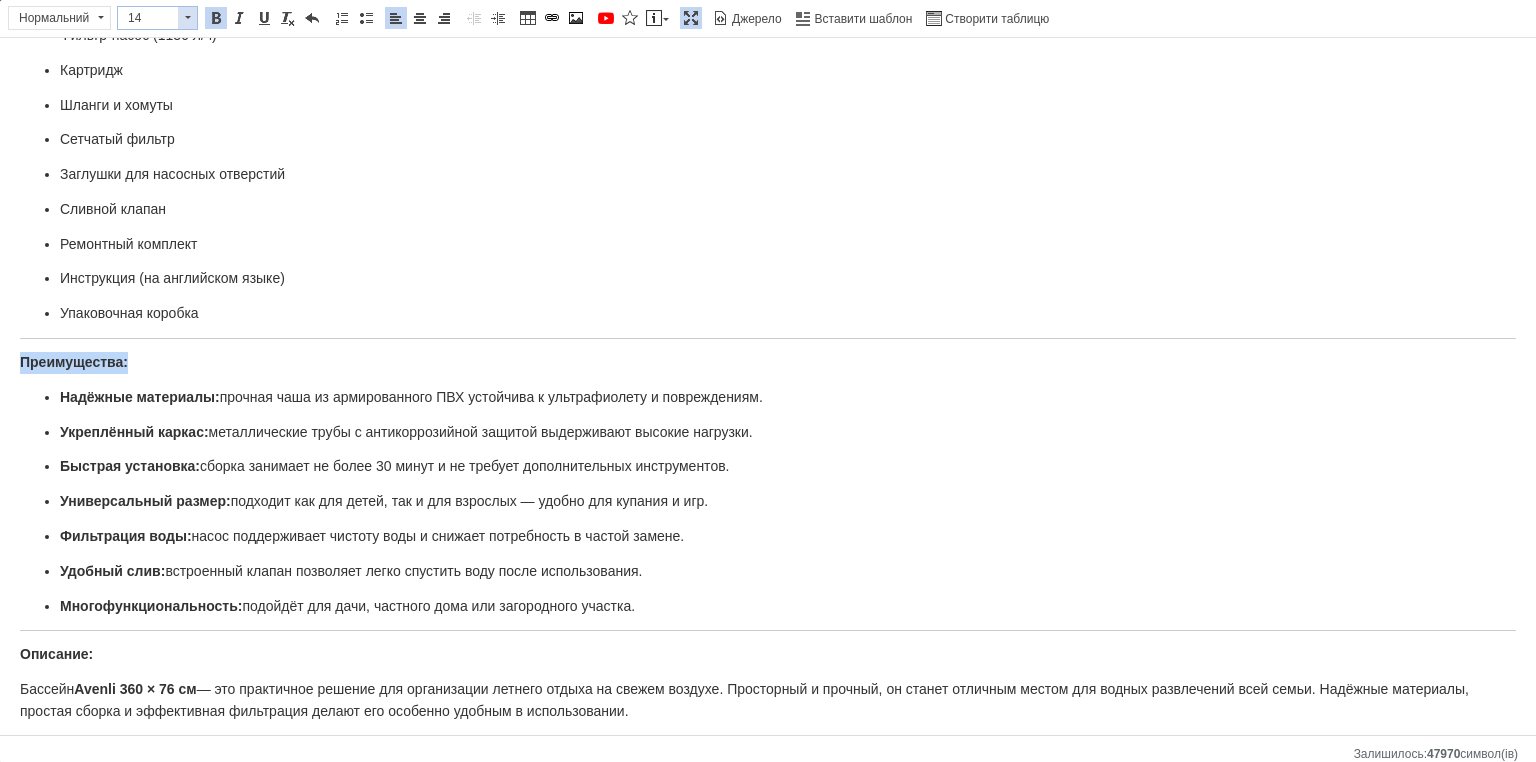 click on "14" at bounding box center (148, 18) 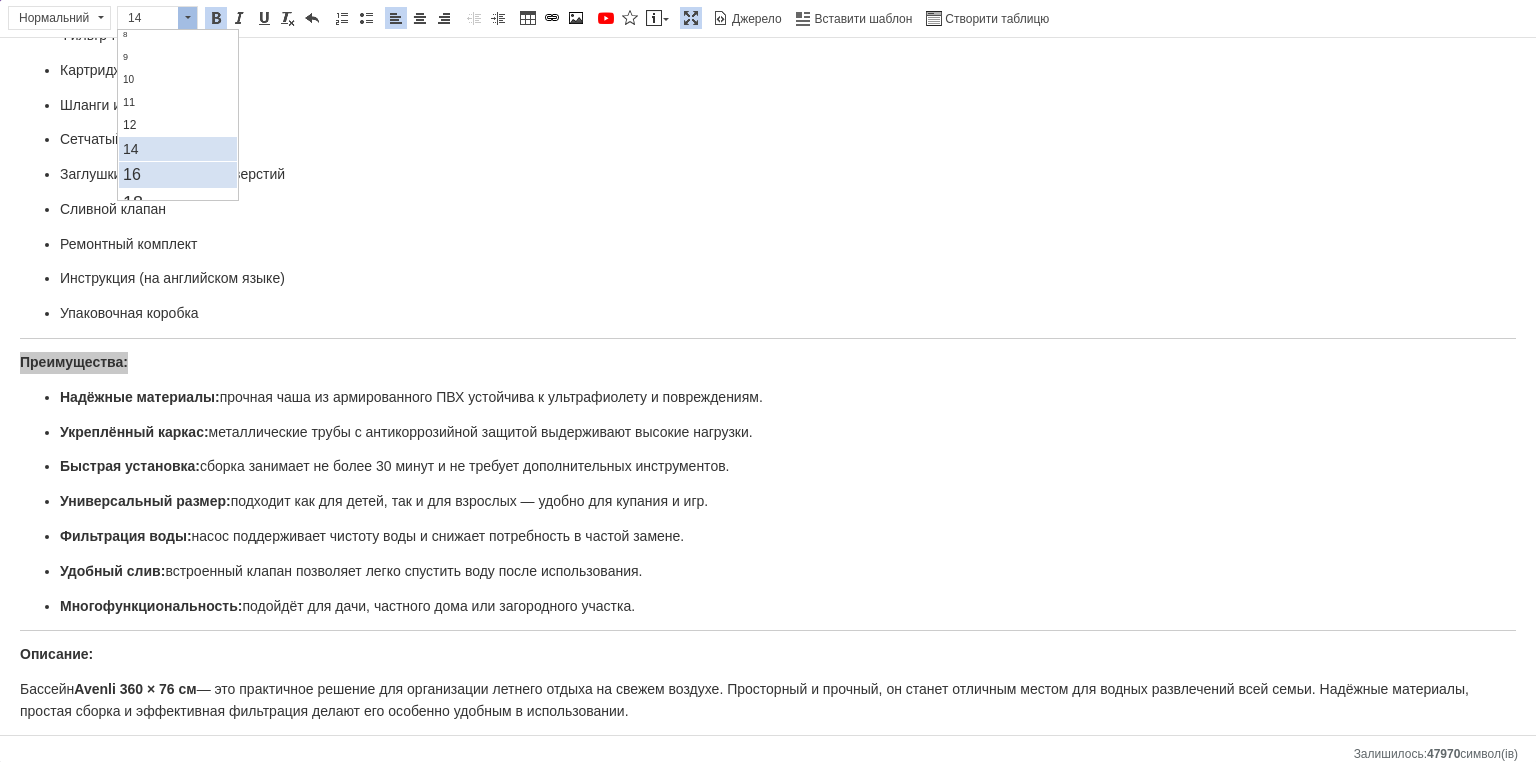 scroll, scrollTop: 100, scrollLeft: 0, axis: vertical 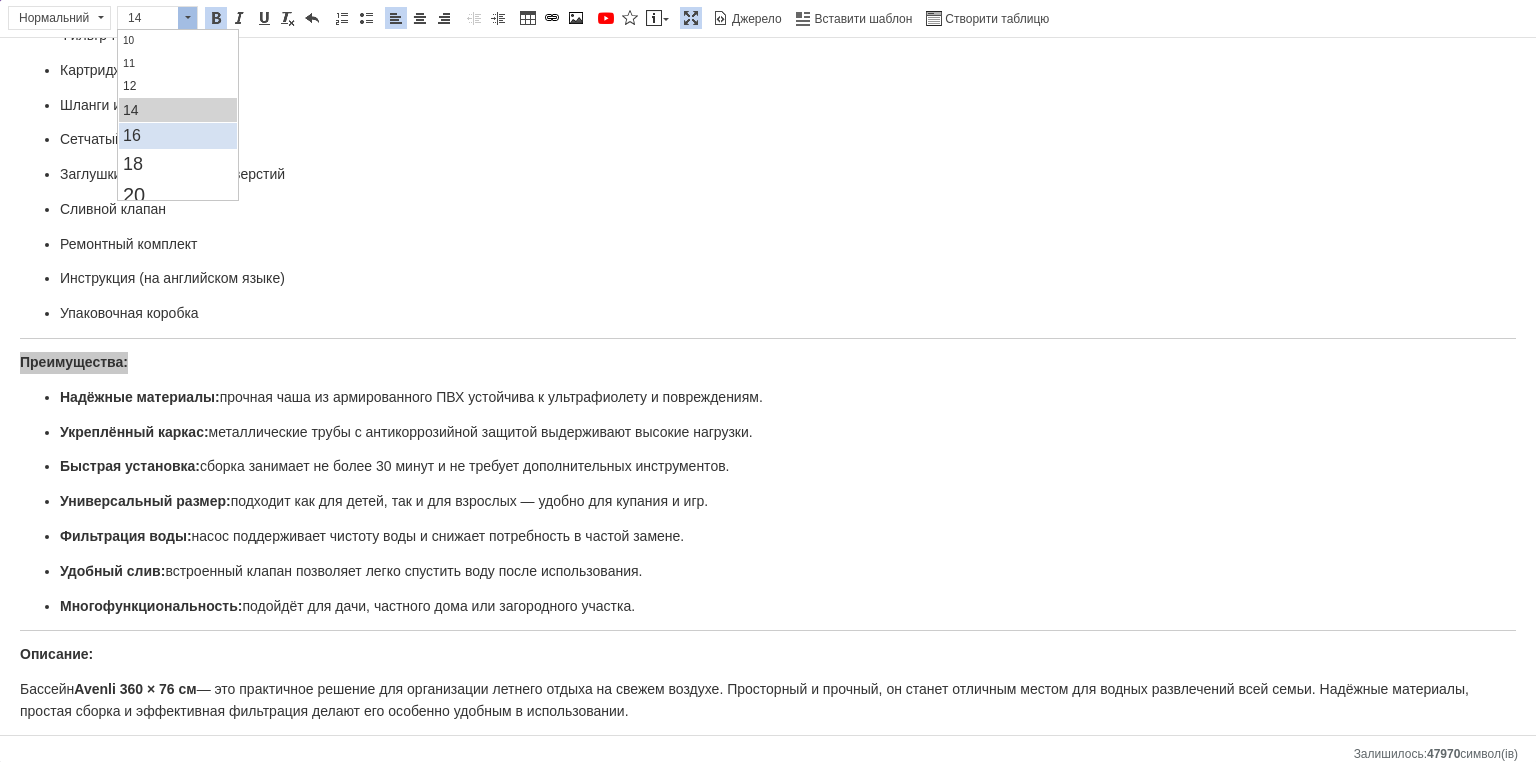 drag, startPoint x: 148, startPoint y: 129, endPoint x: 255, endPoint y: 154, distance: 109.88175 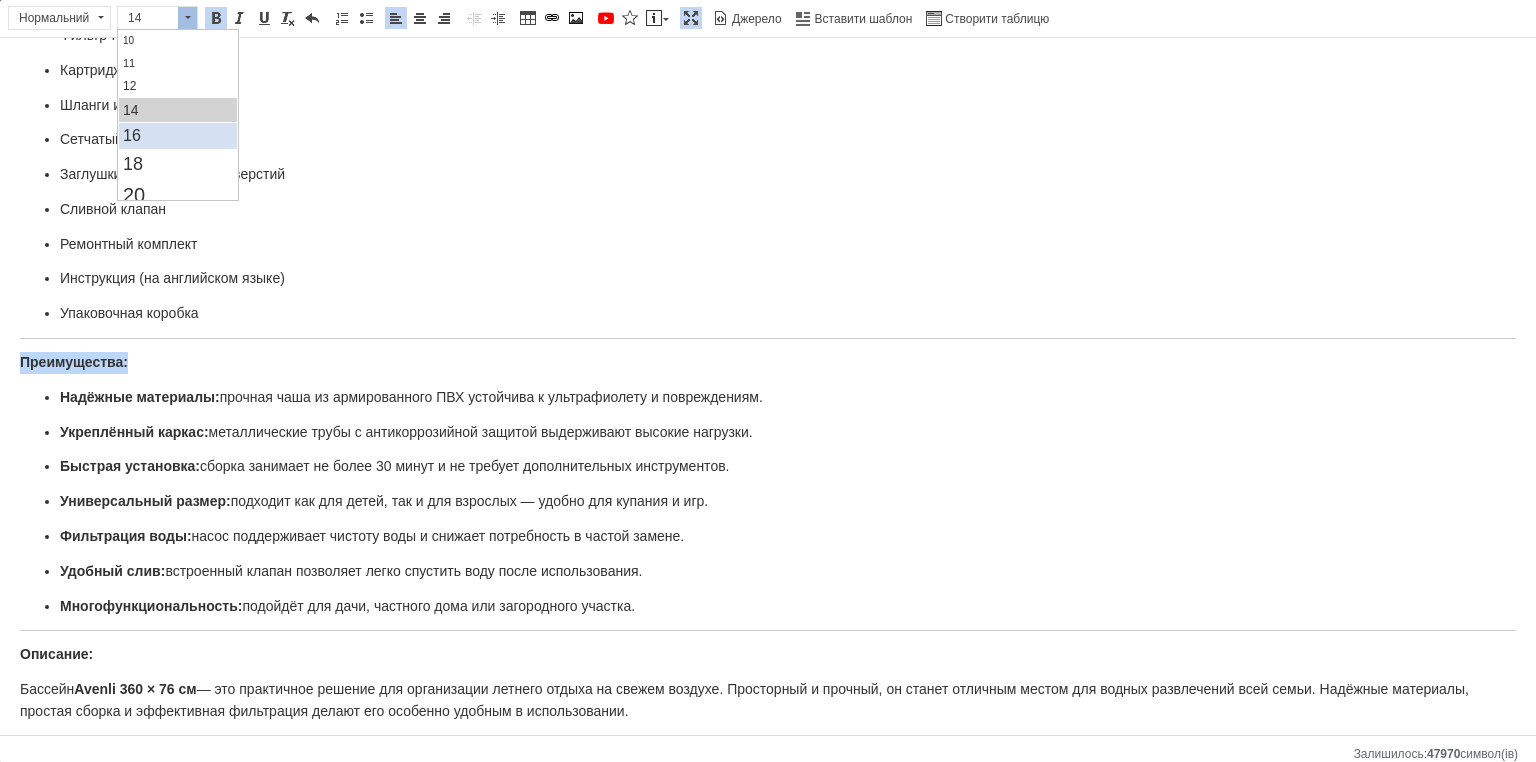 scroll, scrollTop: 0, scrollLeft: 0, axis: both 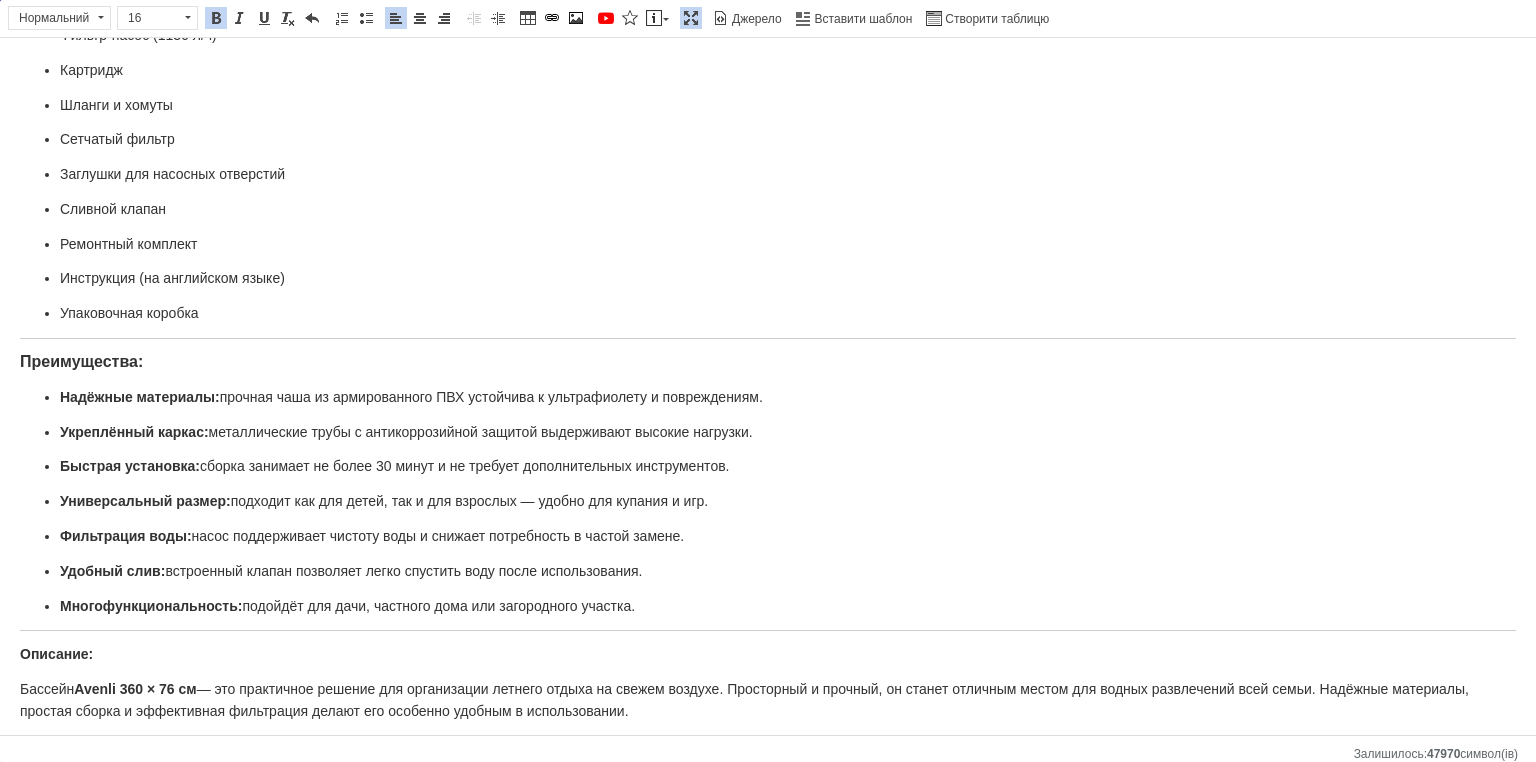 click on "Преимущества:" at bounding box center [81, 361] 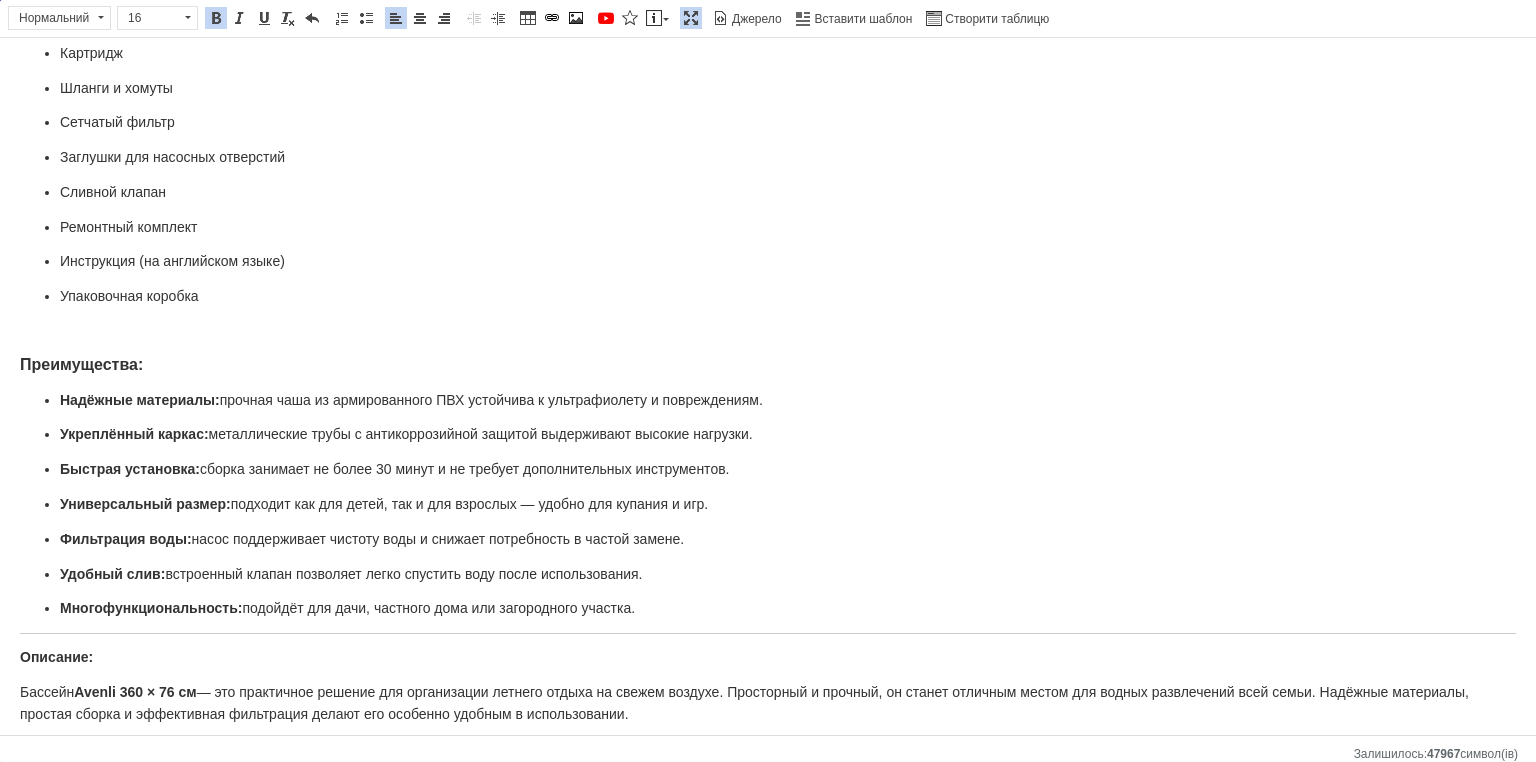 scroll, scrollTop: 893, scrollLeft: 0, axis: vertical 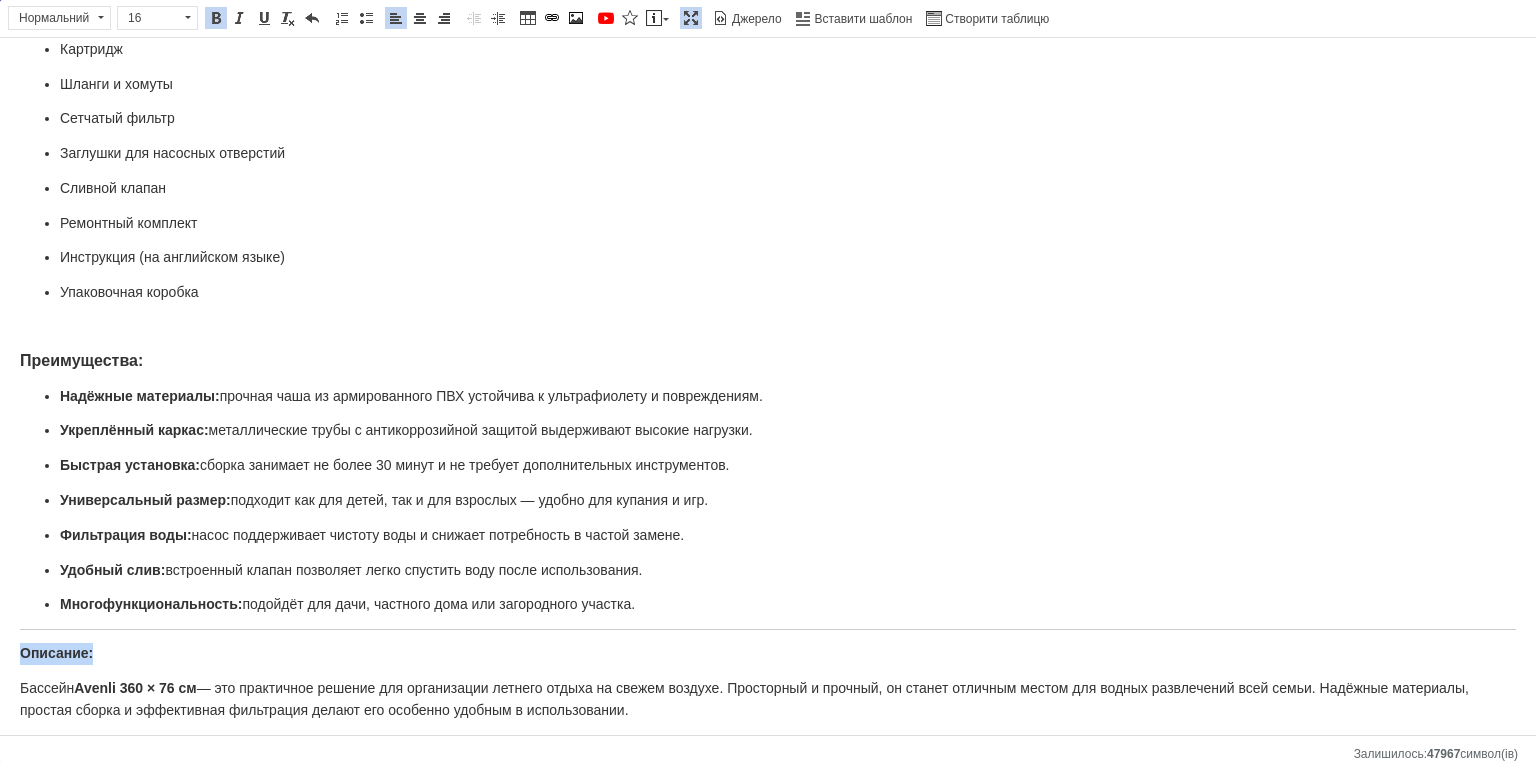 drag, startPoint x: 84, startPoint y: 613, endPoint x: 0, endPoint y: 602, distance: 84.71718 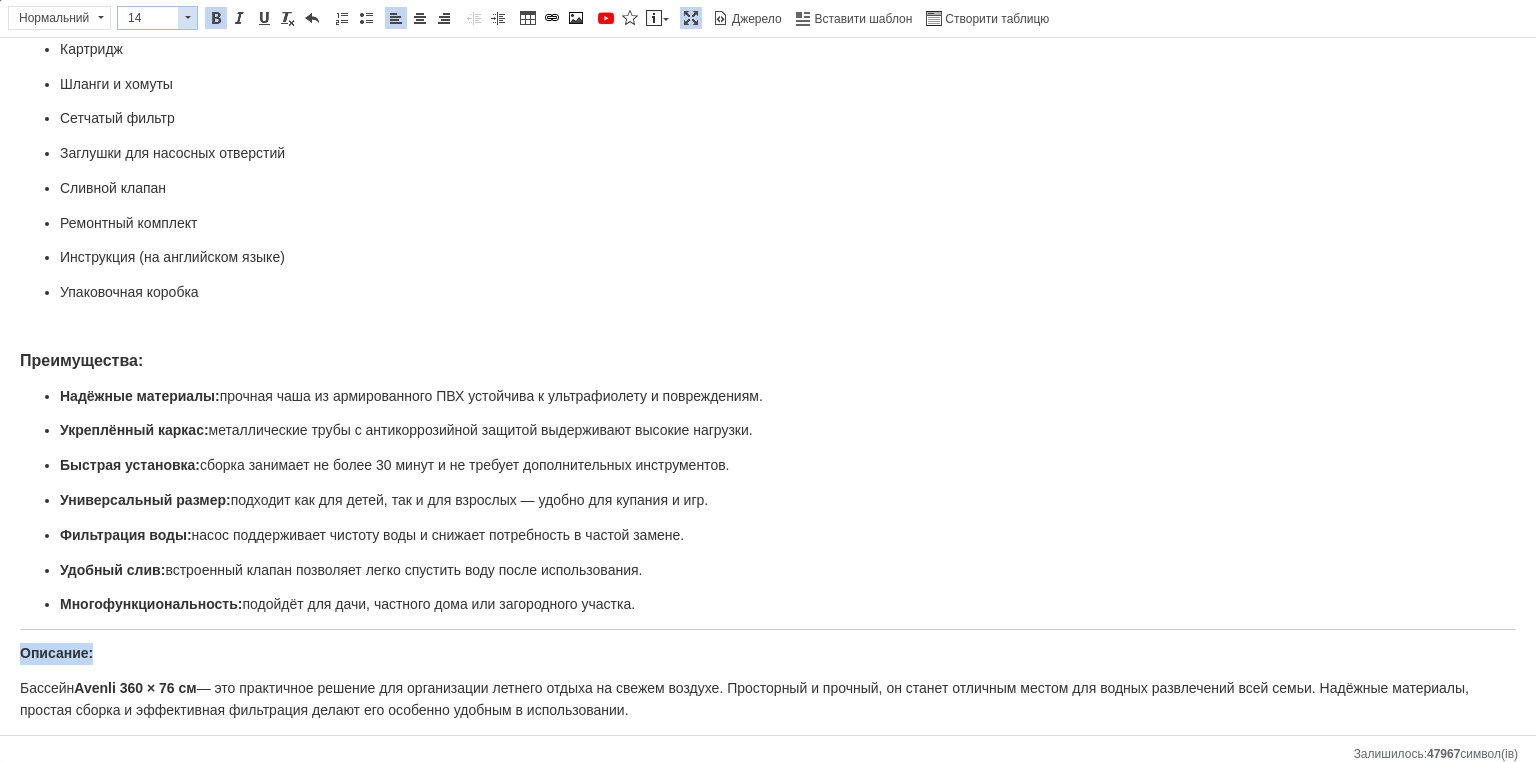 drag, startPoint x: 174, startPoint y: 23, endPoint x: 57, endPoint y: 12, distance: 117.51595 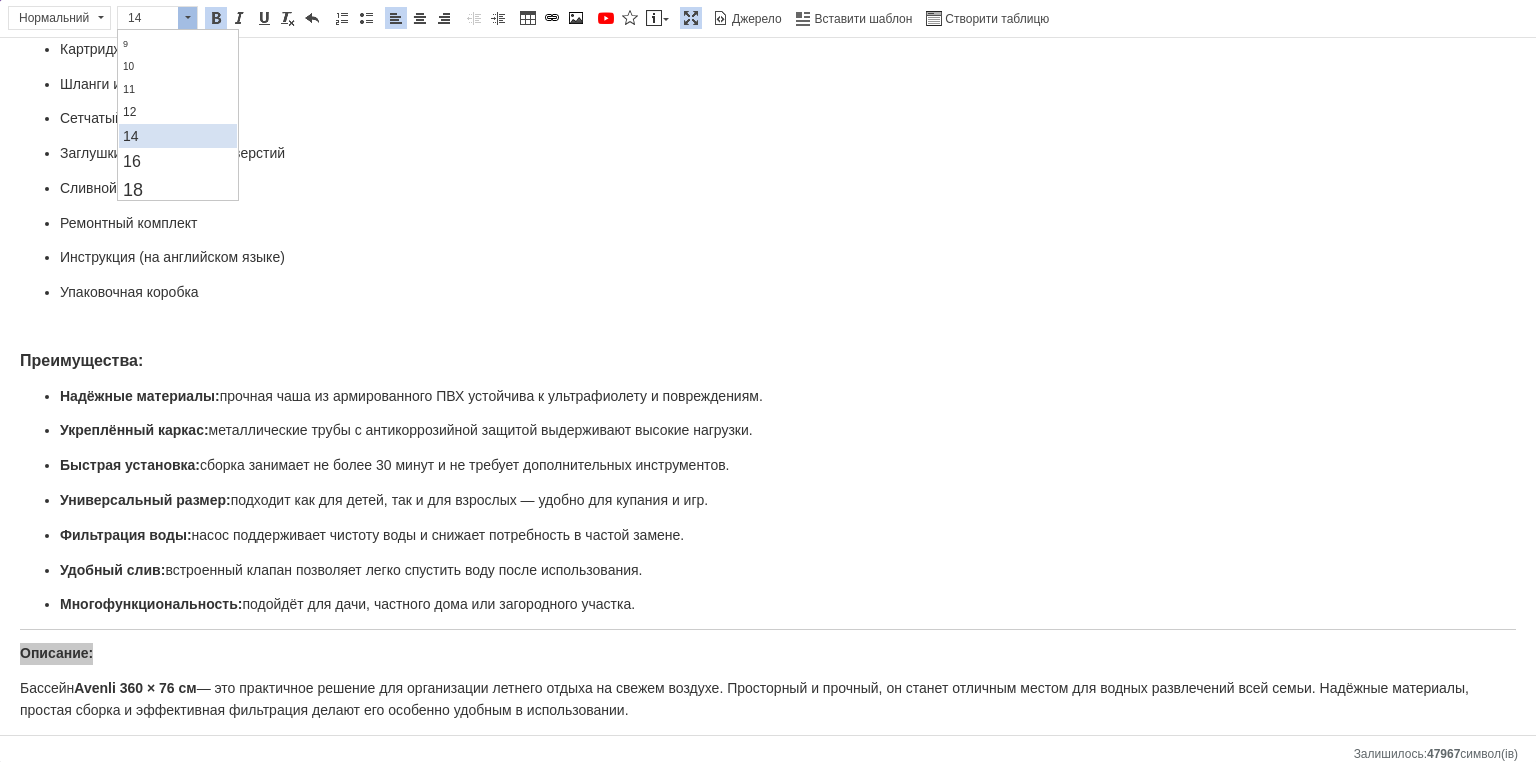 scroll, scrollTop: 100, scrollLeft: 0, axis: vertical 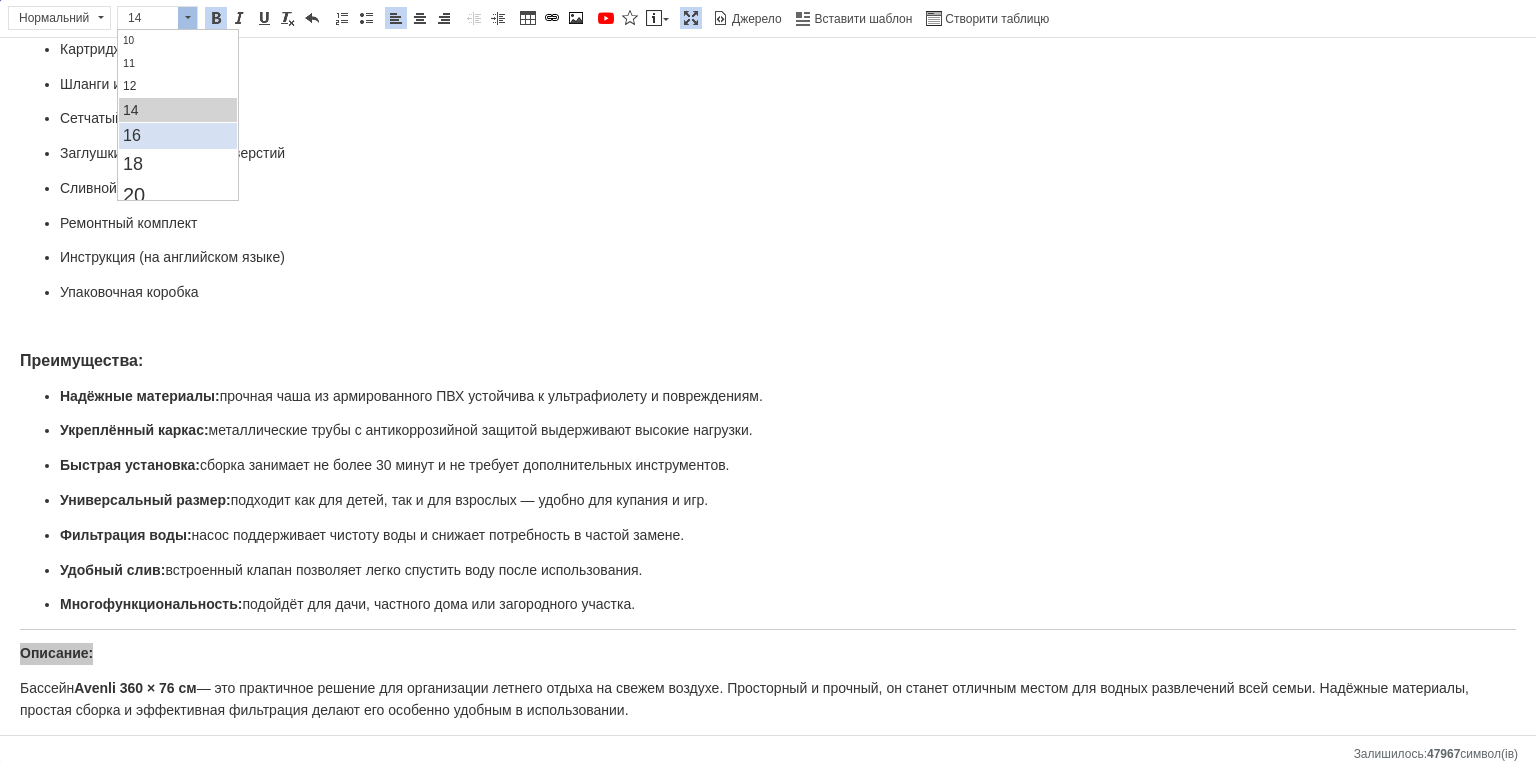 click on "16" at bounding box center [177, 136] 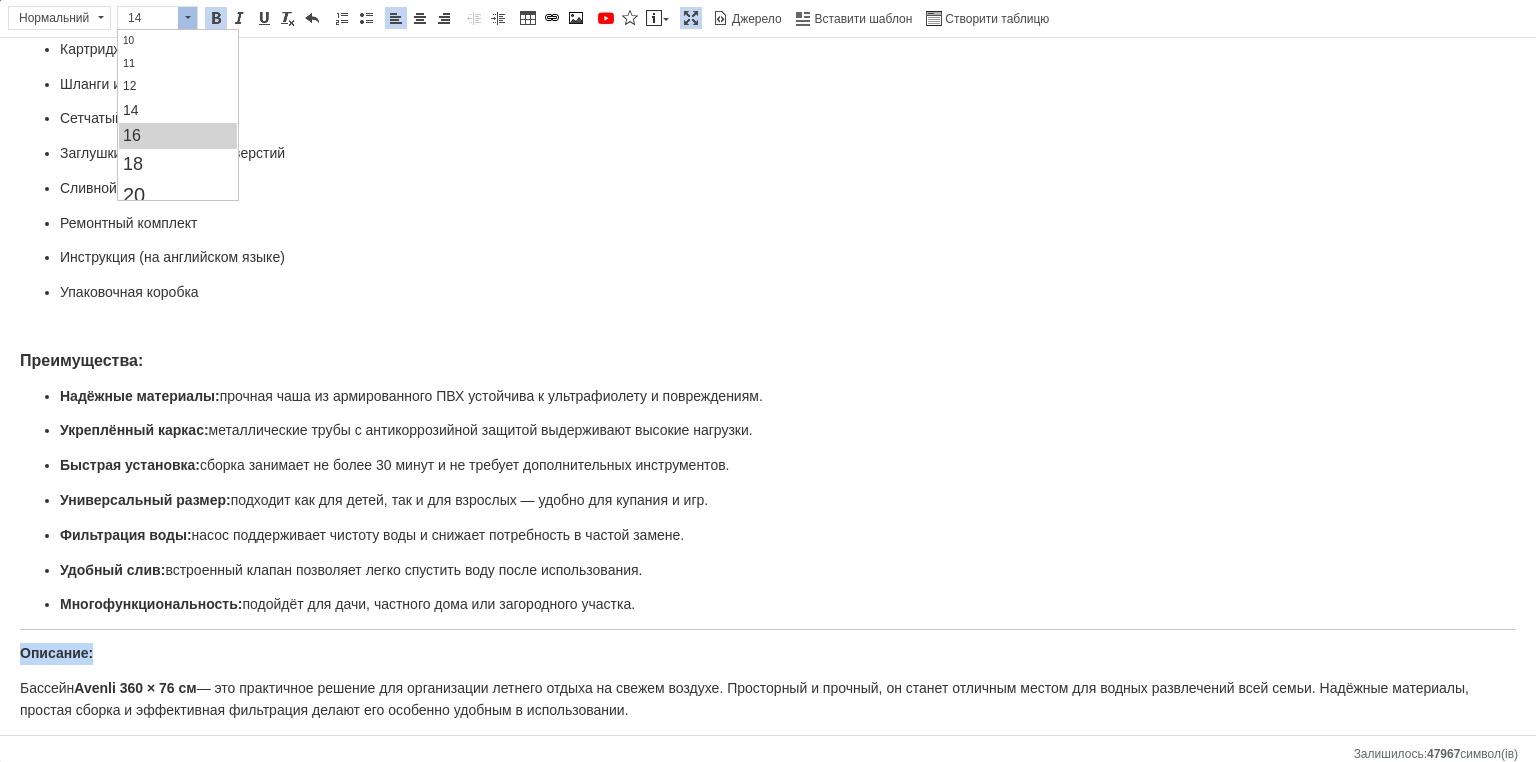 scroll, scrollTop: 0, scrollLeft: 0, axis: both 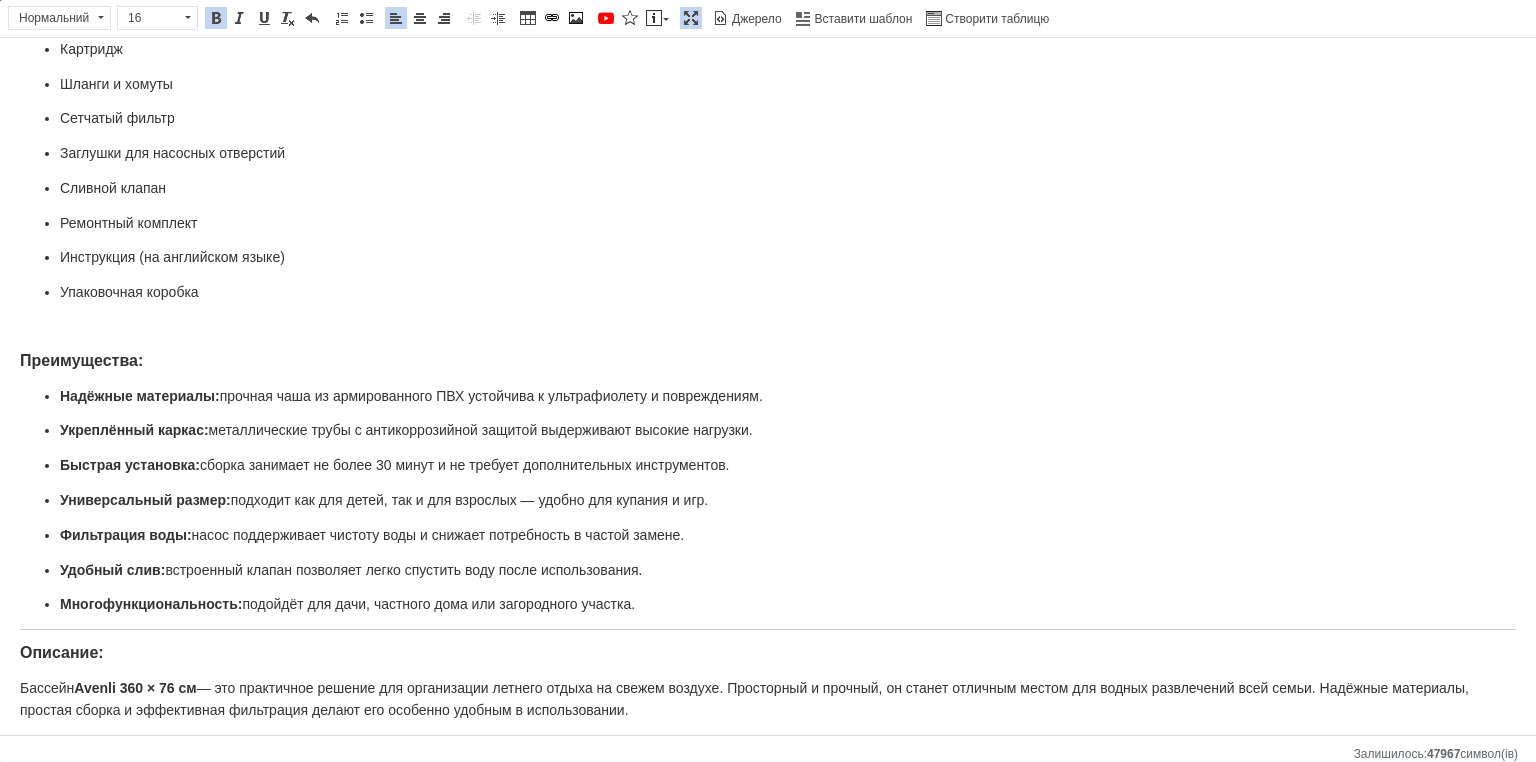 click on "Описание:" at bounding box center [62, 652] 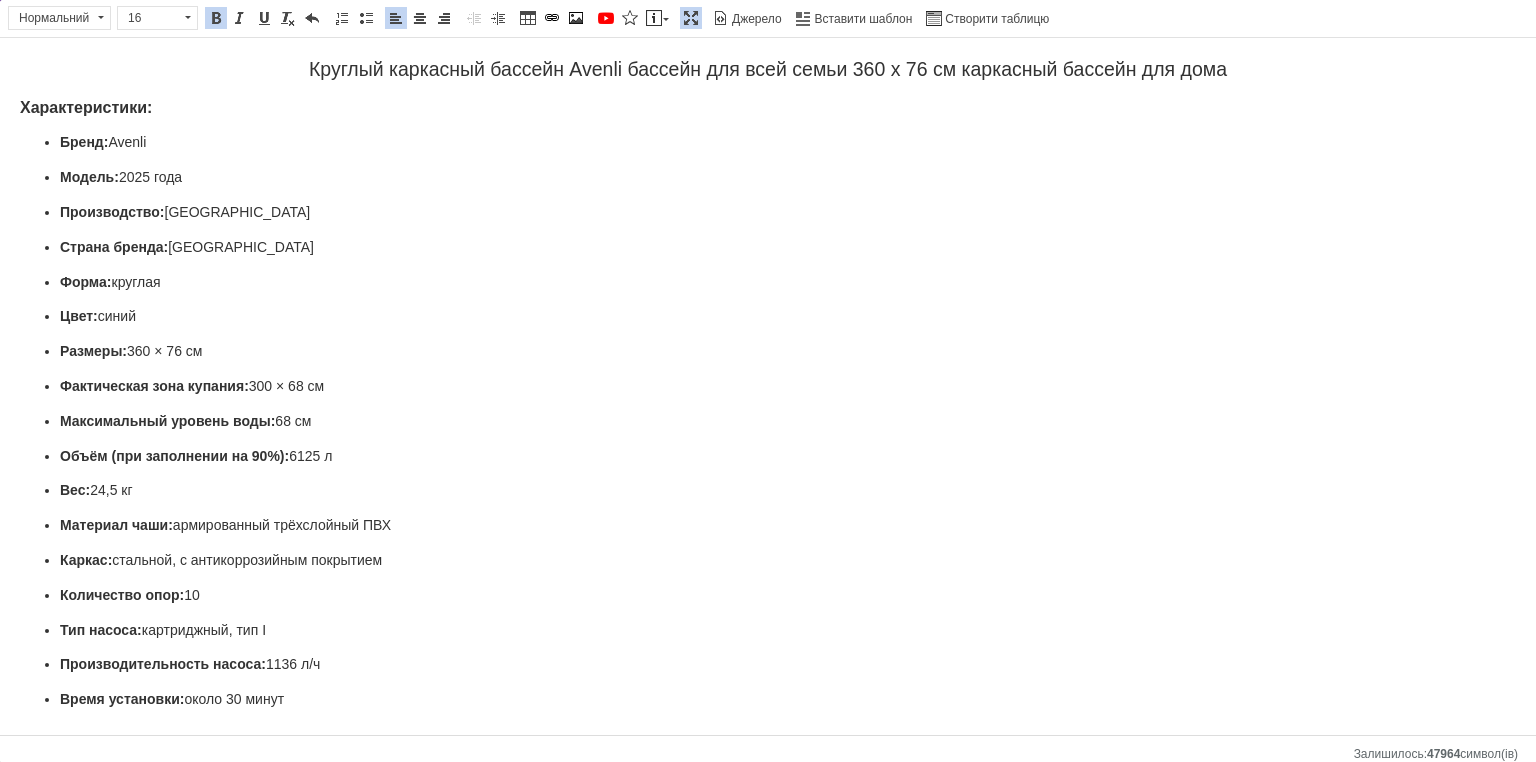 scroll, scrollTop: 160, scrollLeft: 0, axis: vertical 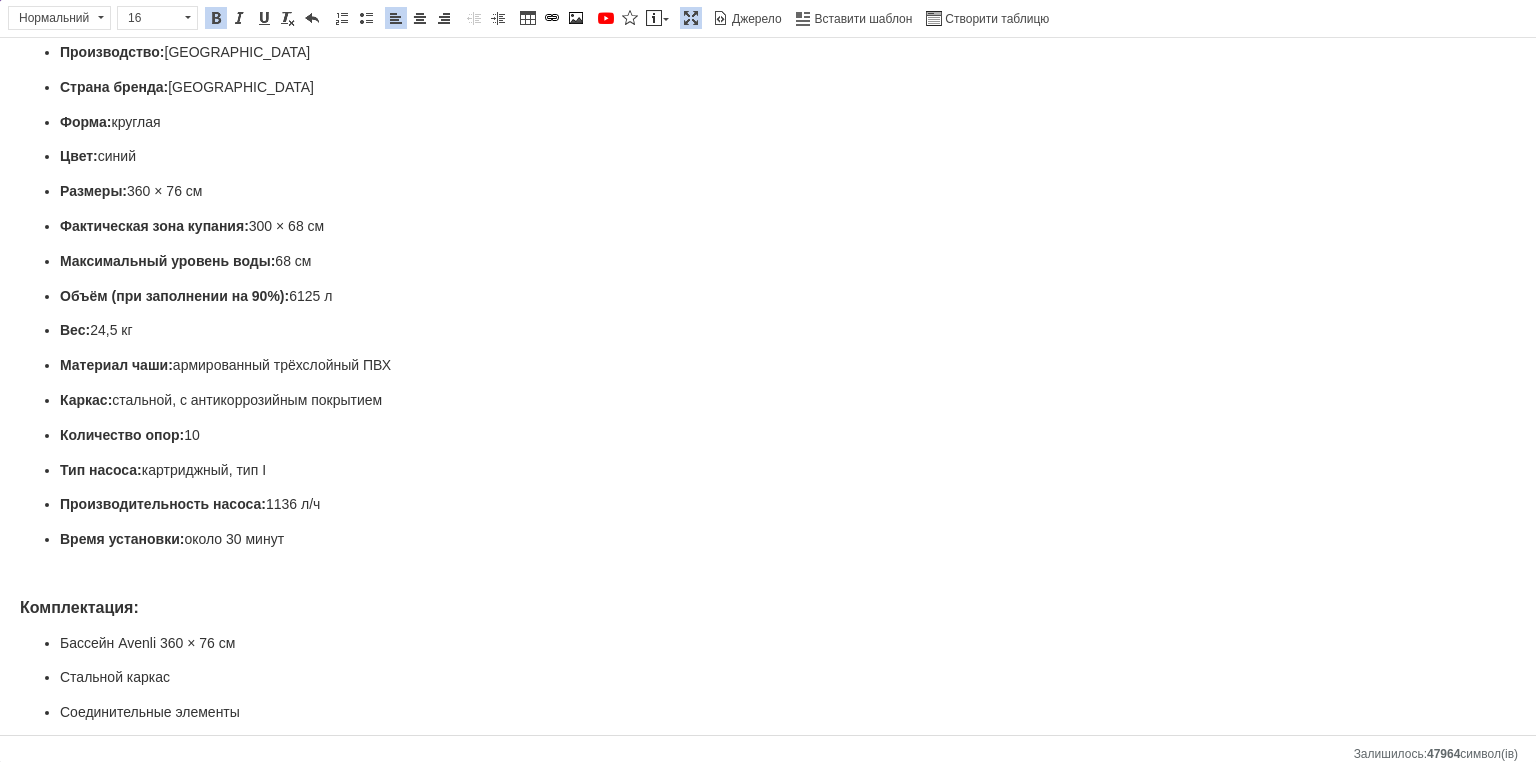 click at bounding box center [768, 574] 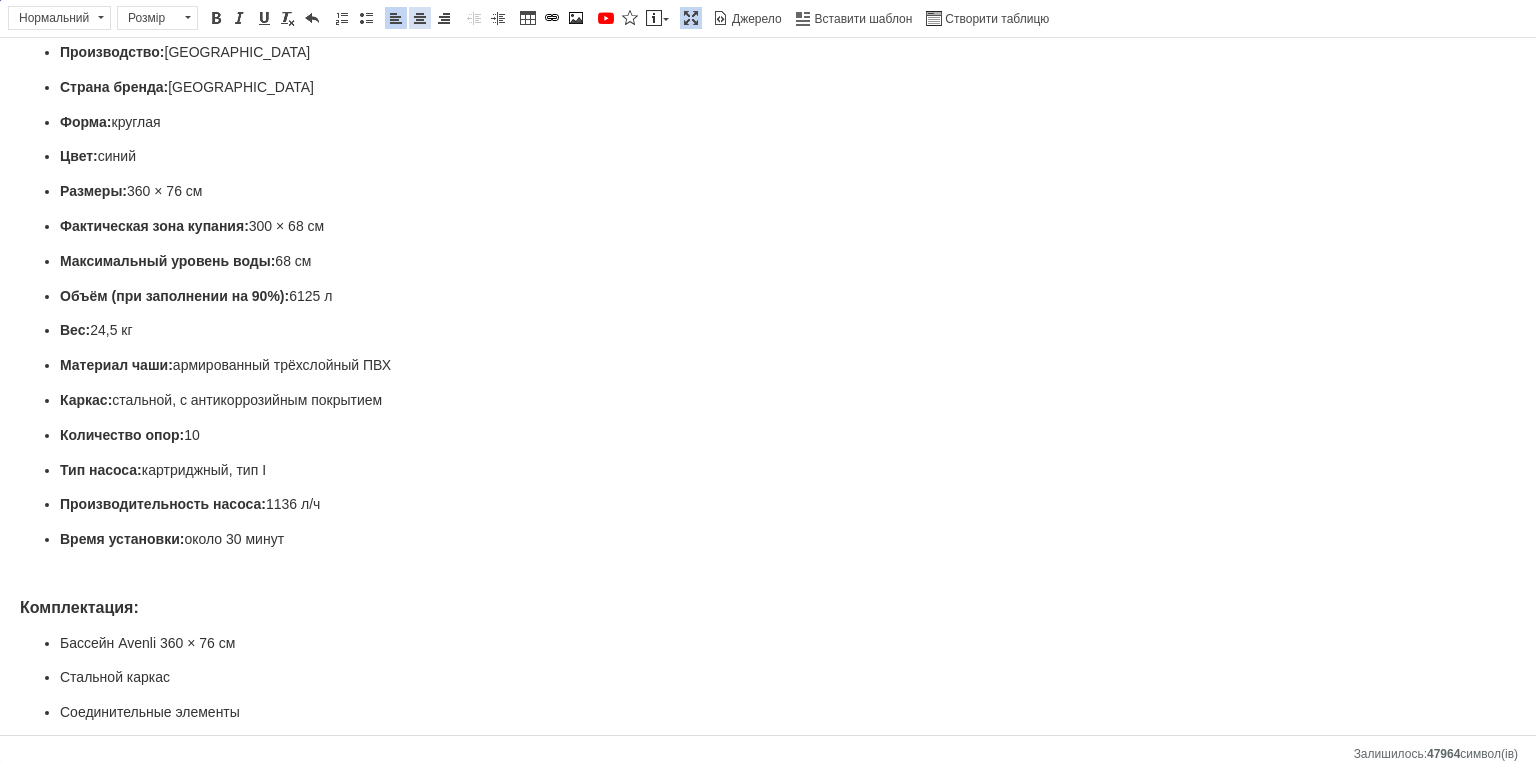 click at bounding box center (420, 18) 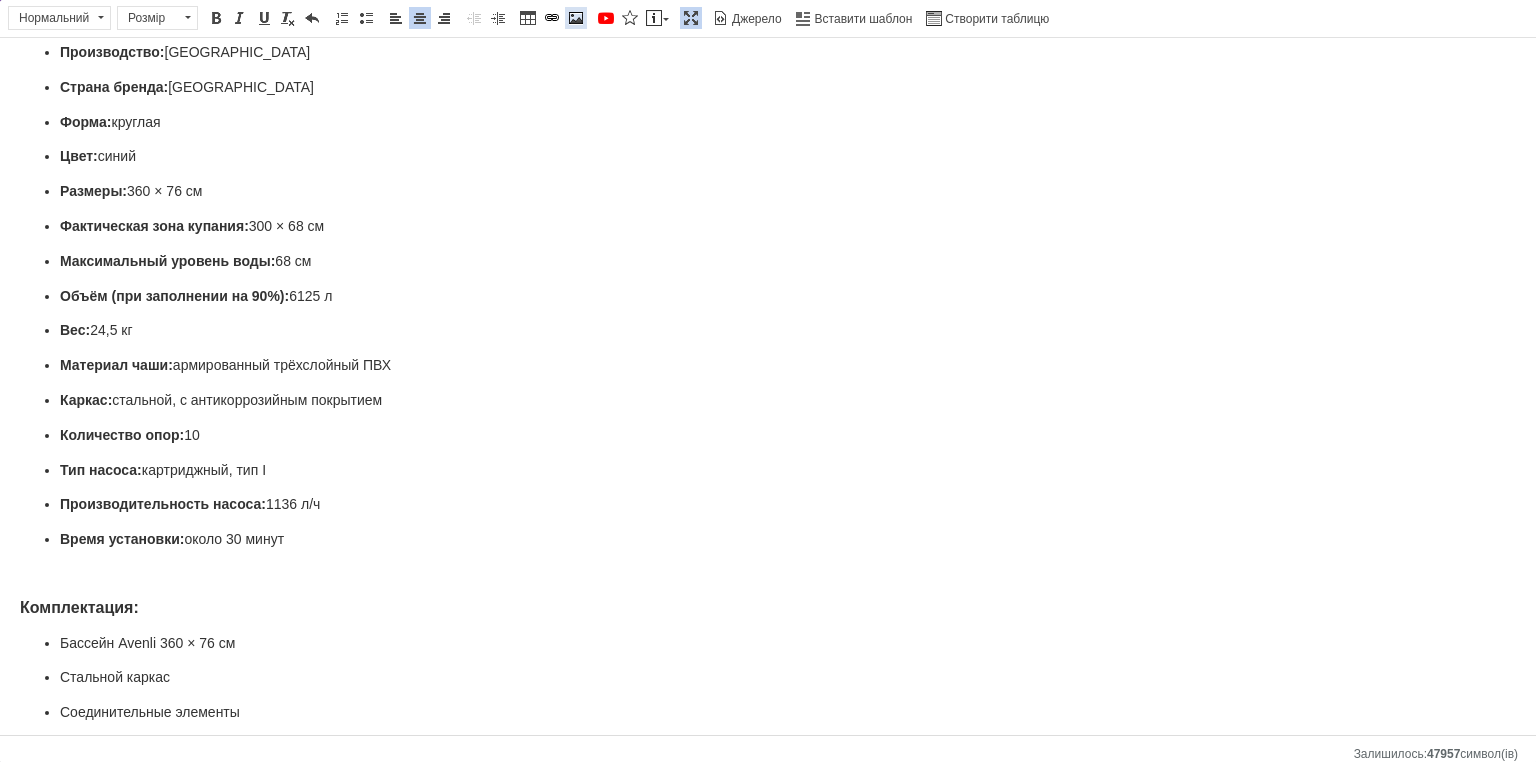 click at bounding box center [576, 18] 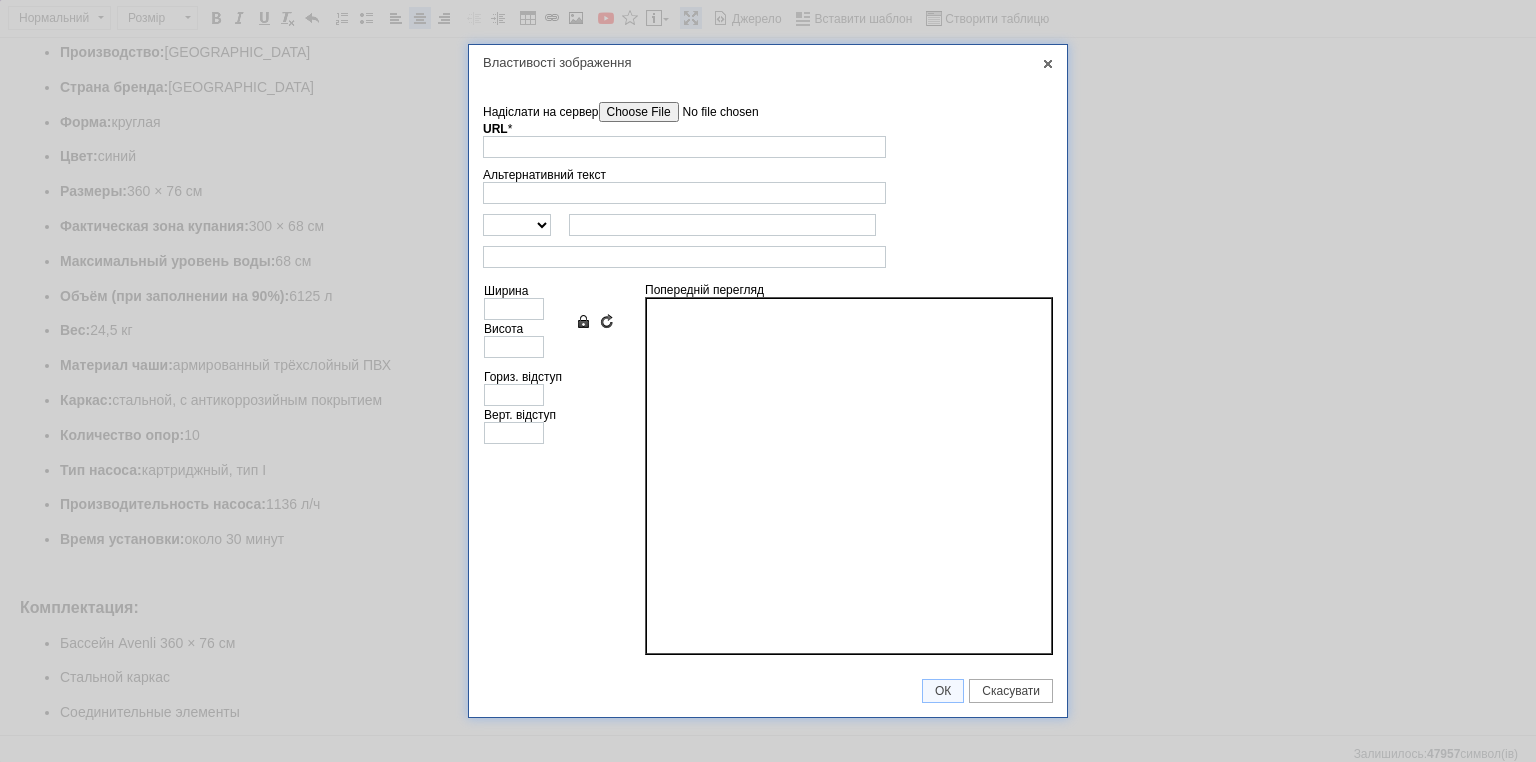 click on "Надіслати на сервер" at bounding box center [712, 112] 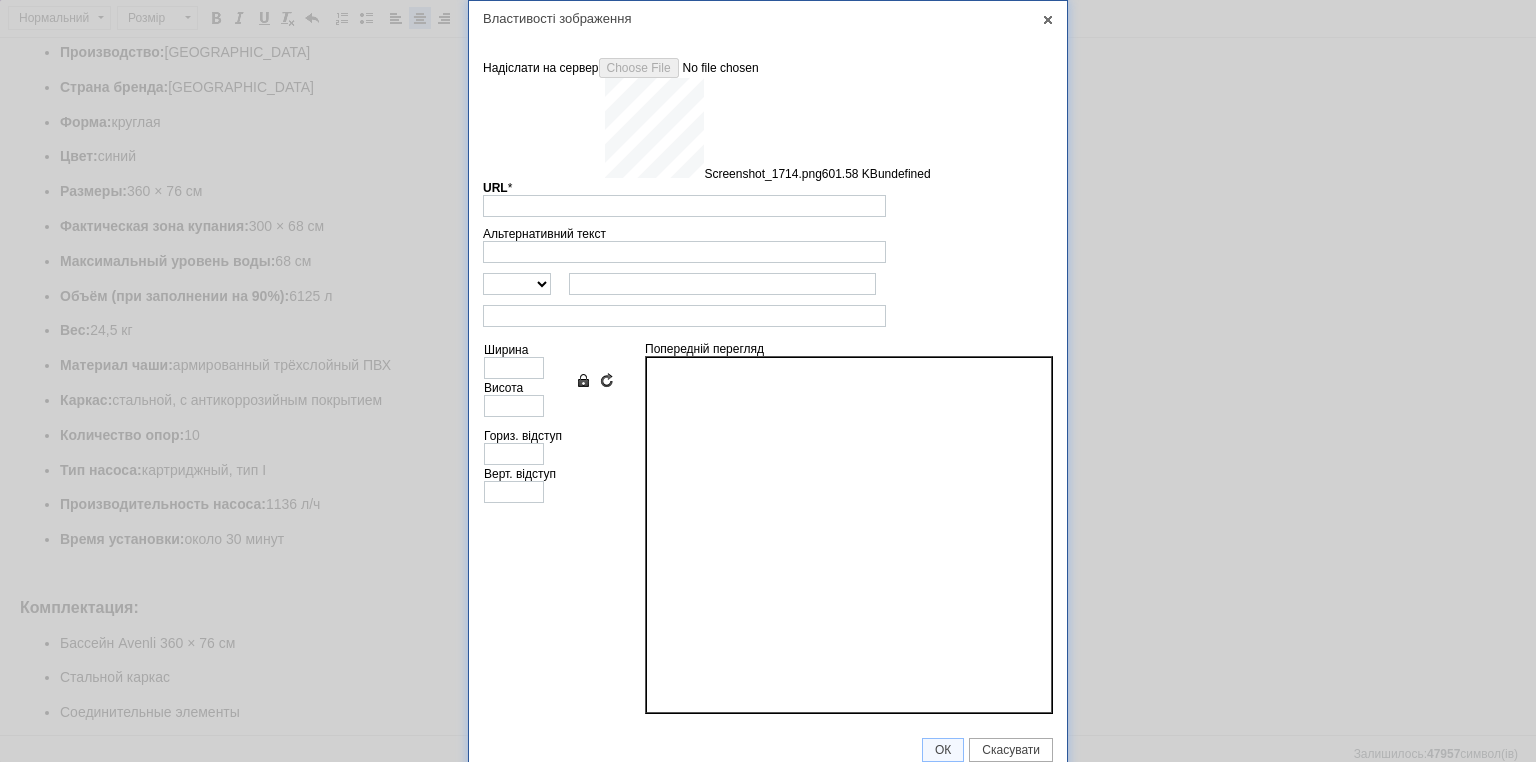 type on "[URL][DOMAIN_NAME]" 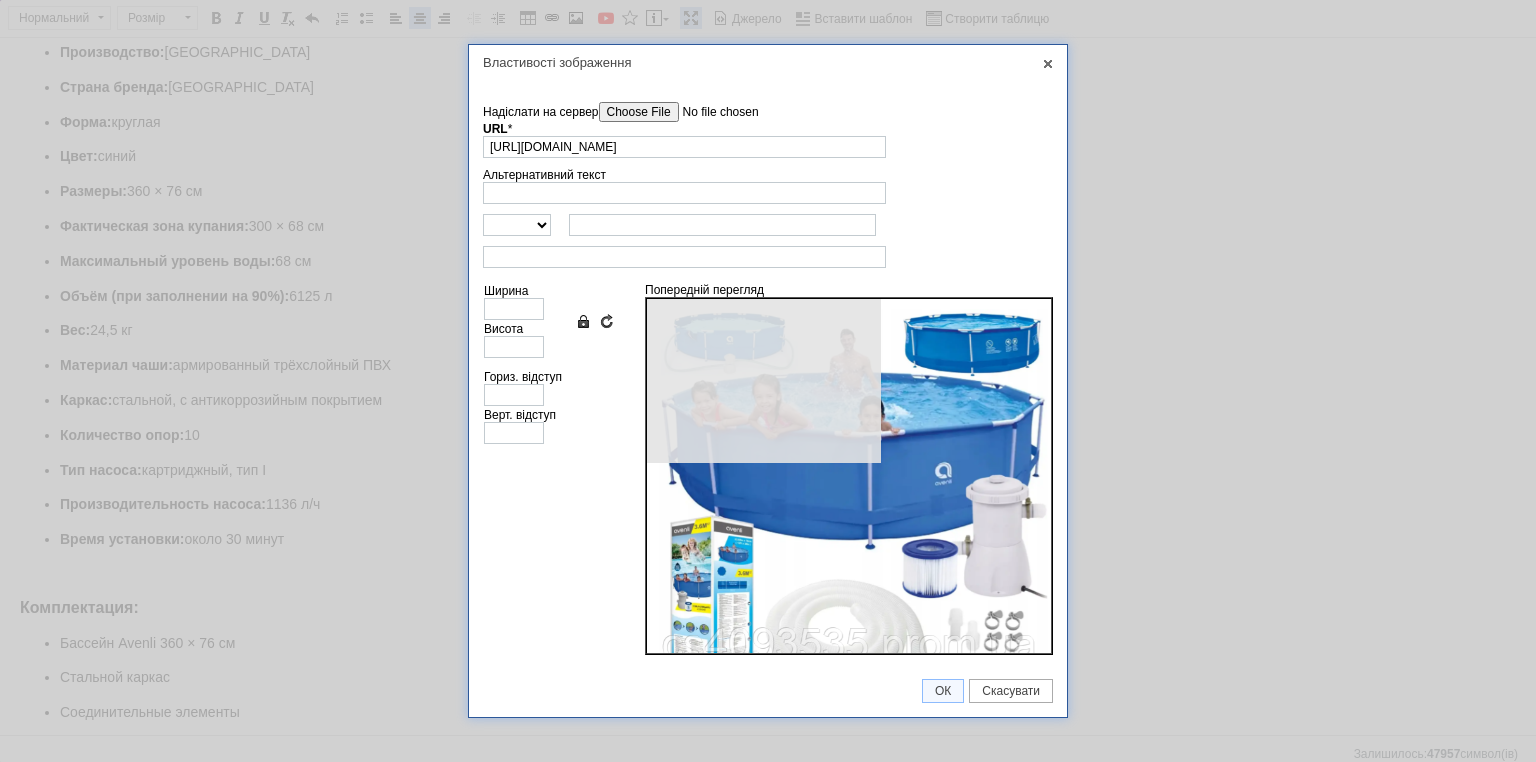 type on "631" 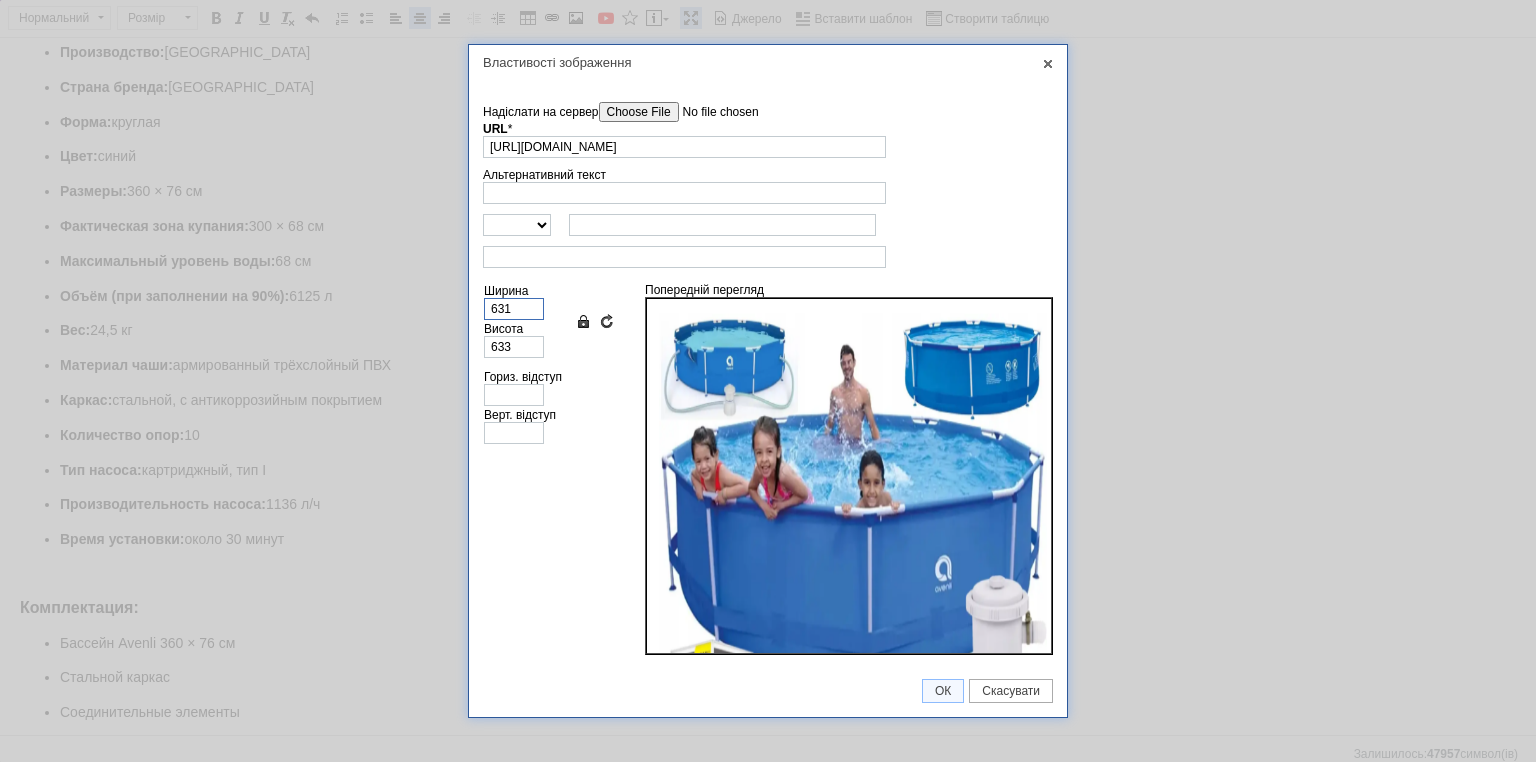 click on "631" at bounding box center [514, 309] 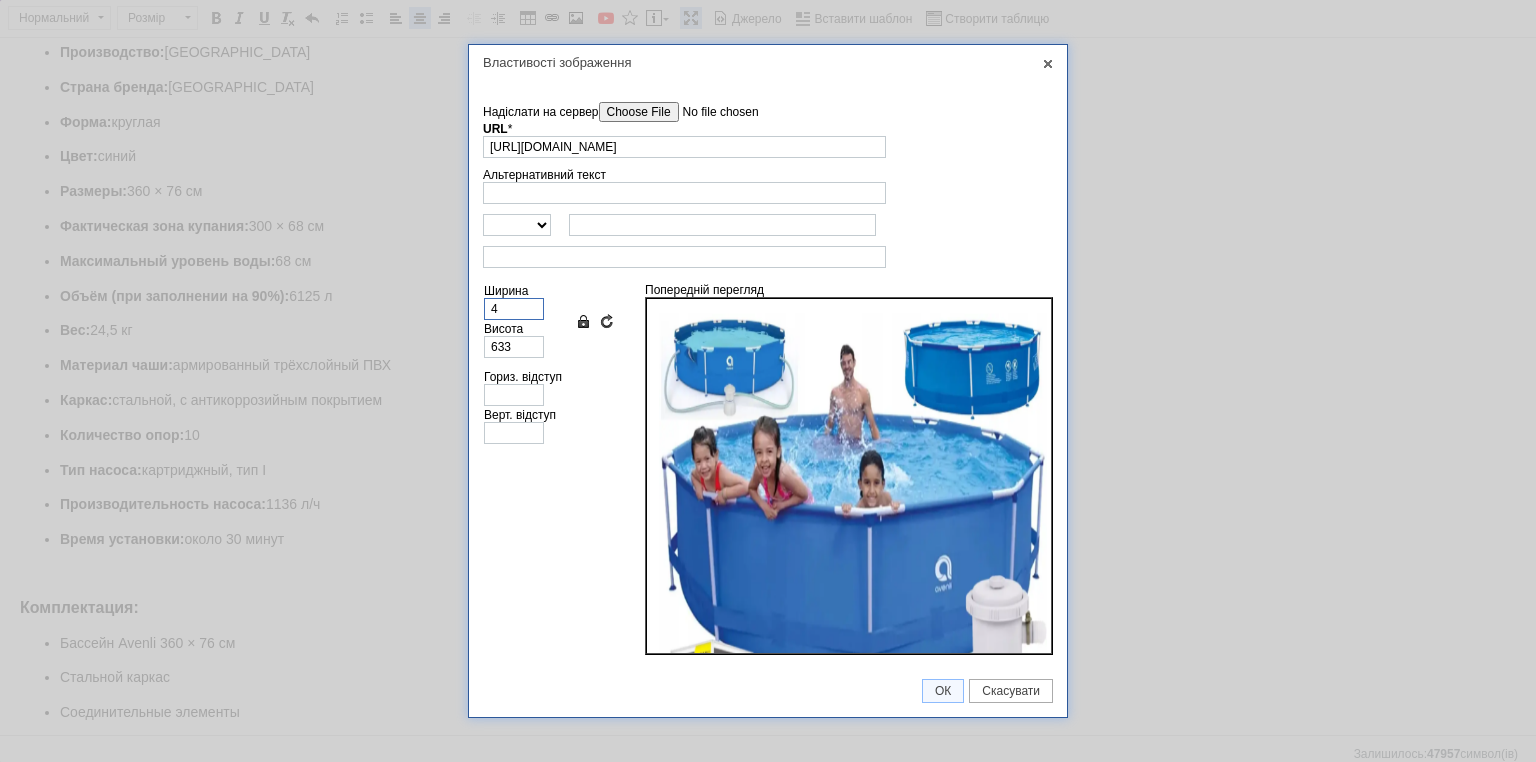 type on "4" 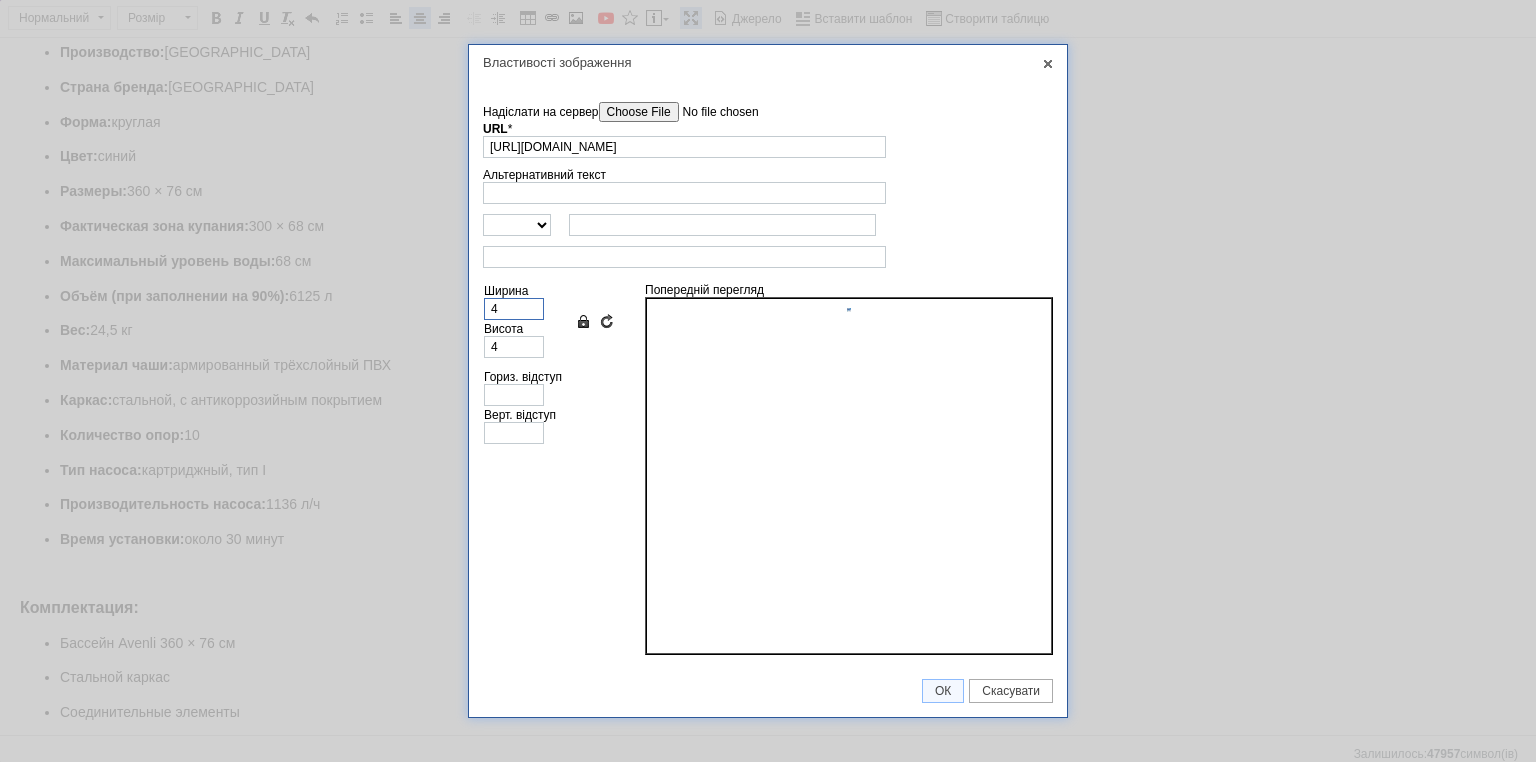 type on "40" 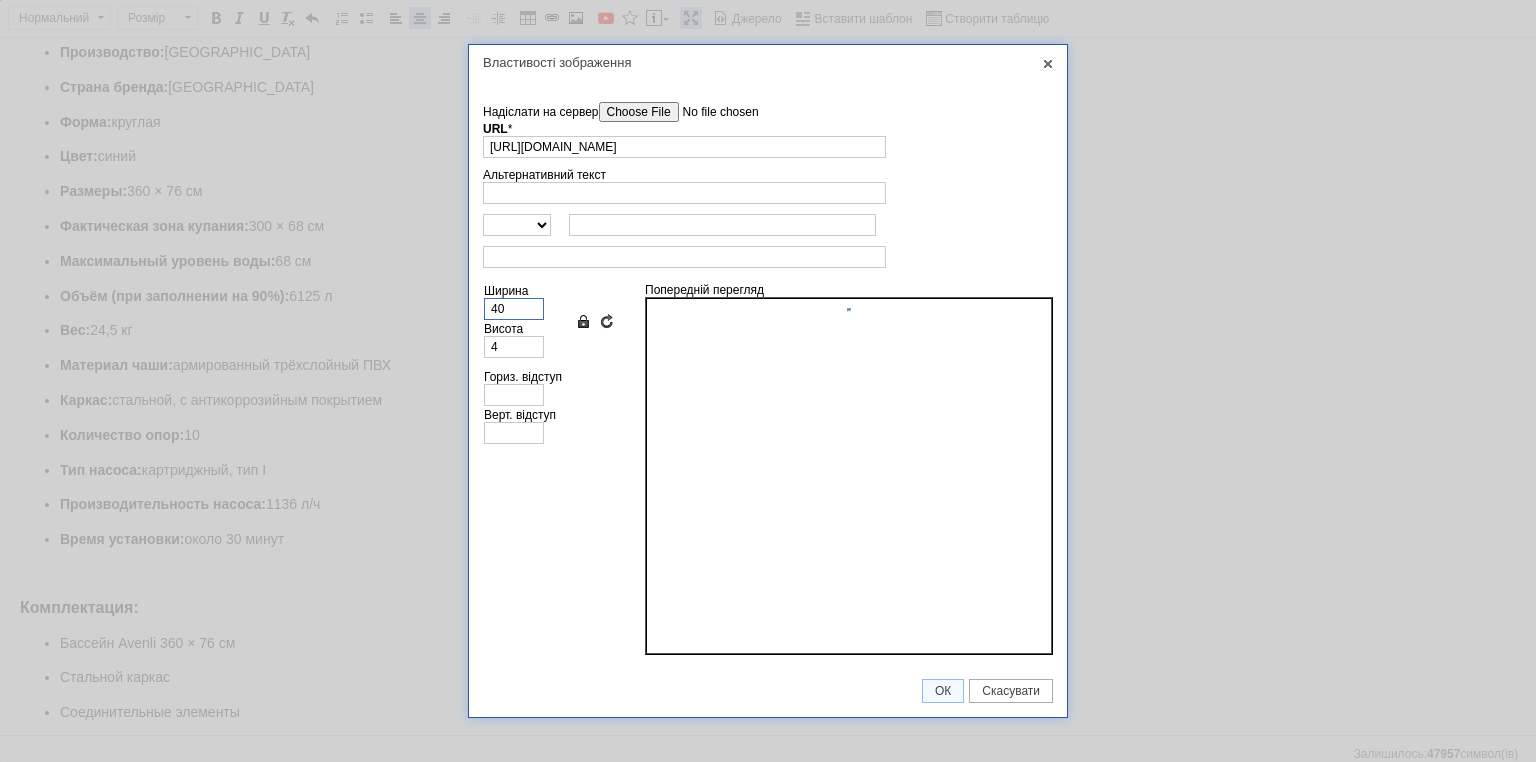 type on "40" 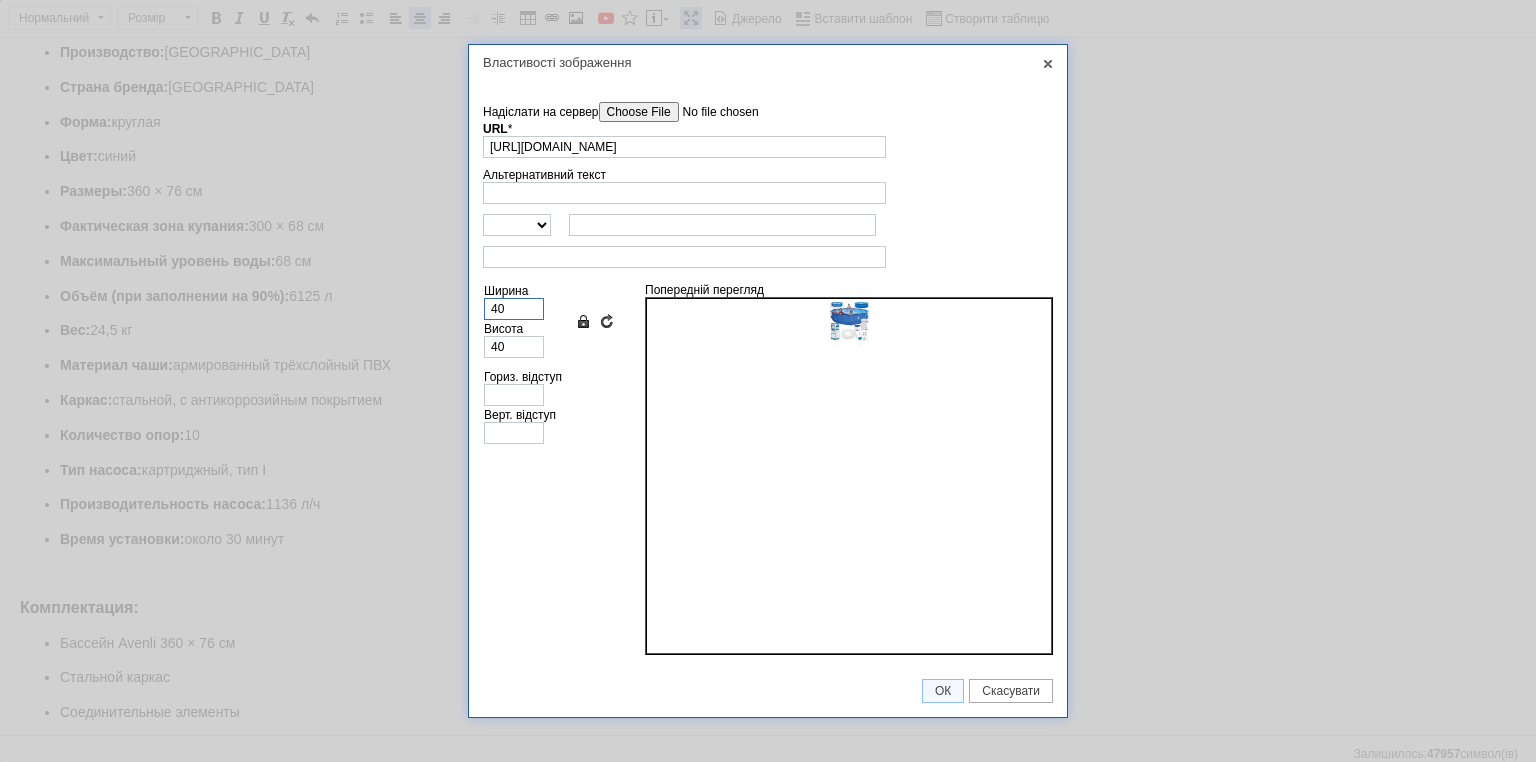 type on "400" 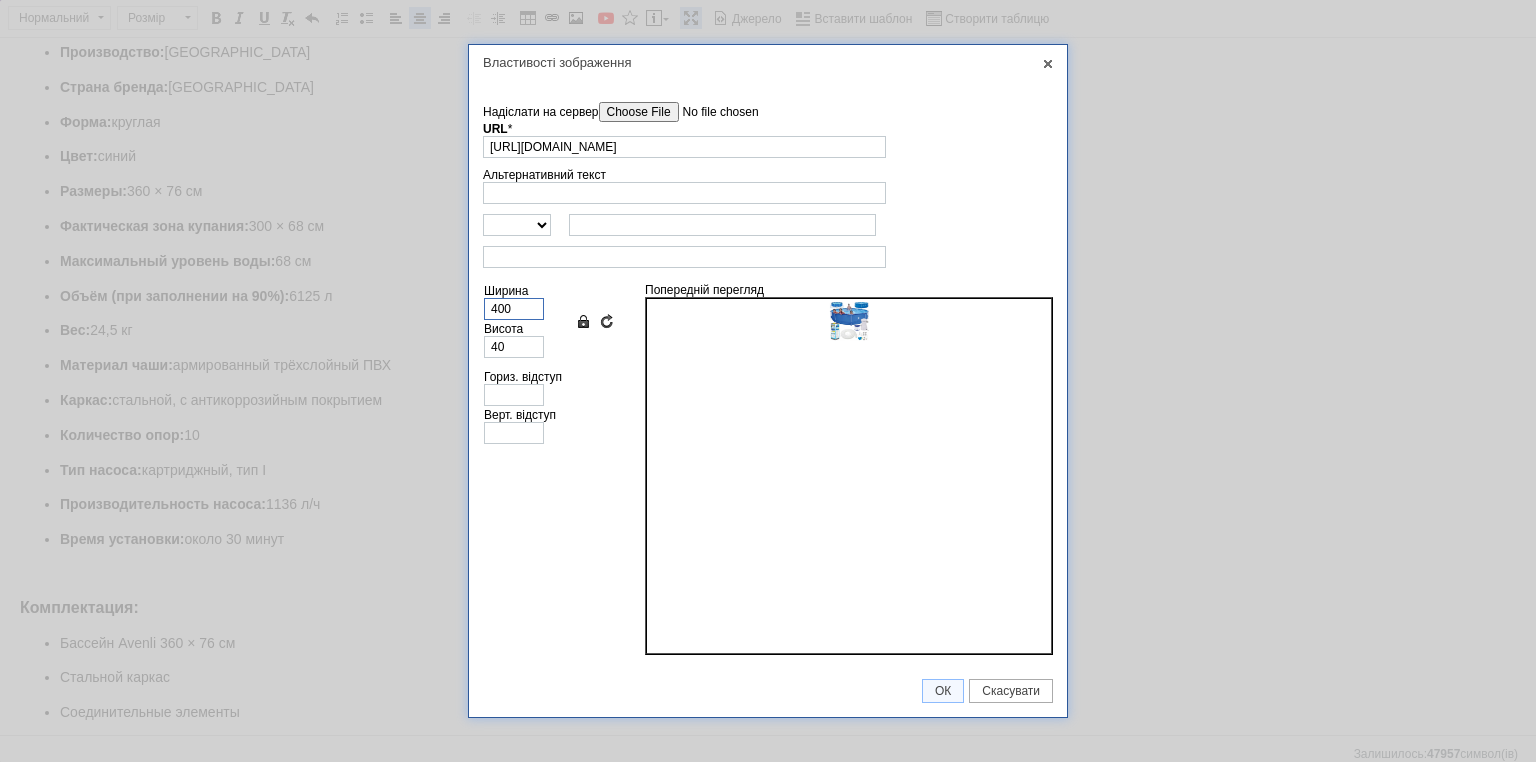 type on "401" 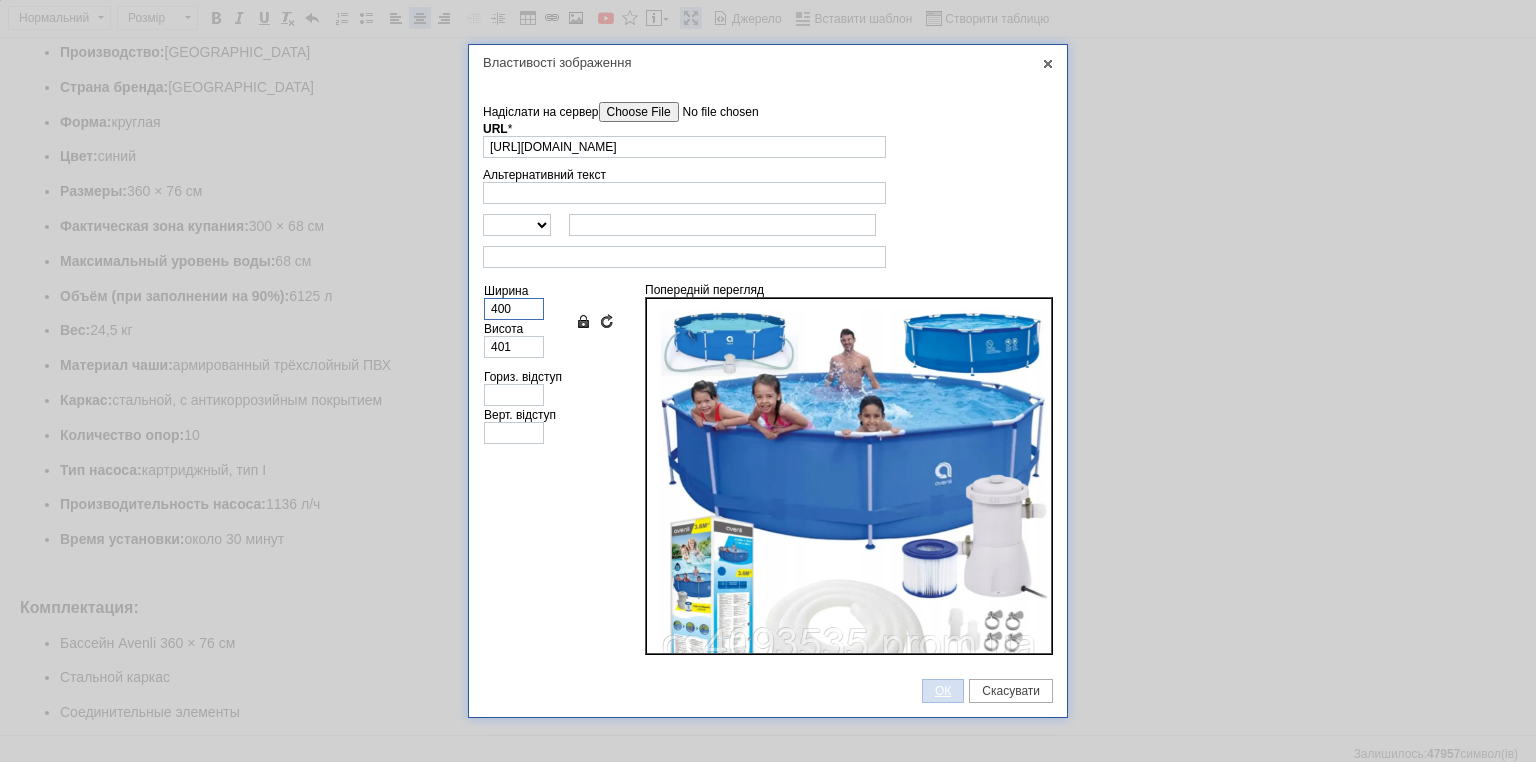 type on "400" 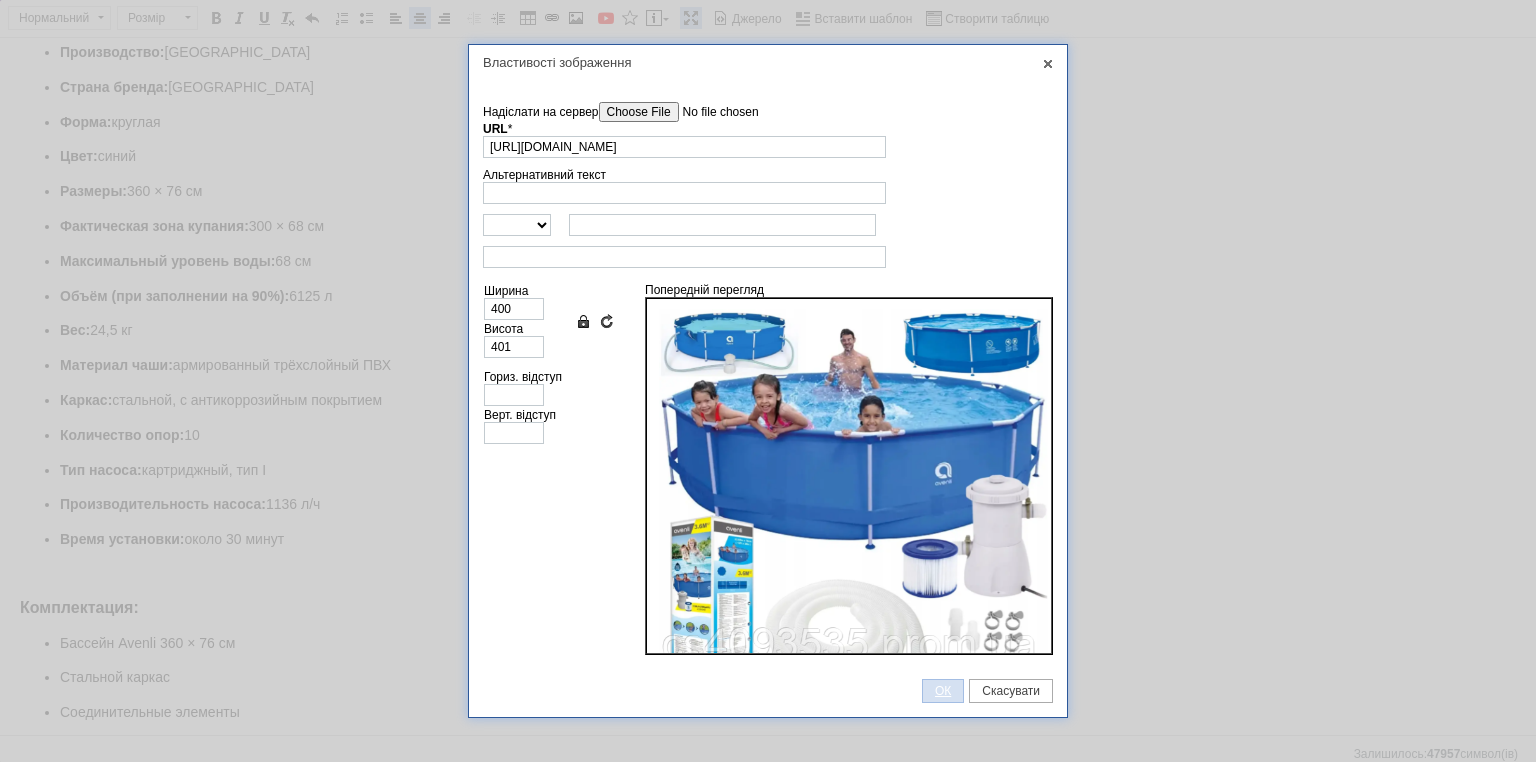 click on "ОК" at bounding box center (943, 691) 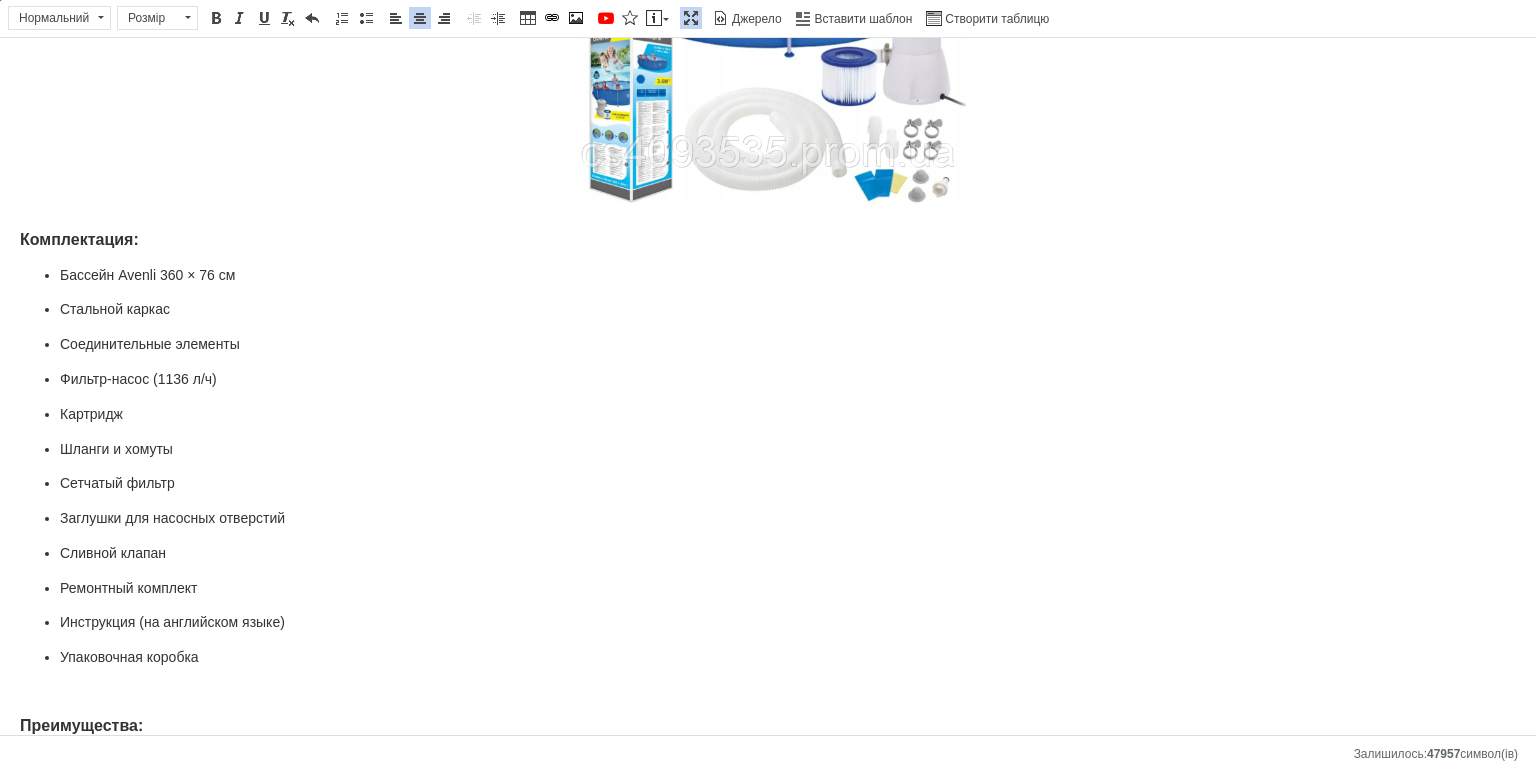 scroll, scrollTop: 1094, scrollLeft: 0, axis: vertical 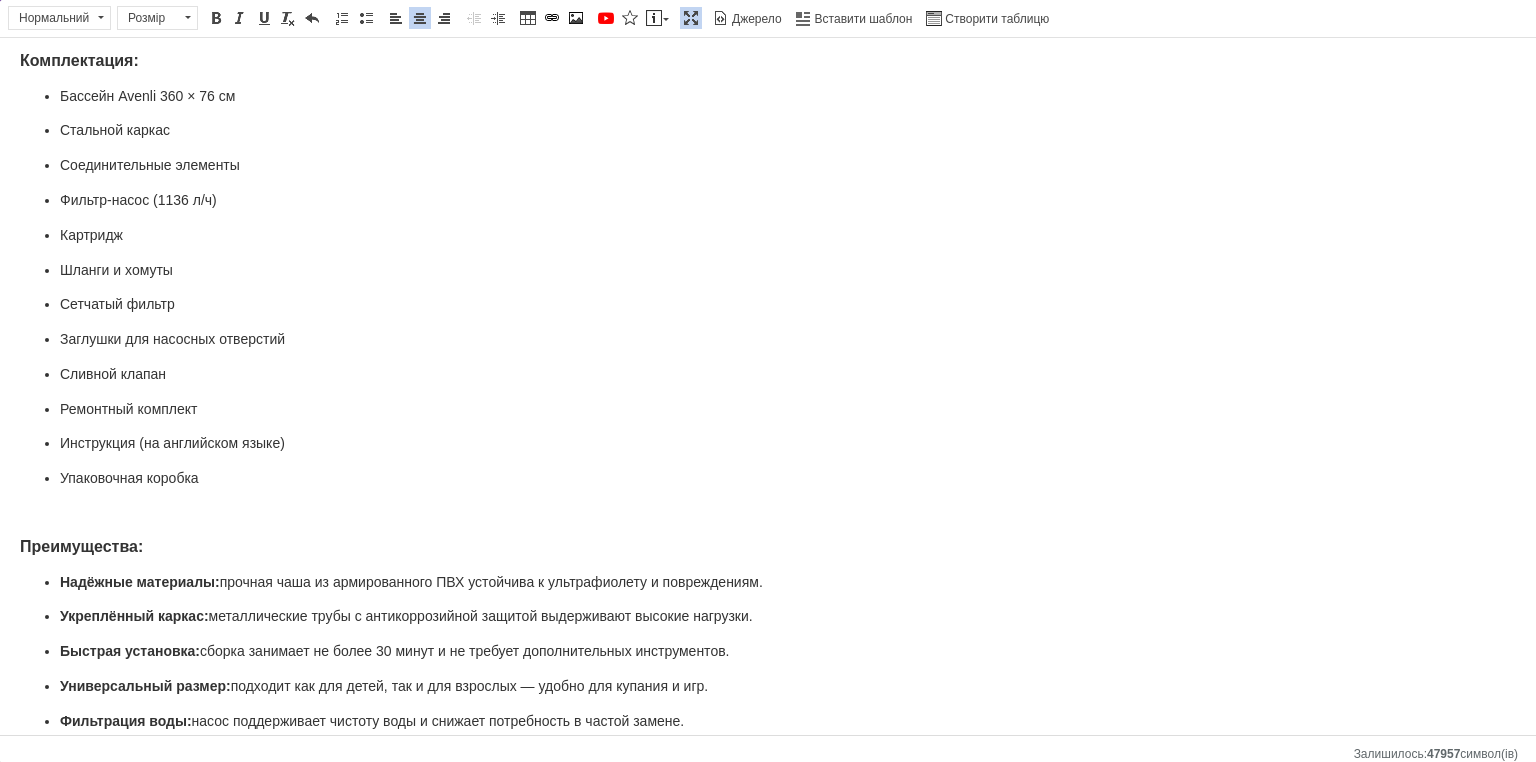 click at bounding box center (768, 513) 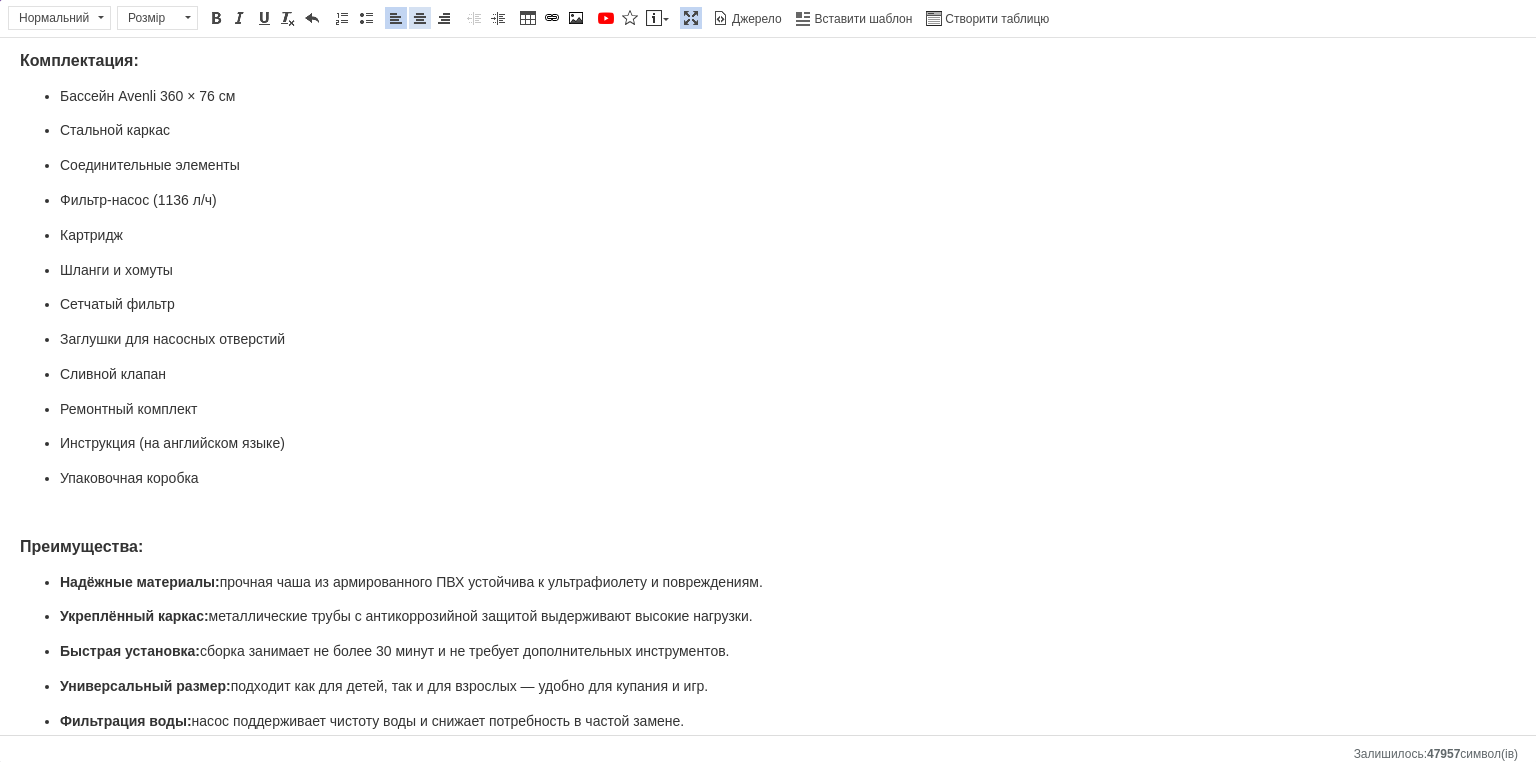click at bounding box center [420, 18] 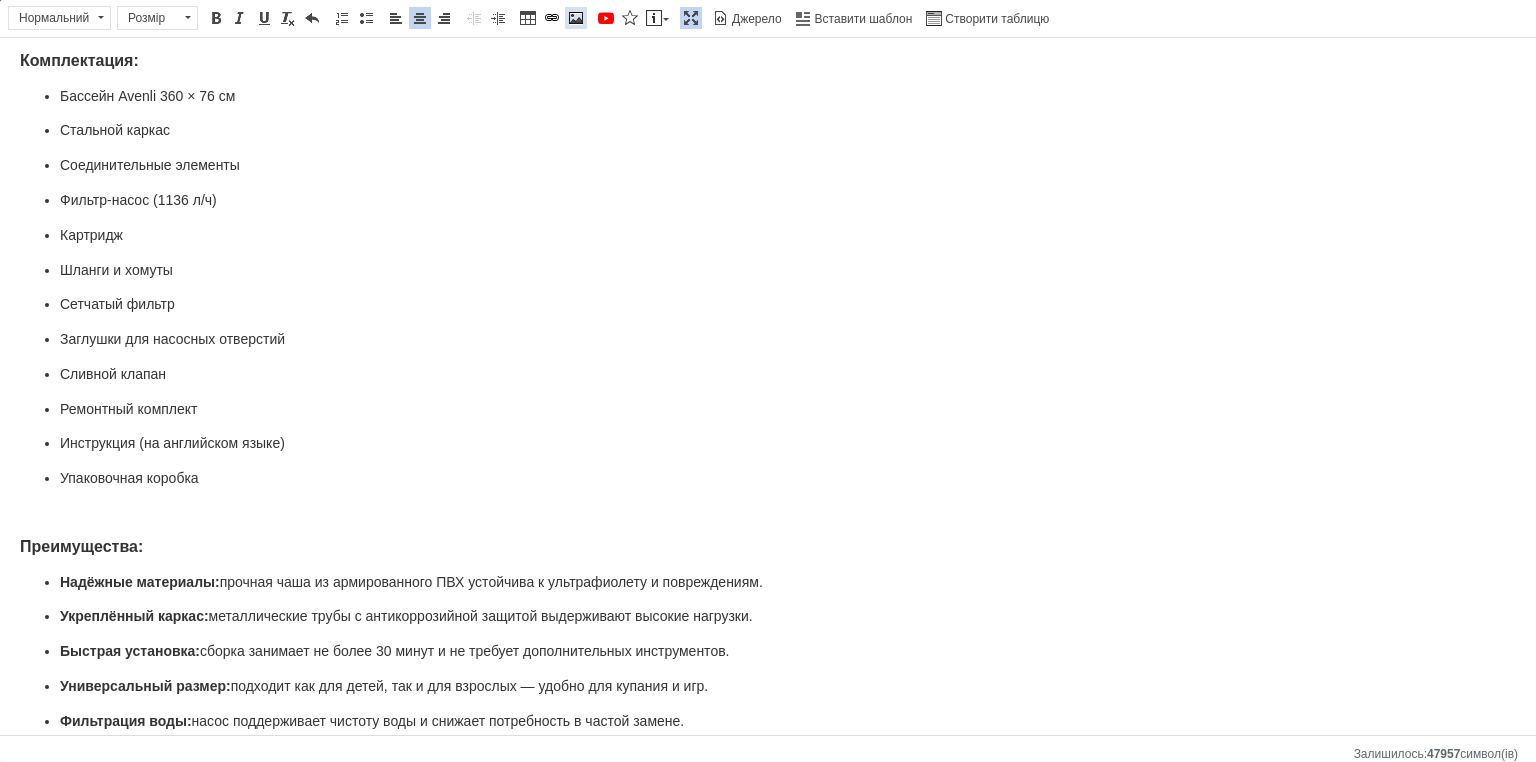 click at bounding box center (576, 18) 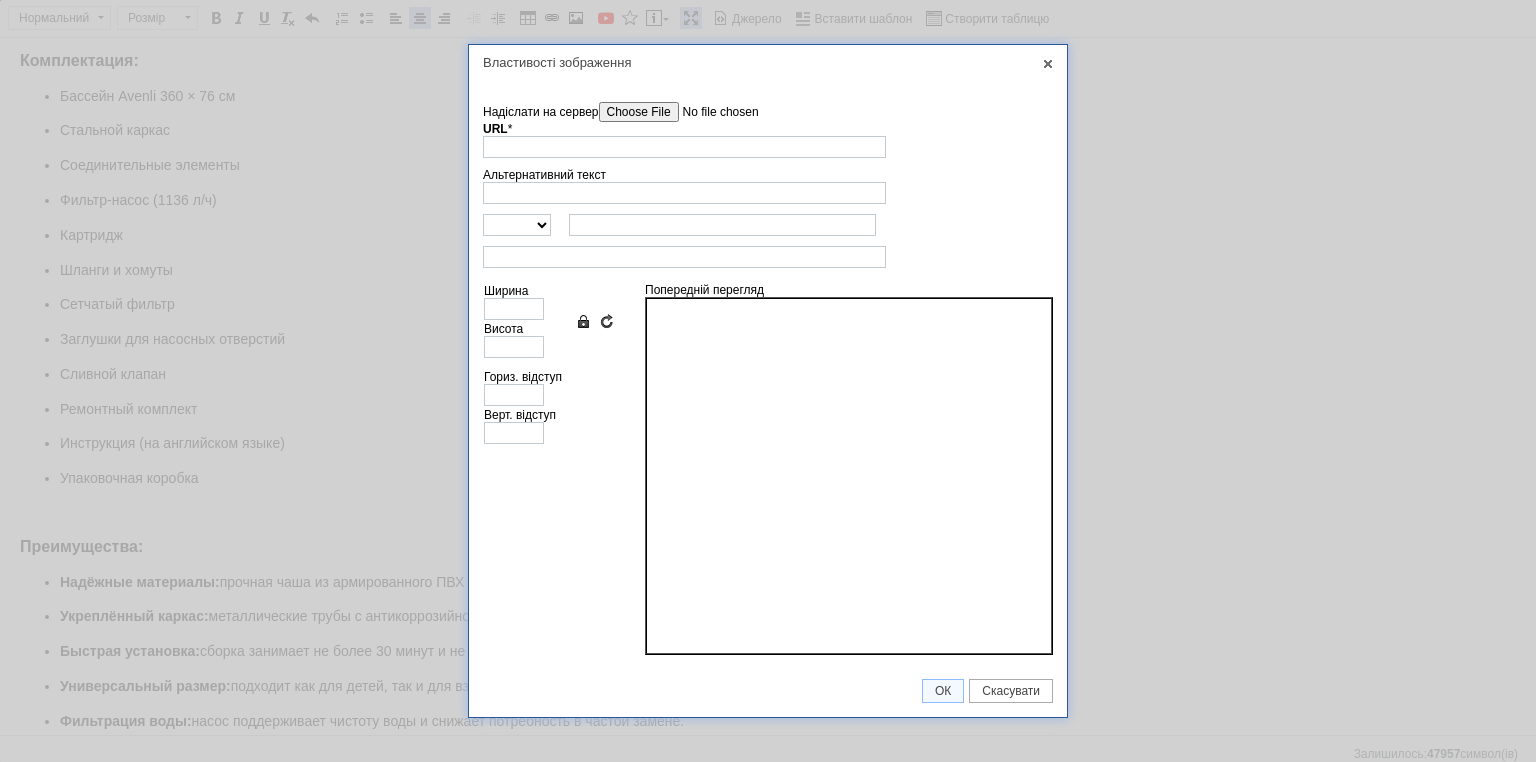click on "Надіслати на сервер" at bounding box center [712, 112] 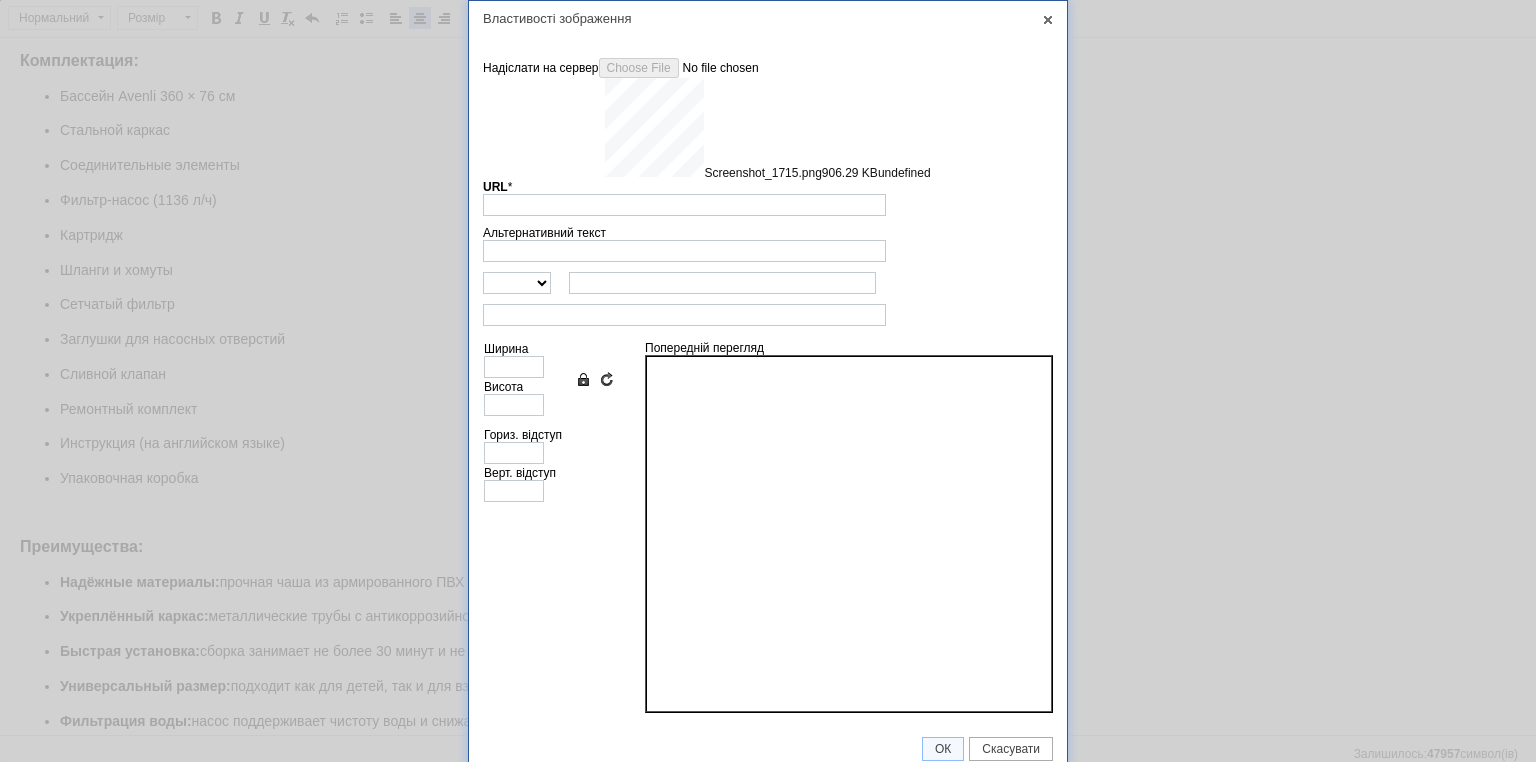 click on "Надіслати на сервер undefined Screenshot_1715.png 906.29 KB undefined URL * Огляд [PERSON_NAME]" at bounding box center [768, 137] 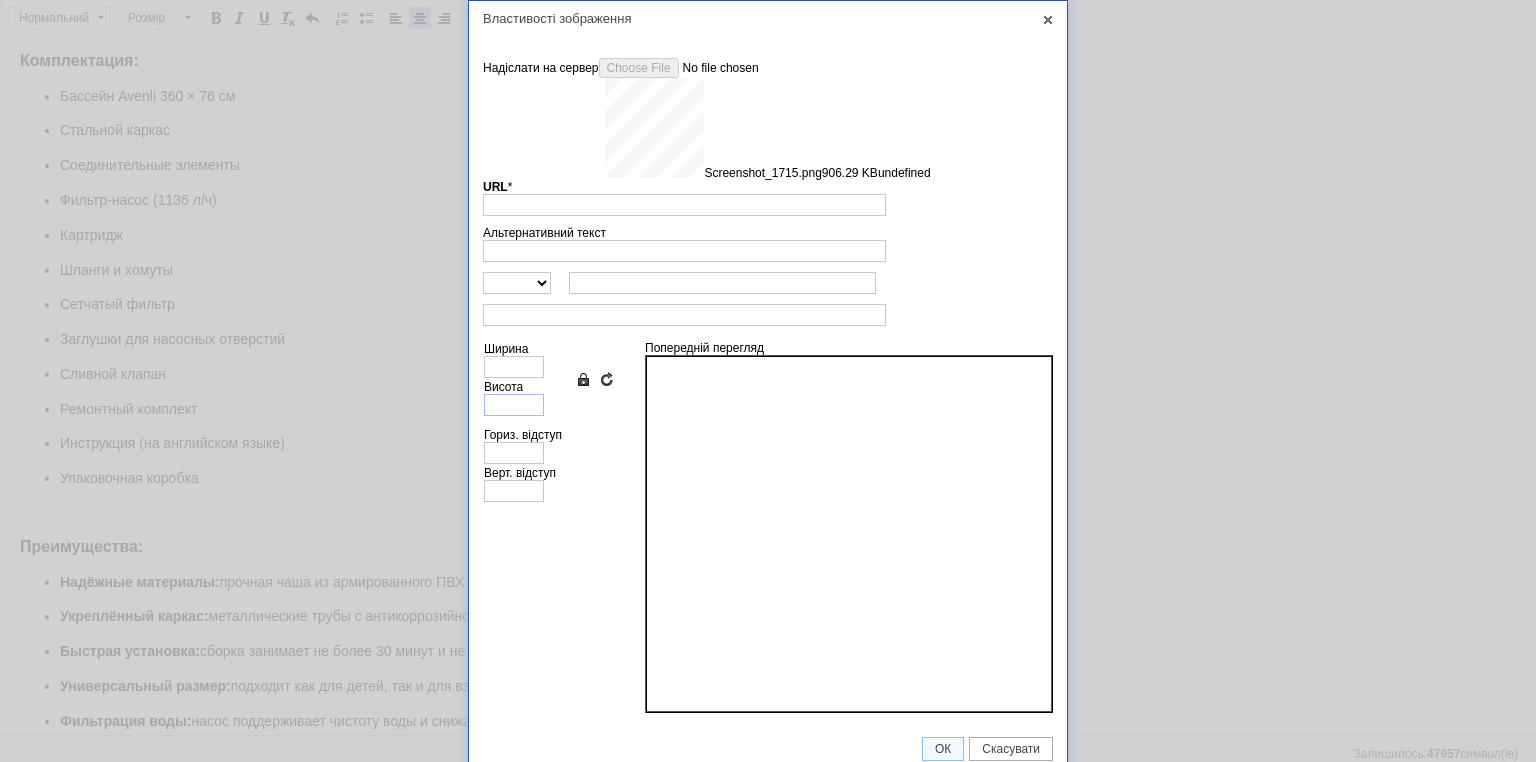 type on "[URL][DOMAIN_NAME]" 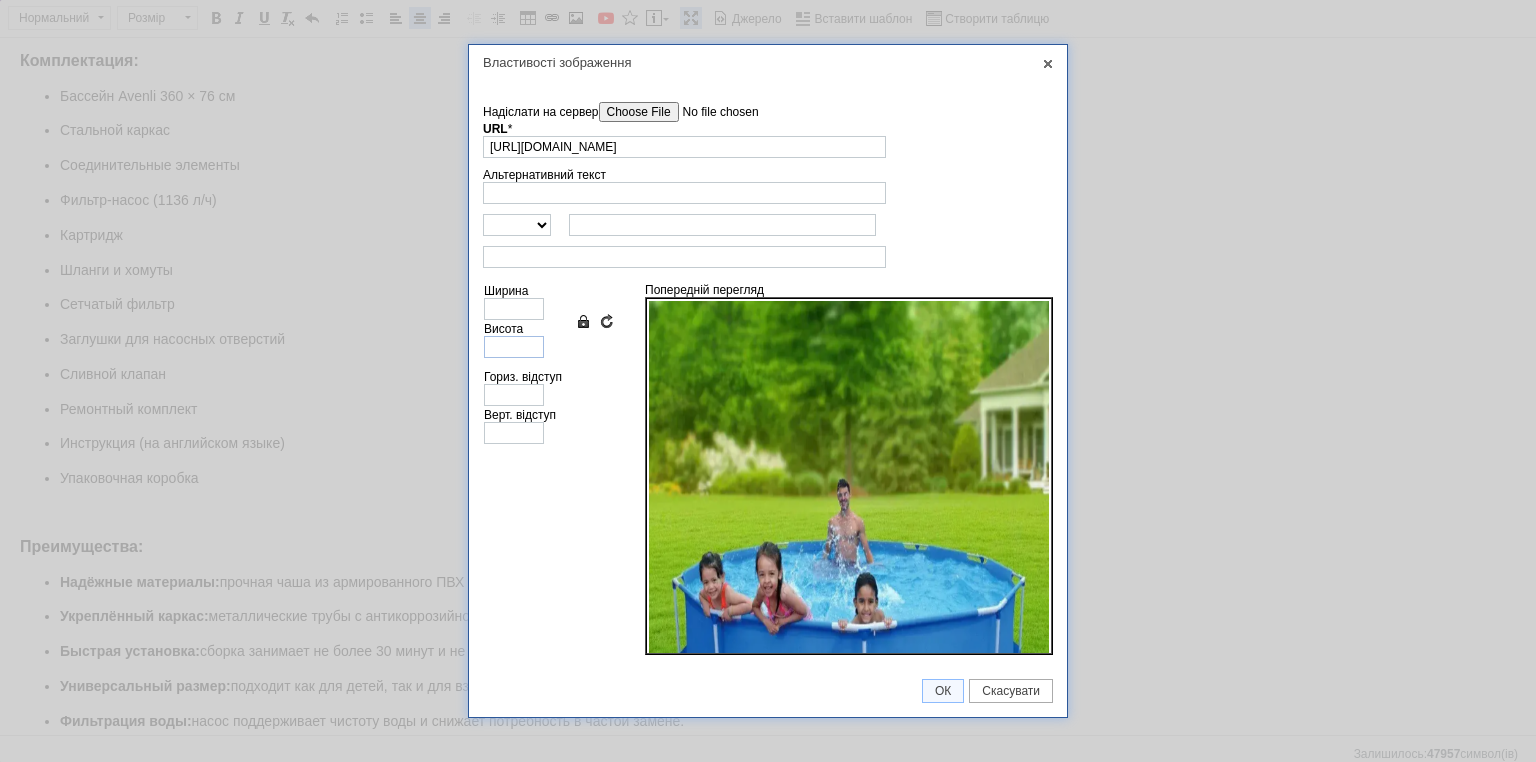 type on "607" 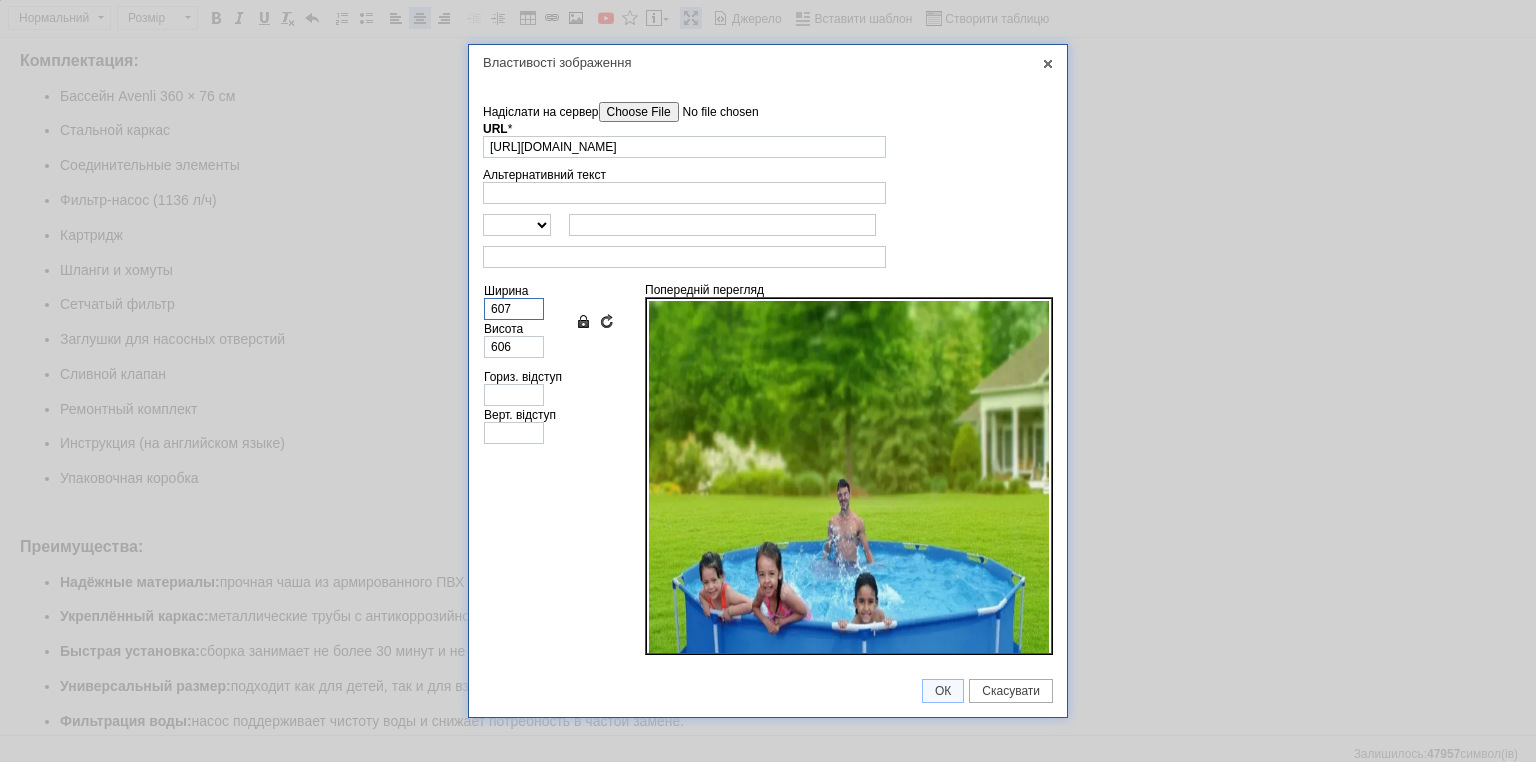 drag, startPoint x: 478, startPoint y: 308, endPoint x: 468, endPoint y: 305, distance: 10.440307 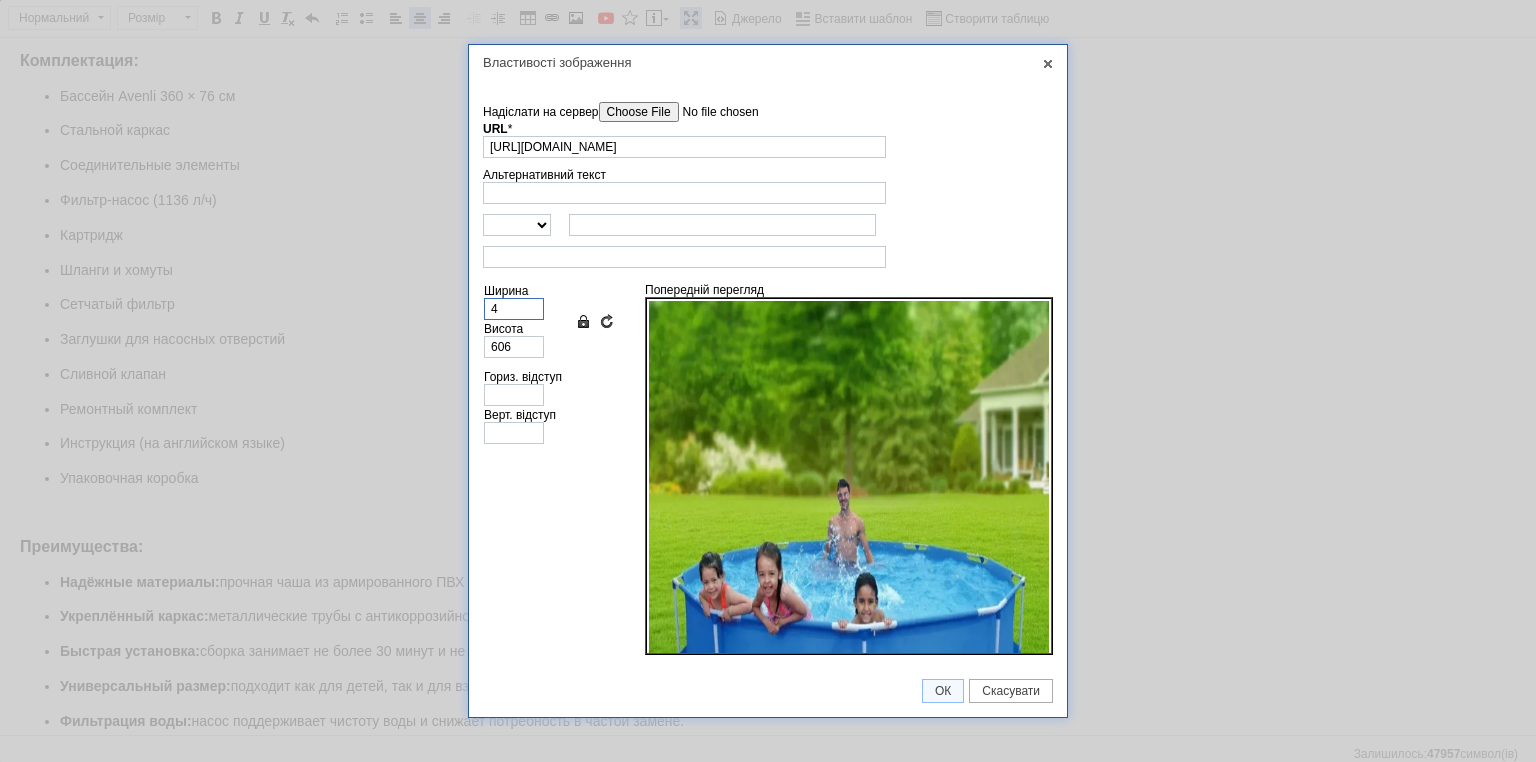 type on "4" 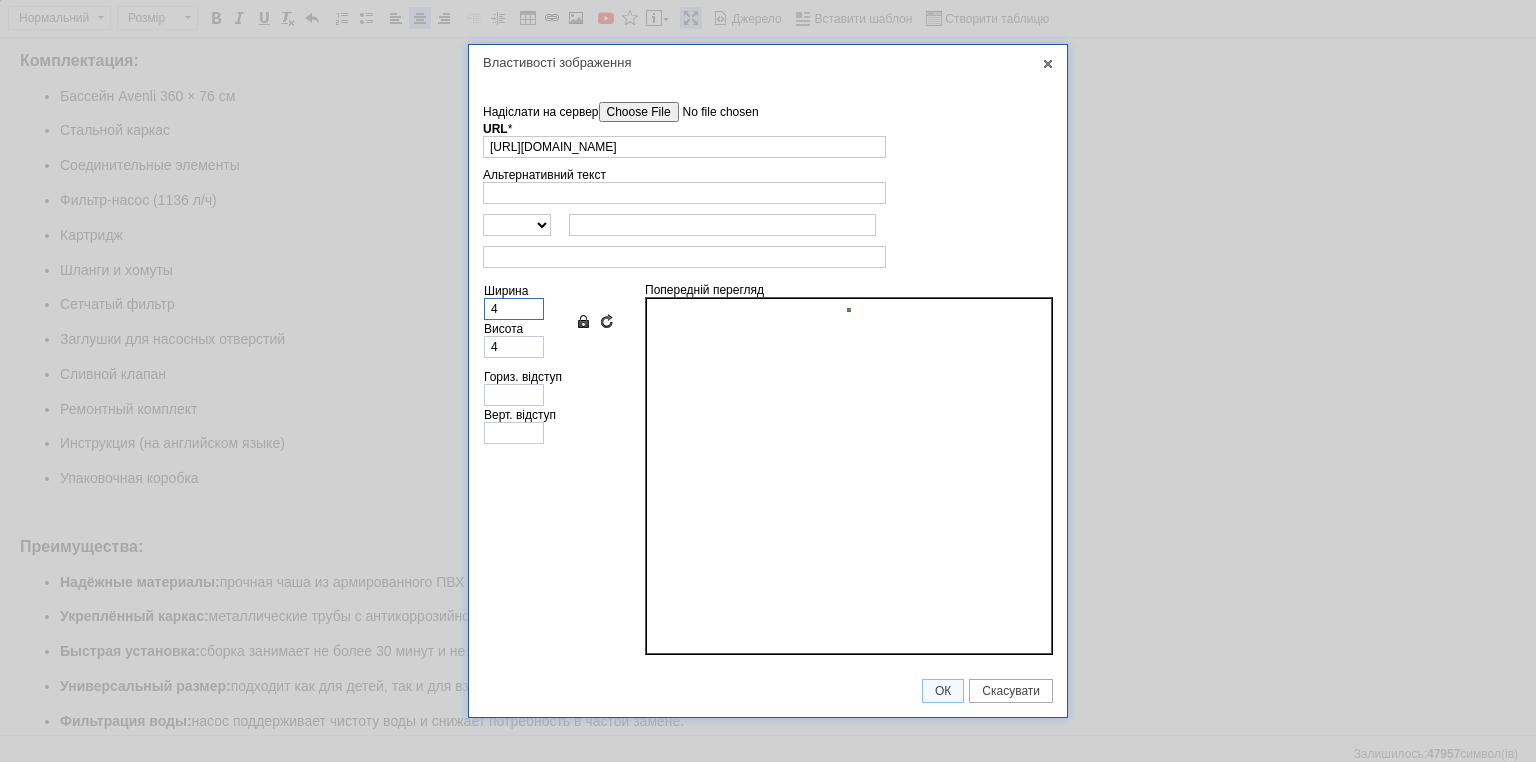 type on "40" 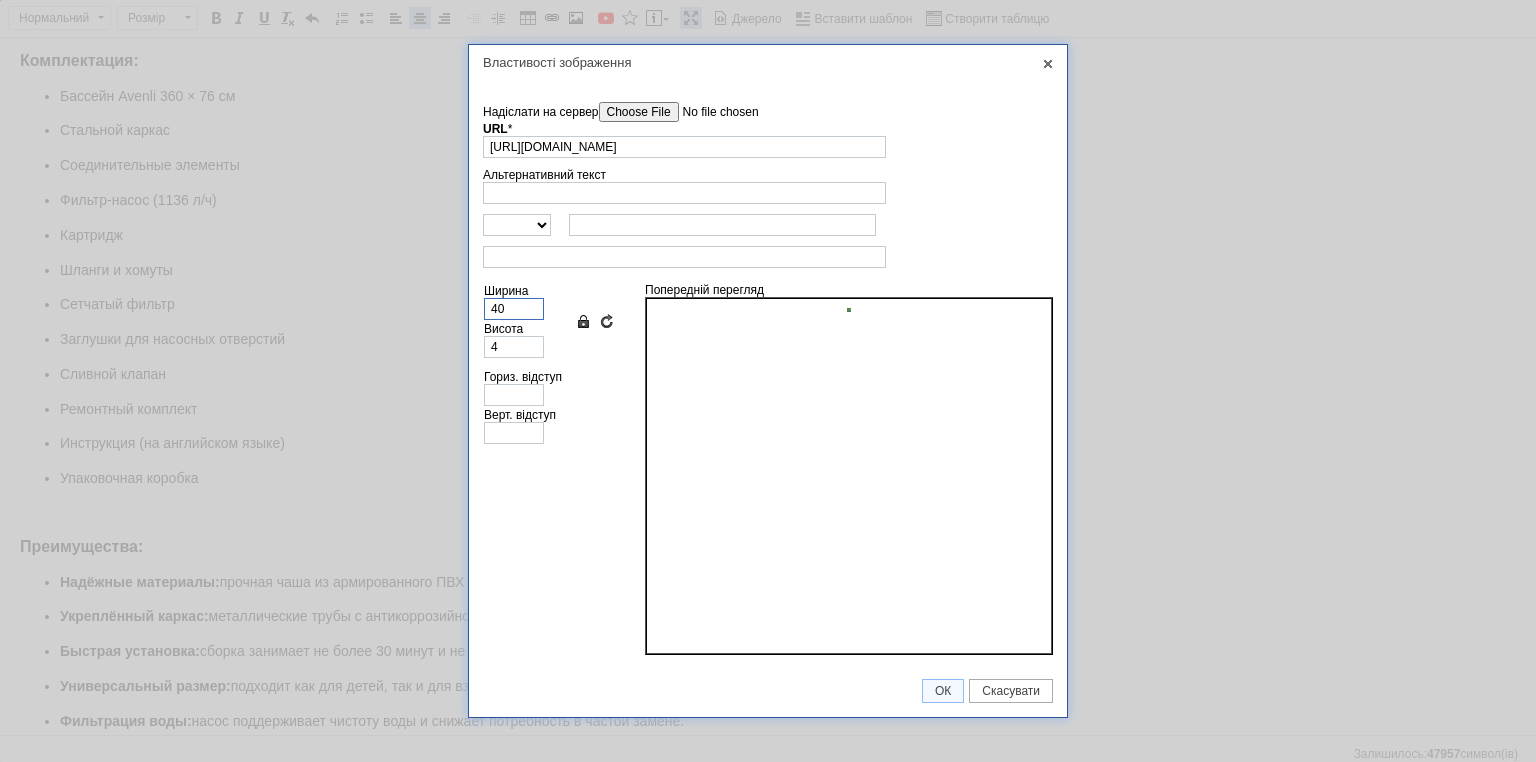 type on "40" 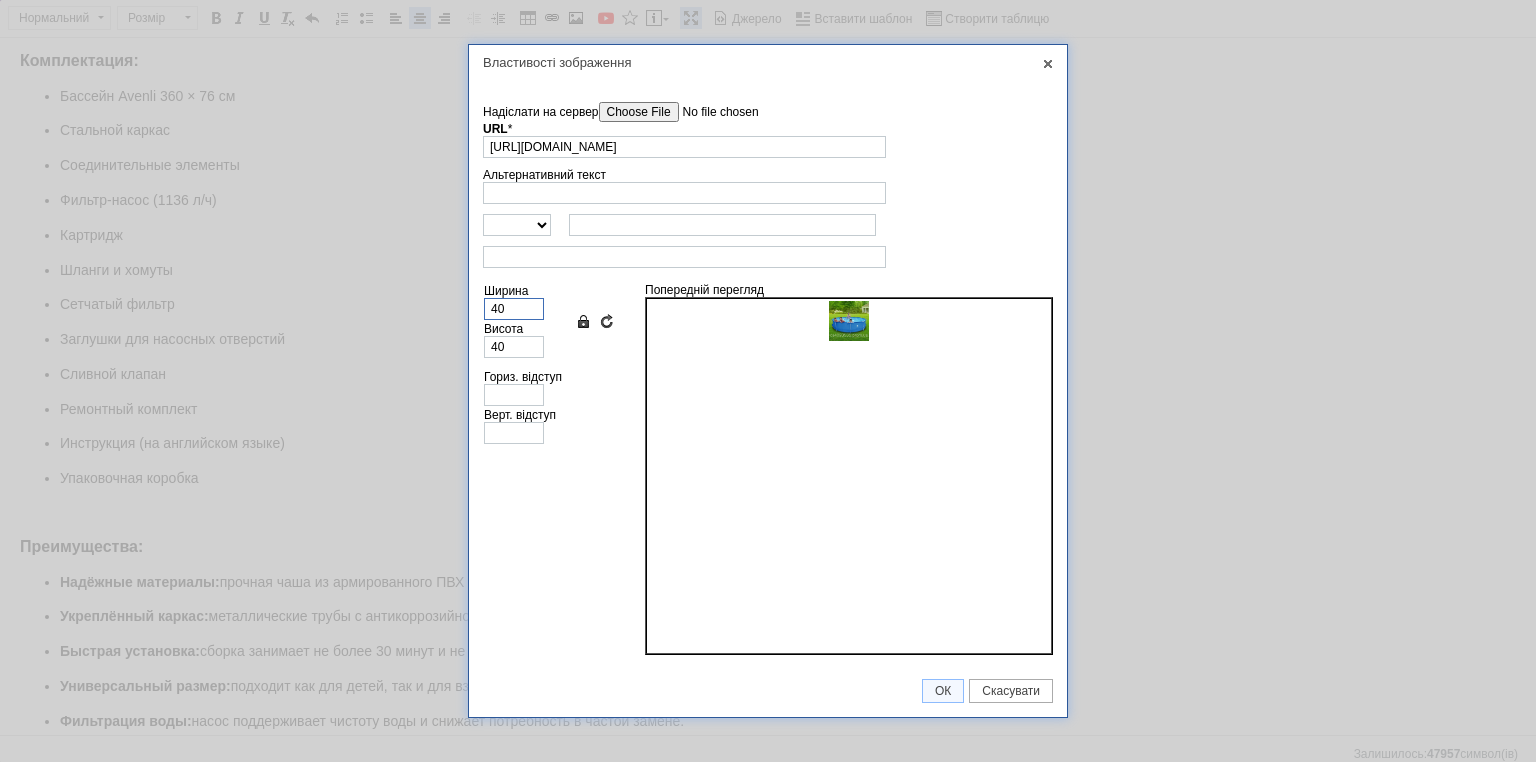 type on "400" 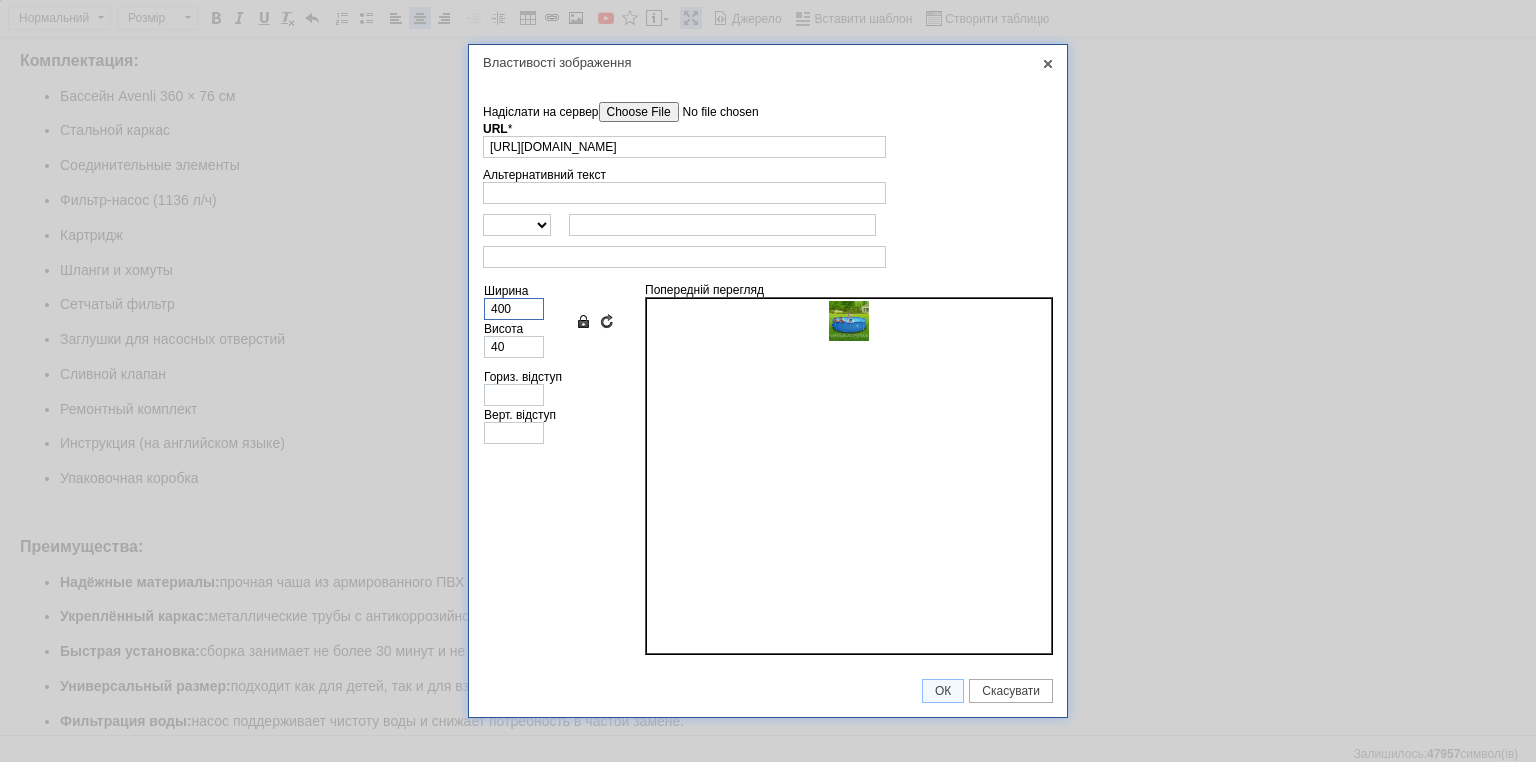 type on "399" 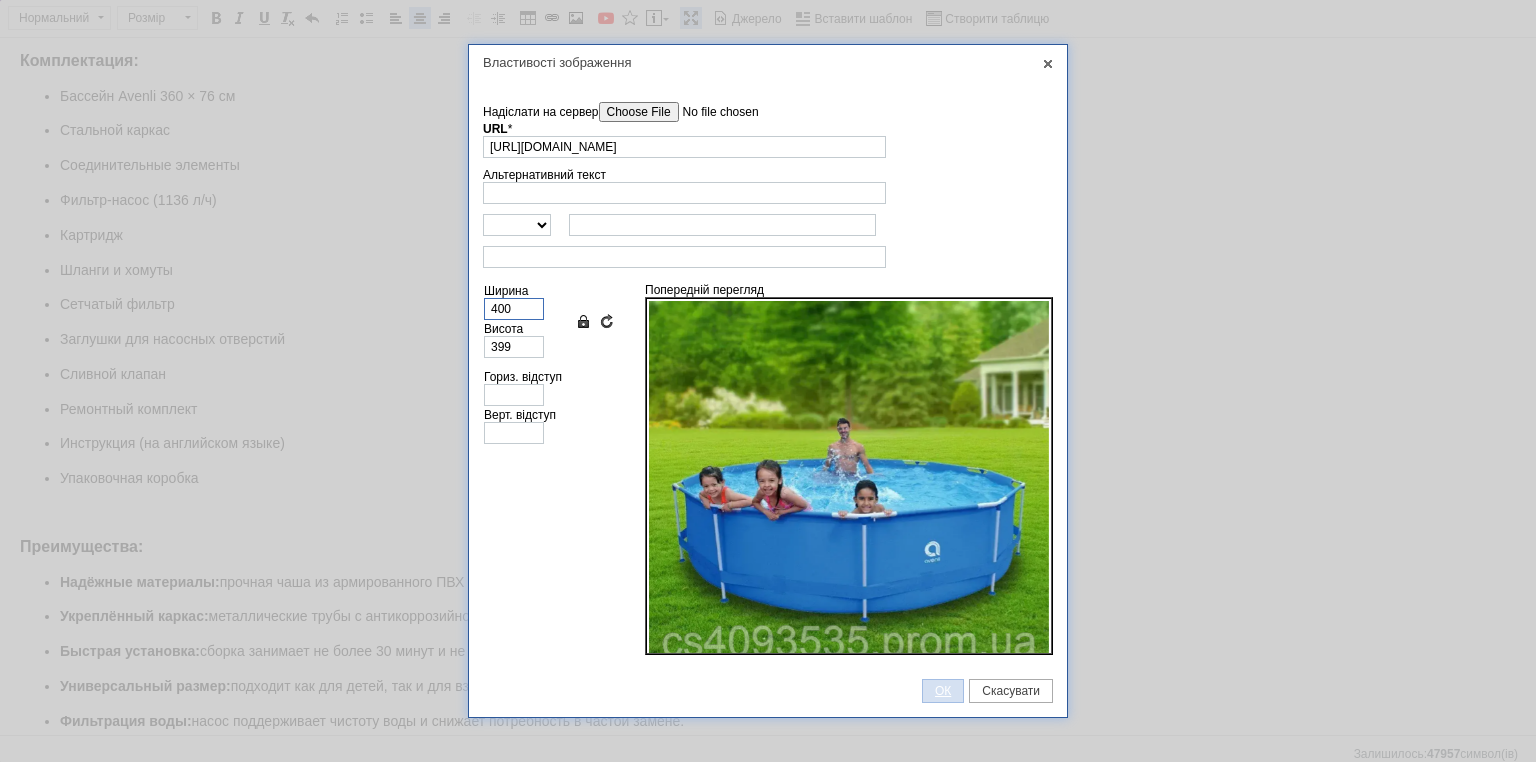 type on "400" 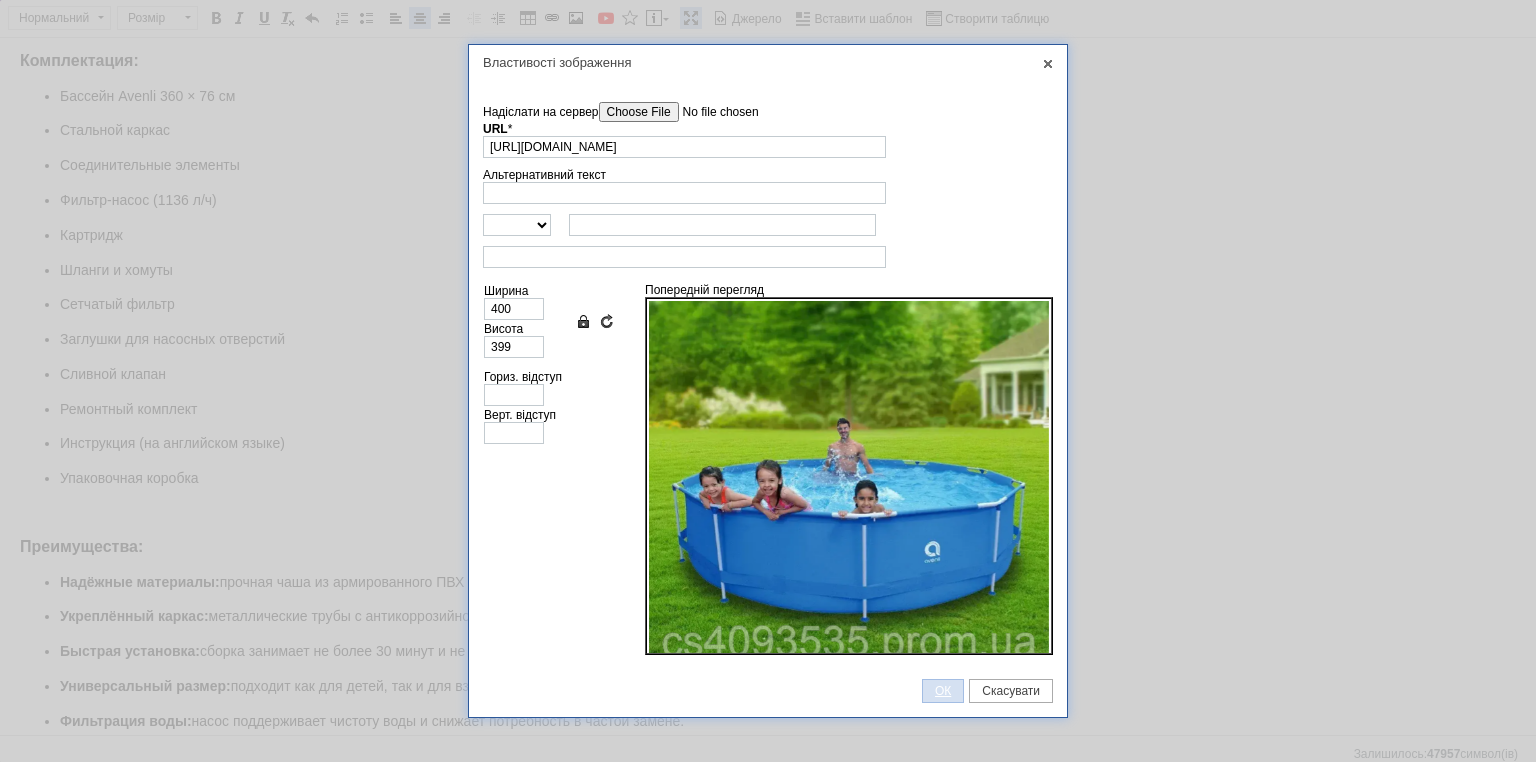 click on "ОК" at bounding box center (943, 691) 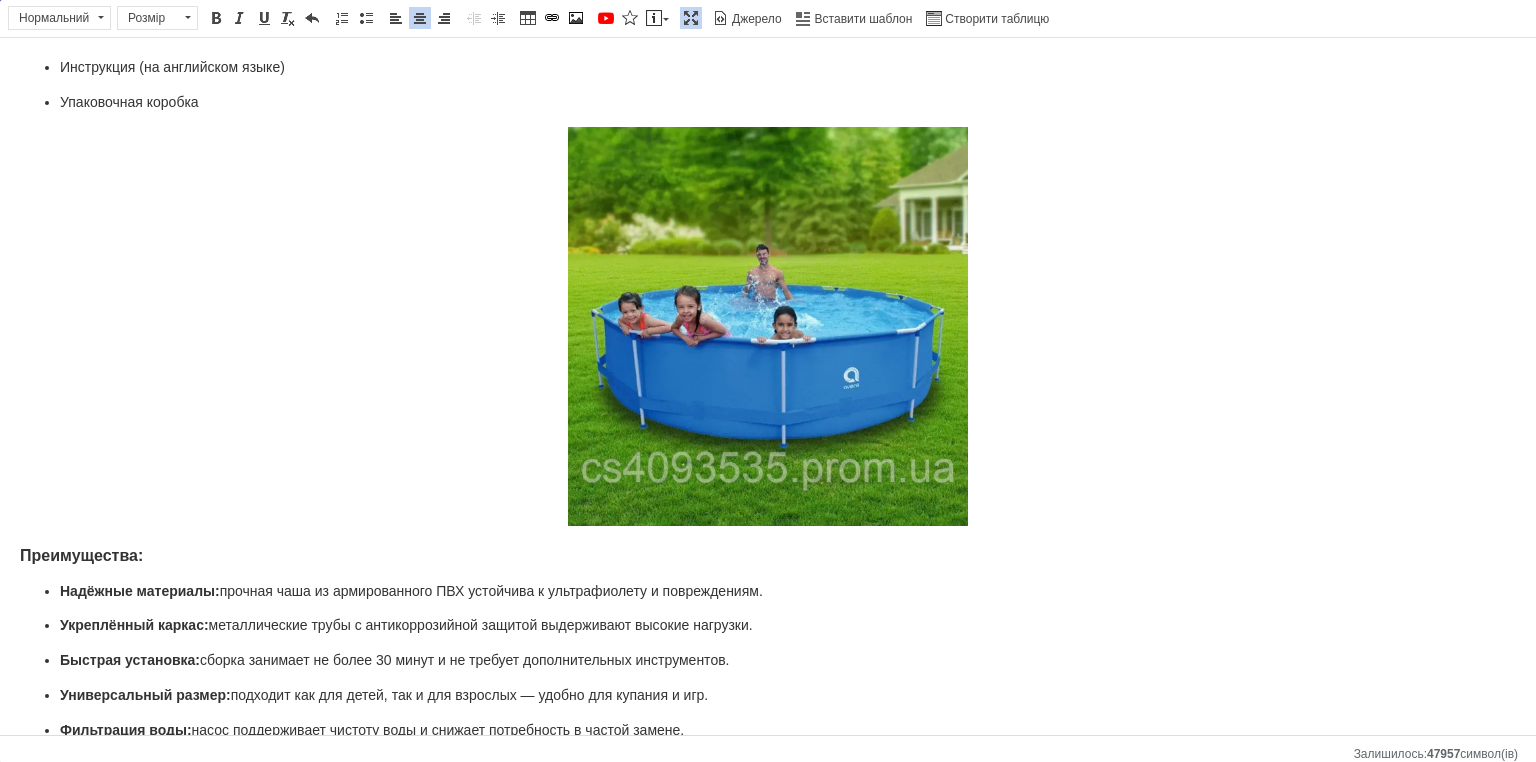 scroll, scrollTop: 1684, scrollLeft: 0, axis: vertical 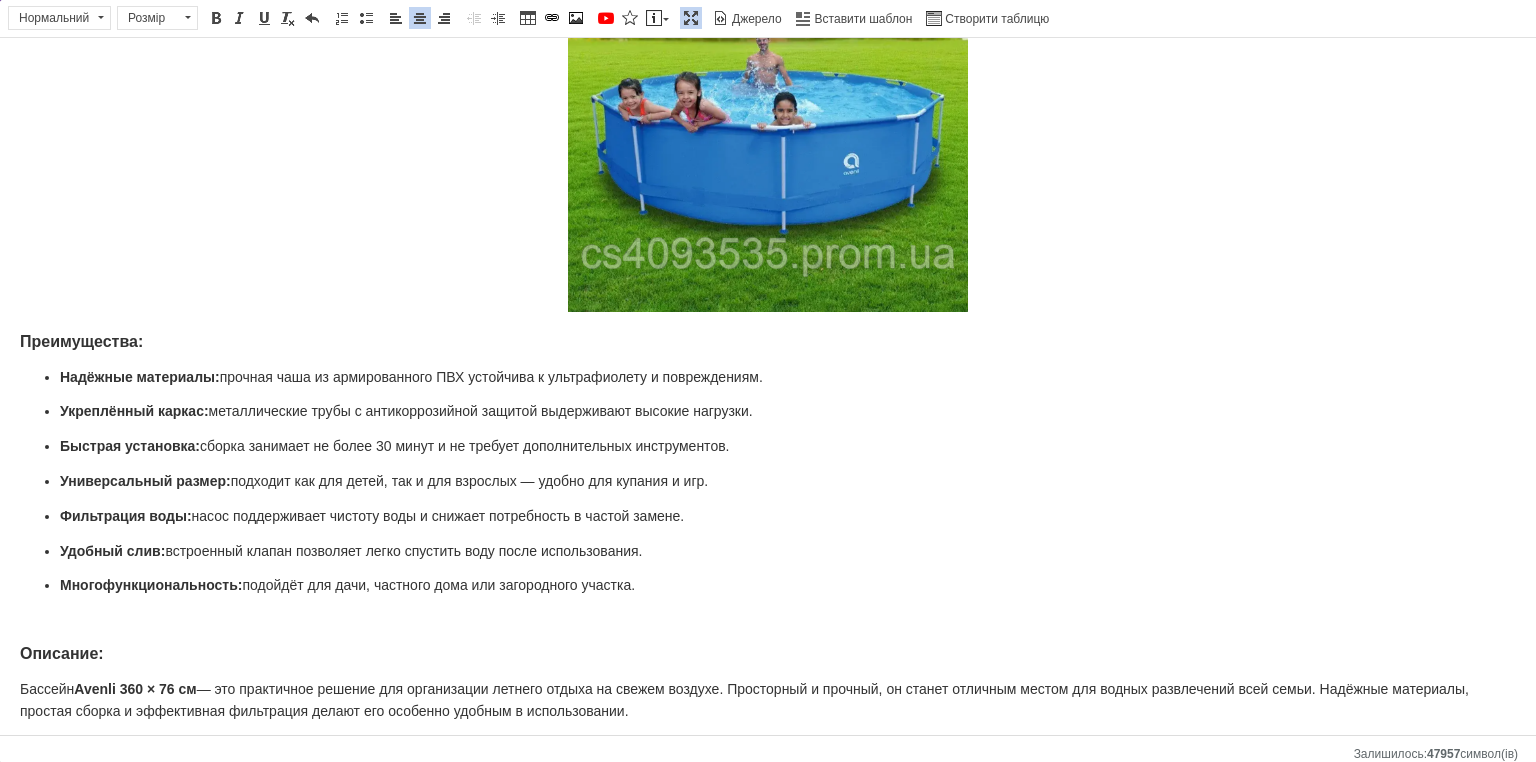 drag, startPoint x: 332, startPoint y: 575, endPoint x: 343, endPoint y: 559, distance: 19.416489 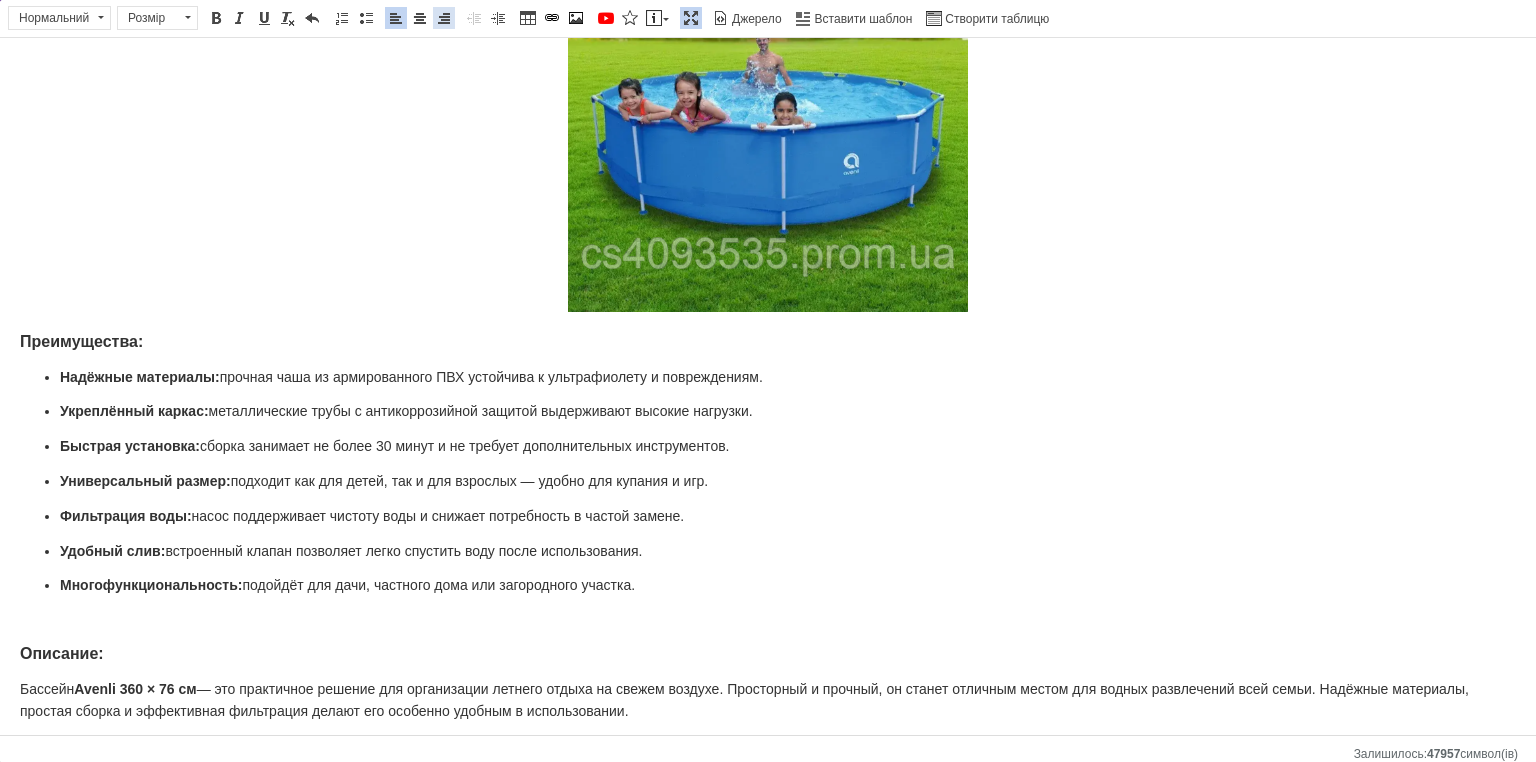 click at bounding box center (420, 18) 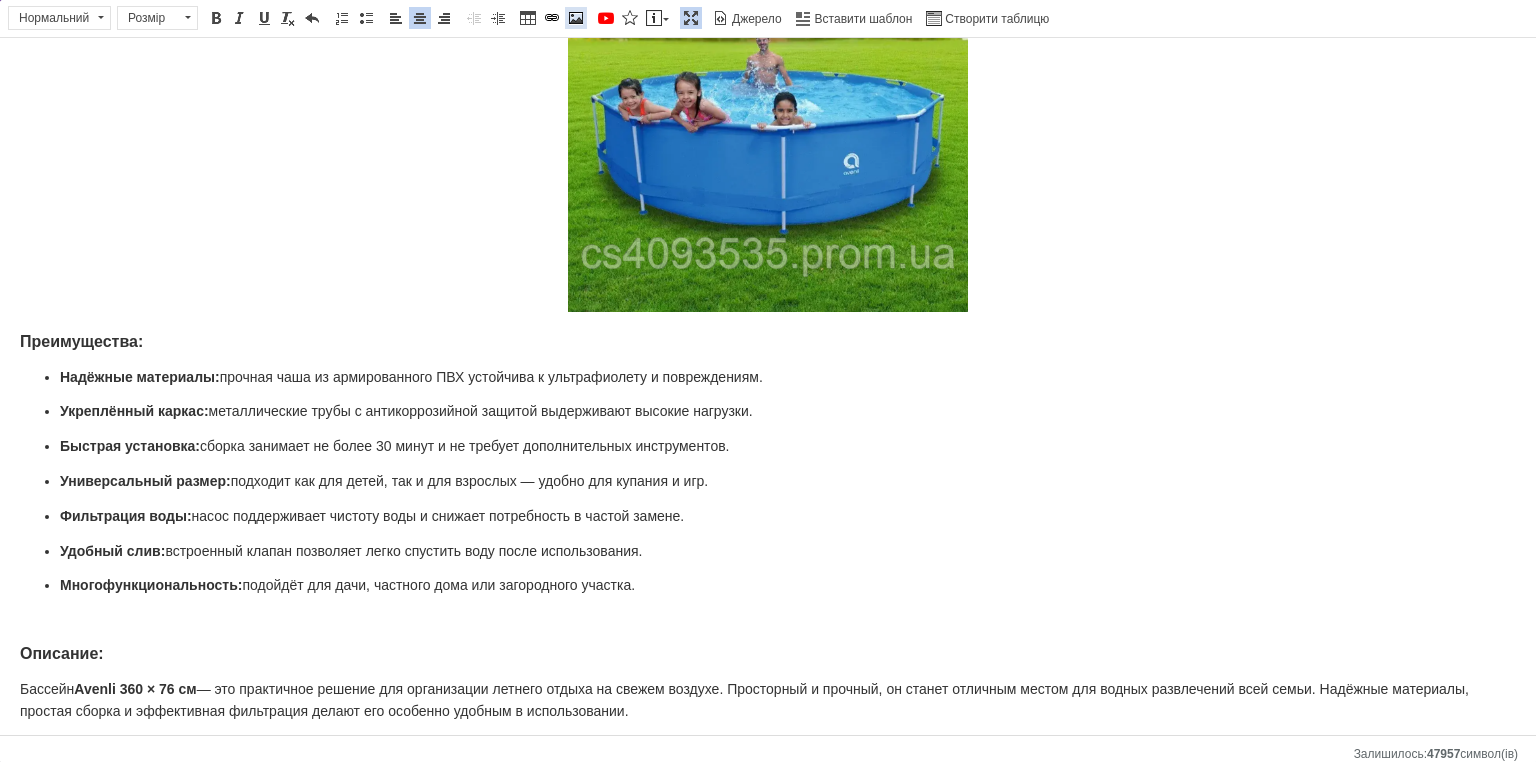 click at bounding box center (576, 18) 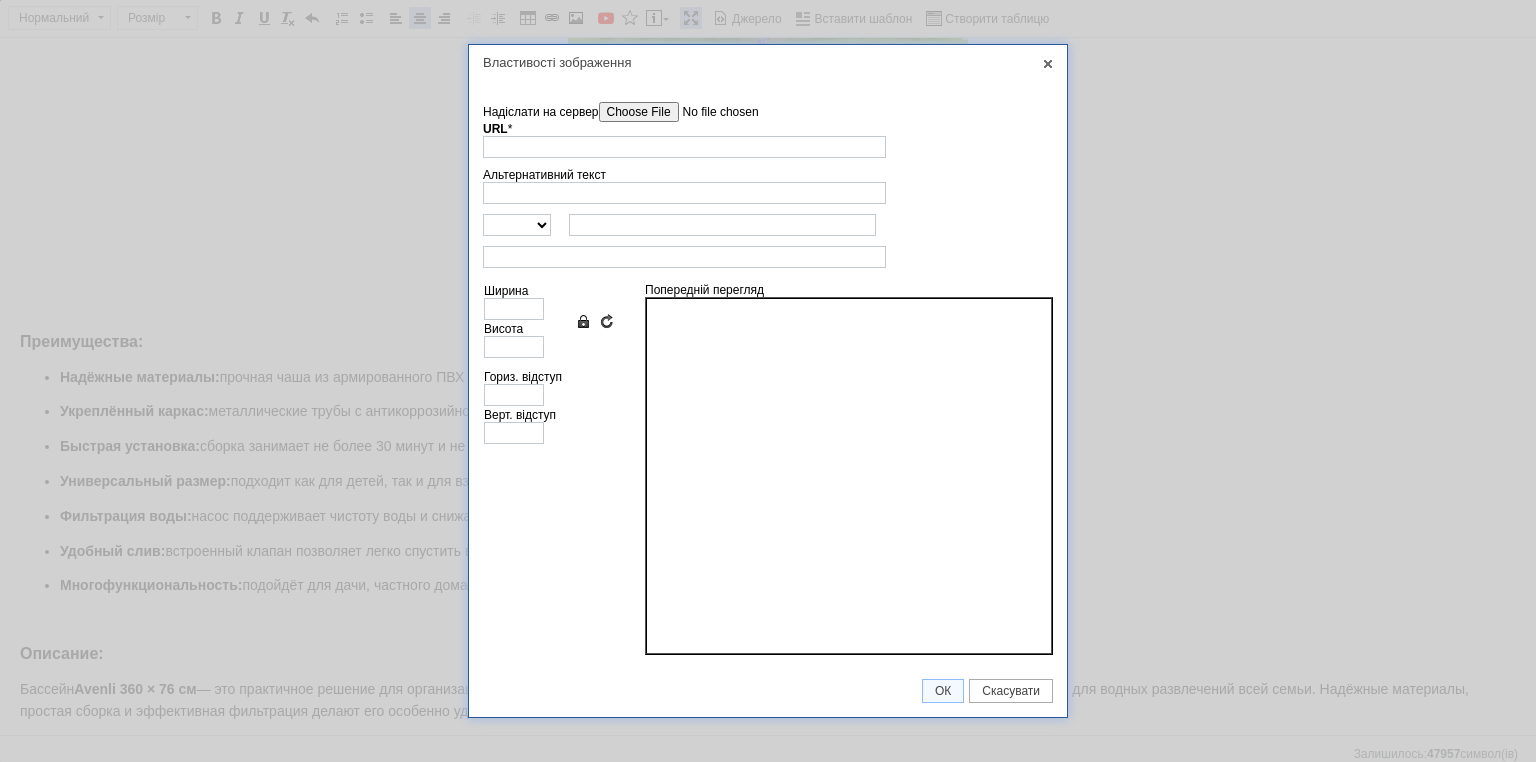 click on "Надіслати на сервер" at bounding box center [712, 112] 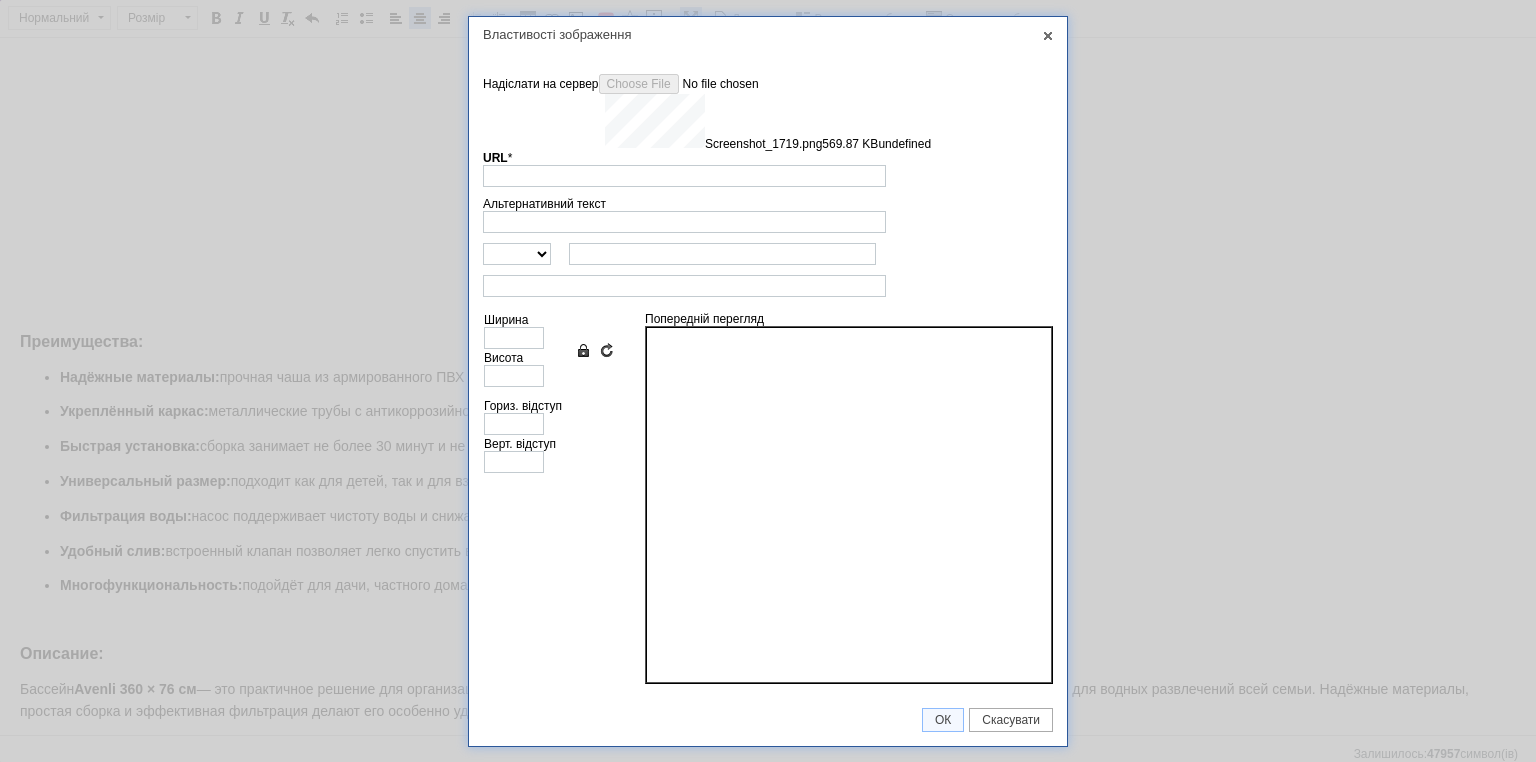 type on "[URL][DOMAIN_NAME]" 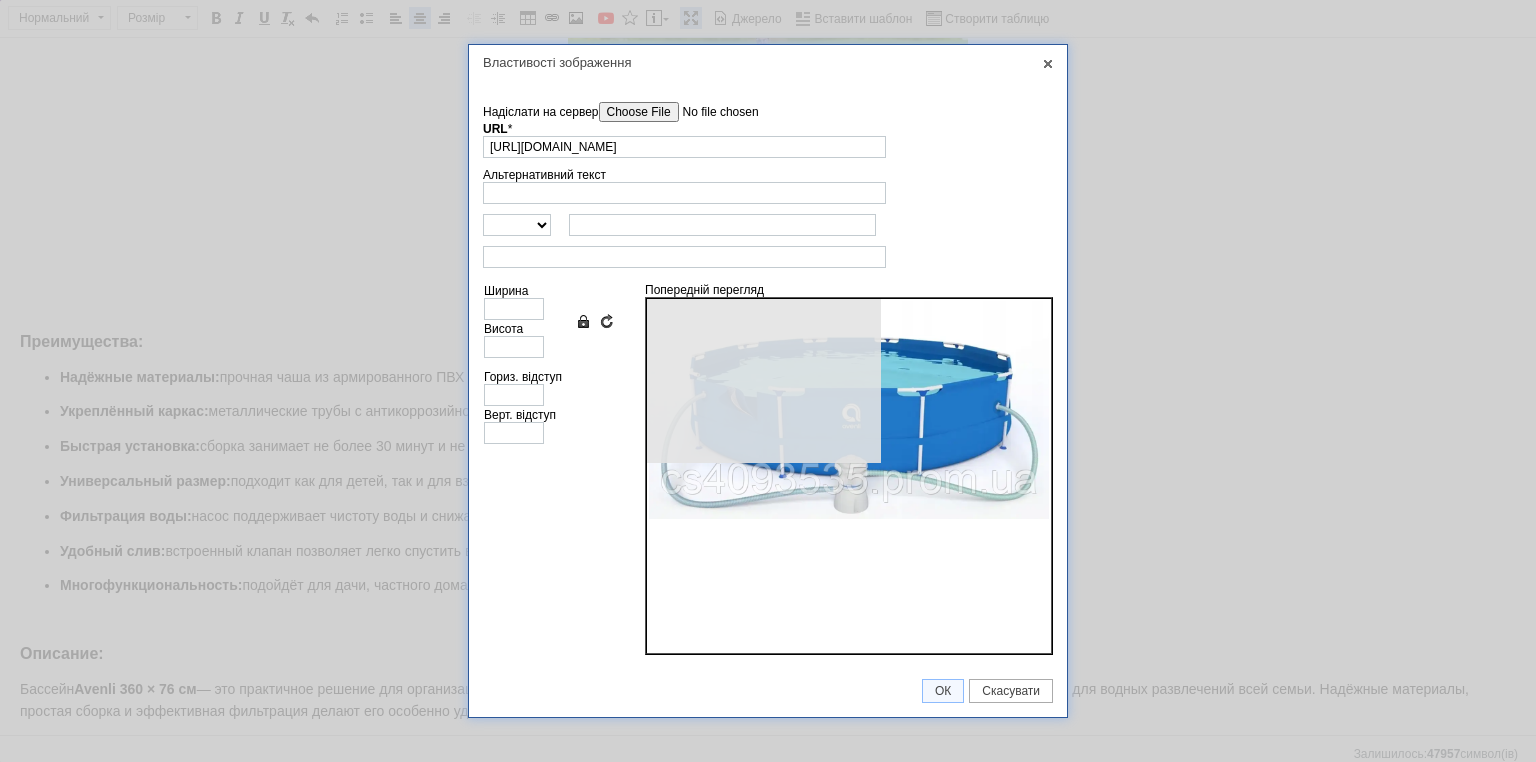 type on "640" 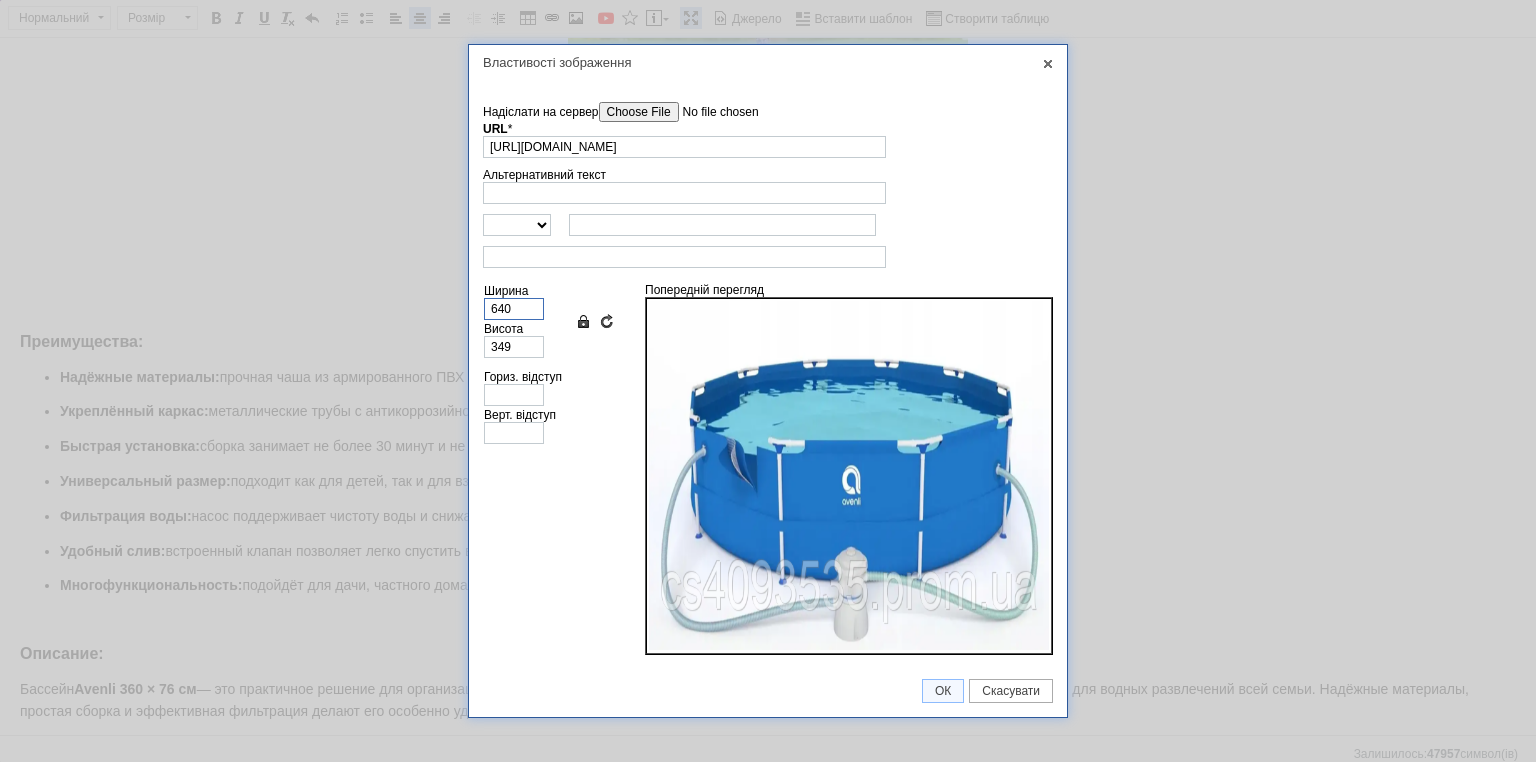 click on "Надіслати на сервер undefined URL * [URL][DOMAIN_NAME] Огляд Сервера Альтернативний текст  http://  https://  ftp://  news://   Ширина 640 Висота 349 Зберегти пропорції Очистити поля розмірів Гориз. відступ Верт. відступ Попередній перегляд" at bounding box center [768, 372] 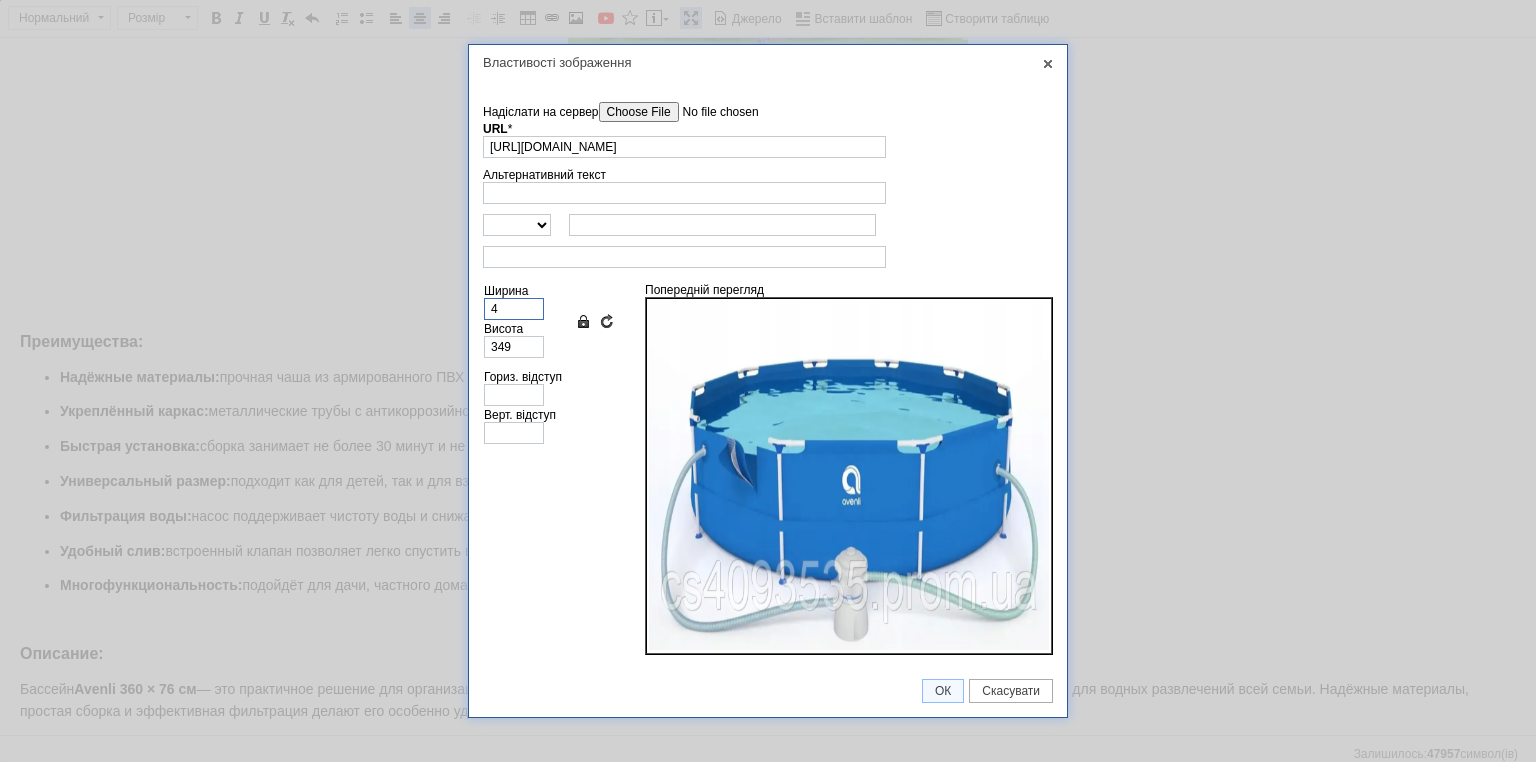 type on "2" 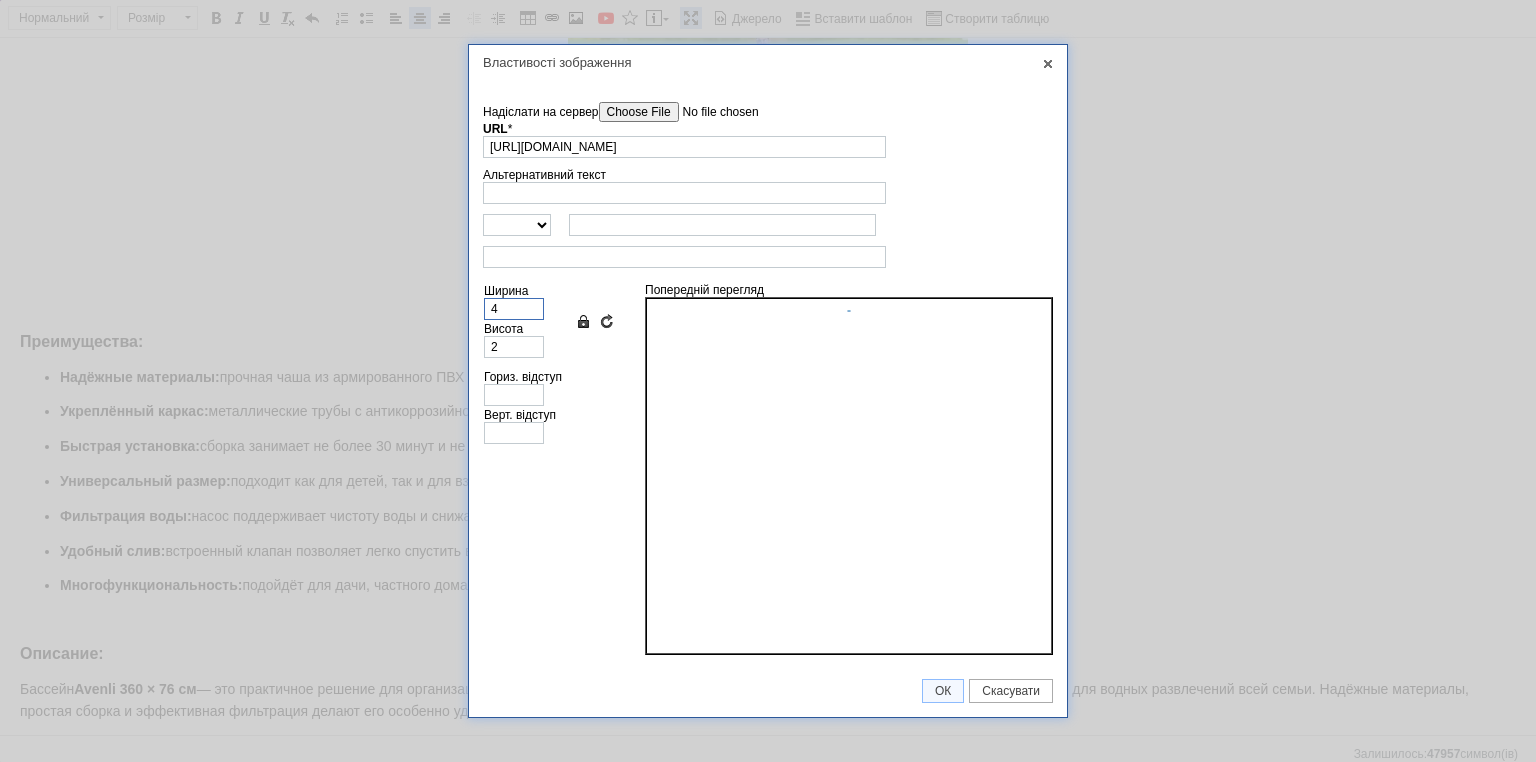 type on "40" 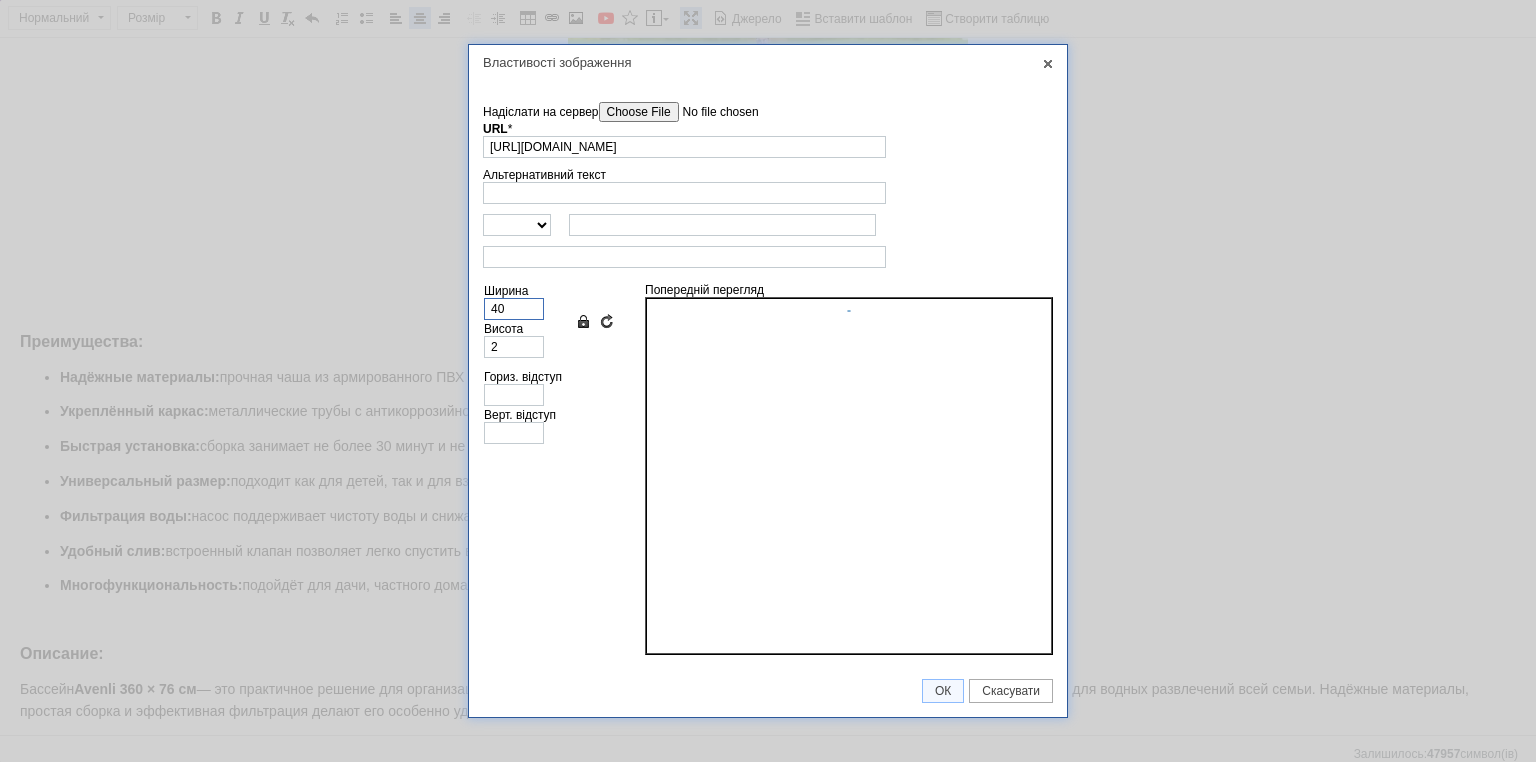 type on "22" 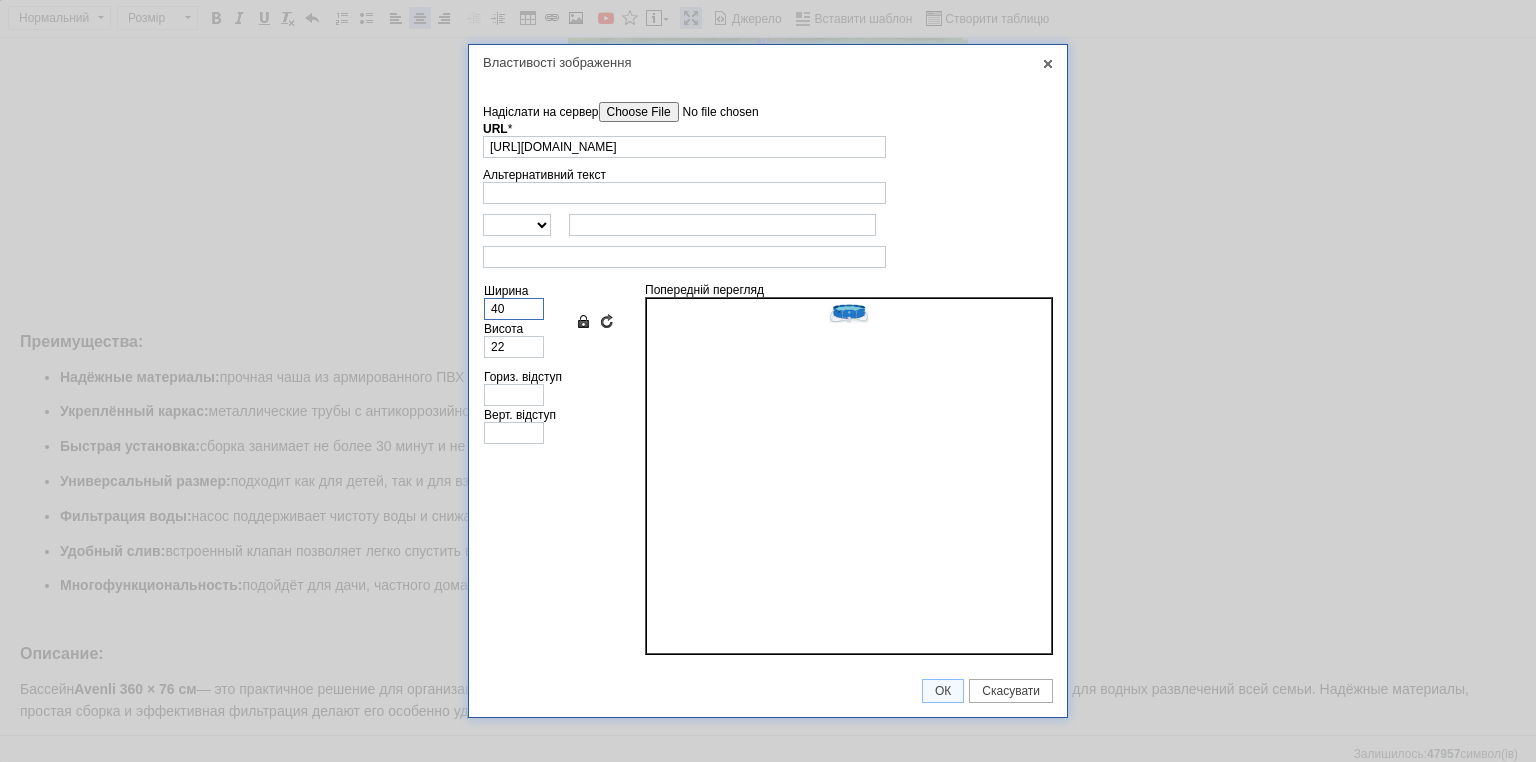 type on "400" 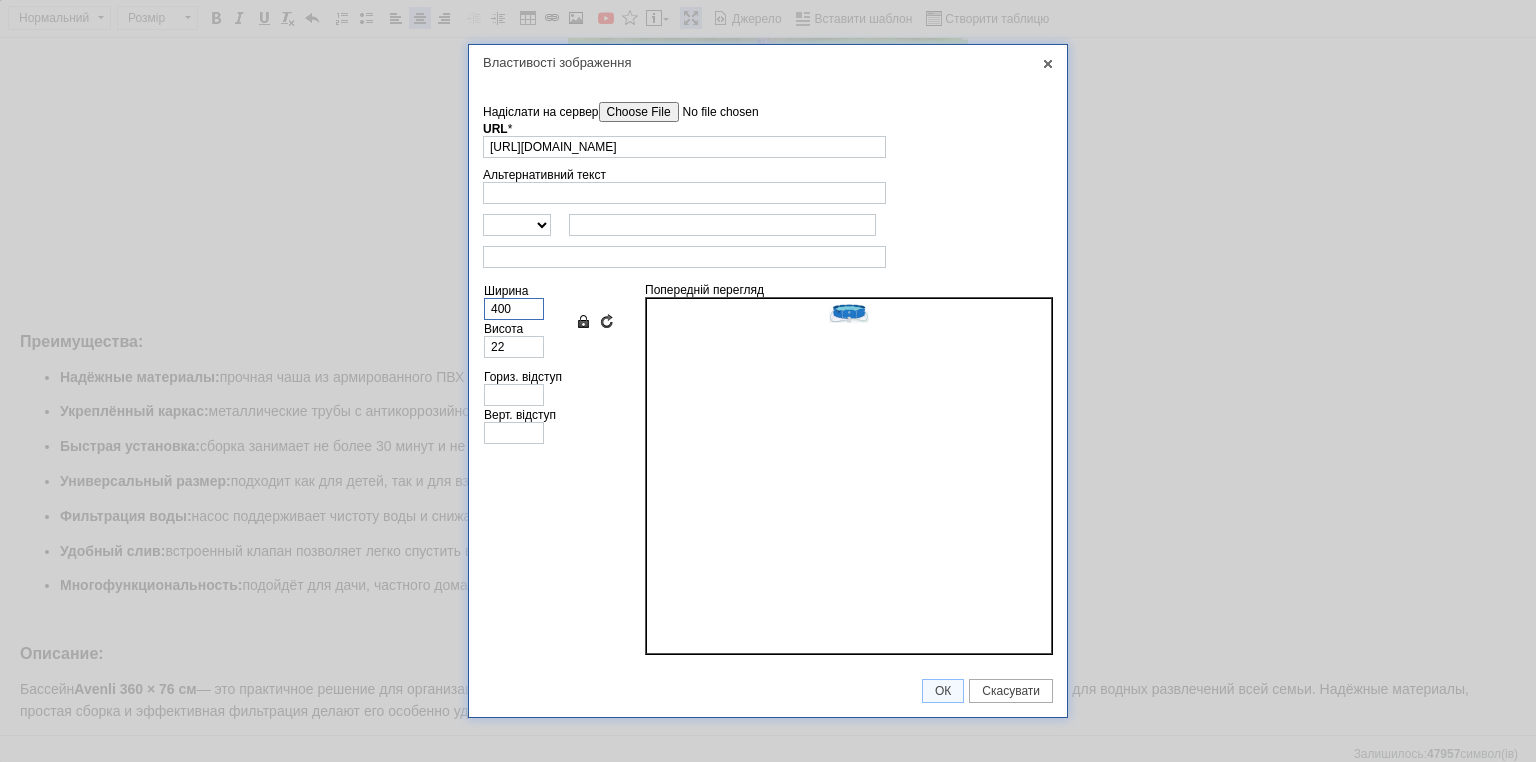 type on "218" 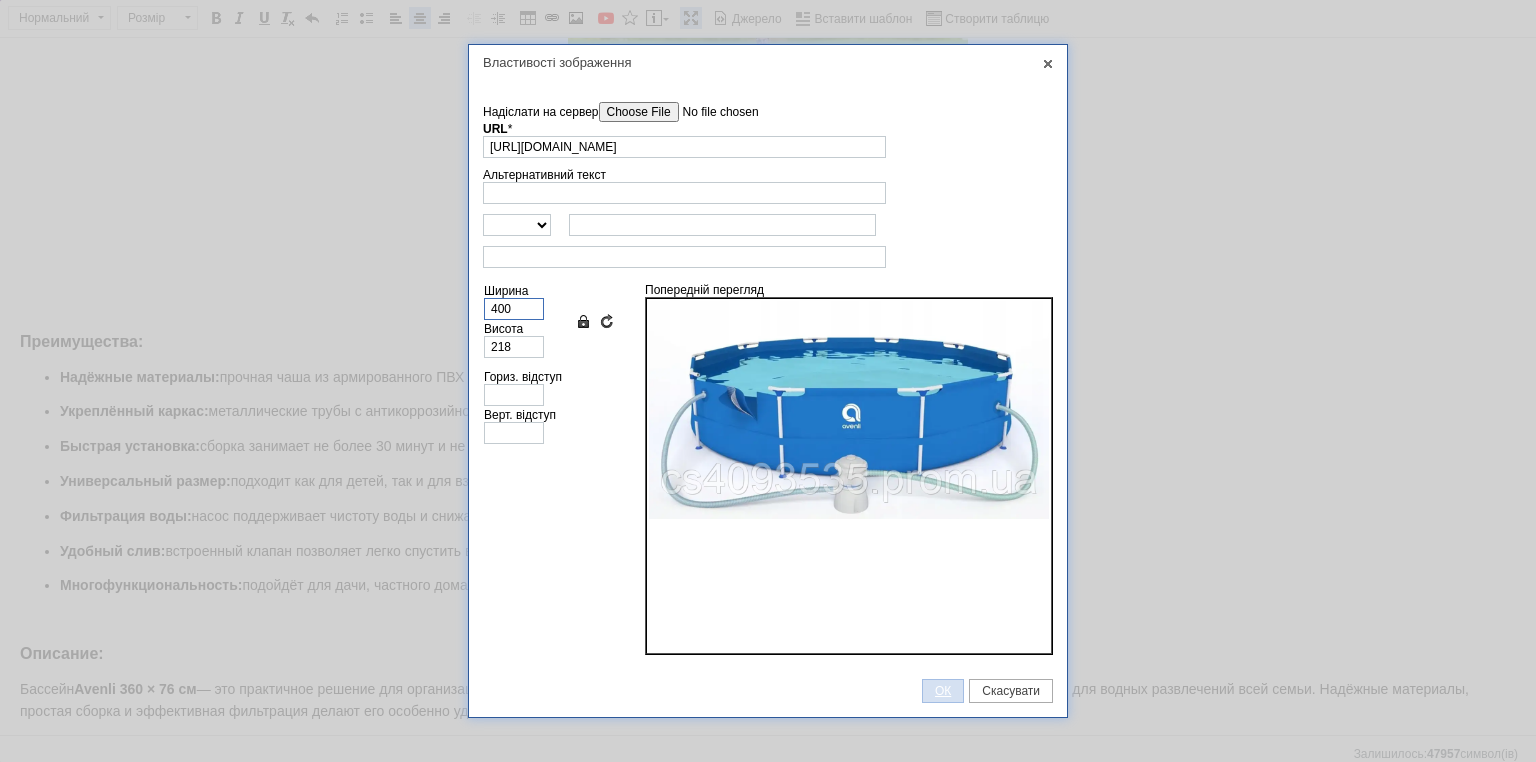 type on "400" 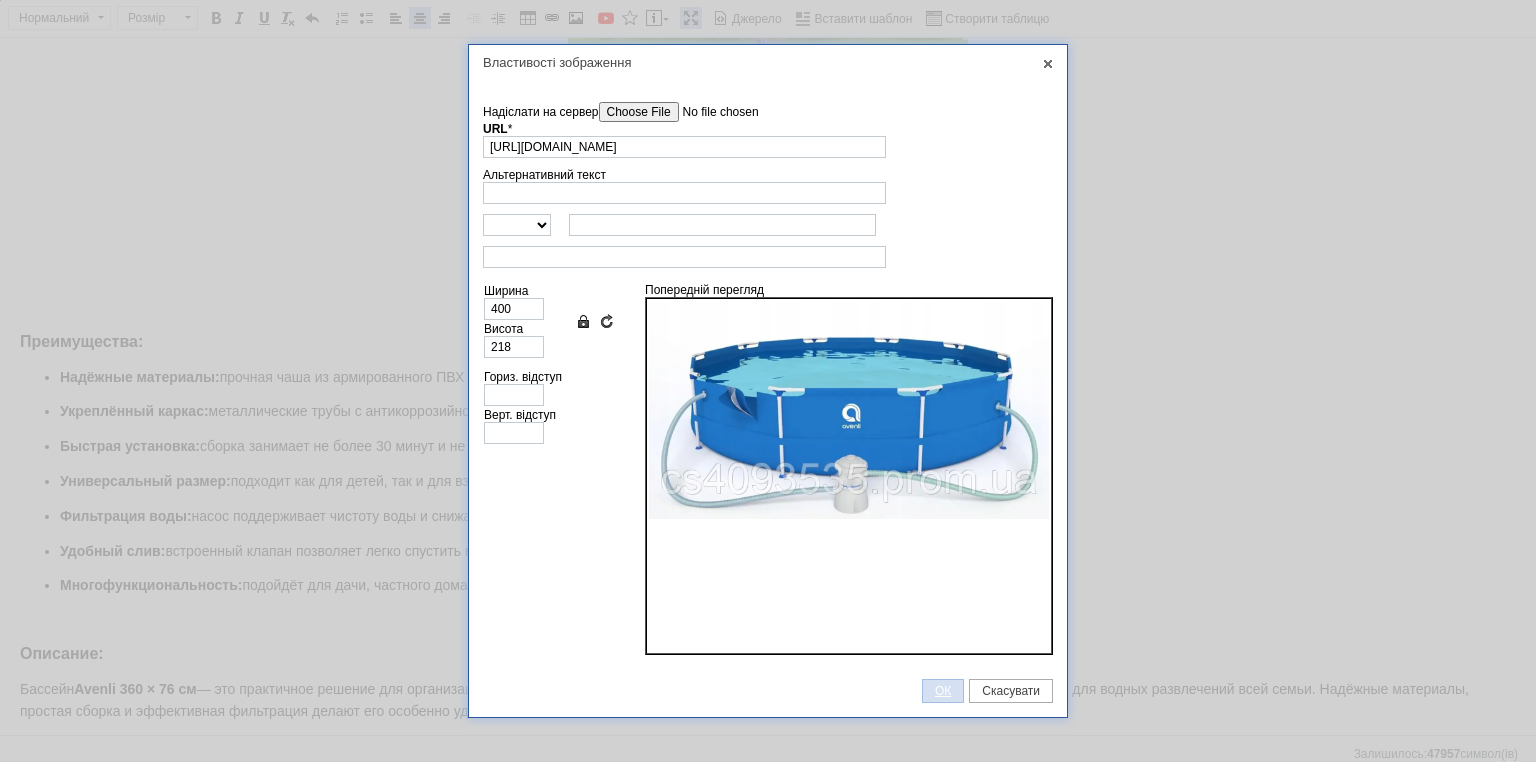 click on "ОК" at bounding box center [943, 691] 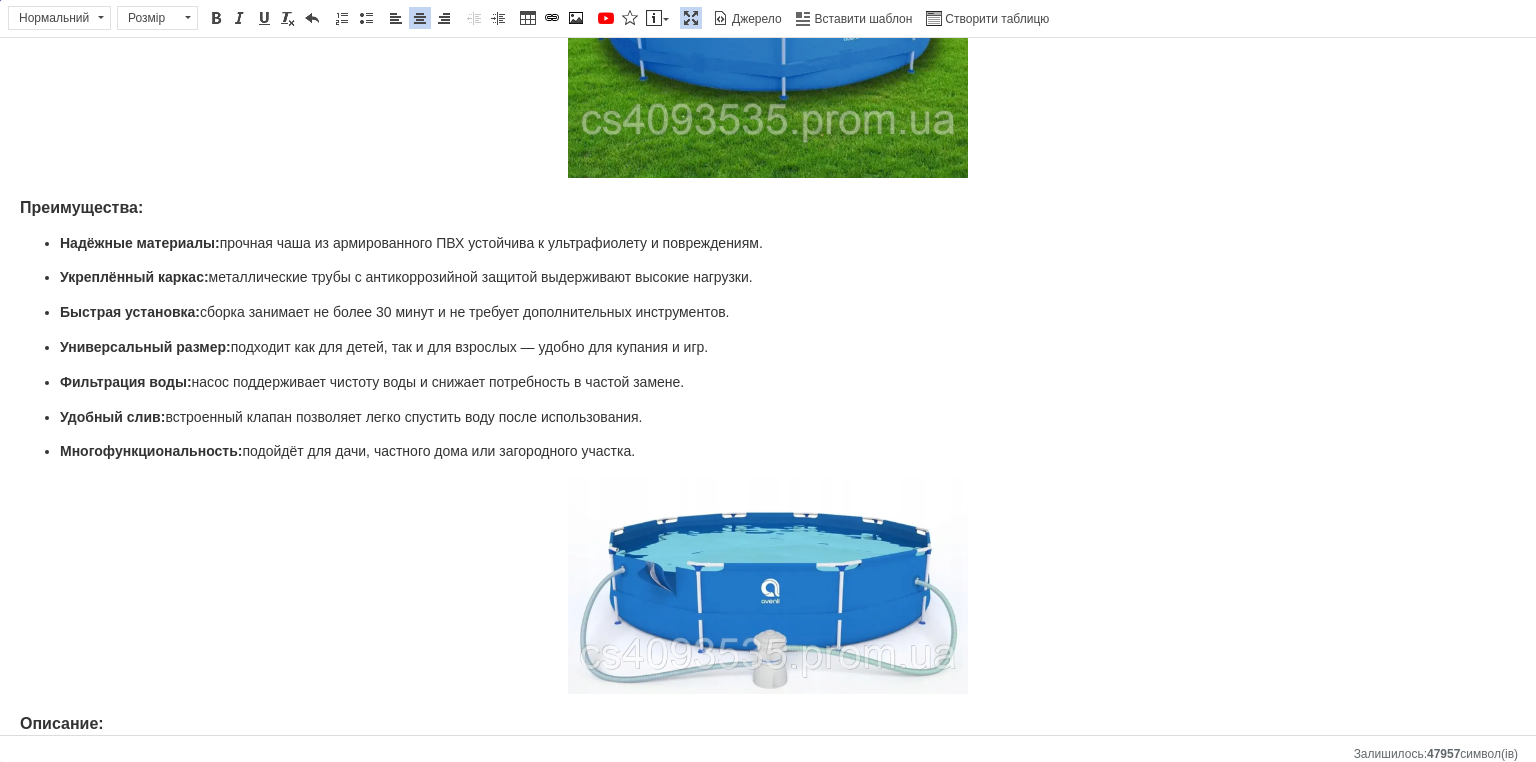 scroll, scrollTop: 1887, scrollLeft: 0, axis: vertical 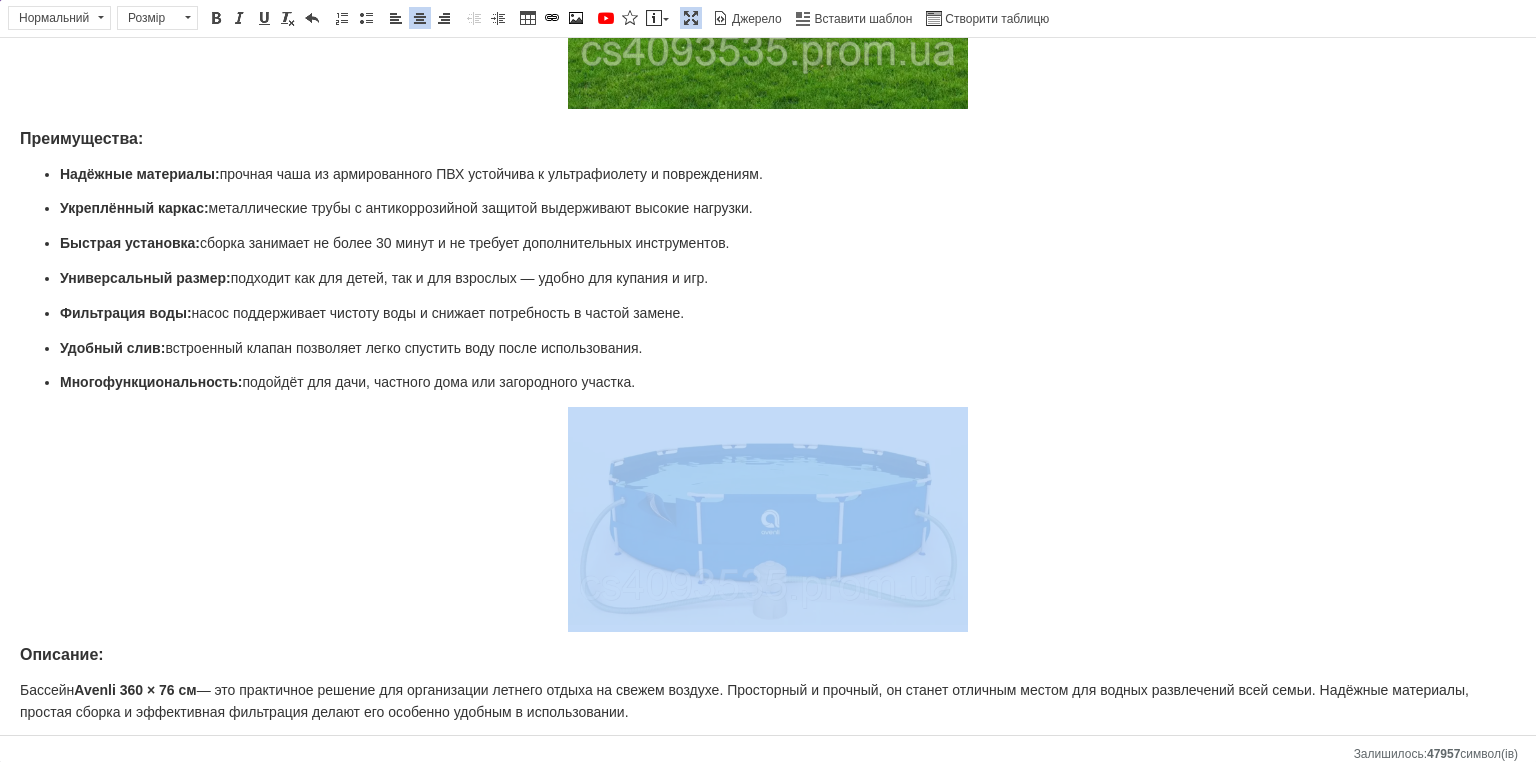 click 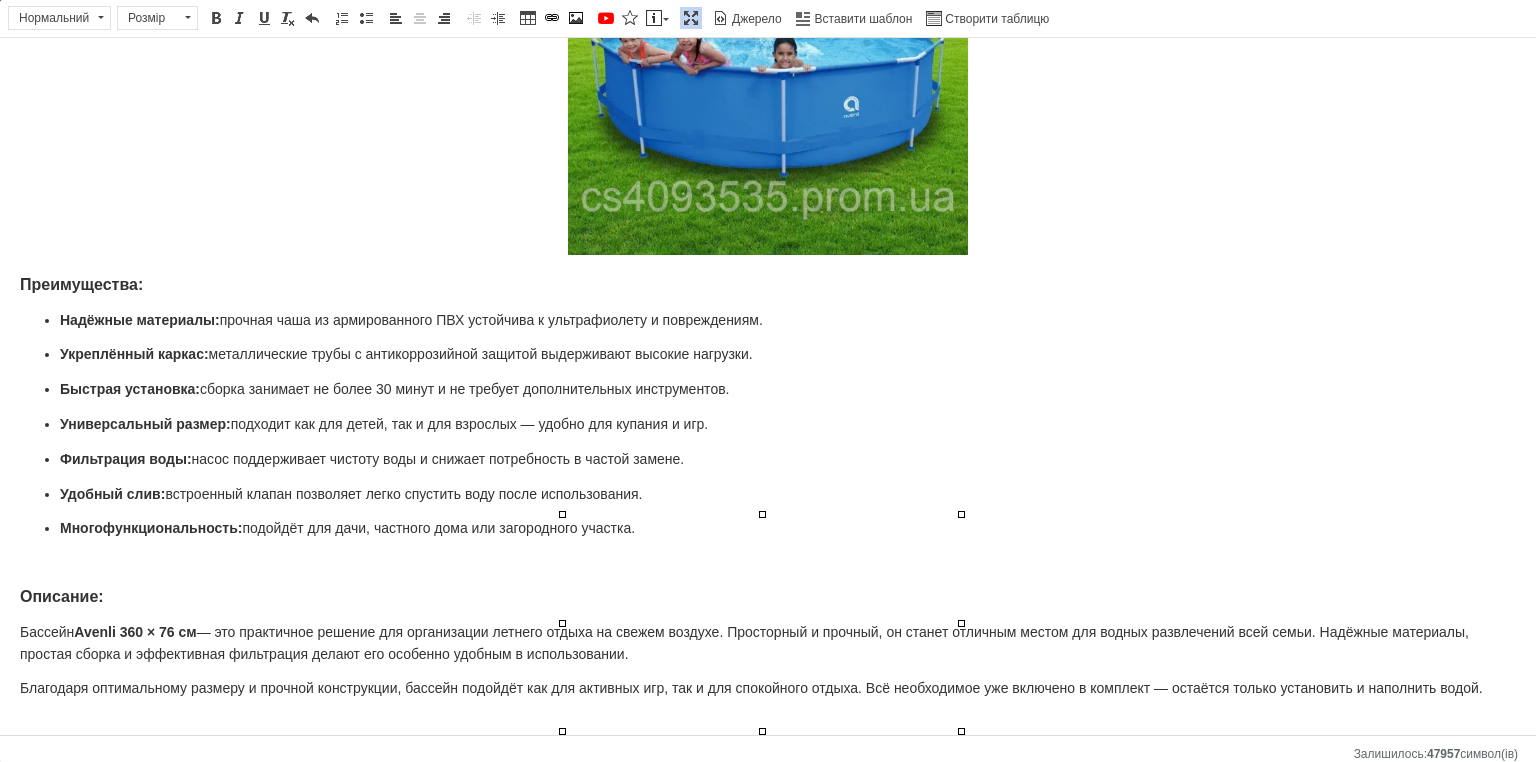 scroll, scrollTop: 1684, scrollLeft: 0, axis: vertical 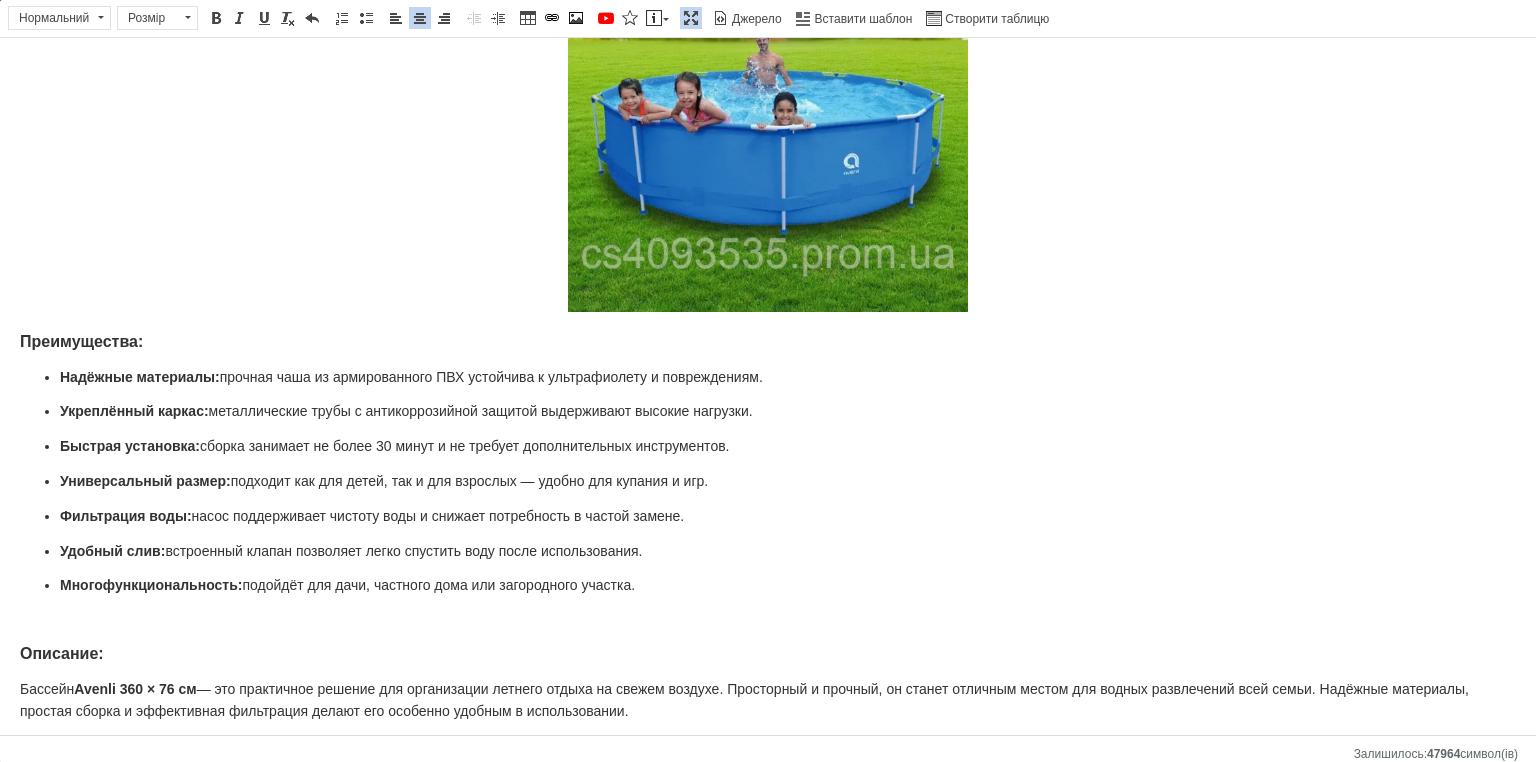 click on "Таблиця   Вставити/Редагувати посилання  Сполучення клавіш Ctrl+L   Зображення" at bounding box center [552, 18] 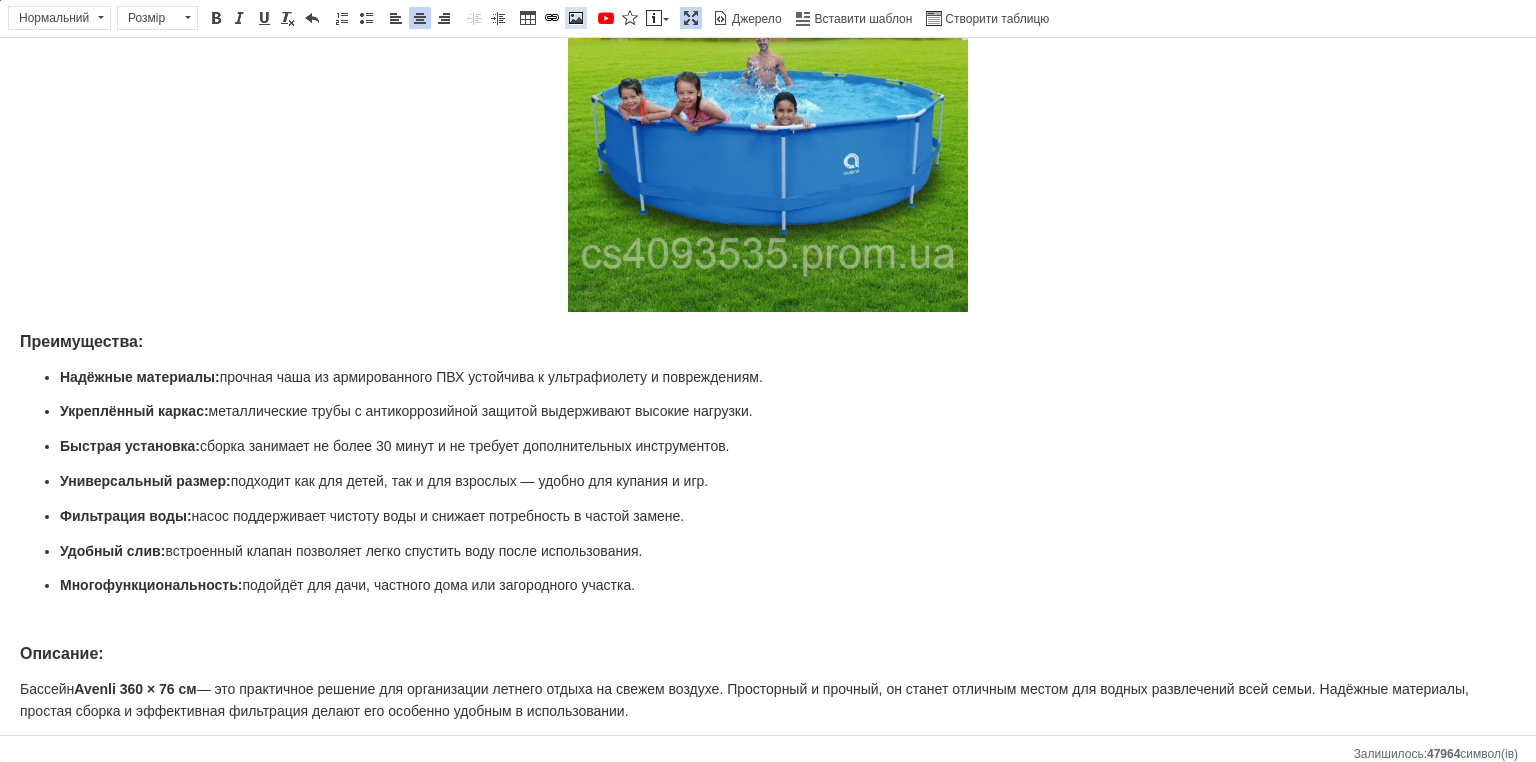 click at bounding box center (576, 18) 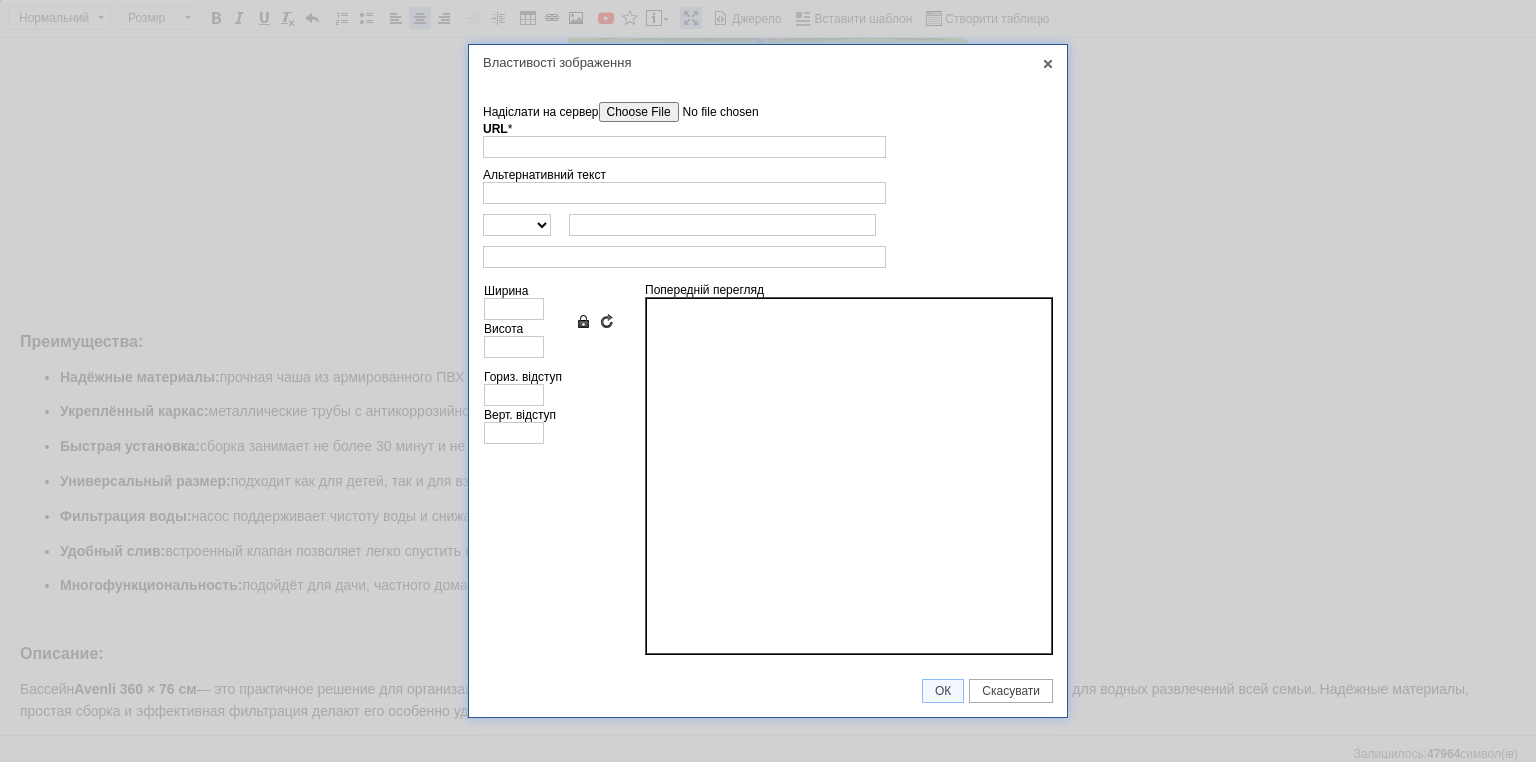 click on "Надіслати на сервер" at bounding box center [712, 112] 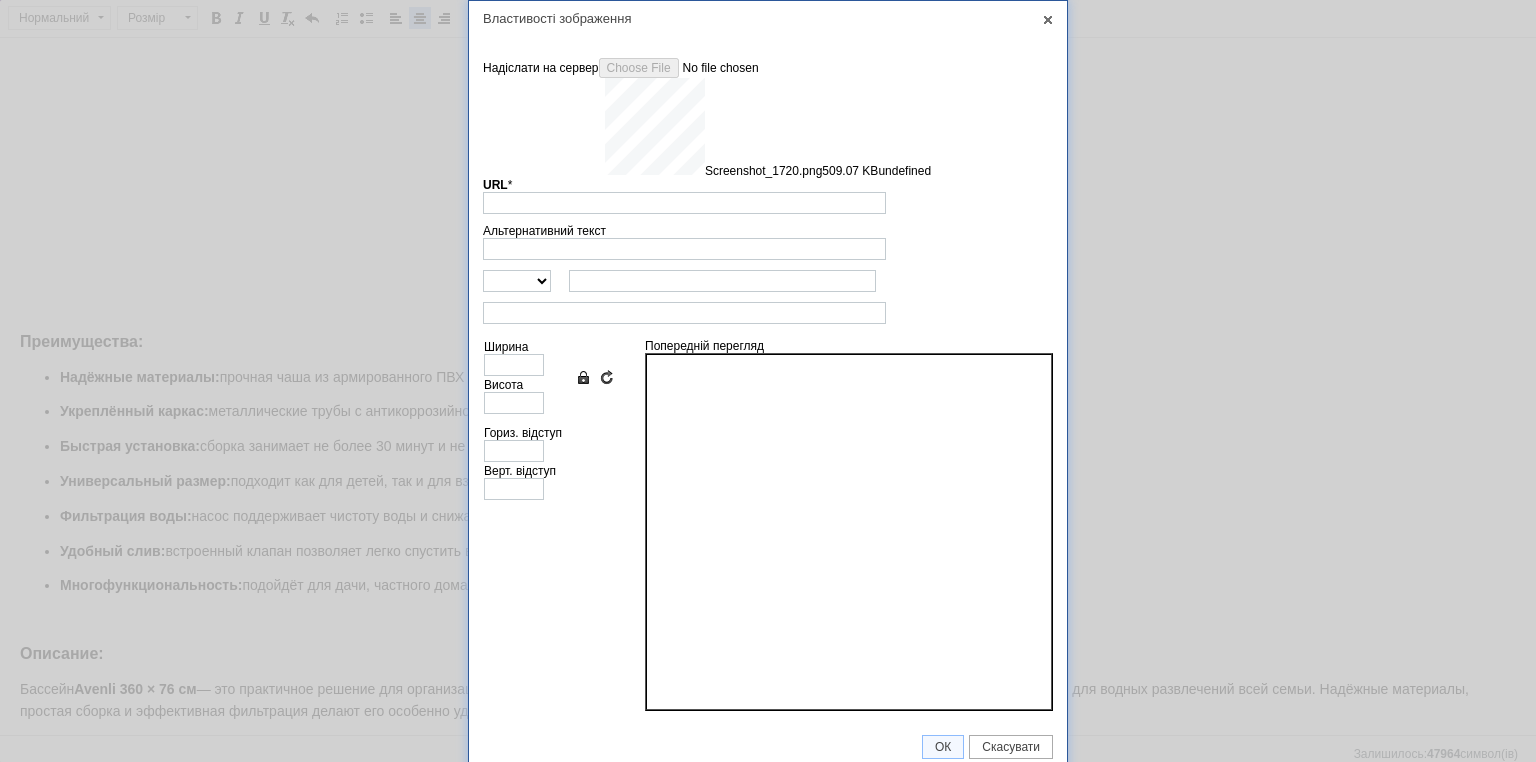 type on "[URL][DOMAIN_NAME]" 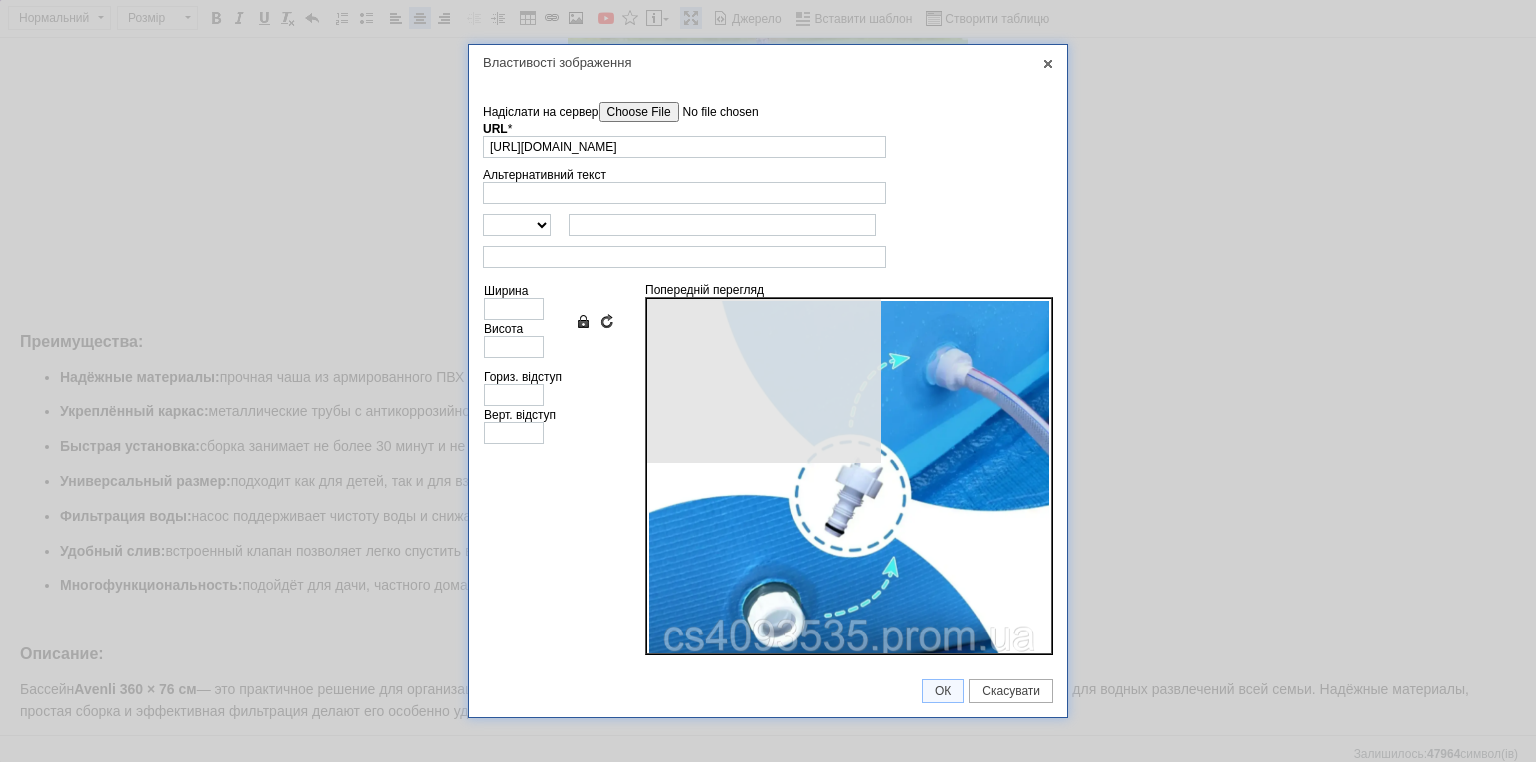type on "616" 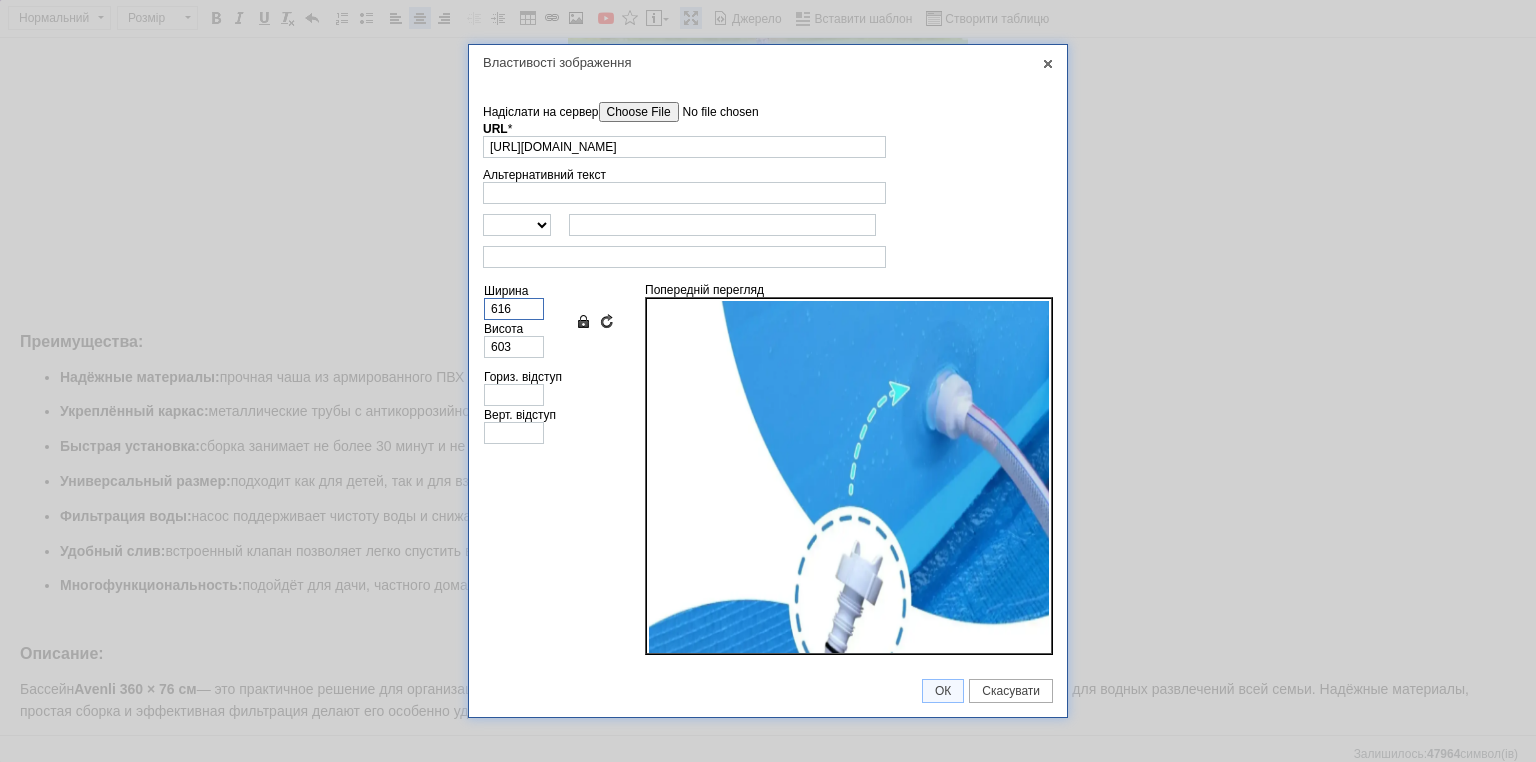 drag, startPoint x: 524, startPoint y: 308, endPoint x: 462, endPoint y: 305, distance: 62.072536 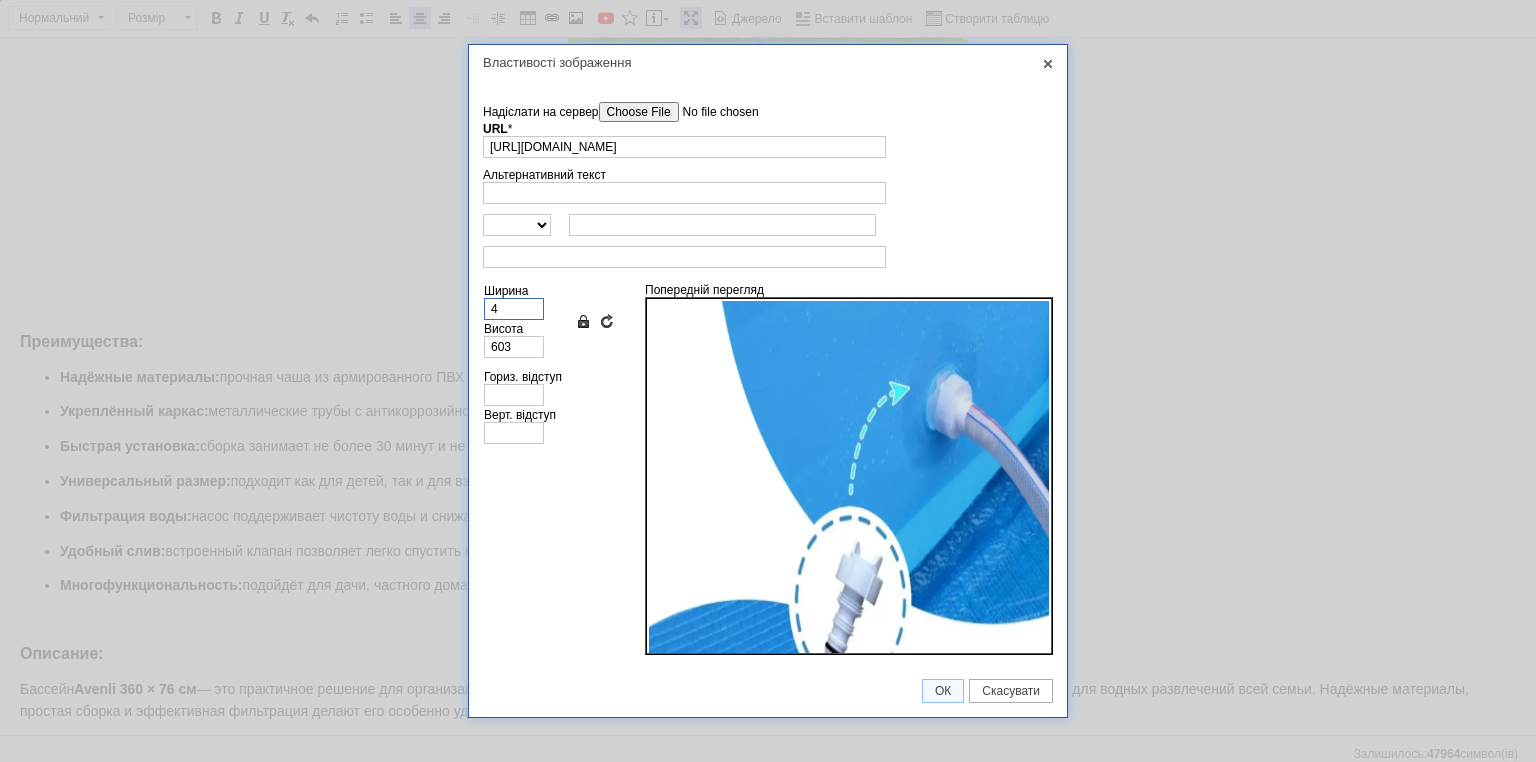 type on "4" 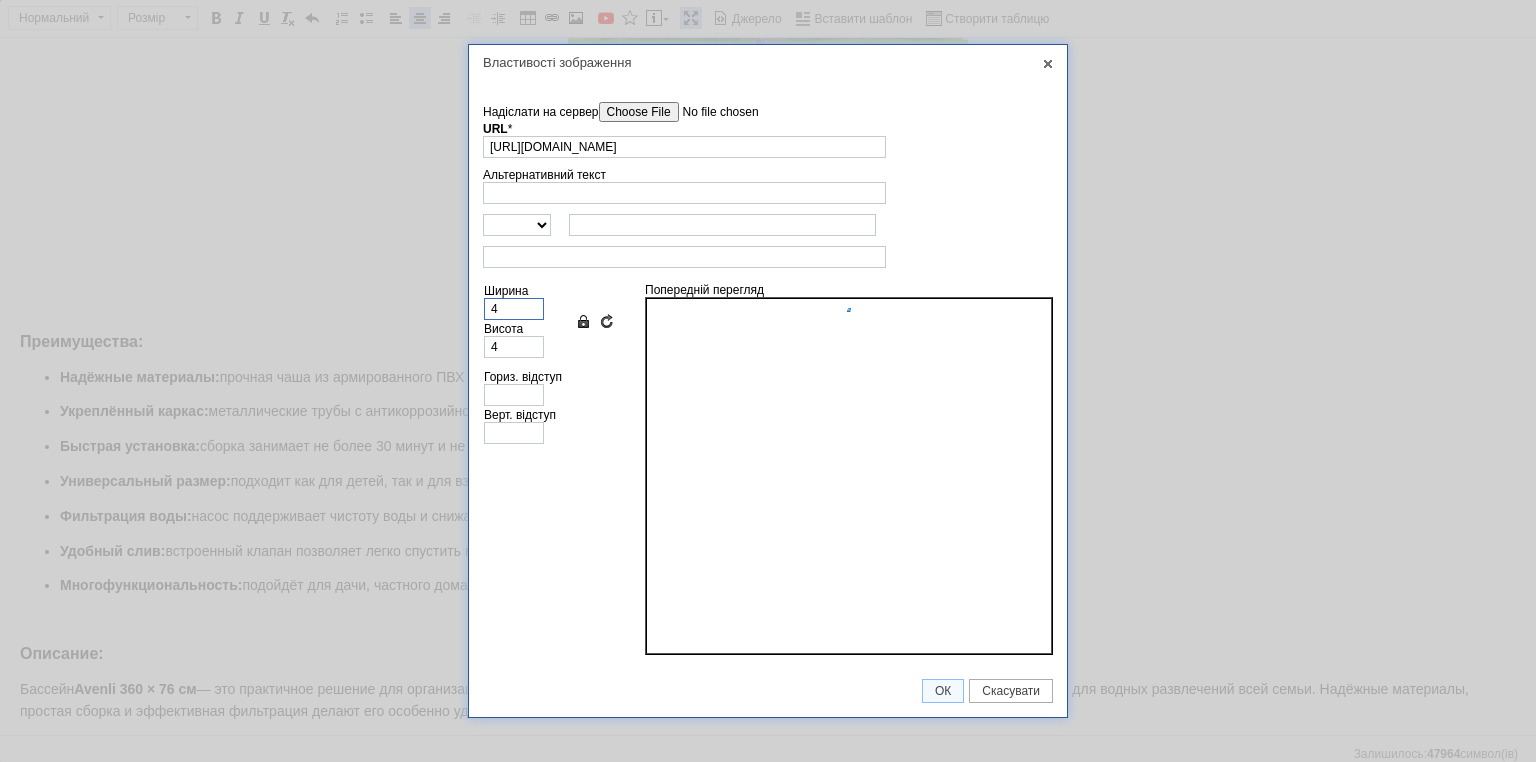 type on "40" 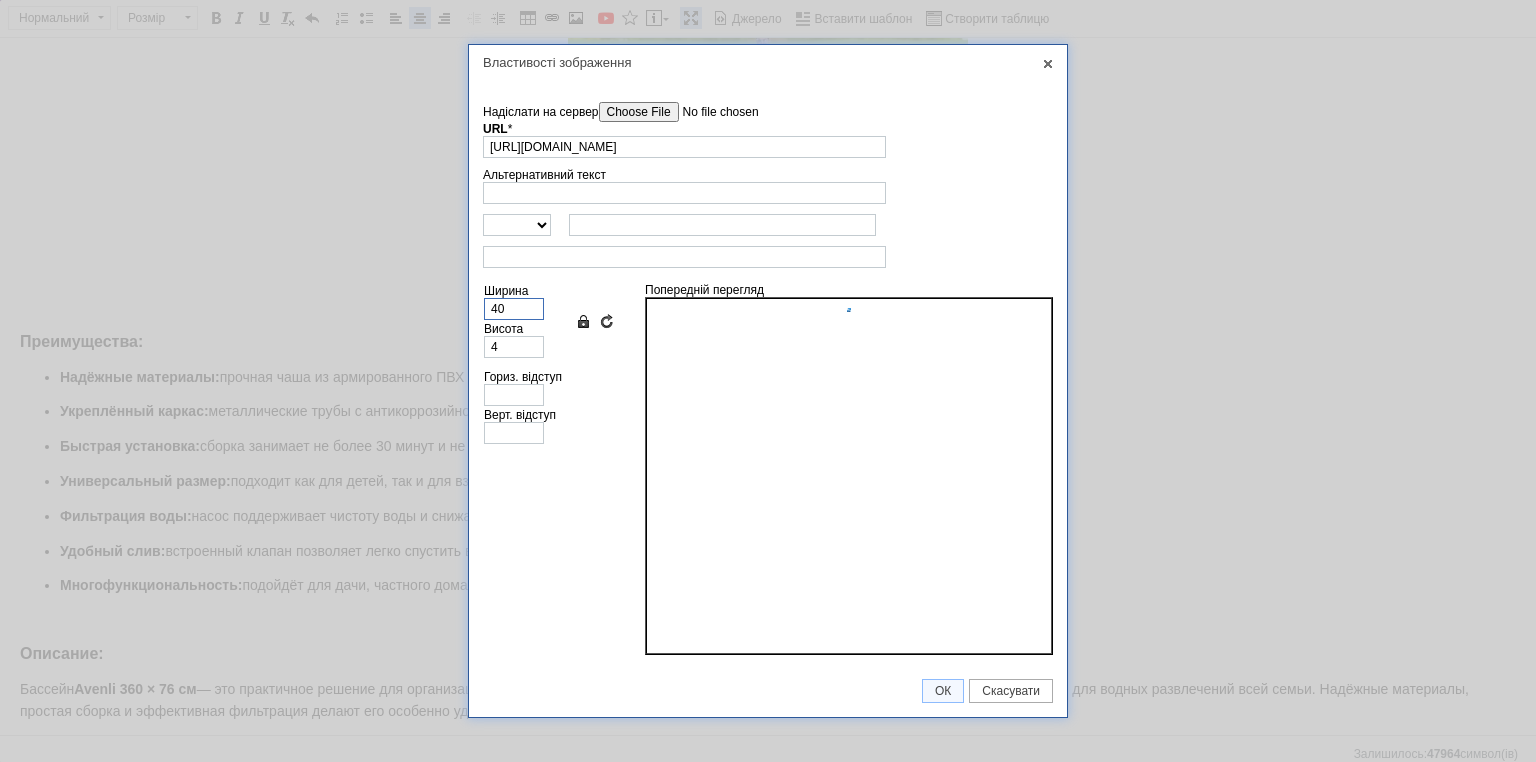 type on "39" 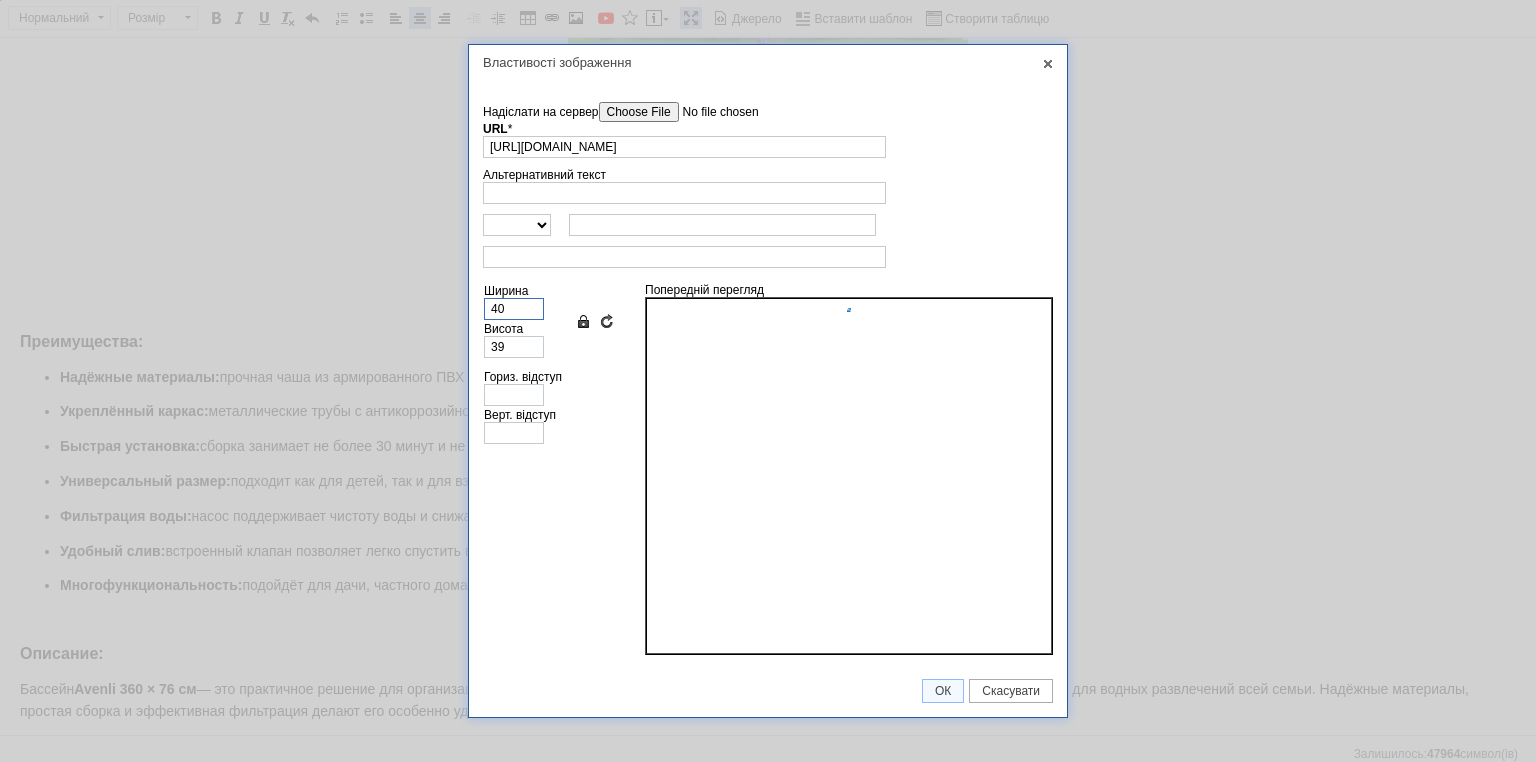 type on "400" 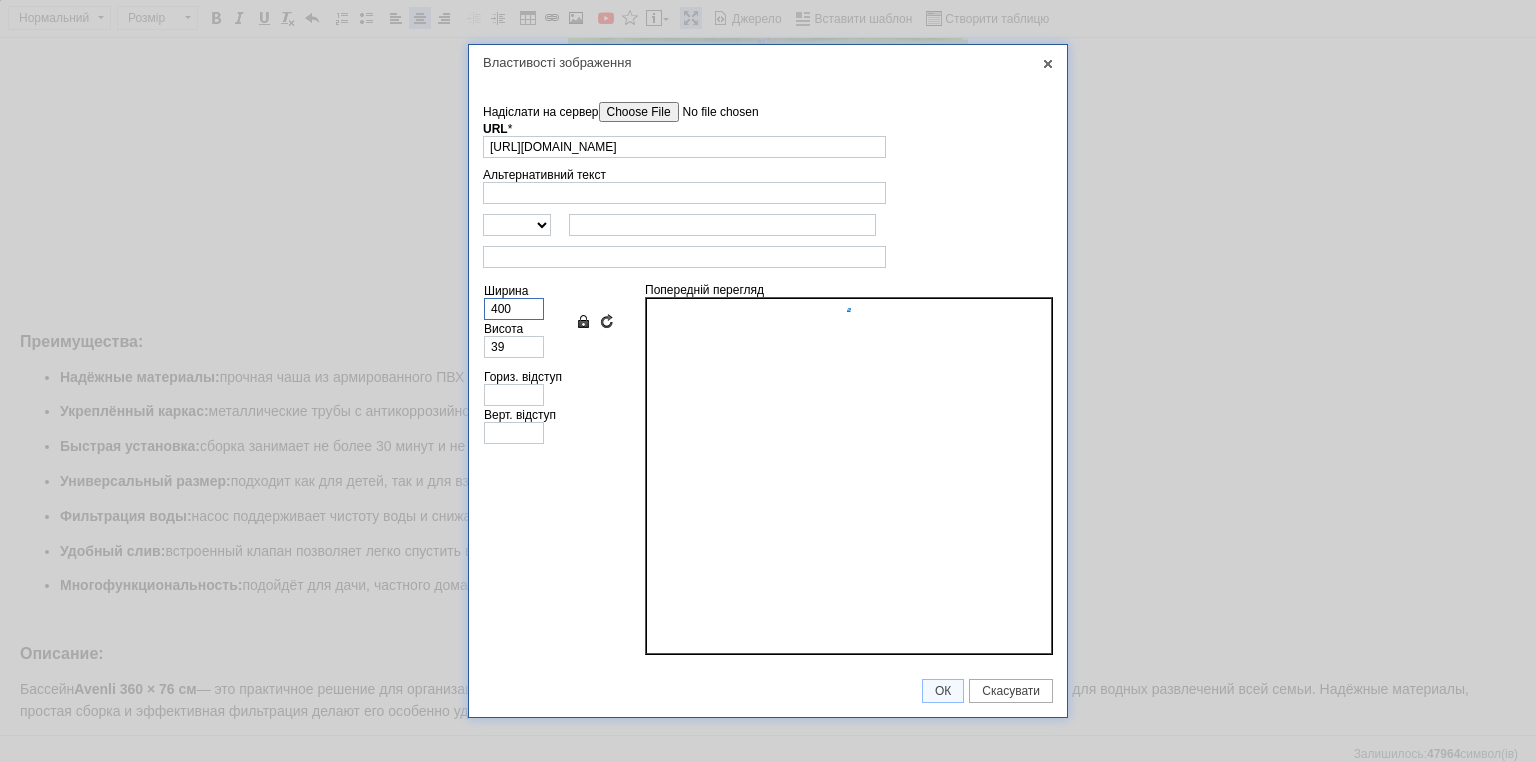 type on "392" 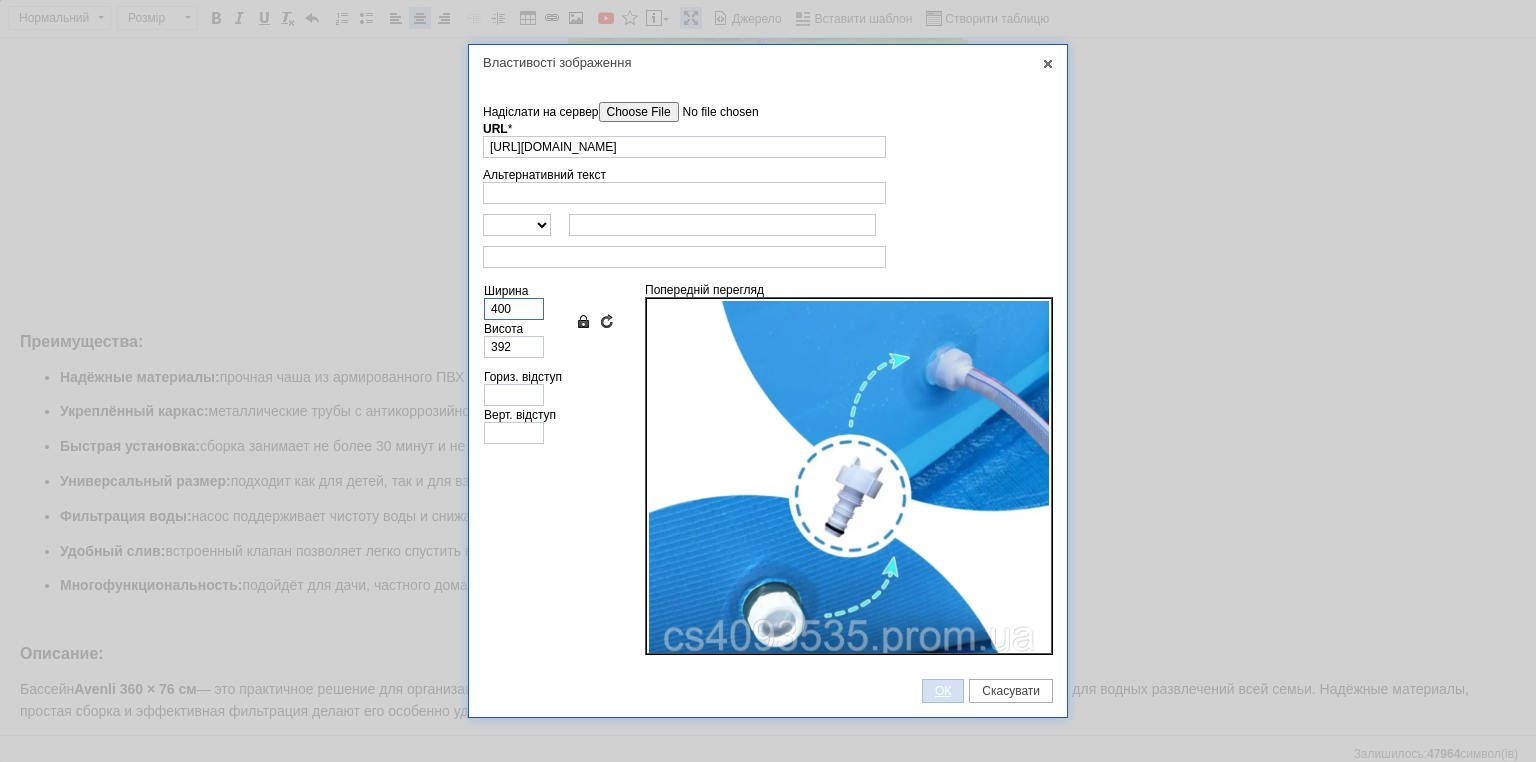 type on "400" 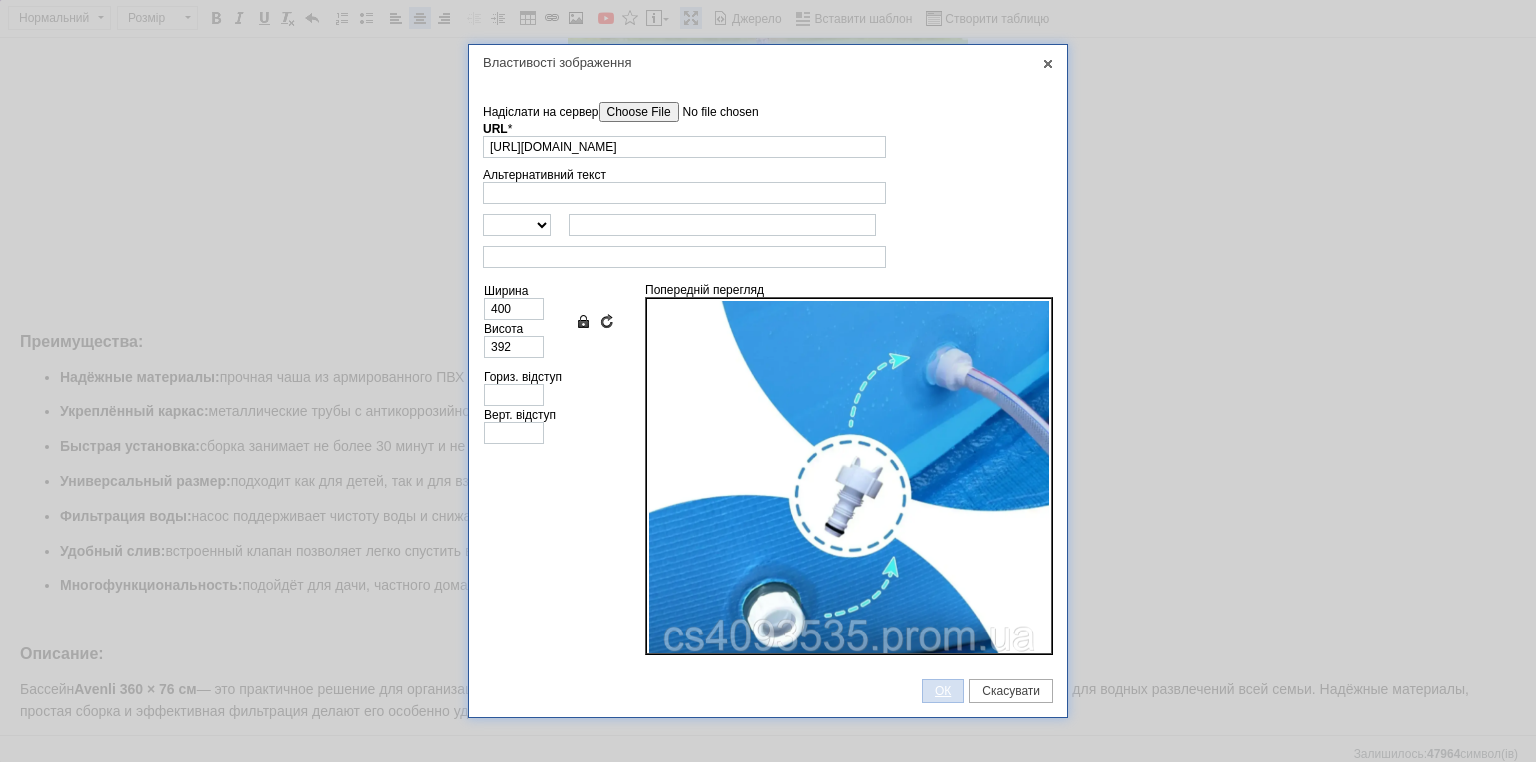 click on "ОК" at bounding box center [943, 691] 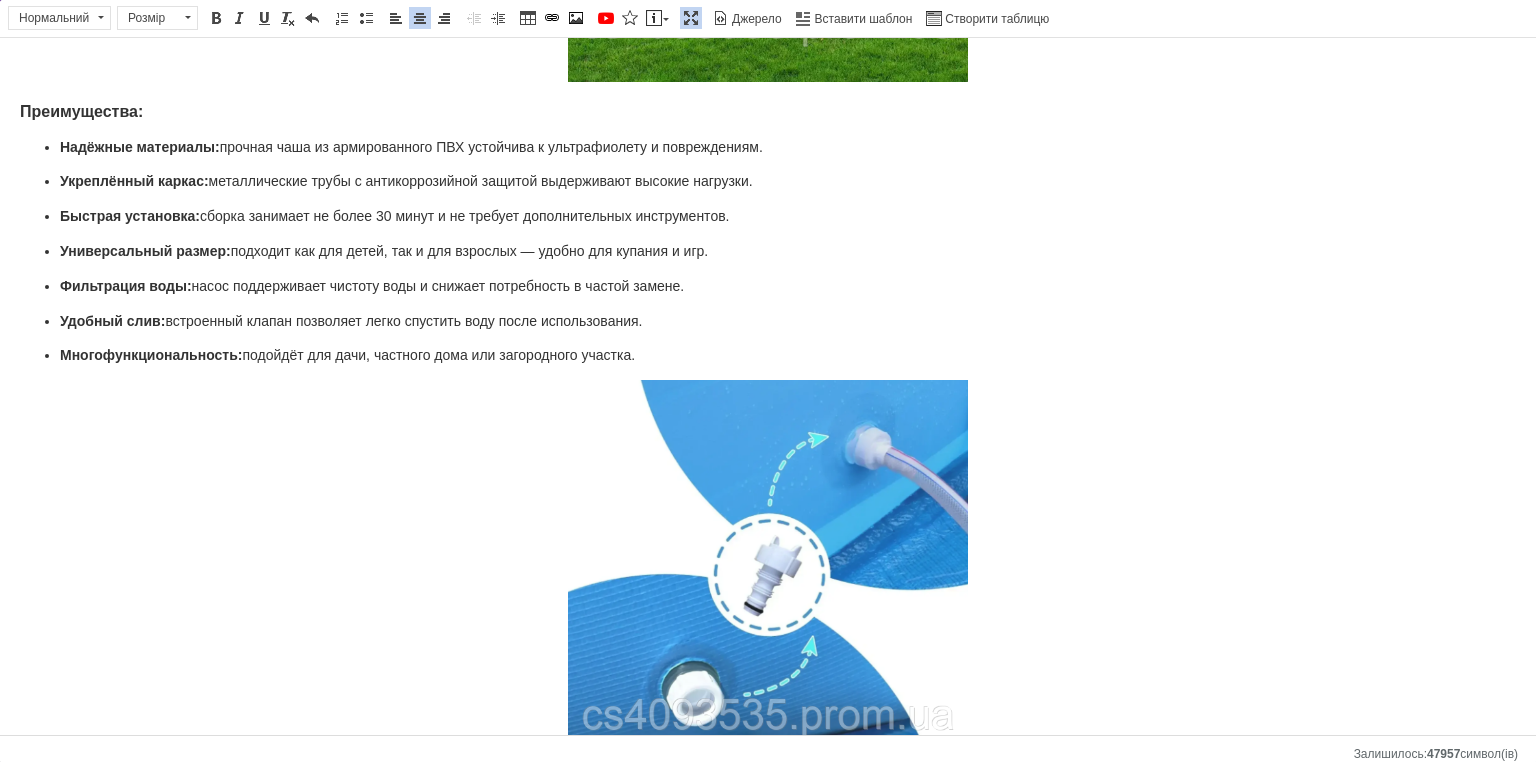 scroll, scrollTop: 2060, scrollLeft: 0, axis: vertical 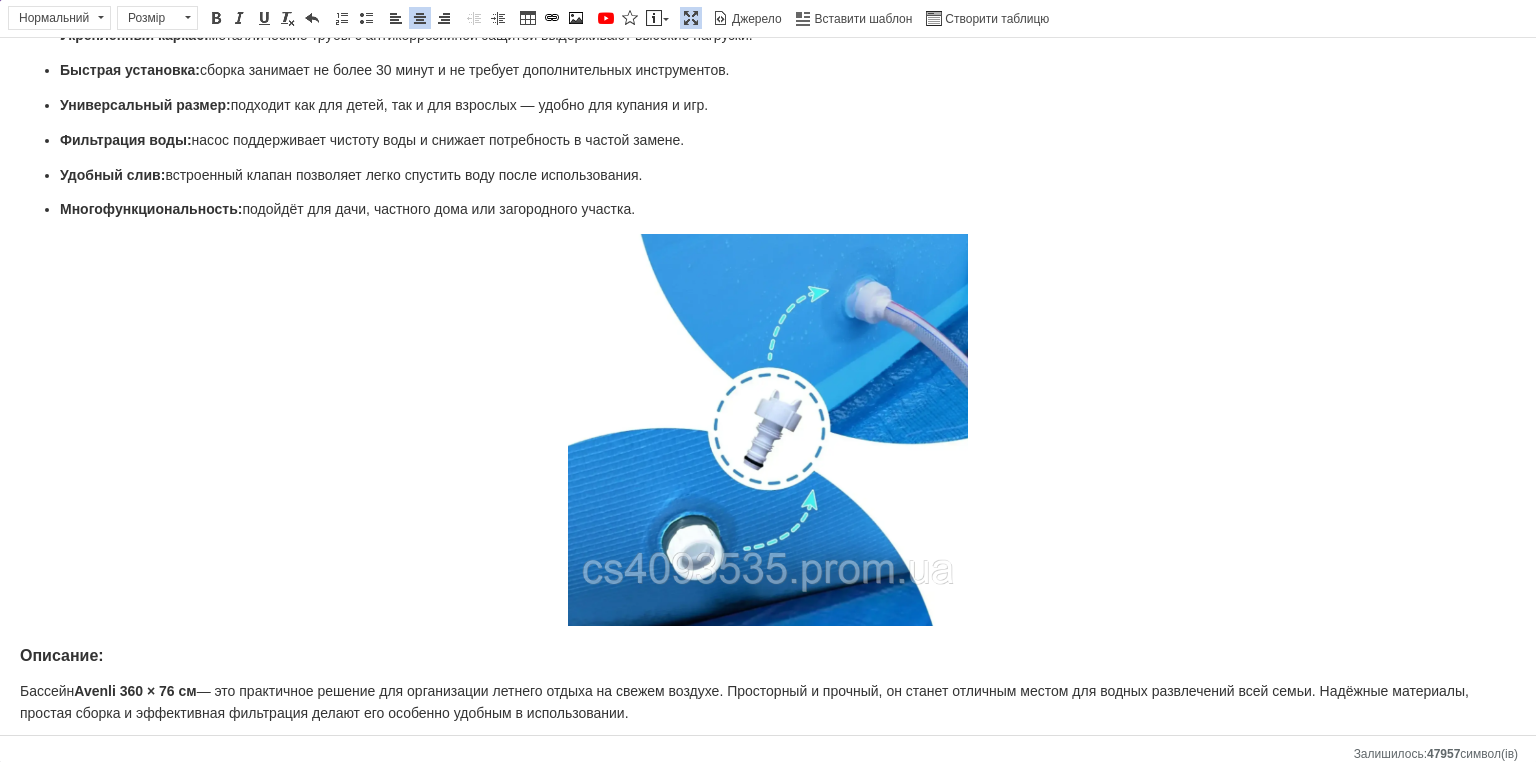 click at bounding box center [691, 18] 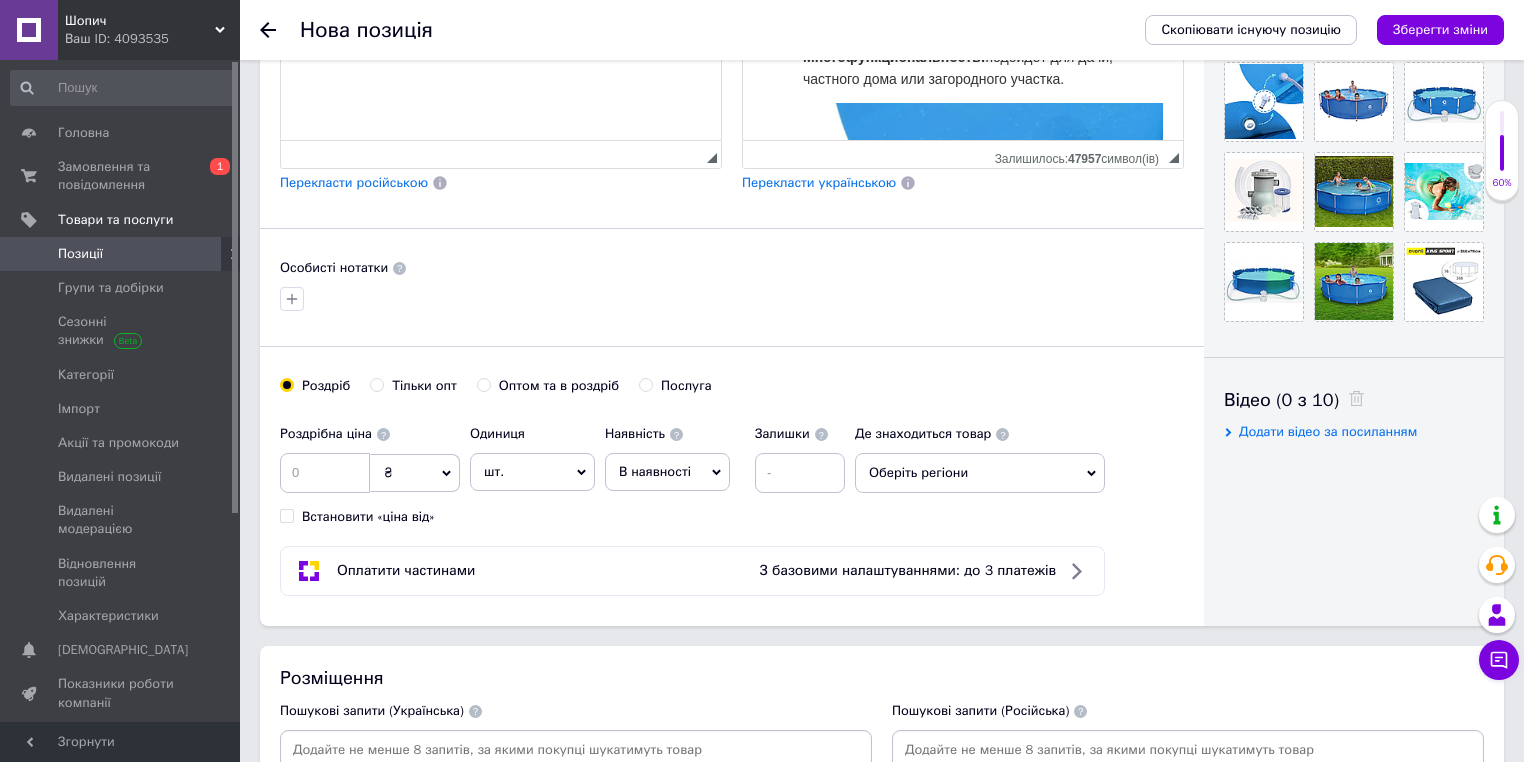 scroll, scrollTop: 833, scrollLeft: 0, axis: vertical 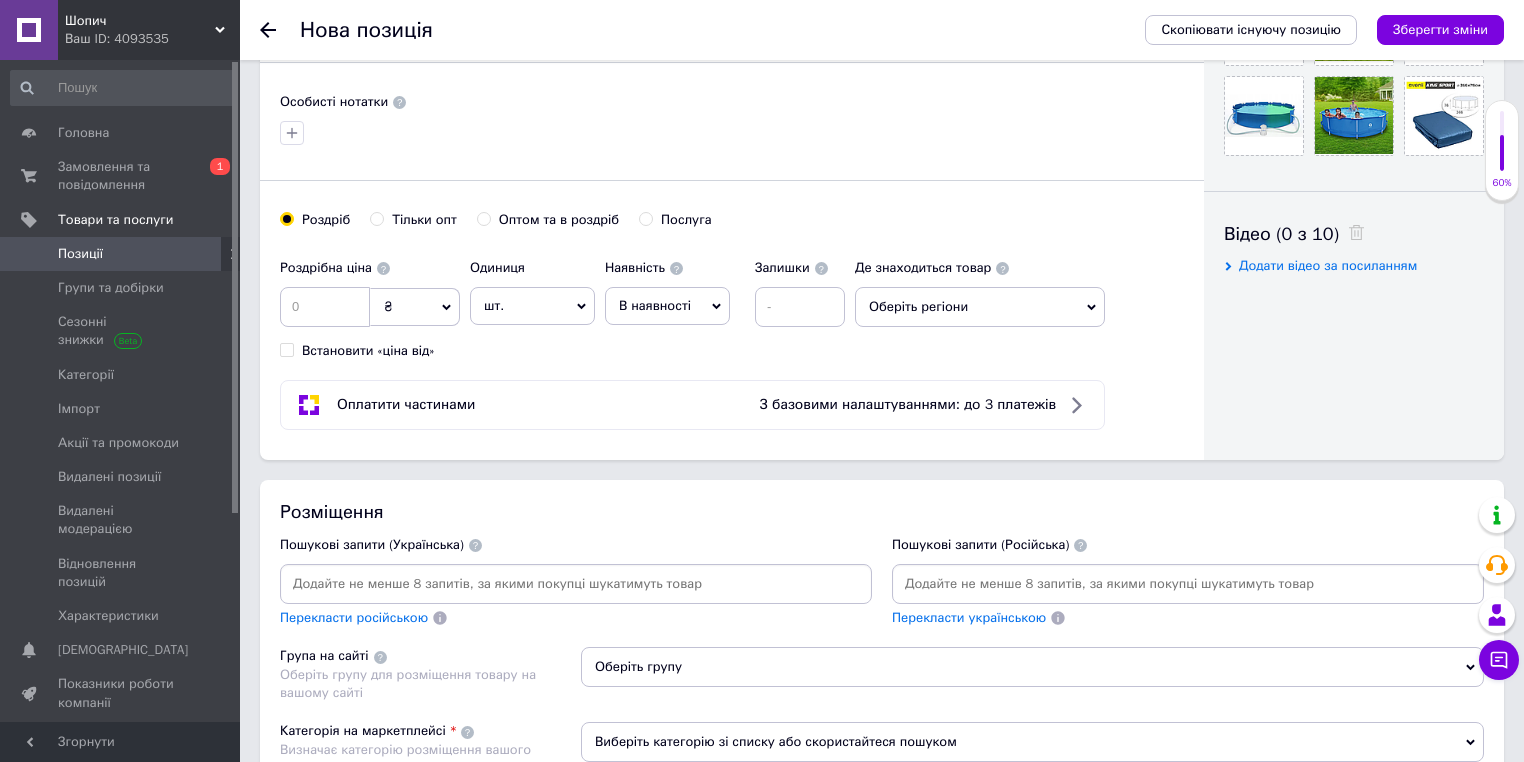click on "Оптом та в роздріб" at bounding box center [559, 220] 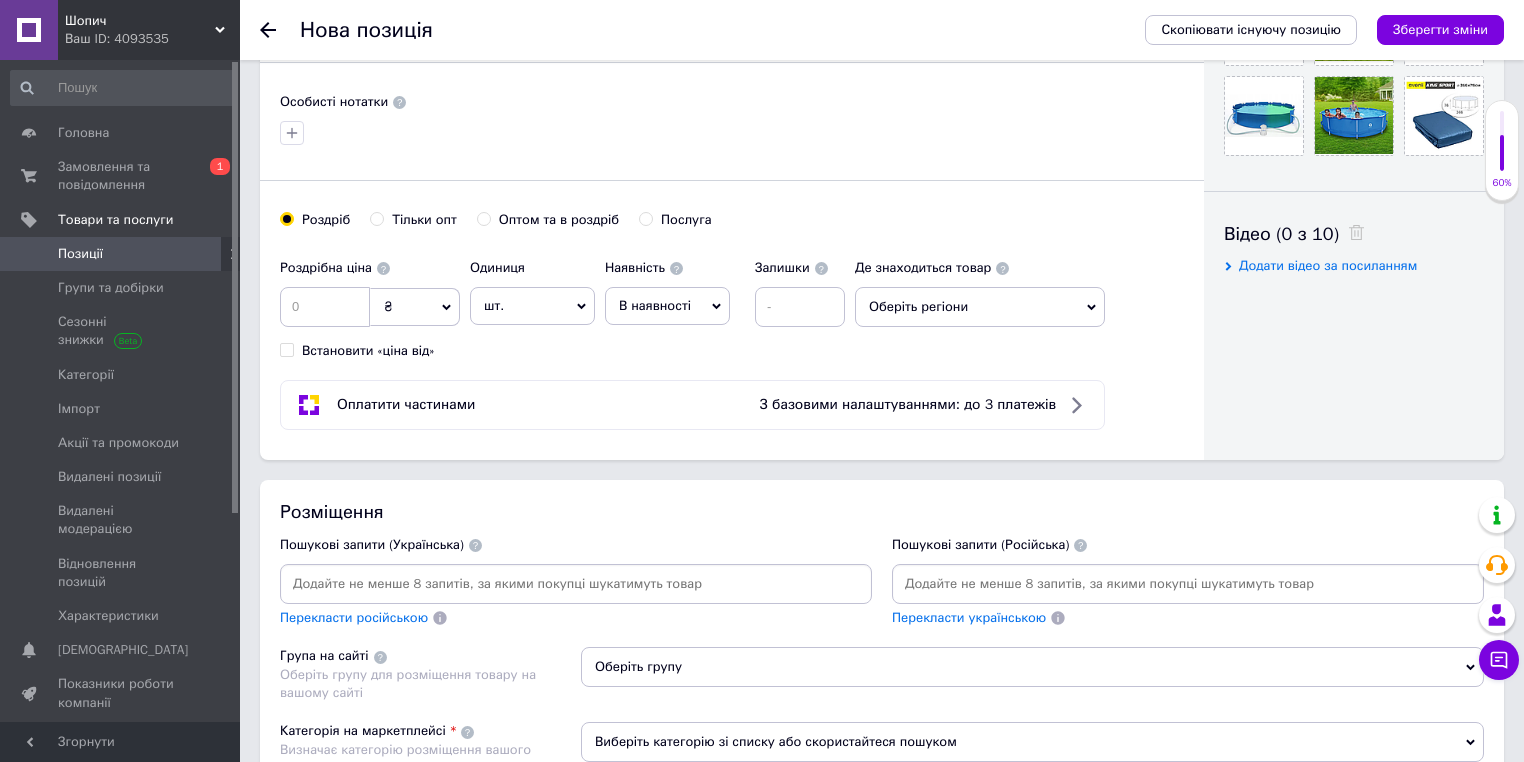 radio on "true" 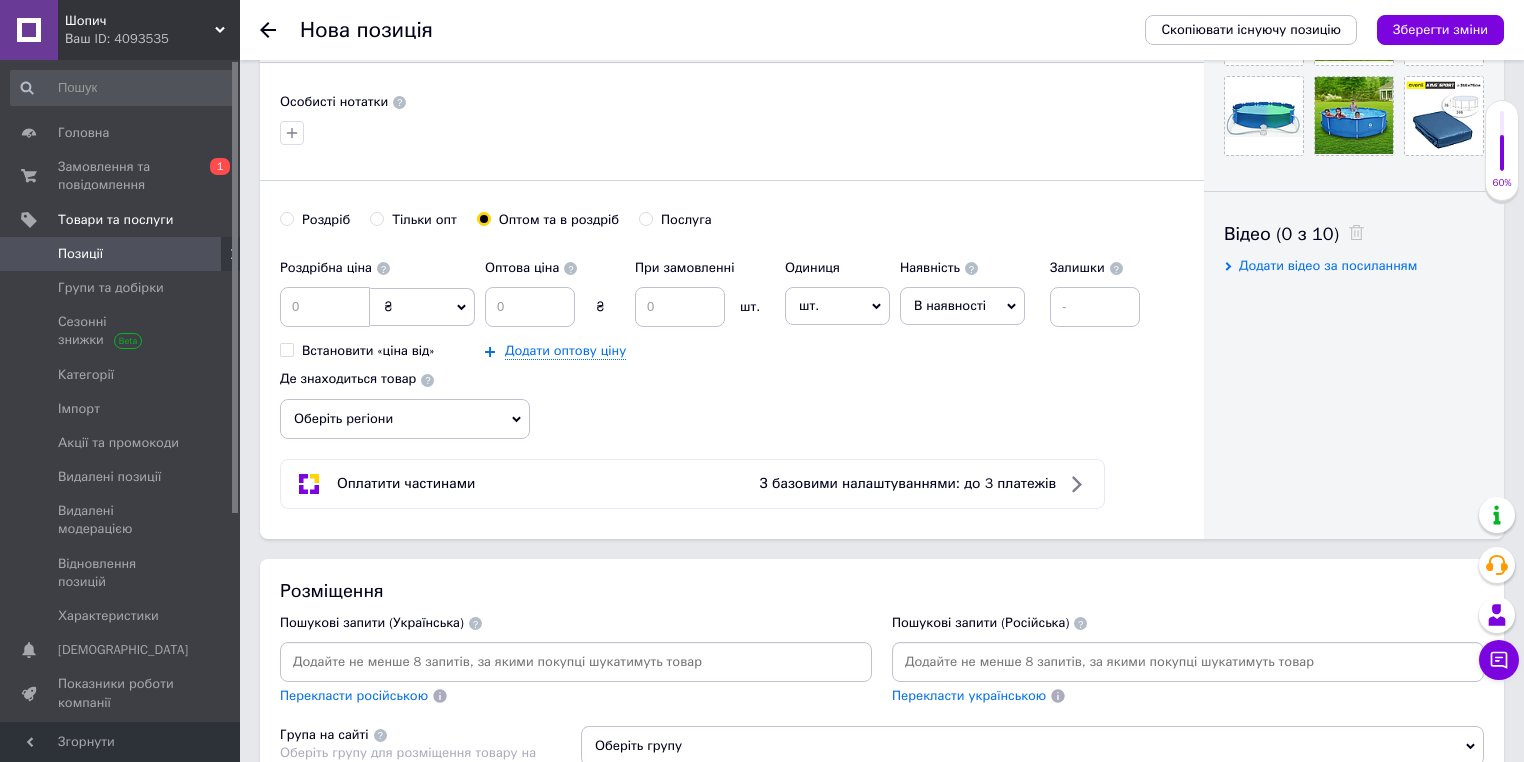 click on "В наявності" at bounding box center (950, 305) 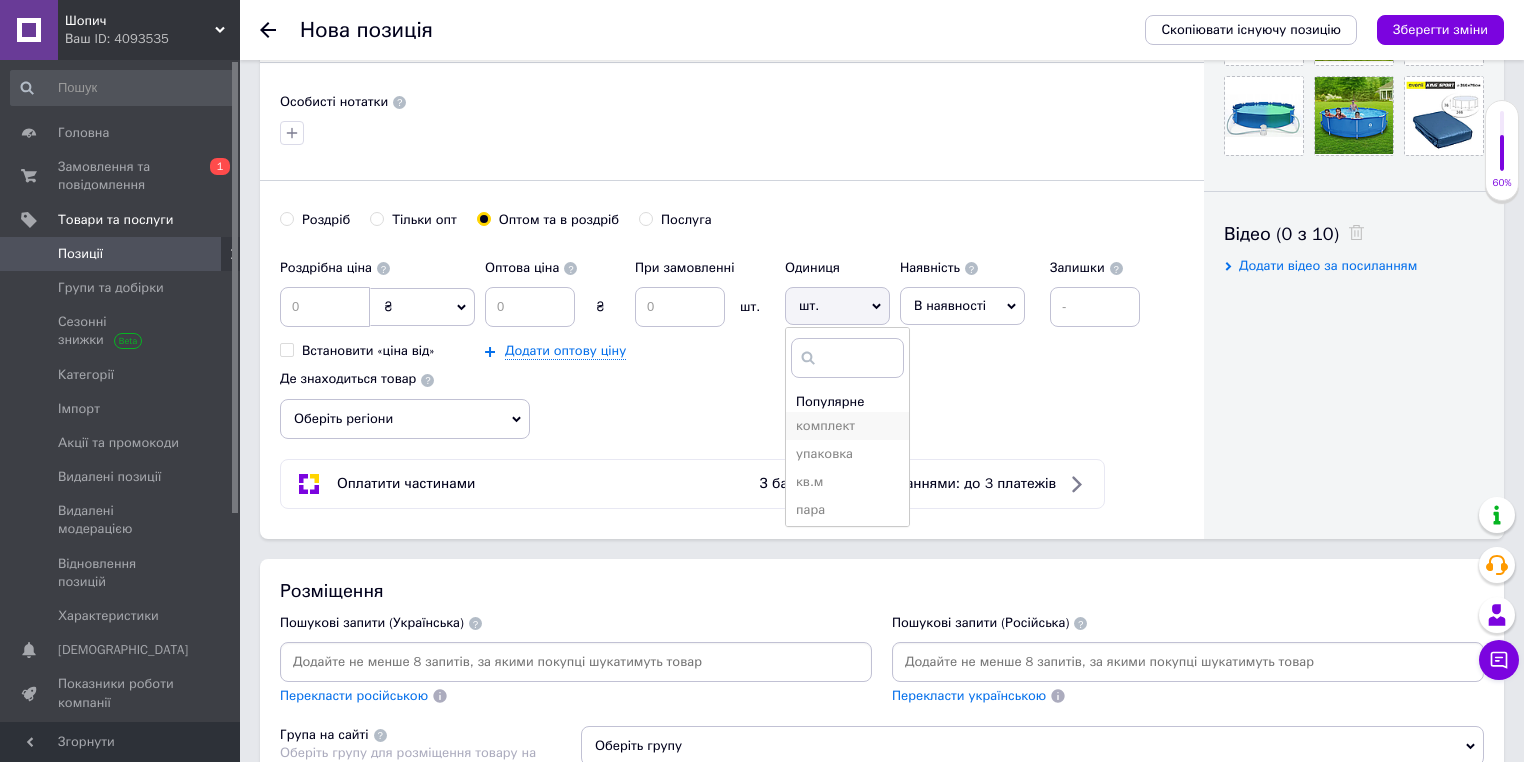 click on "комплект" at bounding box center (847, 426) 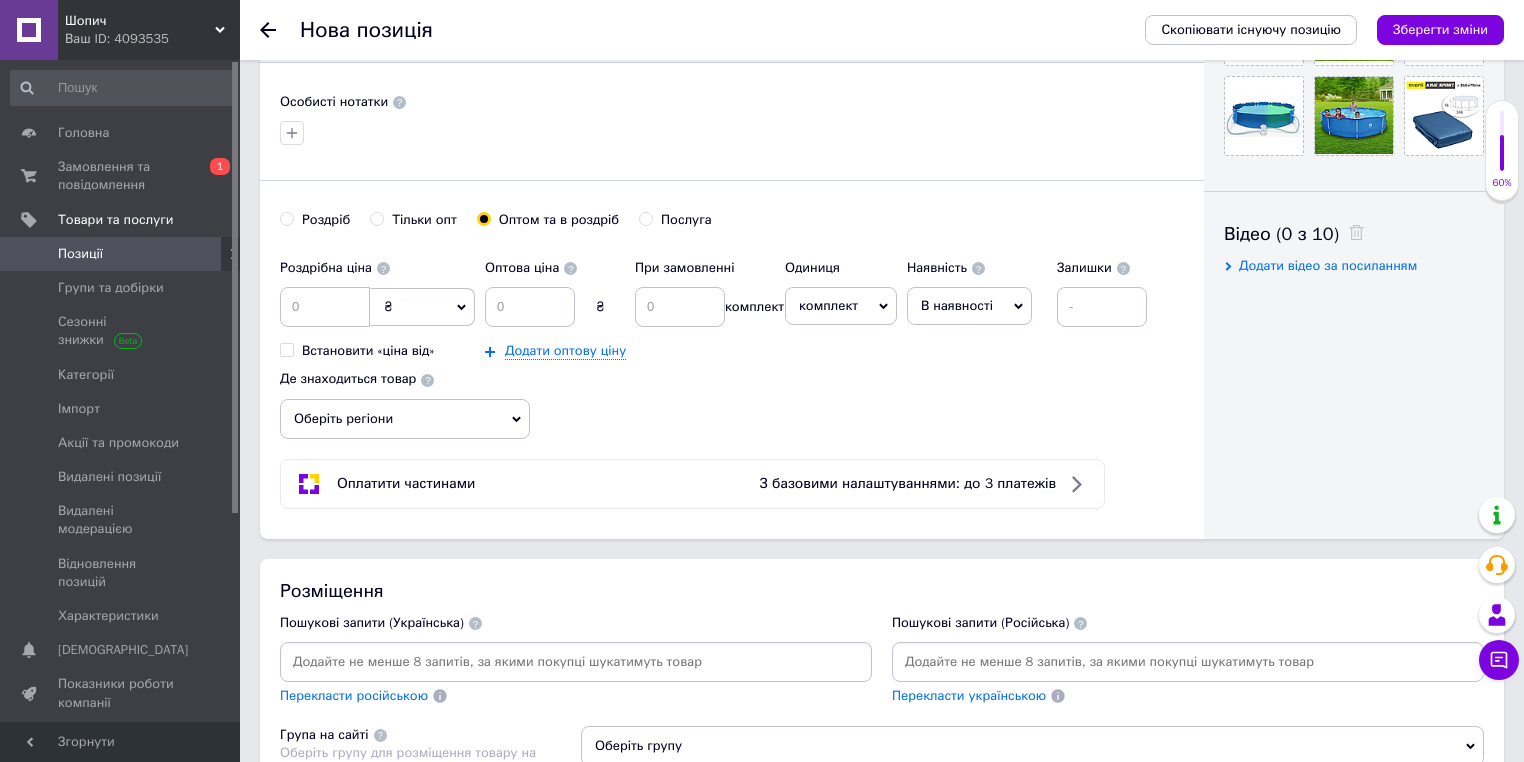 click on "В наявності" at bounding box center (957, 305) 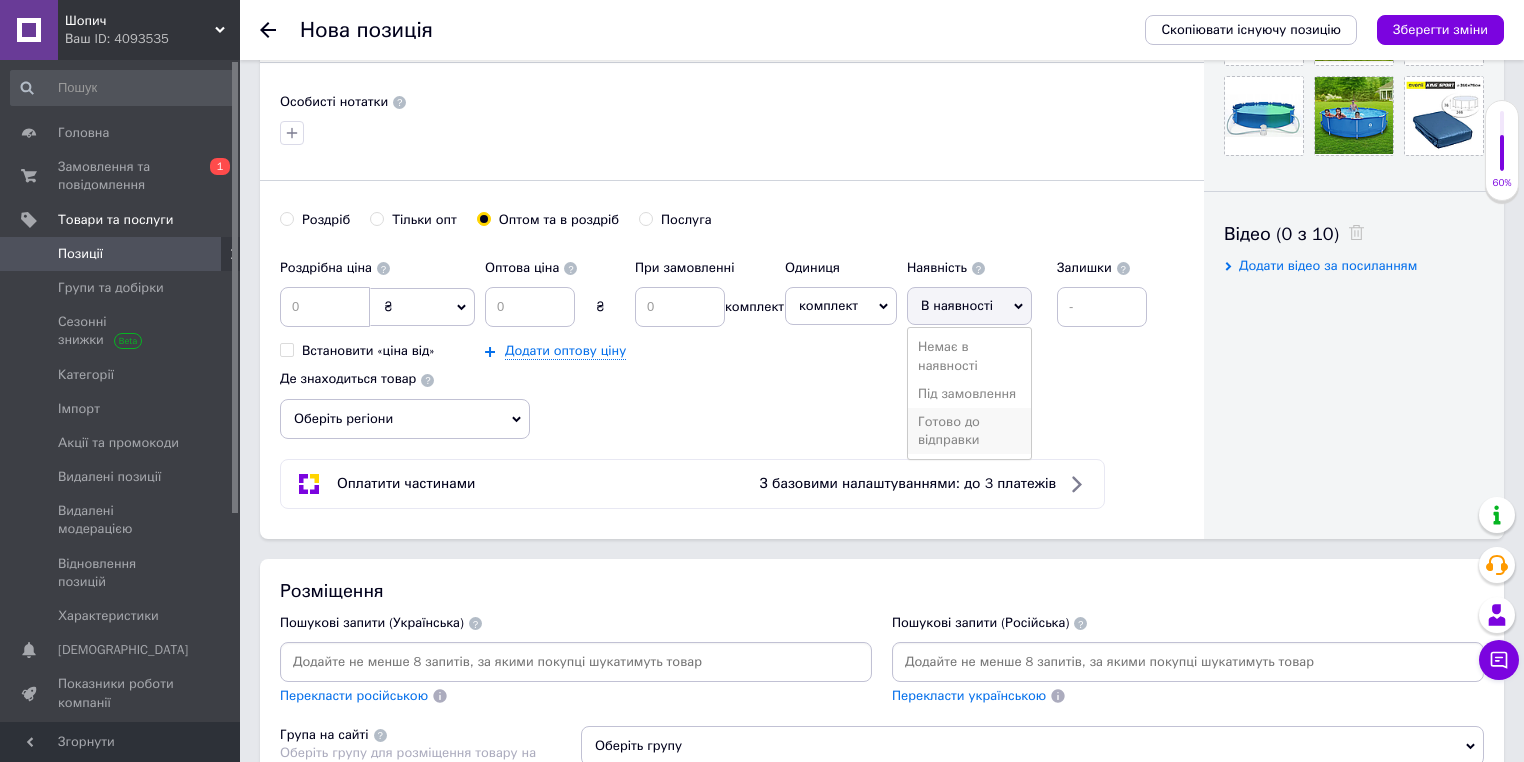 click on "Готово до відправки" at bounding box center (969, 431) 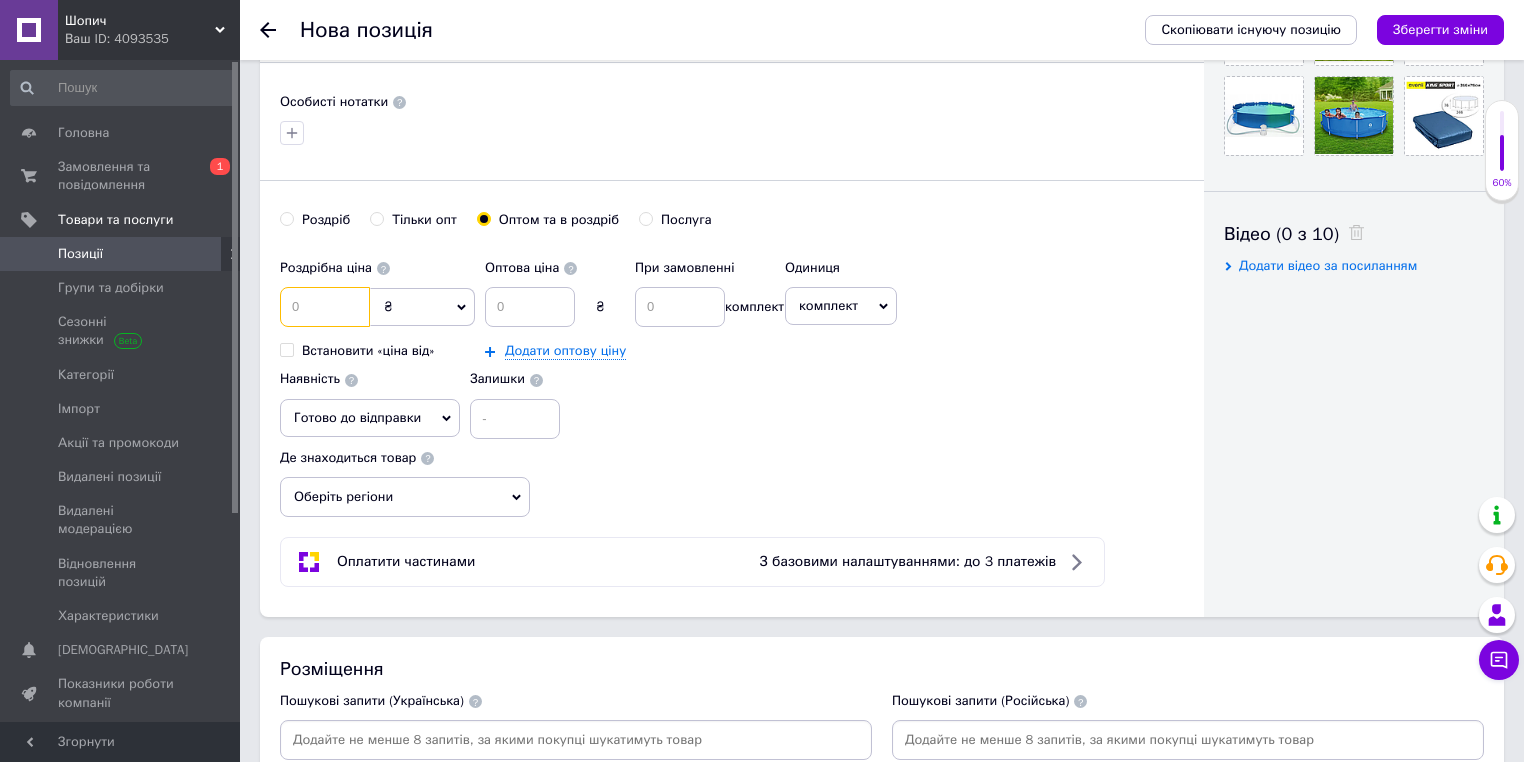 click at bounding box center [325, 307] 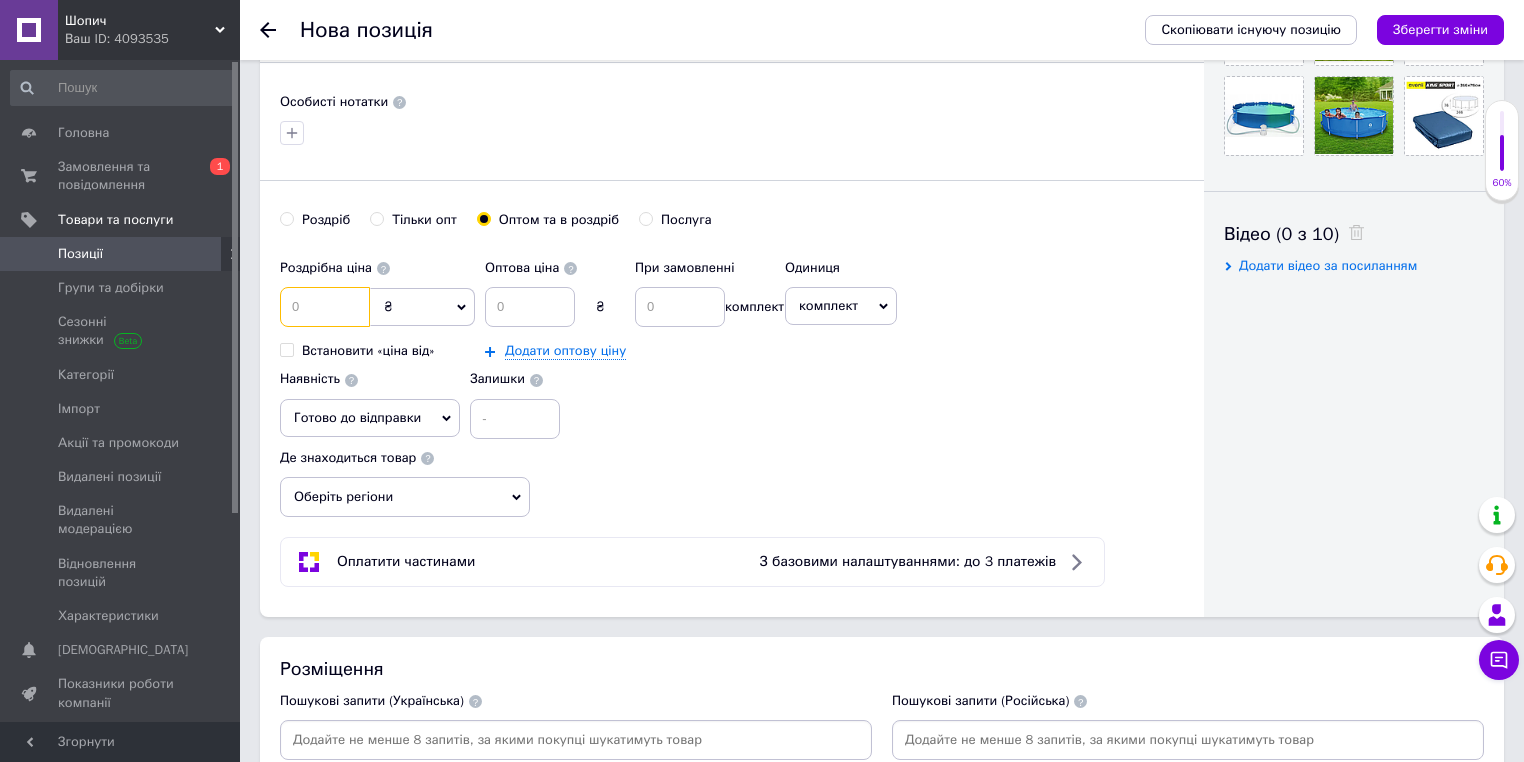 paste on "13198" 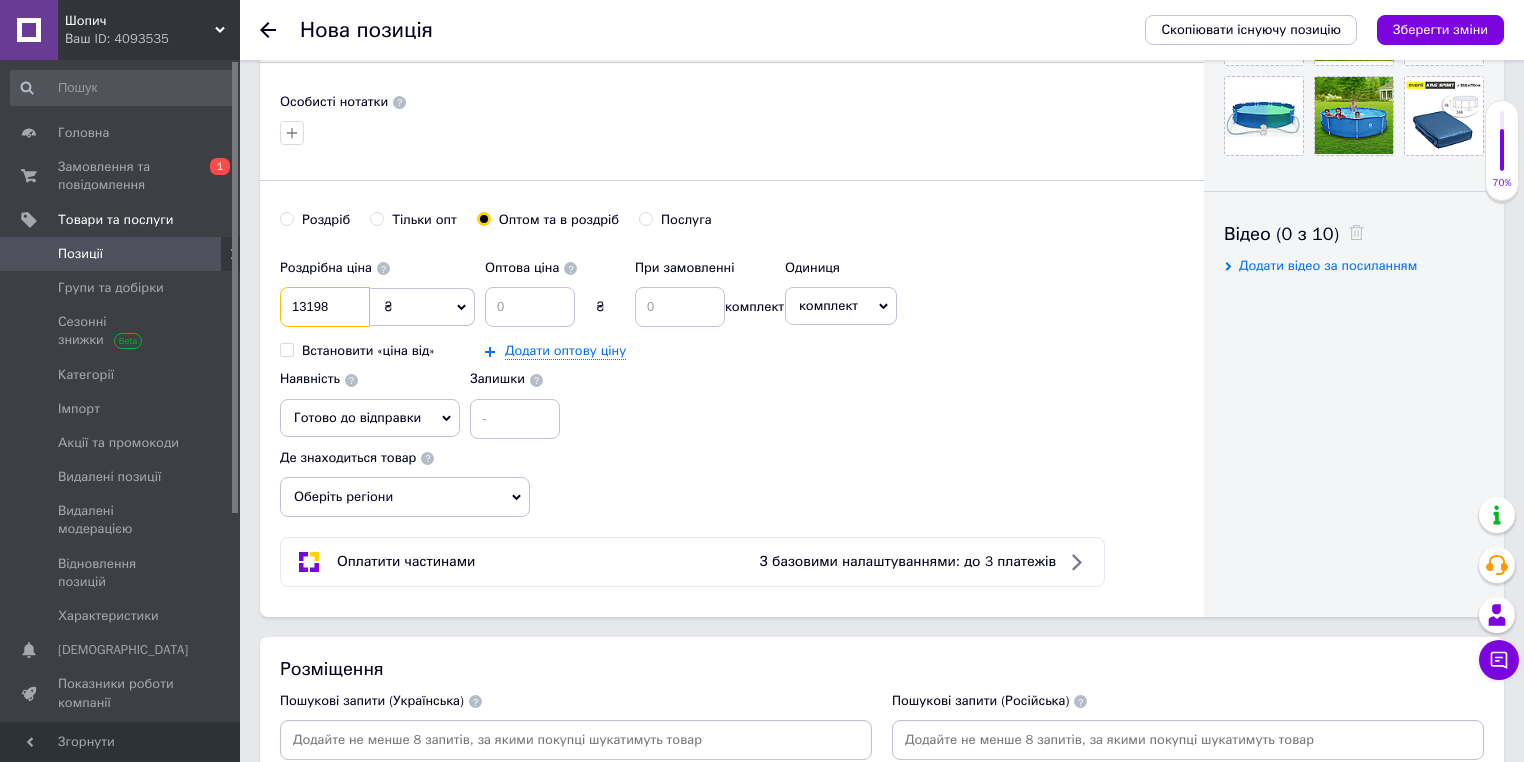 type on "13198" 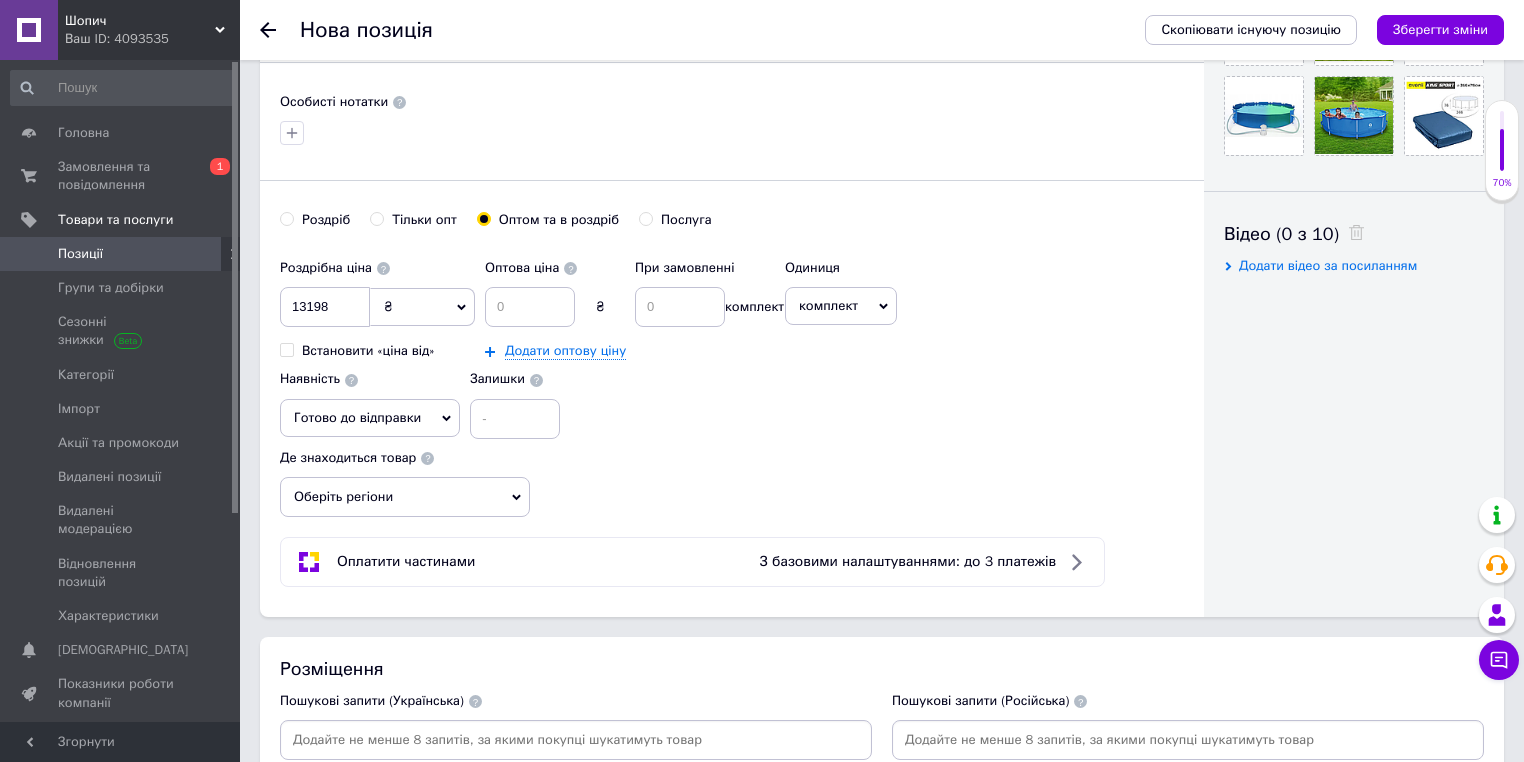 click on "Залишки" at bounding box center [515, 399] 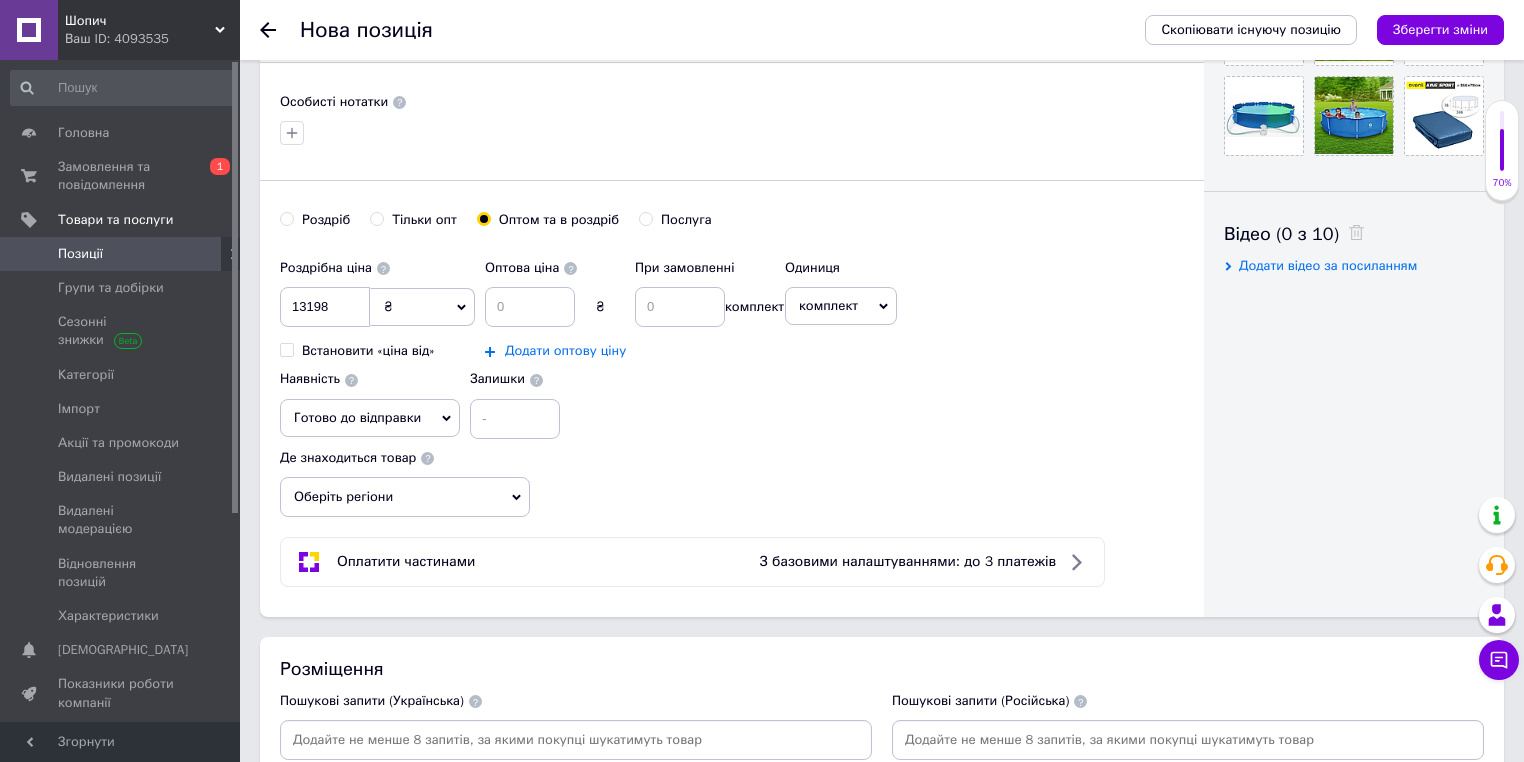 click on "Додати оптову ціну" at bounding box center (565, 351) 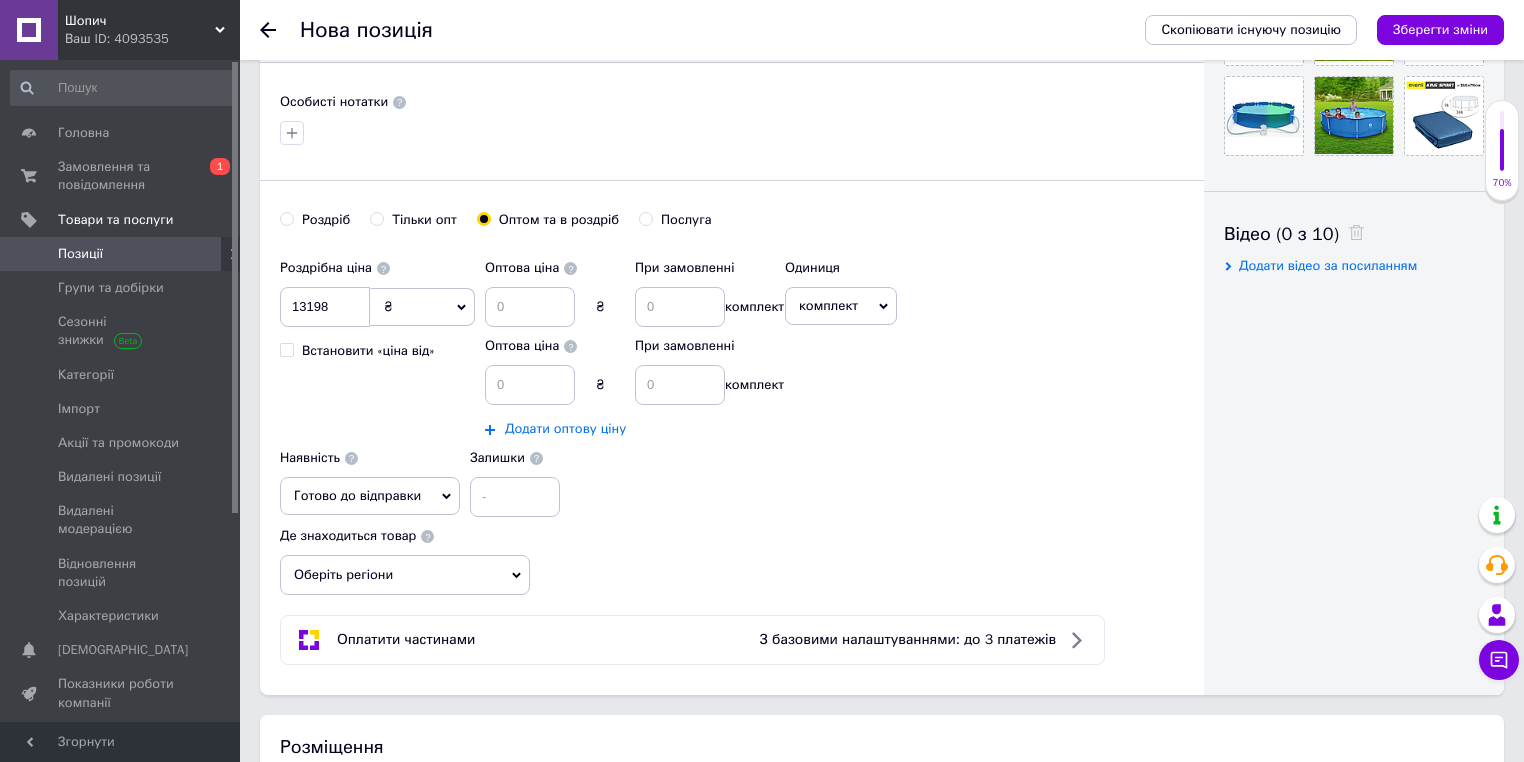 click on "Додати оптову ціну" at bounding box center [565, 429] 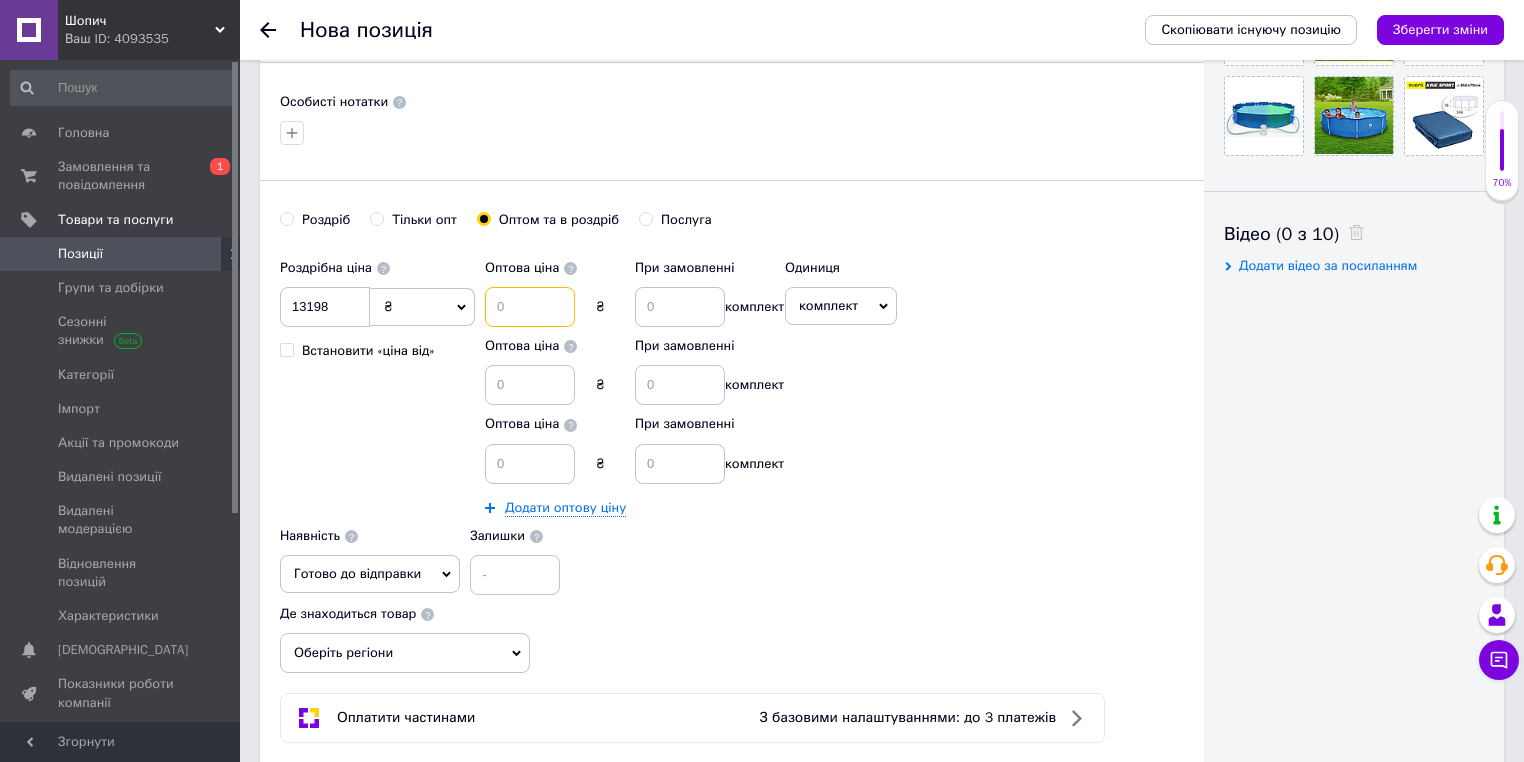 click at bounding box center [530, 307] 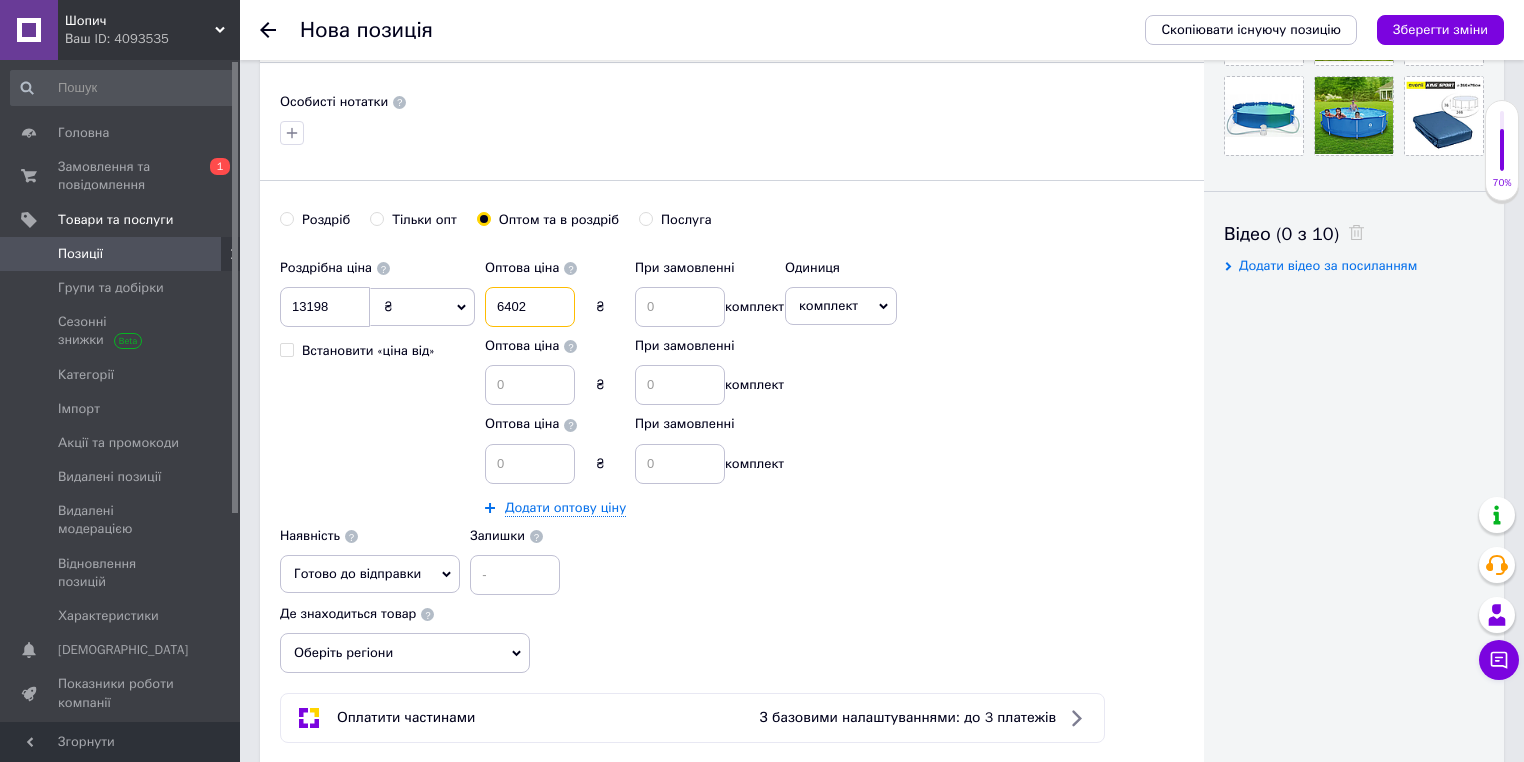 type on "6402" 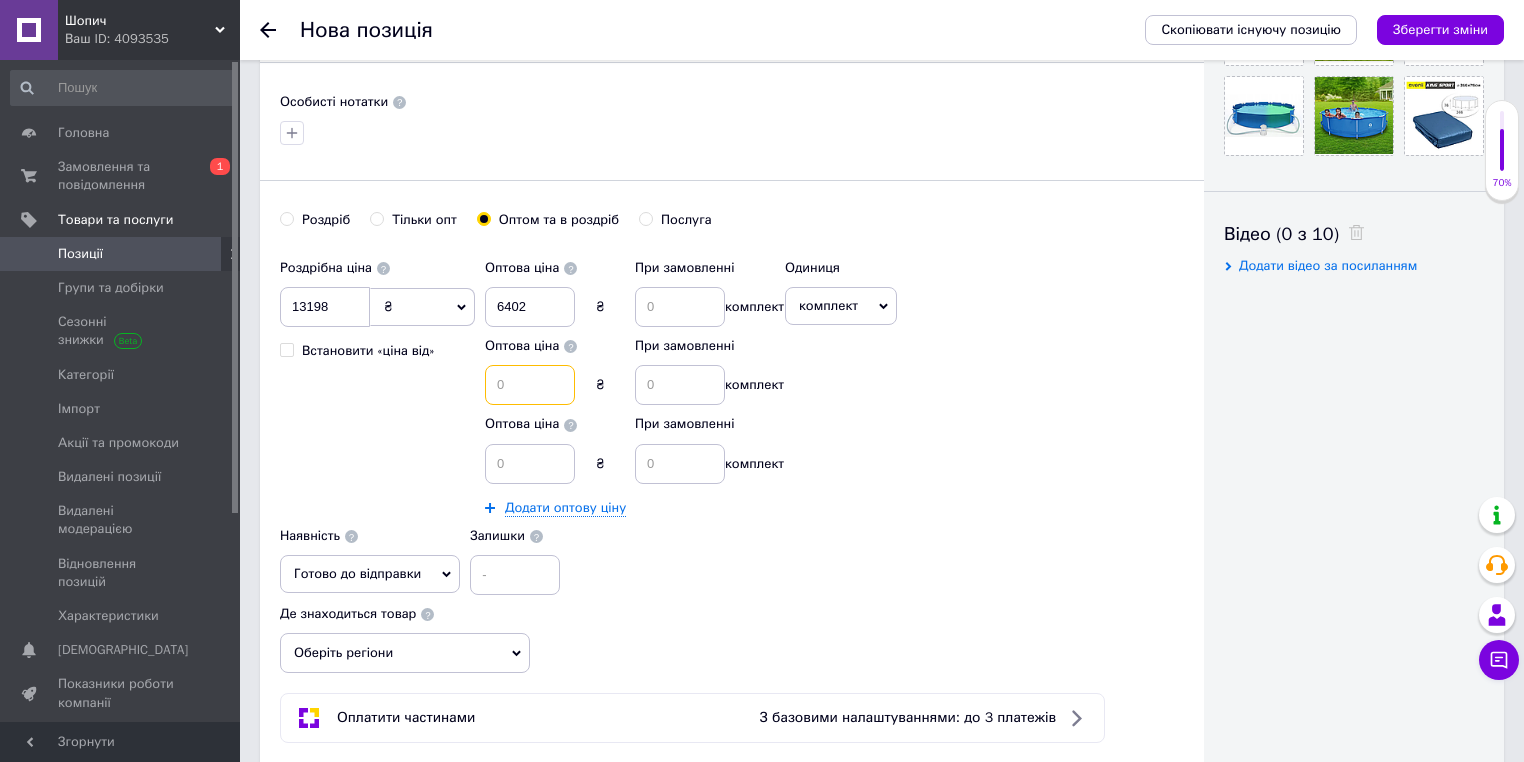 click at bounding box center [530, 385] 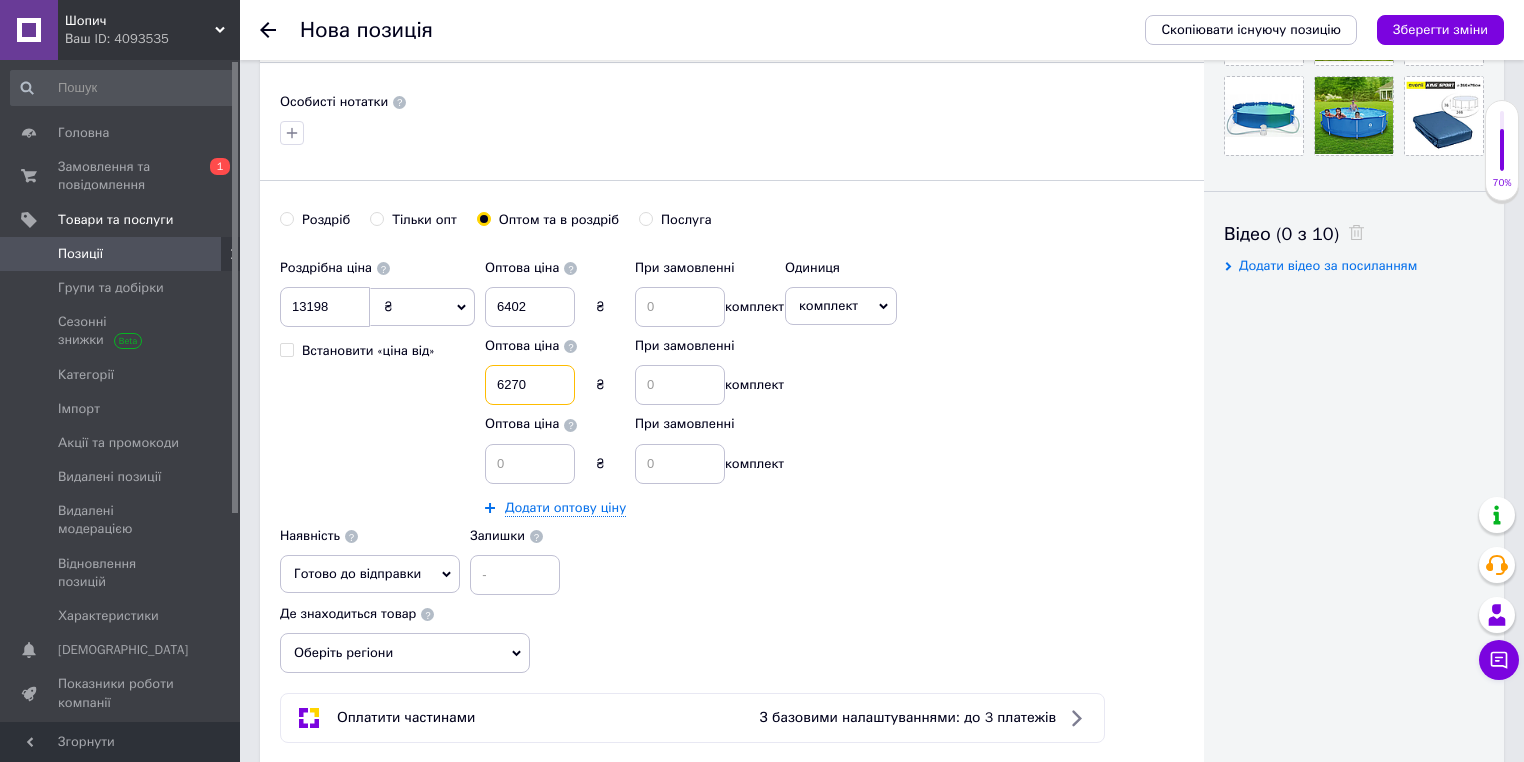 type on "6270" 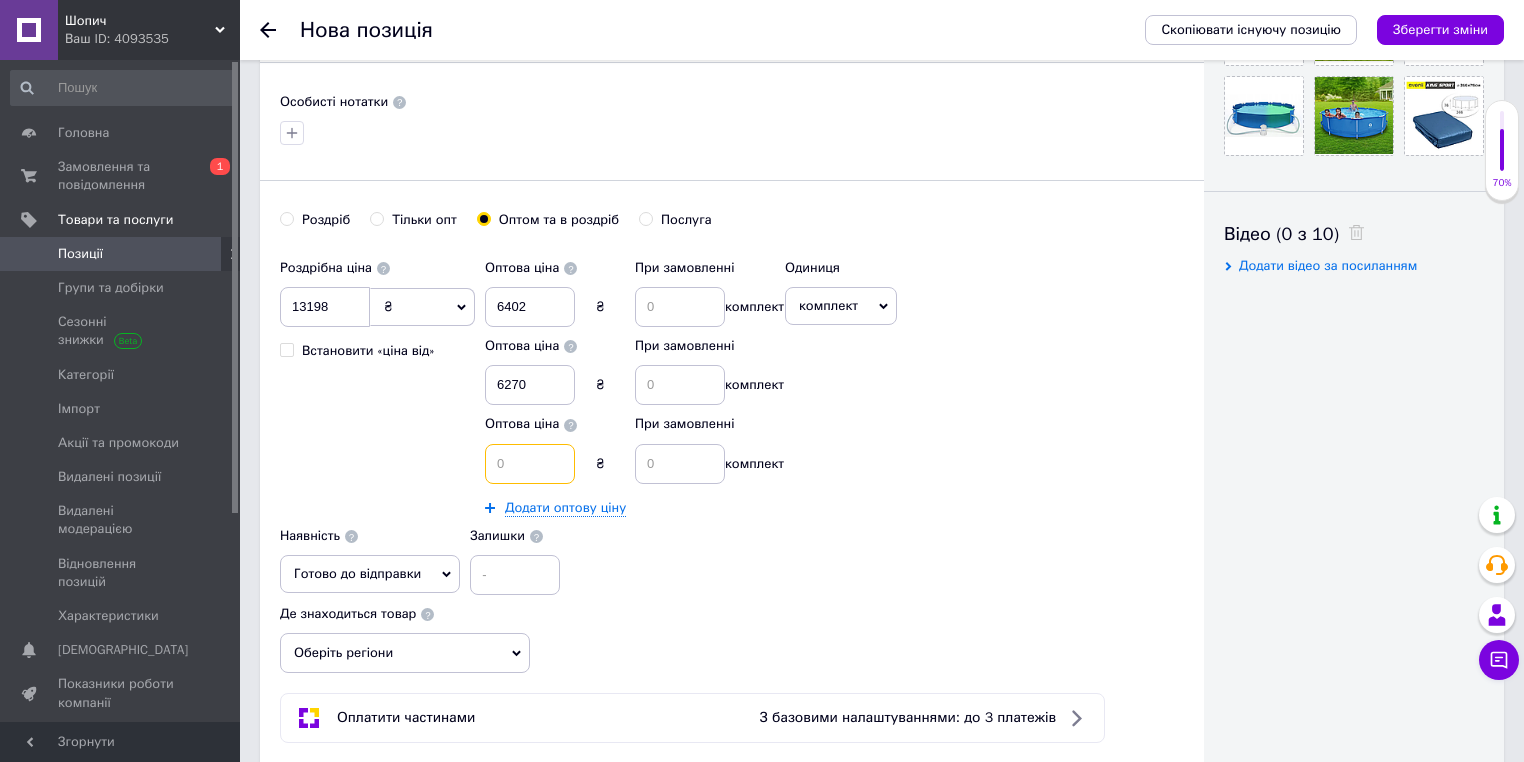 click at bounding box center [530, 464] 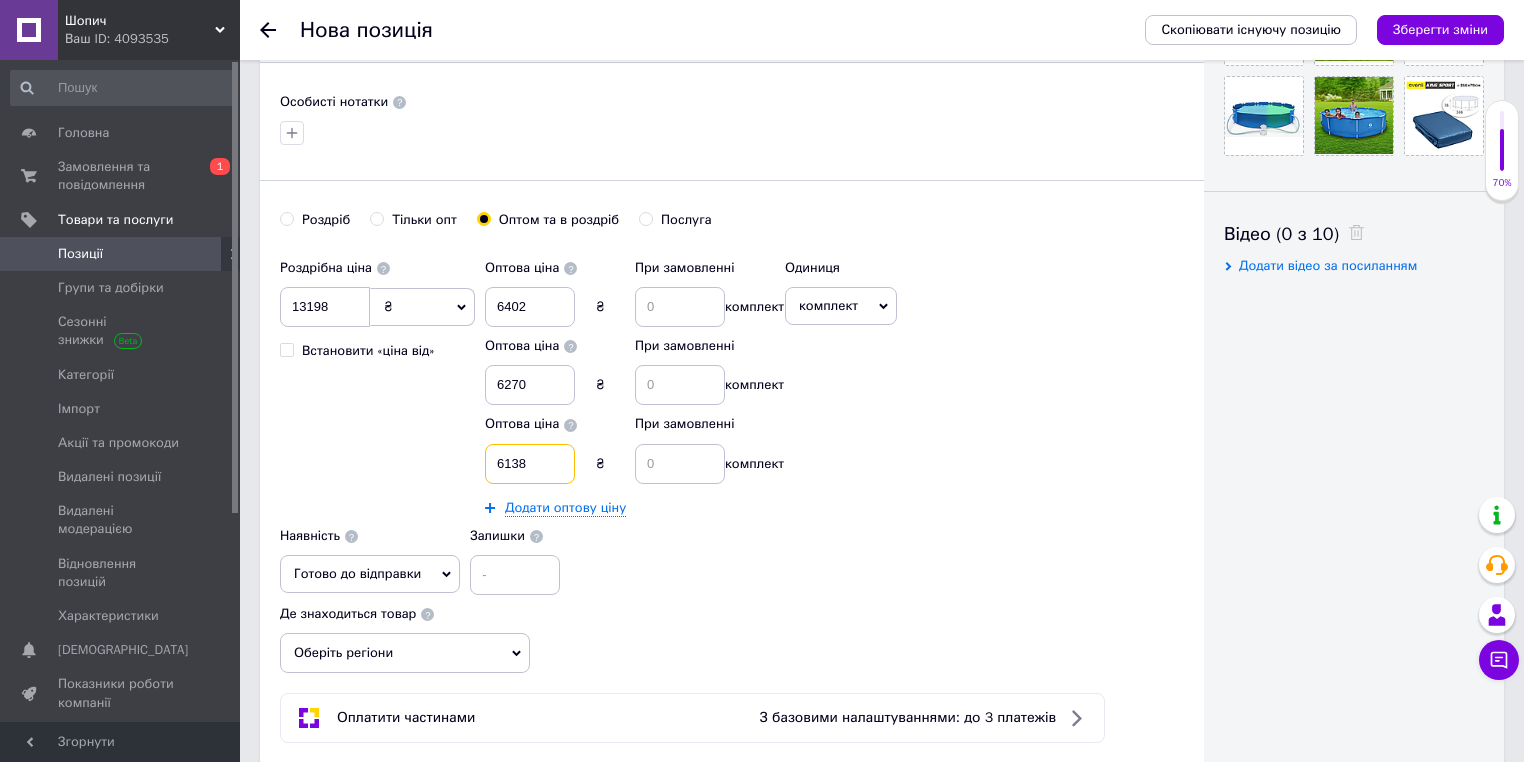 type on "6138" 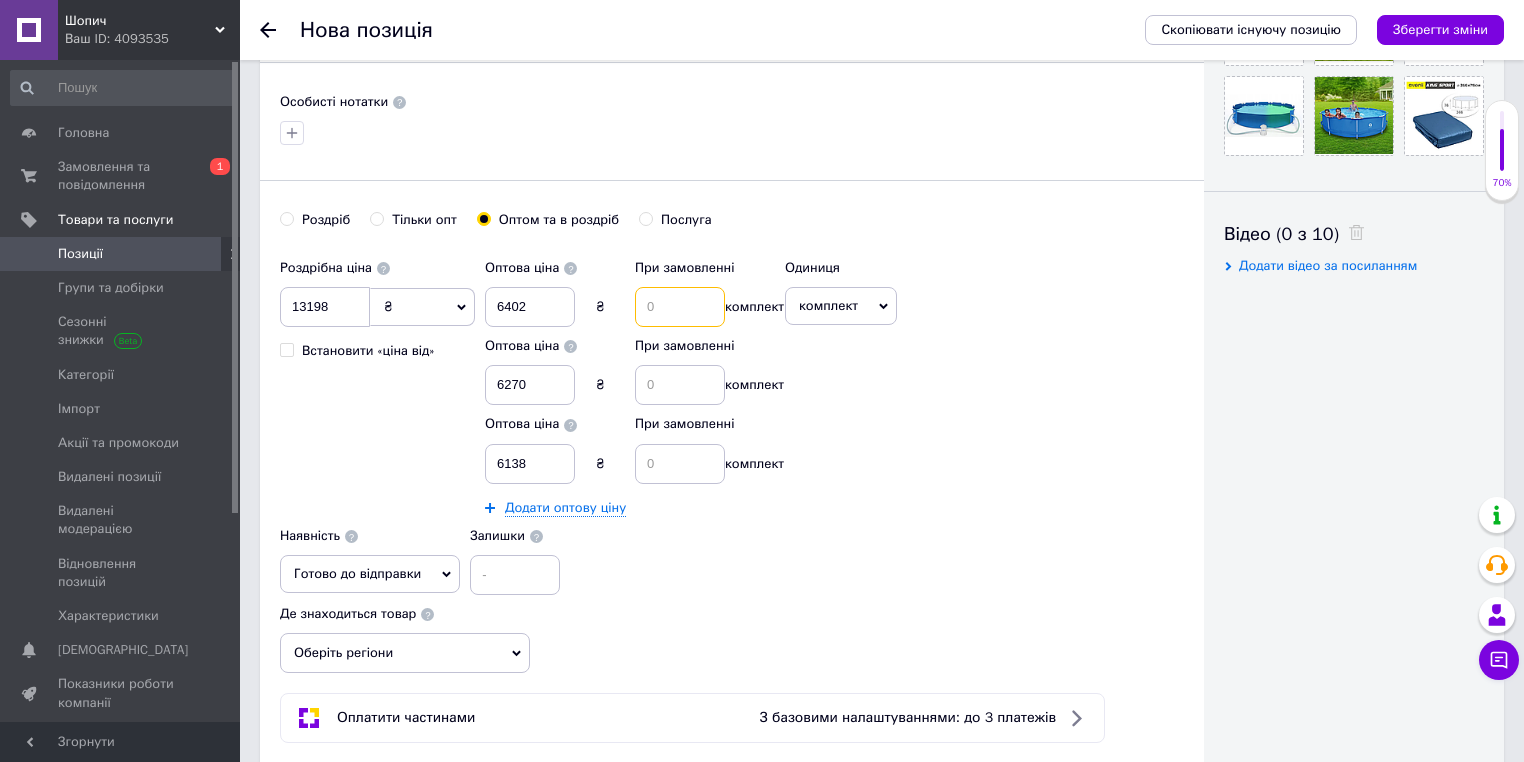 click at bounding box center (680, 307) 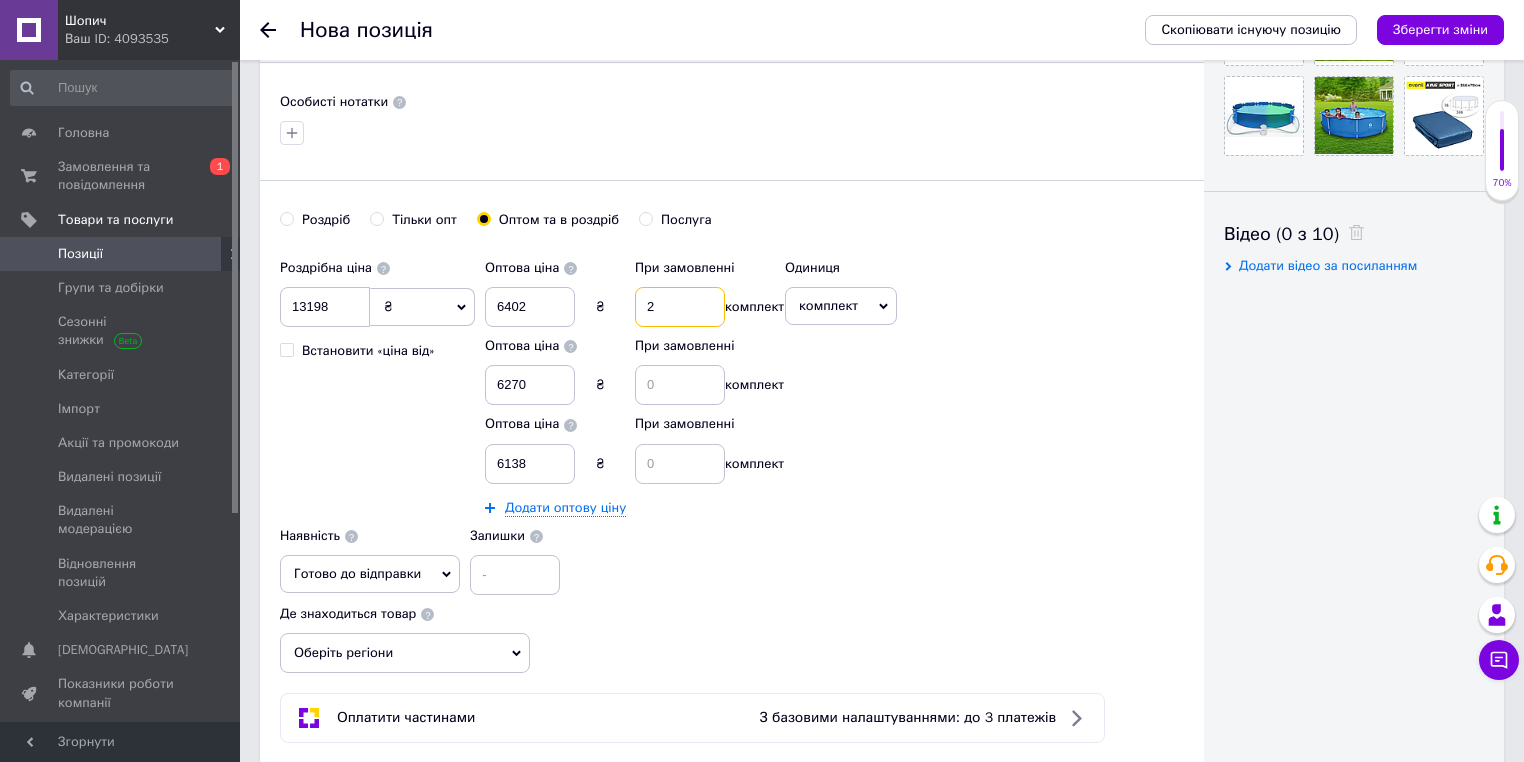 type on "2" 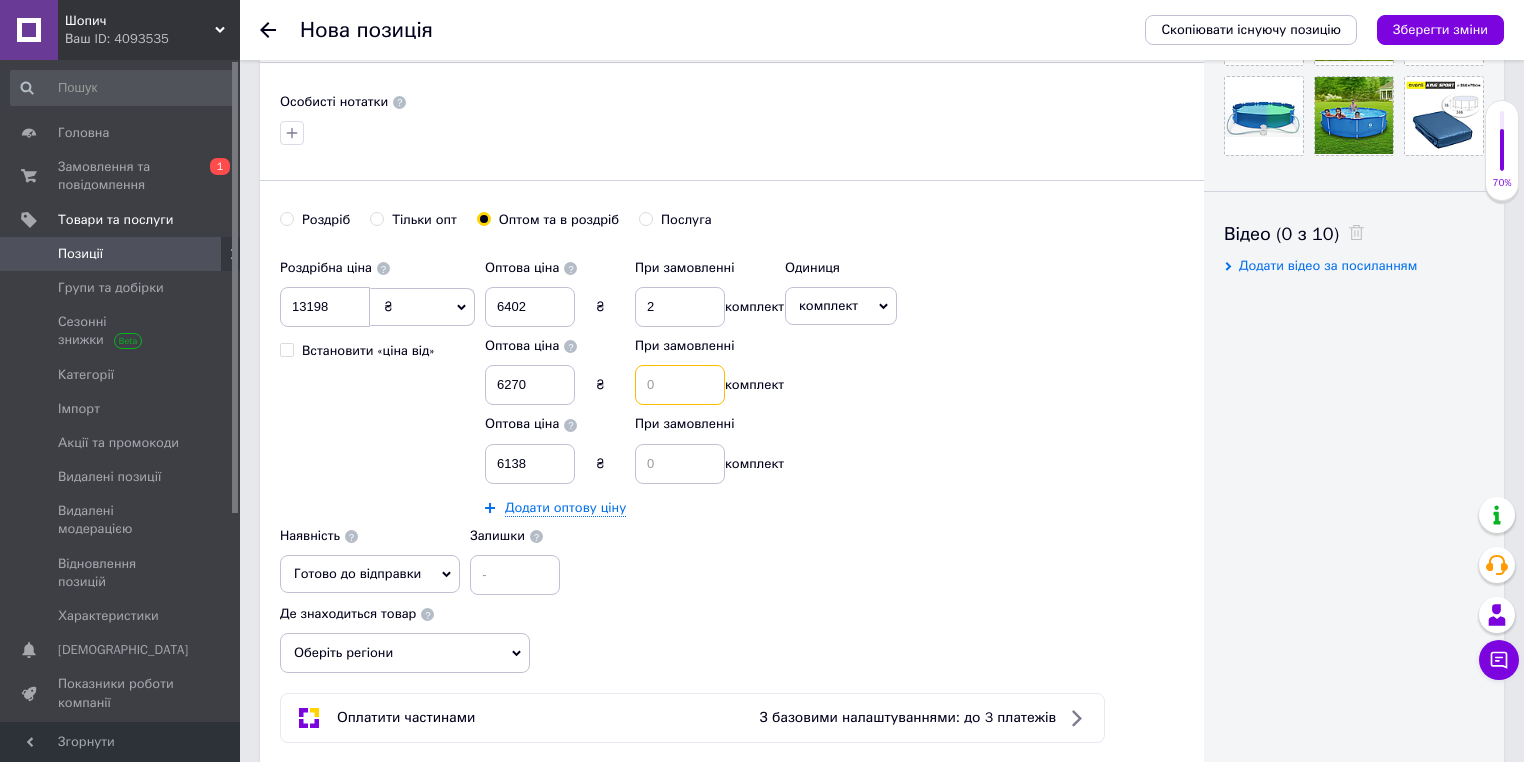click at bounding box center (680, 385) 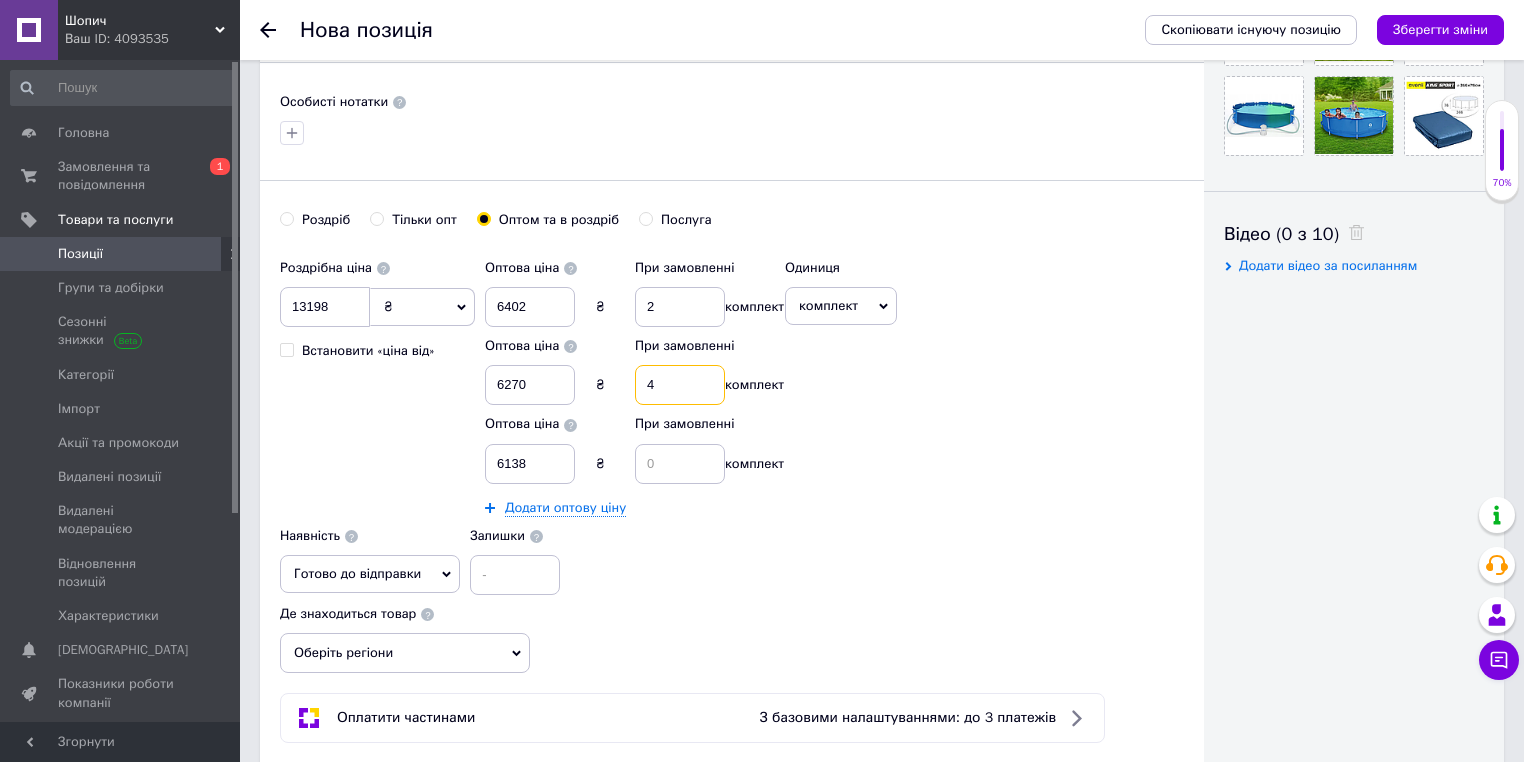 type on "4" 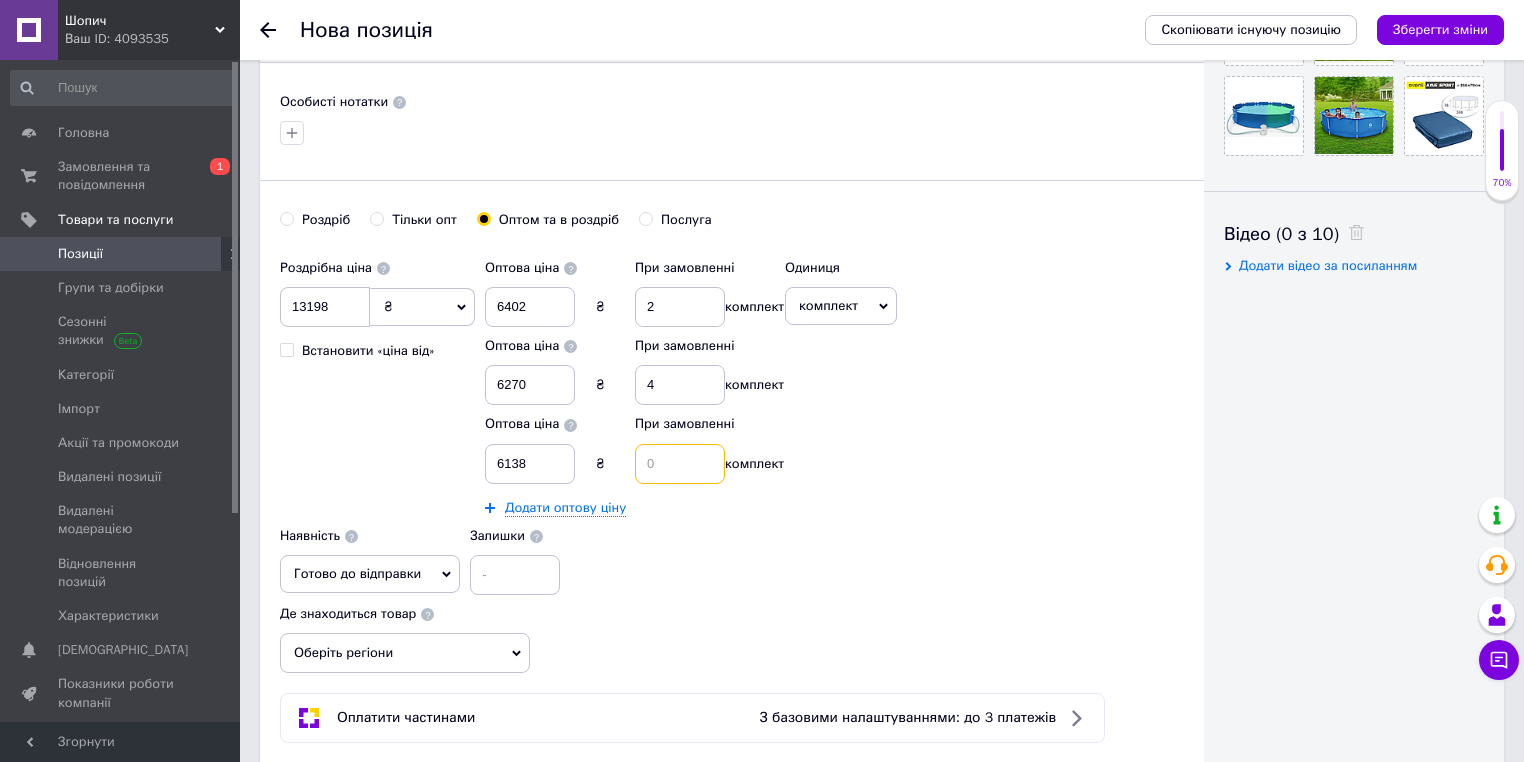 click at bounding box center [680, 464] 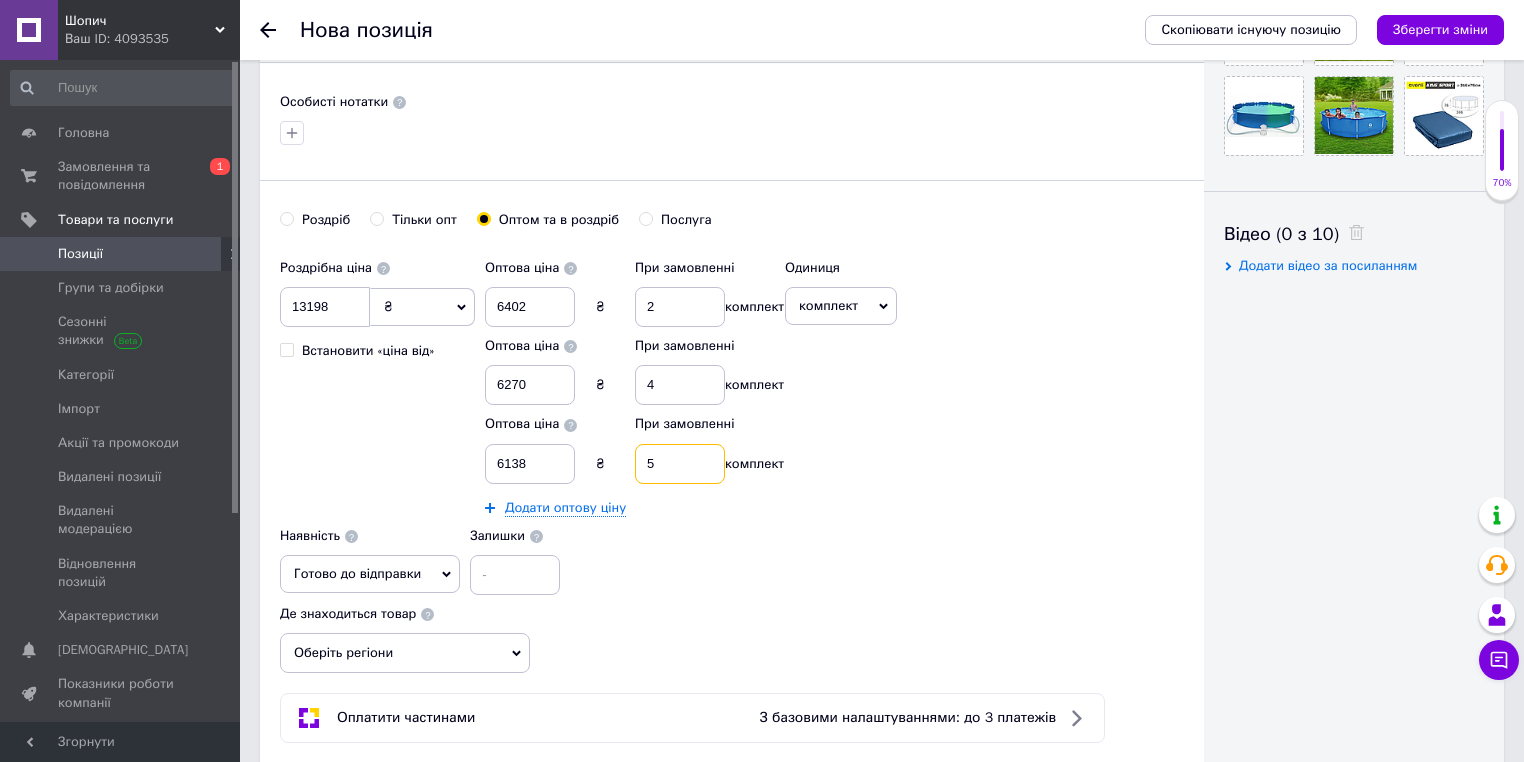 type on "5" 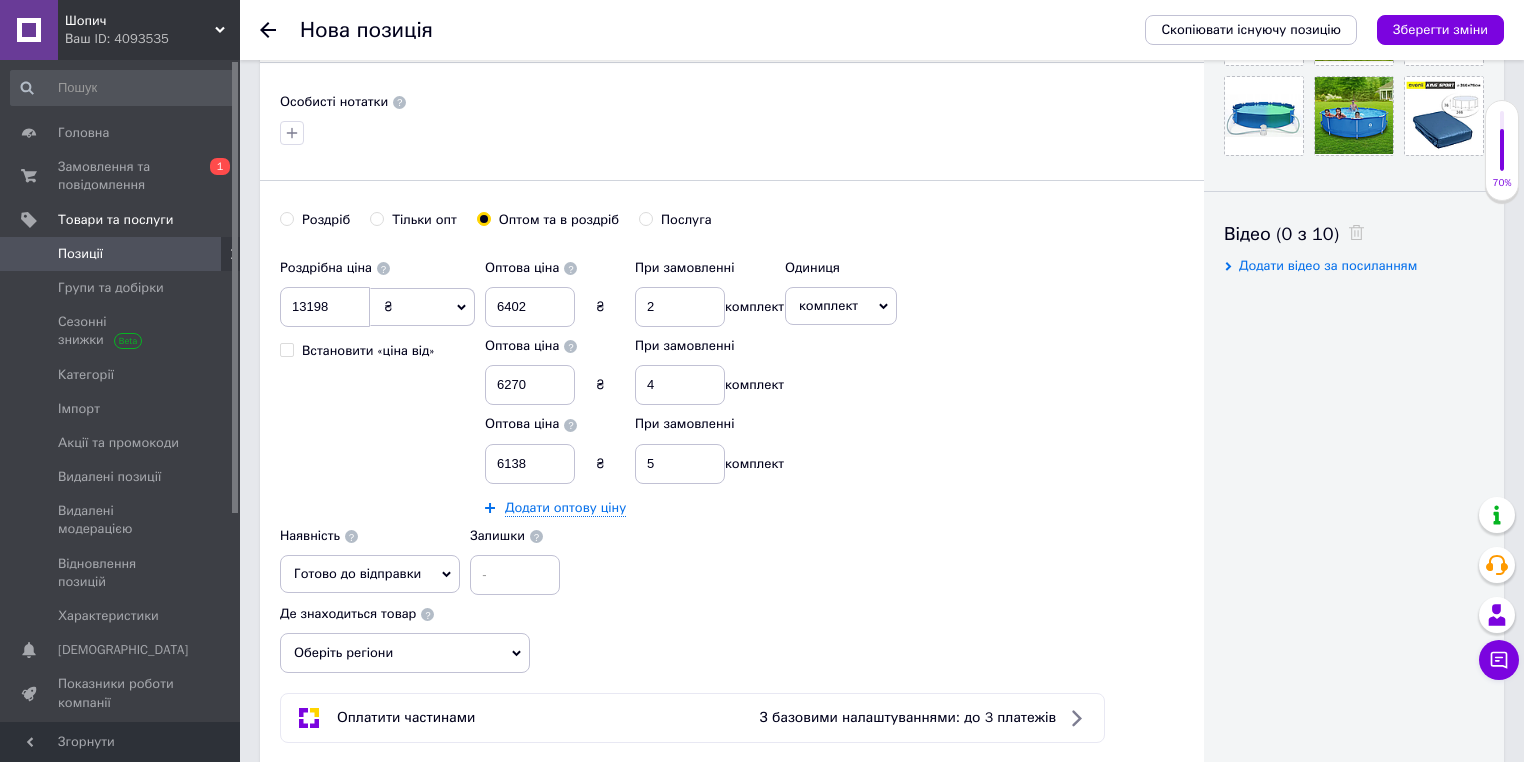 click on "комплект" at bounding box center (841, 306) 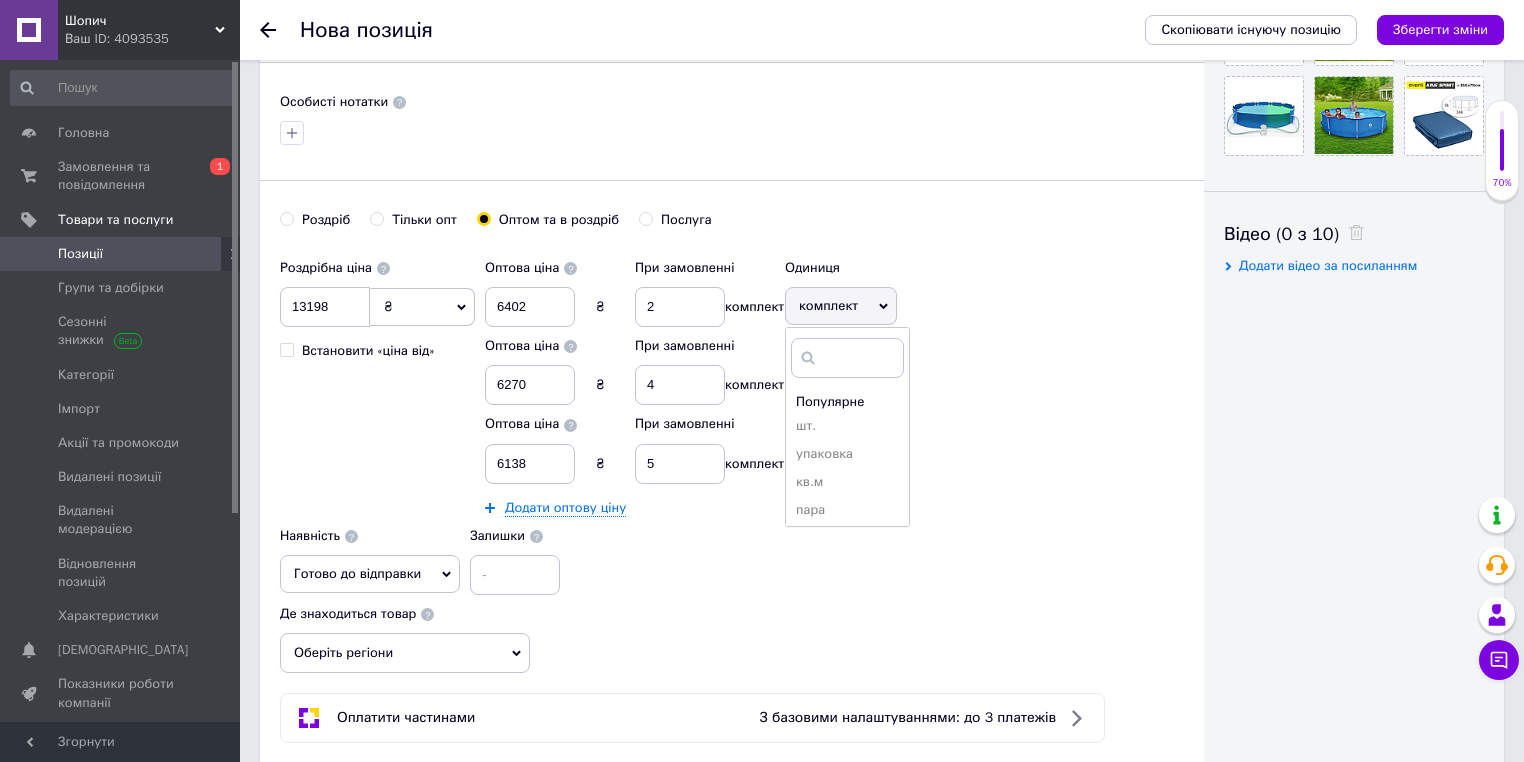 click on "Роздрібна ціна 13198 ₴ $ EUR CHF GBP ¥ PLN ₸ MDL HUF KGS CNY TRY KRW lei Встановити «ціна від» Оптова ціна 6402 ₴ При замовленні 2 комплект Оптова ціна 6270 ₴ При замовленні 4 комплект Оптова ціна 6138 ₴ При замовленні 5 комплект Додати оптову ціну Одиниця комплект Популярне шт. упаковка кв.м пара м кг пог.м послуга т а автоцистерна ампула б балон банка блістер бобіна бочка [PERSON_NAME] бухта в ват виїзд відро г г га година гр/кв.м гігакалорія д дав два місяці день доба доза є єврокуб з зміна к кВт каністра карат кв.дм кв.м кв.см кв.фут квартал кг кг/кв.м км колесо коробка куб.дм куб.м л л лист м м мл" at bounding box center [732, 422] 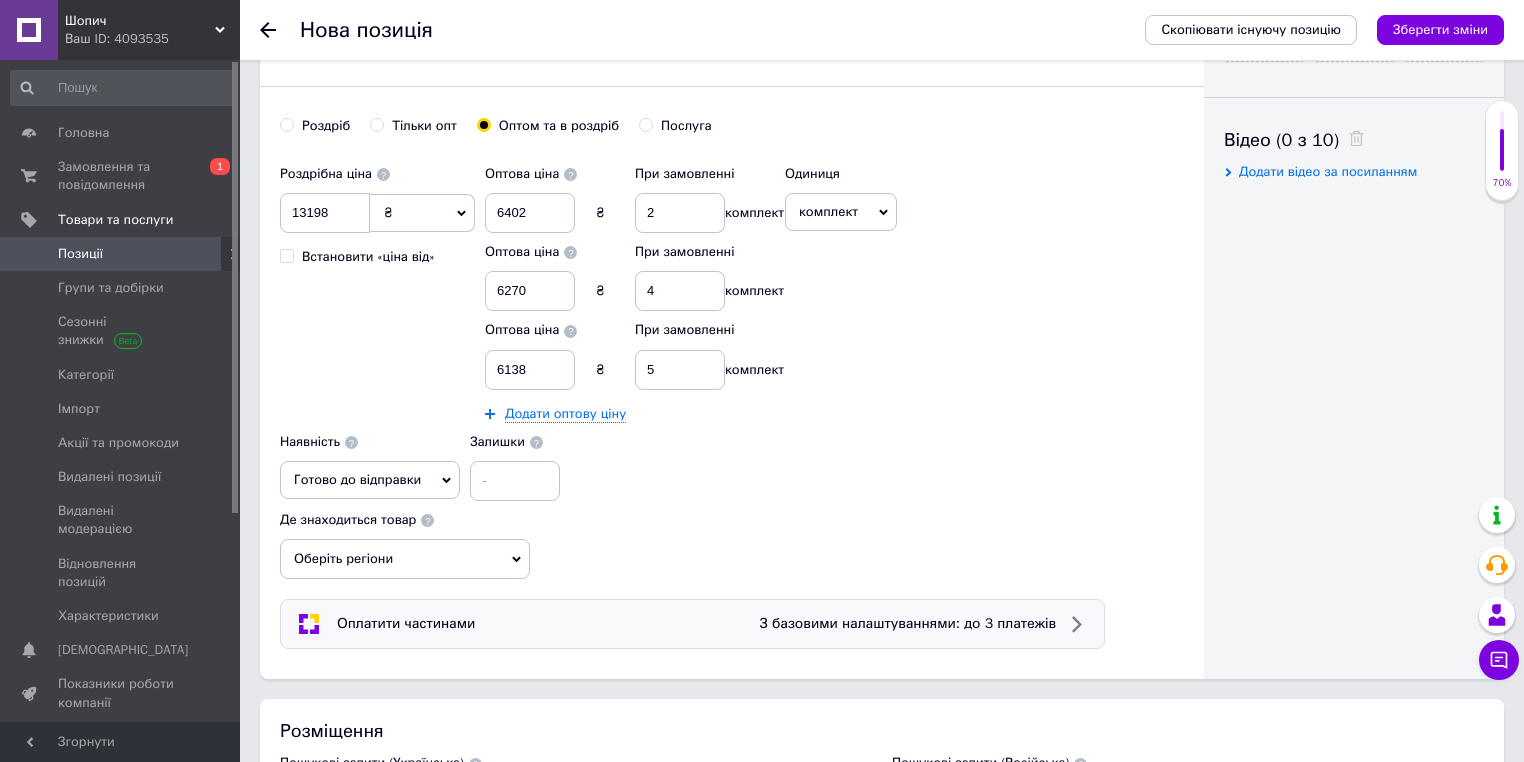 scroll, scrollTop: 1073, scrollLeft: 0, axis: vertical 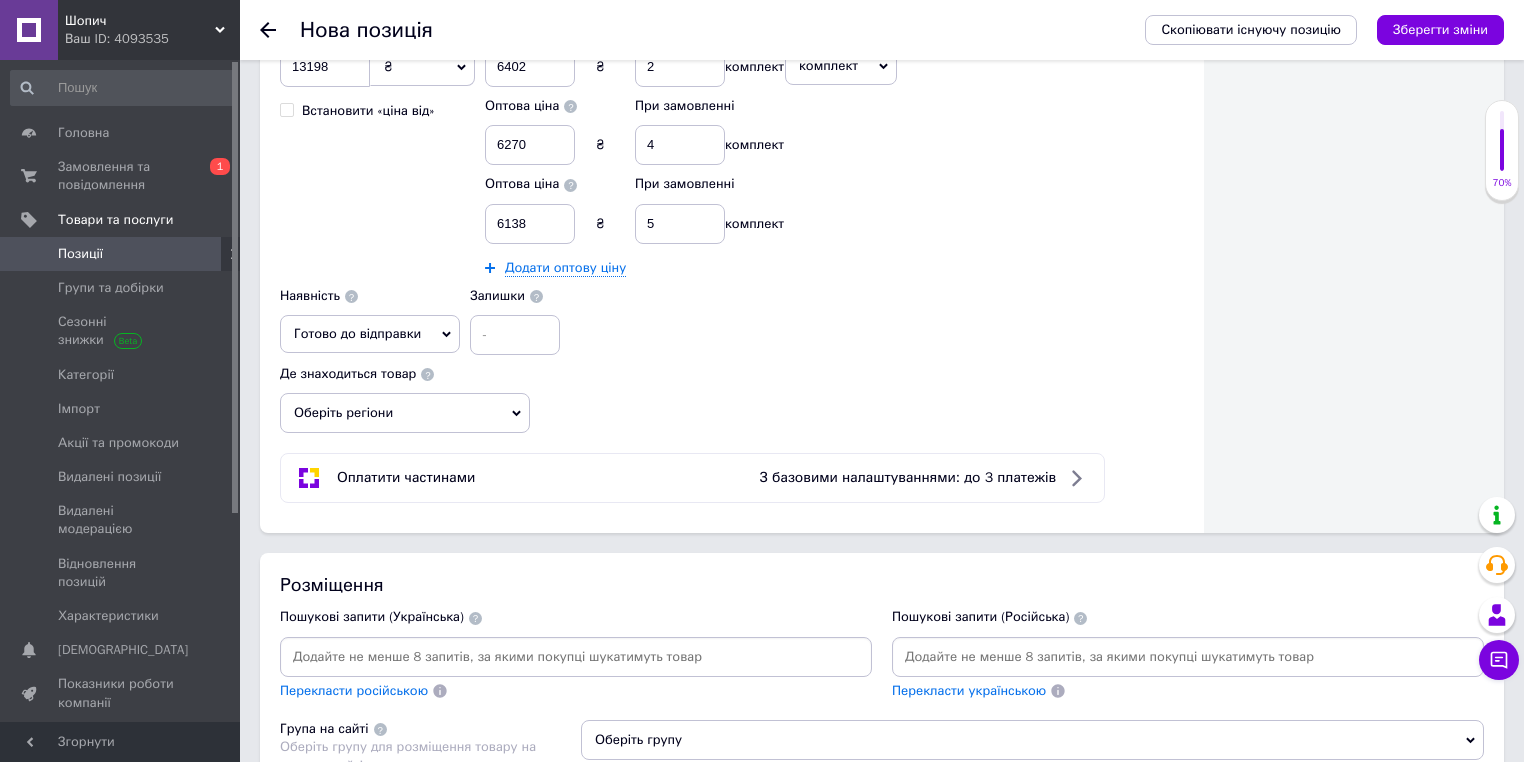 click on "Оберіть регіони" at bounding box center (405, 413) 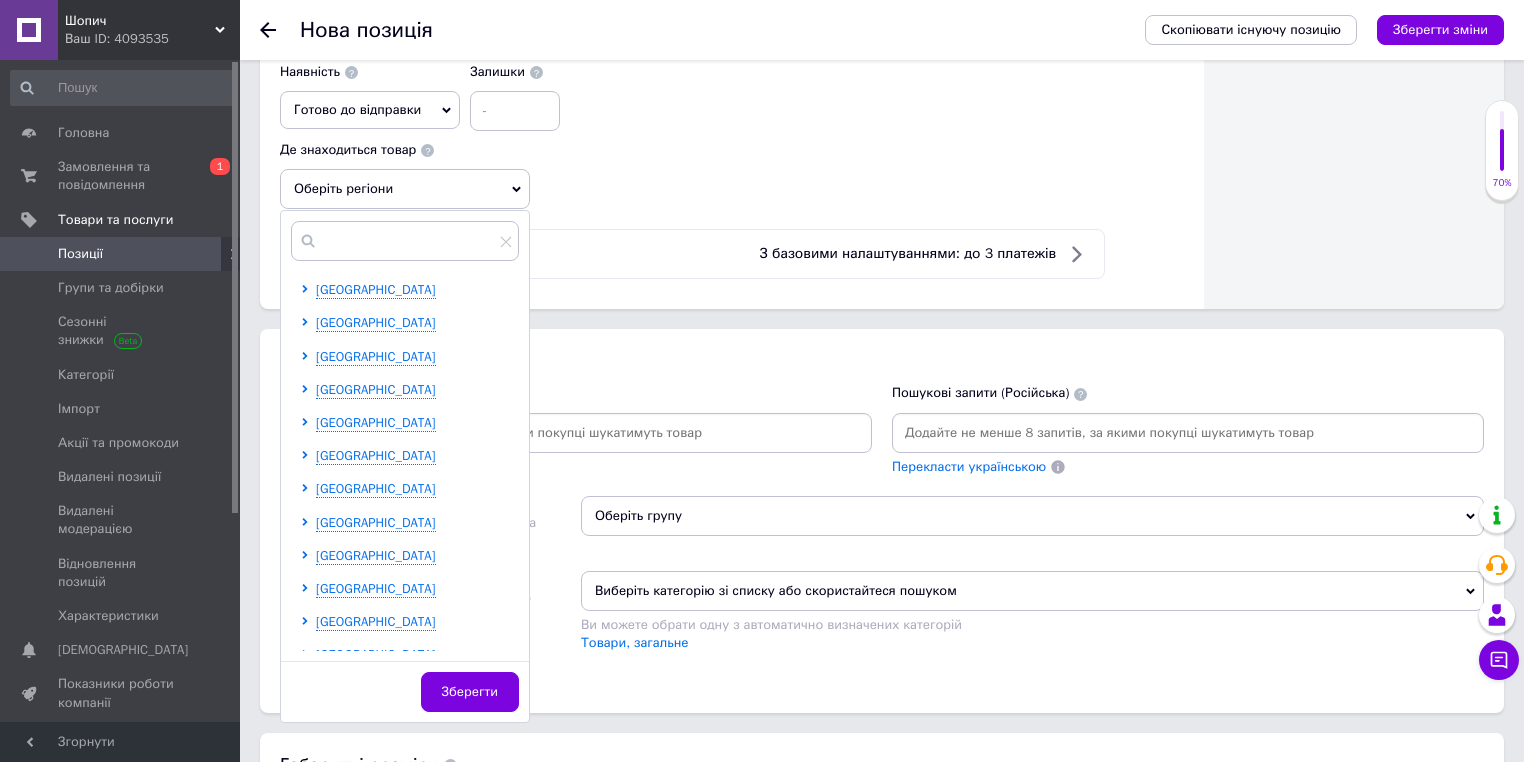 scroll, scrollTop: 1313, scrollLeft: 0, axis: vertical 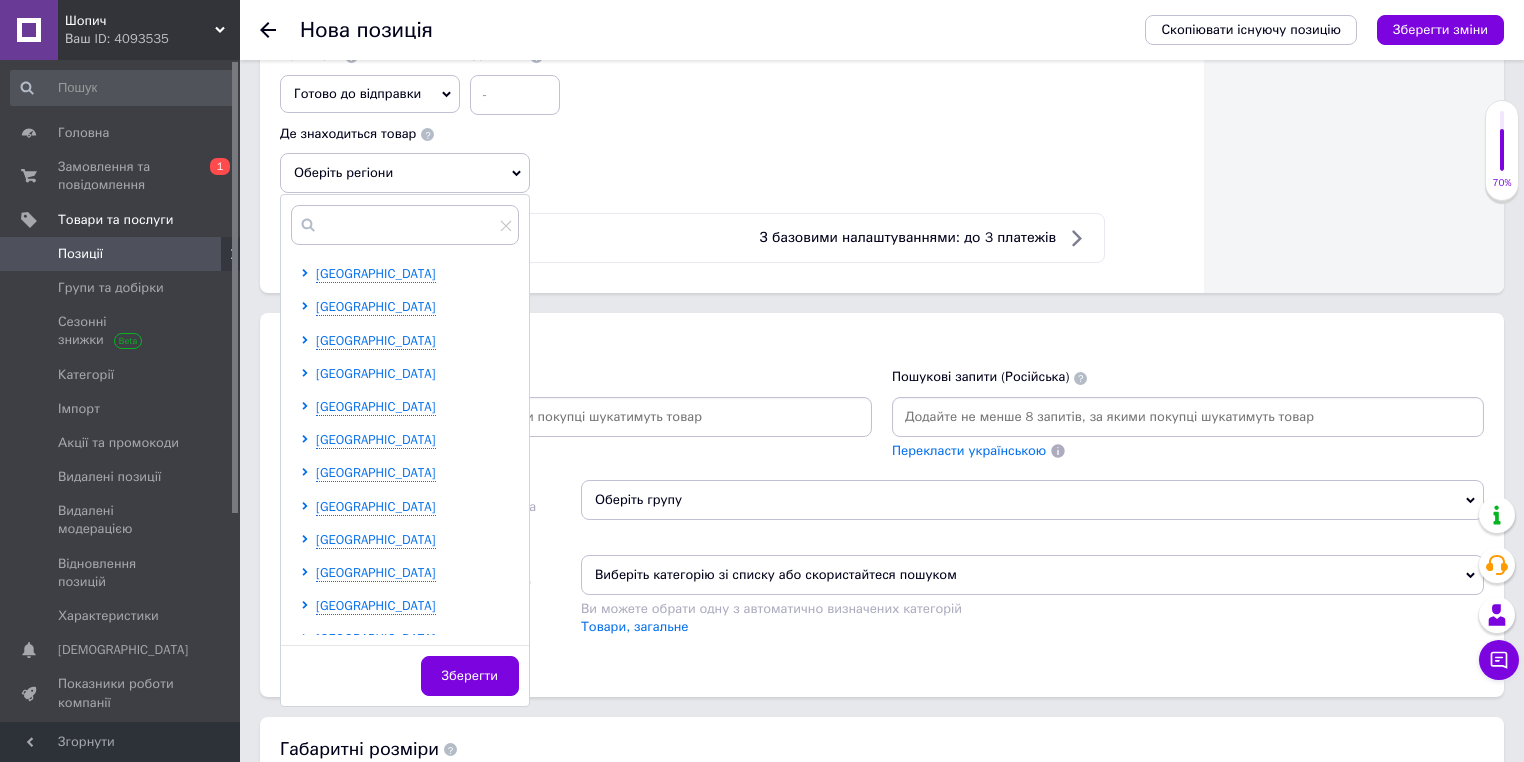 click on "[GEOGRAPHIC_DATA]" at bounding box center [376, 373] 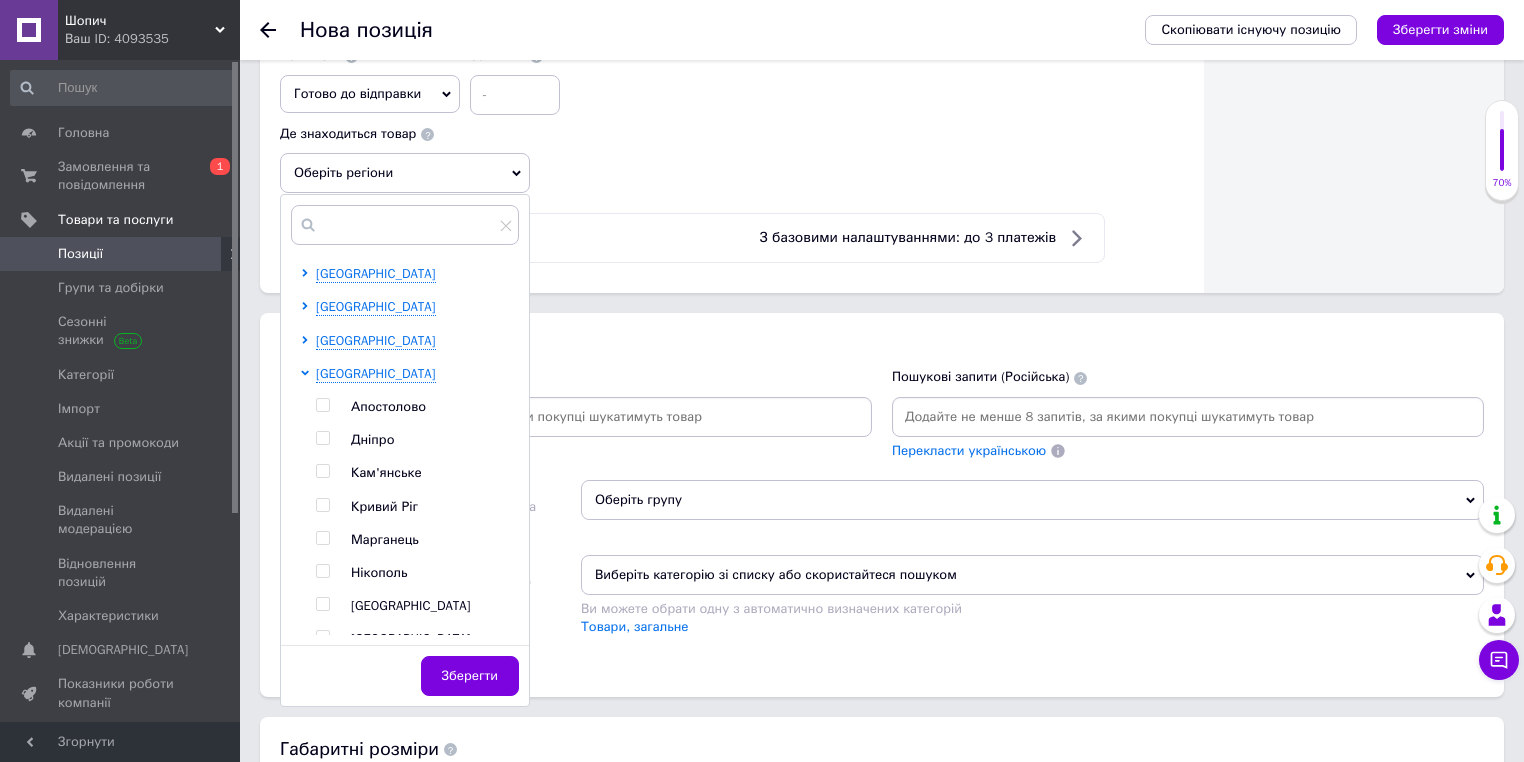 click at bounding box center [343, 440] 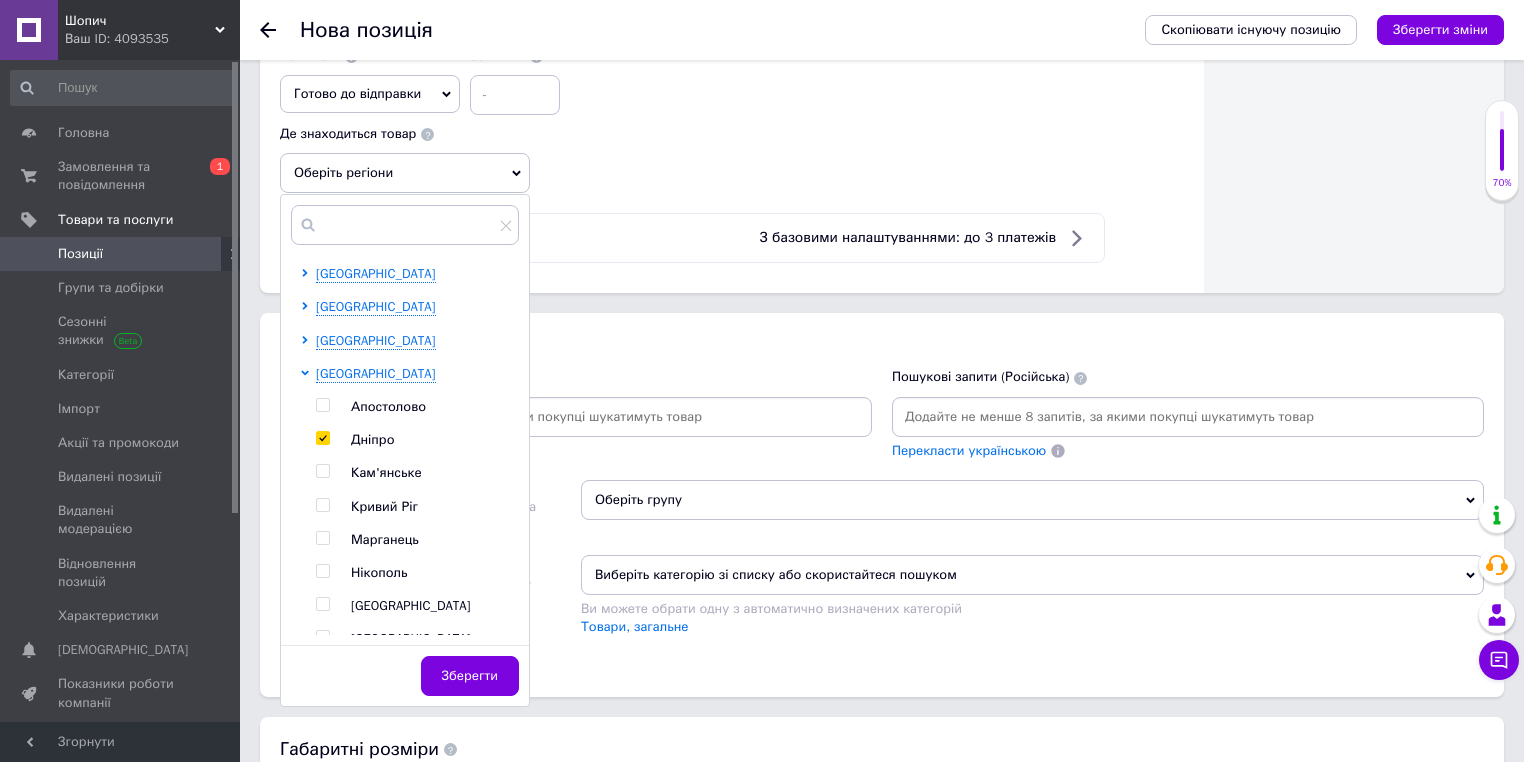 checkbox on "true" 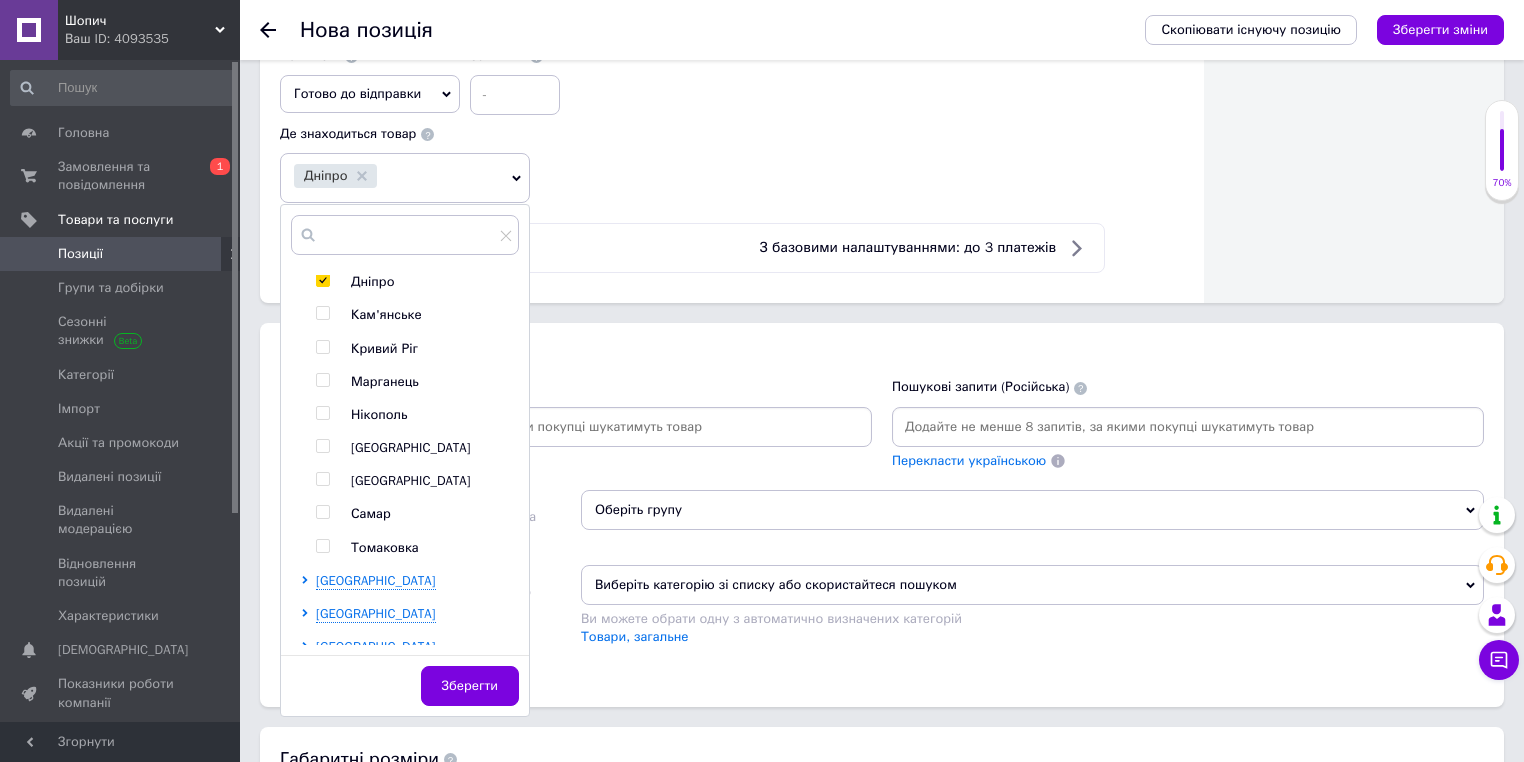 scroll, scrollTop: 400, scrollLeft: 0, axis: vertical 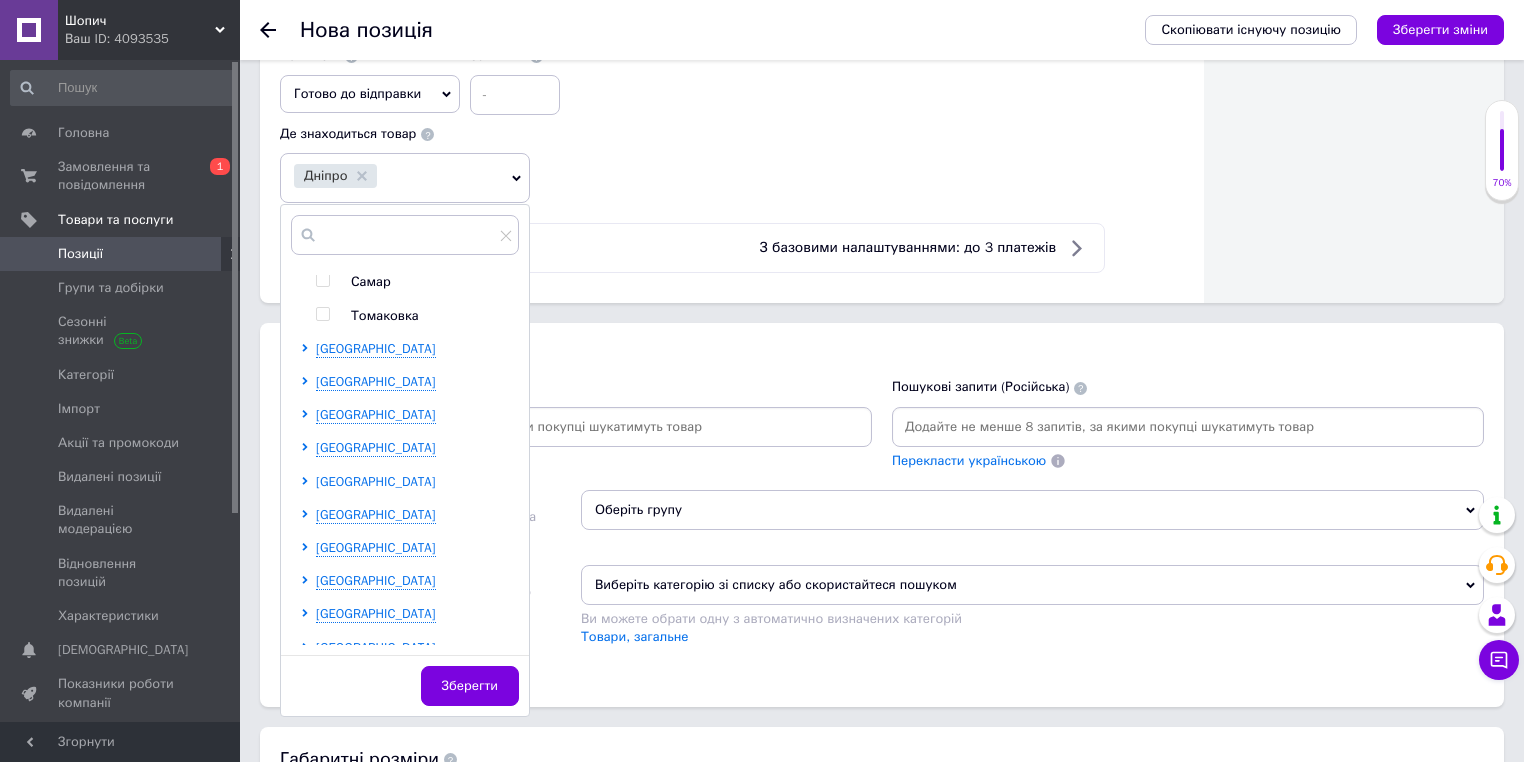 click on "[GEOGRAPHIC_DATA]" at bounding box center [376, 481] 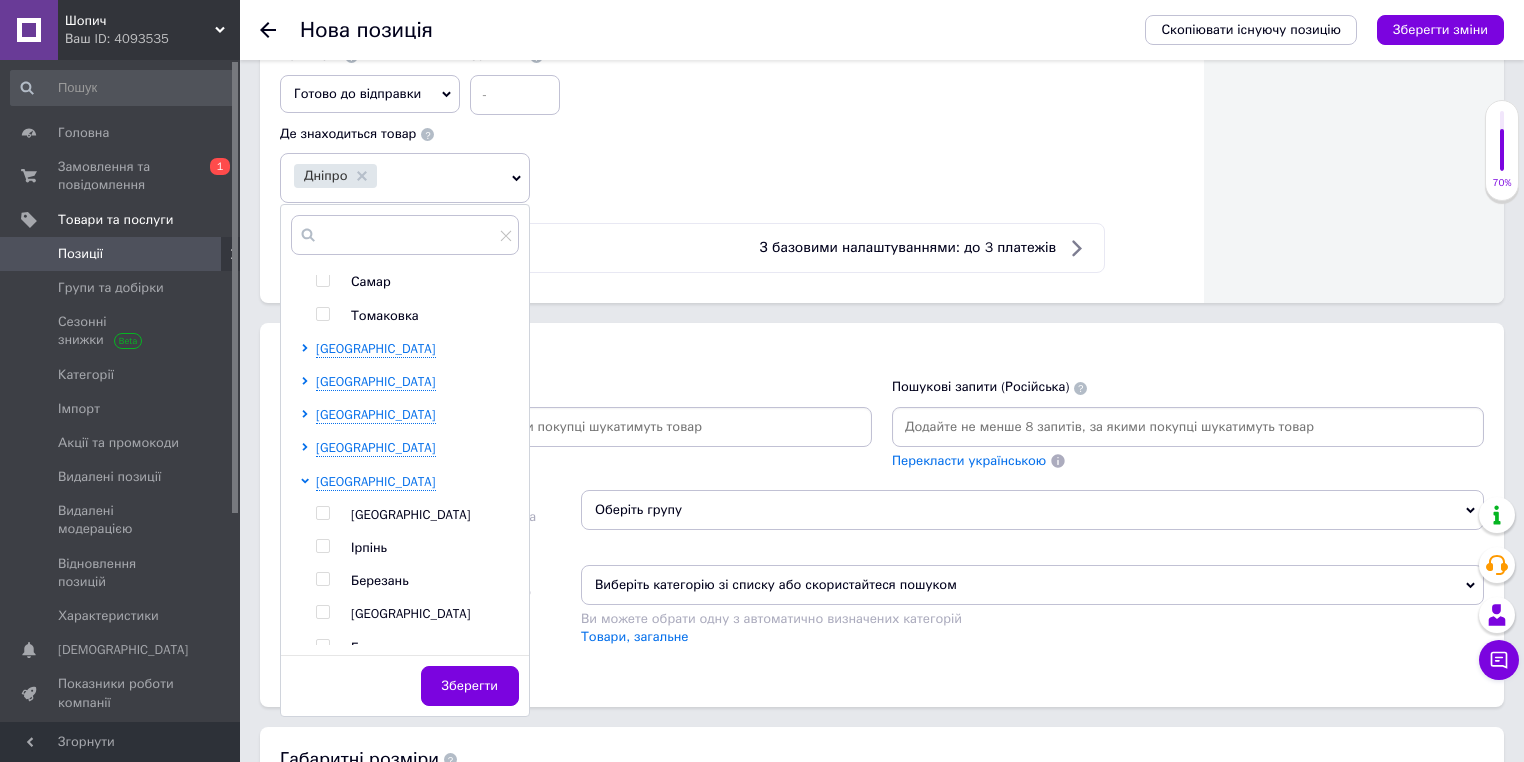 click at bounding box center [322, 513] 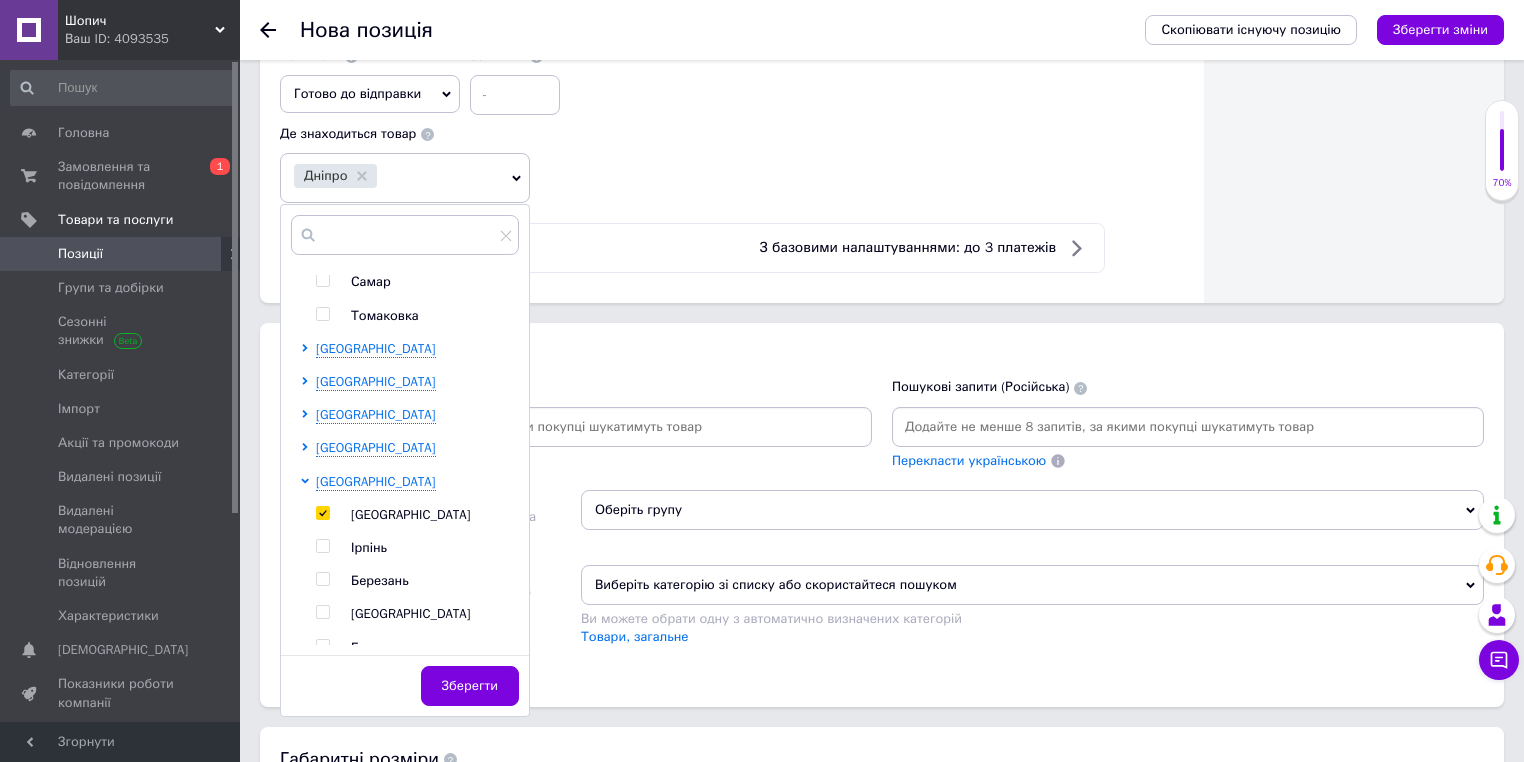 checkbox on "true" 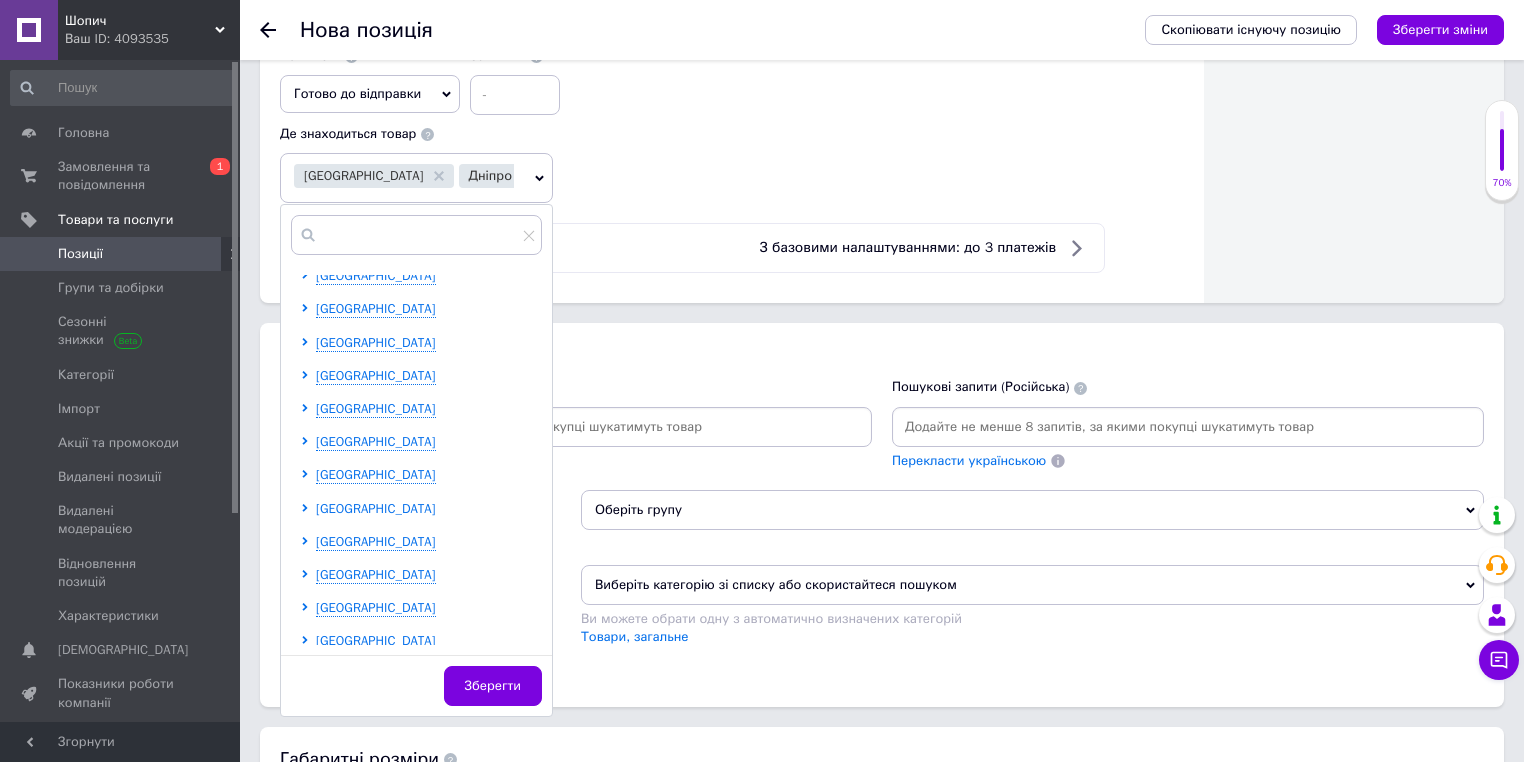 scroll, scrollTop: 1440, scrollLeft: 0, axis: vertical 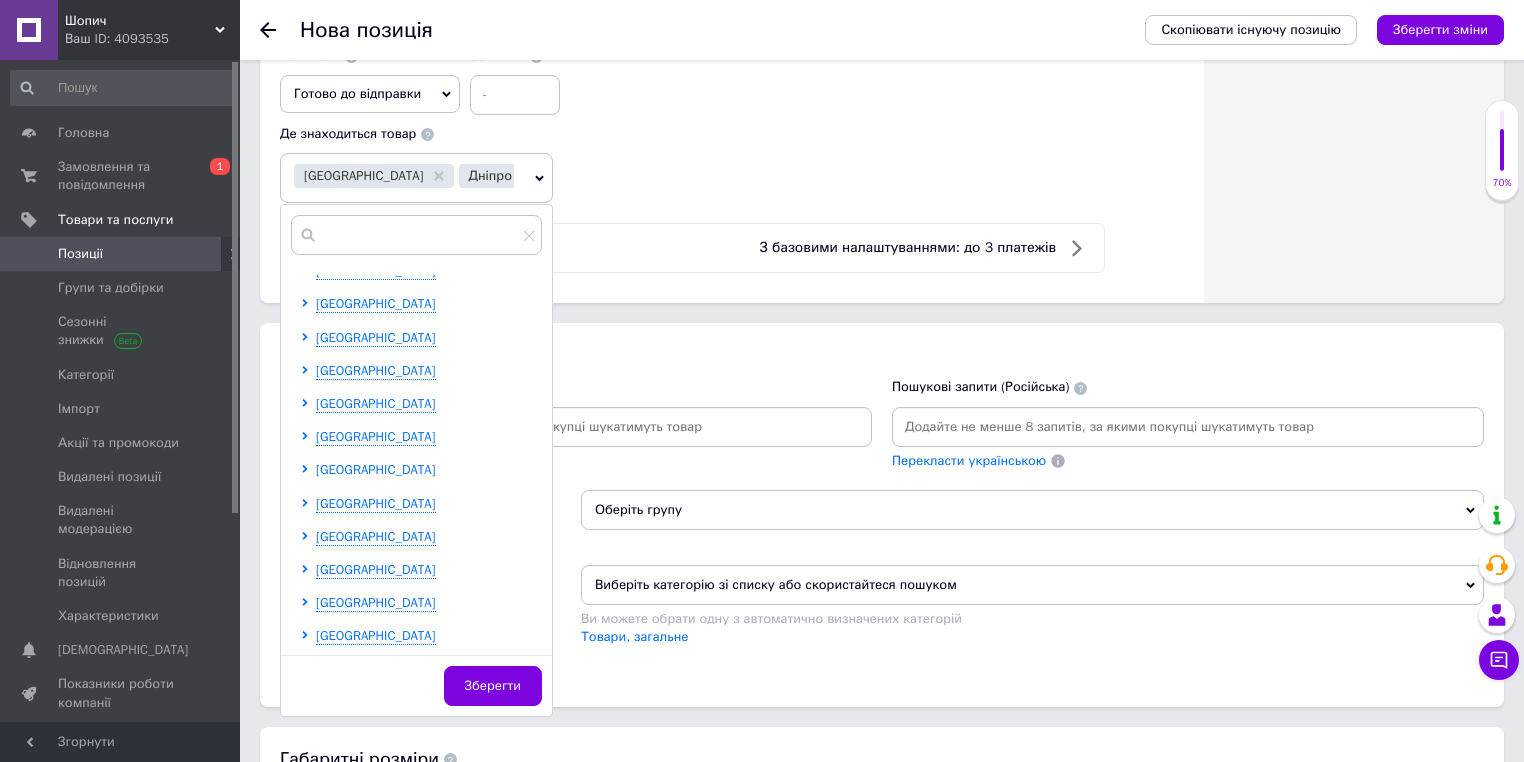 click on "[GEOGRAPHIC_DATA]" at bounding box center [376, 469] 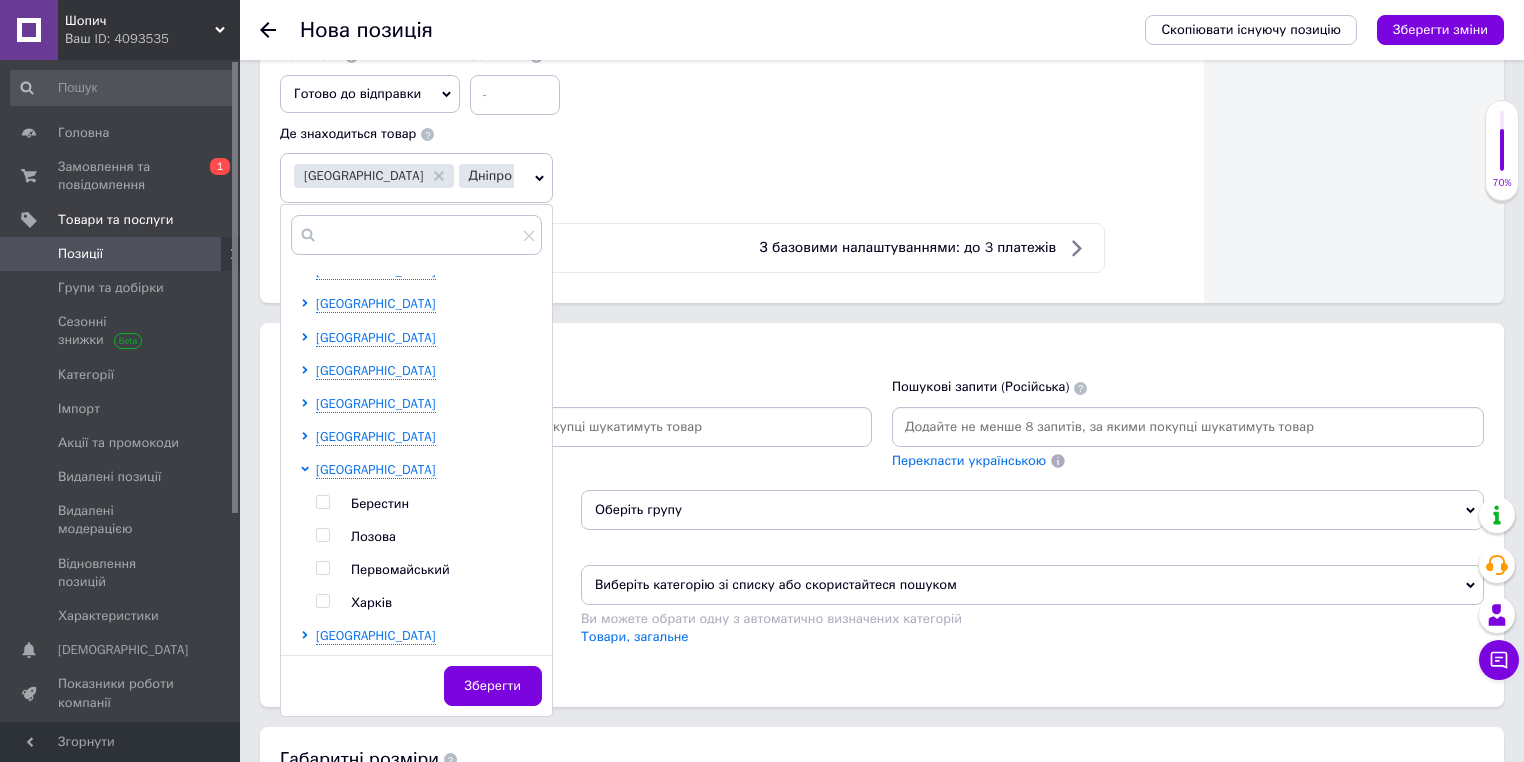 click at bounding box center [322, 601] 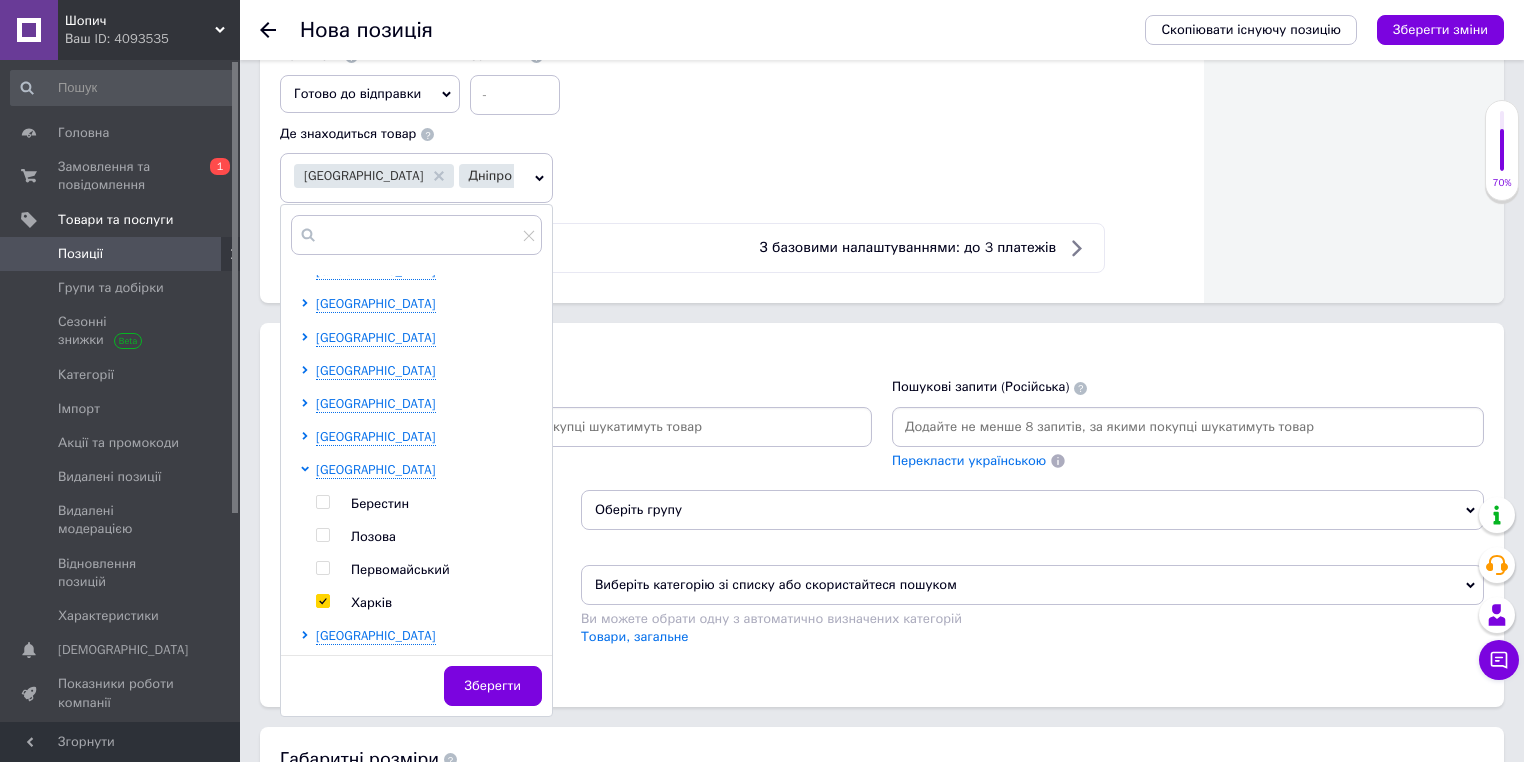 checkbox on "true" 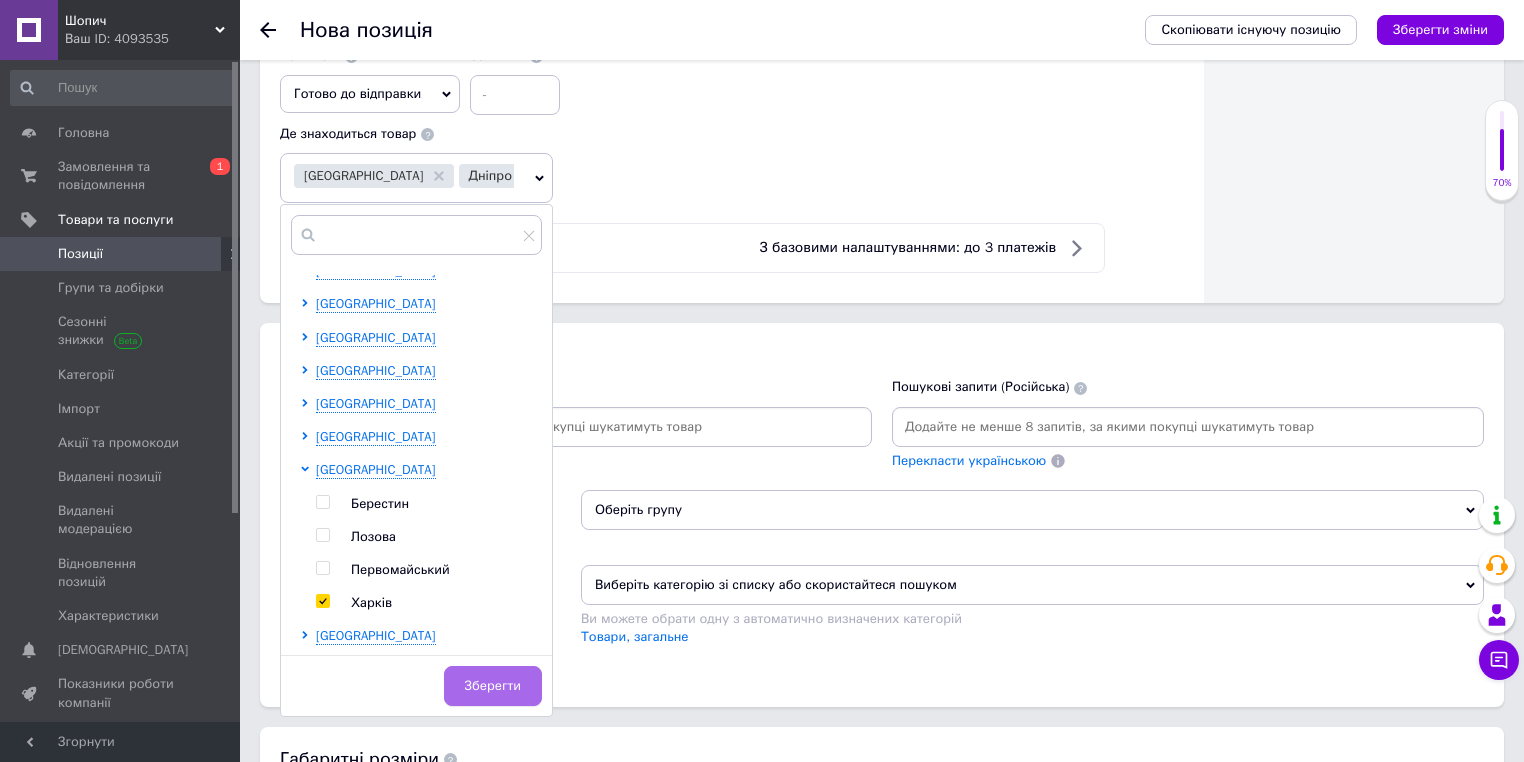 scroll, scrollTop: 1422, scrollLeft: 0, axis: vertical 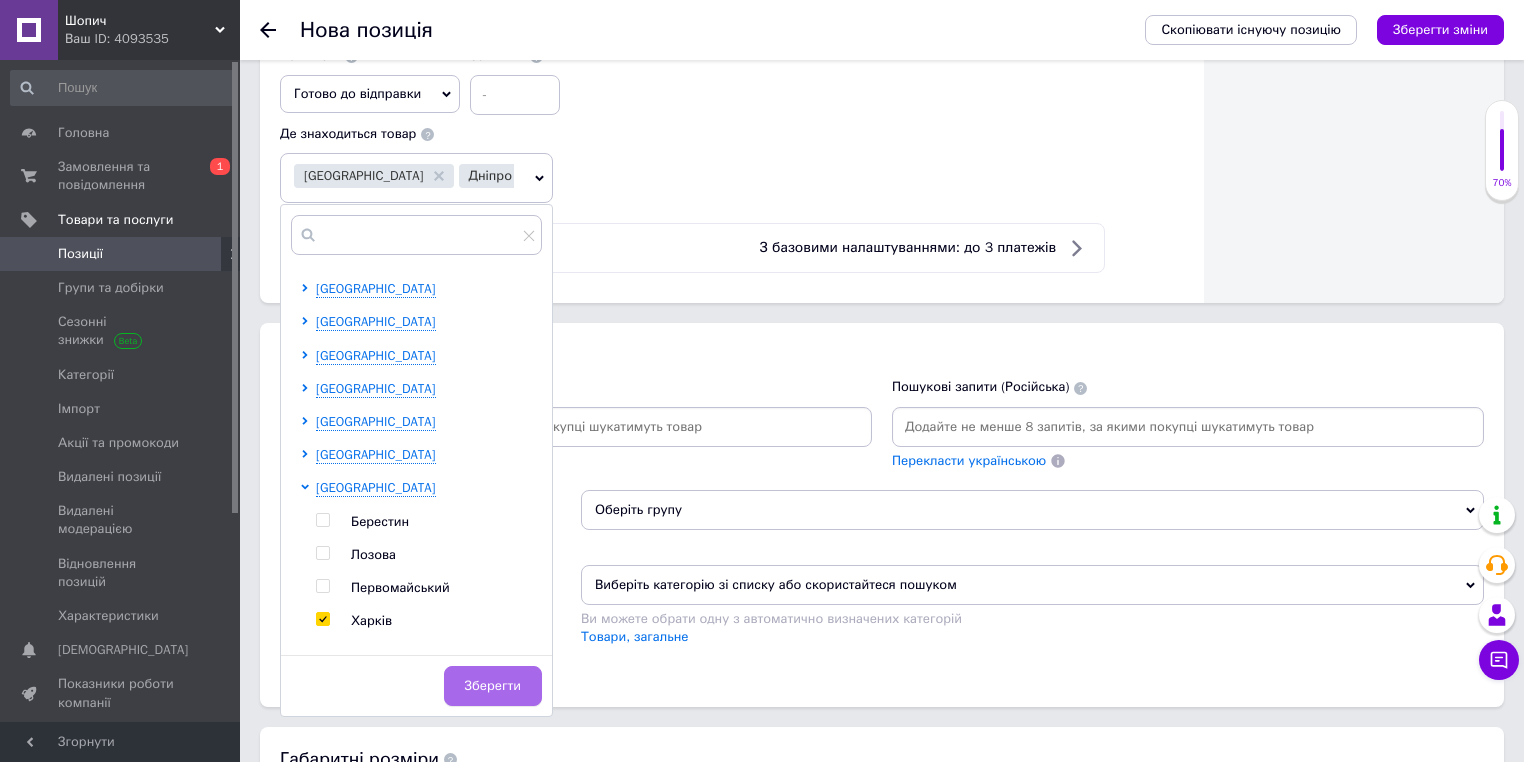 click on "Зберегти" at bounding box center (493, 686) 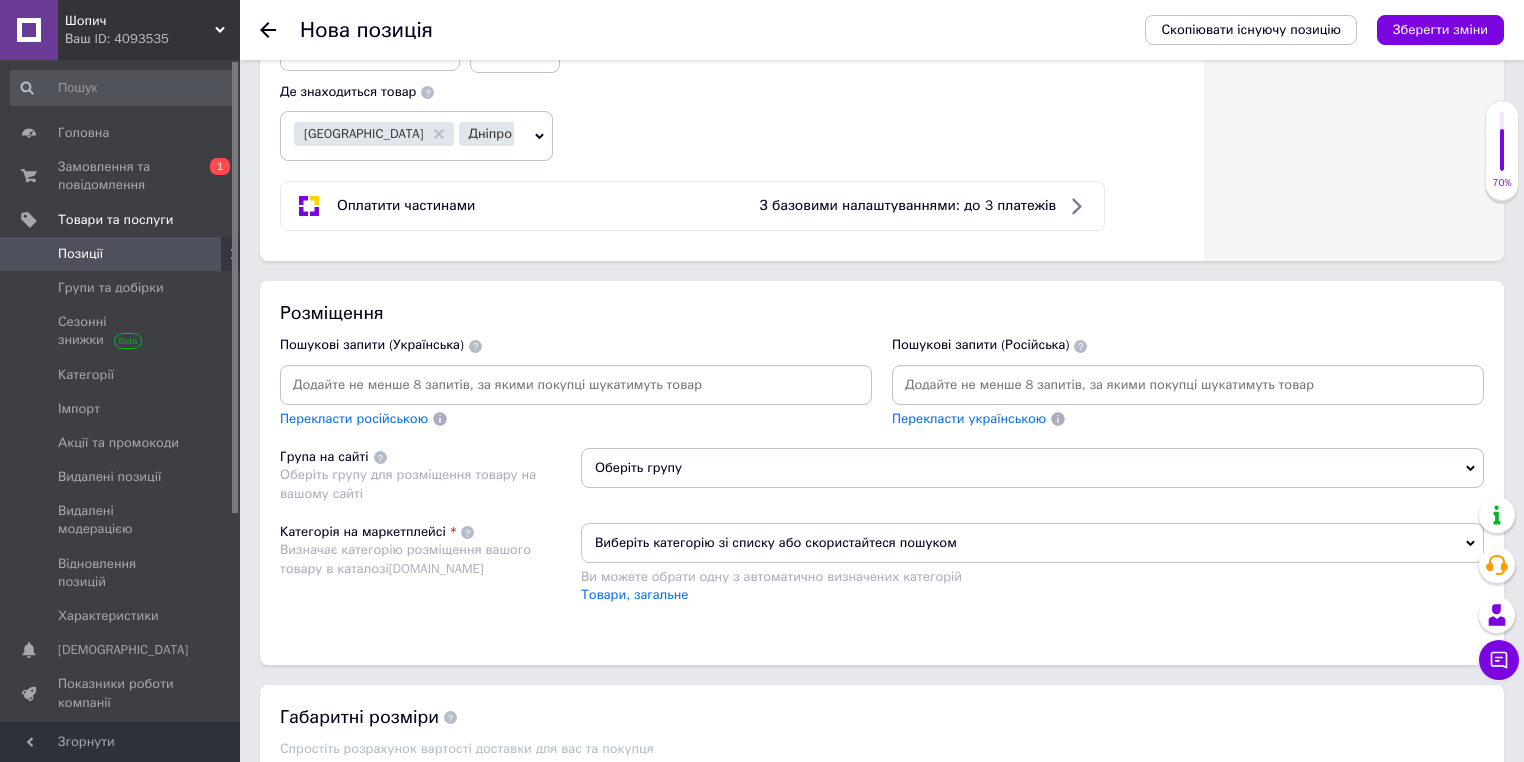 scroll, scrollTop: 1393, scrollLeft: 0, axis: vertical 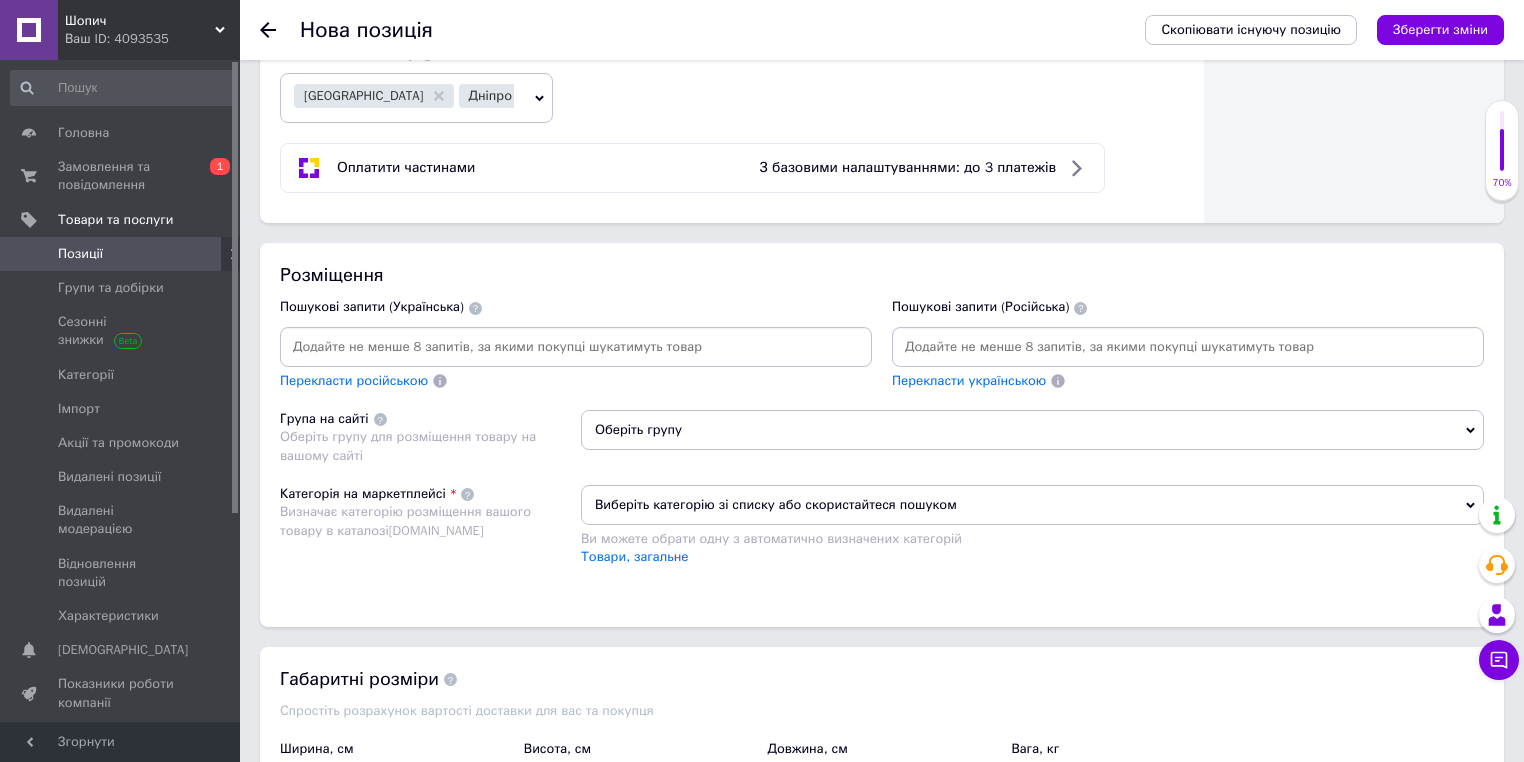 click at bounding box center [1188, 347] 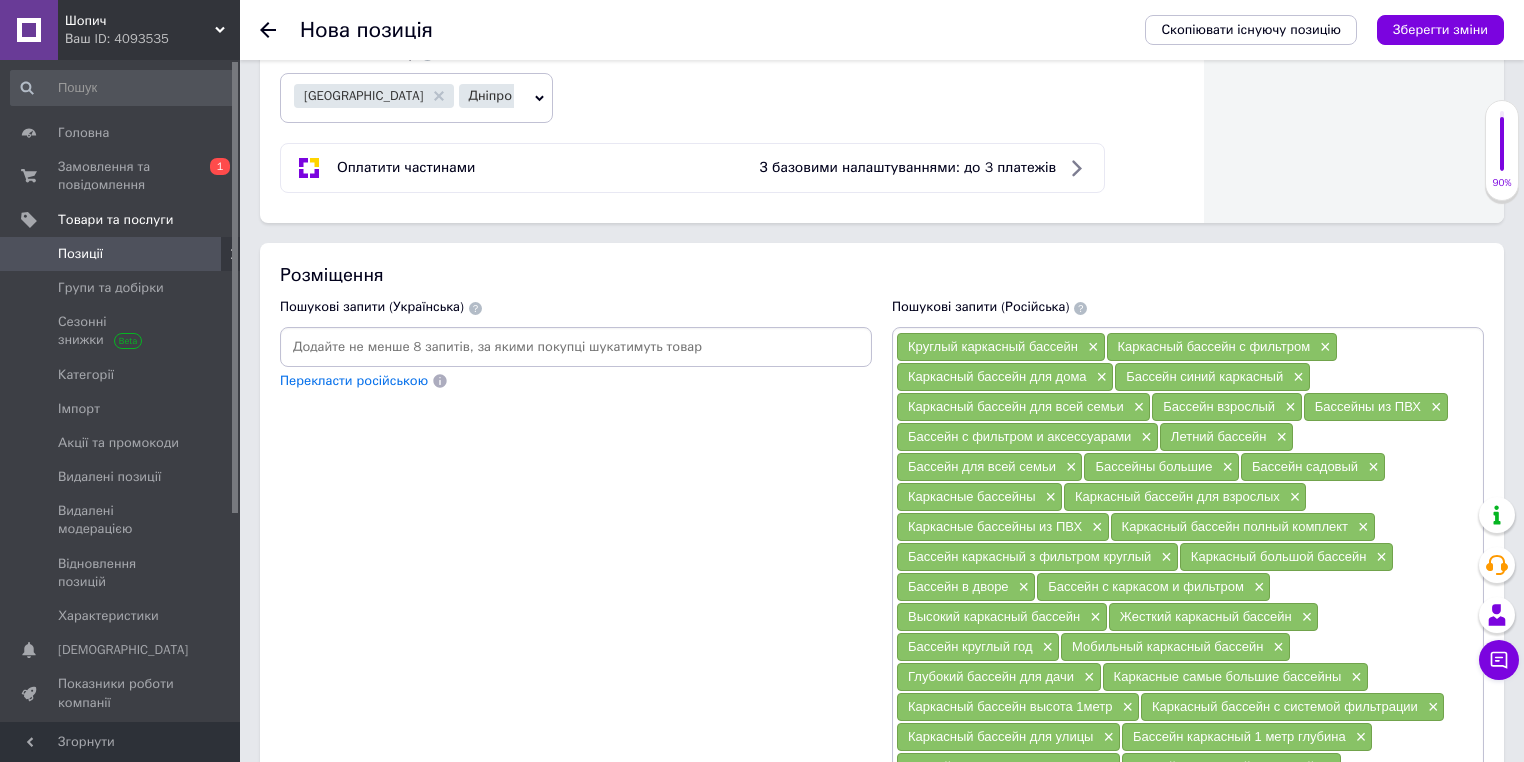 click at bounding box center [576, 347] 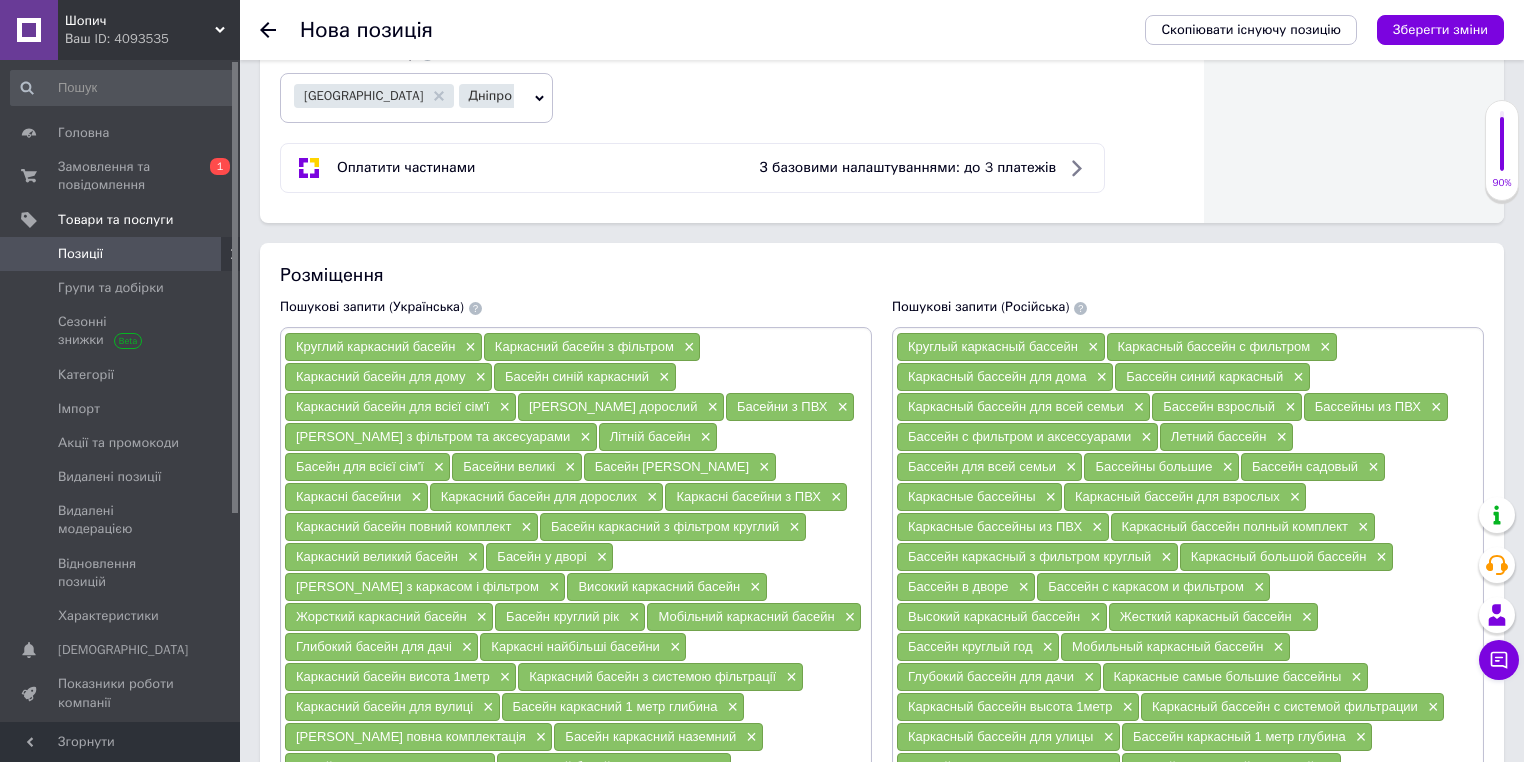 click on "Розміщення" at bounding box center [882, 275] 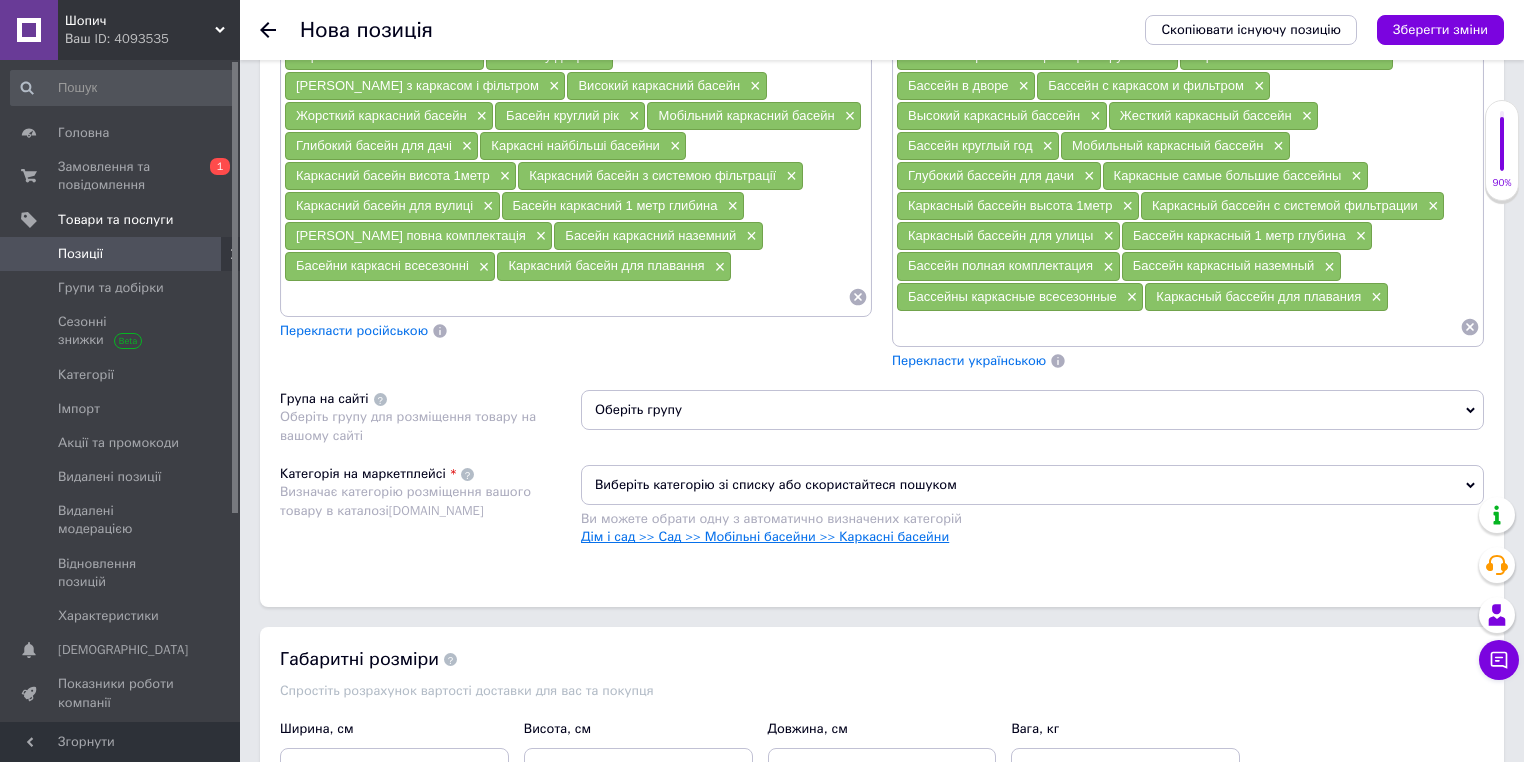 scroll, scrollTop: 2033, scrollLeft: 0, axis: vertical 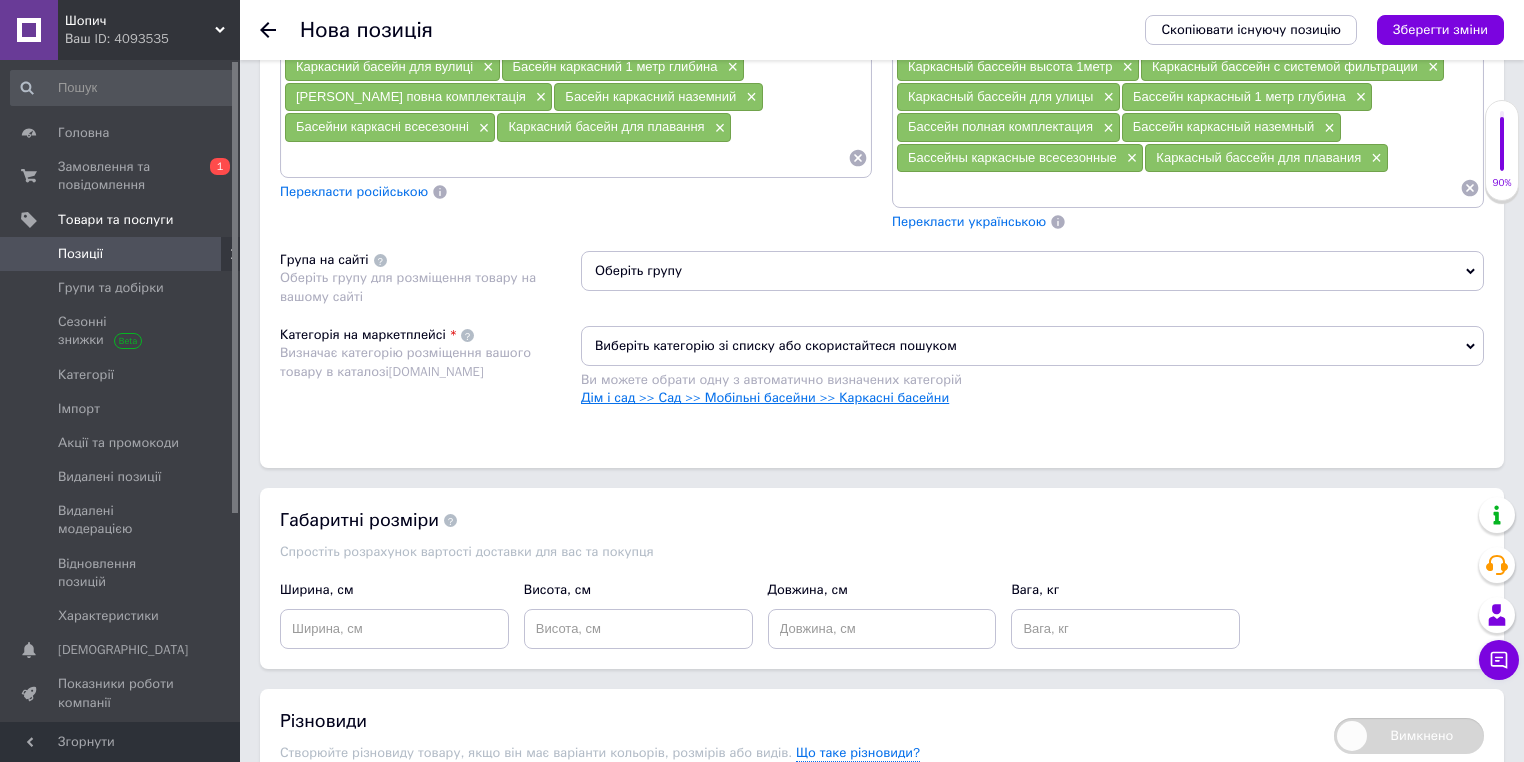click on "Дім і сад >> Сад >> Мобільні басейни >> Каркасні басейни" at bounding box center [765, 397] 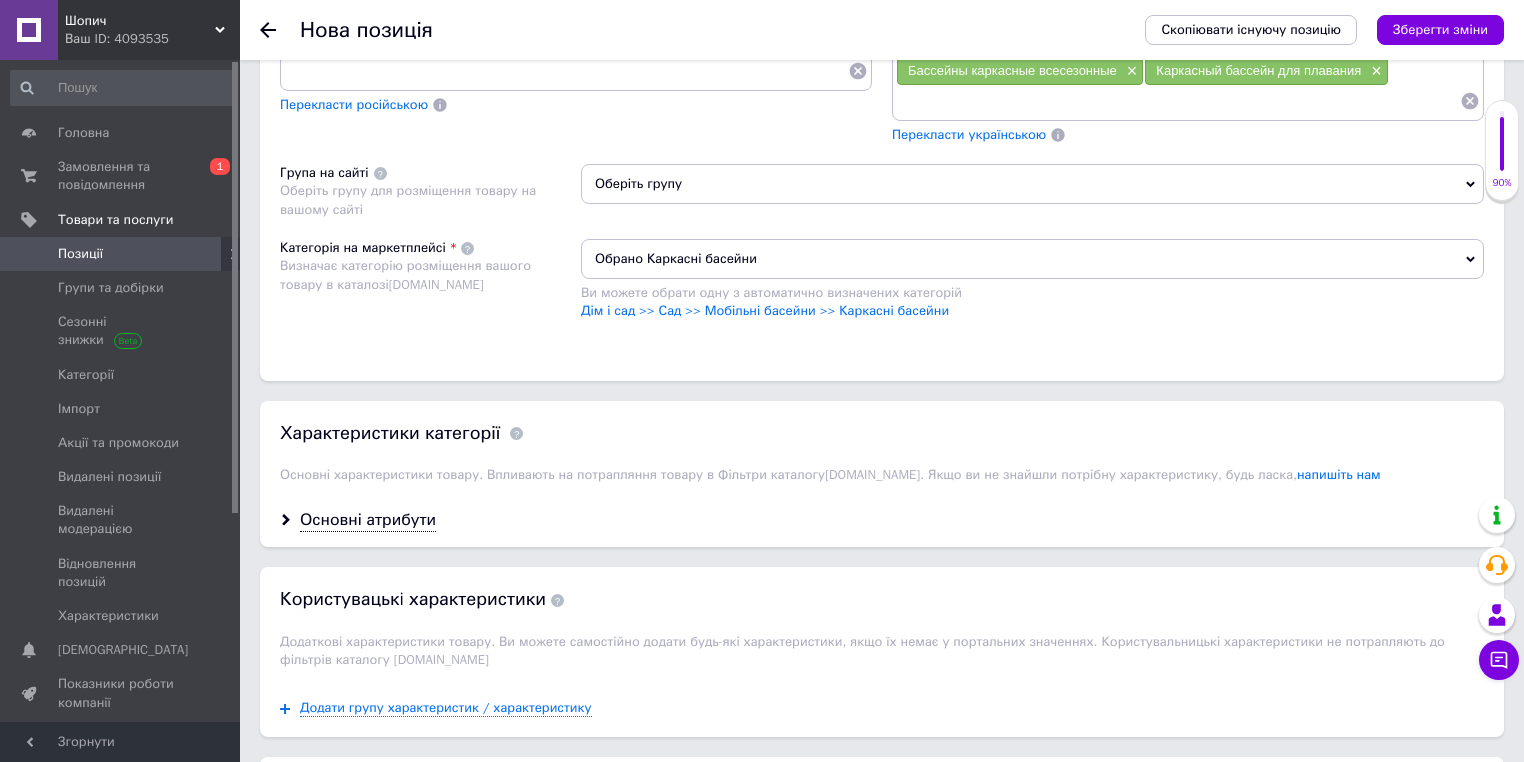 scroll, scrollTop: 2273, scrollLeft: 0, axis: vertical 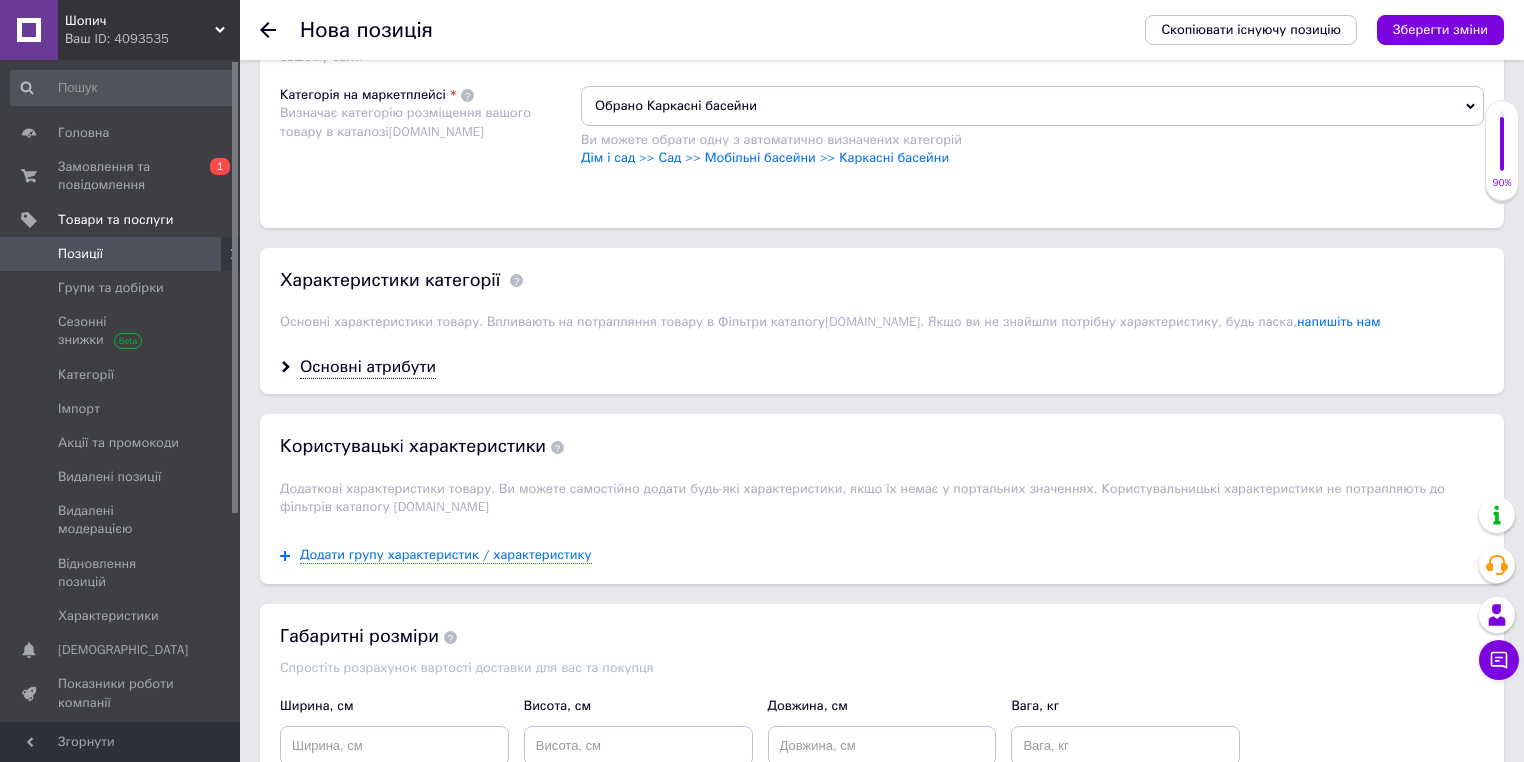 click on "Основні атрибути" at bounding box center [882, 367] 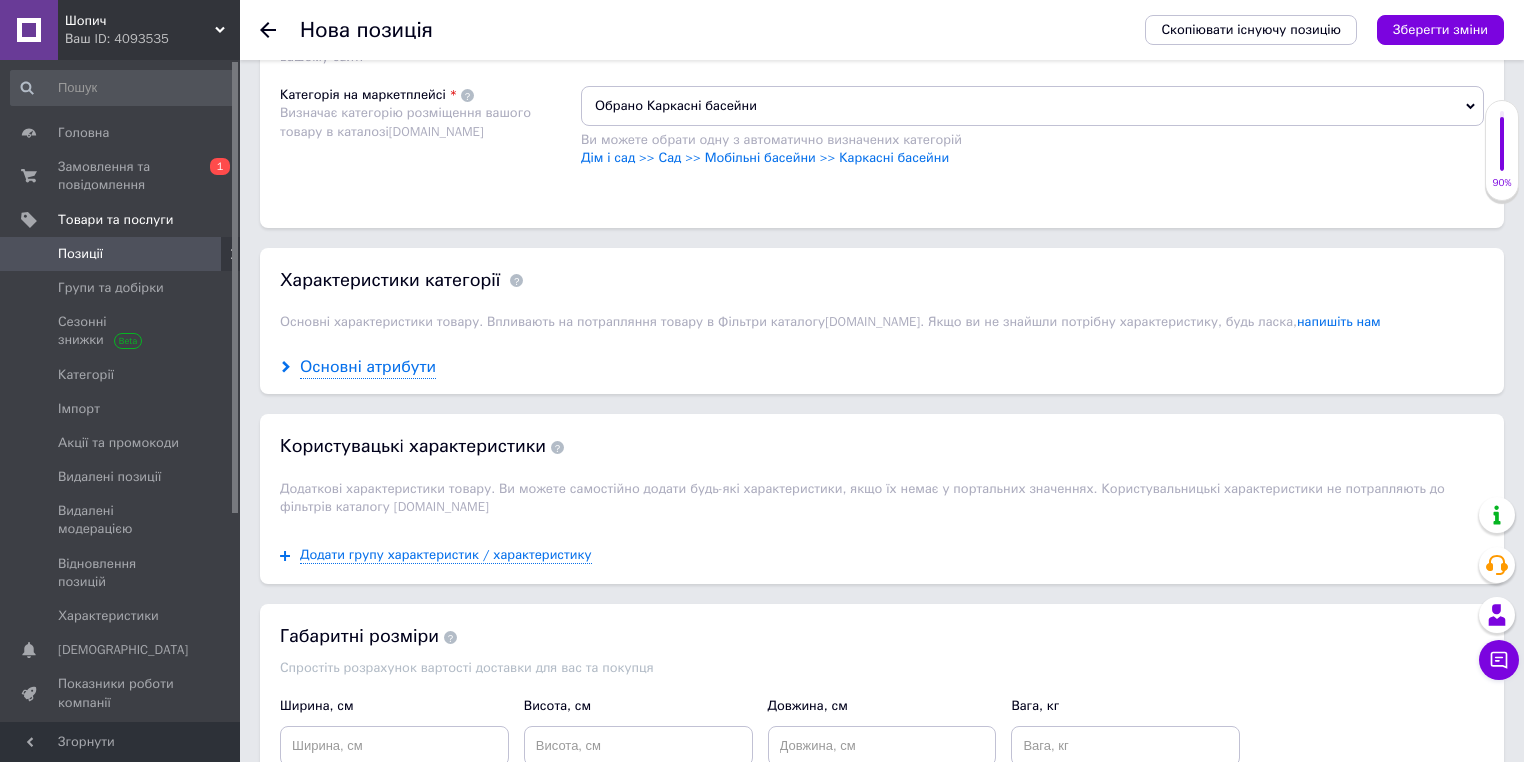click on "Основні атрибути" at bounding box center (368, 367) 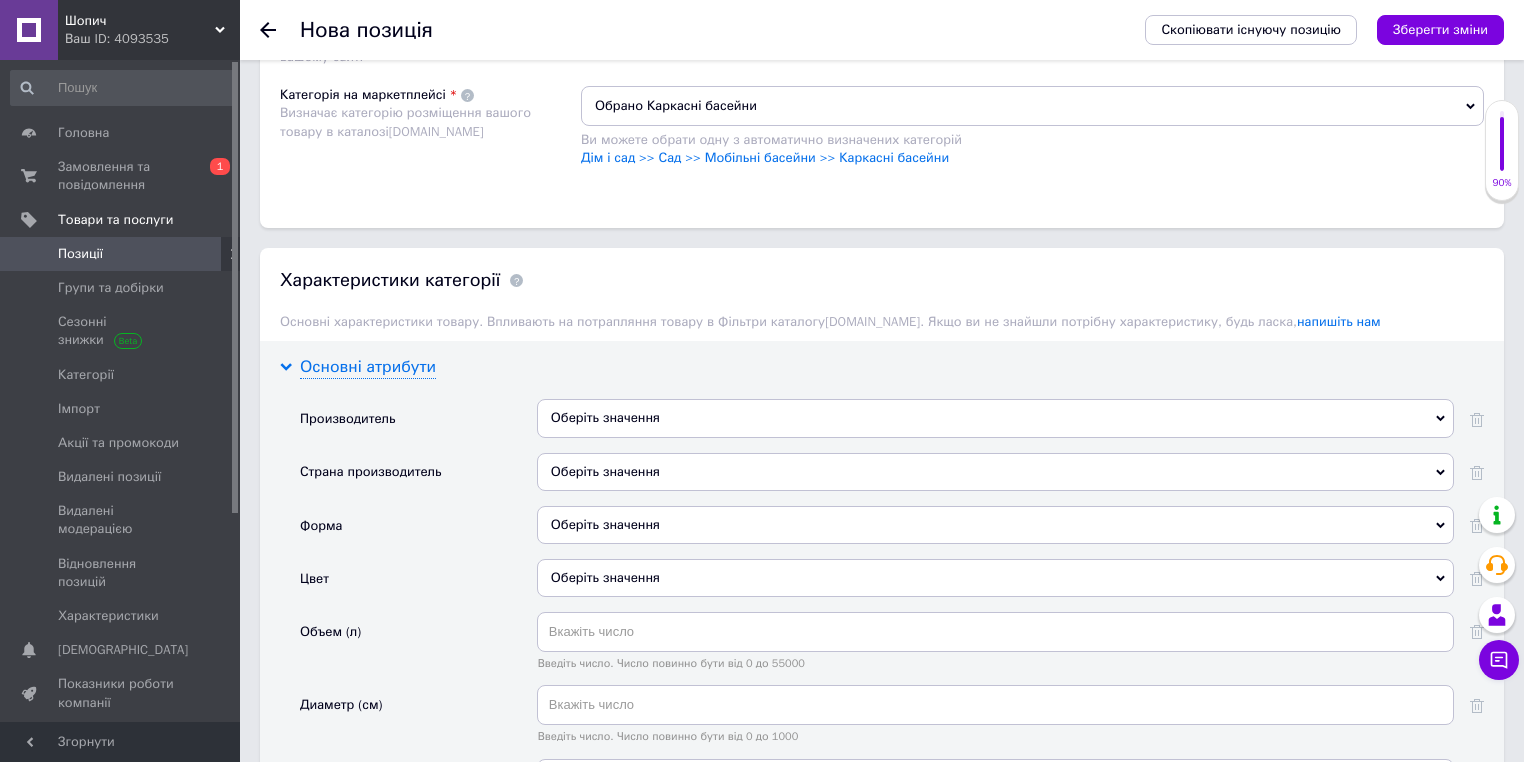 click on "Основні атрибути" at bounding box center [368, 367] 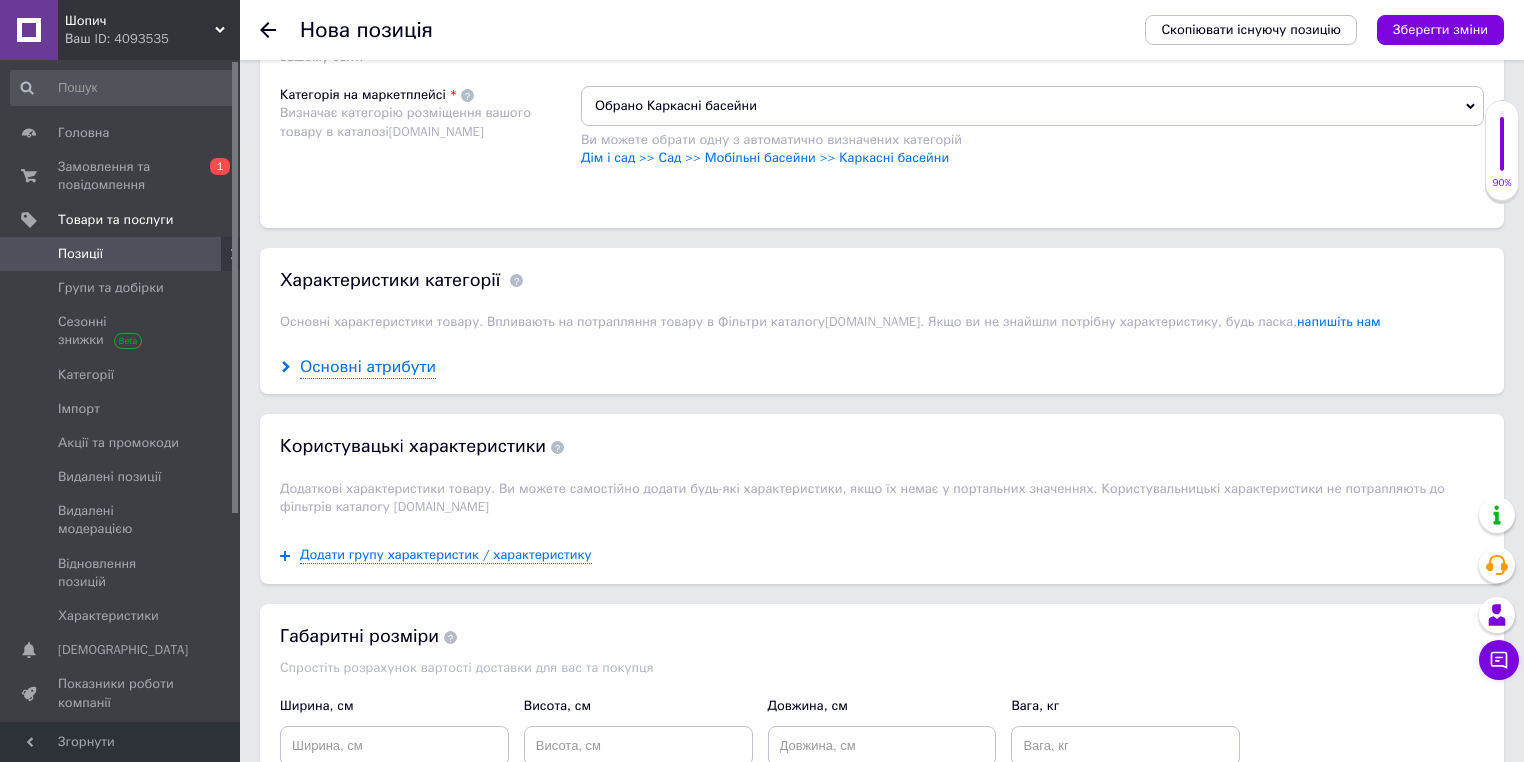 click on "Основні атрибути" at bounding box center [368, 367] 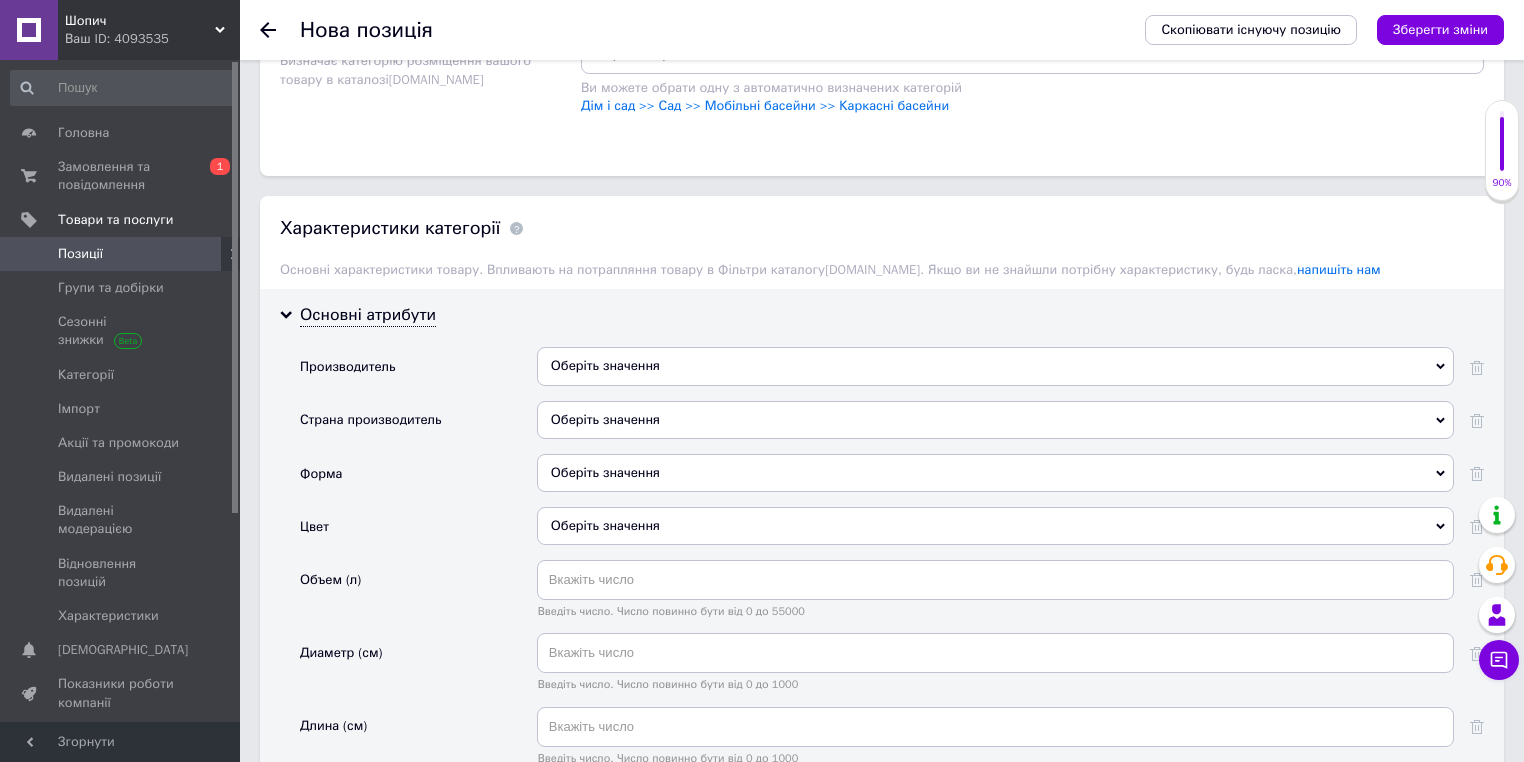 scroll, scrollTop: 2353, scrollLeft: 0, axis: vertical 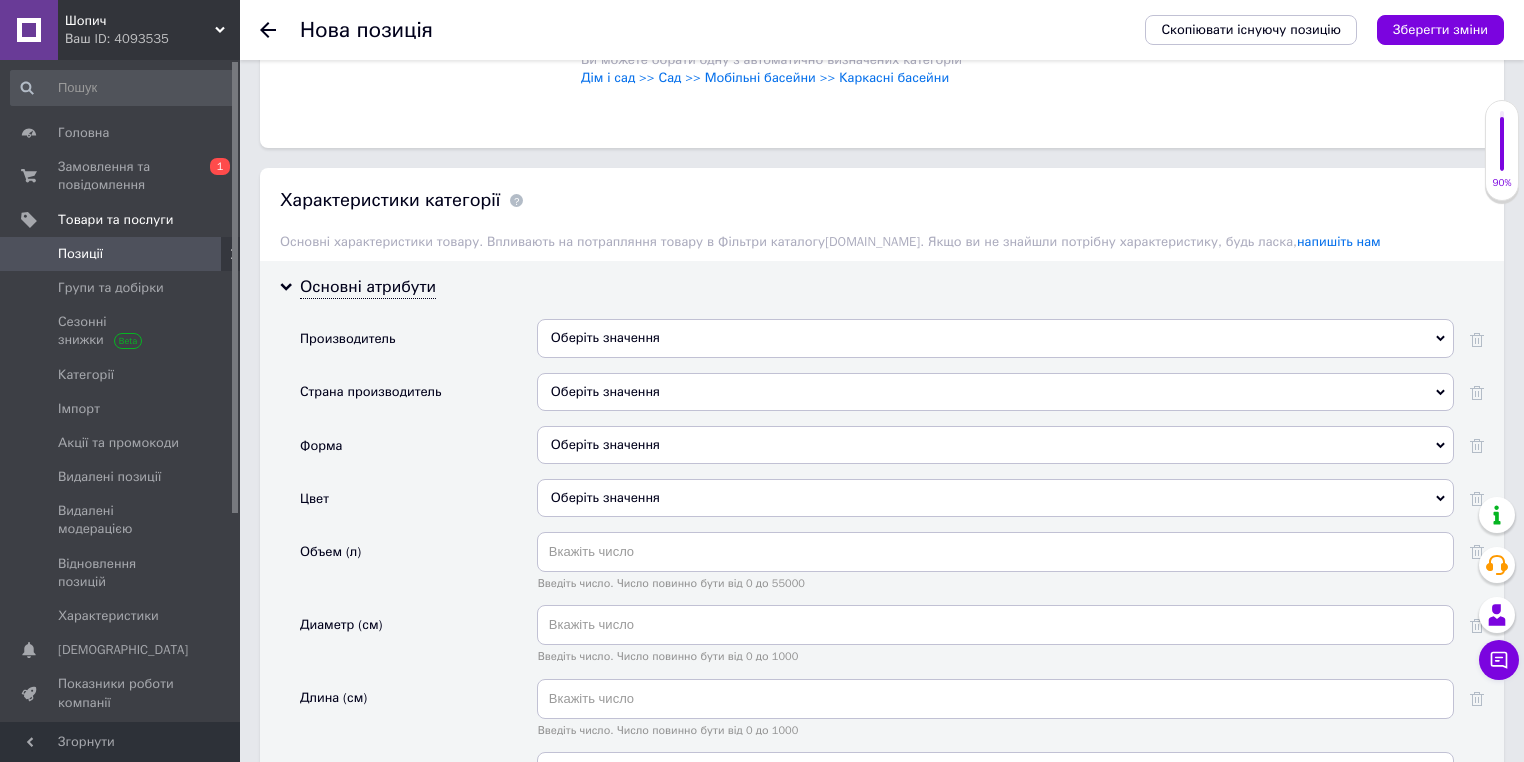click on "Основні атрибути Производитель Оберіть значення Страна производитель Оберіть значення Форма Оберіть значення Цвет Оберіть значення Объем (л) Введіть число. Число повинно бути від 0 до 55000 Диаметр (см) Введіть число. Число повинно бути від 0 до 1000 Длина (см) Введіть число. Число повинно бути від 0 до 1000 Ширина (см) Введіть число. Число повинно бути від 0 до 600 Высота (см) Введіть число. Число повинно бути від 0 до 200 Вес (кг) Введіть число. Число повинно бути від 0 до 500 Гарантийный срок (міс) Введіть число. Число повинно бути від 0 до 120 Состояние Оберіть значення" at bounding box center (882, 780) 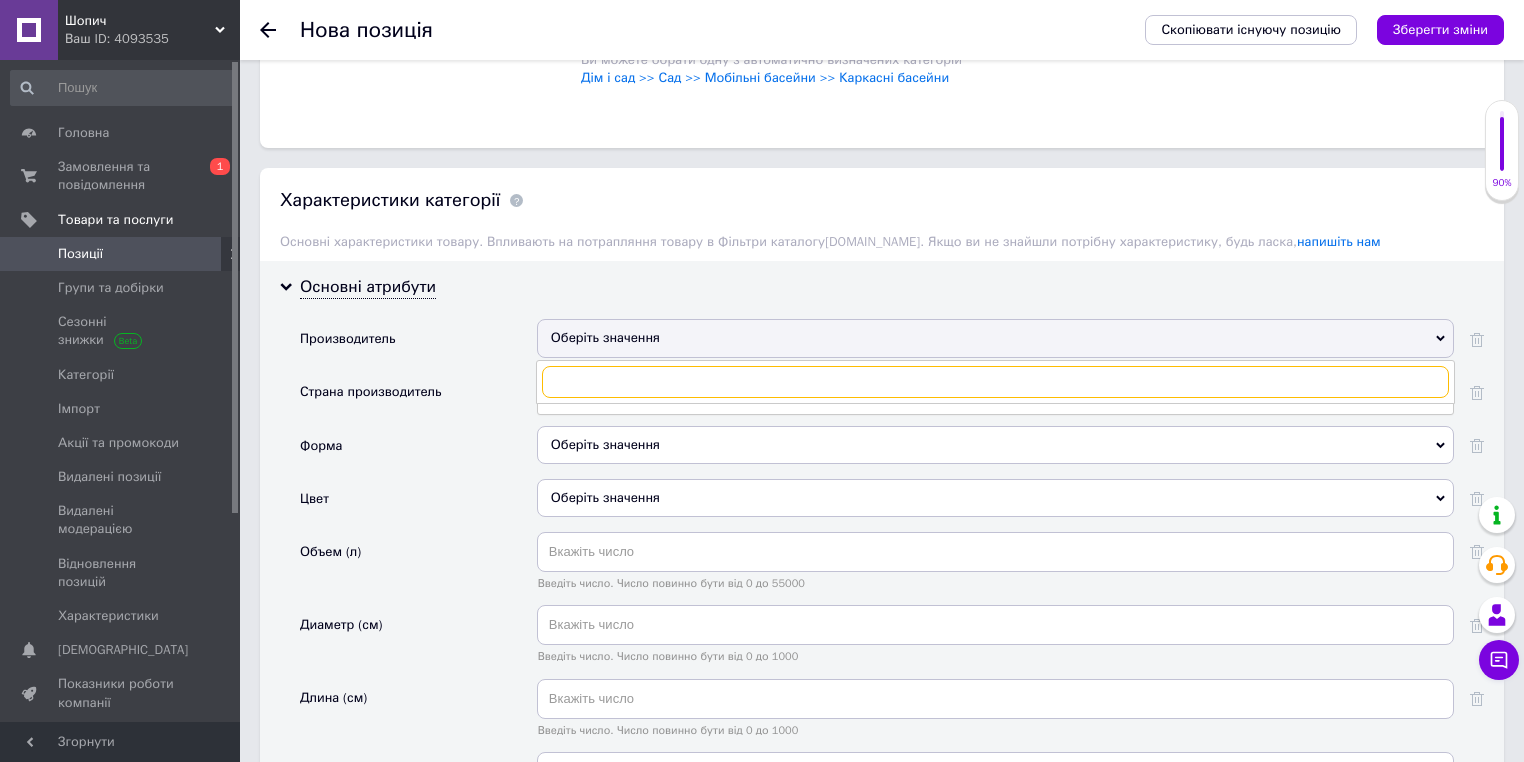 paste on "Avenli" 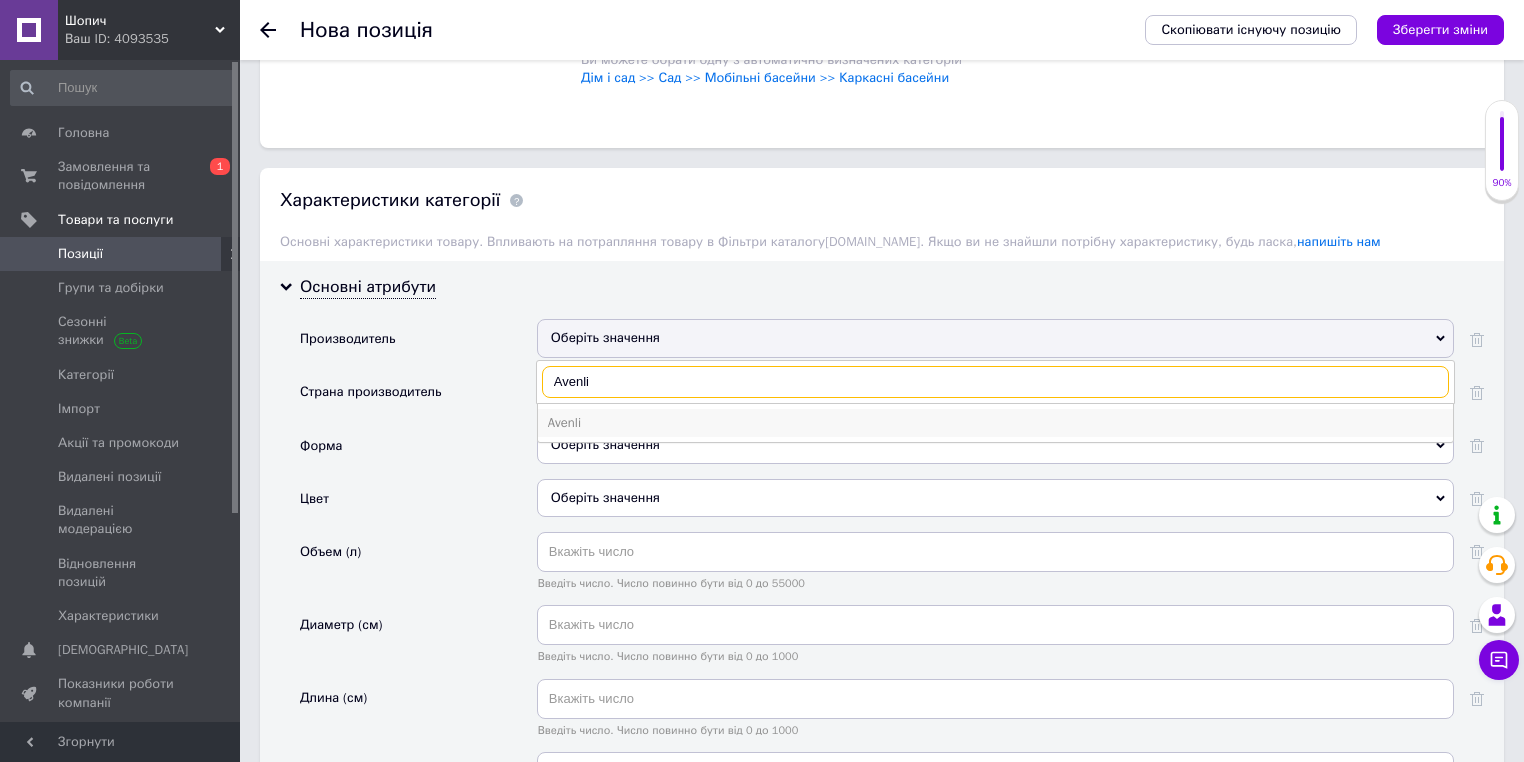 type on "Avenli" 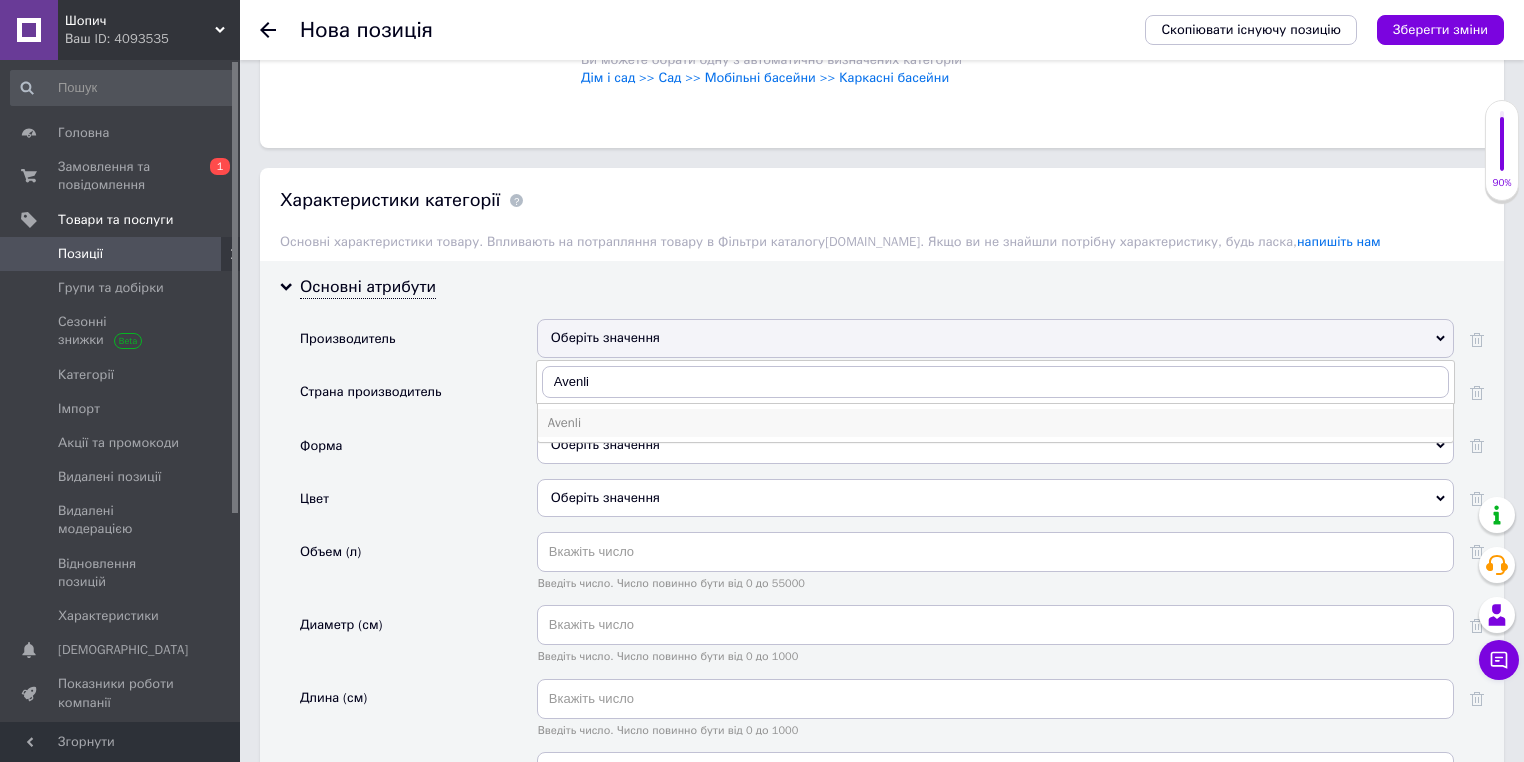 click on "Avenli" at bounding box center (995, 423) 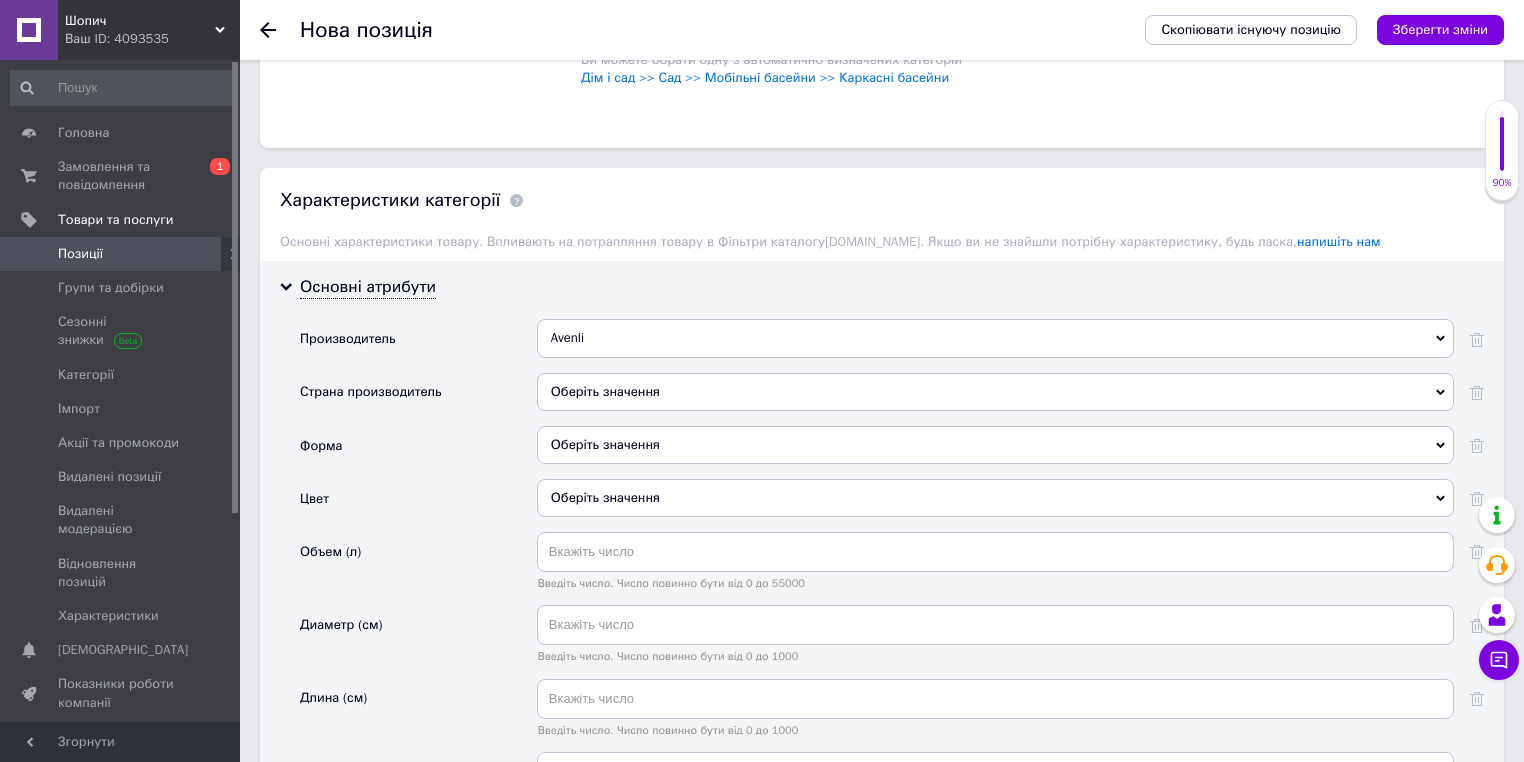click on "Оберіть значення" at bounding box center [995, 392] 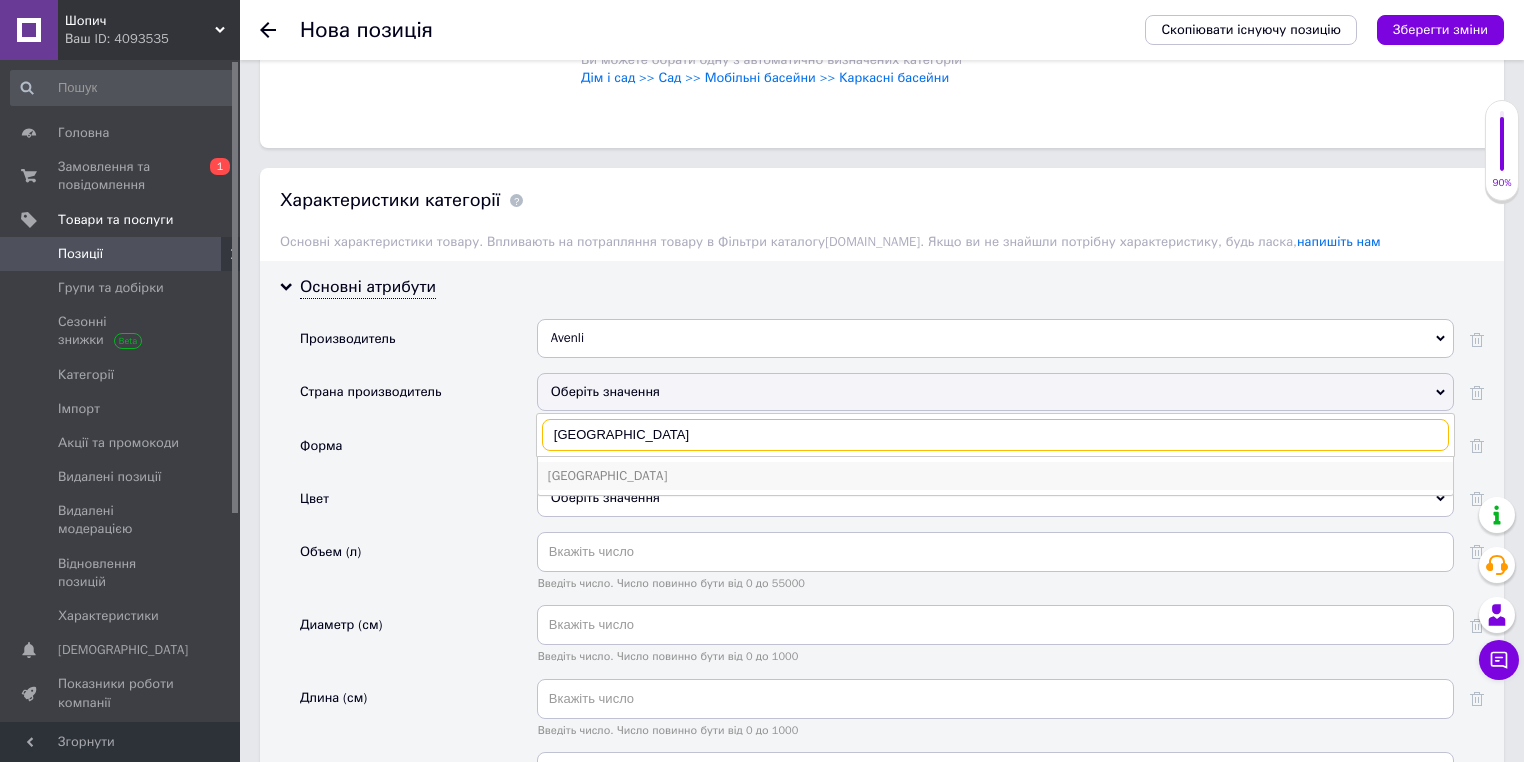 type on "[GEOGRAPHIC_DATA]" 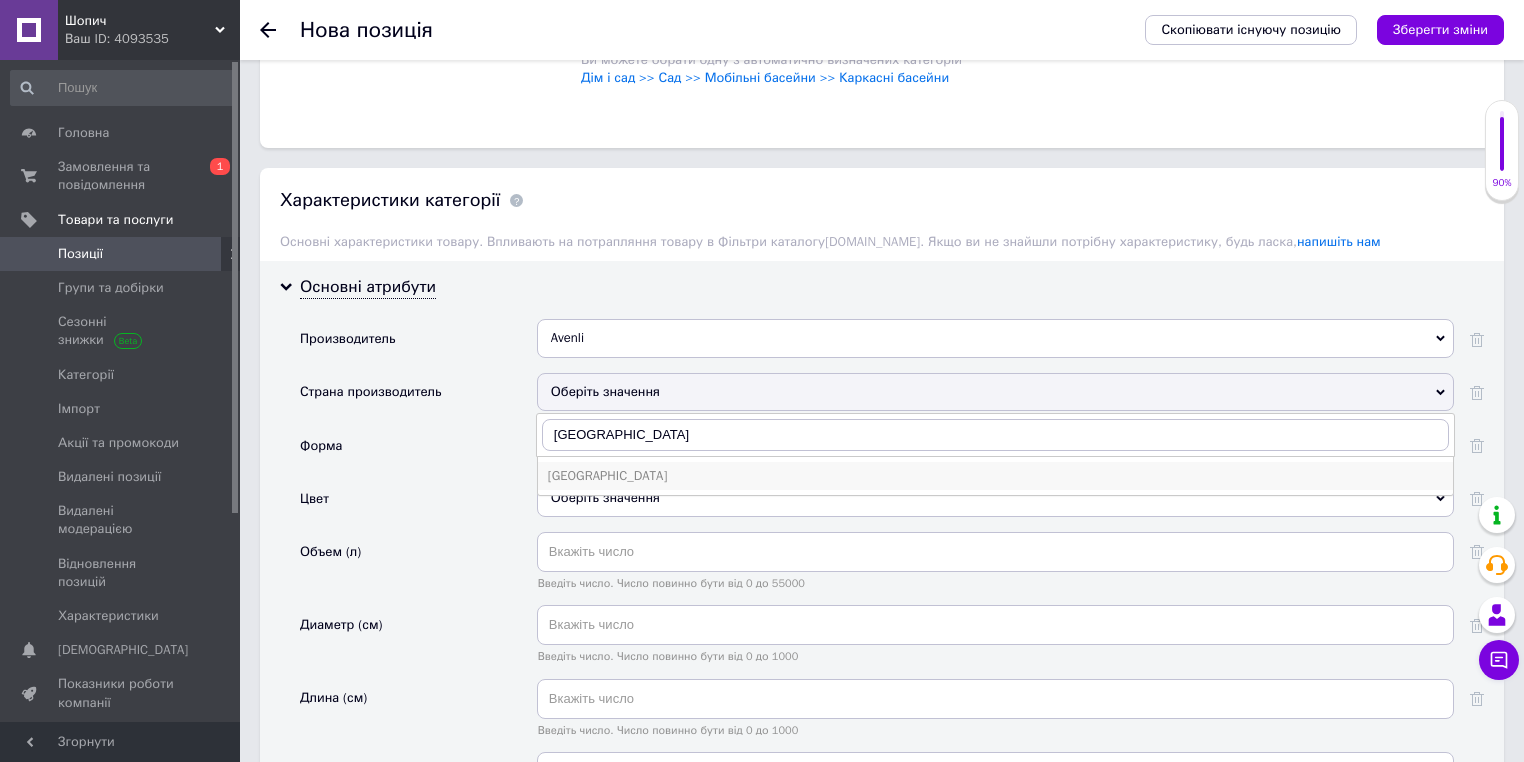click on "[GEOGRAPHIC_DATA]" at bounding box center [995, 476] 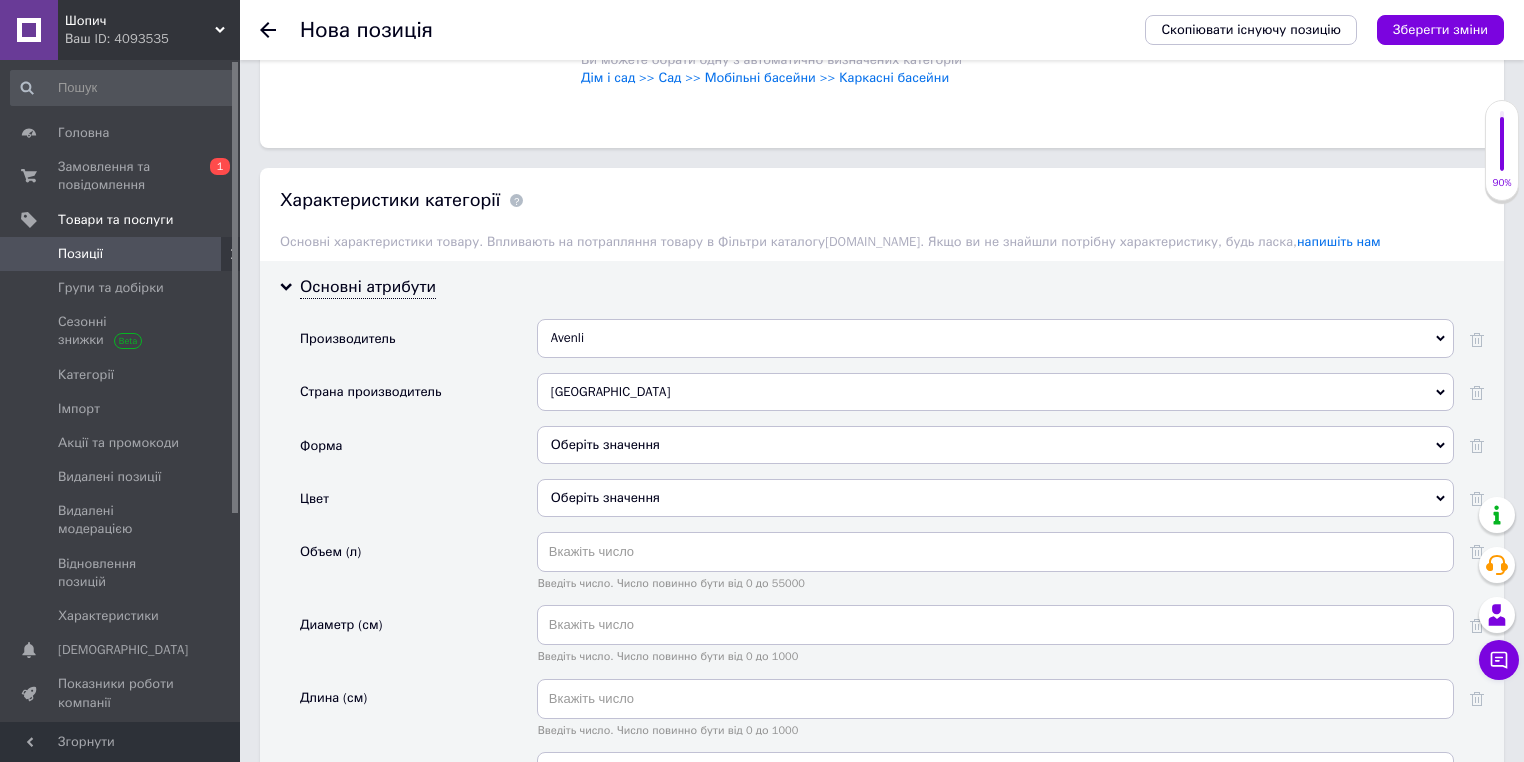 click on "Оберіть значення" at bounding box center [995, 445] 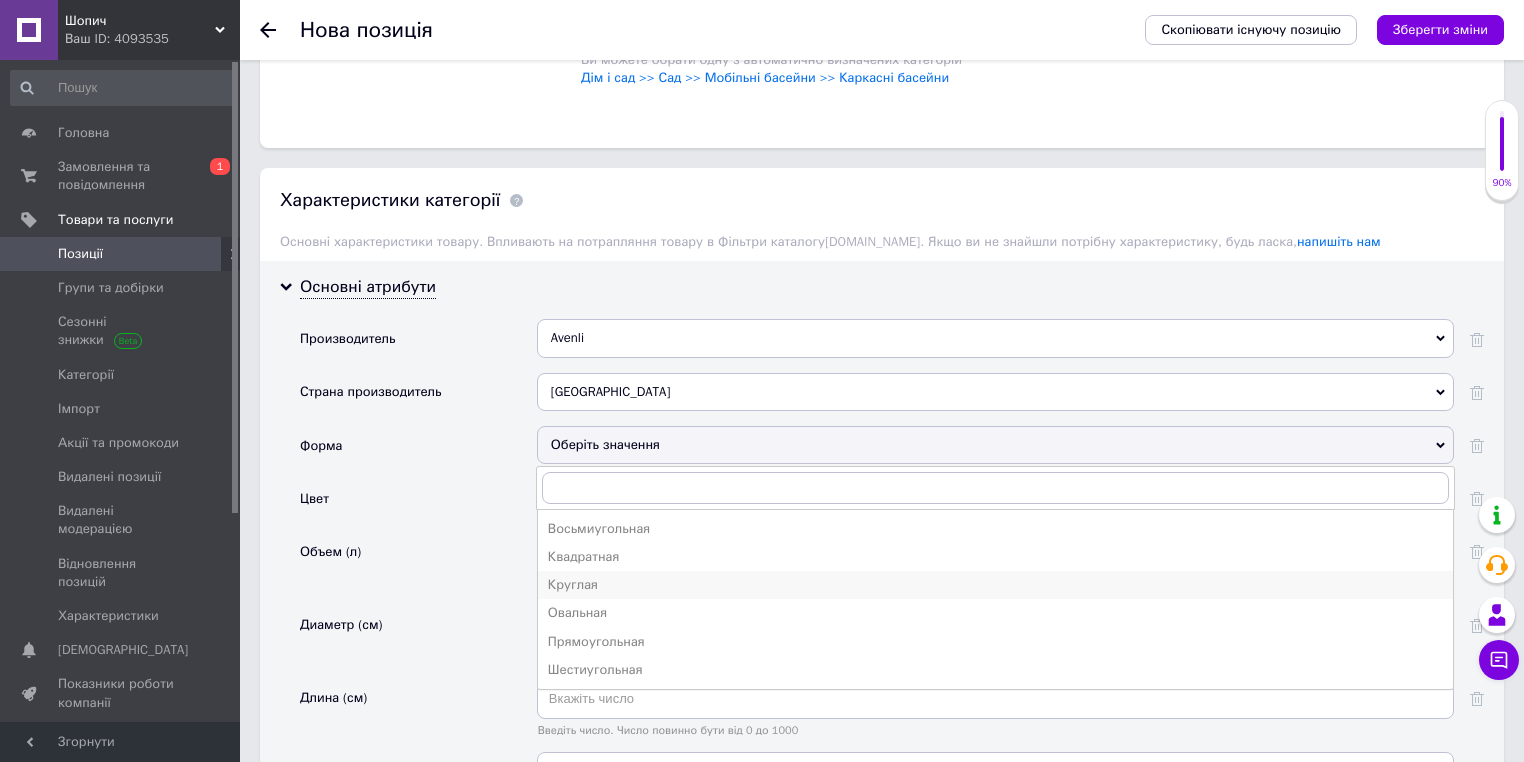click on "Круглая" at bounding box center (995, 585) 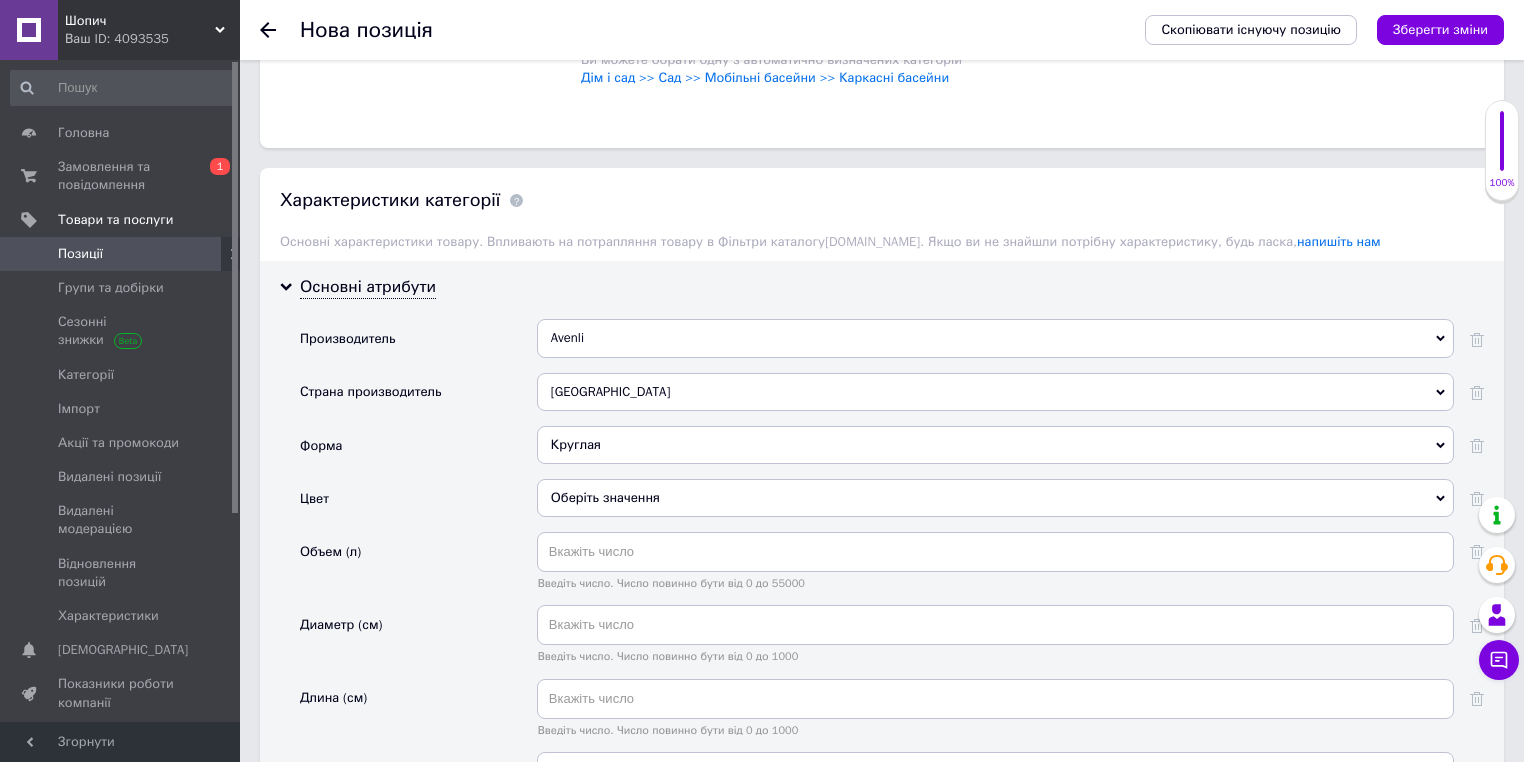 click on "Оберіть значення" at bounding box center (995, 498) 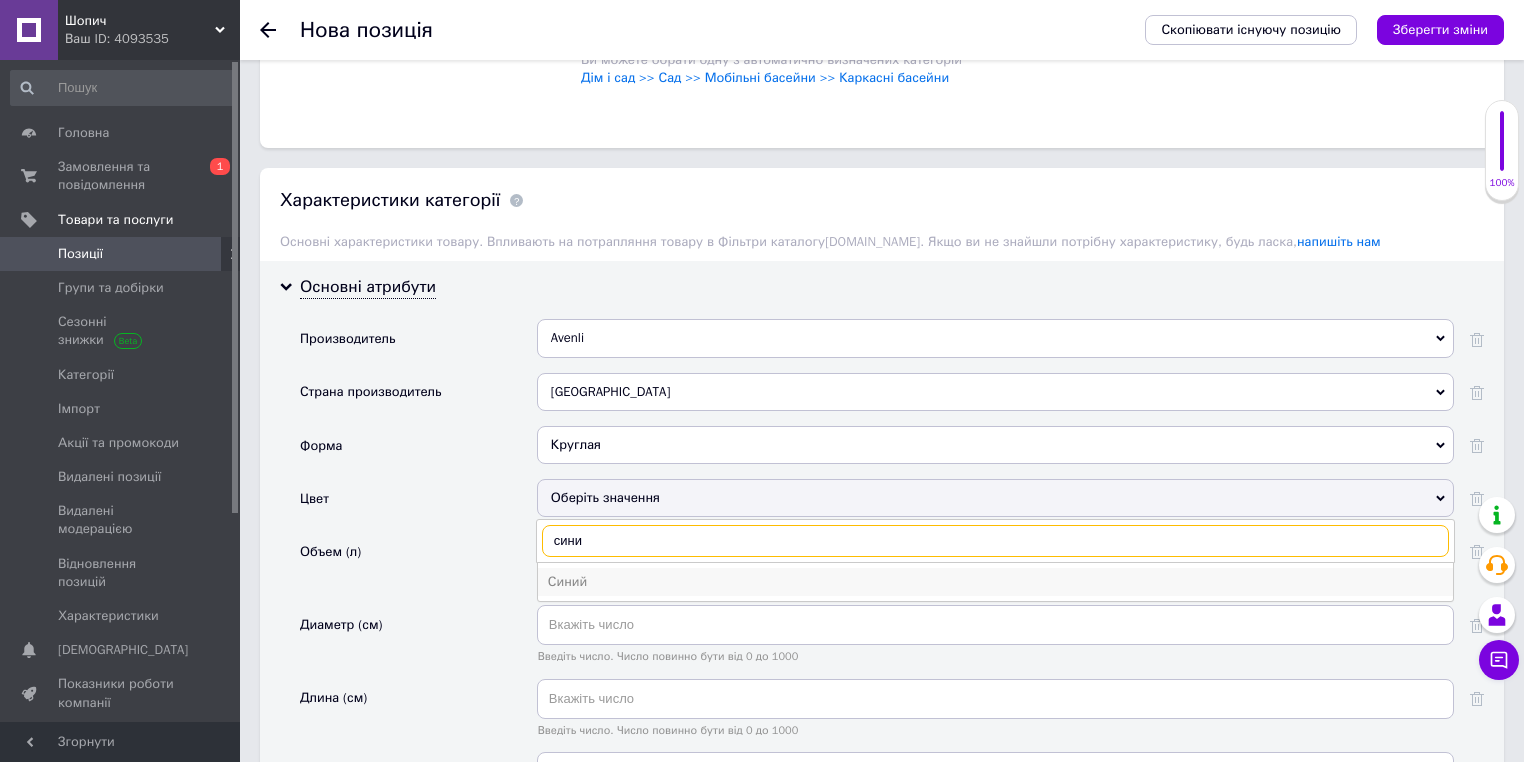 type on "сини" 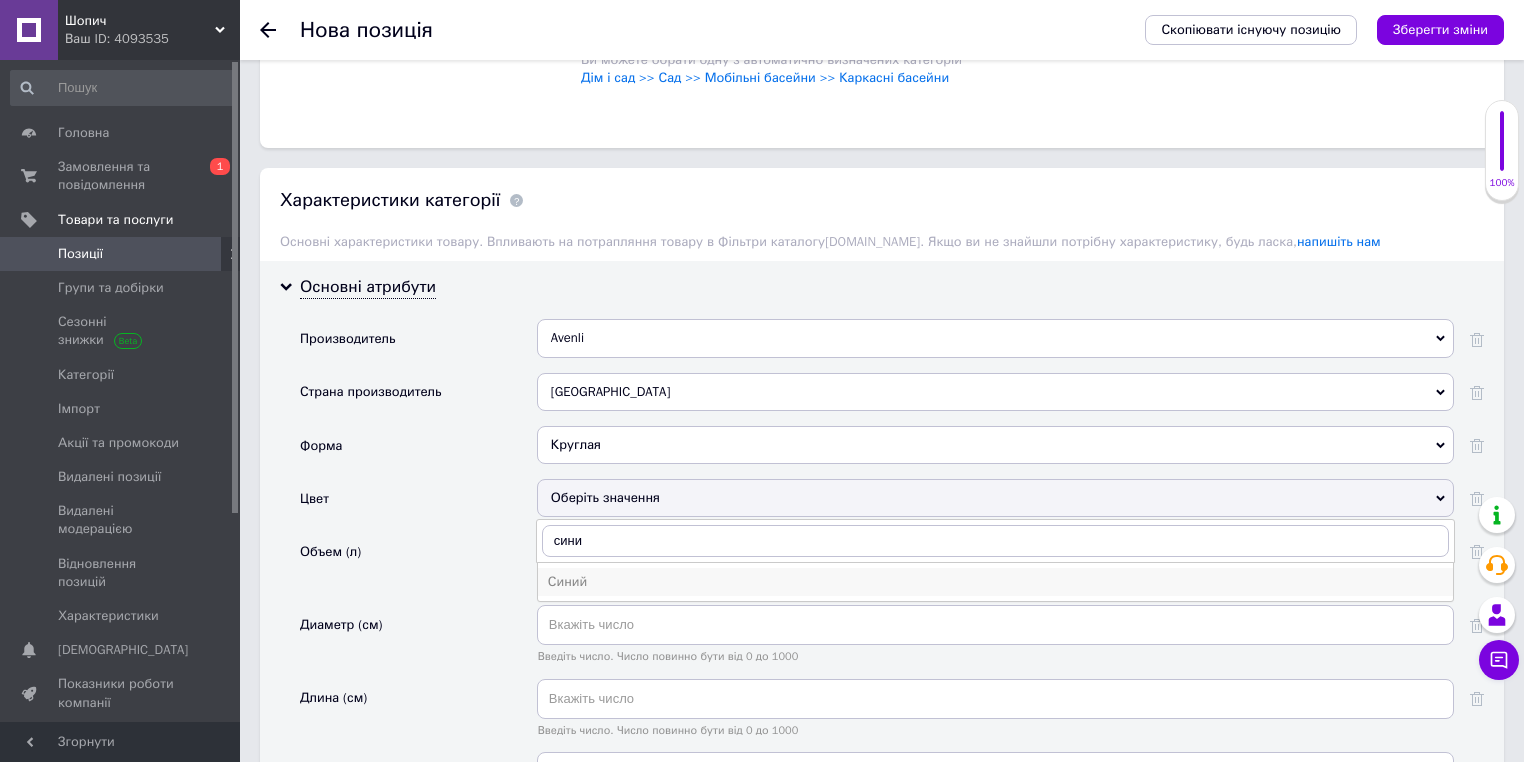 click on "Синий" at bounding box center (995, 582) 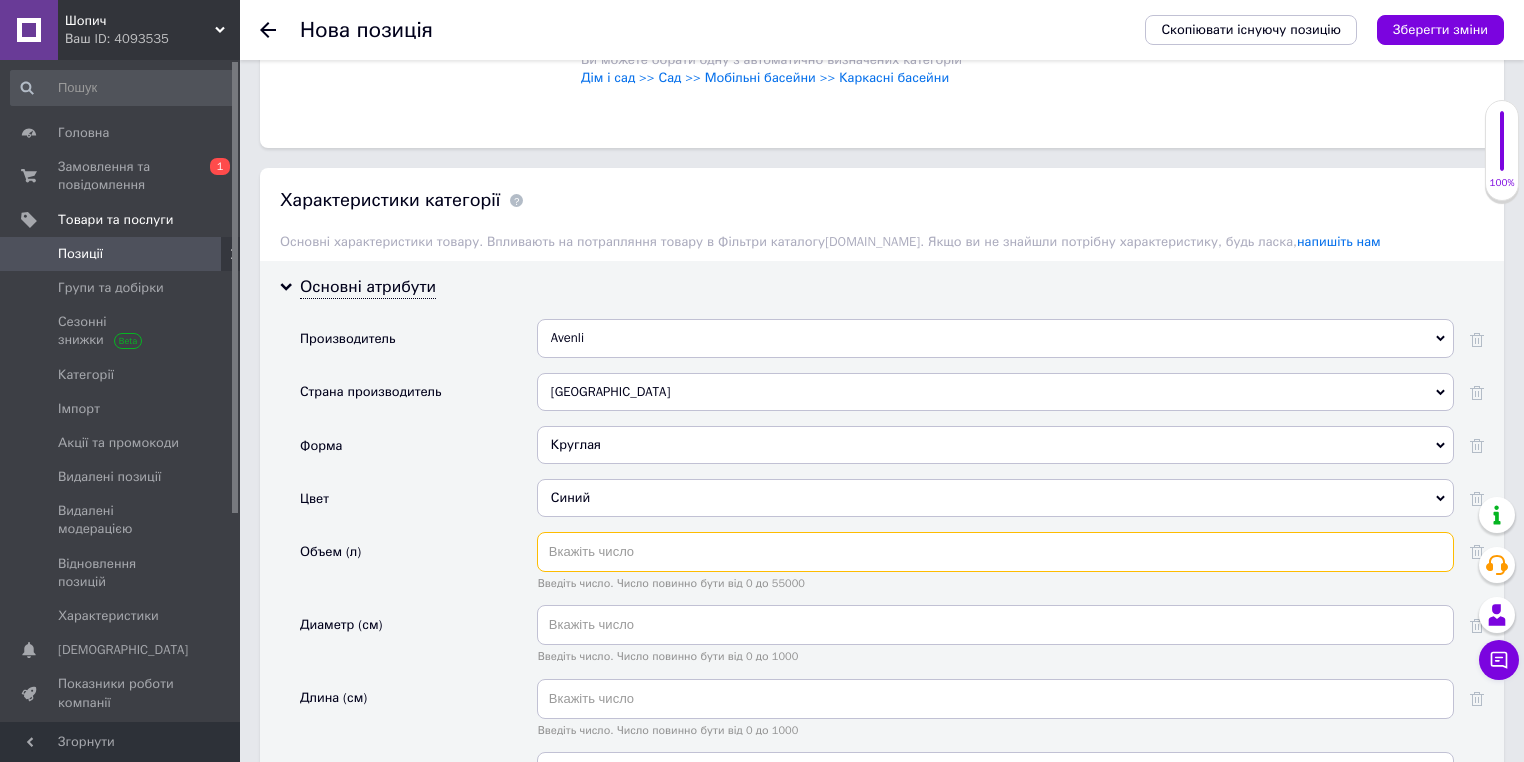 click at bounding box center (995, 552) 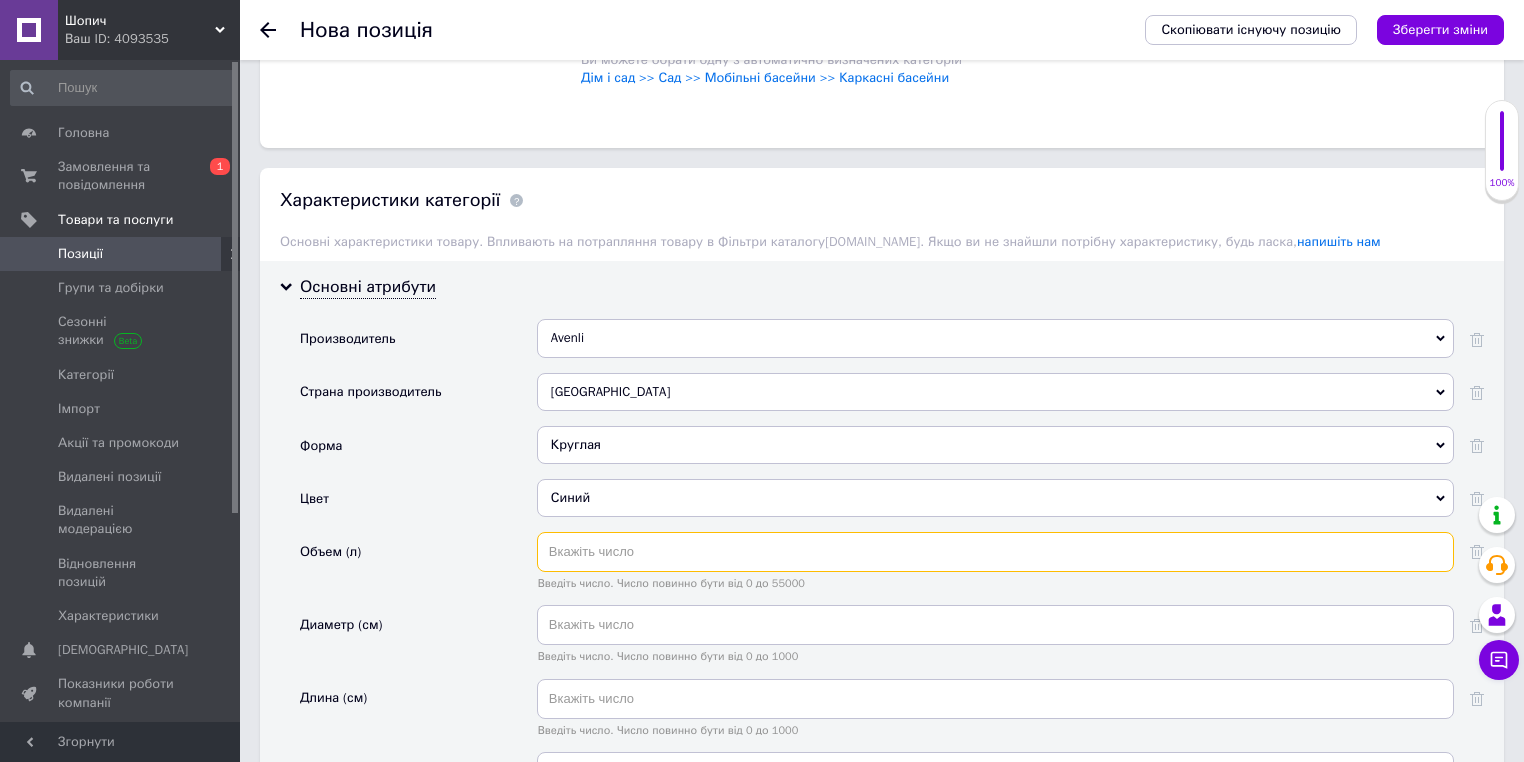 paste on "6125" 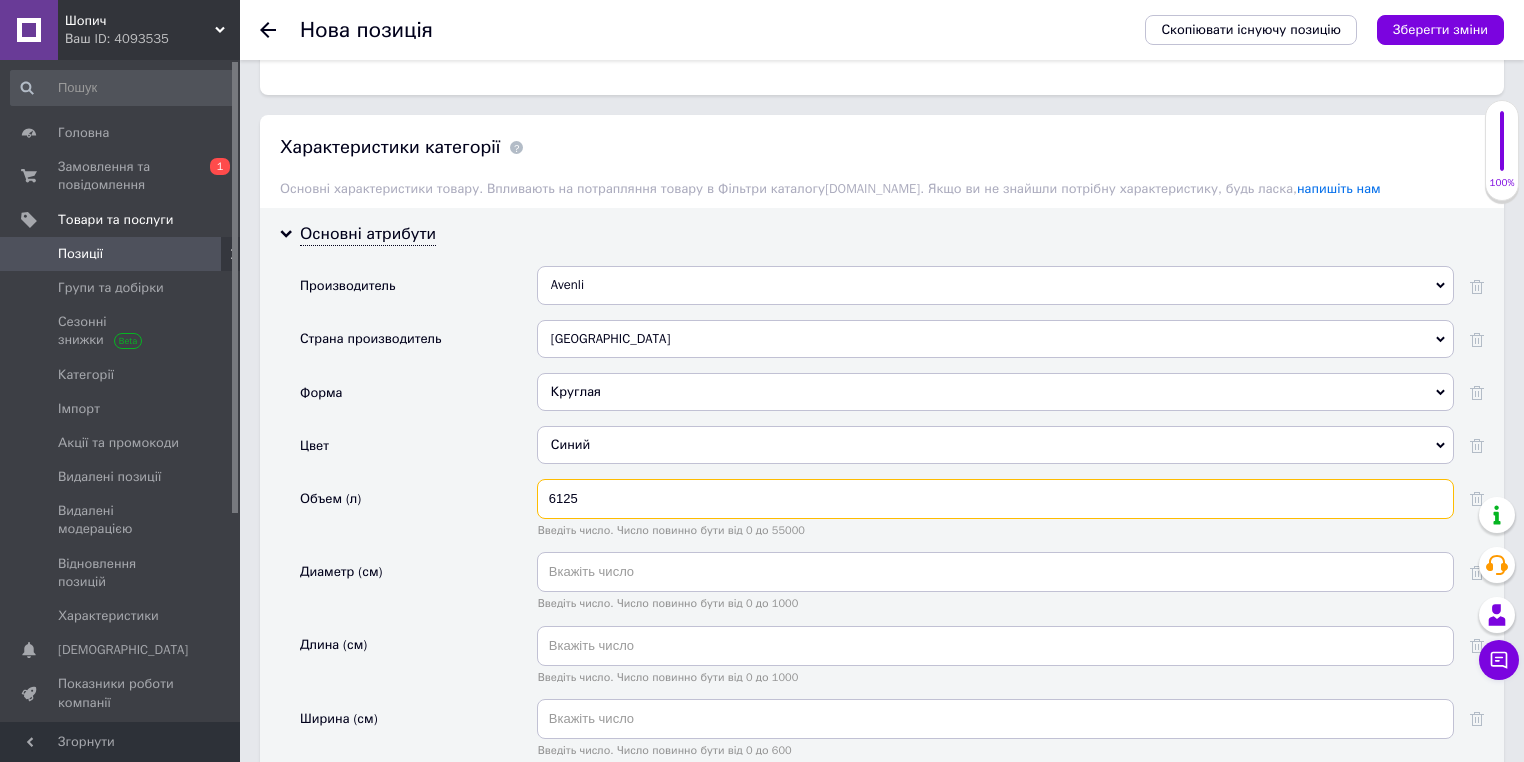 scroll, scrollTop: 2433, scrollLeft: 0, axis: vertical 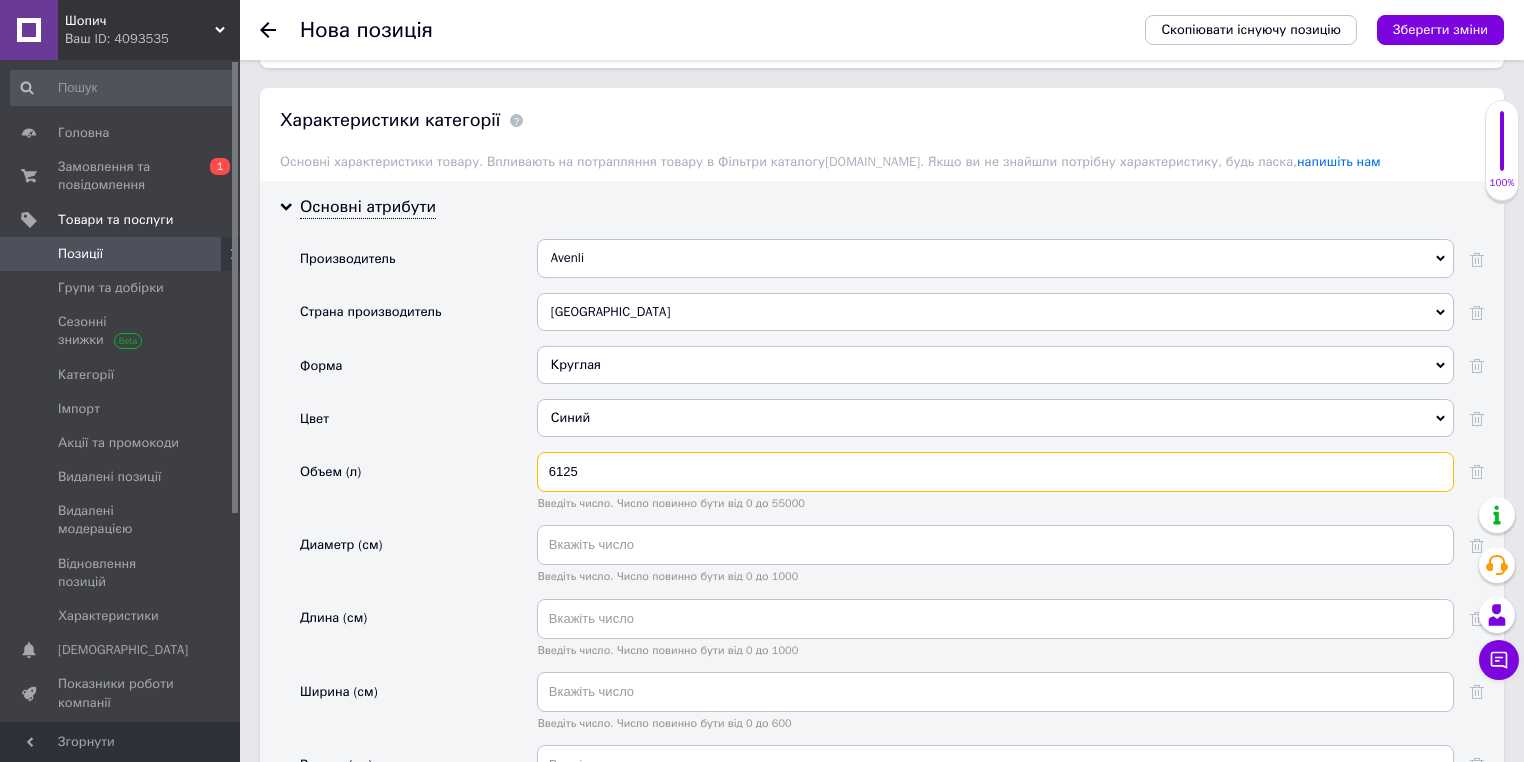 type on "6125" 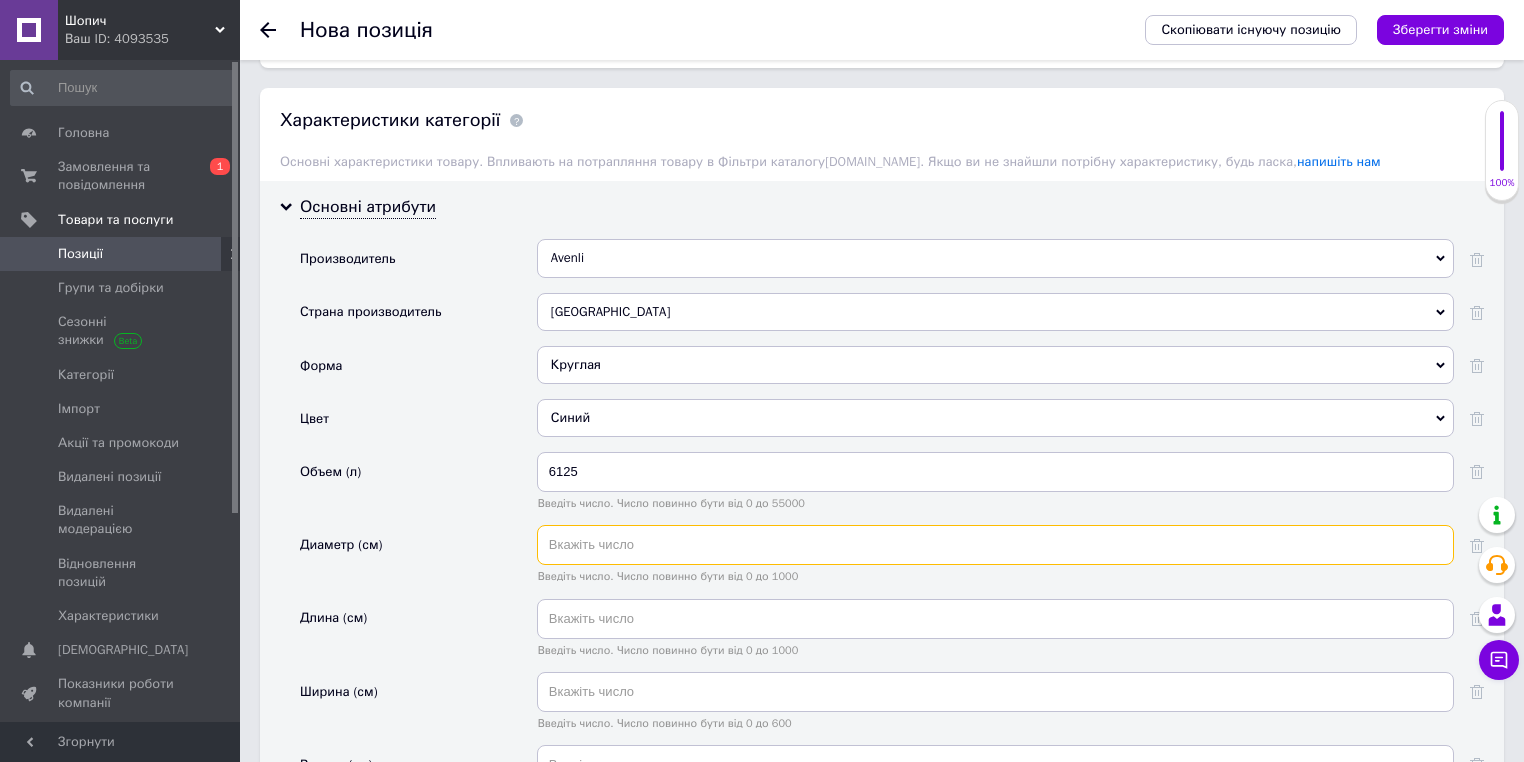 click at bounding box center [995, 545] 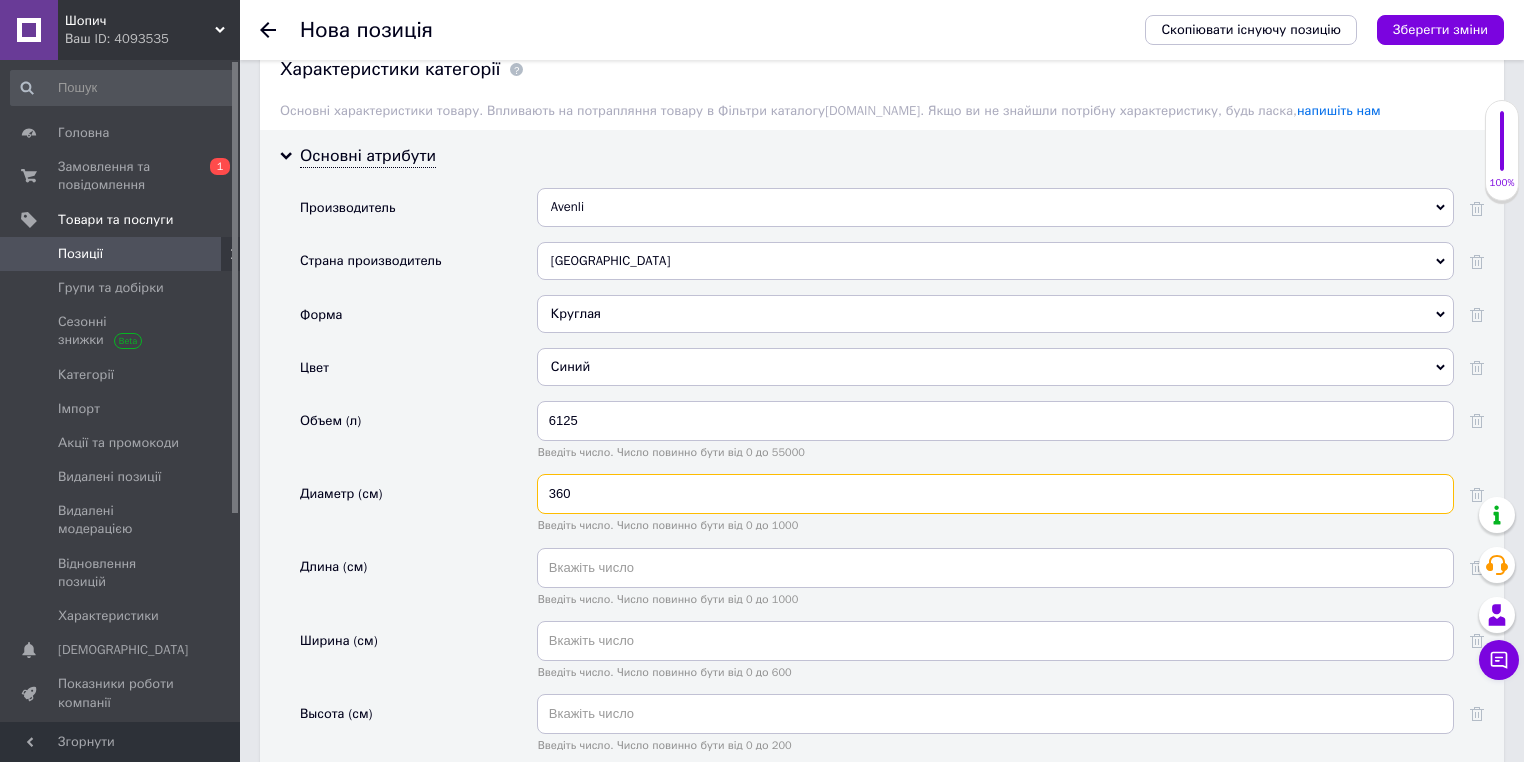 scroll, scrollTop: 2513, scrollLeft: 0, axis: vertical 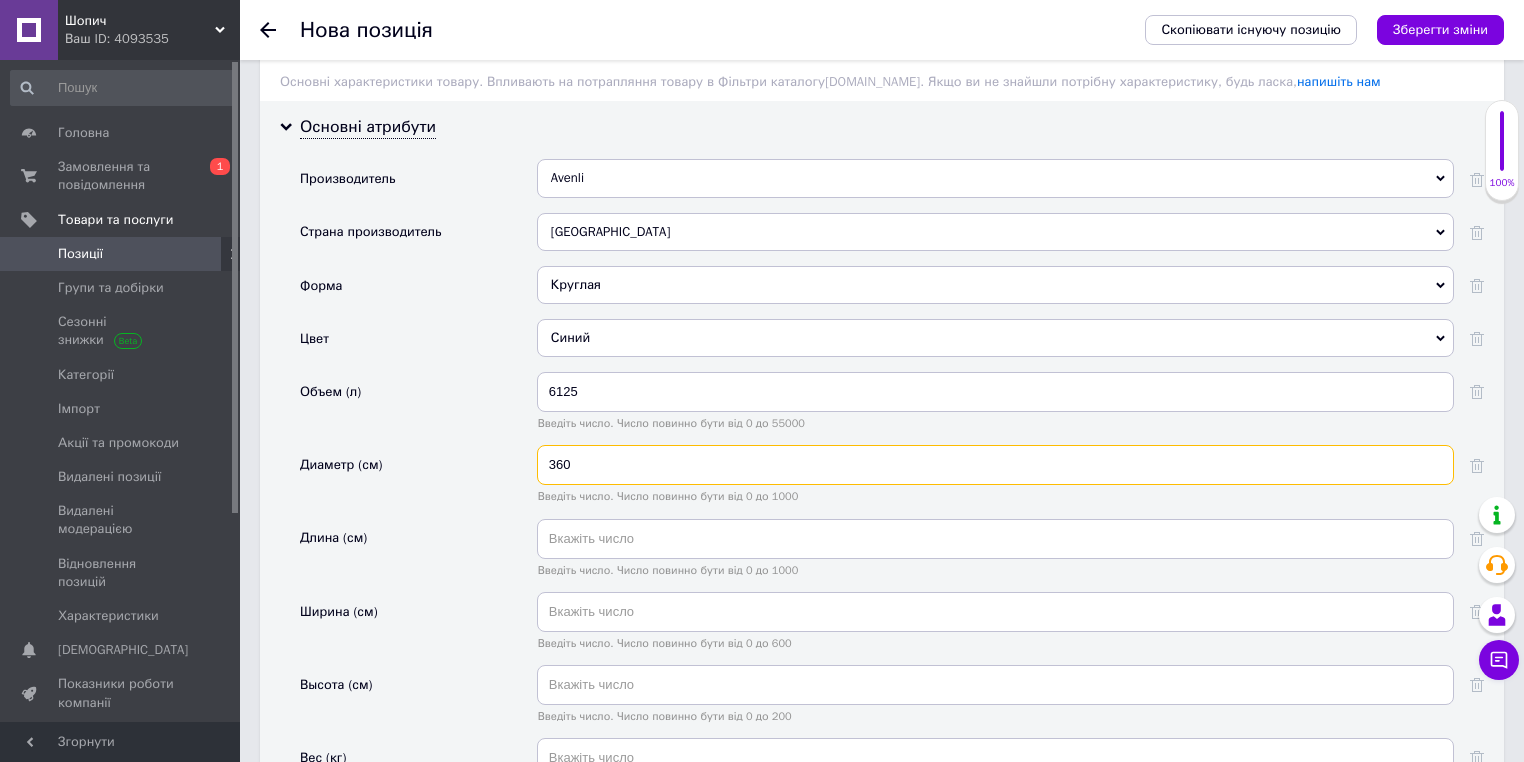 type on "360" 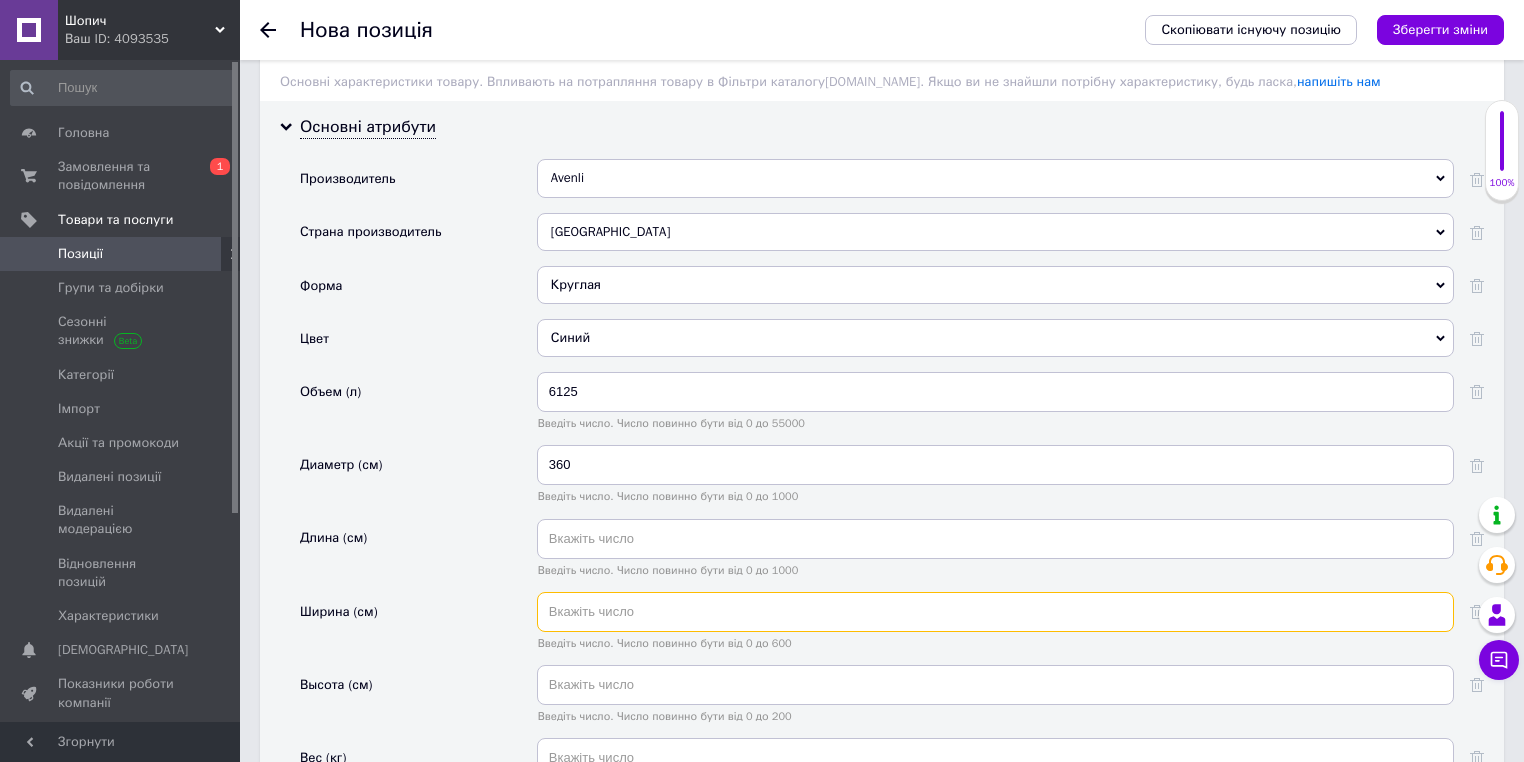click at bounding box center [995, 612] 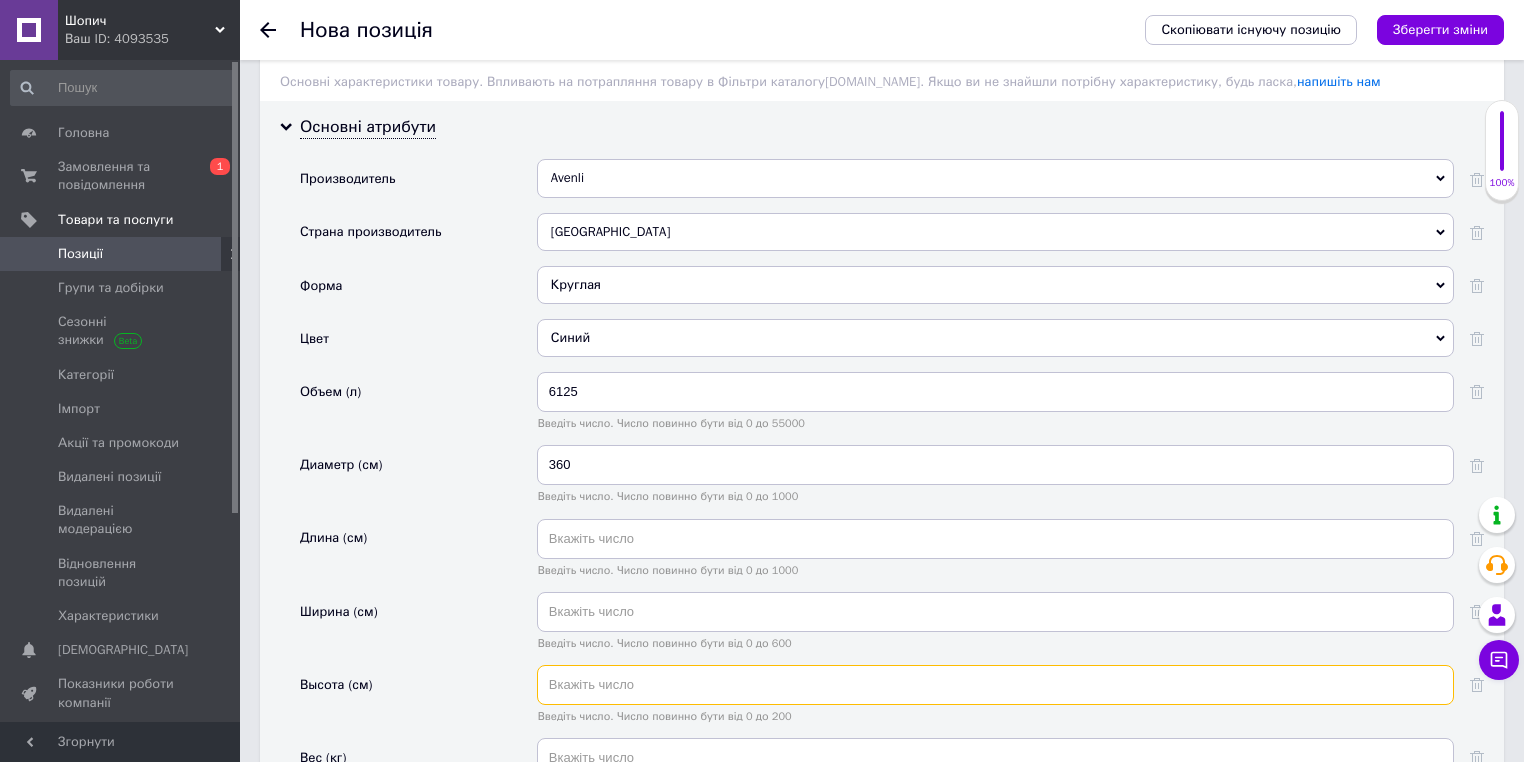 click at bounding box center (995, 685) 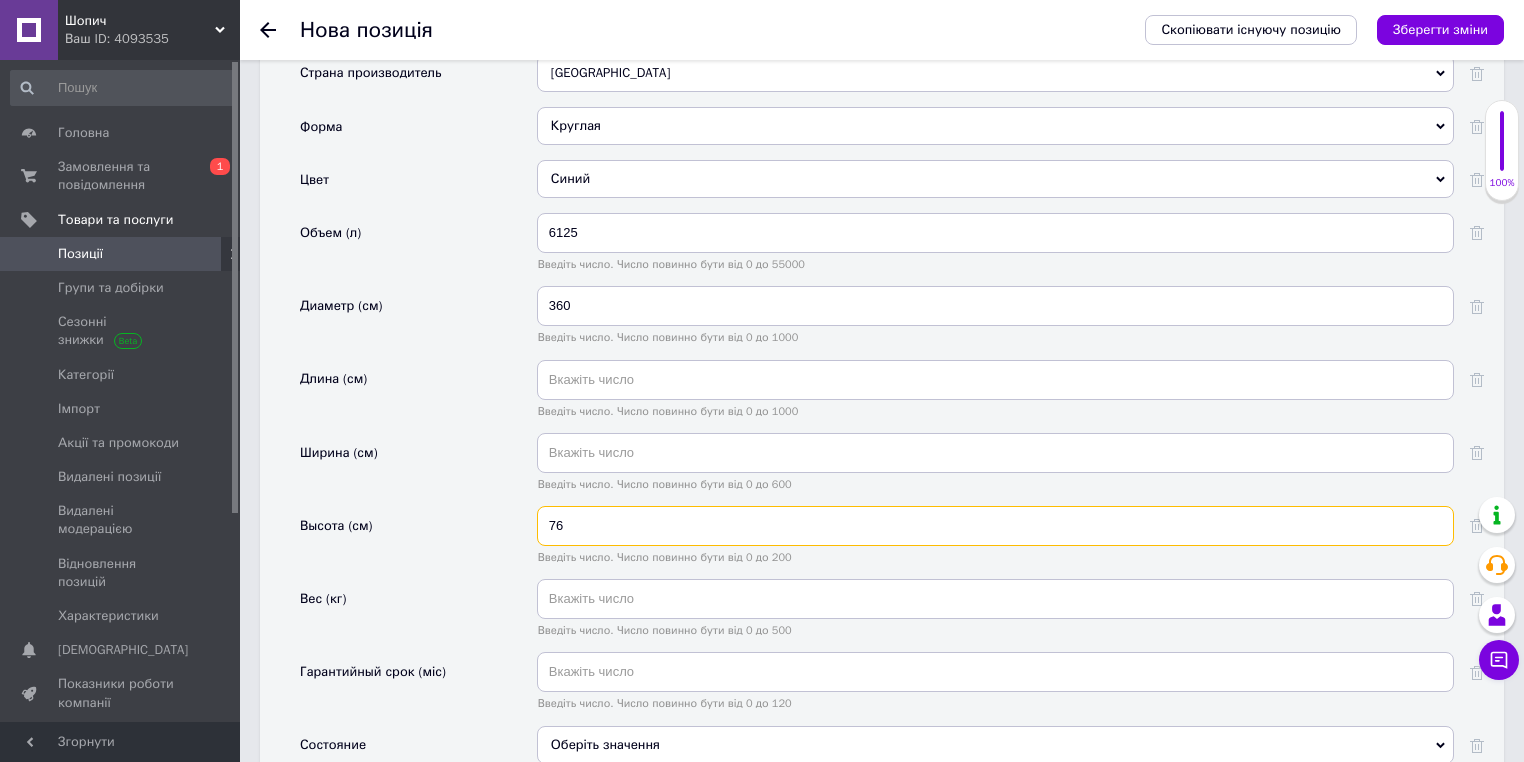scroll, scrollTop: 2673, scrollLeft: 0, axis: vertical 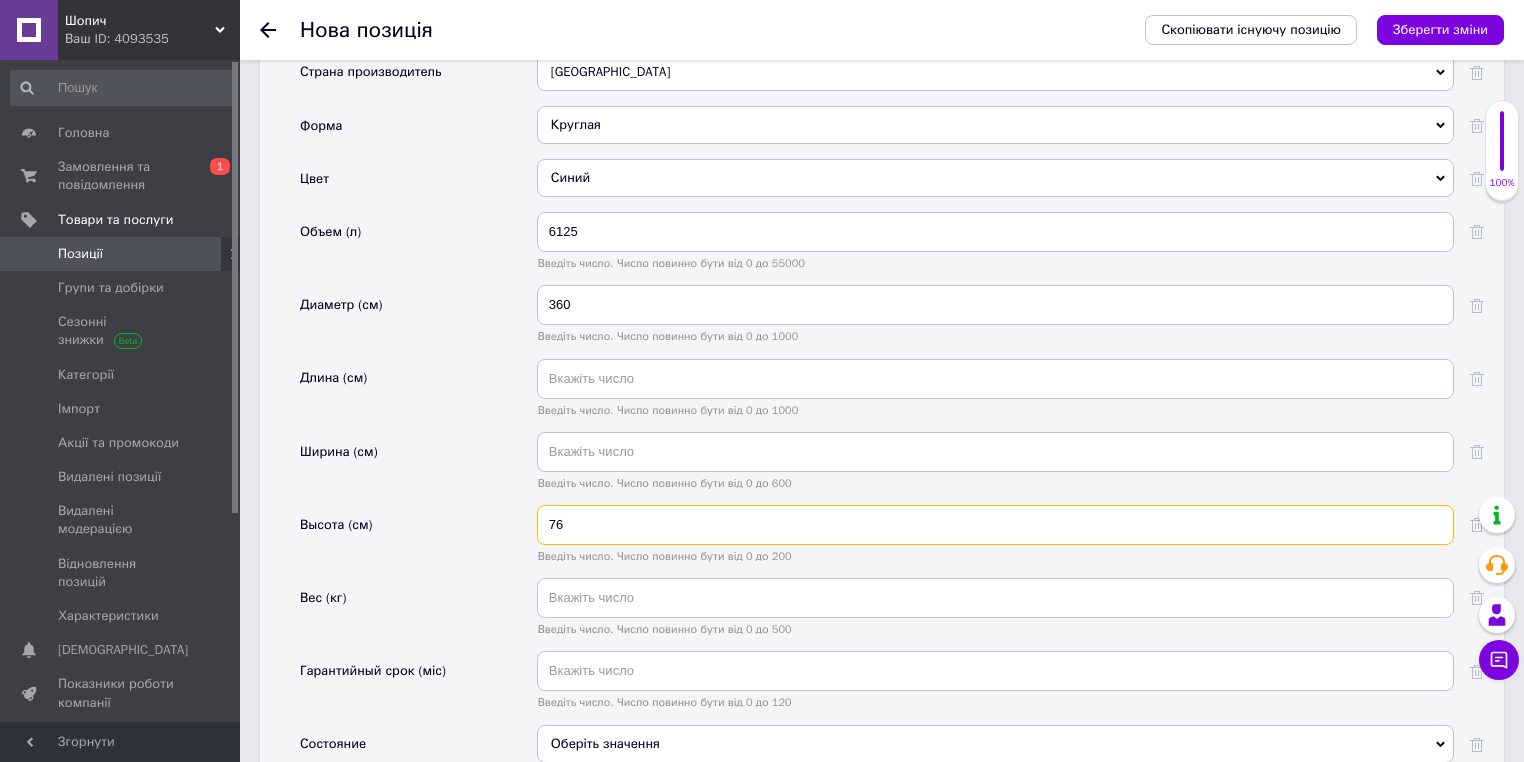 type on "76" 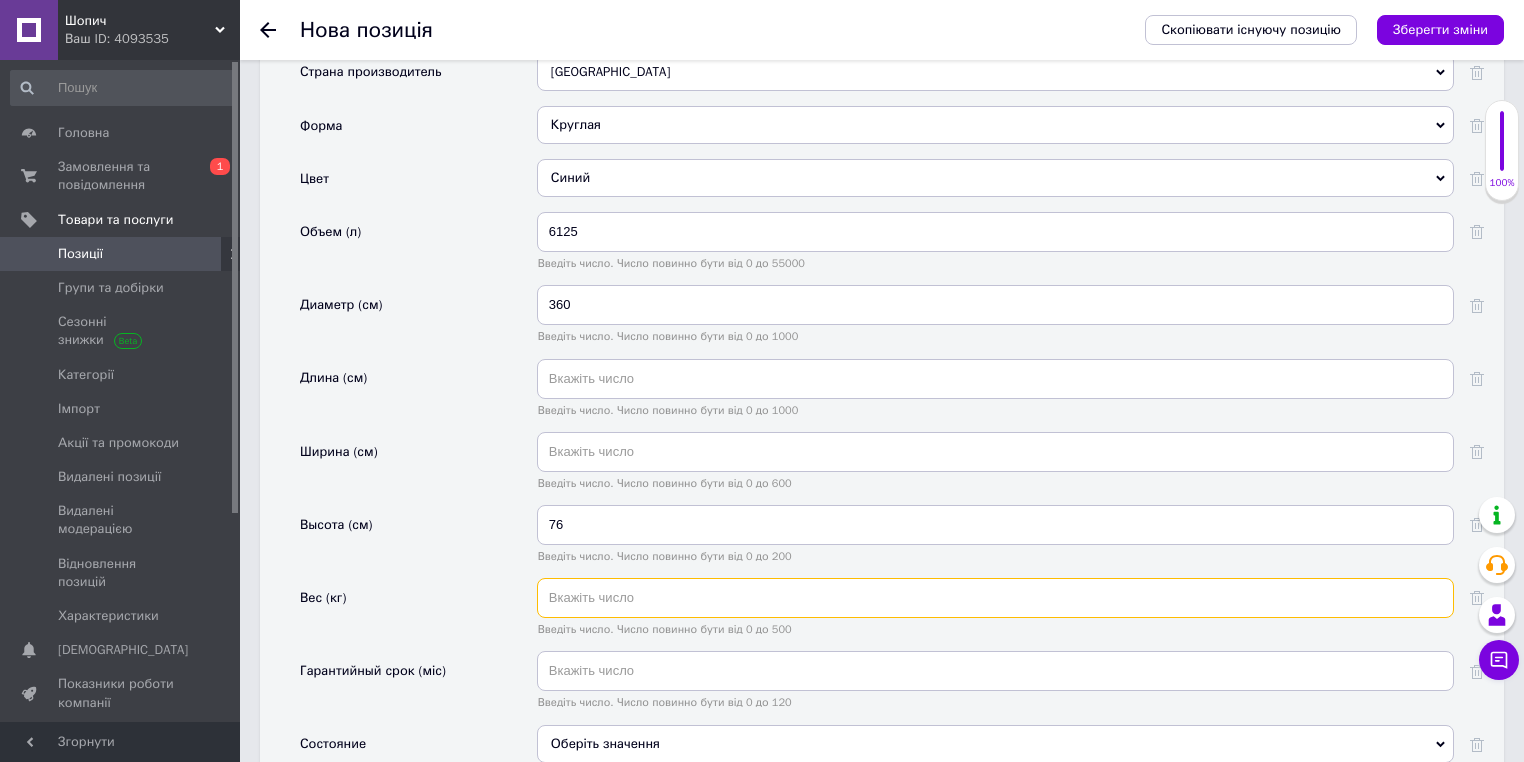 click at bounding box center [995, 598] 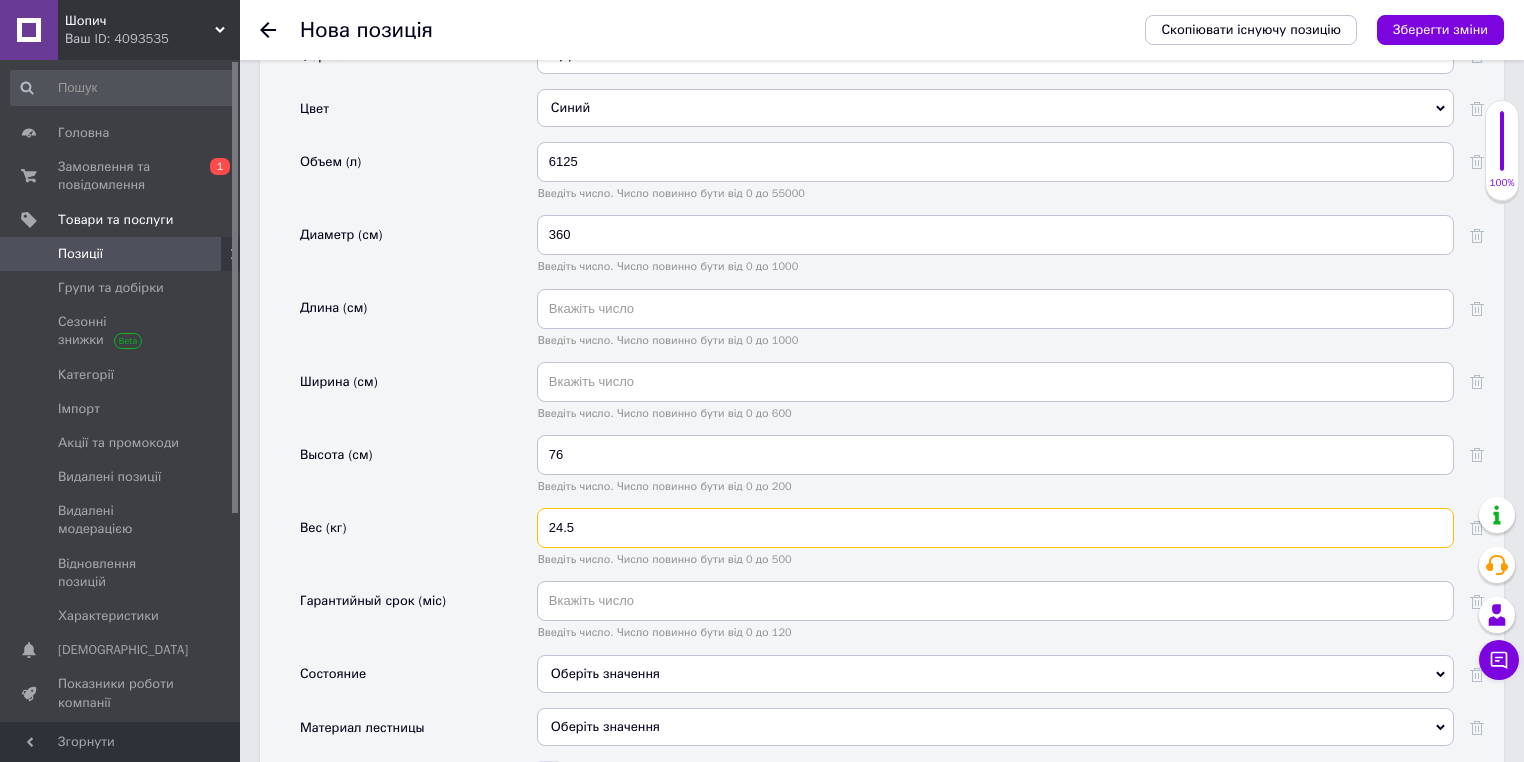 scroll, scrollTop: 2833, scrollLeft: 0, axis: vertical 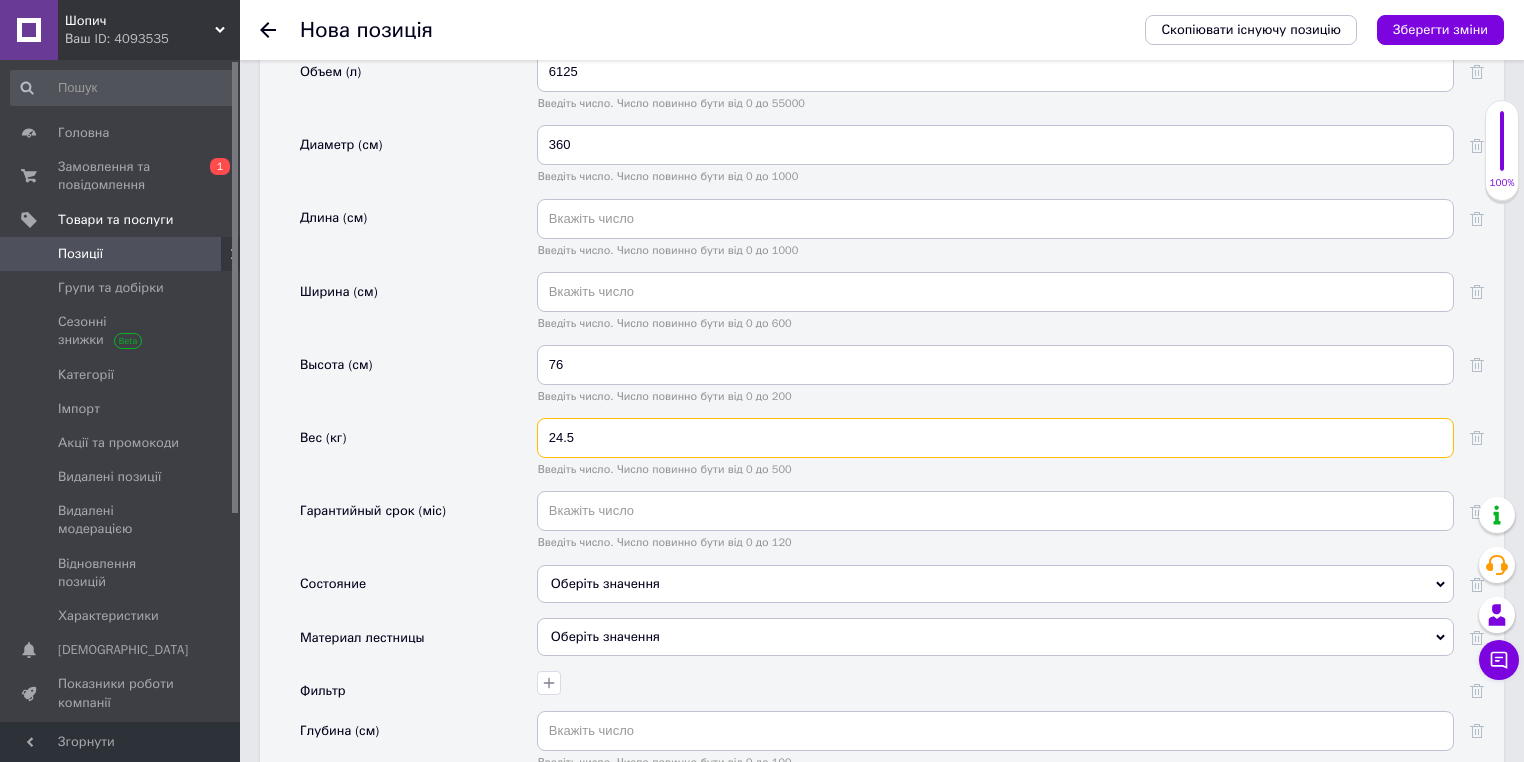 type on "24.5" 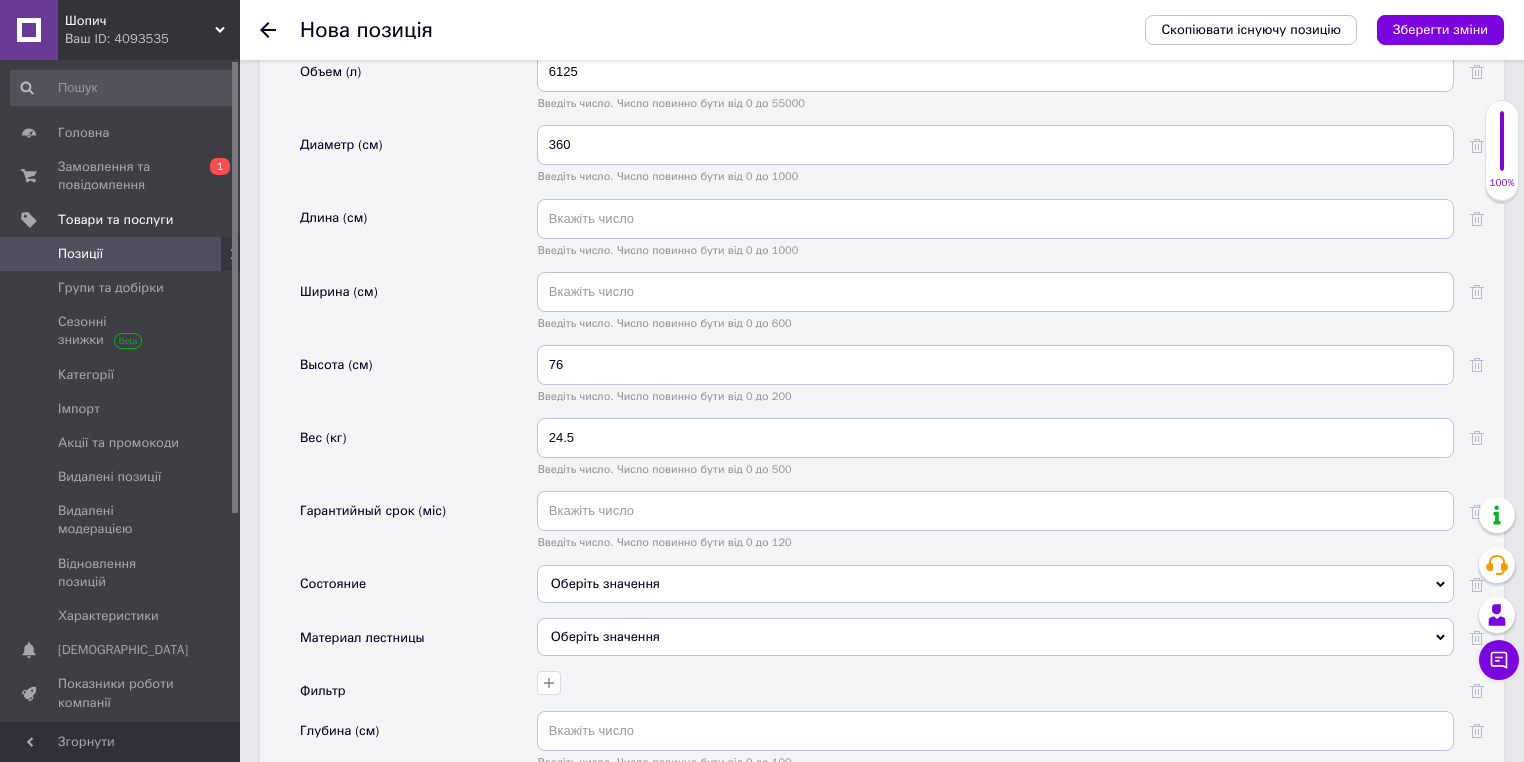 click on "Оберіть значення" at bounding box center [995, 584] 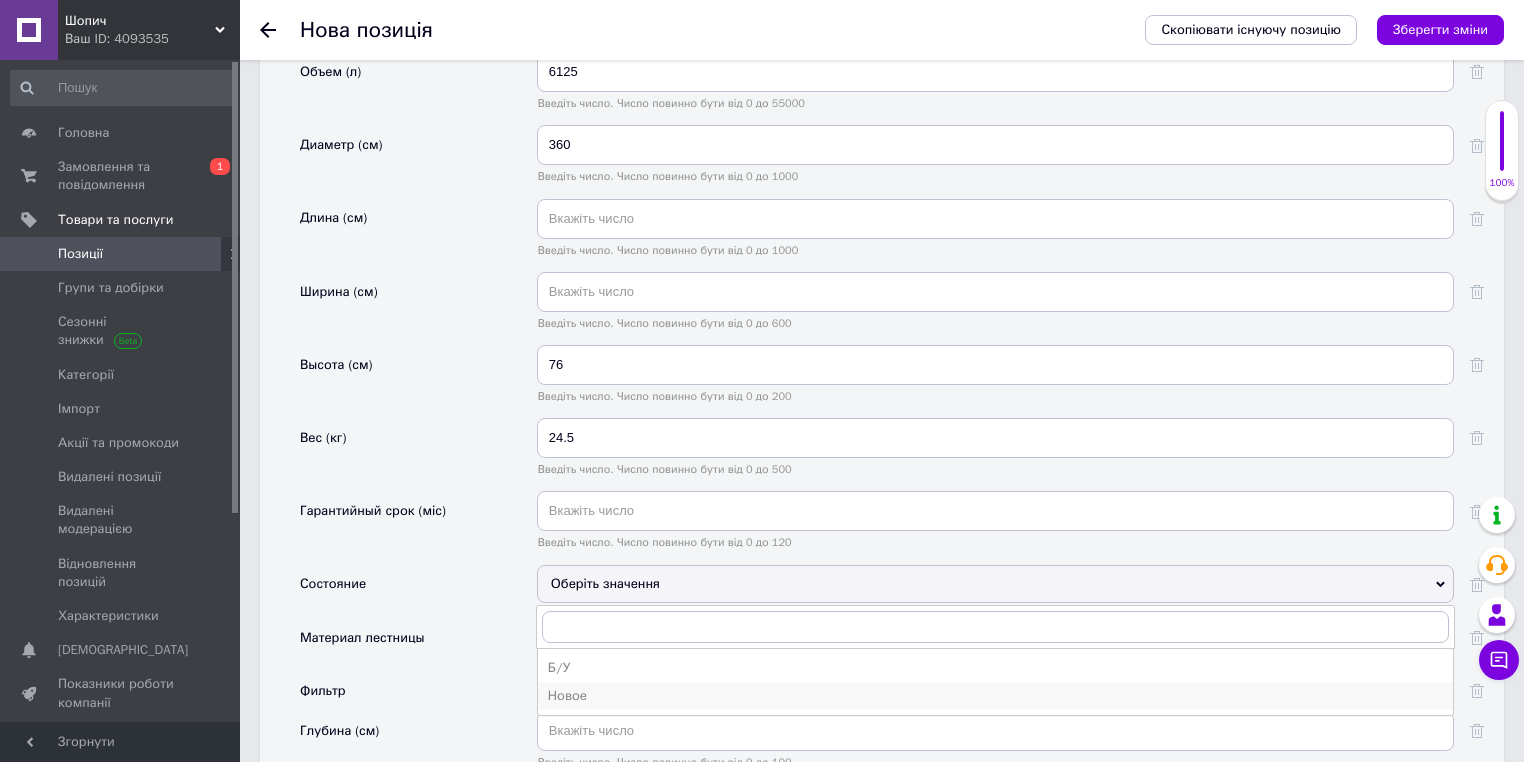 click on "Новое" at bounding box center [995, 696] 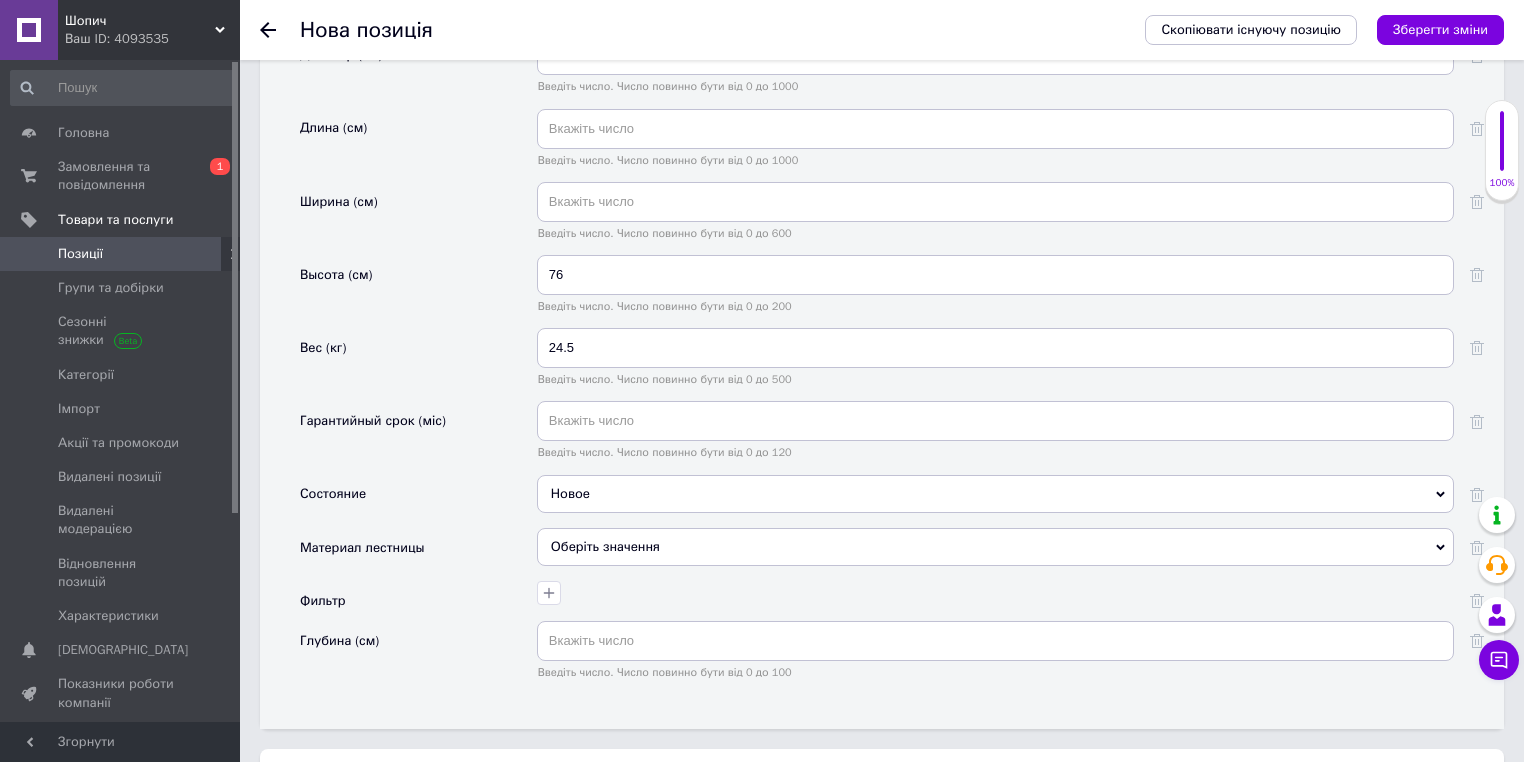 scroll, scrollTop: 2993, scrollLeft: 0, axis: vertical 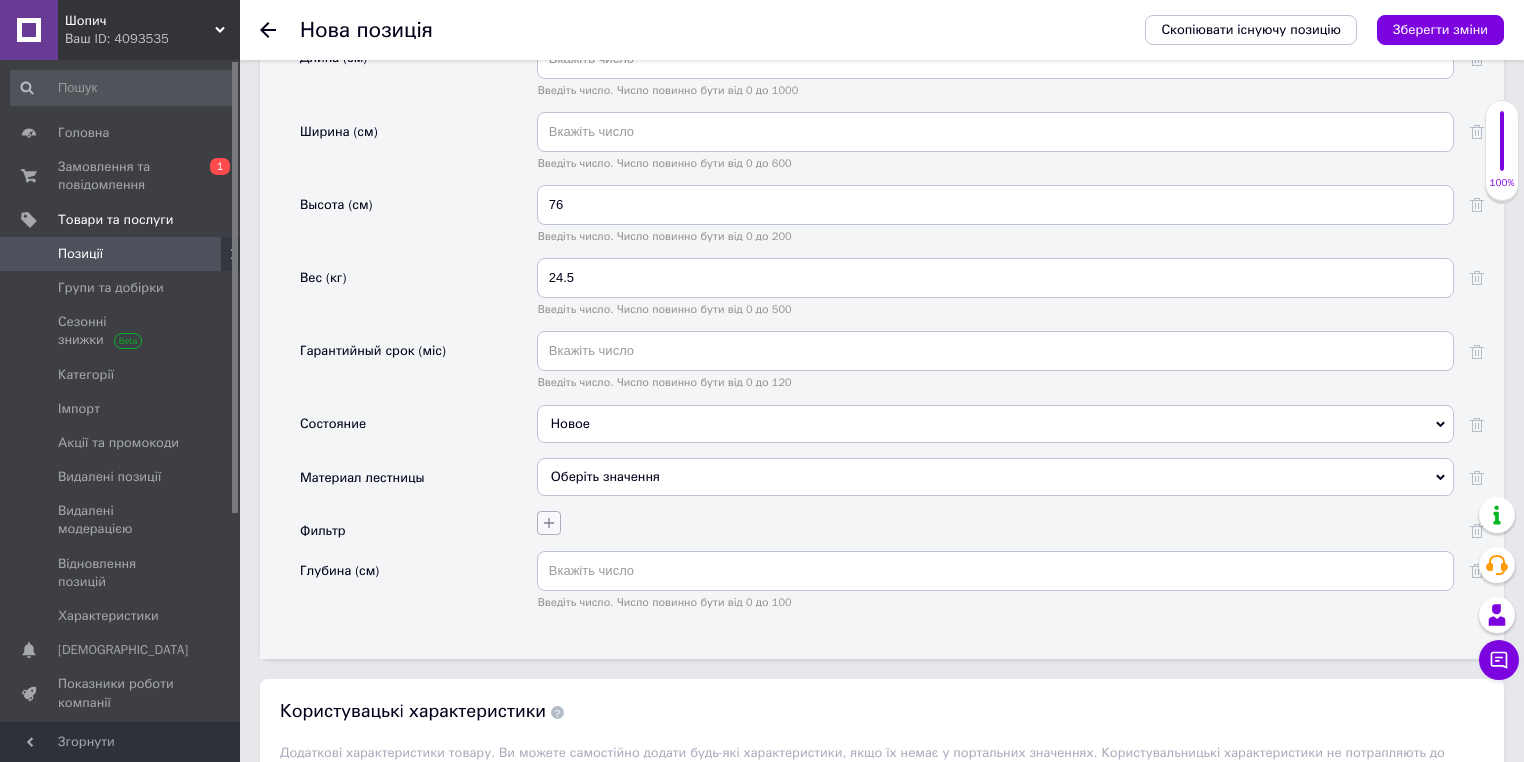 click at bounding box center [549, 523] 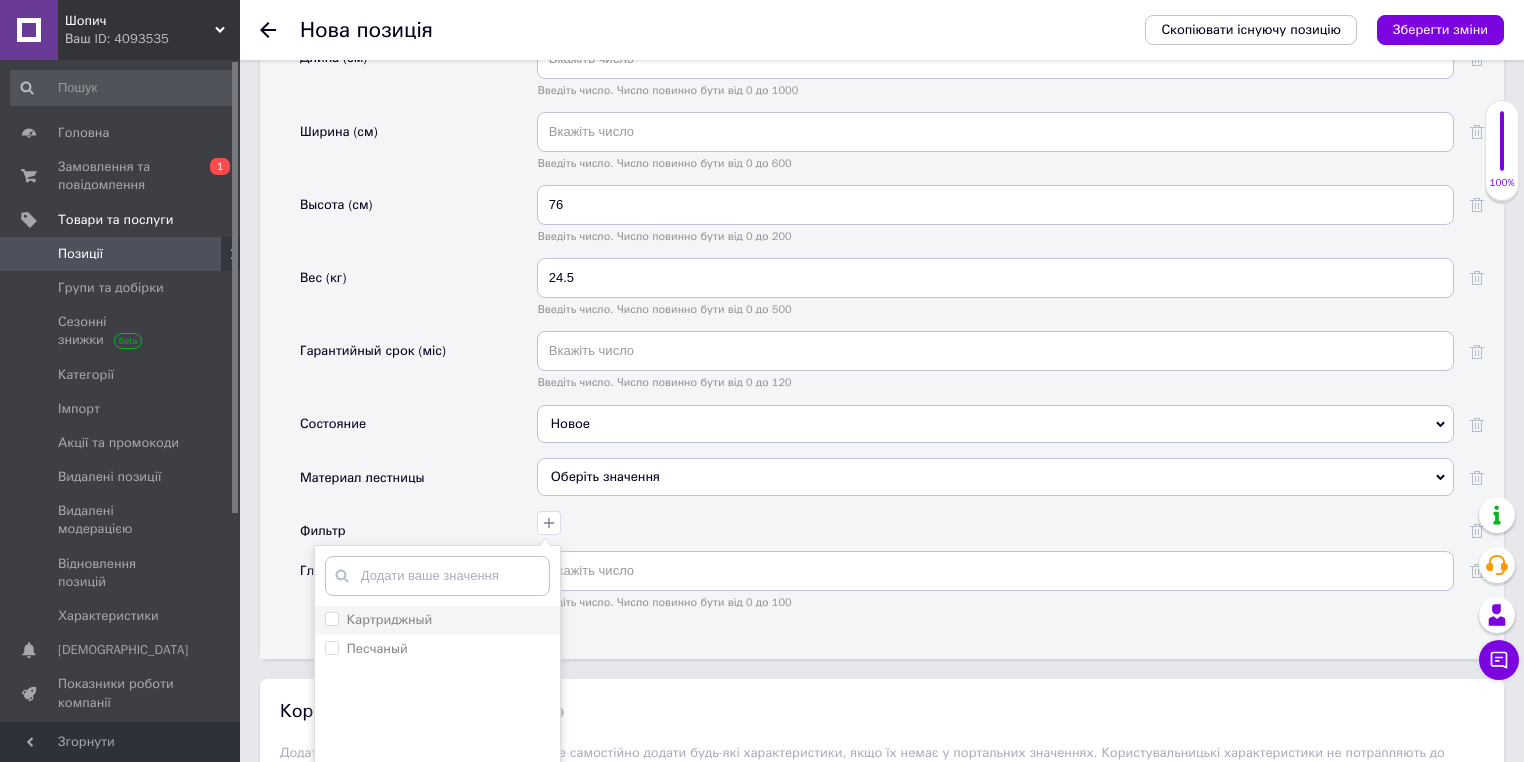 click on "Картриджный" at bounding box center [437, 620] 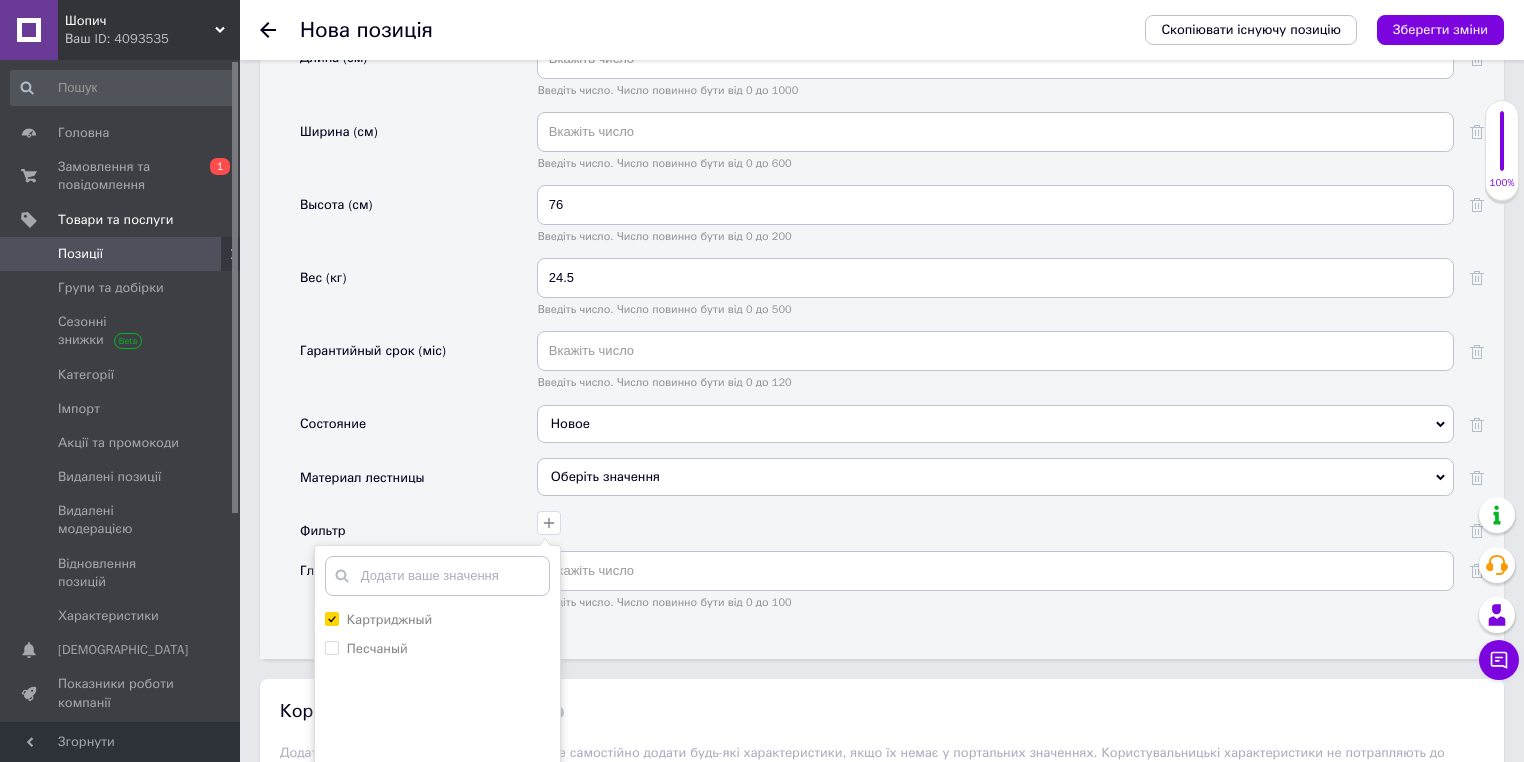 checkbox on "true" 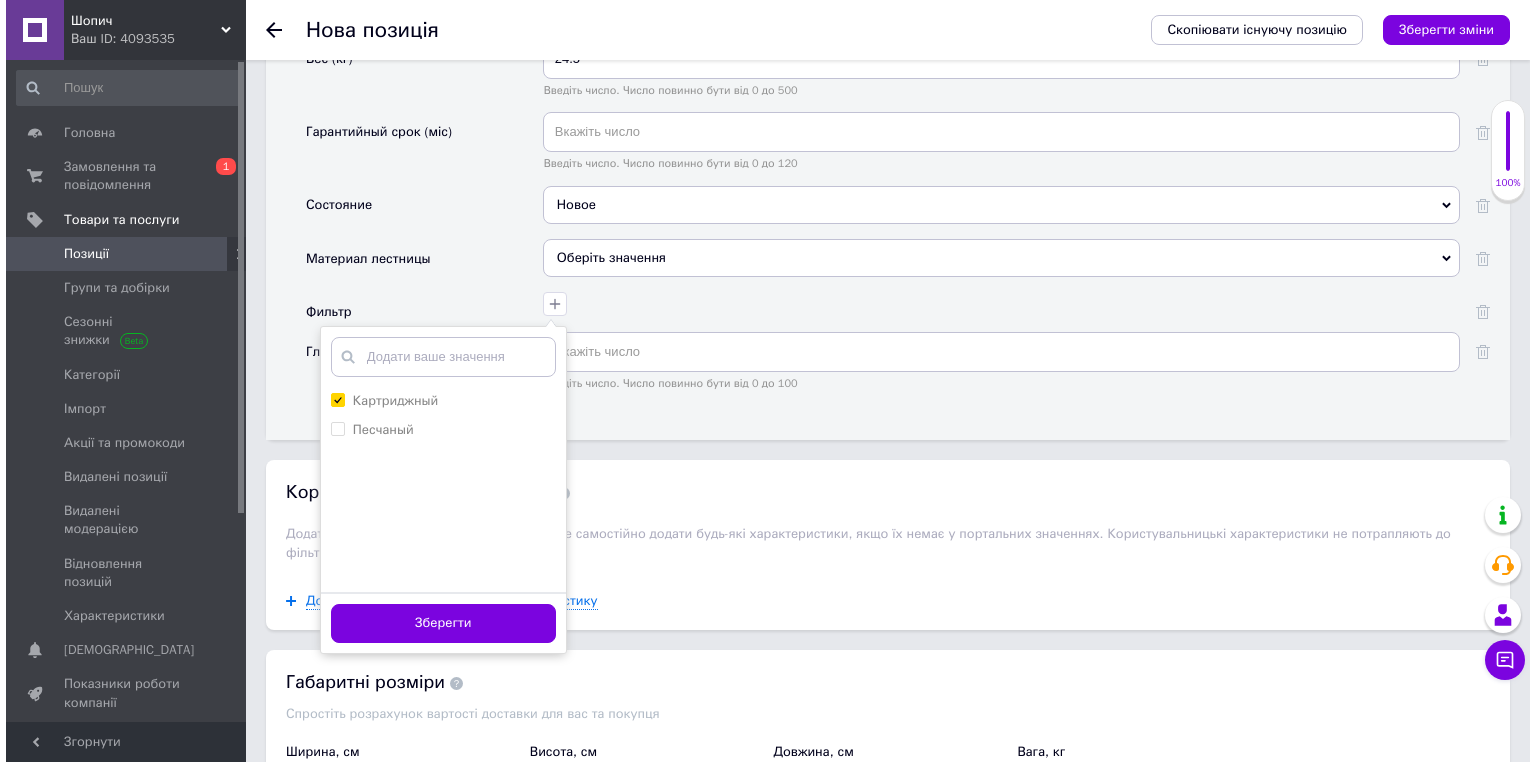 scroll, scrollTop: 3233, scrollLeft: 0, axis: vertical 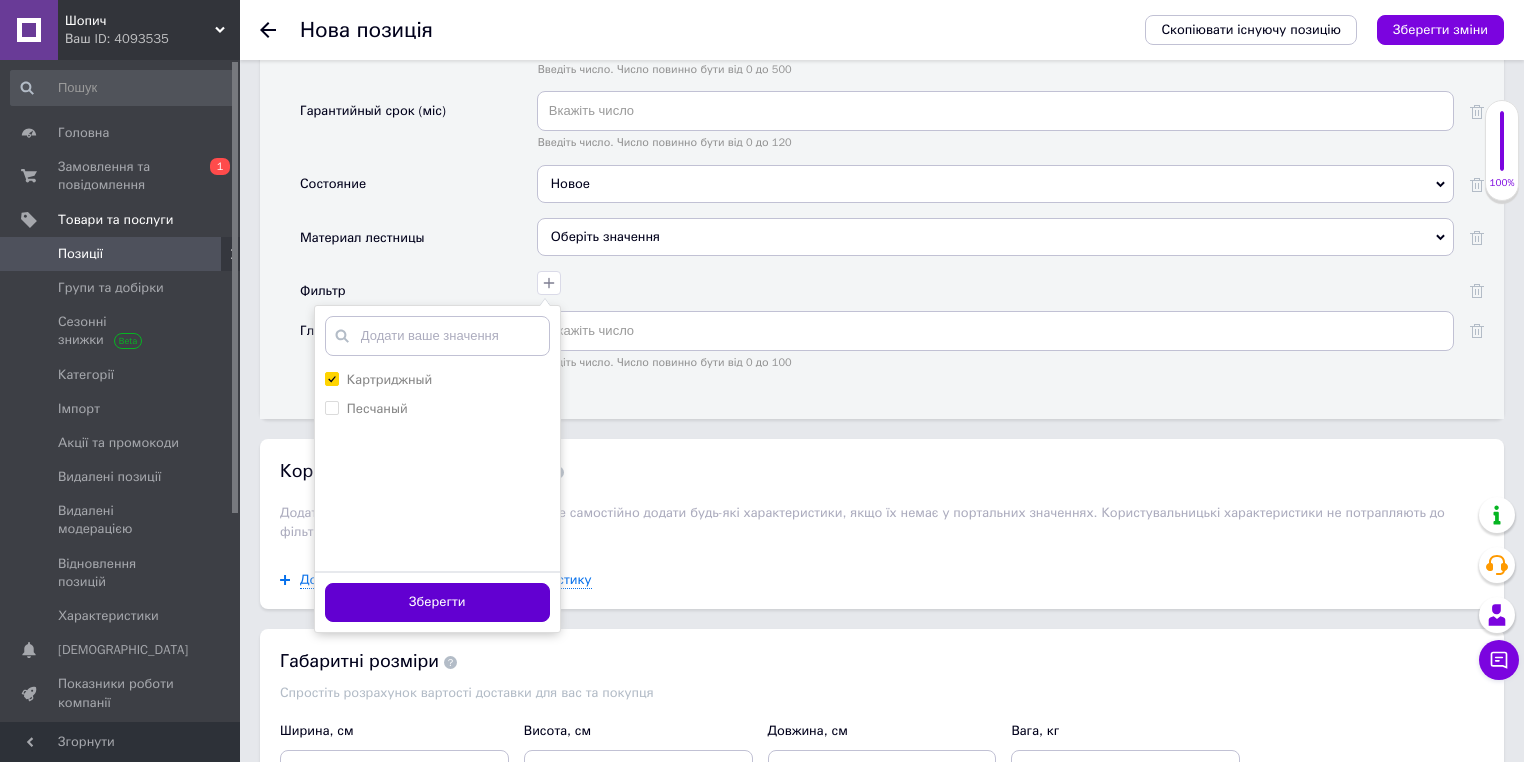 click on "Зберегти" at bounding box center [437, 602] 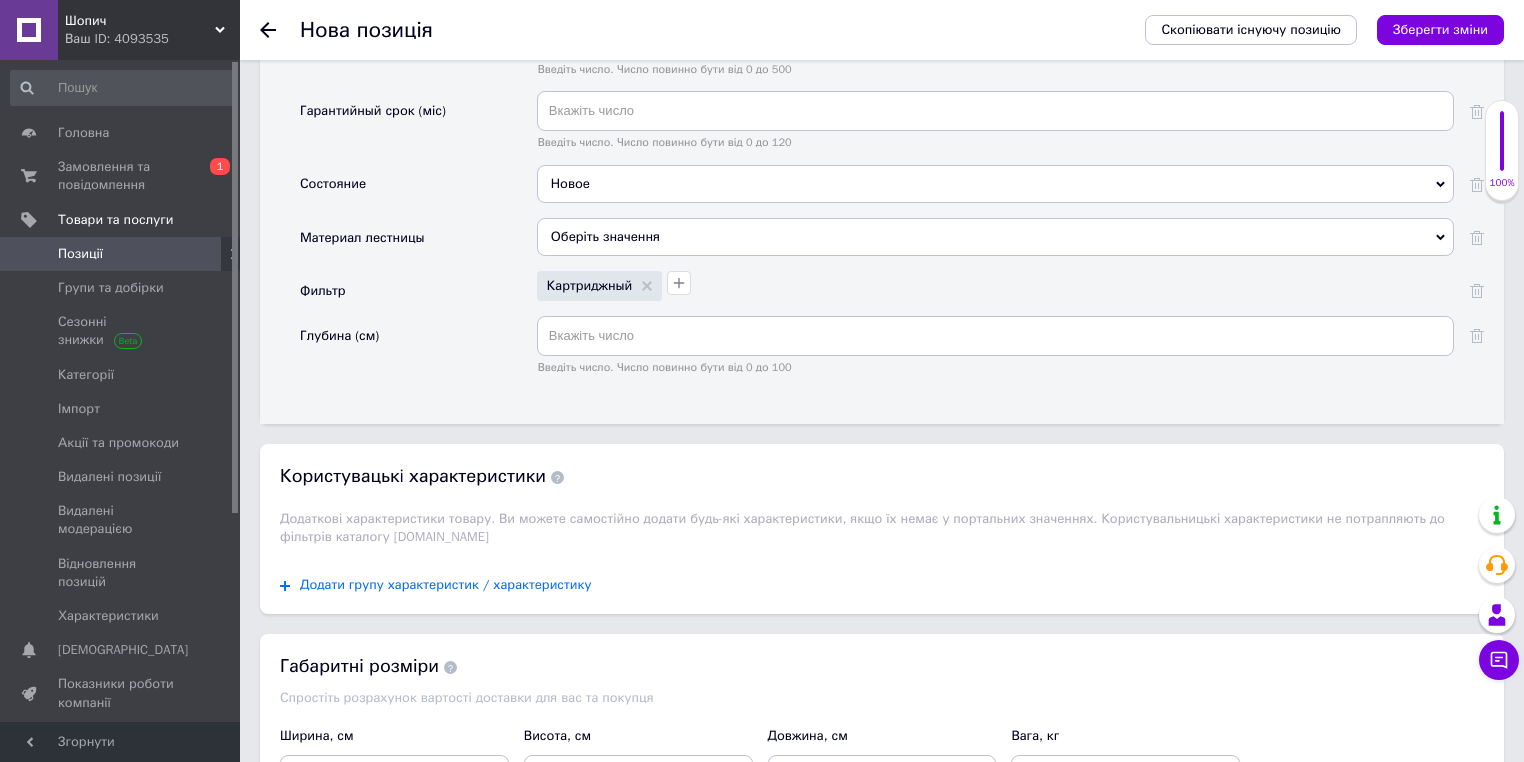 click on "Додати групу характеристик / характеристику" at bounding box center [446, 585] 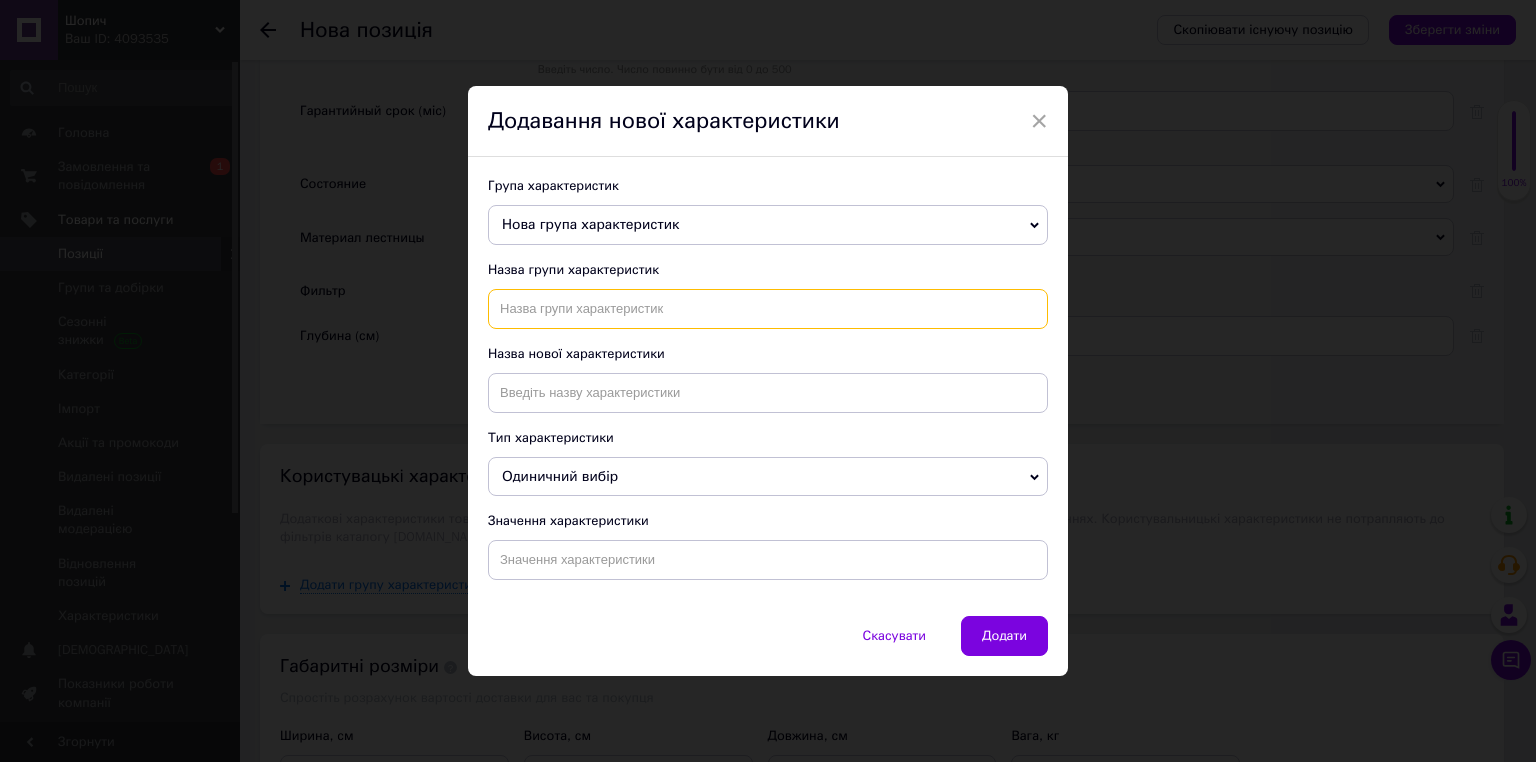 click at bounding box center (768, 309) 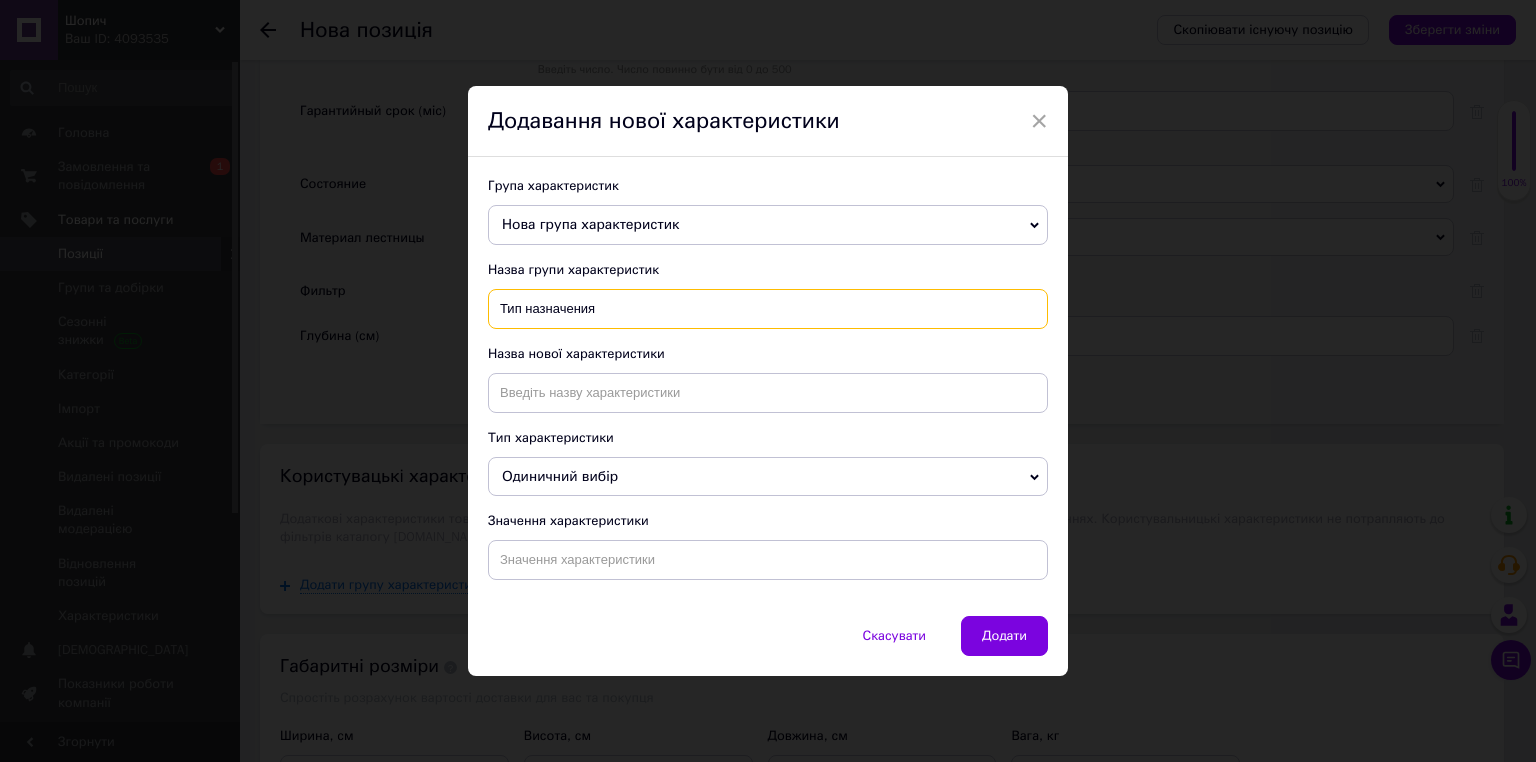 type on "Тип назначения" 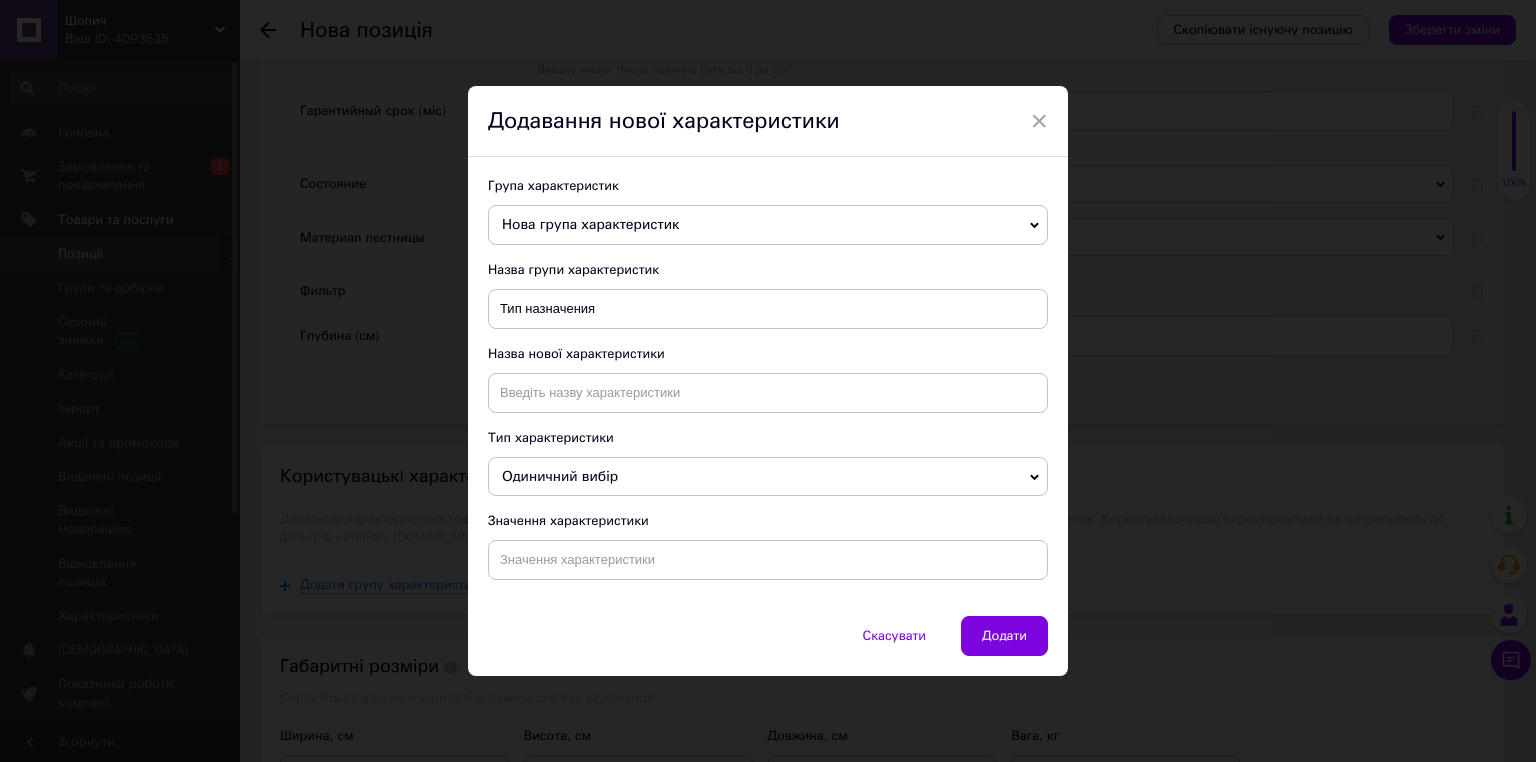 click on "Група характеристик Нова група характеристик Основные Пользовательские характеристики Дополнительные характеристики и комплектация Габаритные размеры Розміри пластин Розмір приладу Основные атрибуты Габаритные размеры прибора Габаритные размеры гамака Размеры стола в разложенном виде Размеры Общие Тип назначения Дополнительные функции и характеристики Назва групи характеристик Тип назначения Назва нової характеристики Тип характеристики Одиничний вибір Множинний вибір Число Значення характеристики" at bounding box center [768, 386] 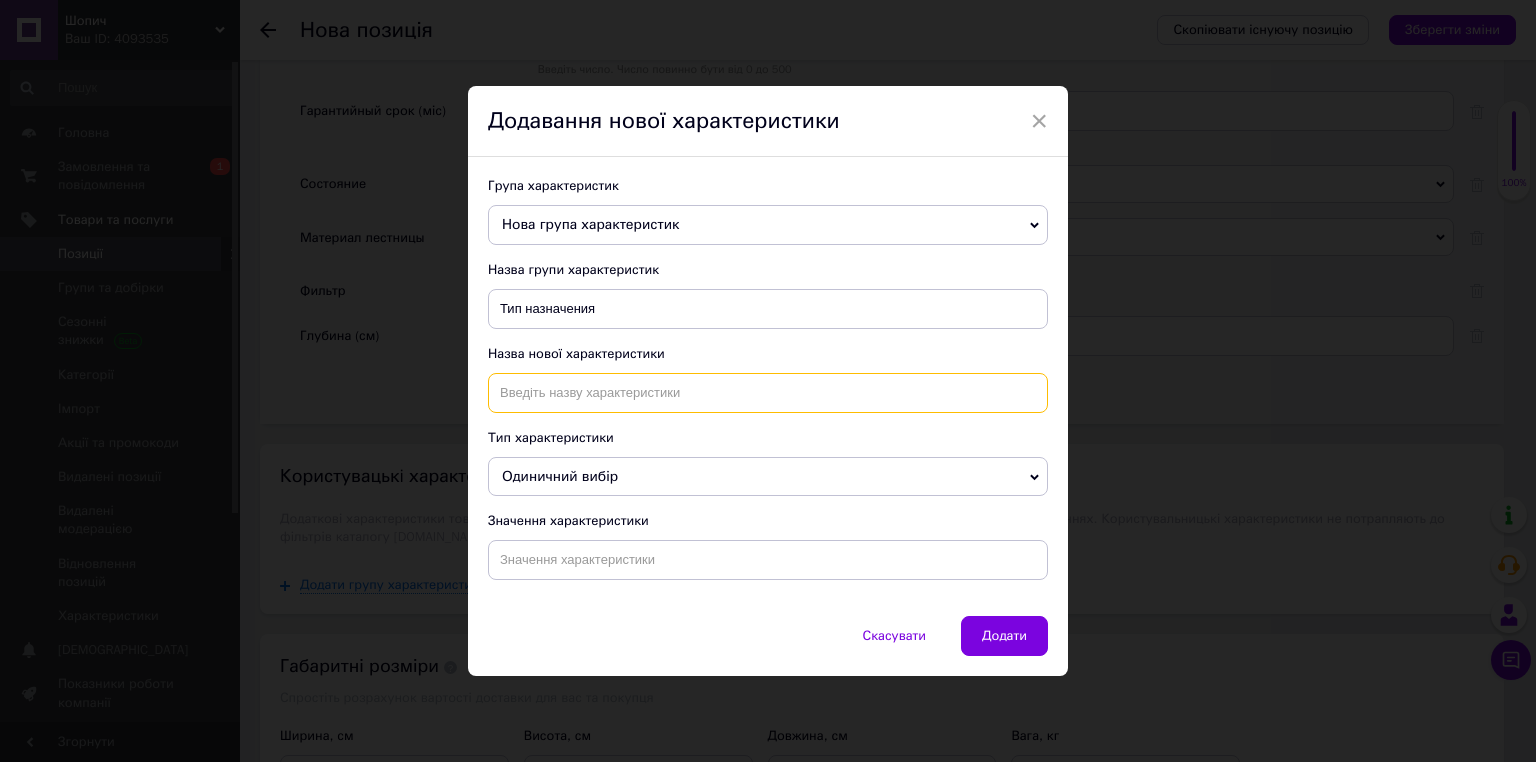 click at bounding box center (768, 393) 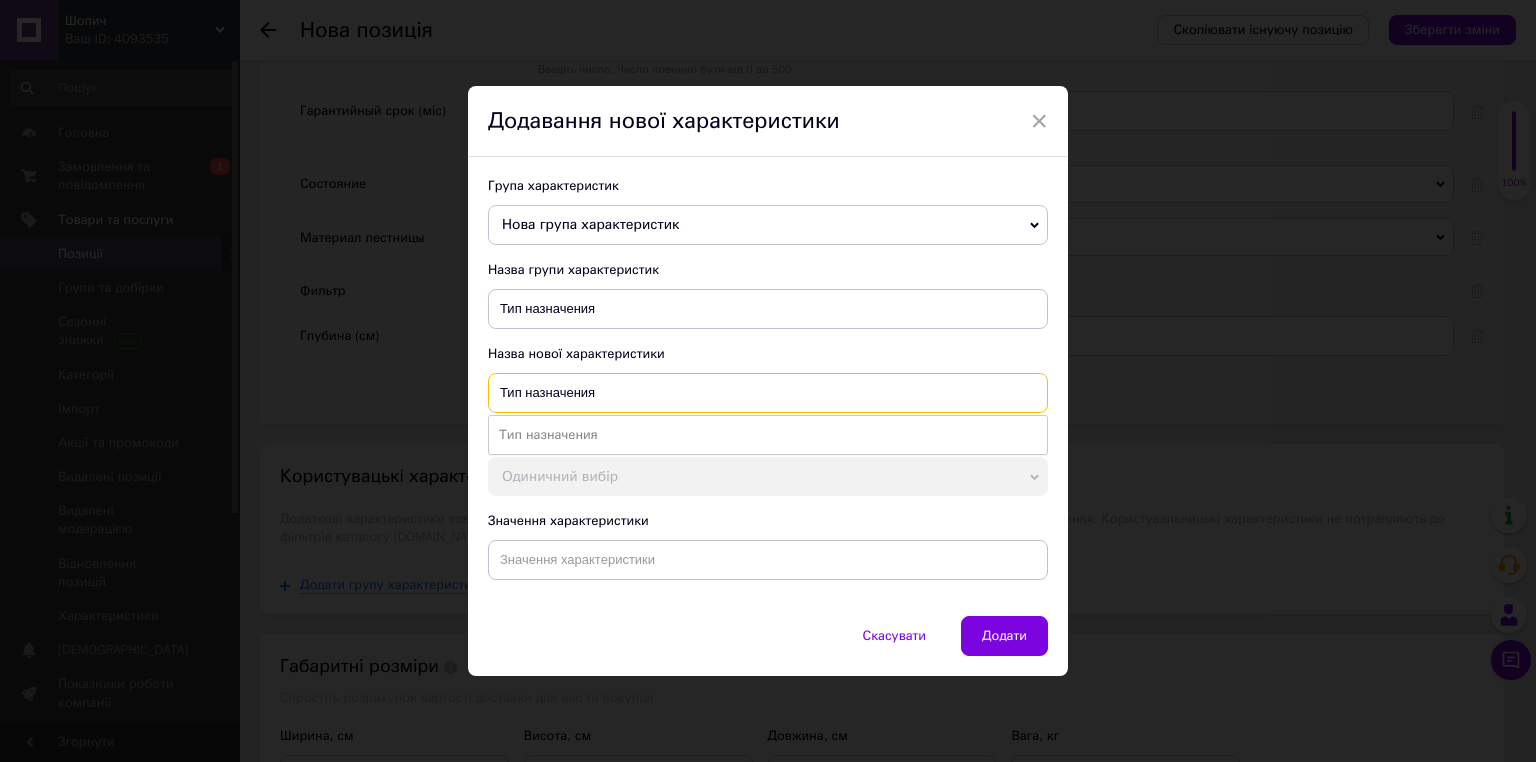 type on "Тип назначения" 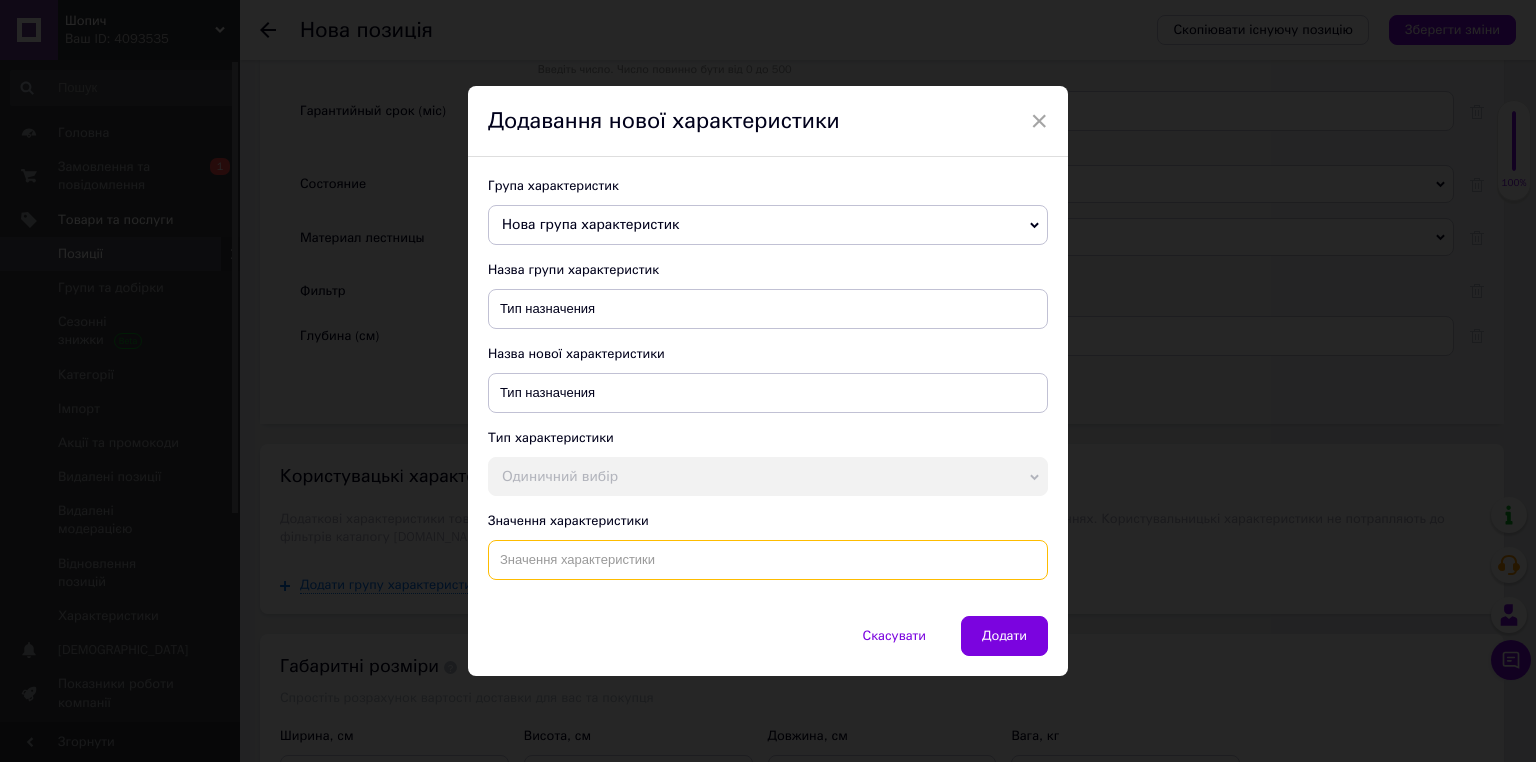 click at bounding box center (768, 560) 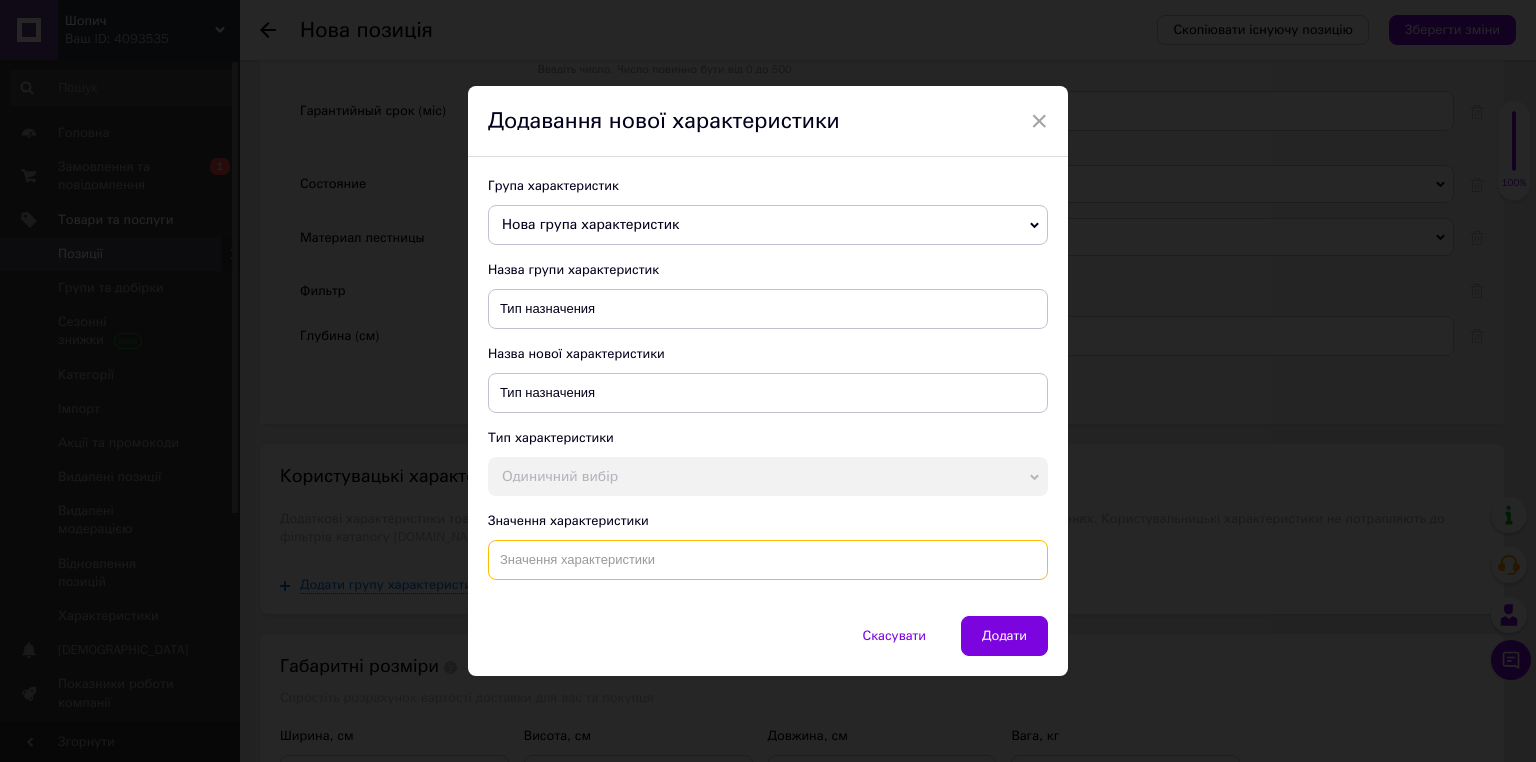 click at bounding box center (768, 560) 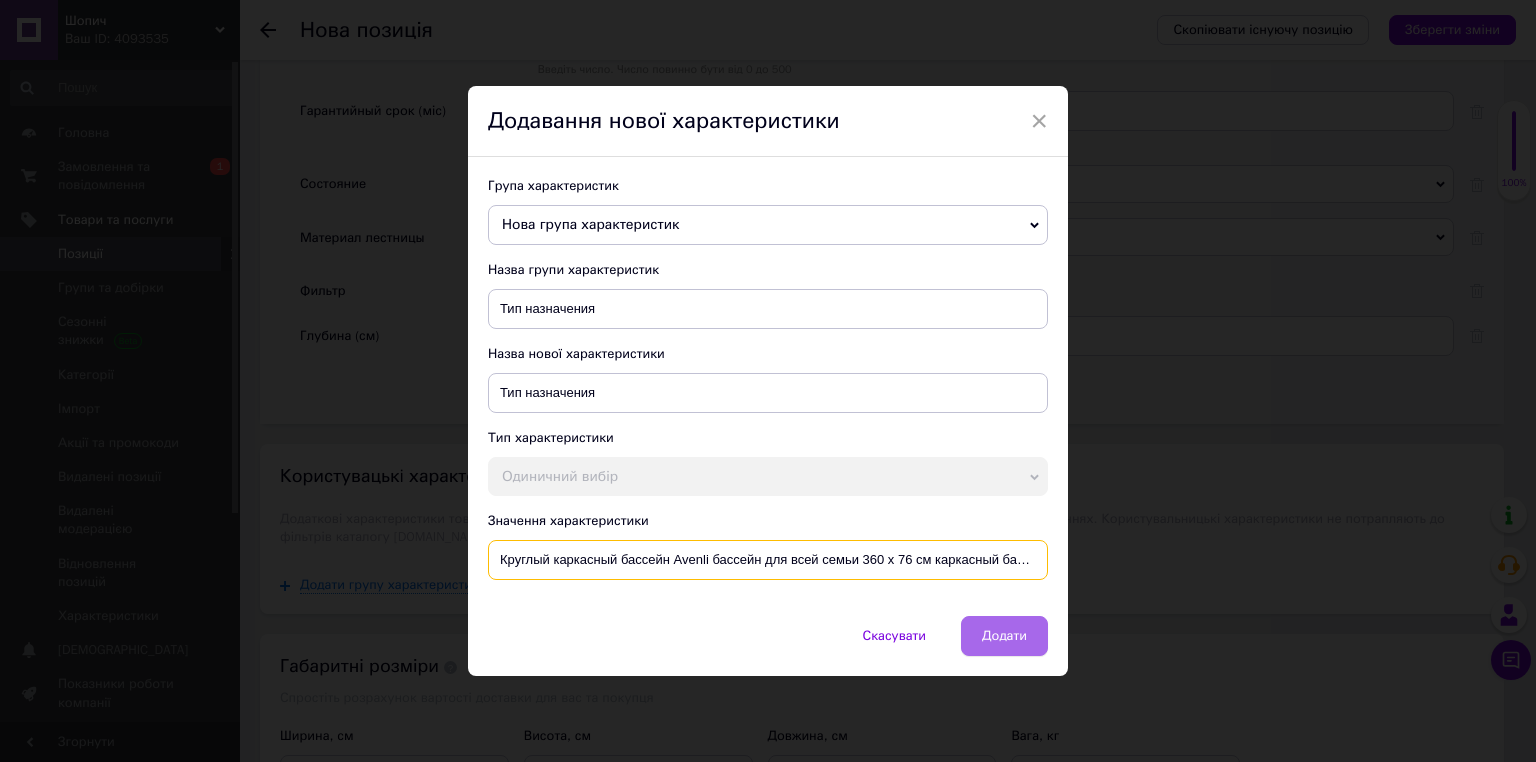 scroll, scrollTop: 0, scrollLeft: 75, axis: horizontal 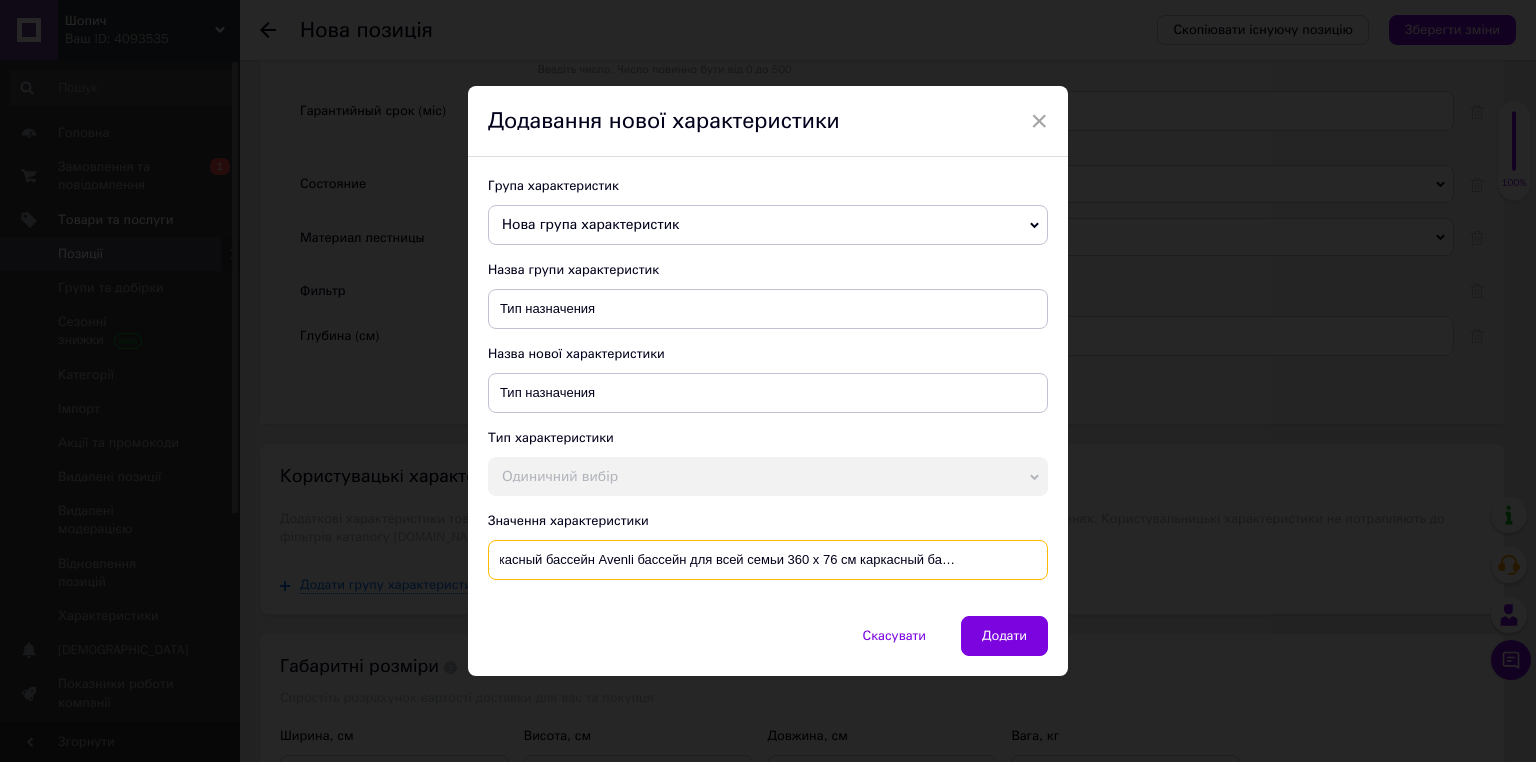 type on "Круглый каркасный бассейн Avenli бассейн для всей семьи 360 х 76 см каркасный бассейн для дома" 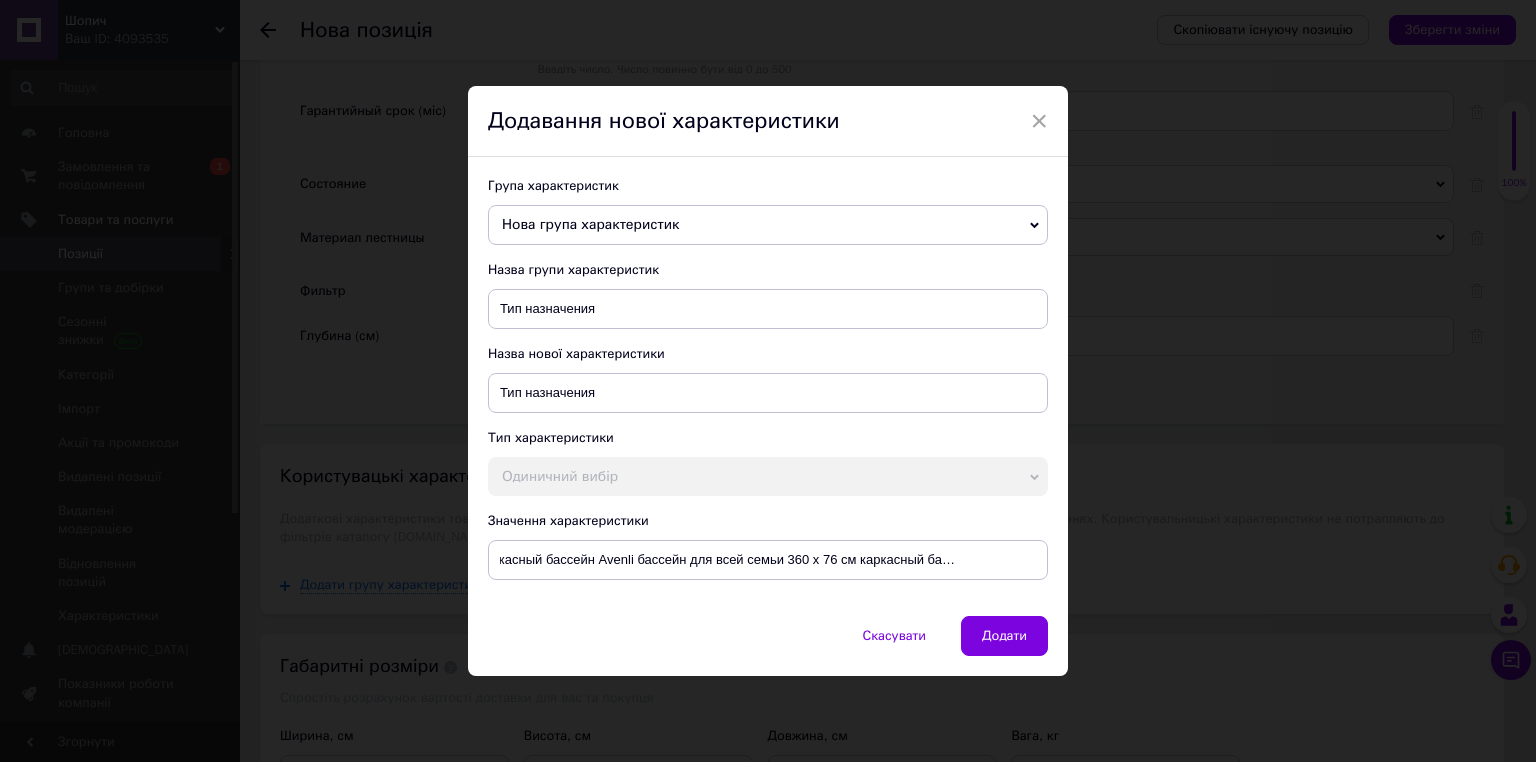 click on "Додати" at bounding box center (1004, 636) 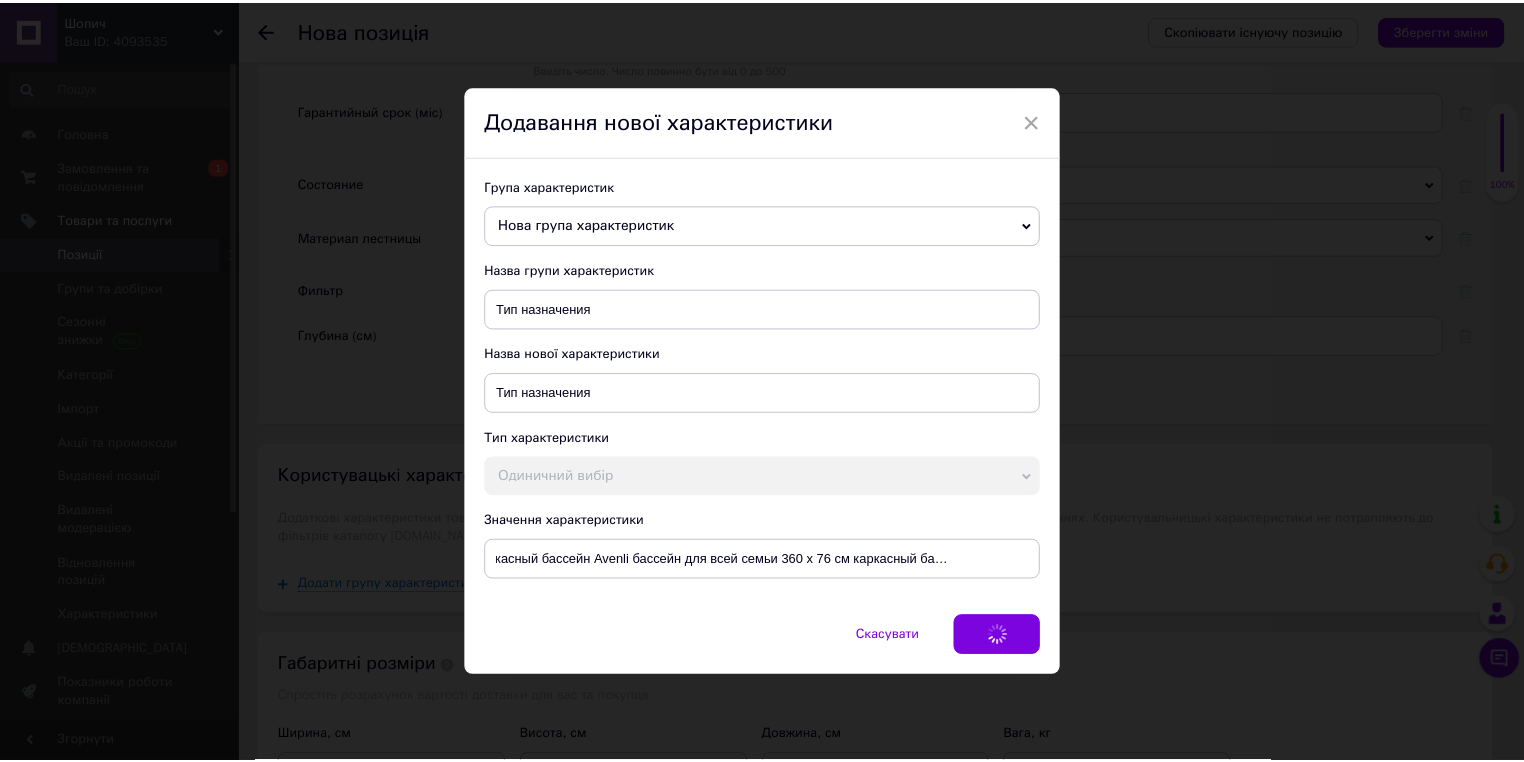 scroll, scrollTop: 0, scrollLeft: 0, axis: both 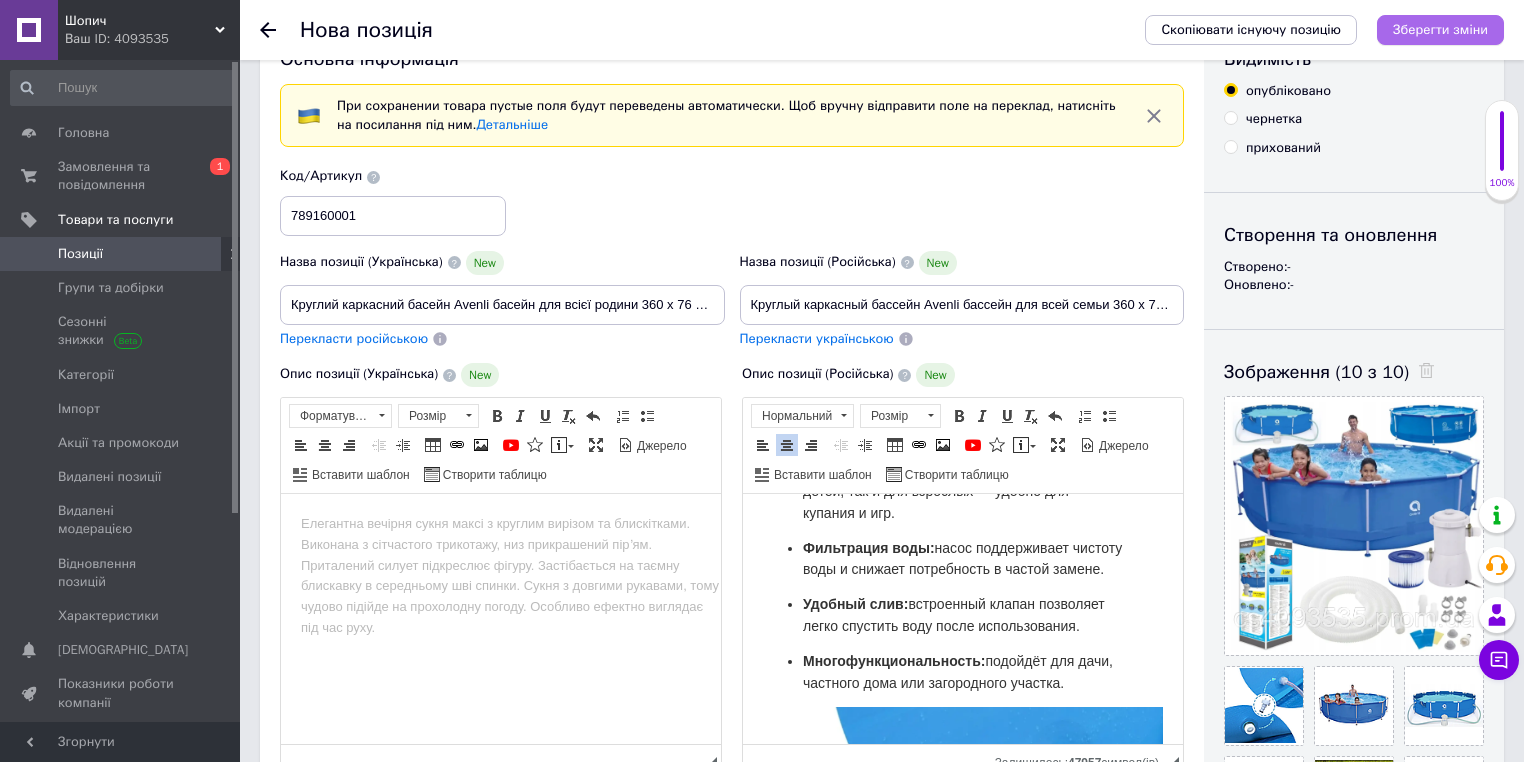 click on "Зберегти зміни" at bounding box center (1440, 29) 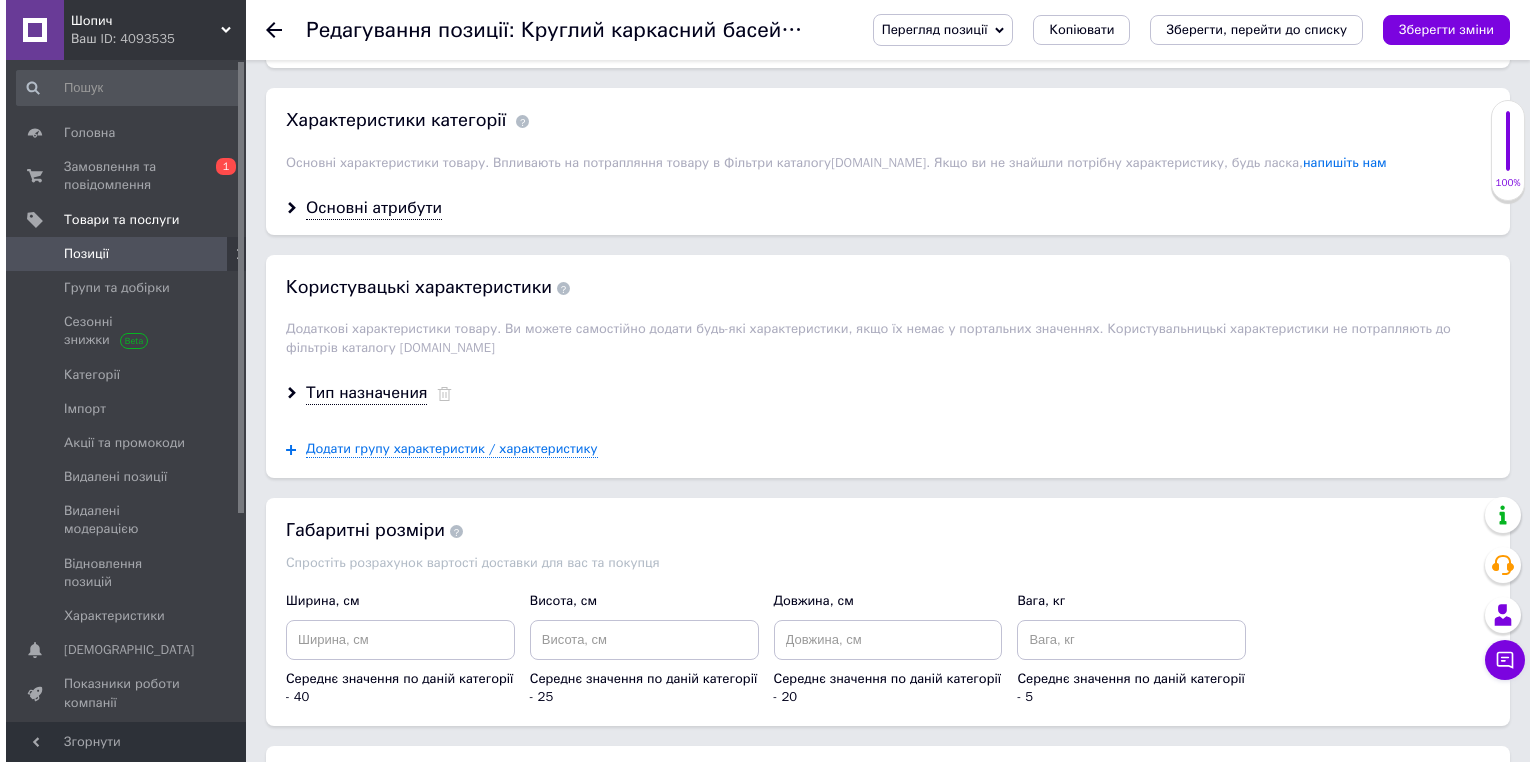 scroll, scrollTop: 2804, scrollLeft: 0, axis: vertical 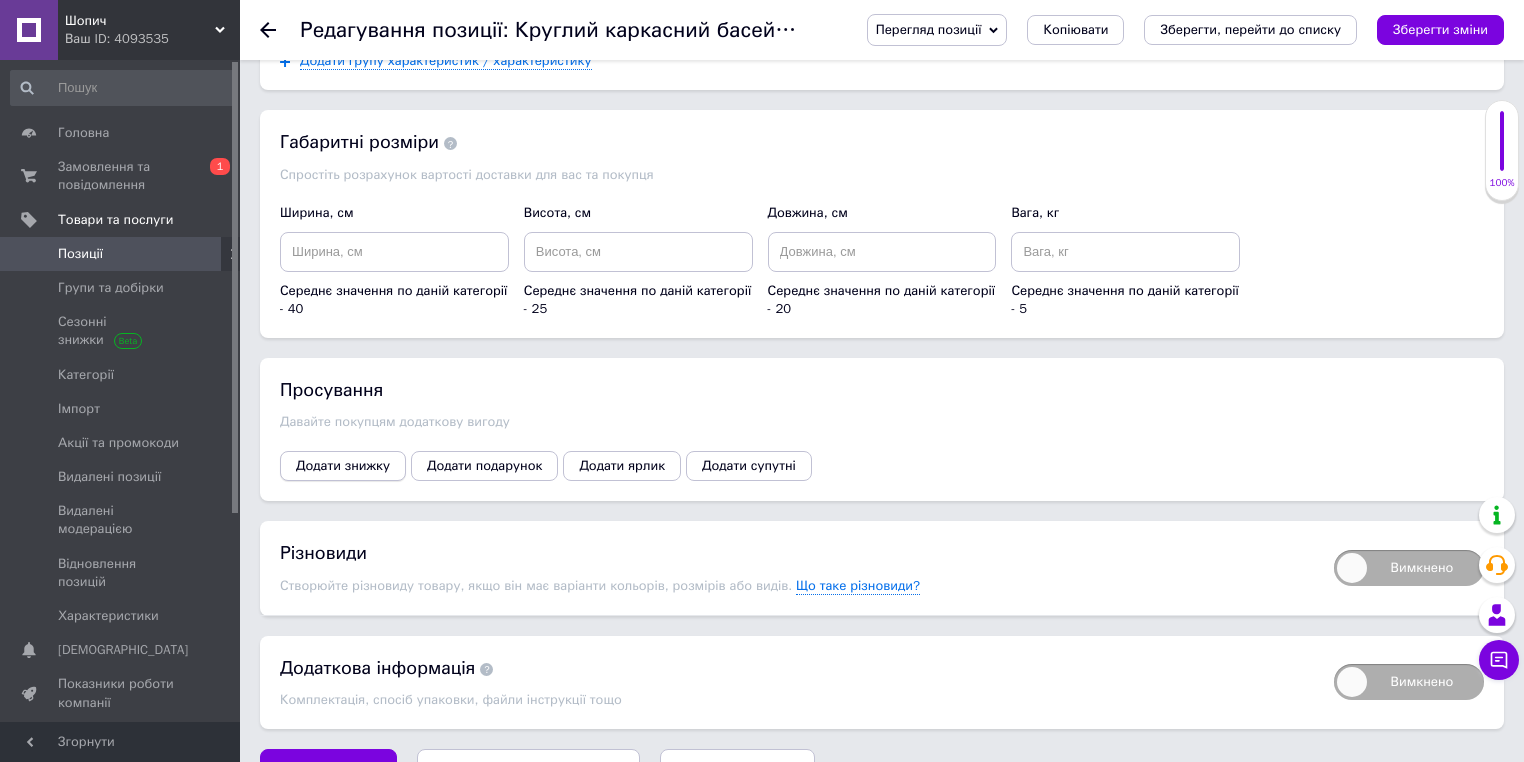 click on "Додати знижку" at bounding box center [343, 466] 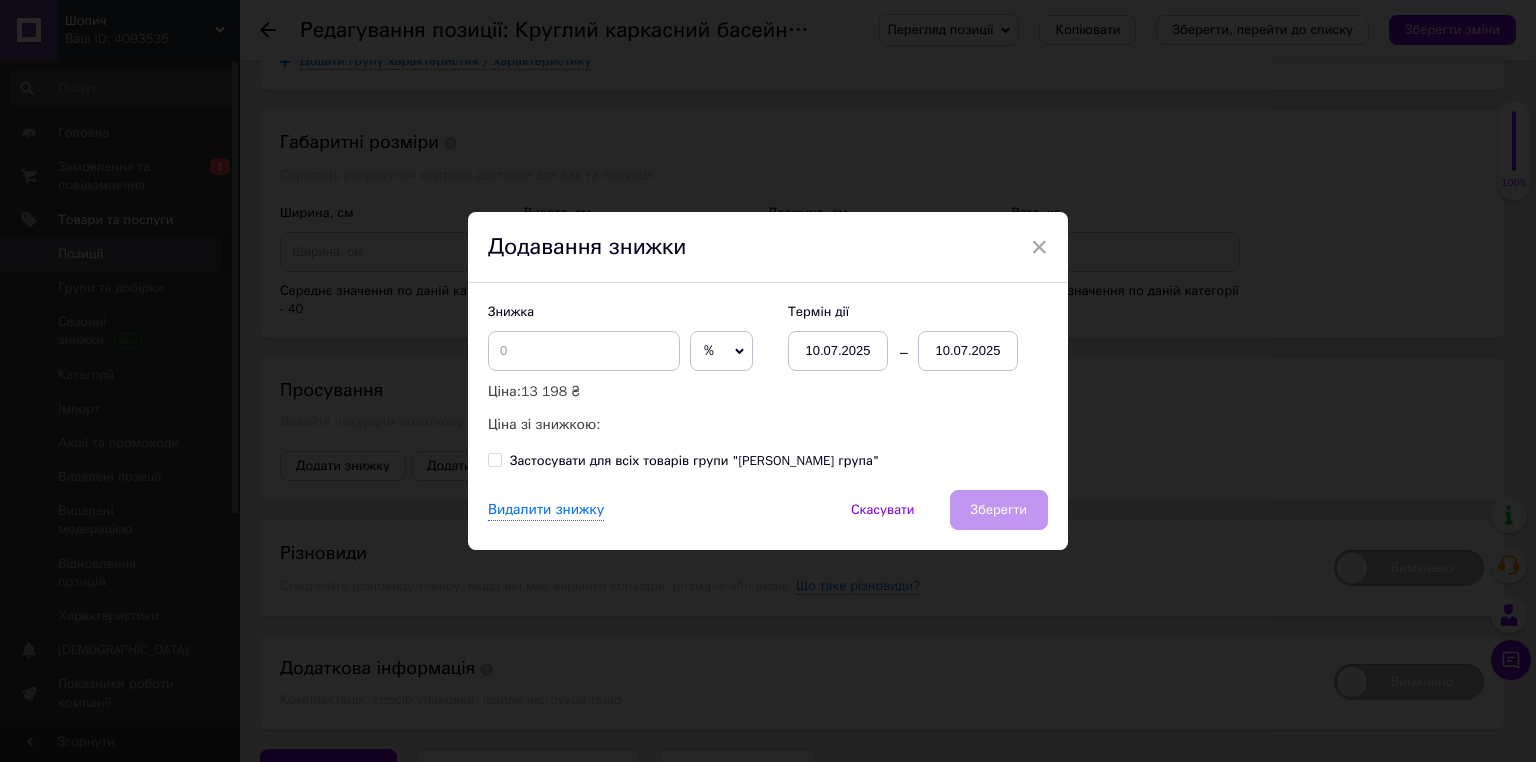 click on "Знижка % ₴ Ціна:  13 198   ₴ Ціна зі знижкою:  Термін дії [DATE] [DATE] Застосувати для всіх товарів групи "[PERSON_NAME] група"" at bounding box center [768, 386] 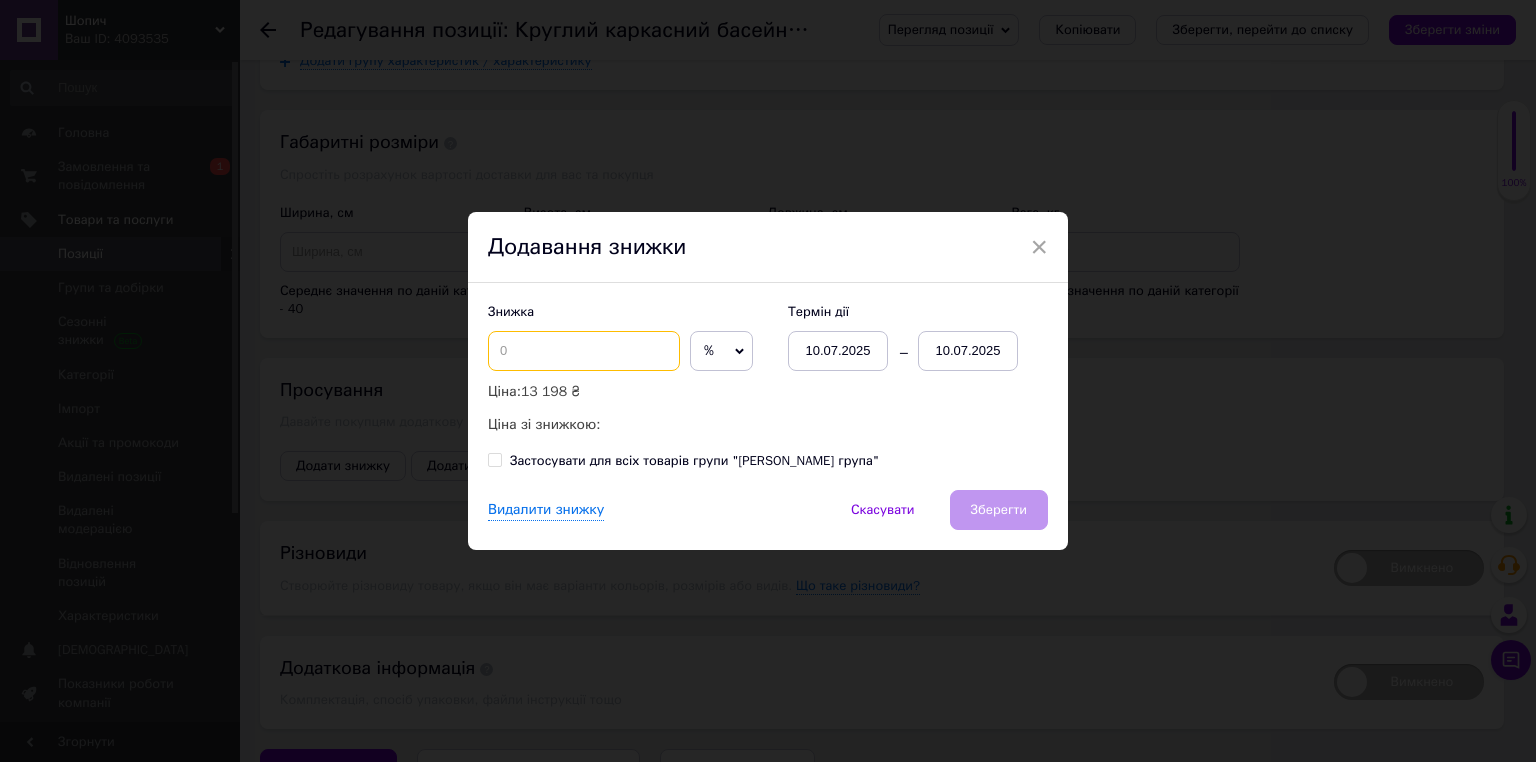 click at bounding box center [584, 351] 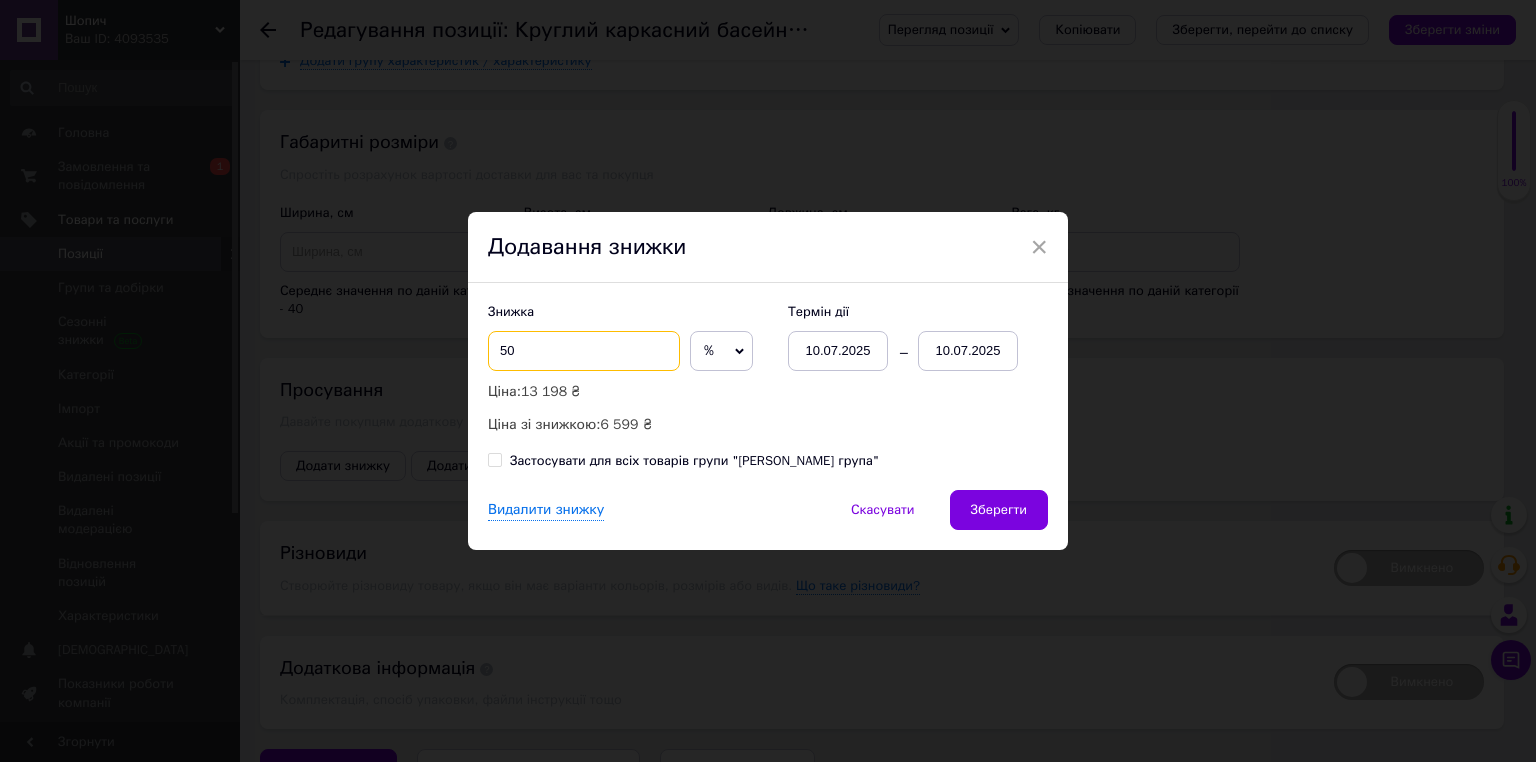 type on "50" 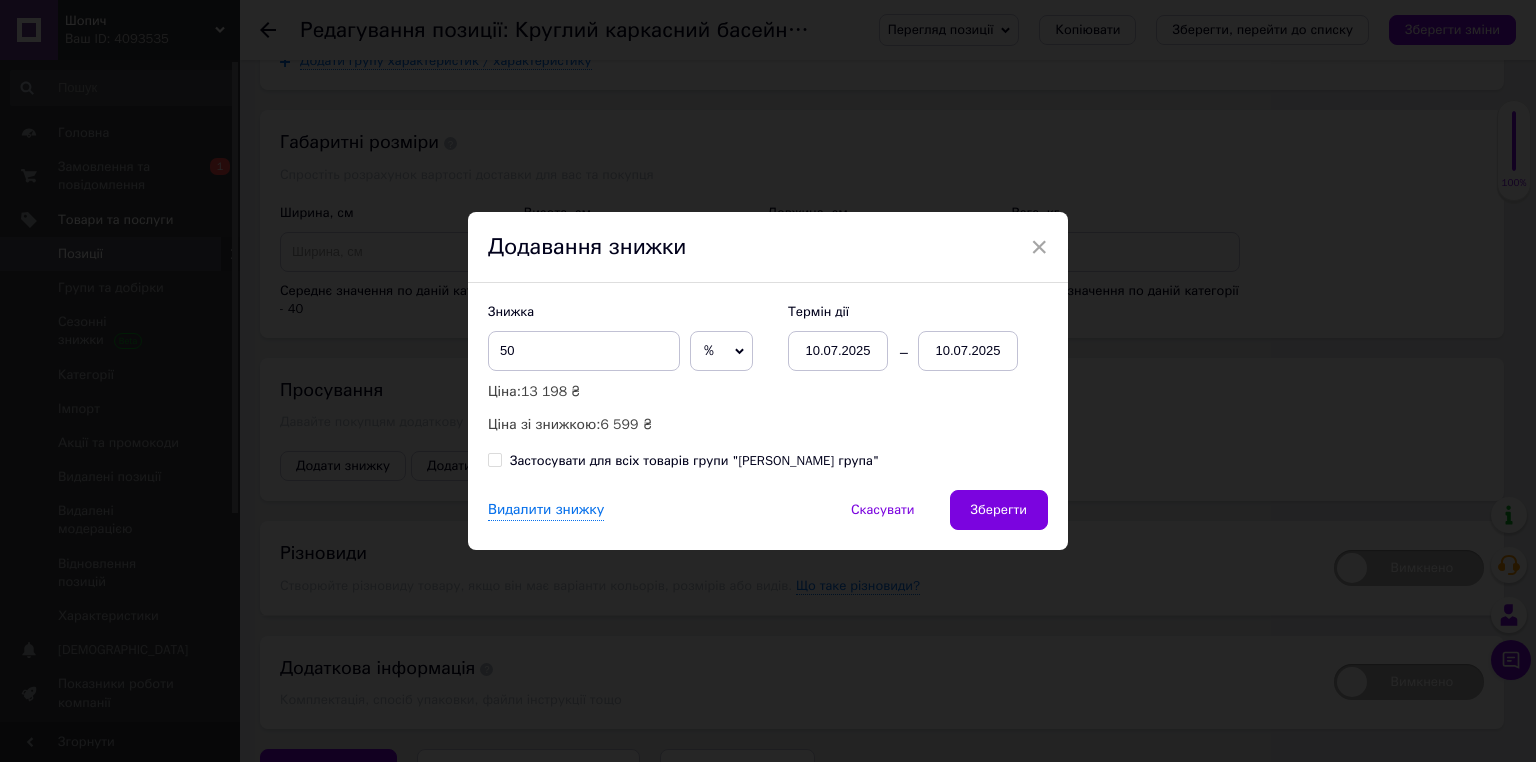 click on "10.07.2025" at bounding box center [968, 351] 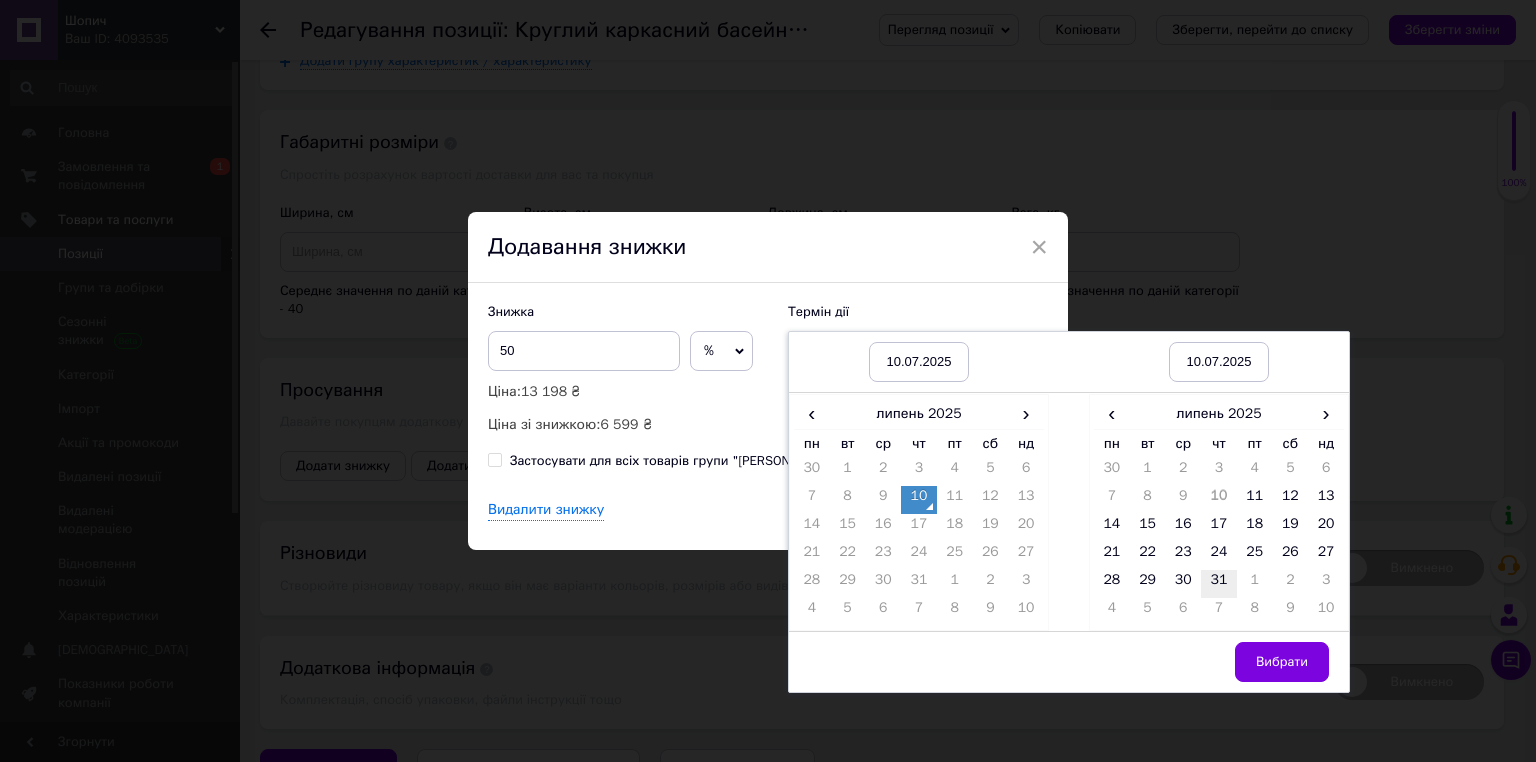 click on "31" at bounding box center [1219, 584] 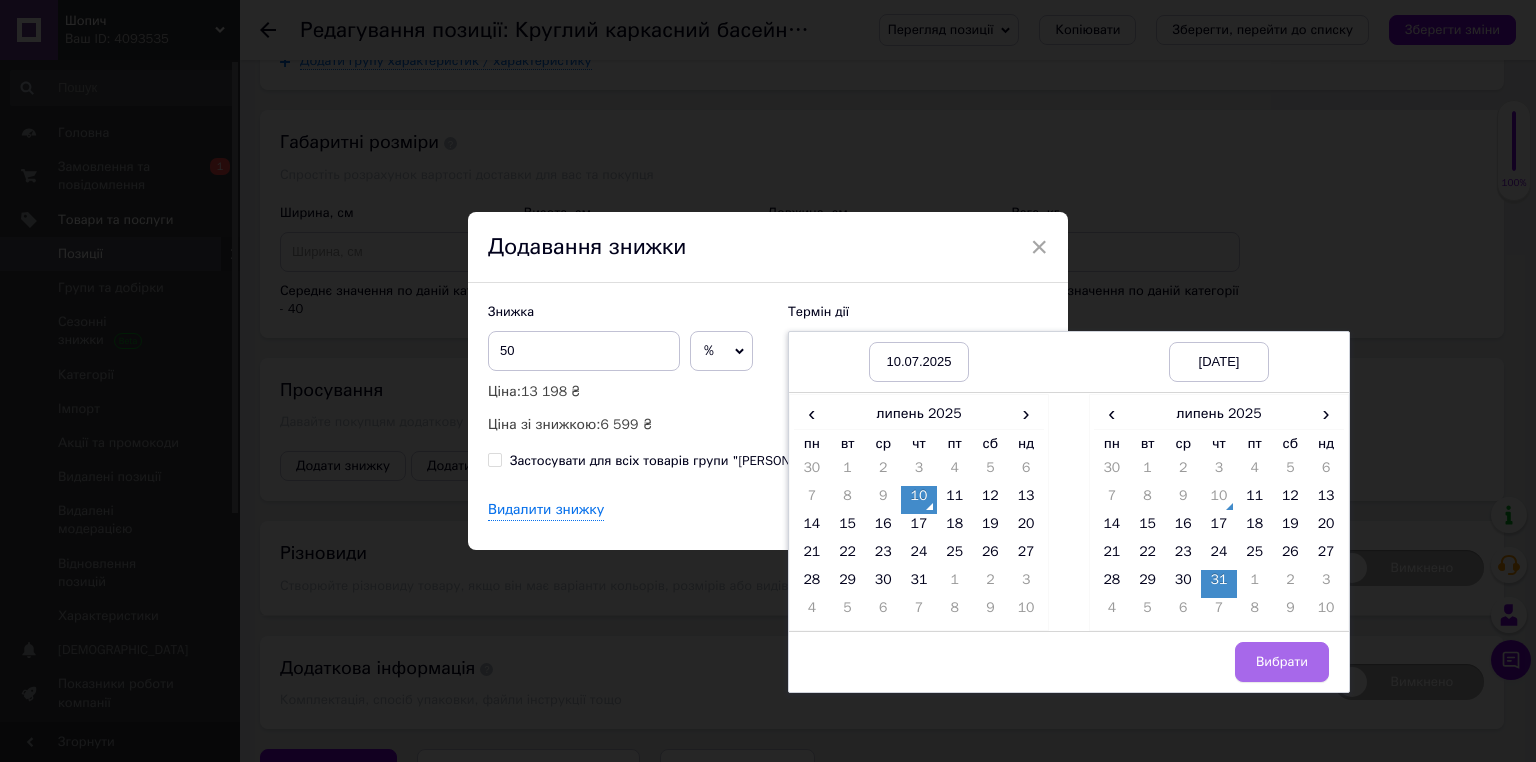 click on "Вибрати" at bounding box center (1282, 662) 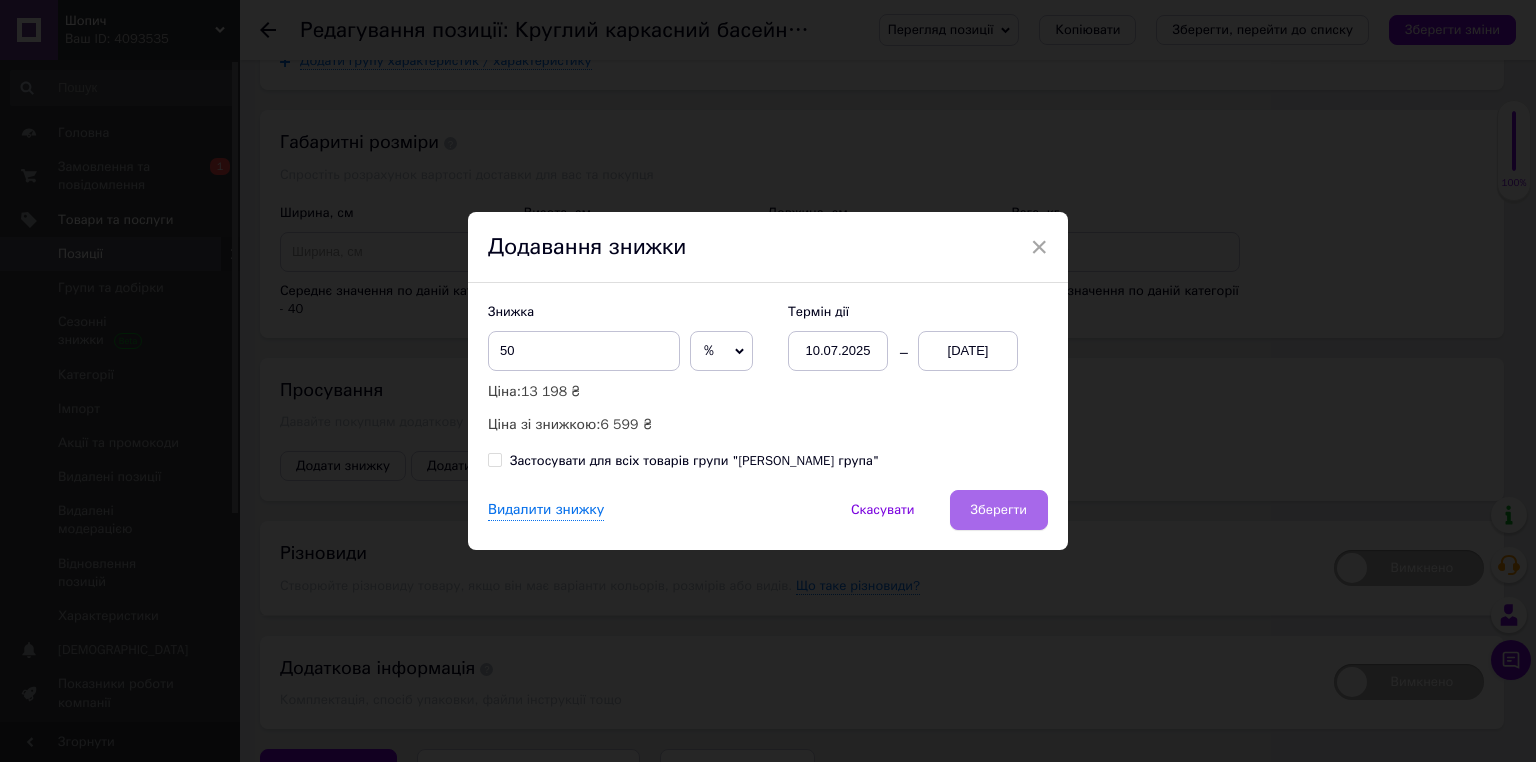 click on "Зберегти" at bounding box center [999, 510] 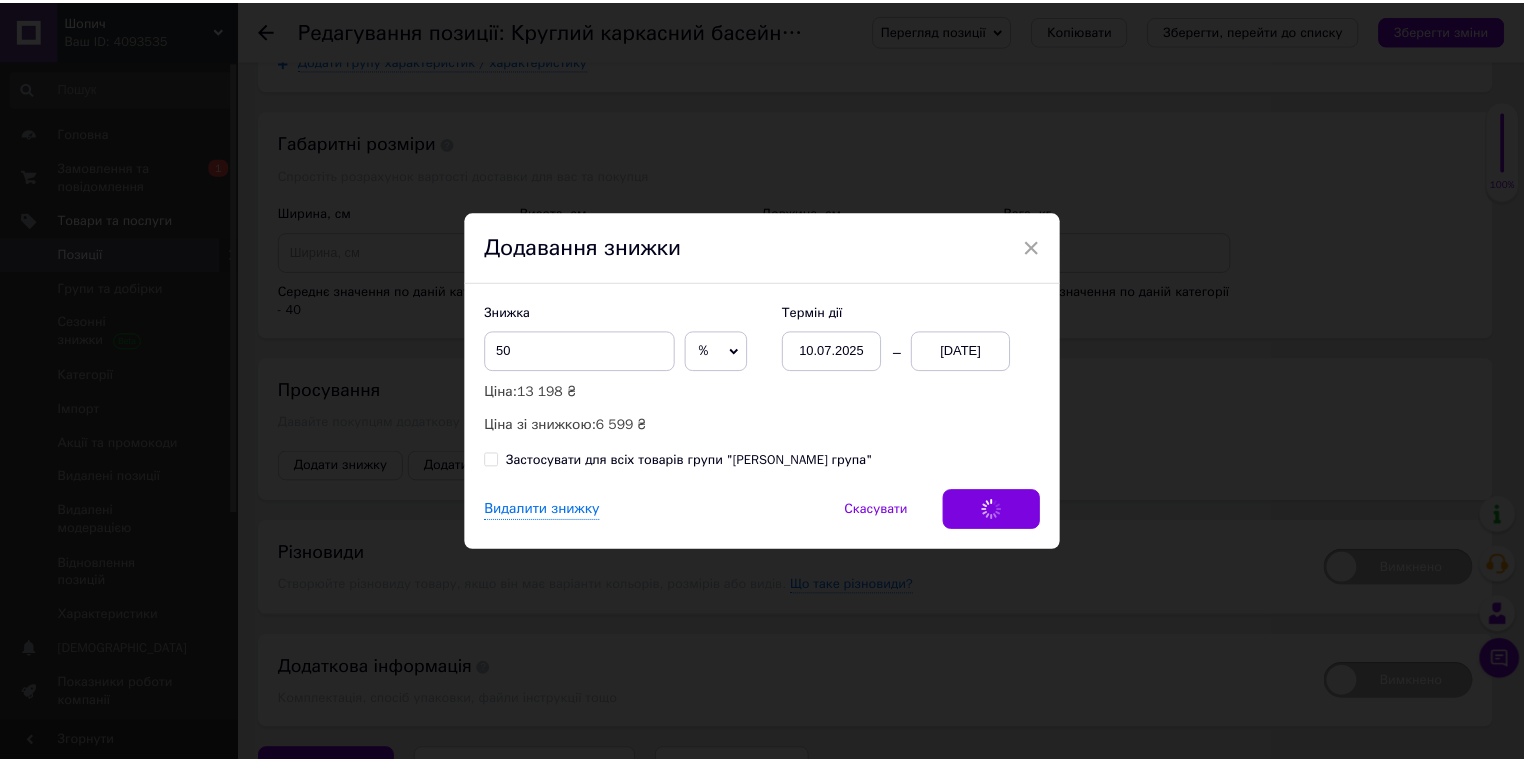 scroll, scrollTop: 2698, scrollLeft: 0, axis: vertical 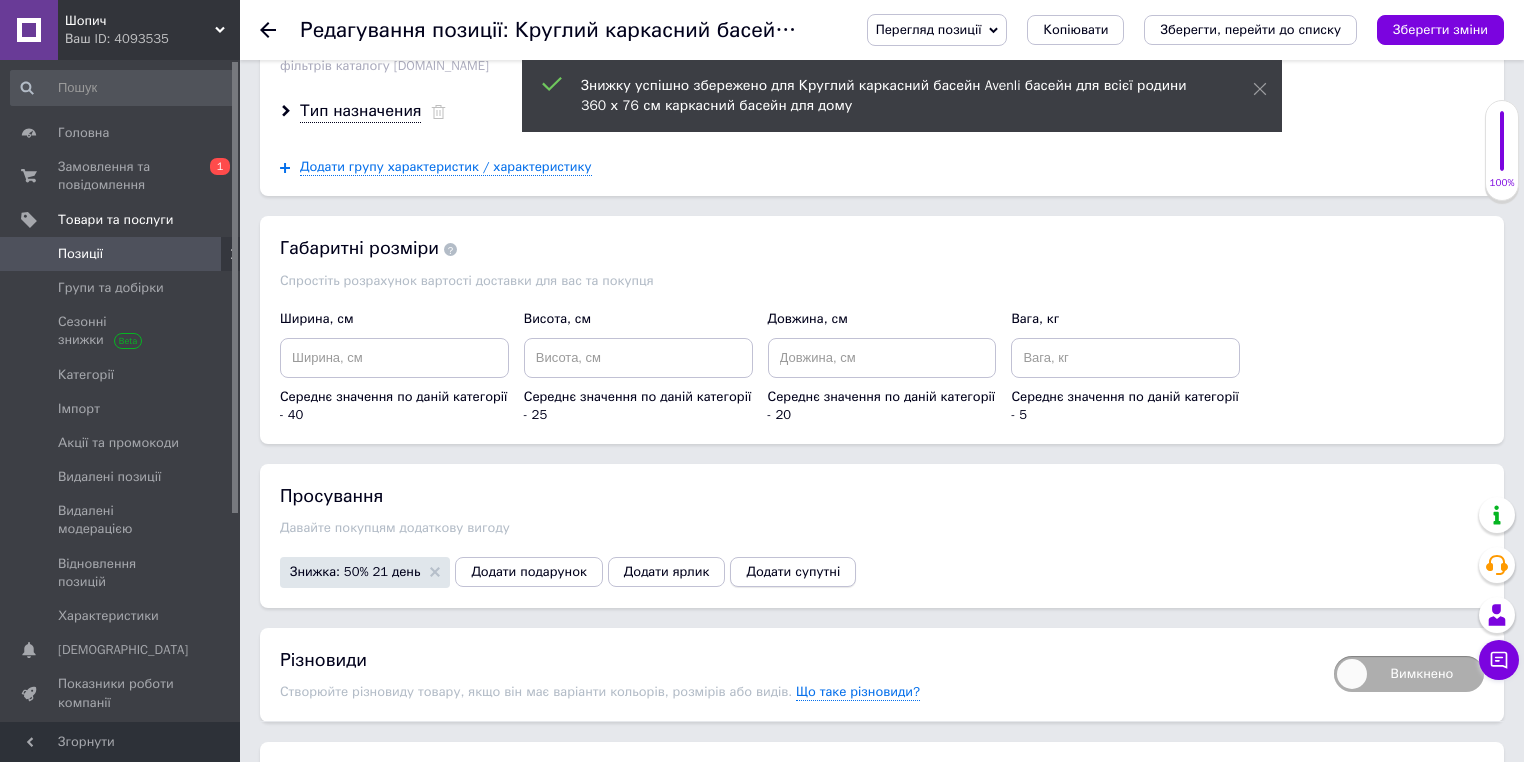 click on "Додати супутні" at bounding box center [793, 572] 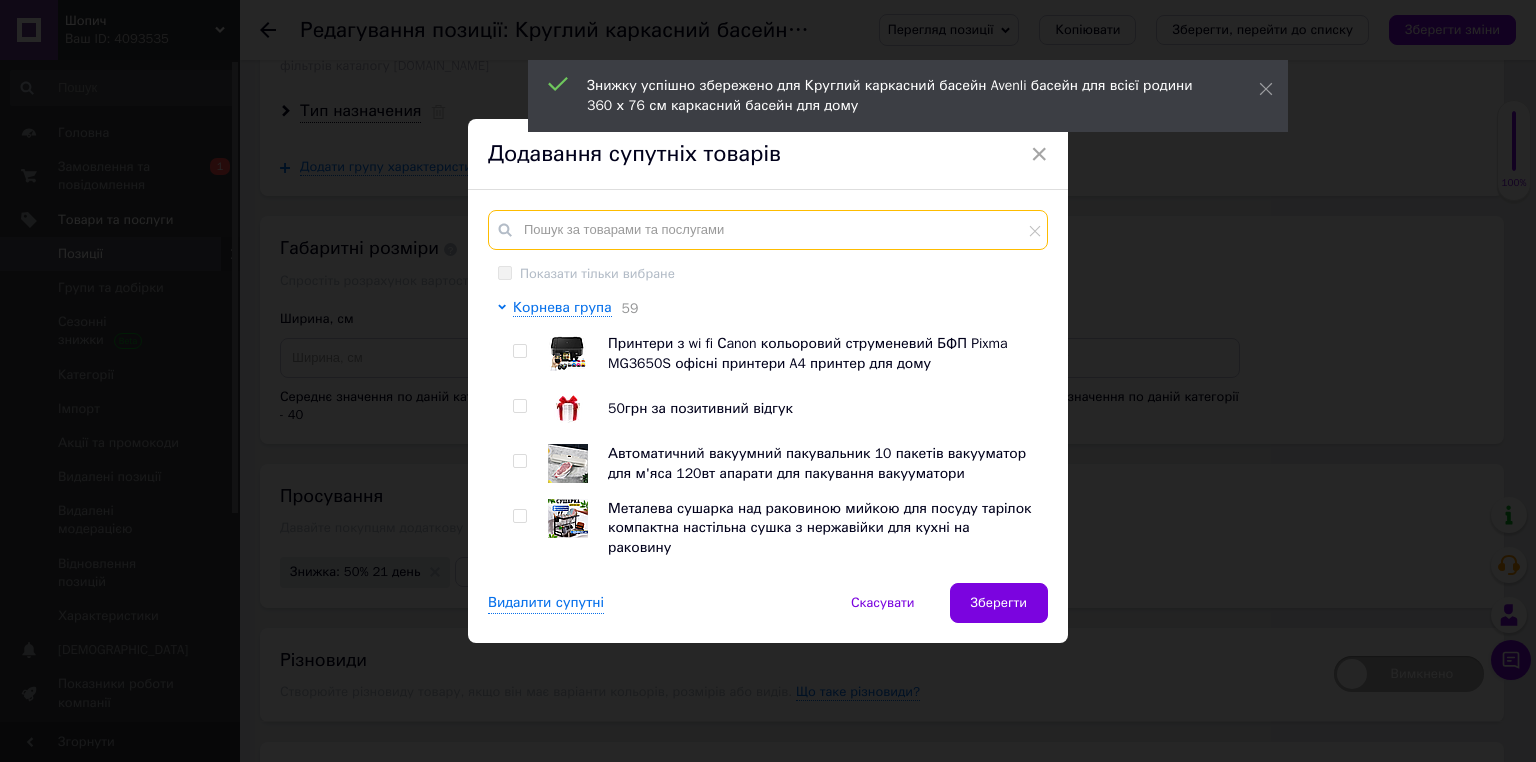 click at bounding box center [768, 230] 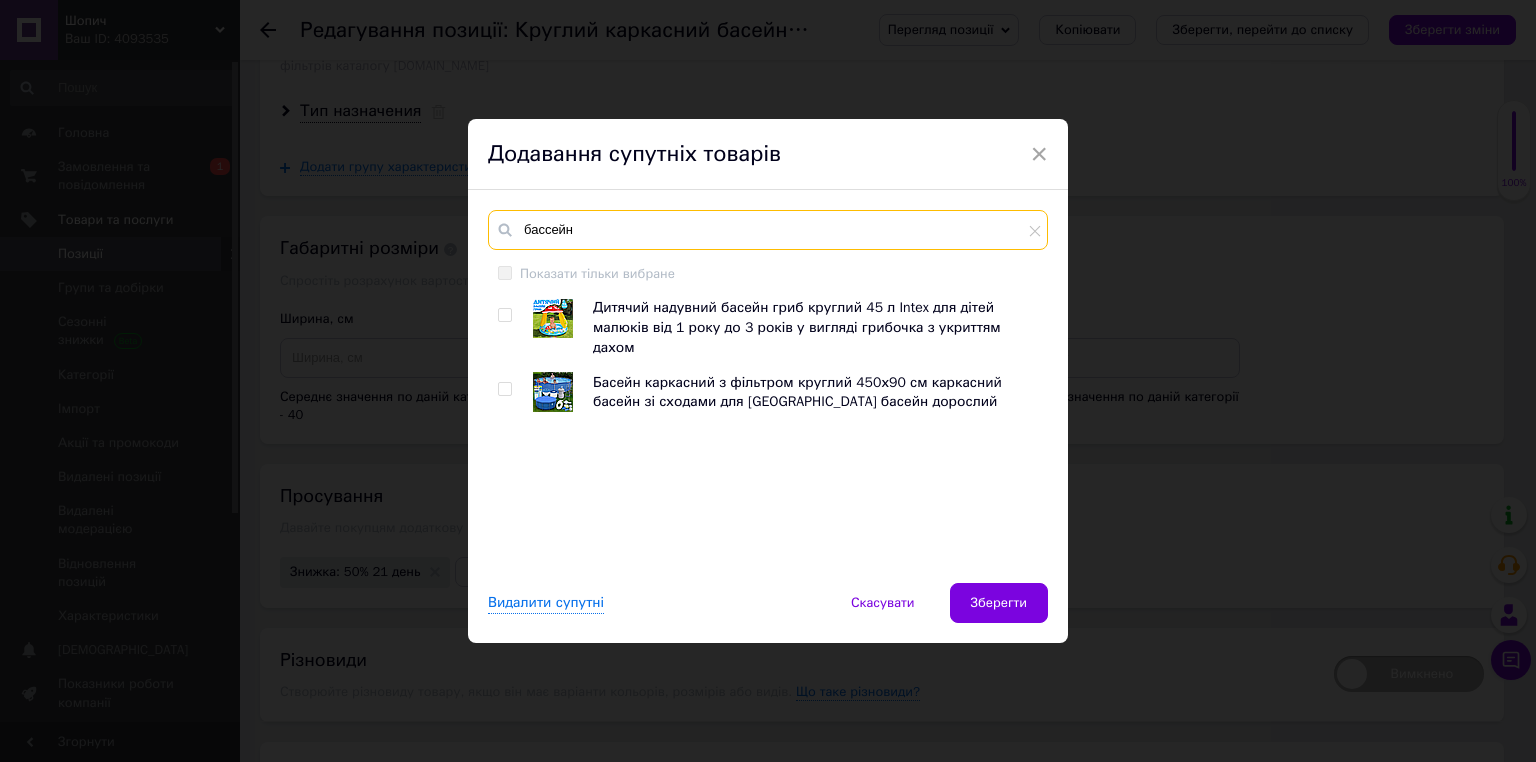 type on "бассейн" 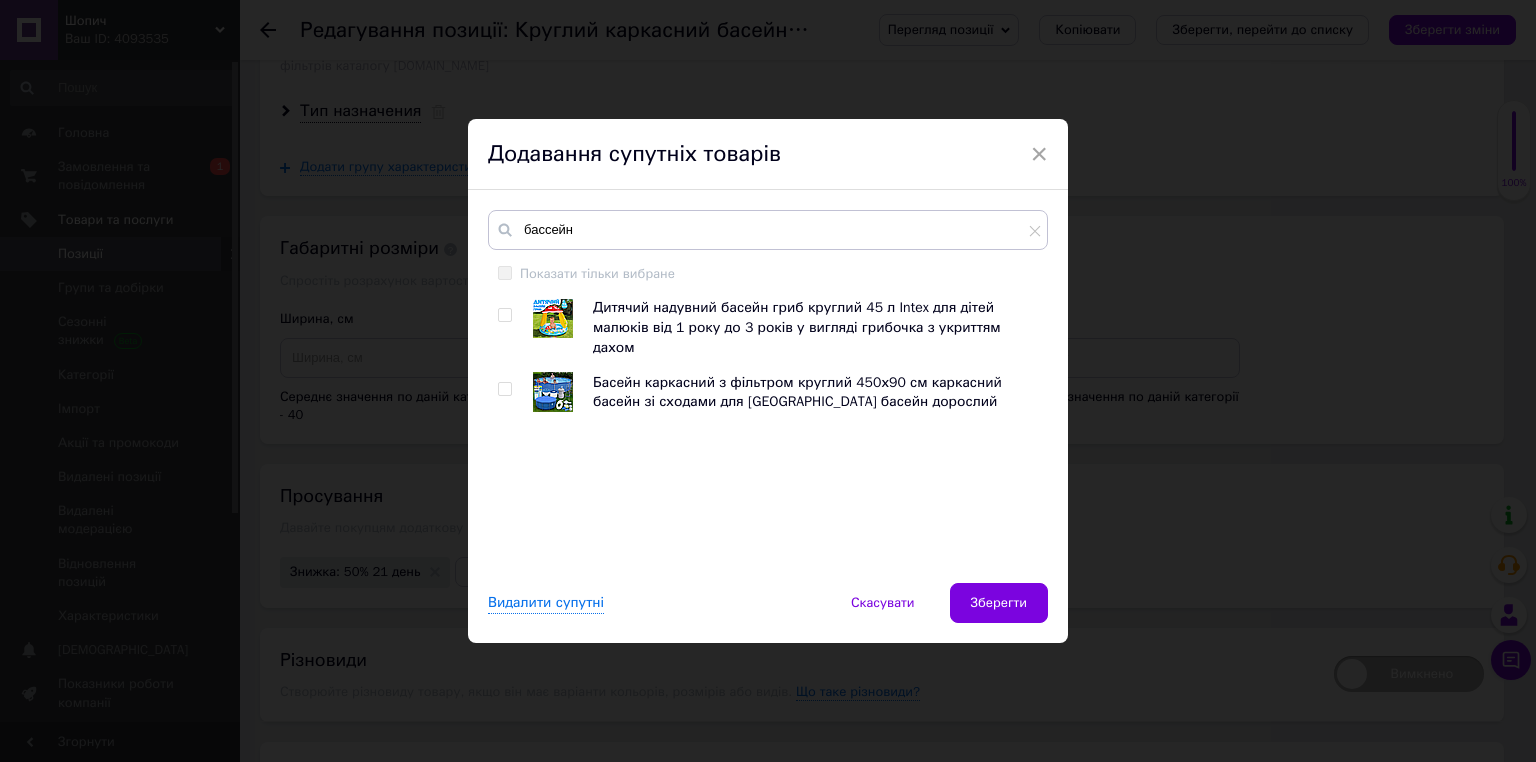 click at bounding box center (504, 315) 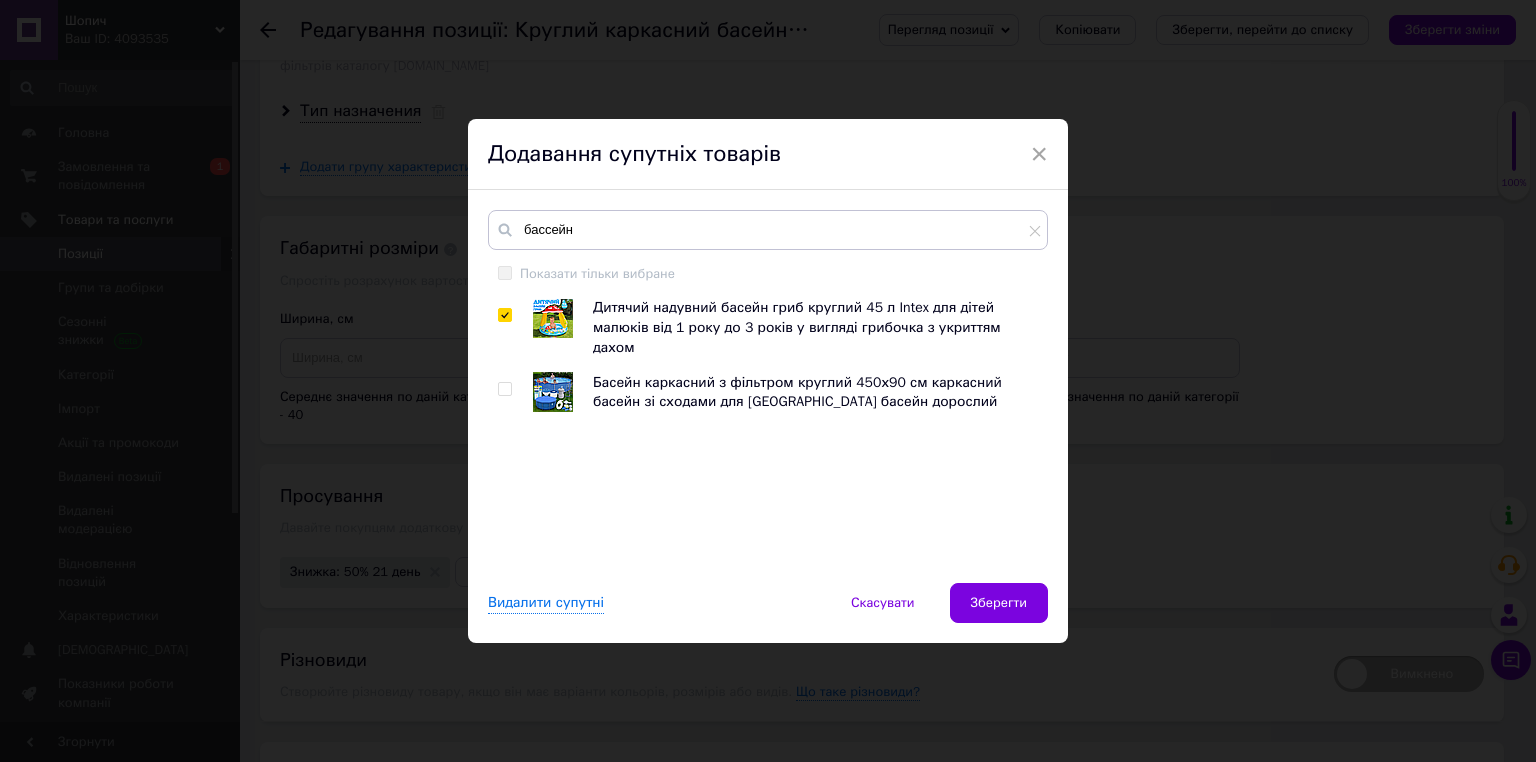 checkbox on "true" 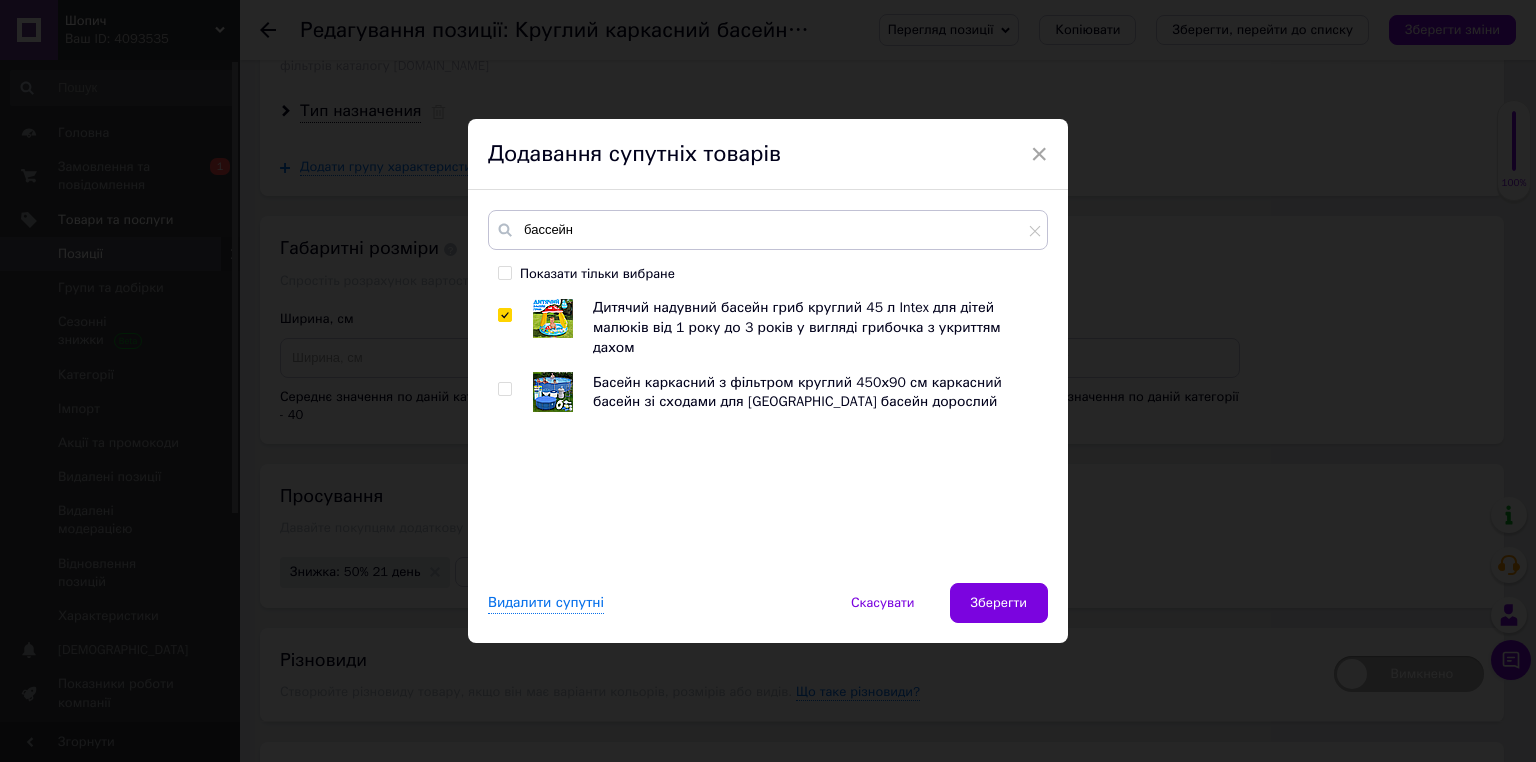 click at bounding box center (504, 389) 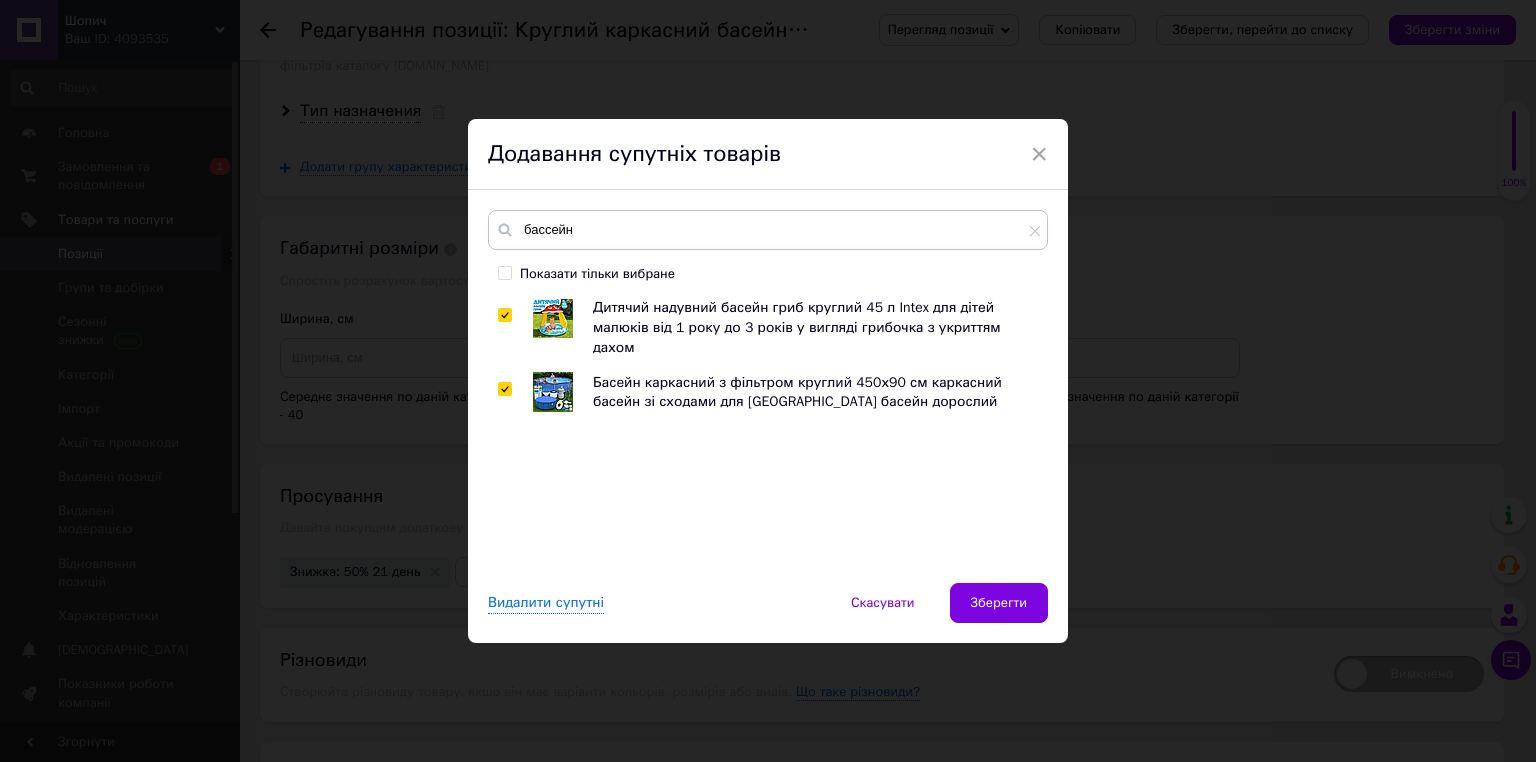 checkbox on "true" 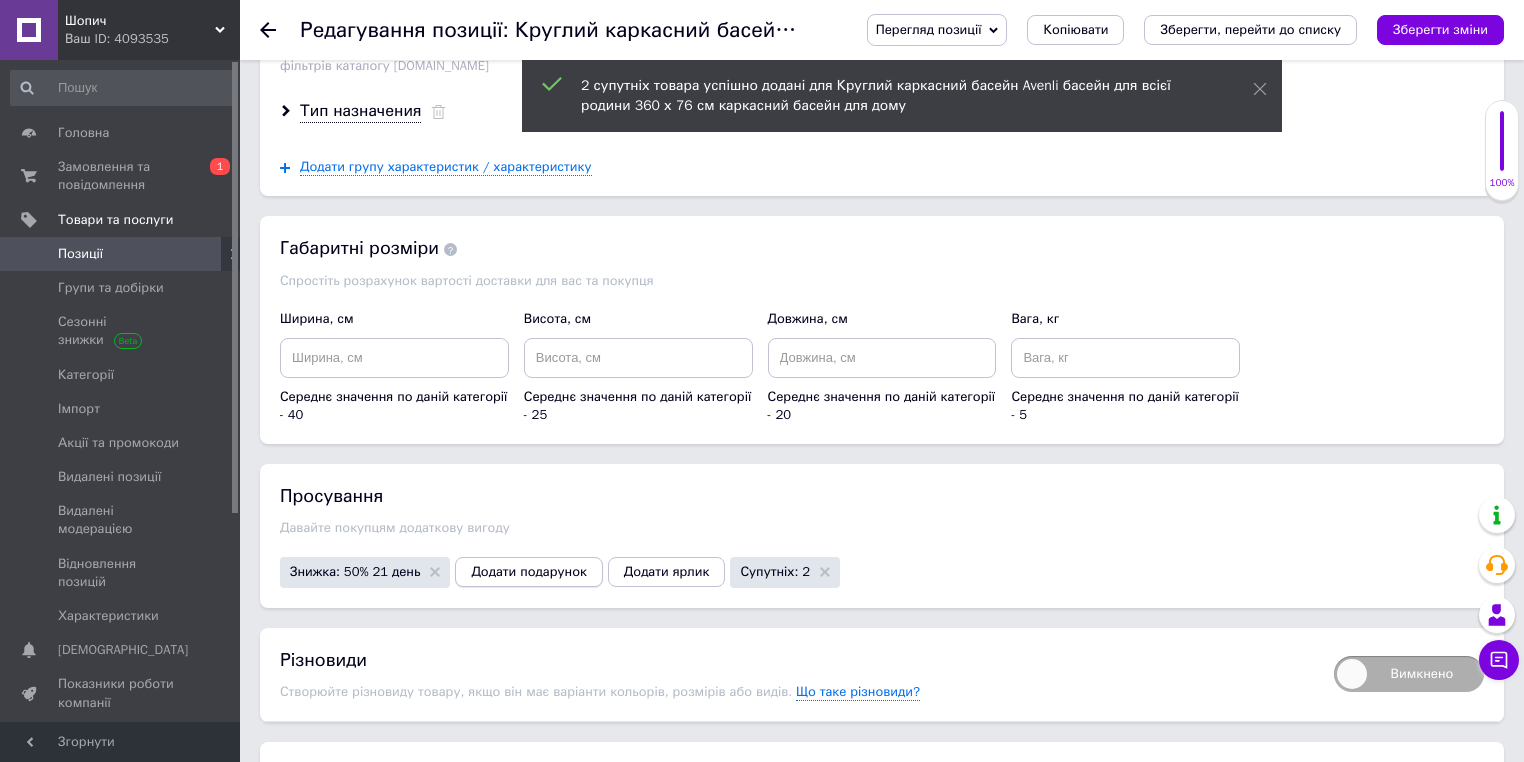 click on "Просування Давайте покупцям додаткову вигоду Знижка: 50% 21 день Додати подарунок Додати ярлик Супутніх: 2" at bounding box center (882, 535) 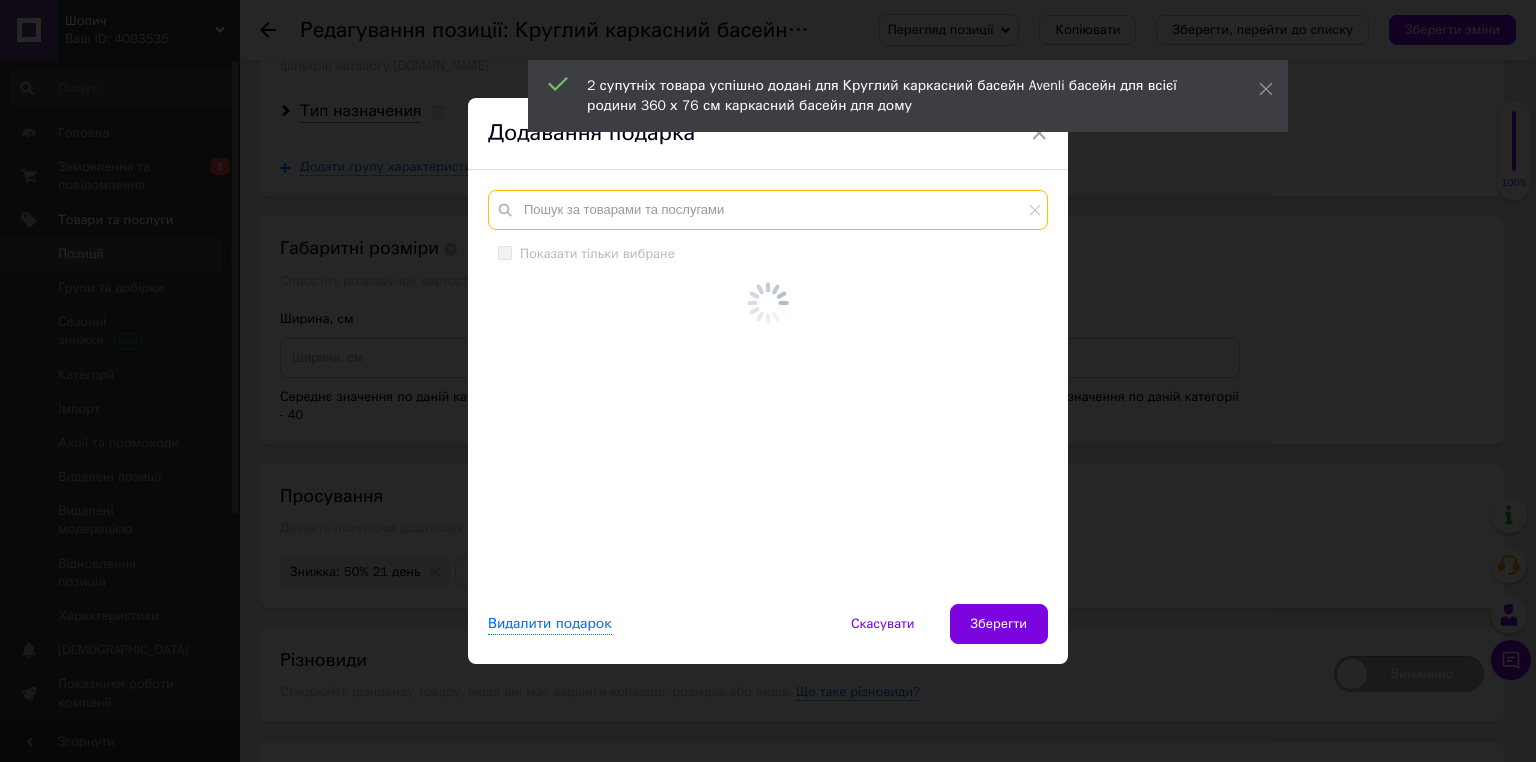 click at bounding box center [768, 210] 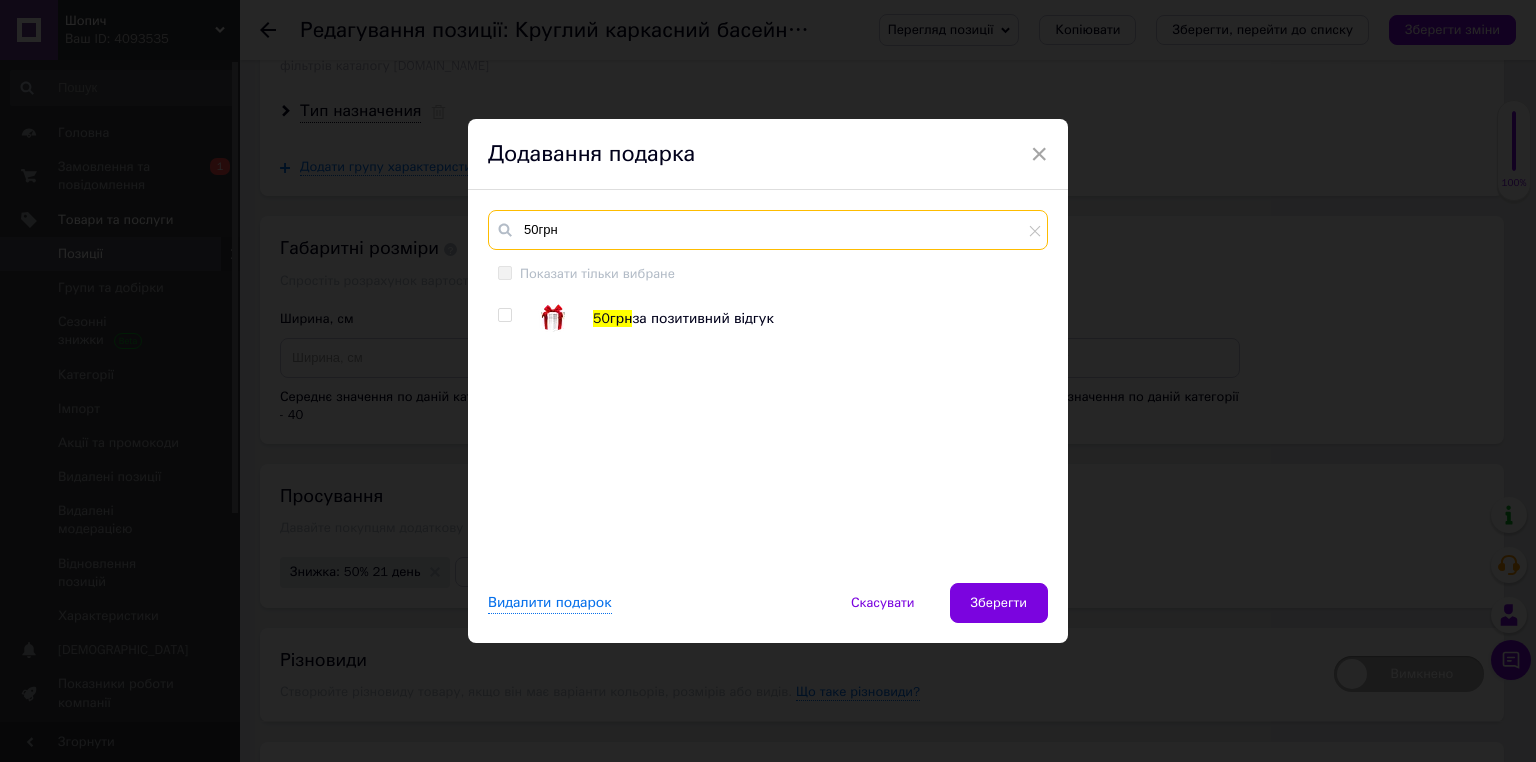 type on "50грн" 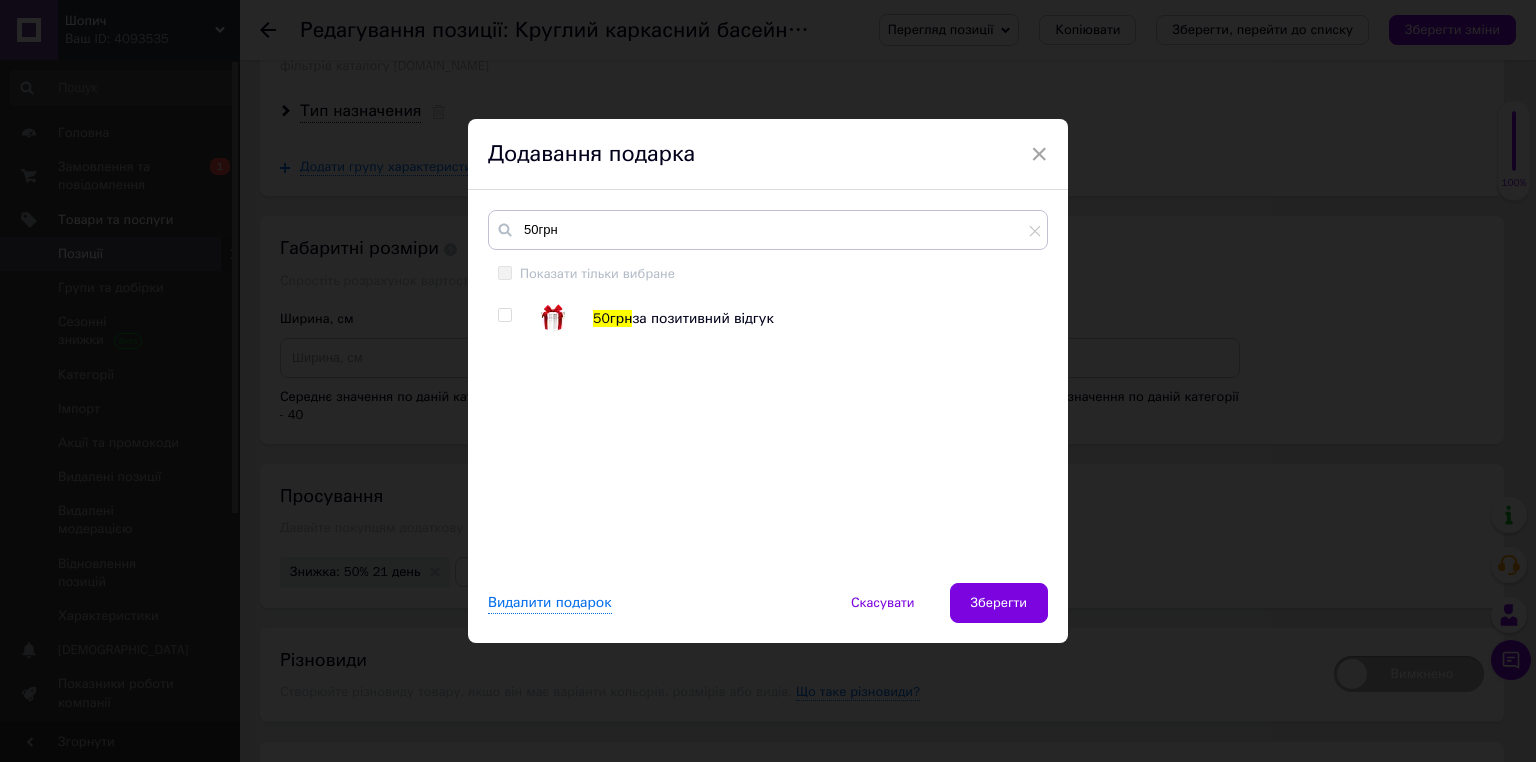 click at bounding box center [504, 315] 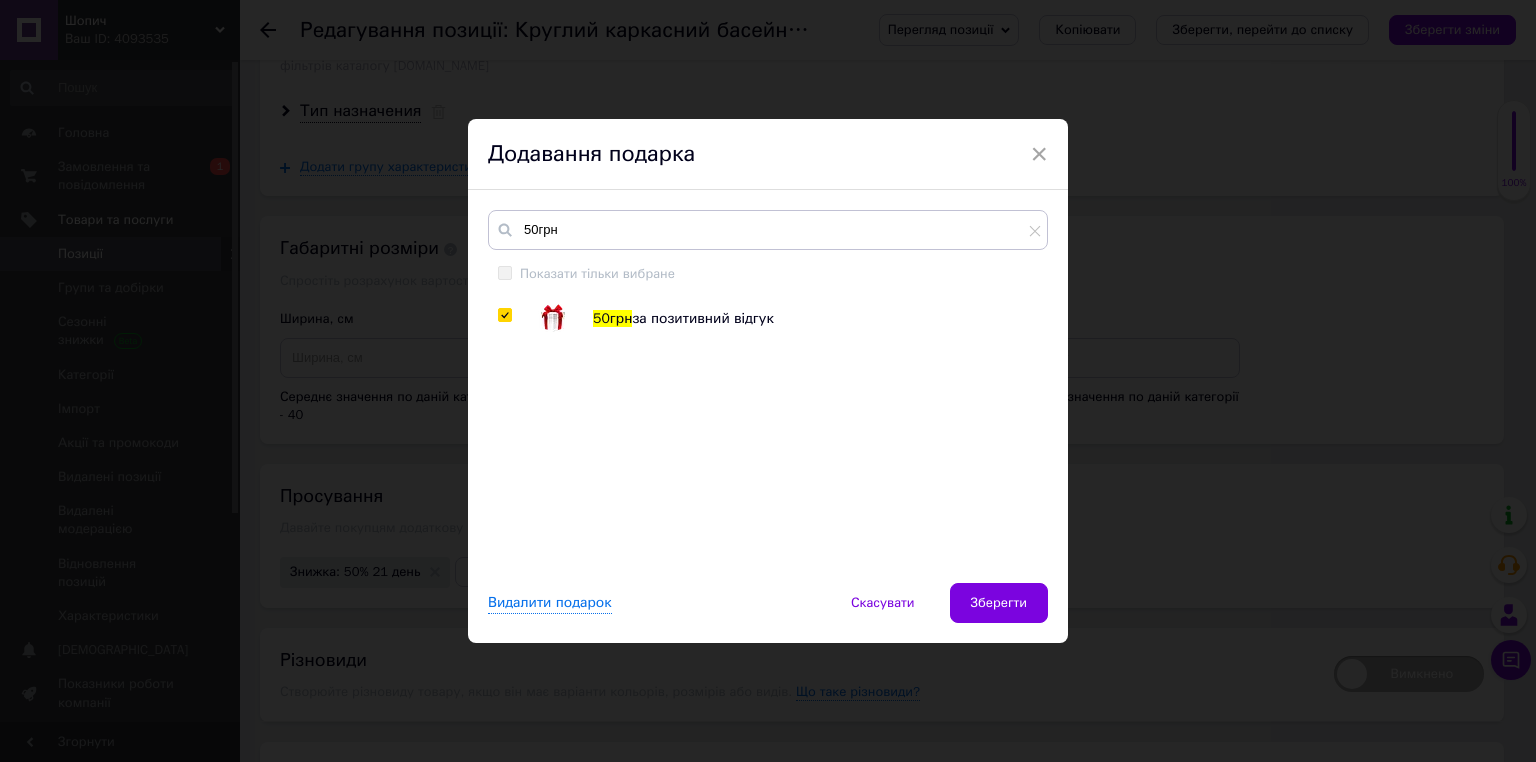 checkbox on "true" 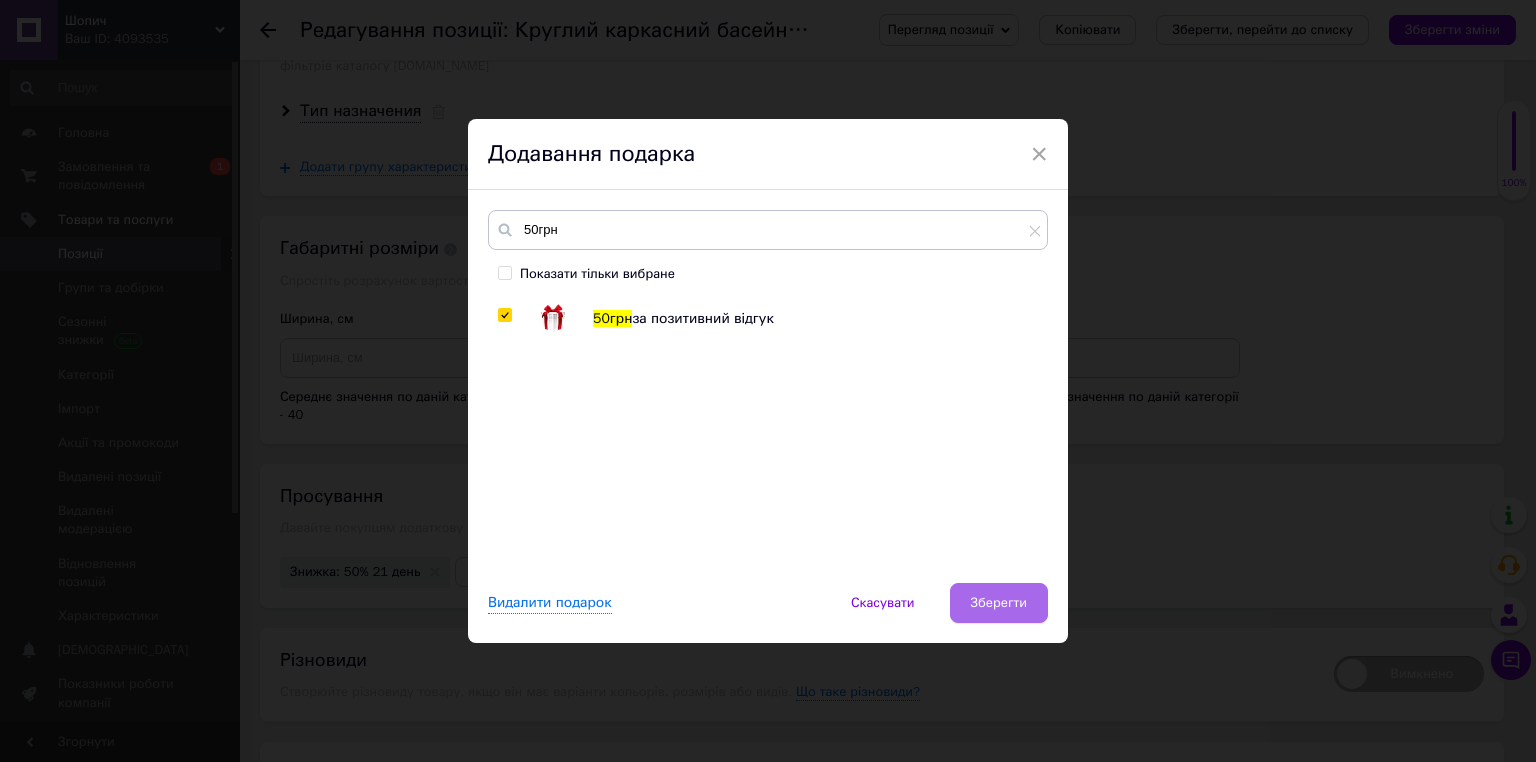 click on "Зберегти" at bounding box center (999, 603) 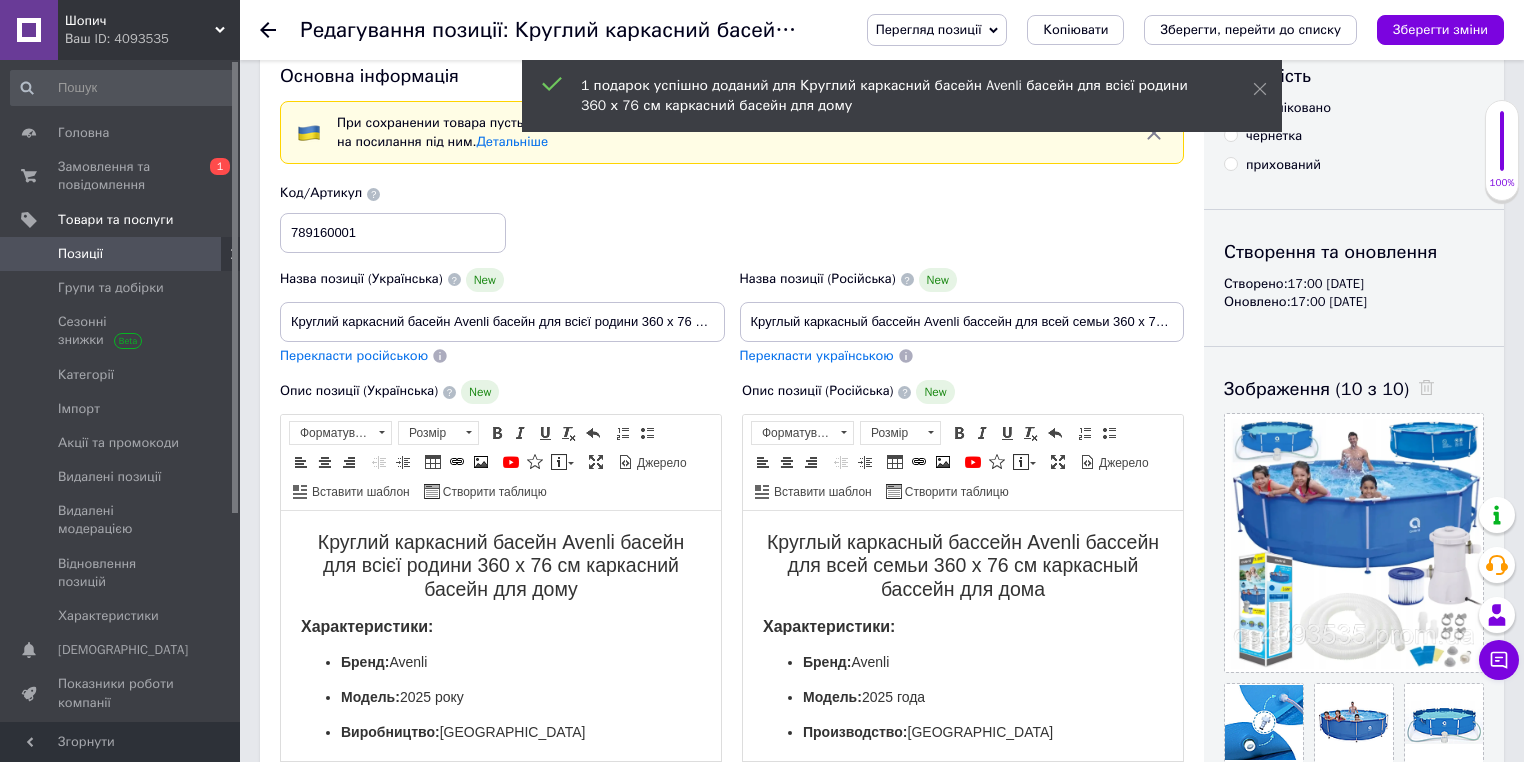 scroll, scrollTop: 43, scrollLeft: 0, axis: vertical 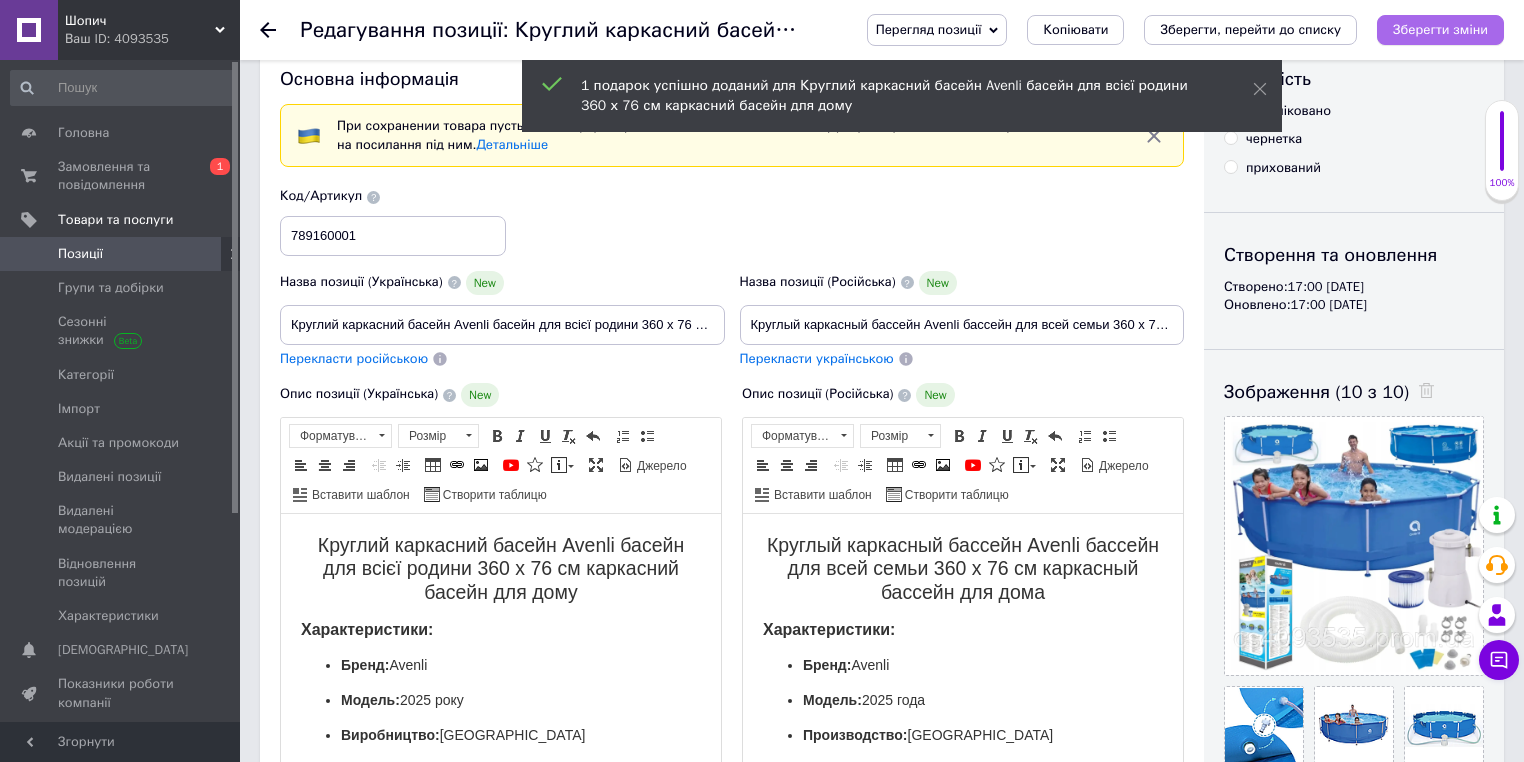 click on "Зберегти зміни" at bounding box center [1440, 30] 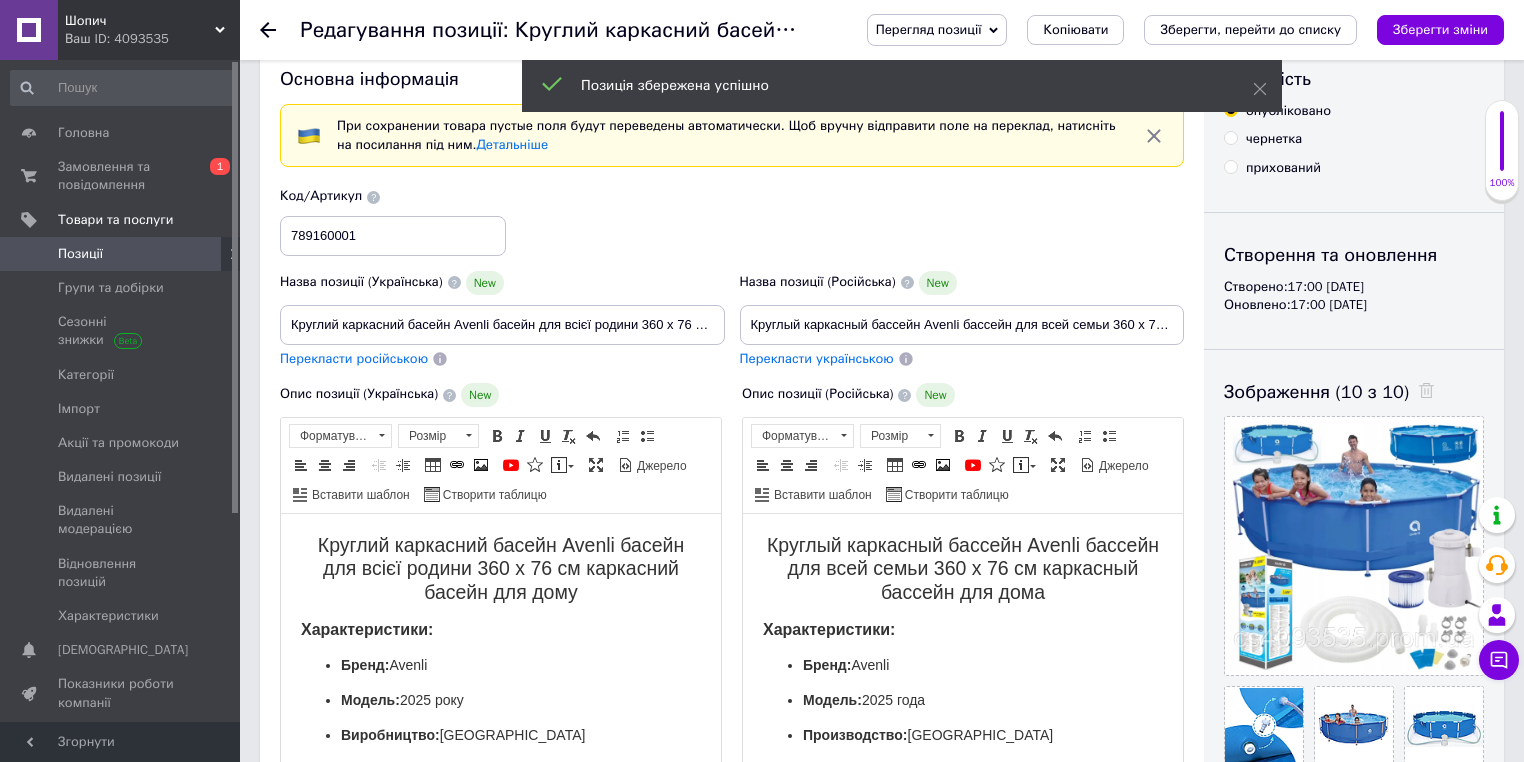 click at bounding box center (212, 254) 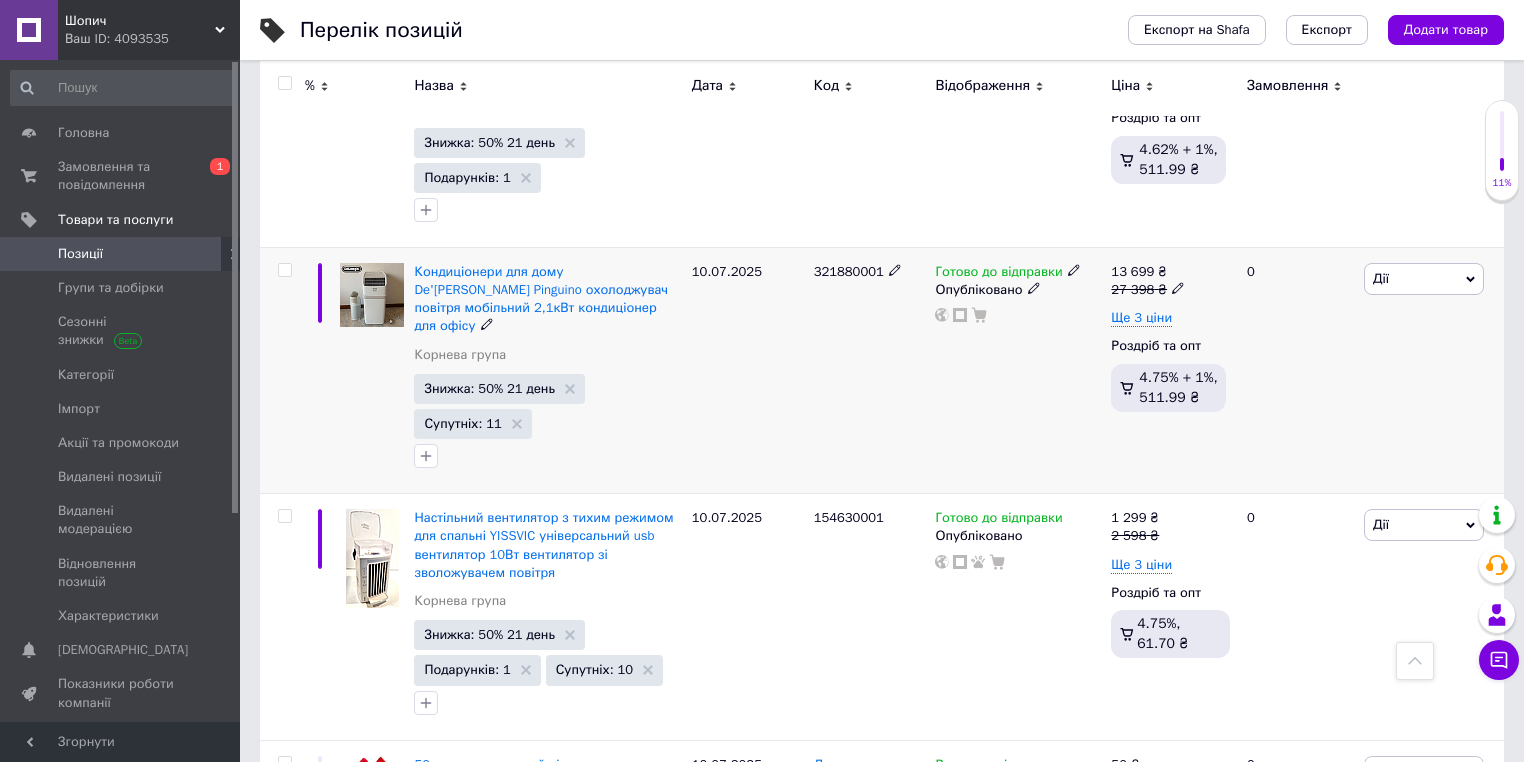 scroll, scrollTop: 880, scrollLeft: 0, axis: vertical 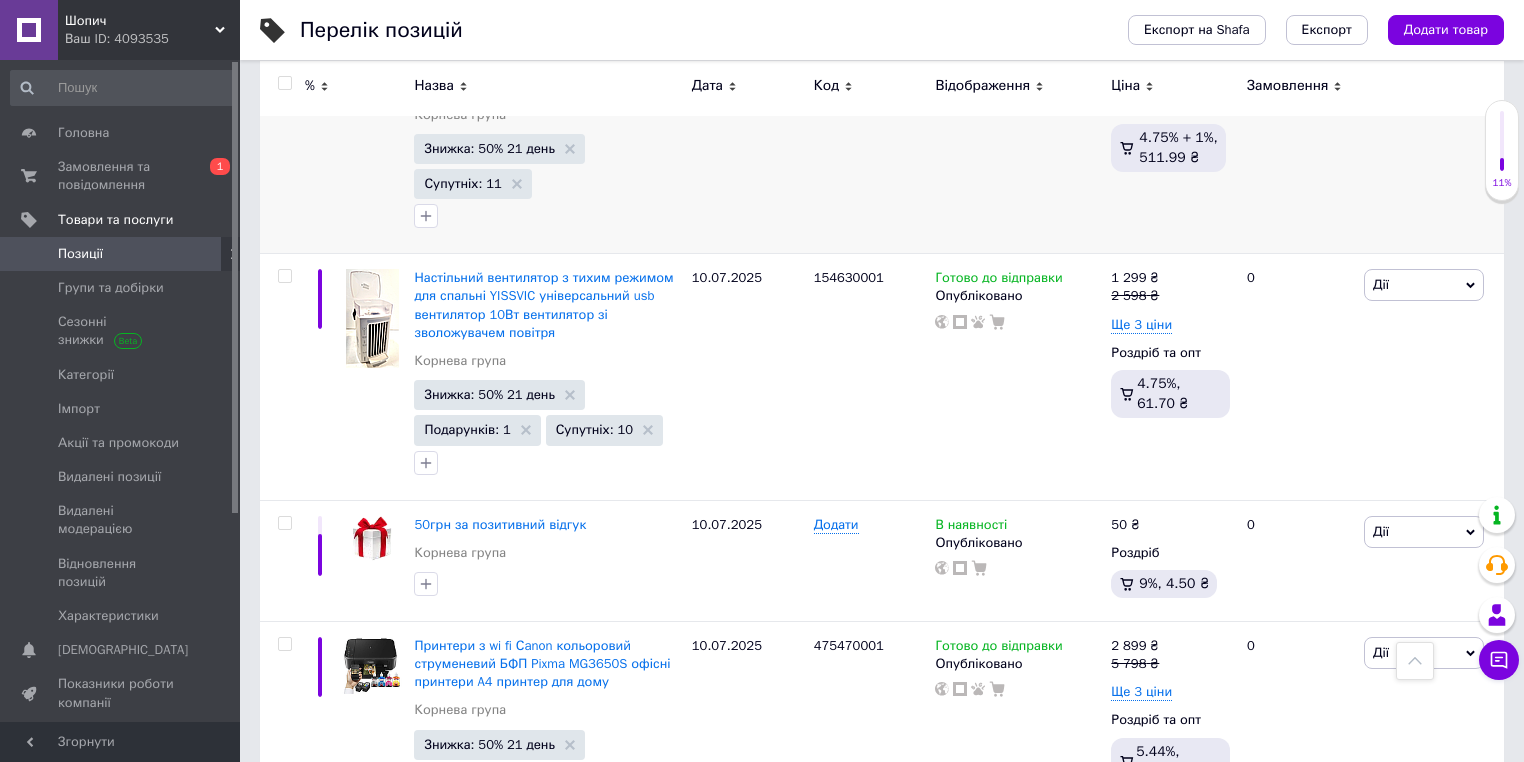 click at bounding box center [426, 216] 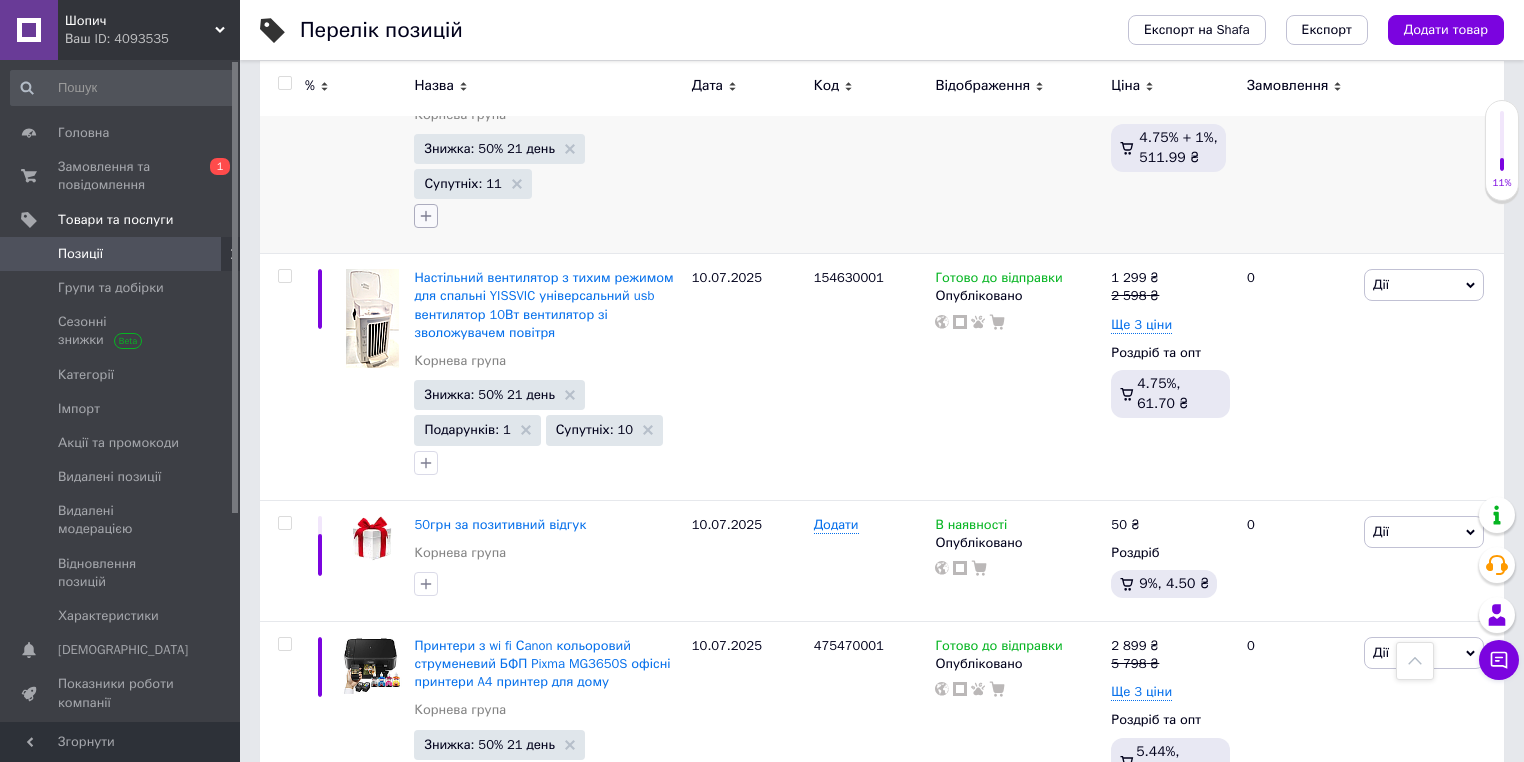 click 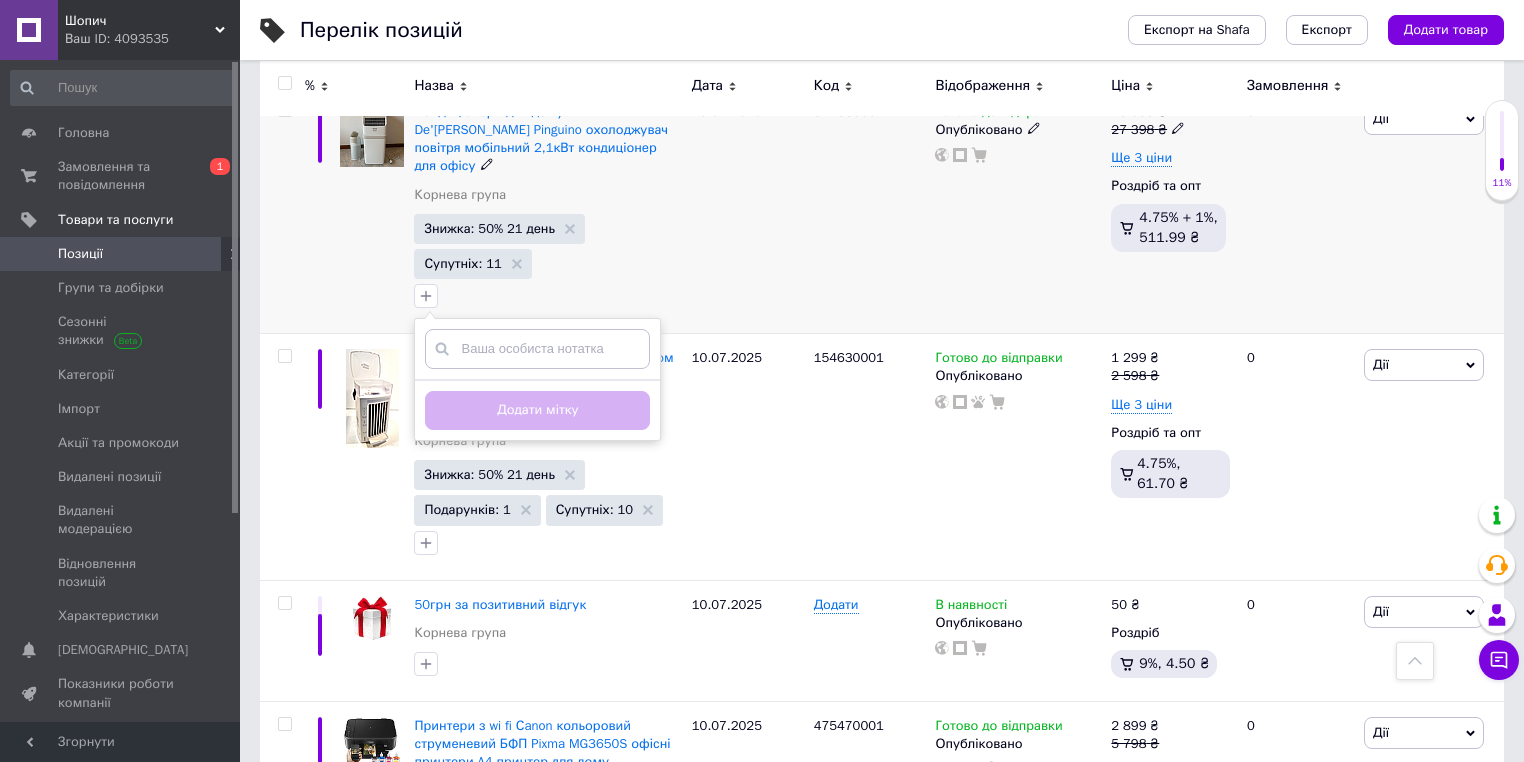 click on "10.07.2025" at bounding box center (748, 210) 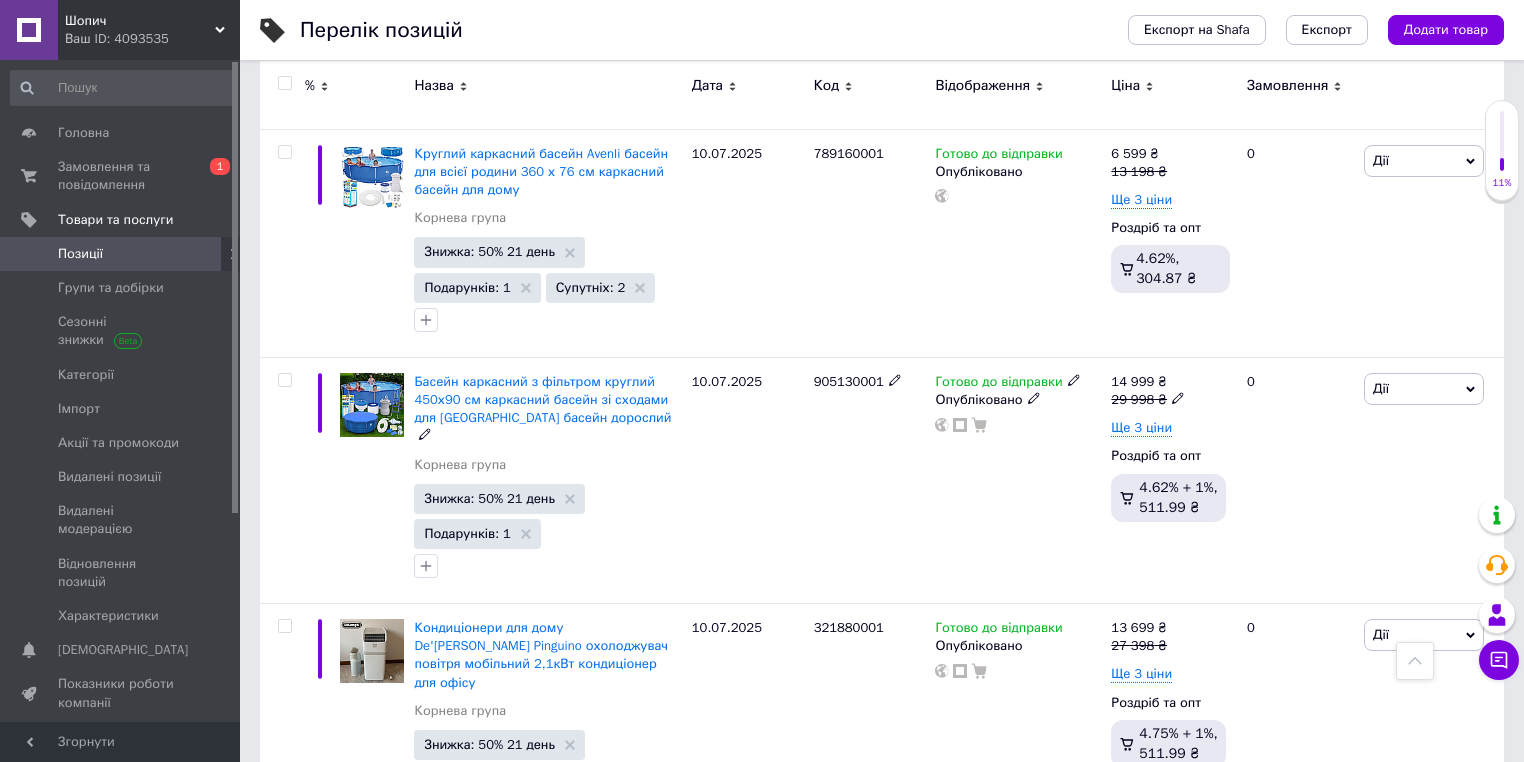 scroll, scrollTop: 160, scrollLeft: 0, axis: vertical 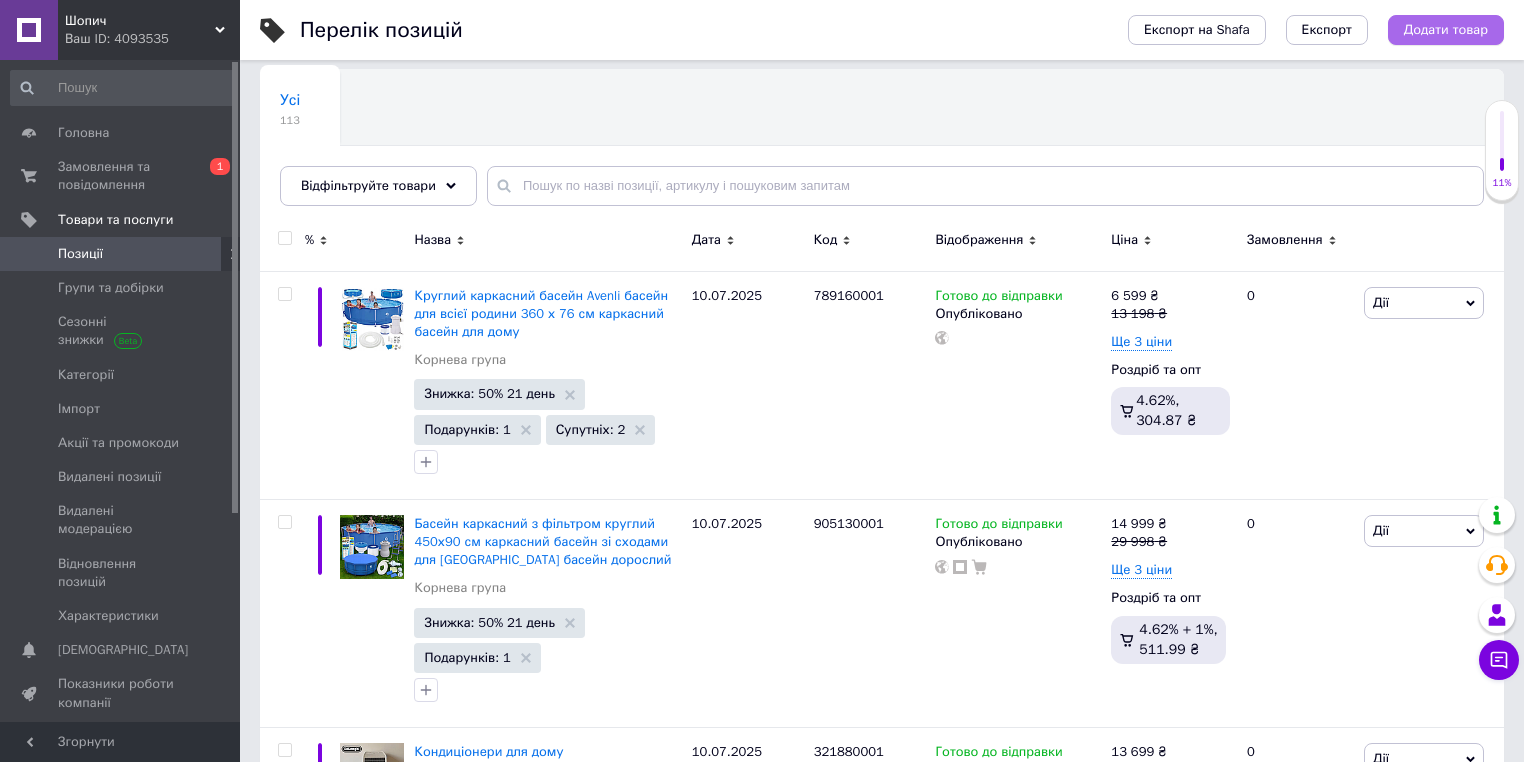 click on "Додати товар" at bounding box center [1446, 30] 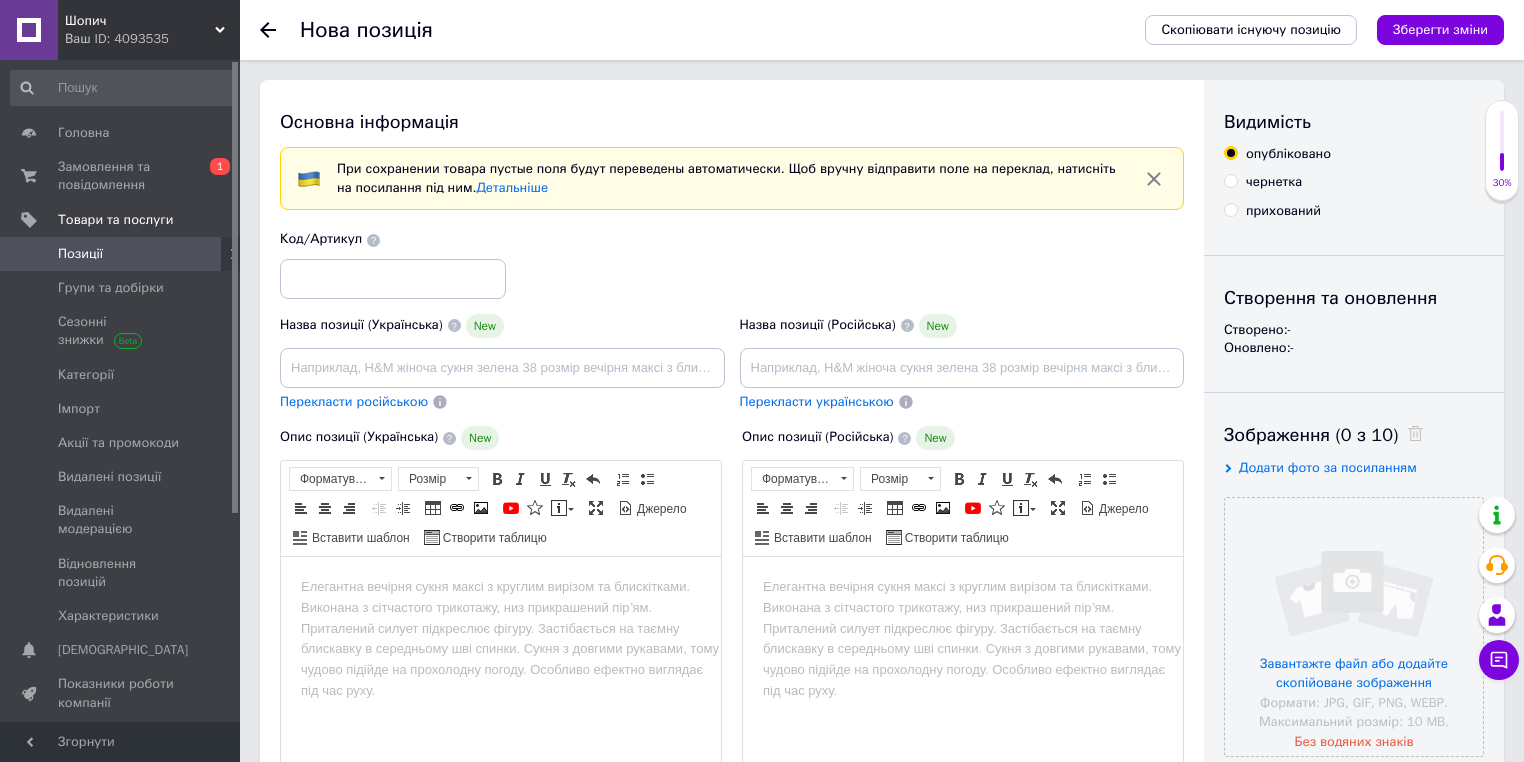 scroll, scrollTop: 0, scrollLeft: 0, axis: both 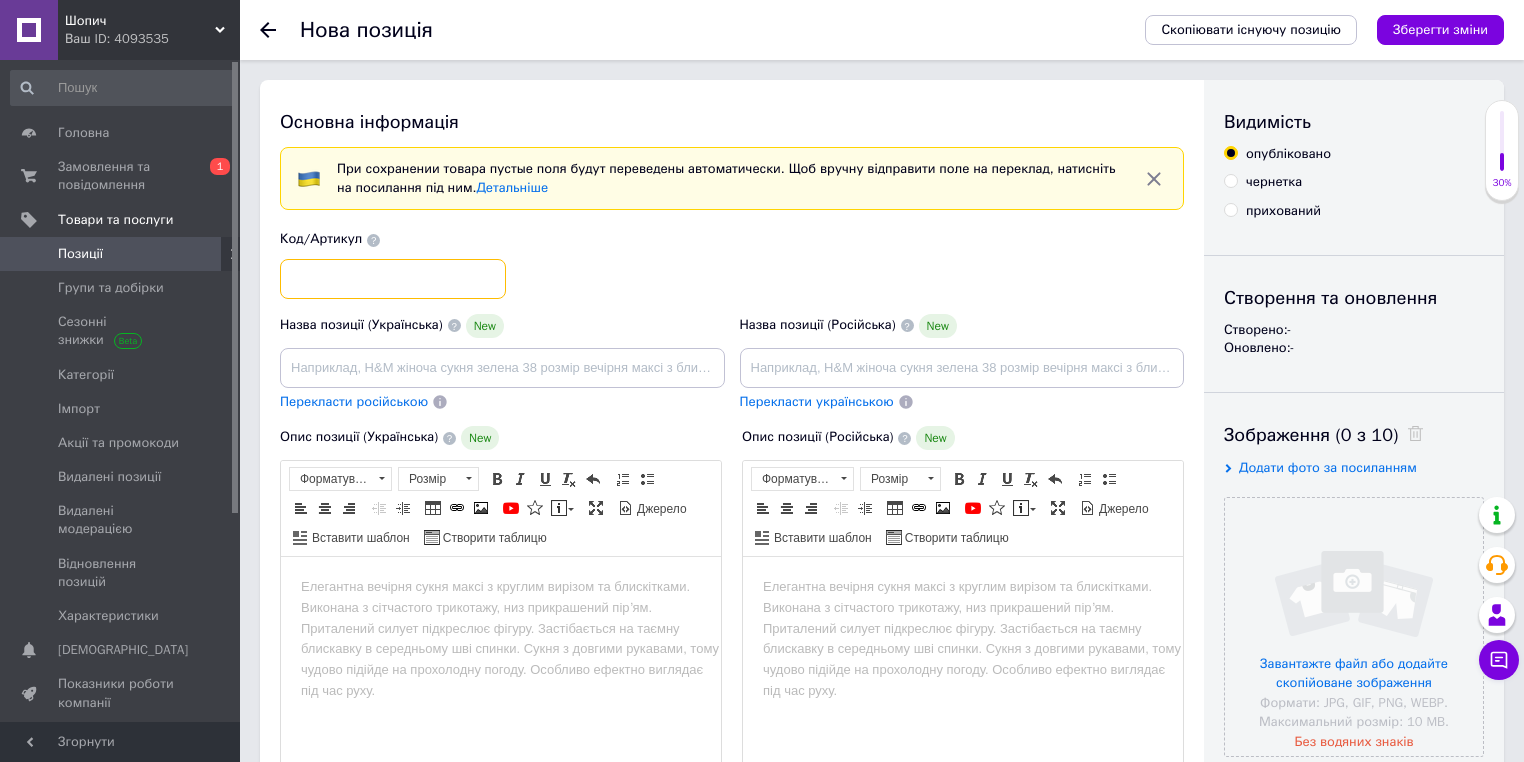 click at bounding box center (393, 279) 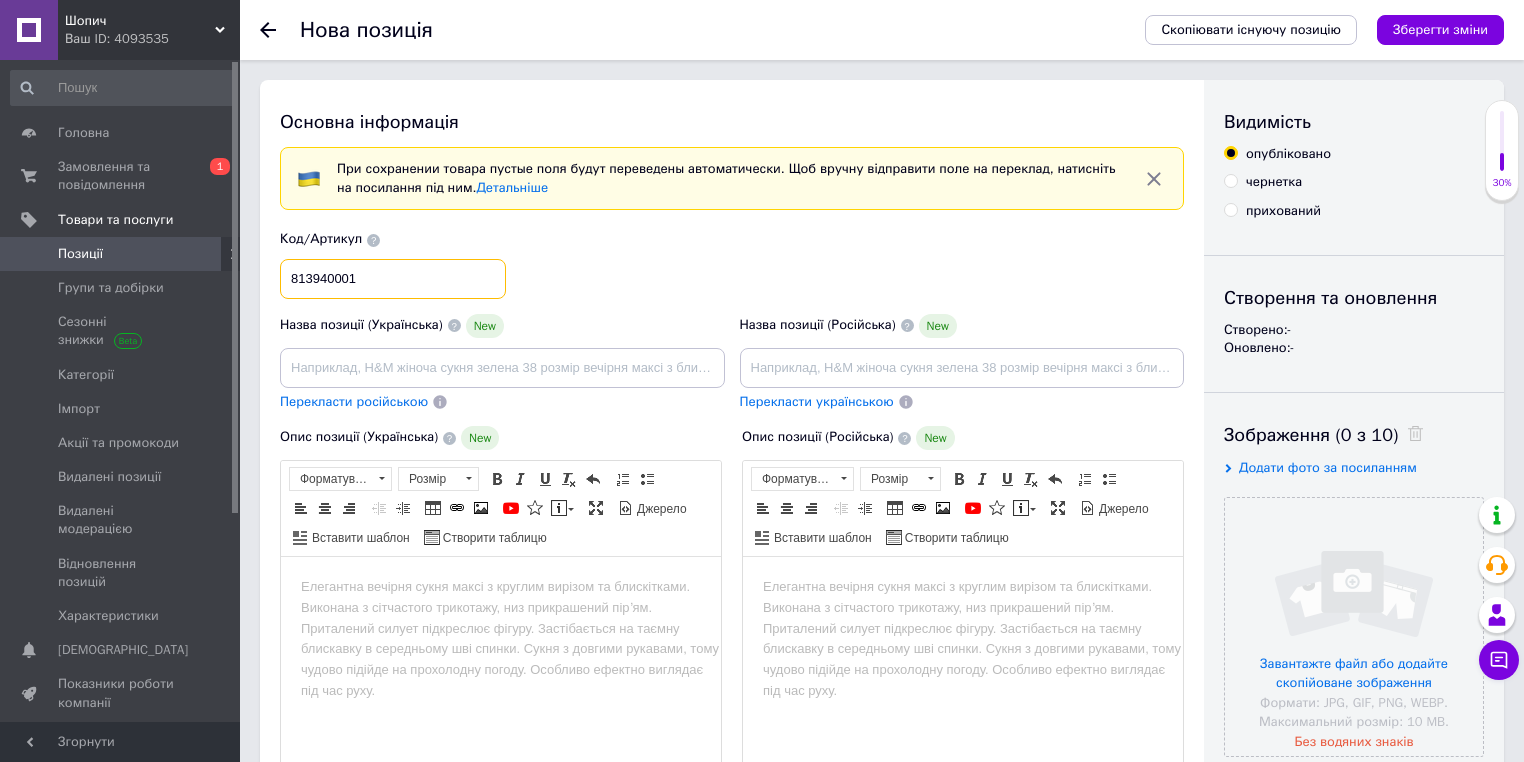 type on "813940001" 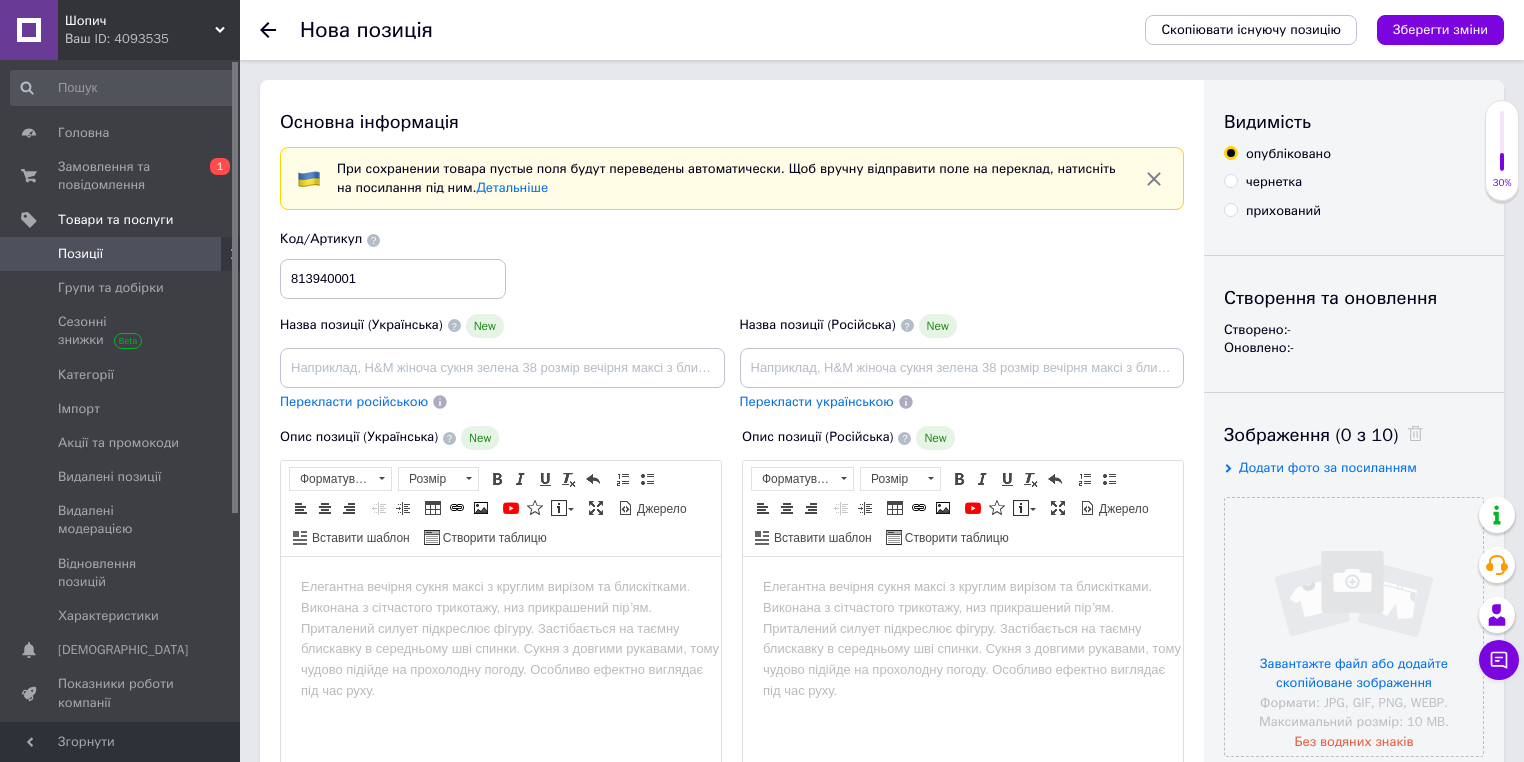 click on "Код/Артикул 813940001" at bounding box center [732, 264] 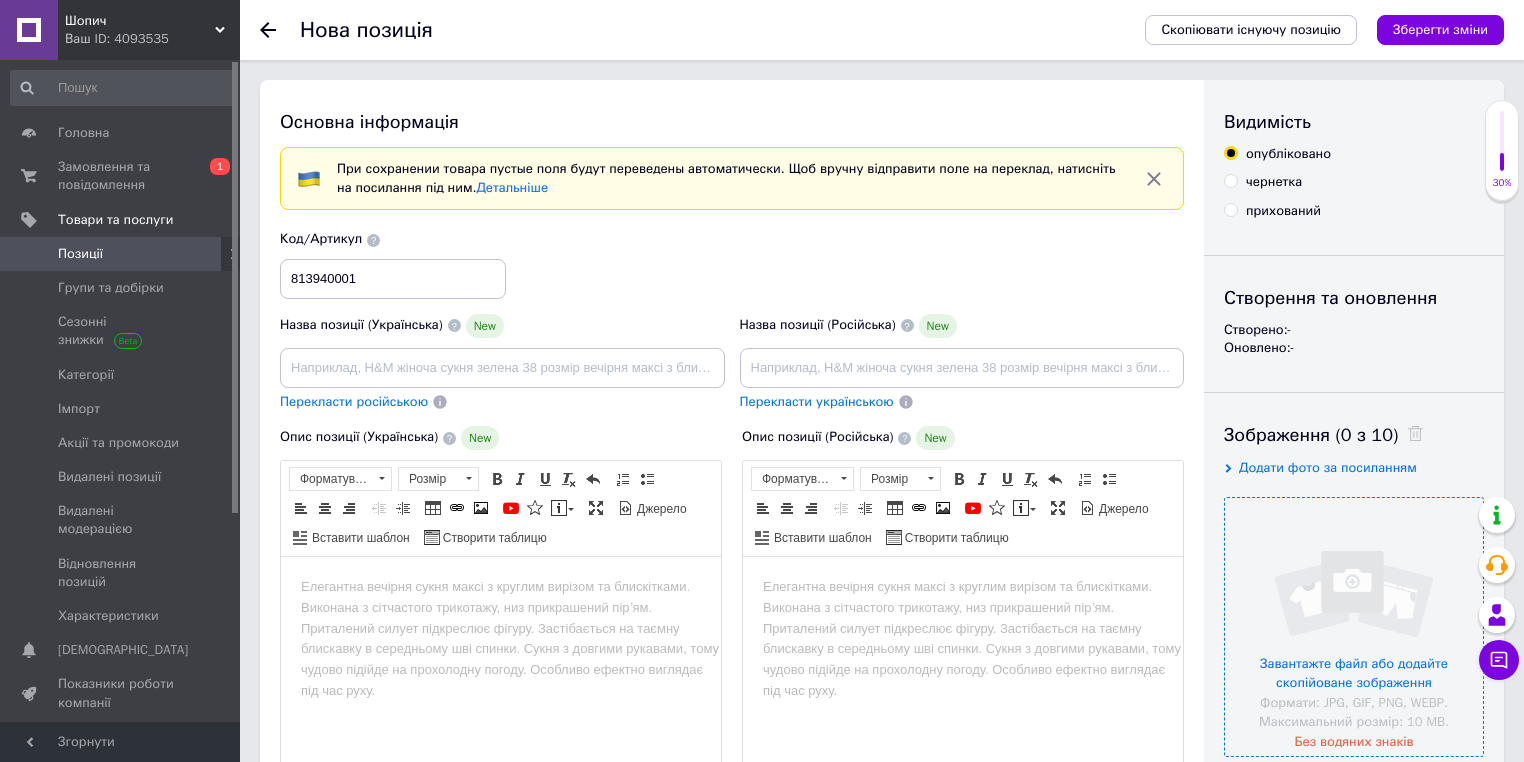 click at bounding box center [1354, 627] 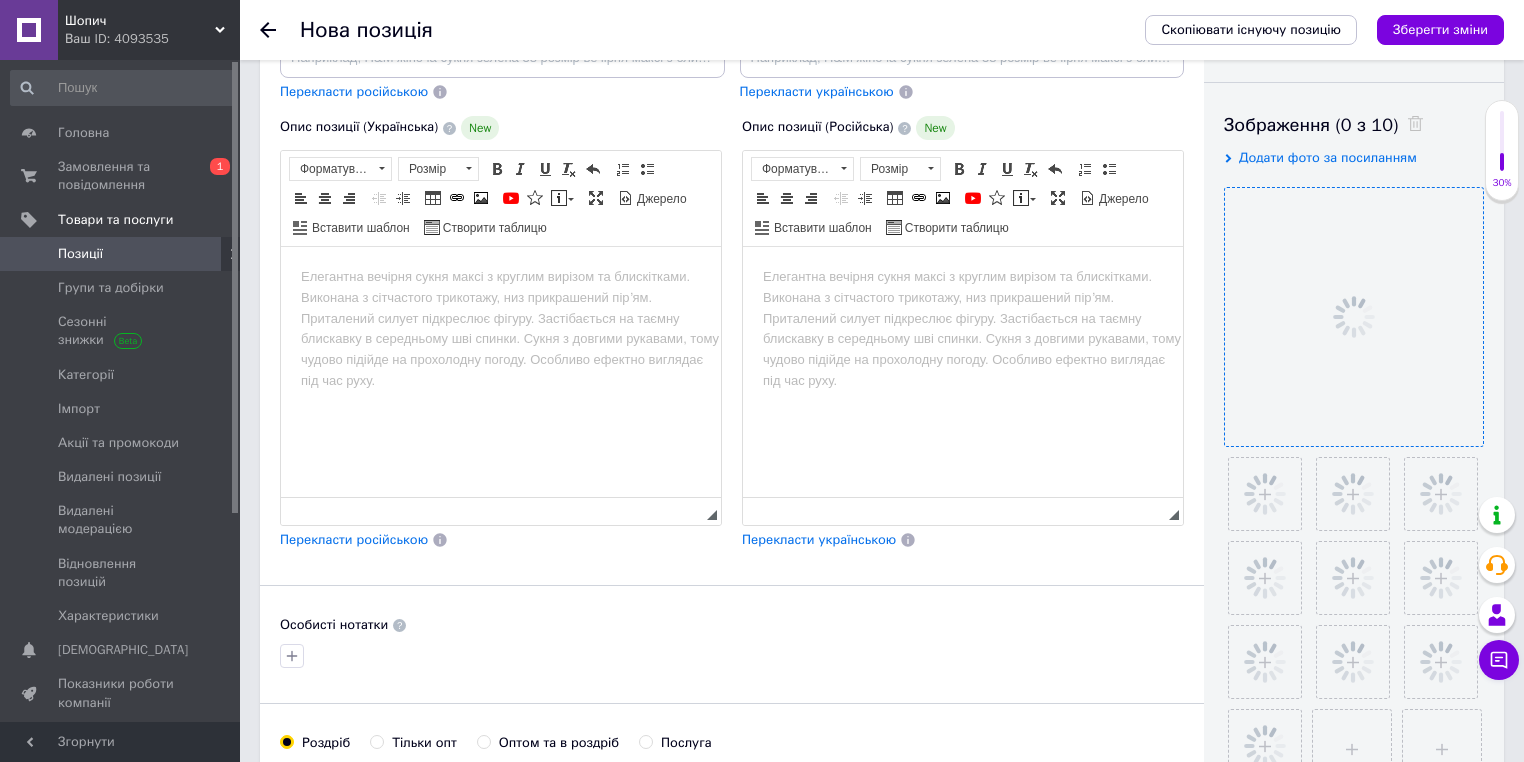 scroll, scrollTop: 320, scrollLeft: 0, axis: vertical 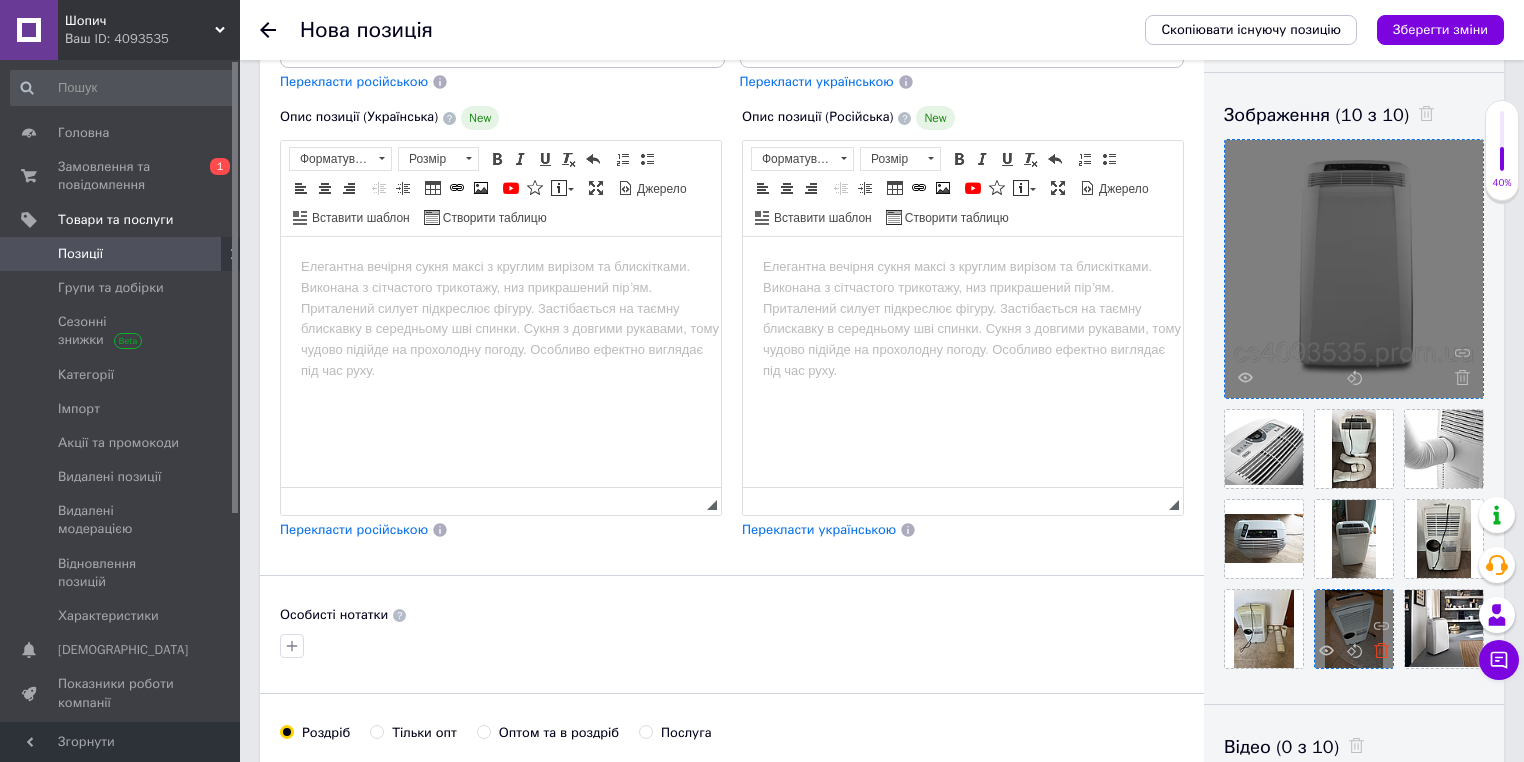 click 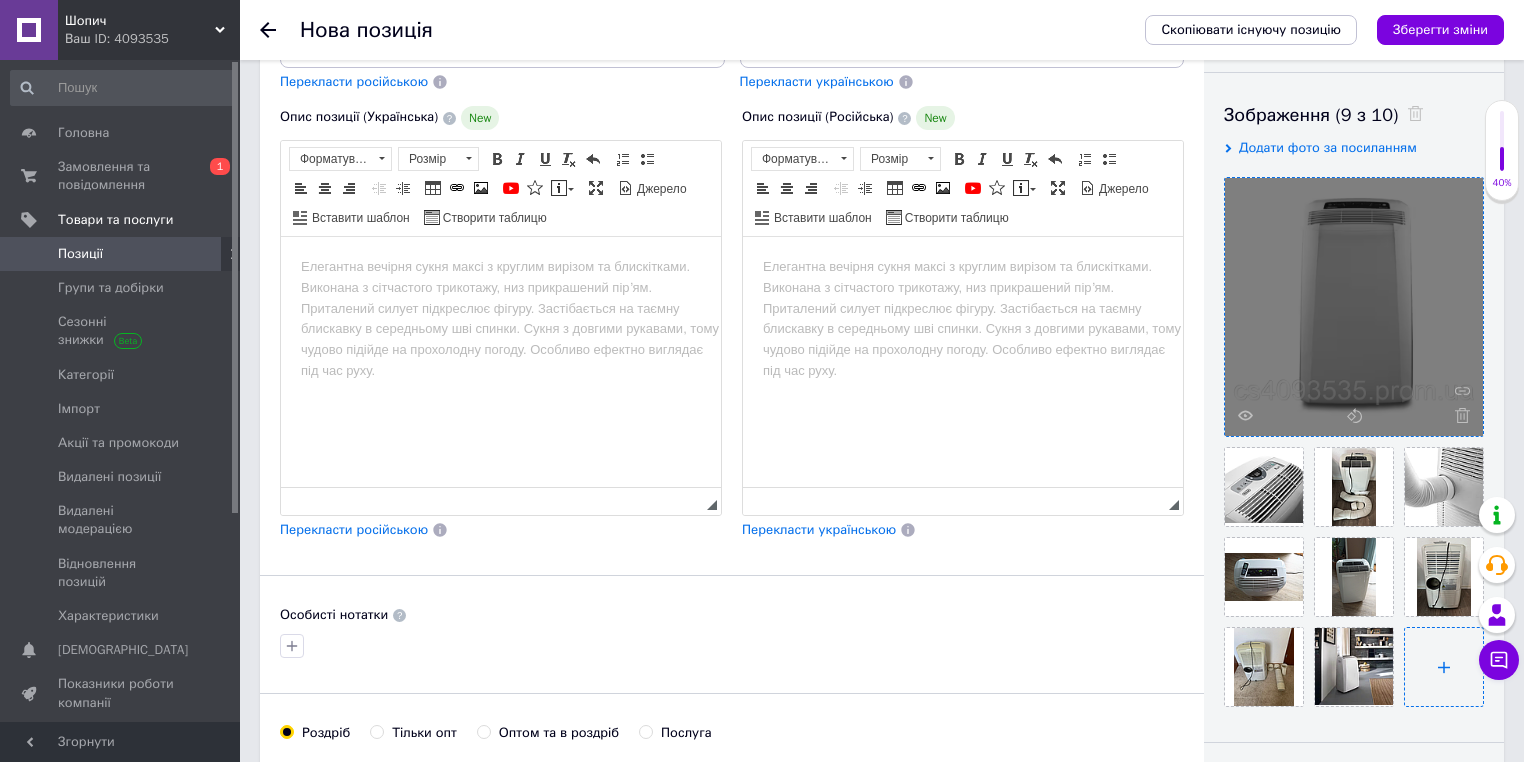 click at bounding box center [1444, 667] 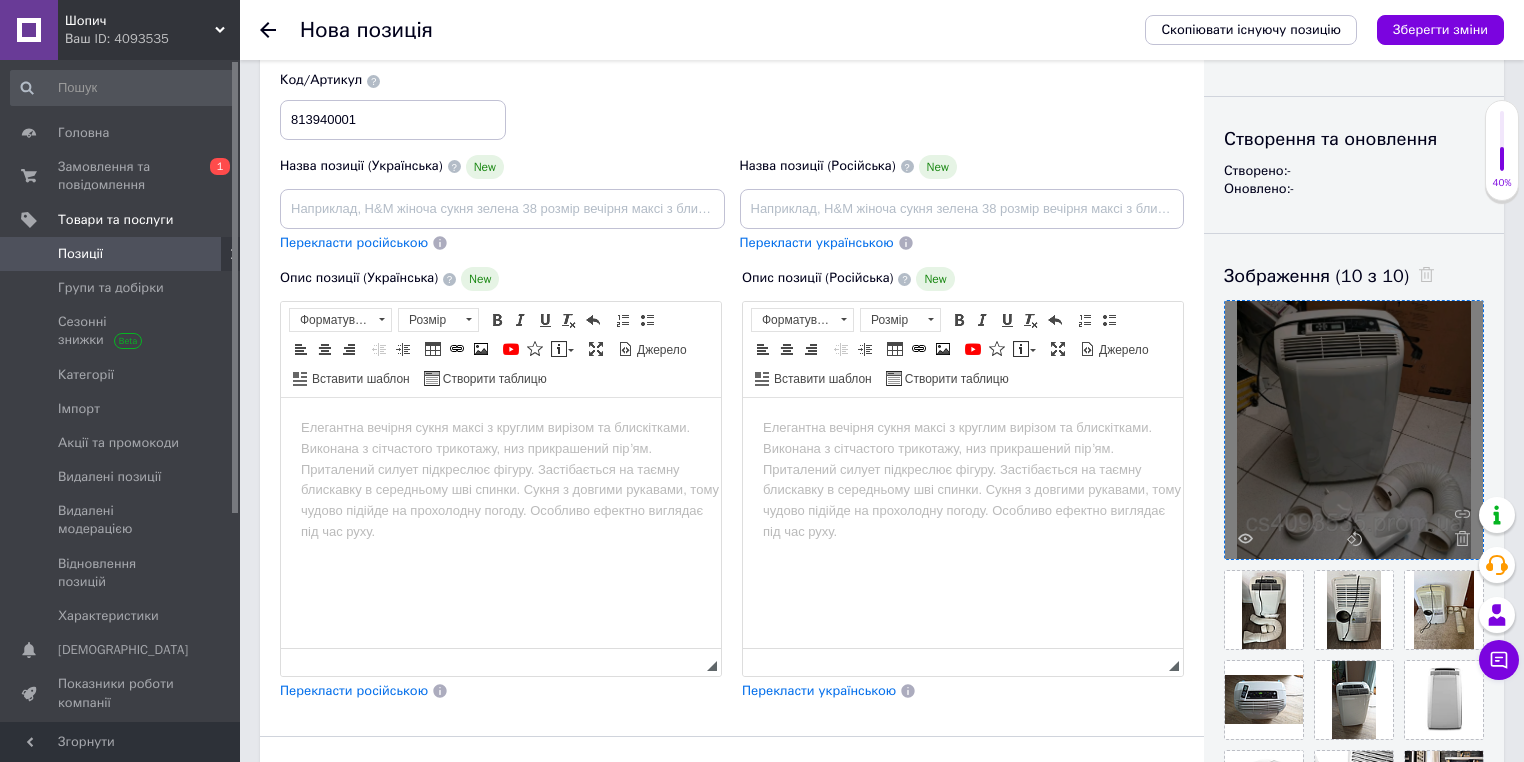 scroll, scrollTop: 160, scrollLeft: 0, axis: vertical 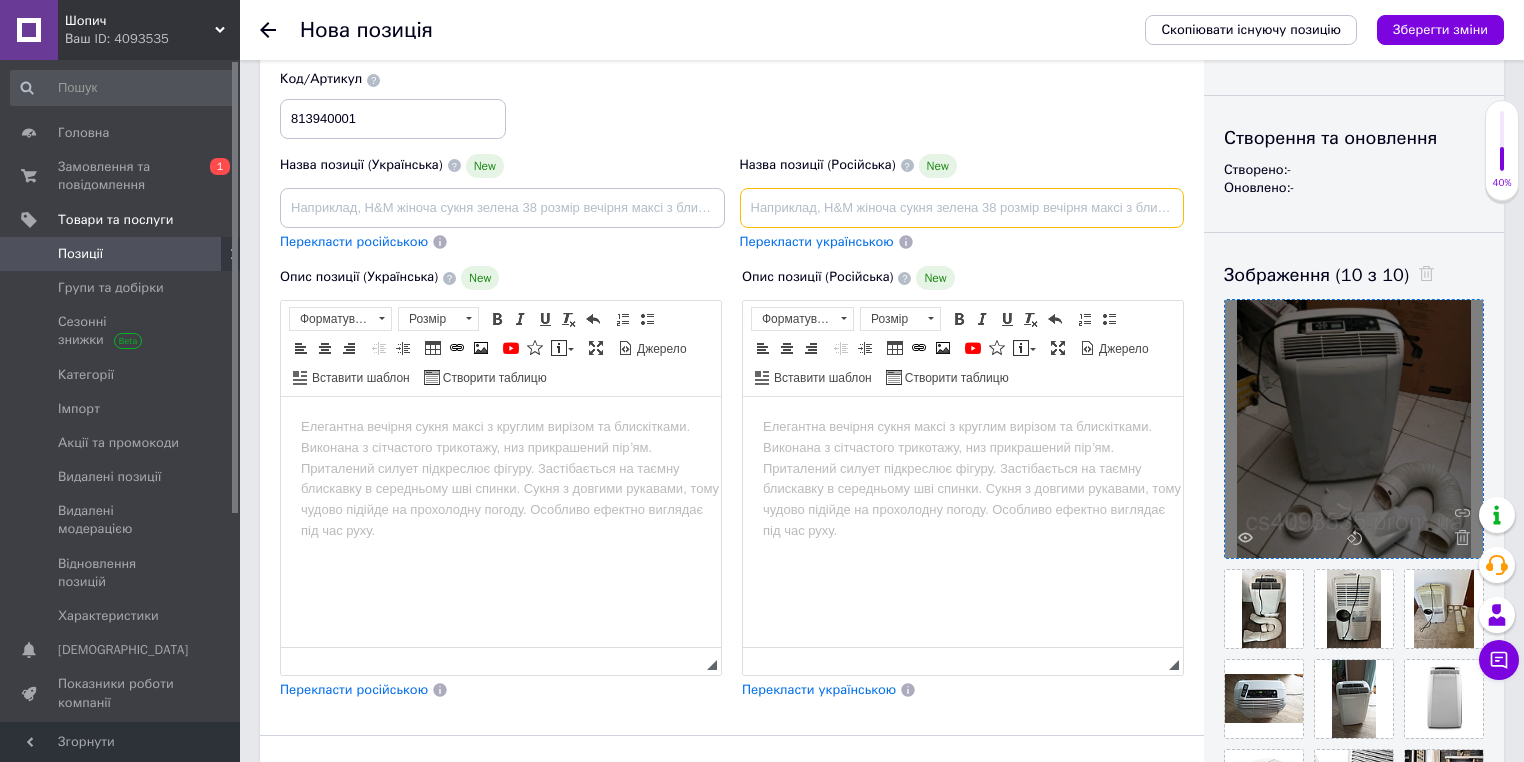 click at bounding box center [962, 208] 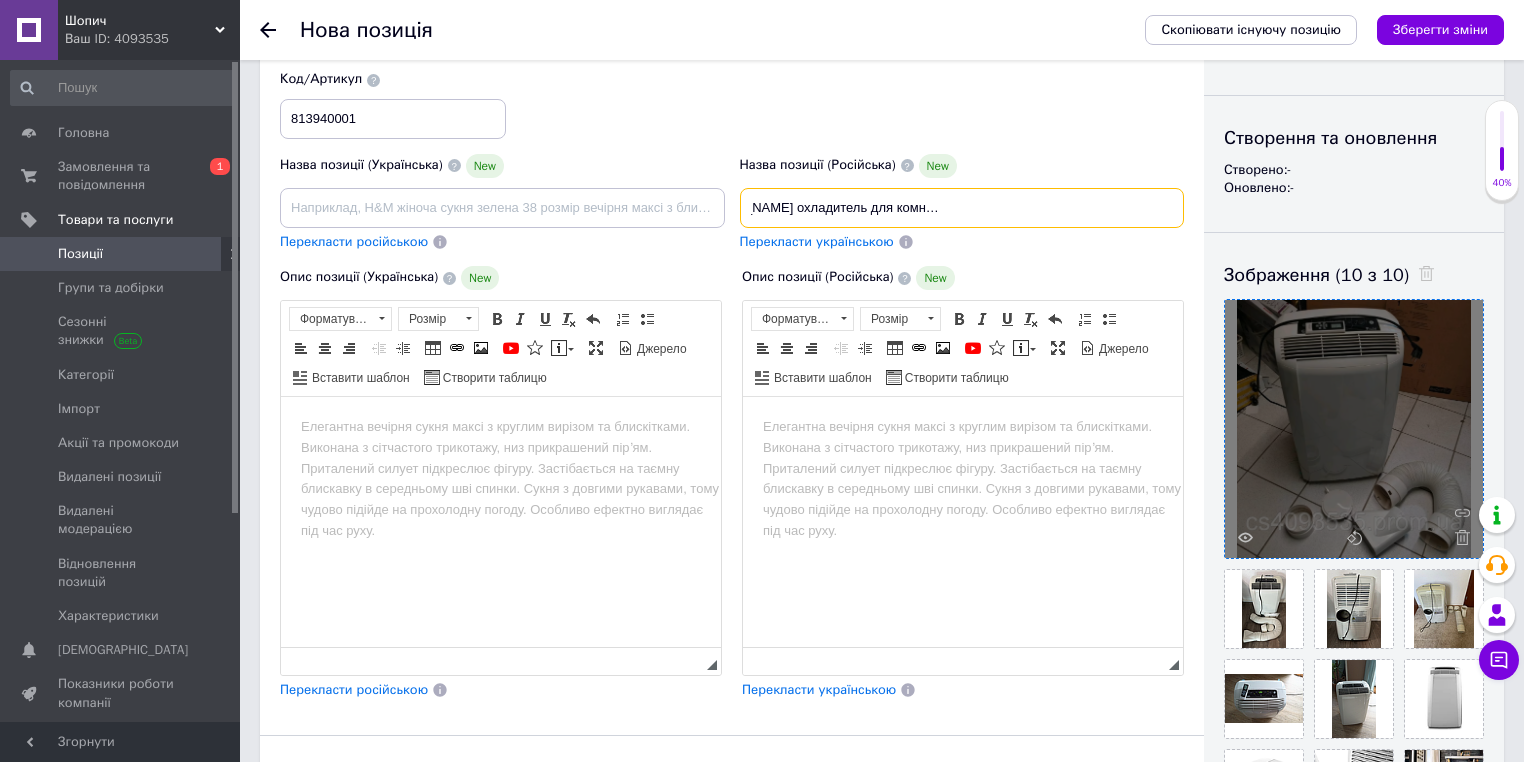scroll, scrollTop: 0, scrollLeft: 0, axis: both 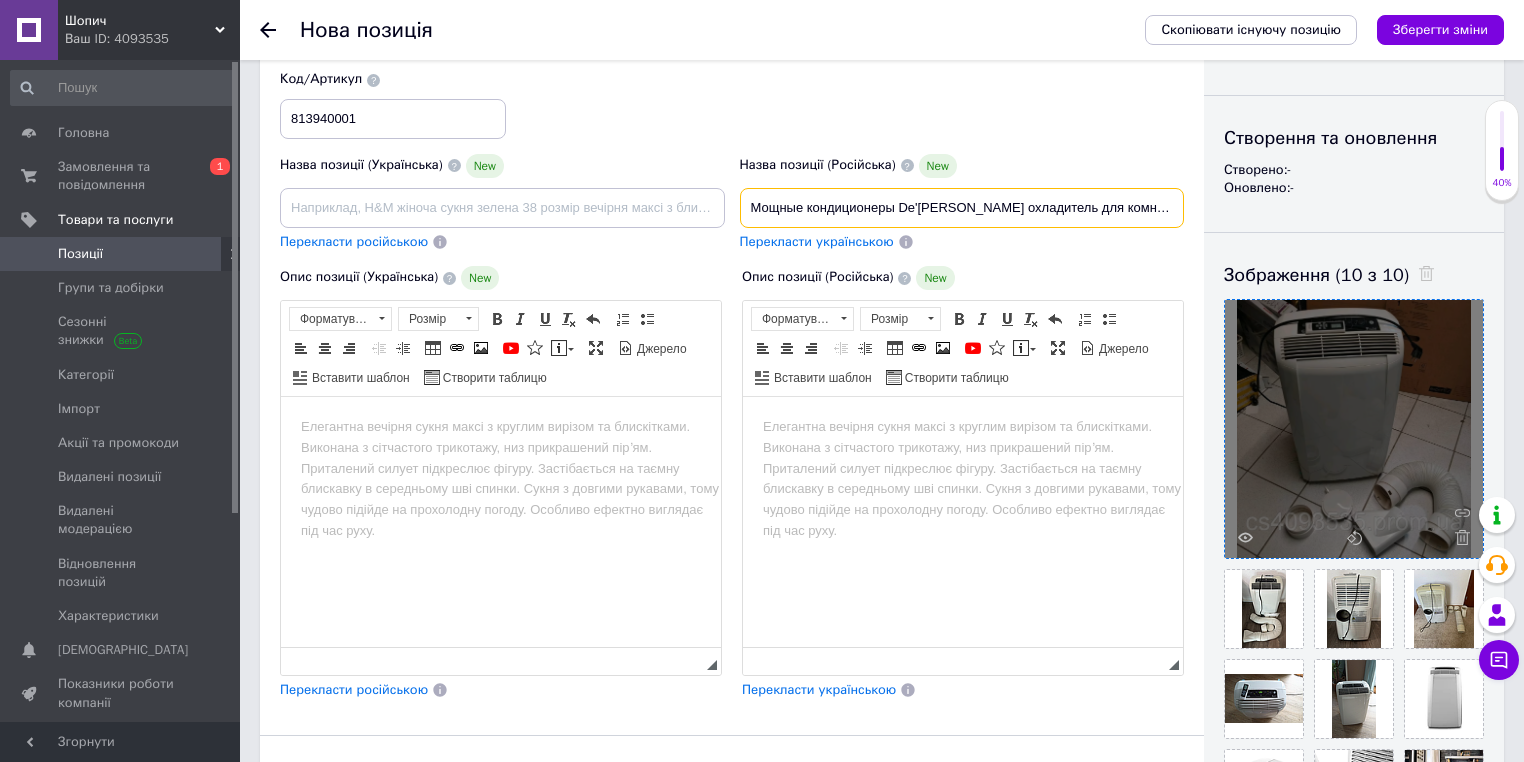 drag, startPoint x: 1170, startPoint y: 207, endPoint x: 710, endPoint y: 198, distance: 460.08804 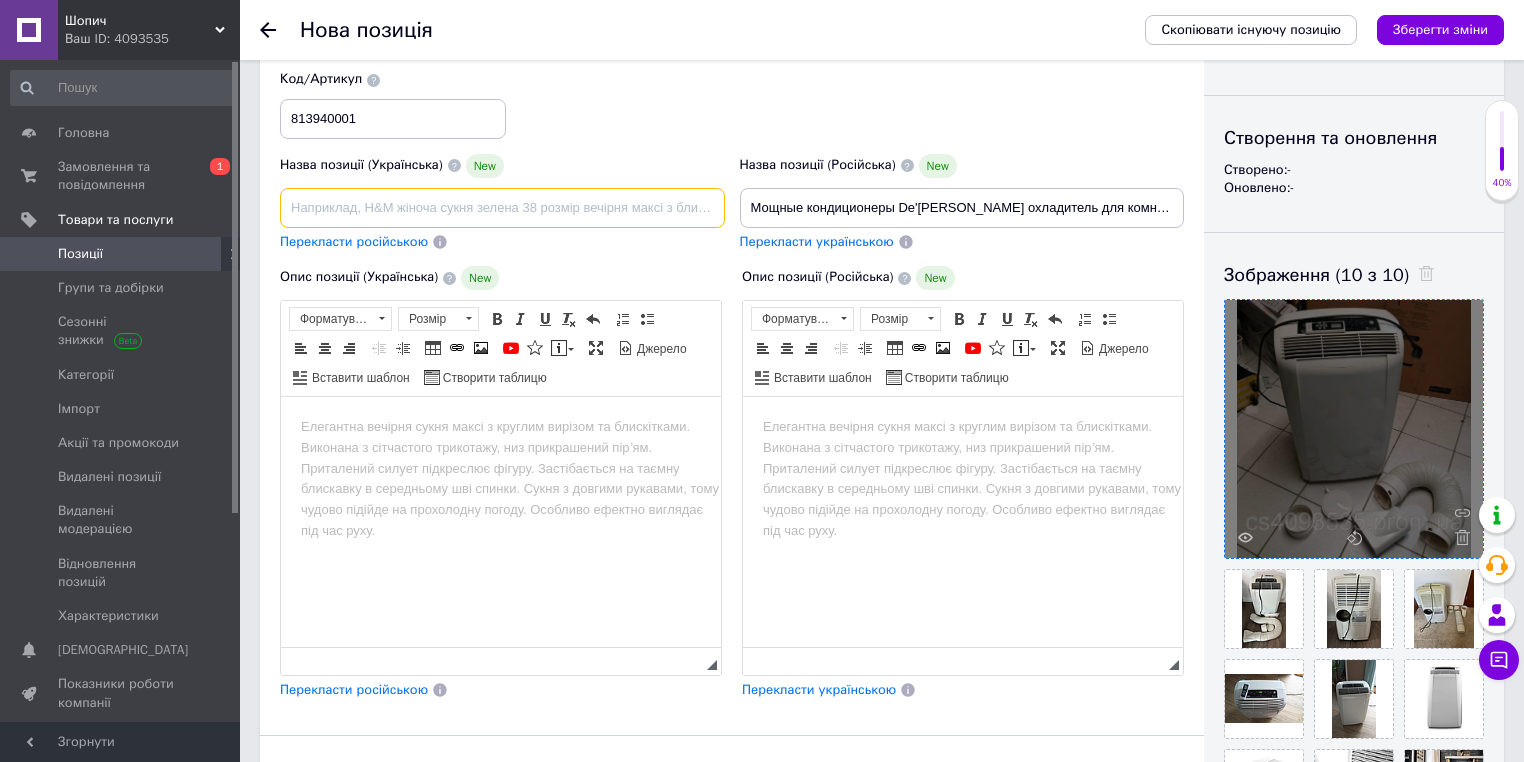 click at bounding box center [502, 208] 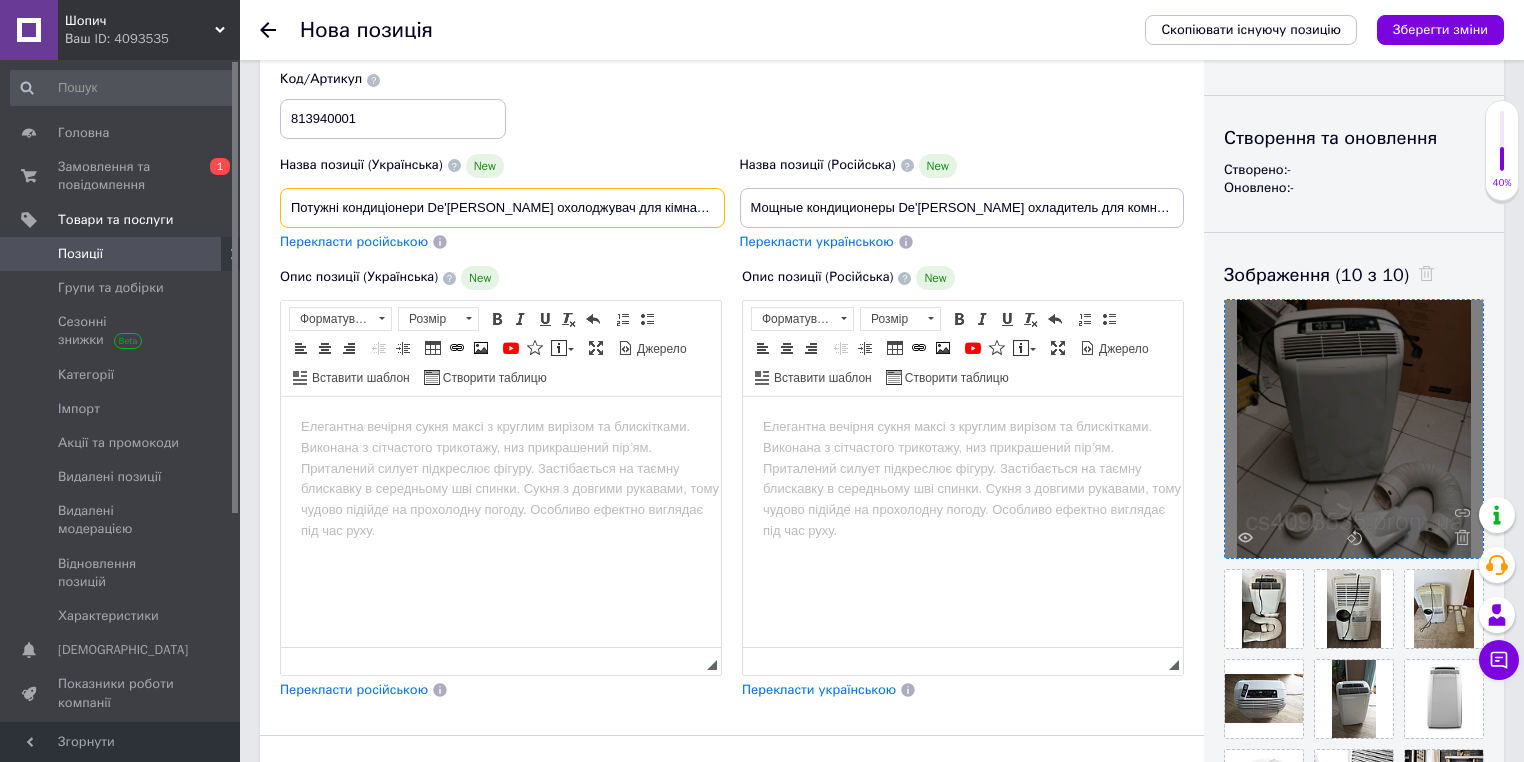 scroll, scrollTop: 0, scrollLeft: 212, axis: horizontal 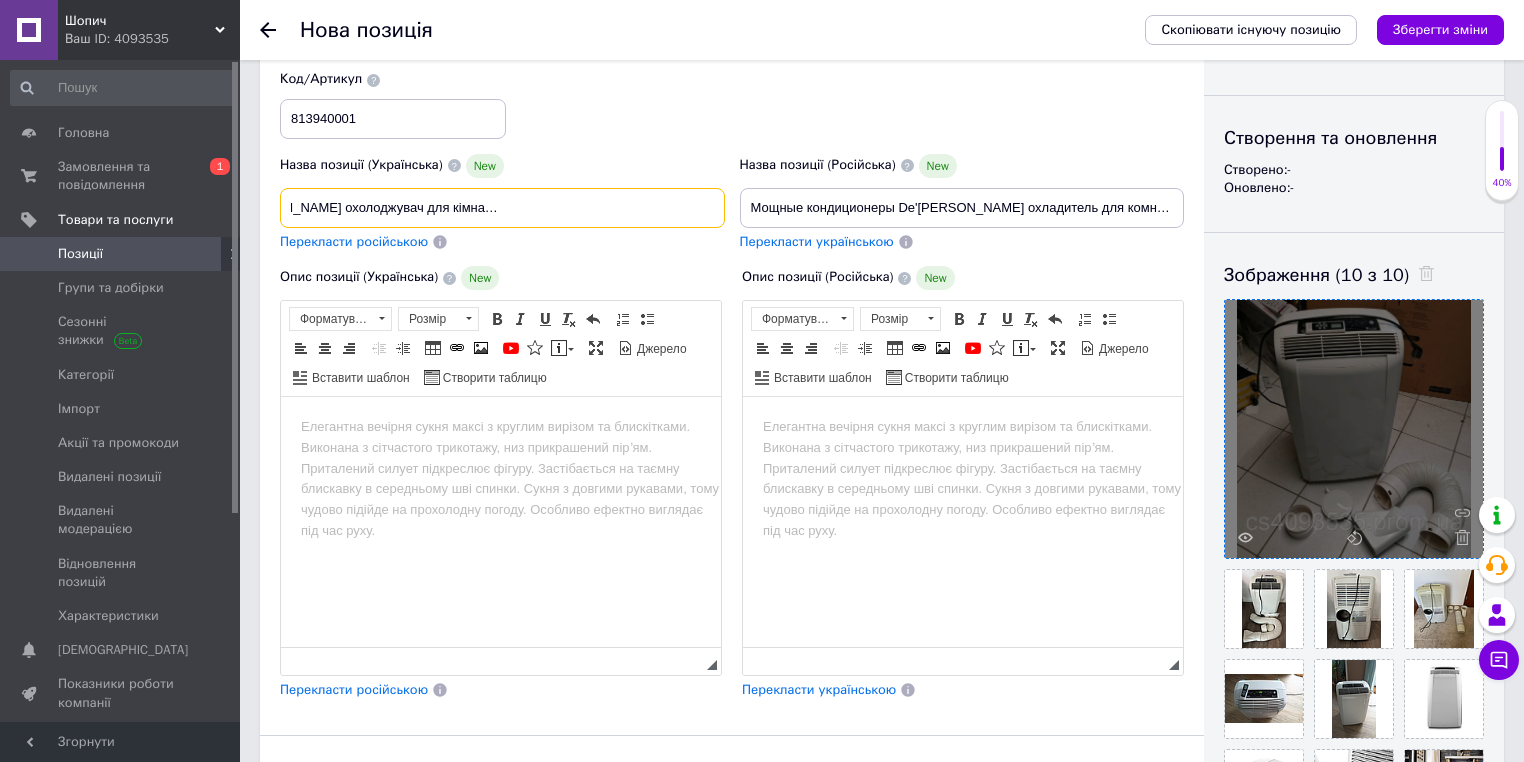 type on "Потужні кондиціонери De'[PERSON_NAME] охолоджувач для кімнати до 90 м³ кондиціонери для дому 350 куб.м/год" 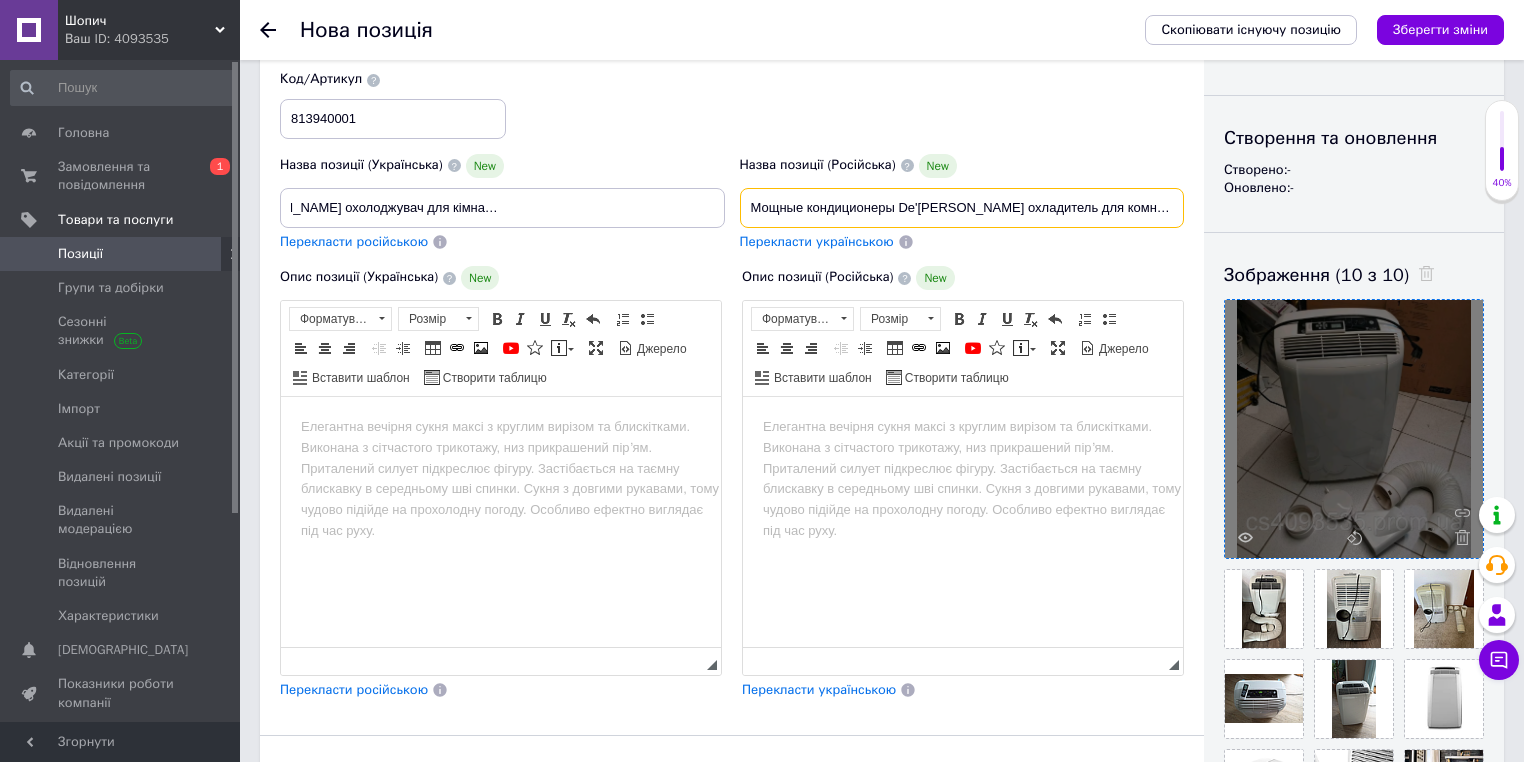 scroll, scrollTop: 0, scrollLeft: 0, axis: both 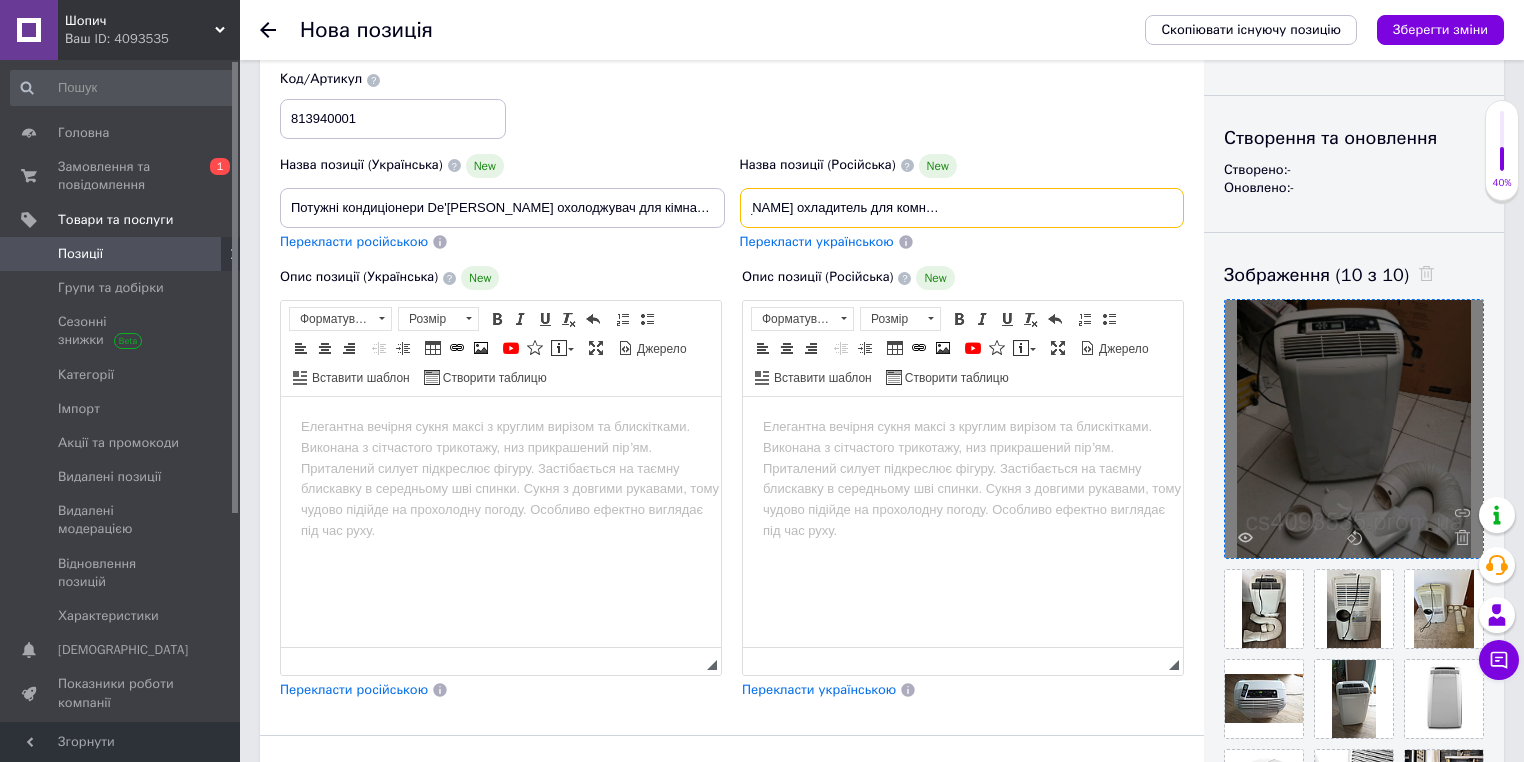 drag, startPoint x: 748, startPoint y: 201, endPoint x: 1239, endPoint y: 224, distance: 491.5384 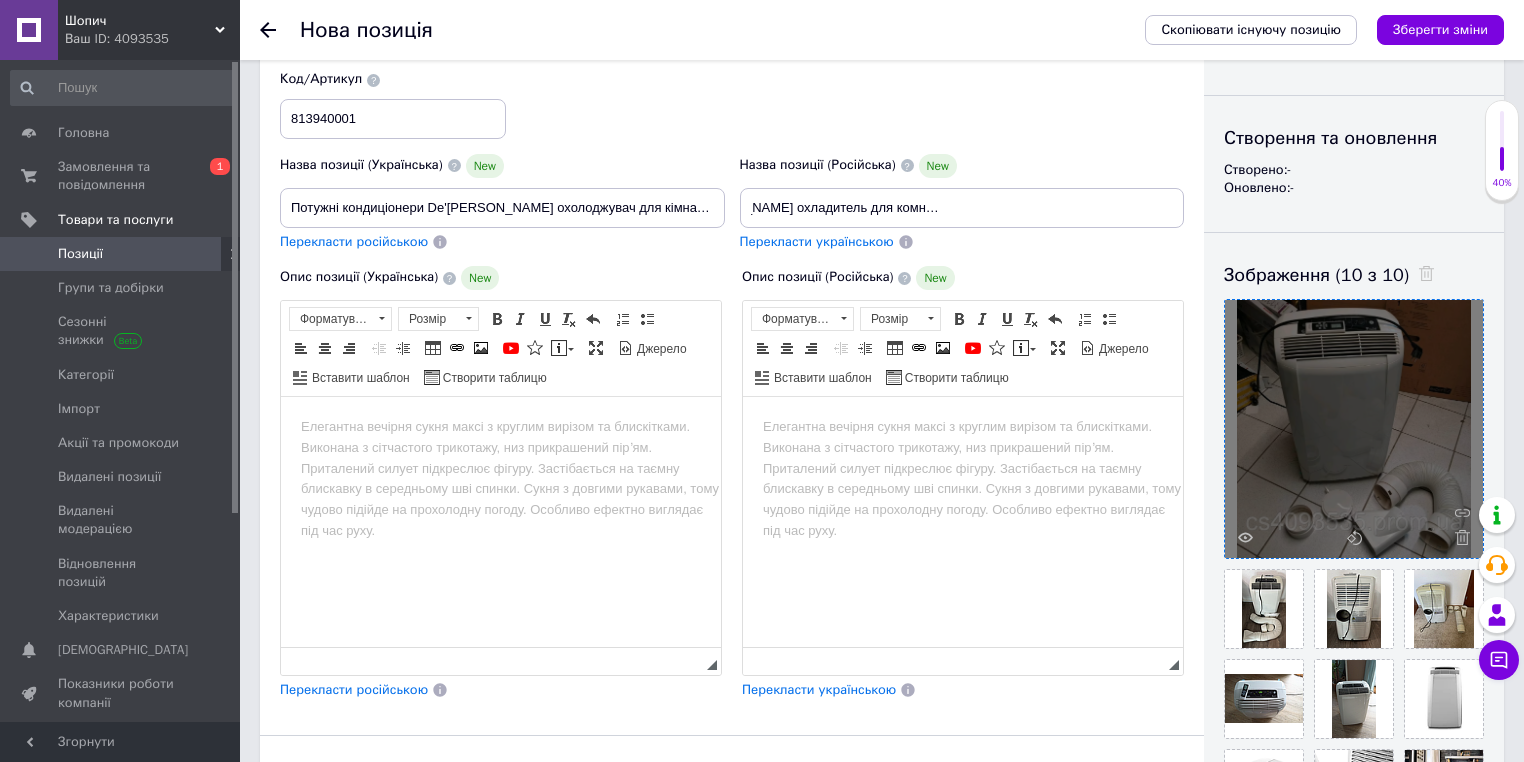click at bounding box center [963, 427] 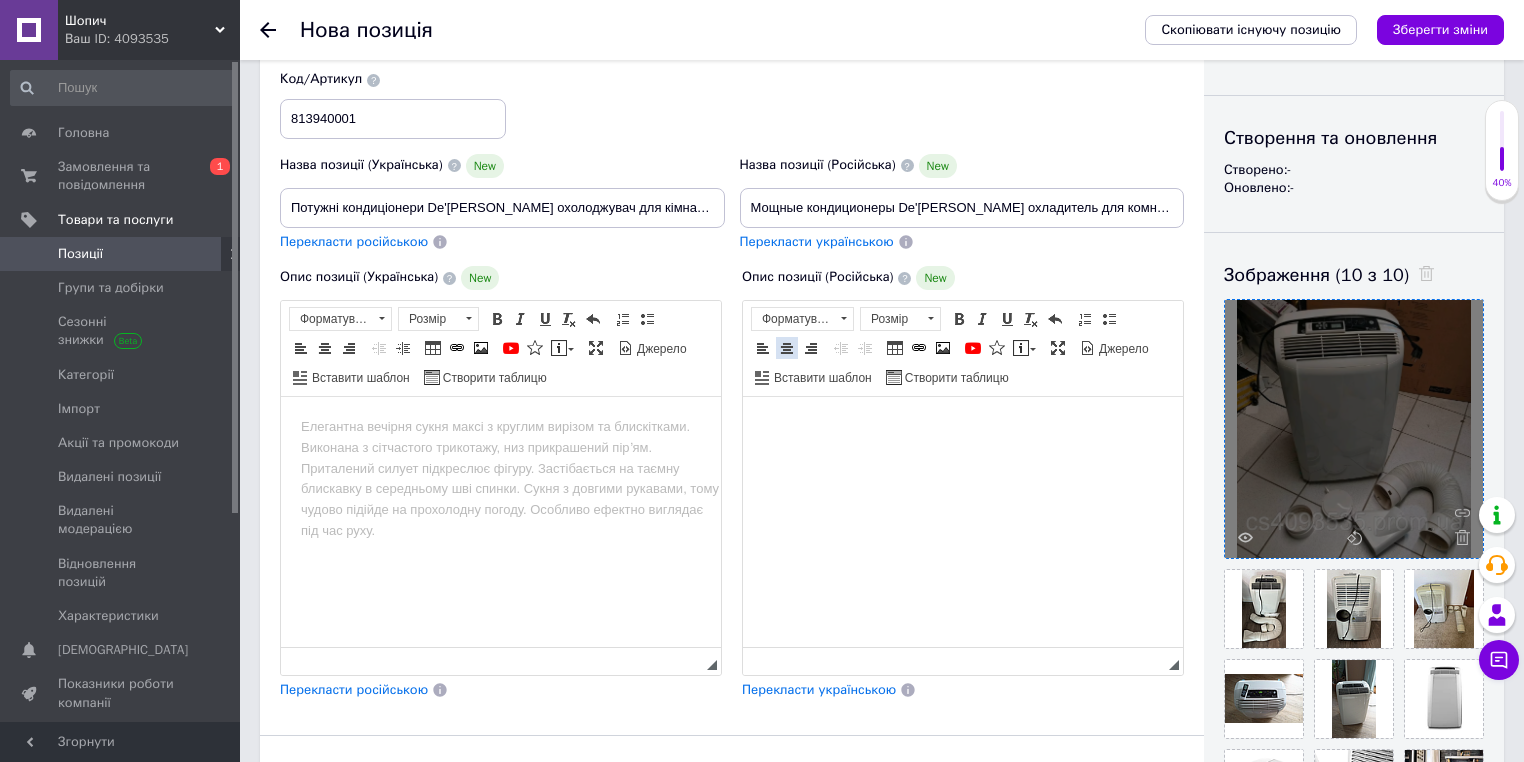 click at bounding box center [787, 348] 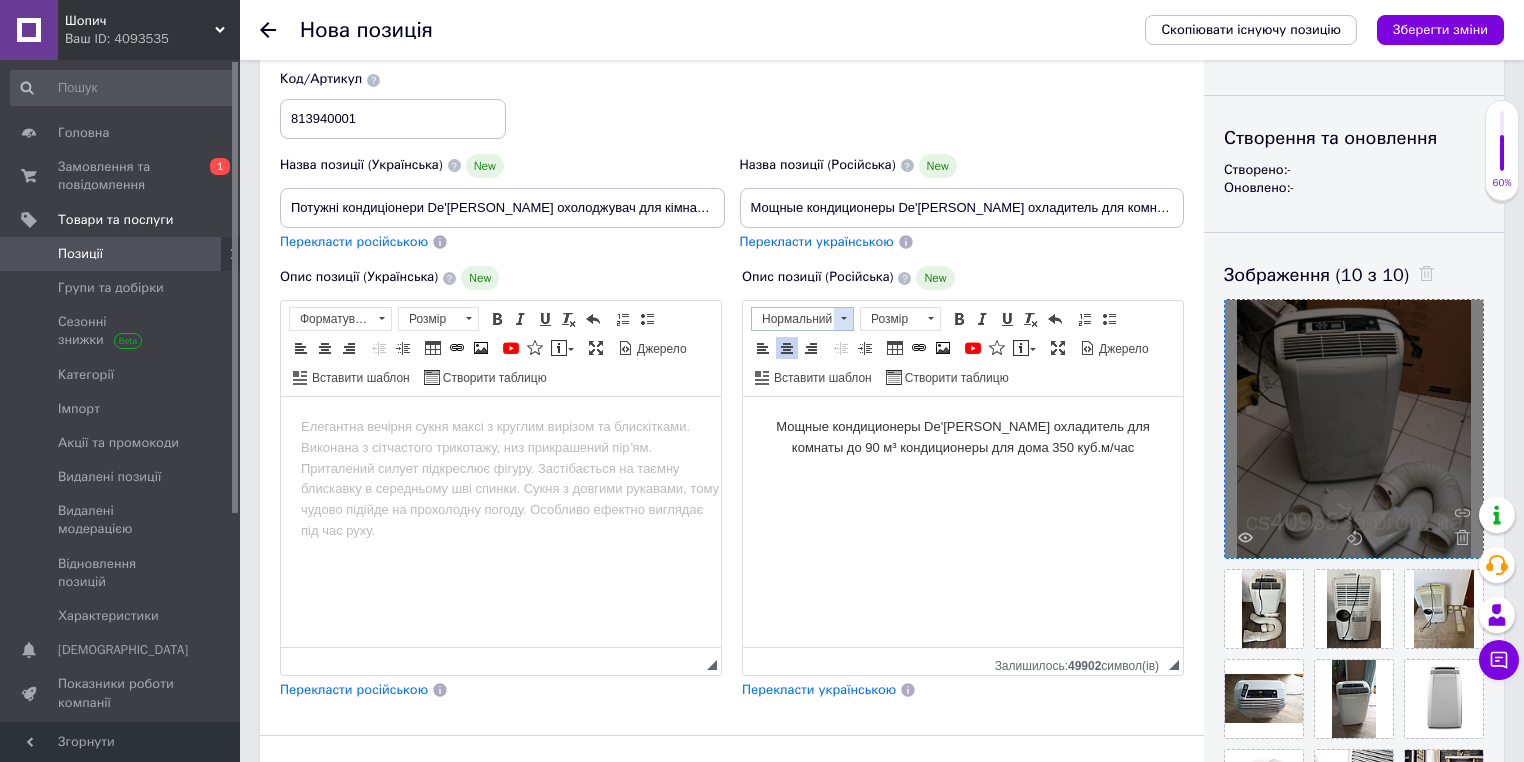 click on "Нормальний" at bounding box center [793, 319] 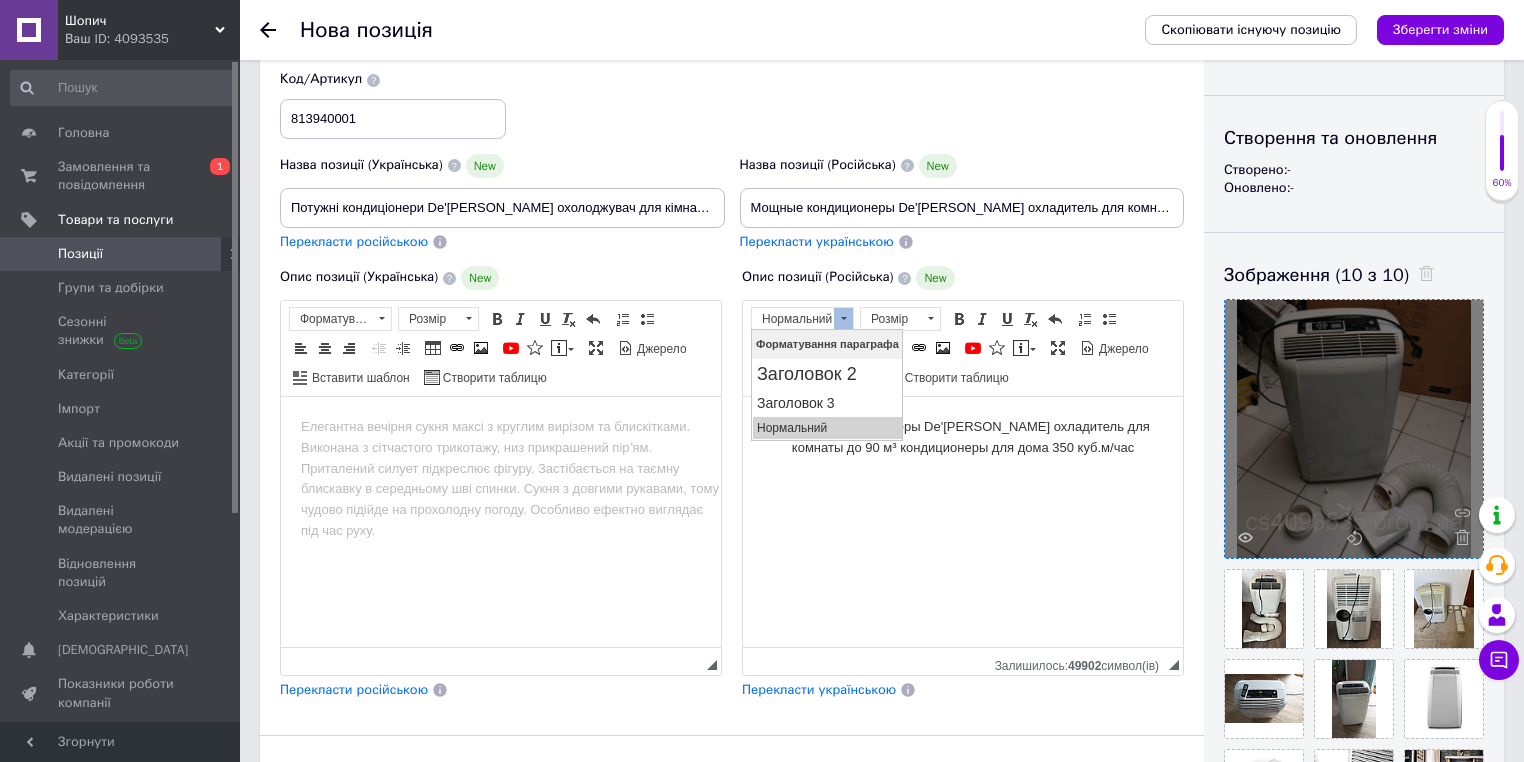 scroll, scrollTop: 0, scrollLeft: 0, axis: both 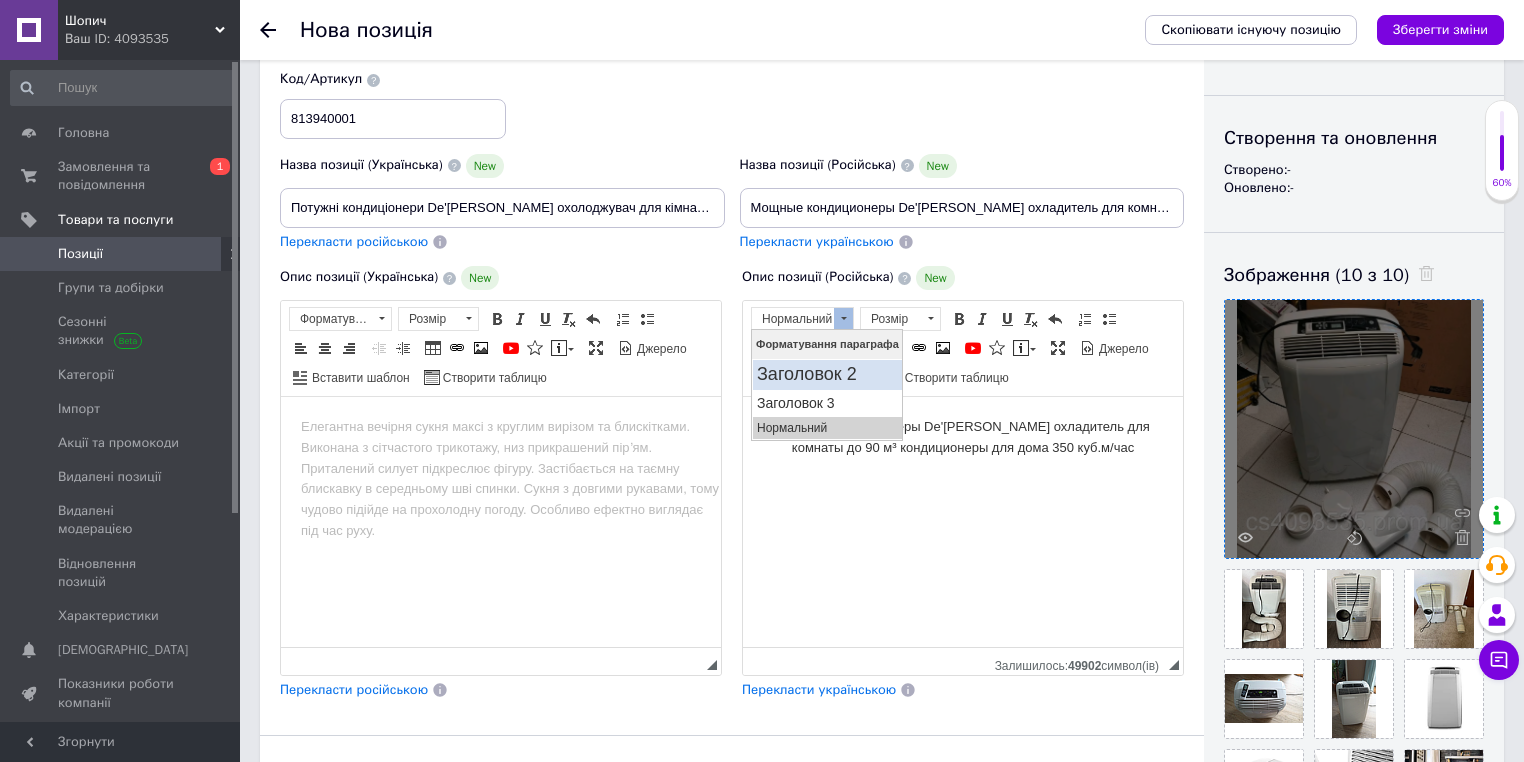 click on "Заголовок 2" at bounding box center (826, 374) 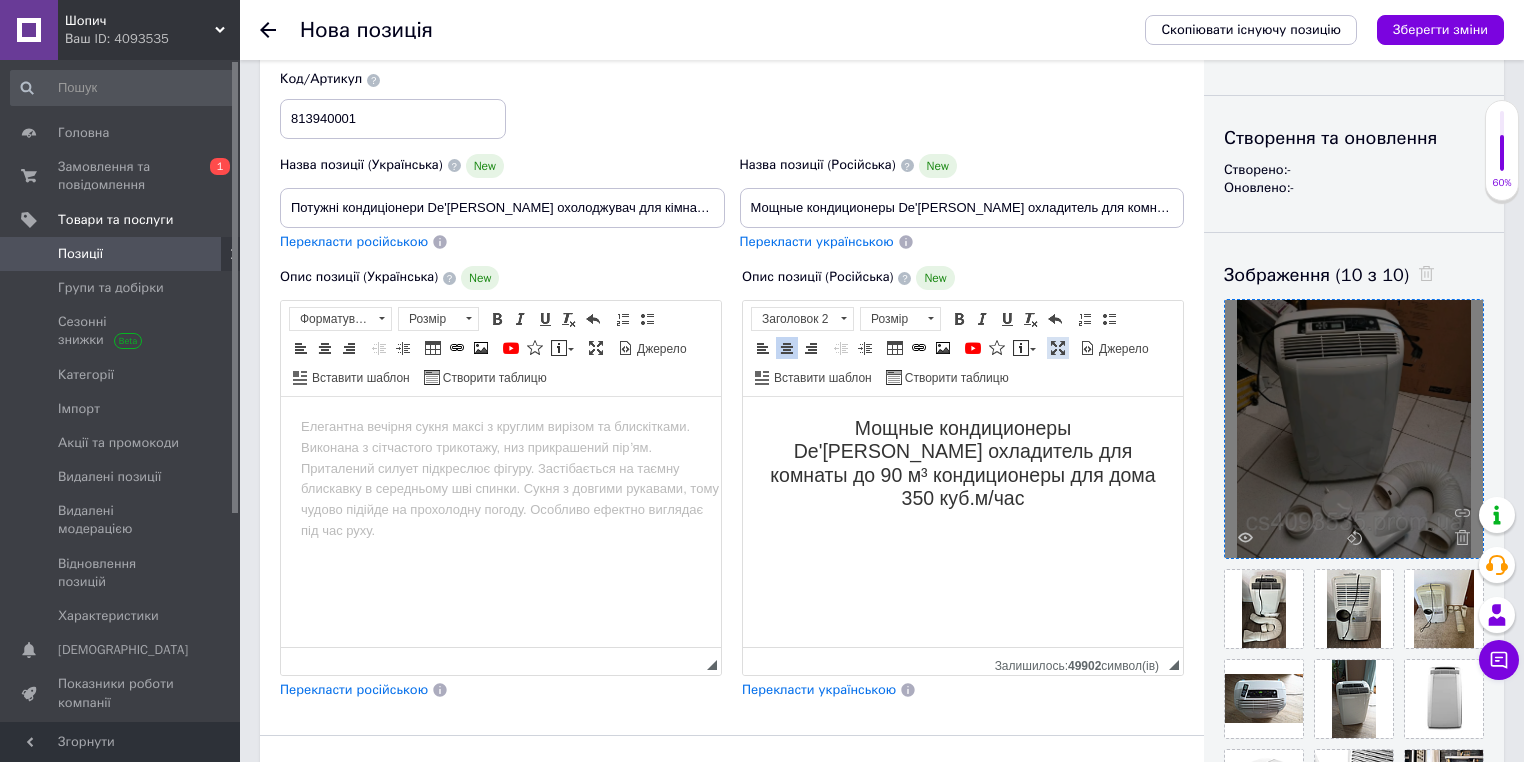 drag, startPoint x: 1055, startPoint y: 345, endPoint x: 1119, endPoint y: 288, distance: 85.70297 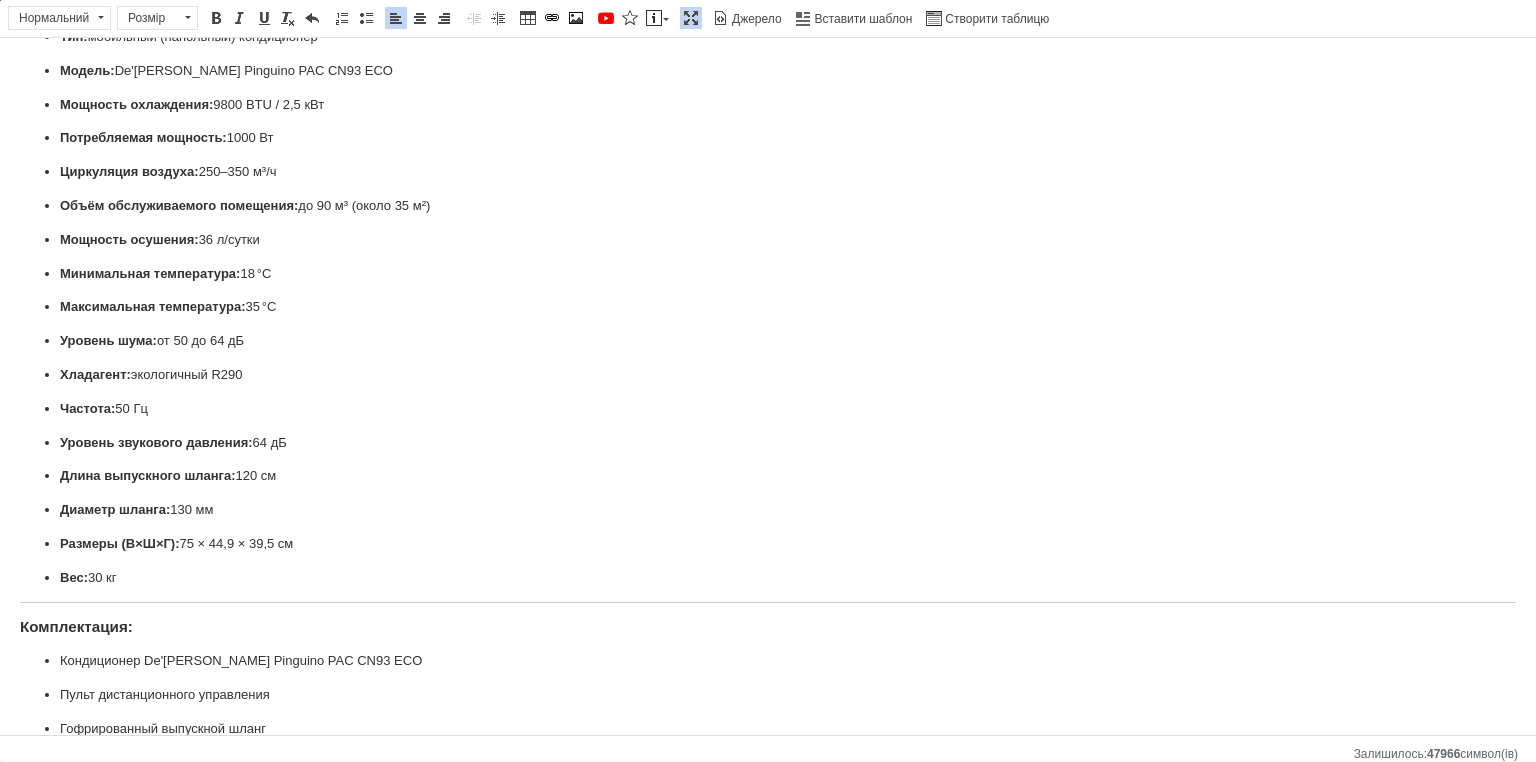 scroll, scrollTop: 0, scrollLeft: 0, axis: both 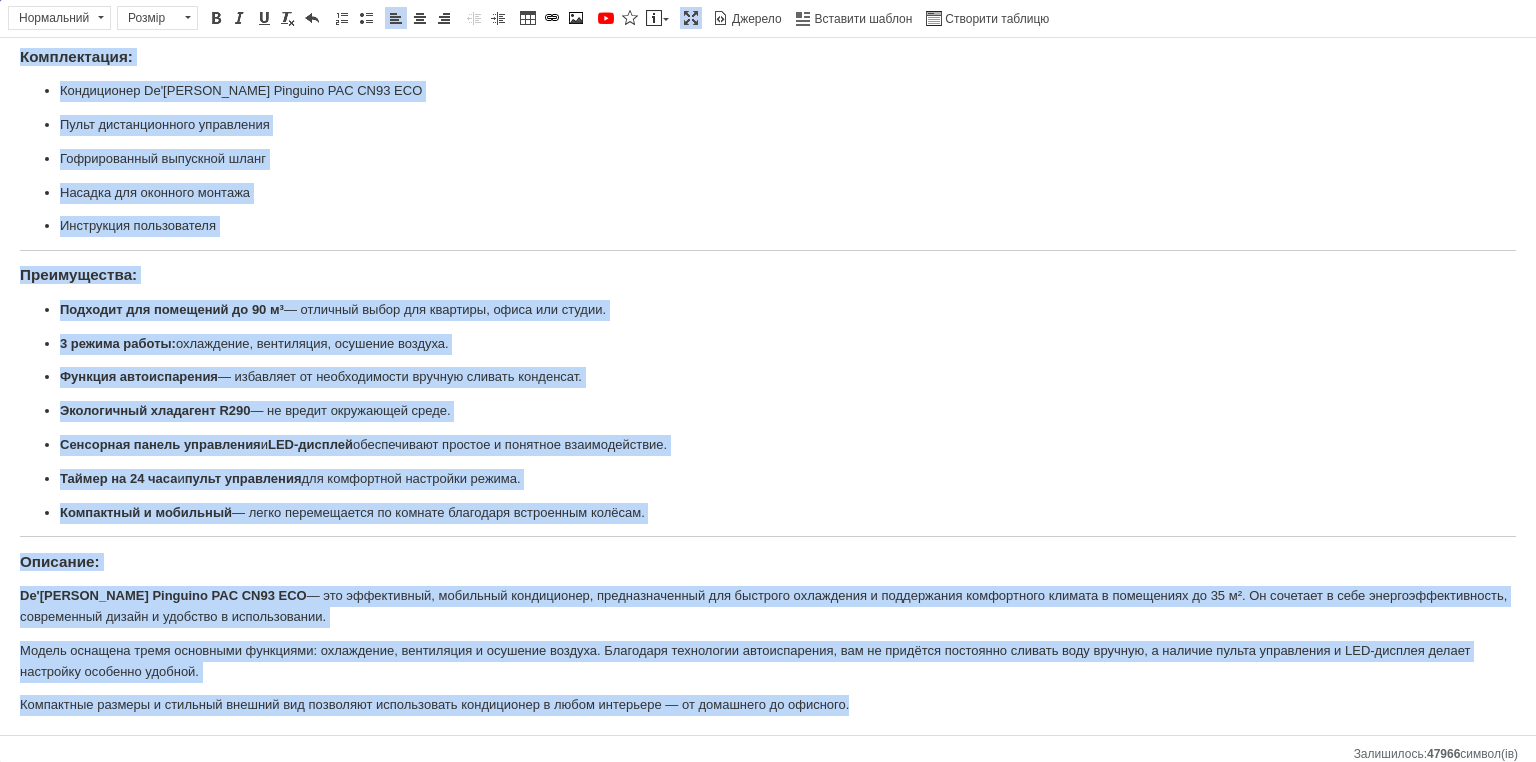 drag, startPoint x: 21, startPoint y: 106, endPoint x: 849, endPoint y: 694, distance: 1015.5432 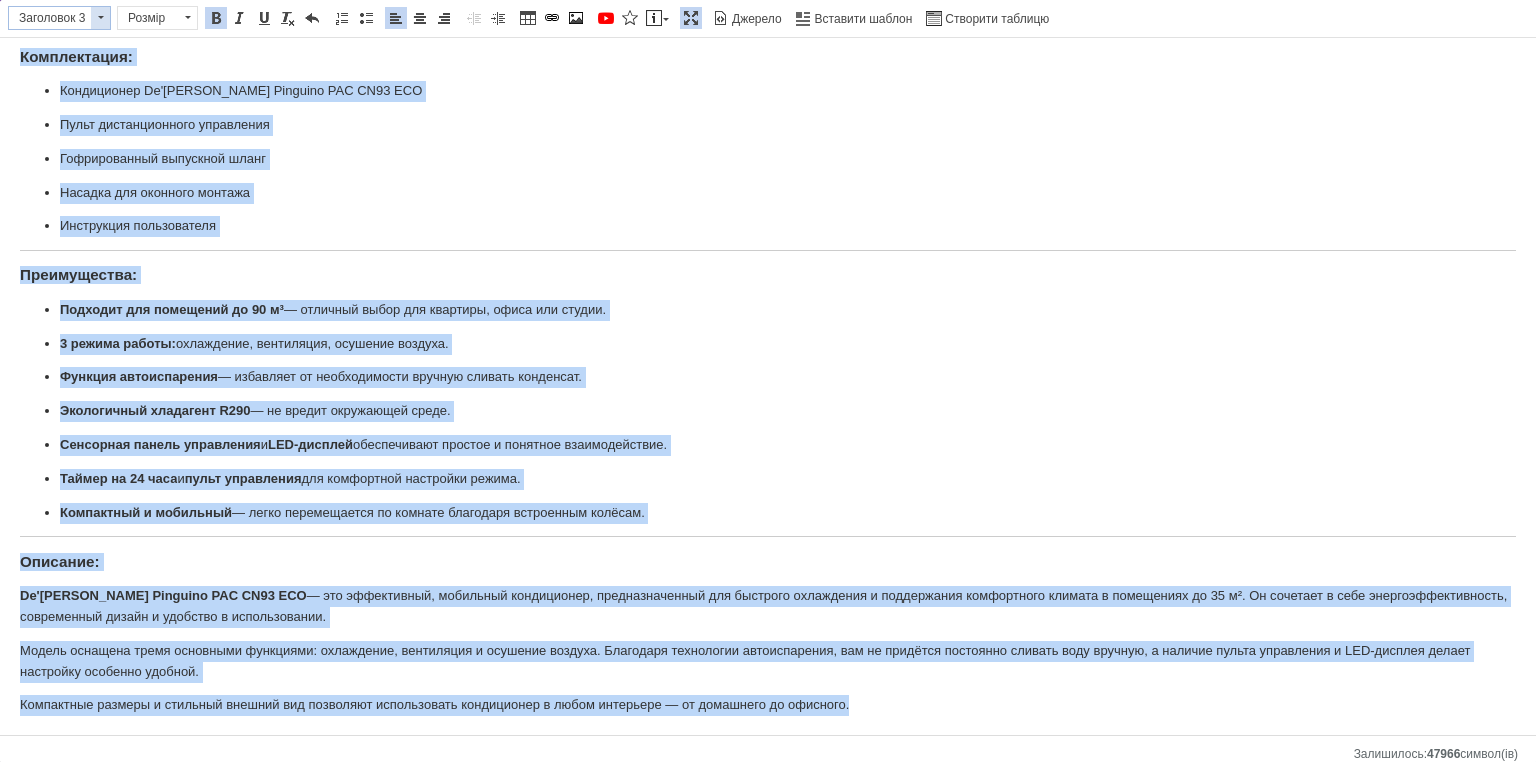click on "Заголовок 3" at bounding box center (50, 18) 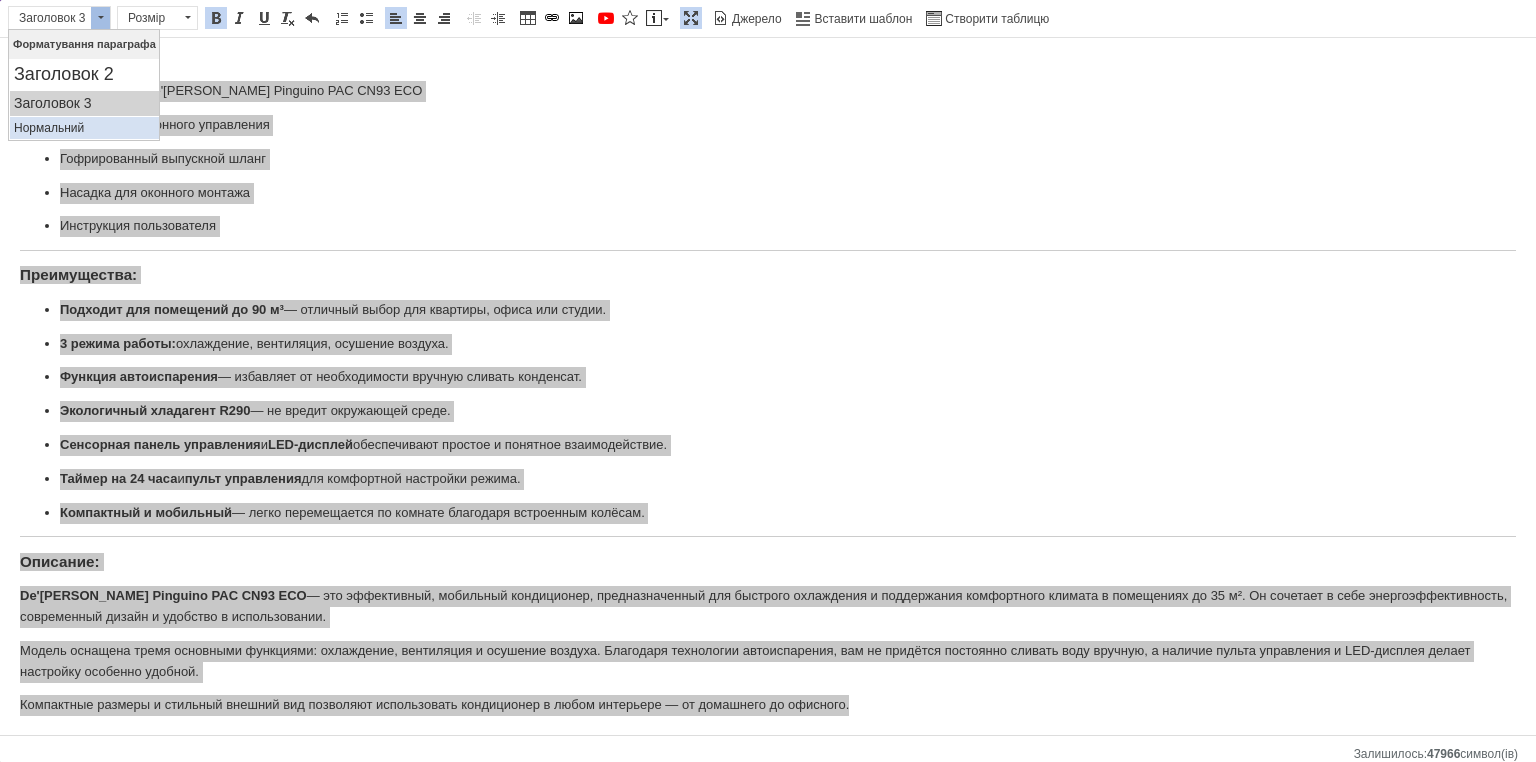 drag, startPoint x: 97, startPoint y: 134, endPoint x: 164, endPoint y: 45, distance: 111.40018 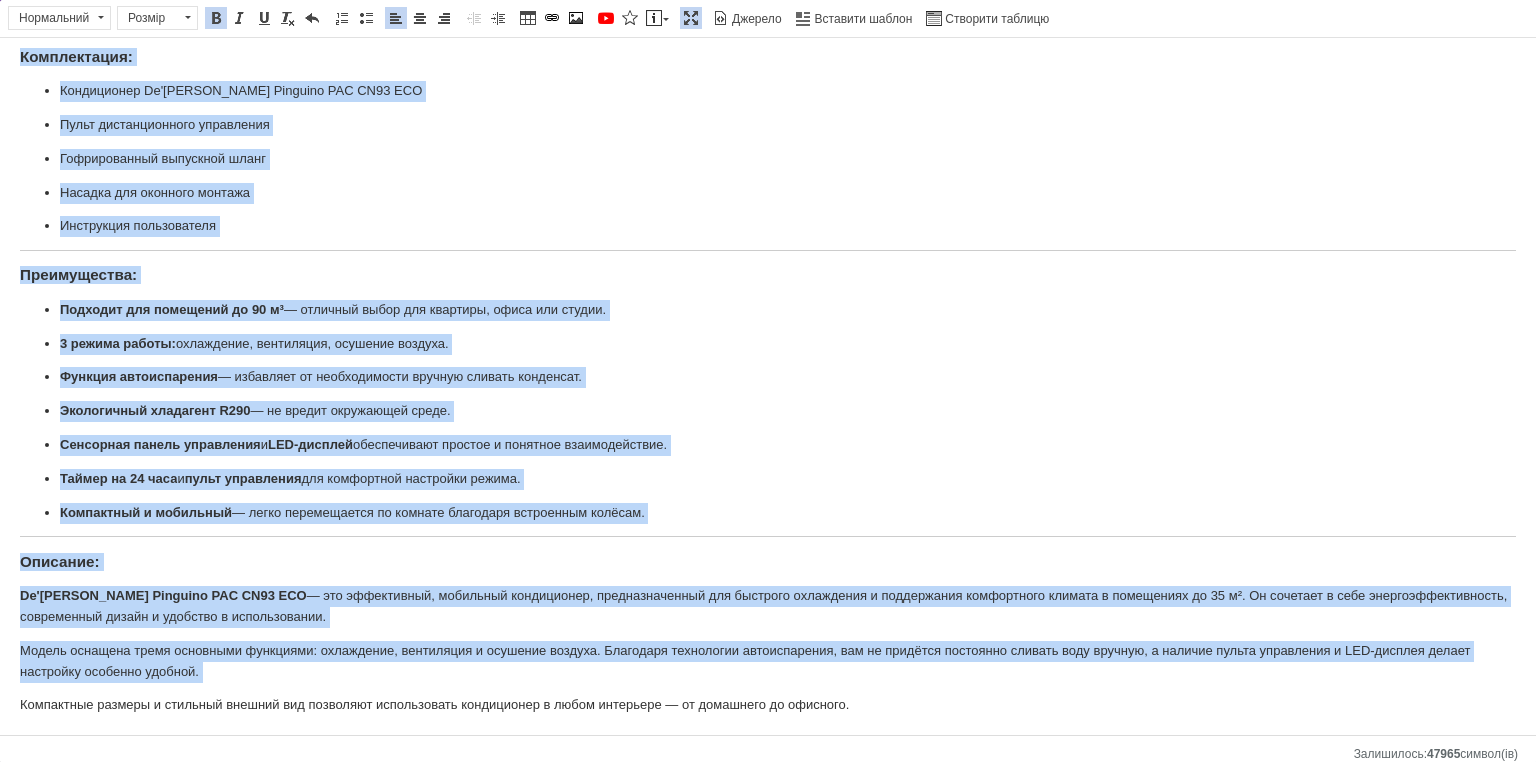 scroll, scrollTop: 669, scrollLeft: 0, axis: vertical 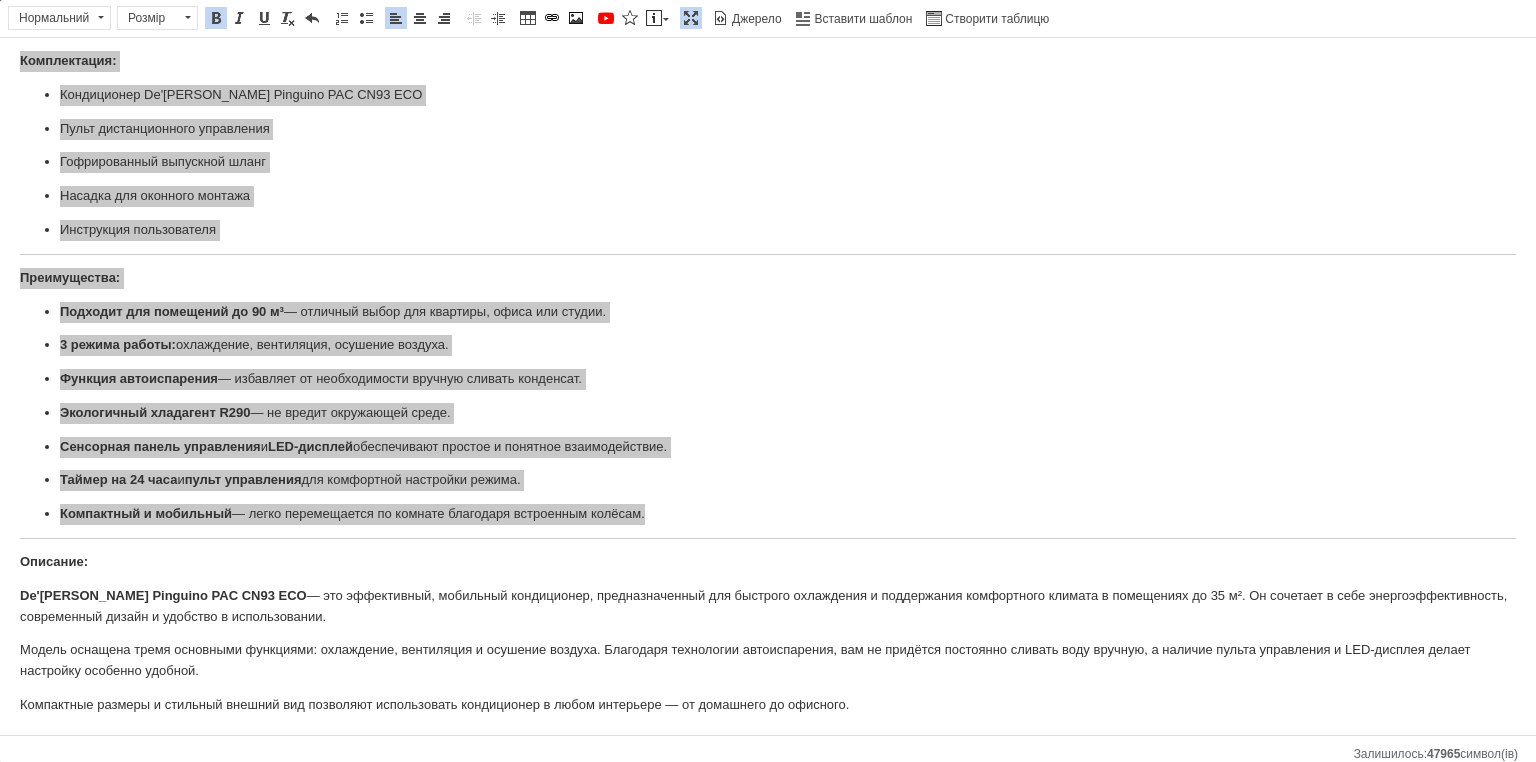 click on "Панель інструментів редактора Форматування Нормальний Розмір Розмір   Жирний  Сполучення клавіш Ctrl+B   Курсив  Сполучення клавіш Ctrl+I   Підкреслений  Сполучення клавіш Ctrl+U   Видалити форматування   Повернути  Сполучення клавіш Ctrl+Z   Вставити/видалити нумерований список   Вставити/видалити маркований список   По лівому краю   По центру   По правому краю   Зменшити відступ   Збільшити відступ   Таблиця   Вставити/Редагувати посилання  Сполучення клавіш Ctrl+L   Зображення   YouTube   {label}   Вставити повідомлення   Максимізувати   [PERSON_NAME]   Вставити шаблон" at bounding box center [768, 381] 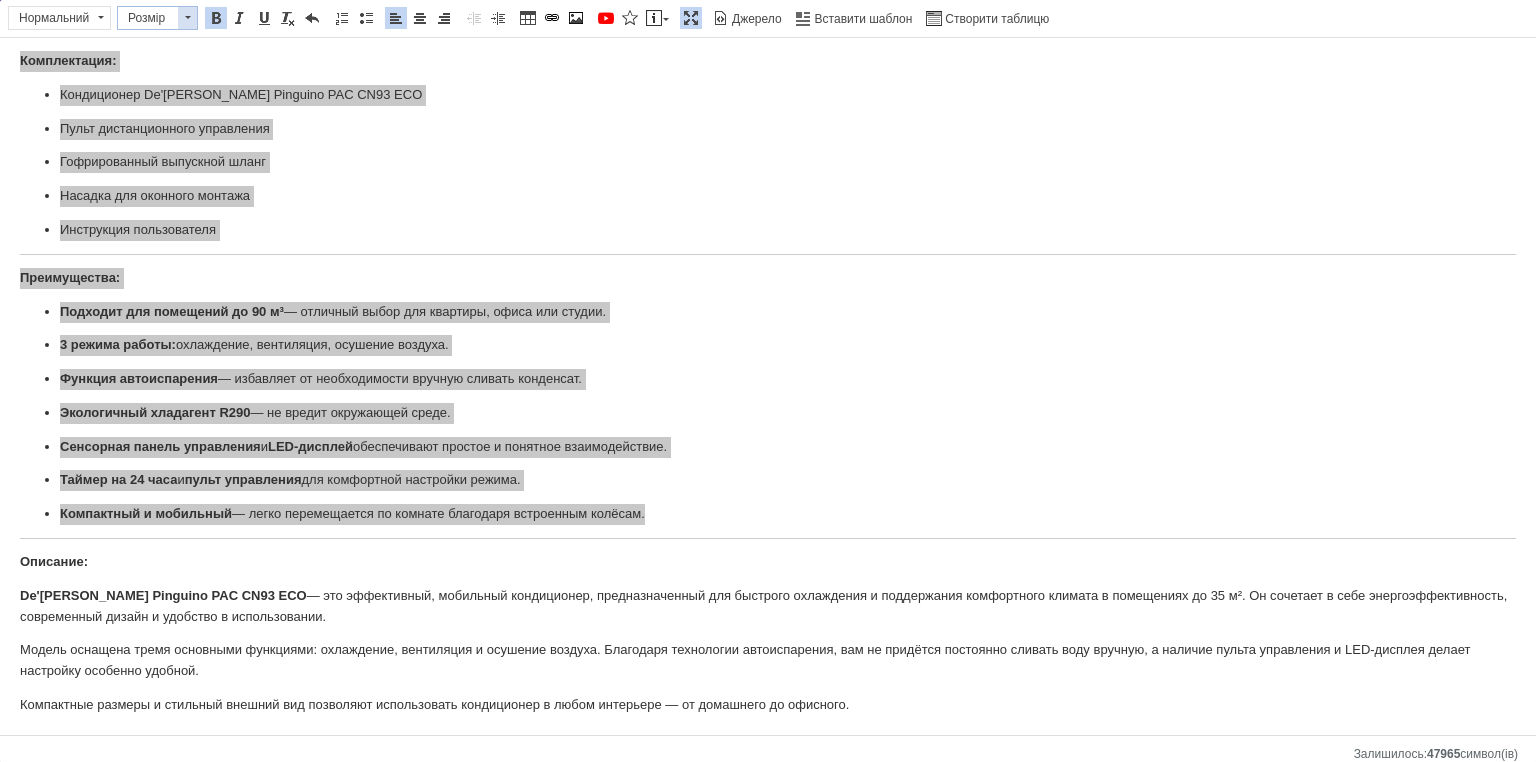 click on "Розмір" at bounding box center [148, 18] 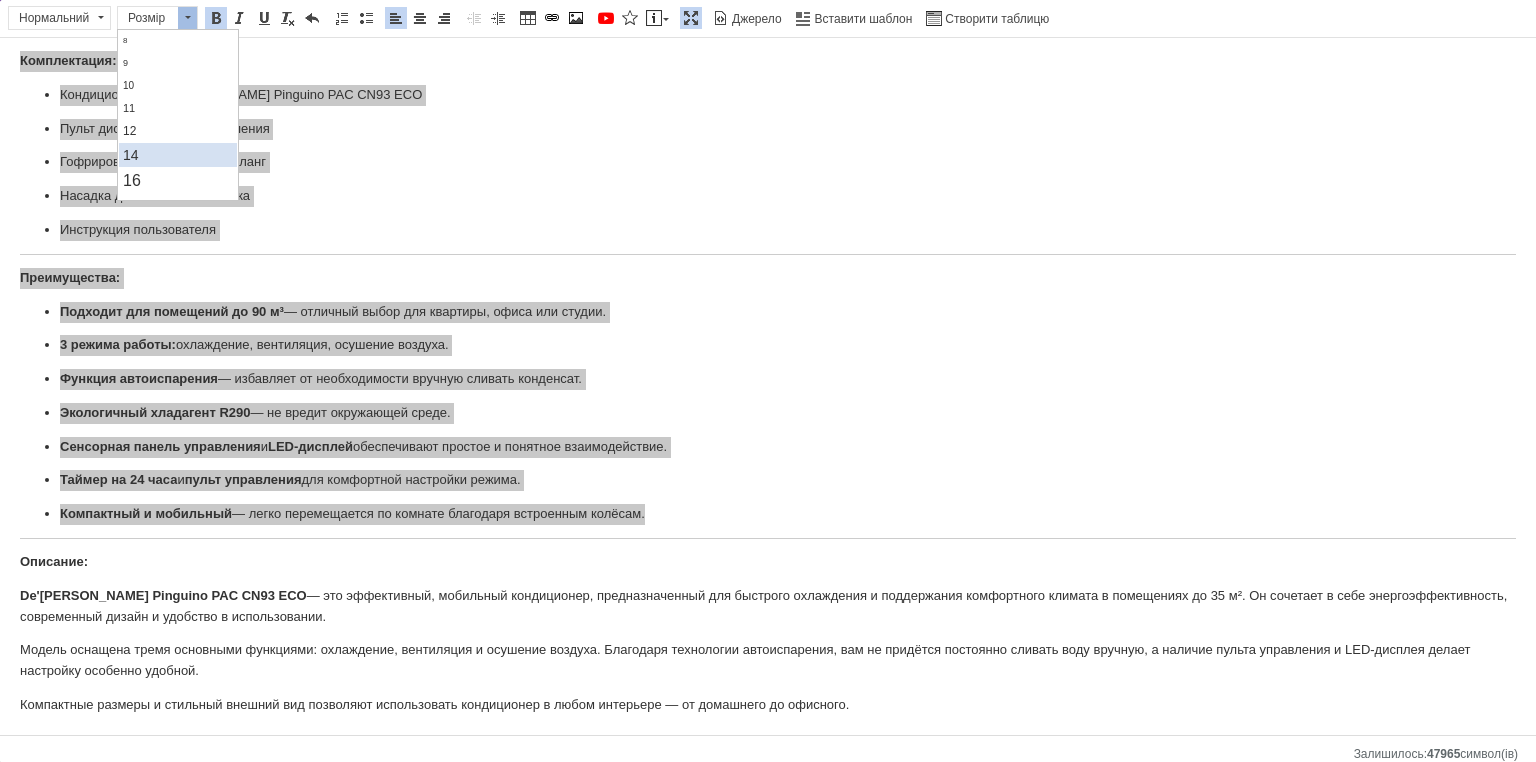 scroll, scrollTop: 80, scrollLeft: 0, axis: vertical 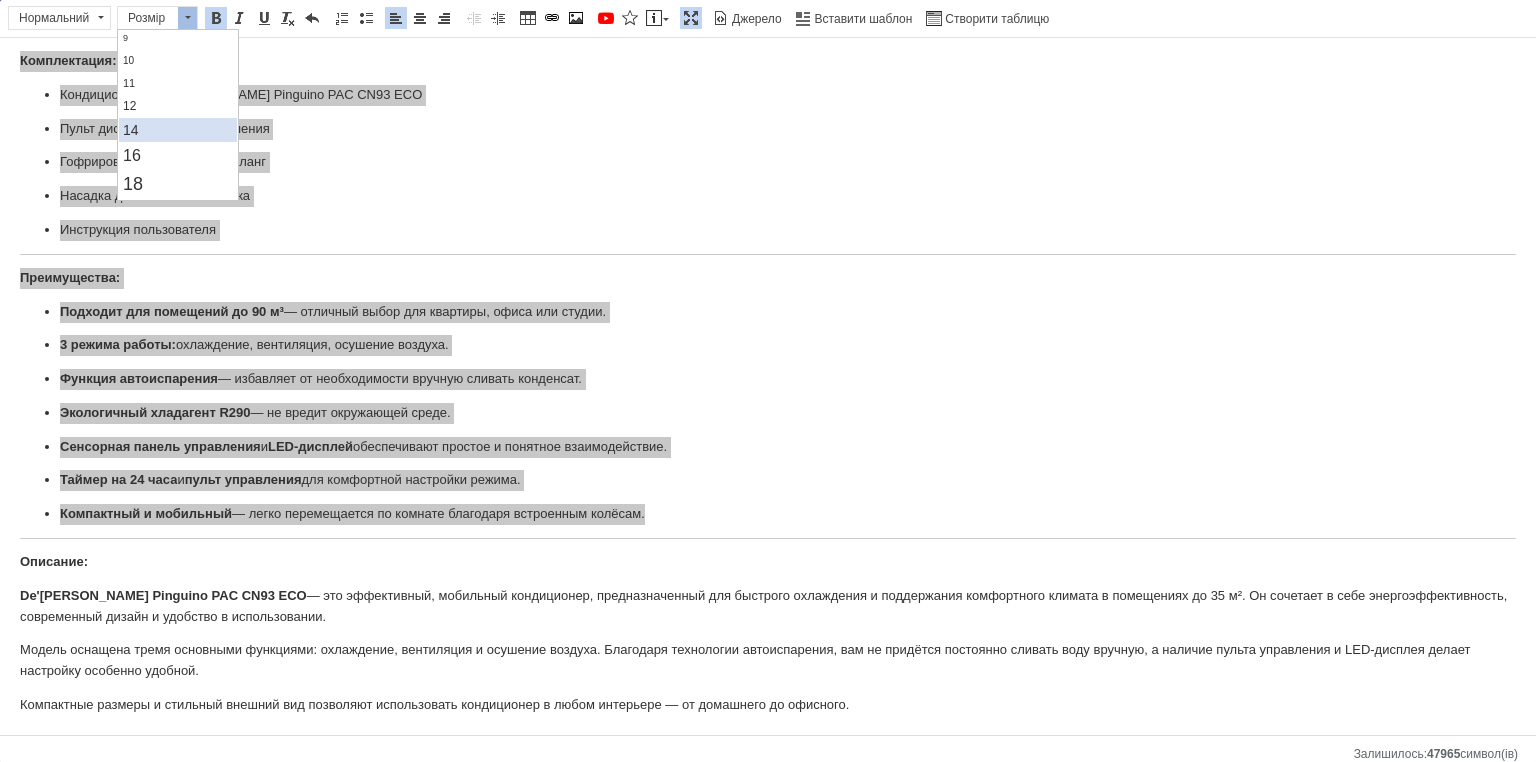 click on "14" at bounding box center [177, 130] 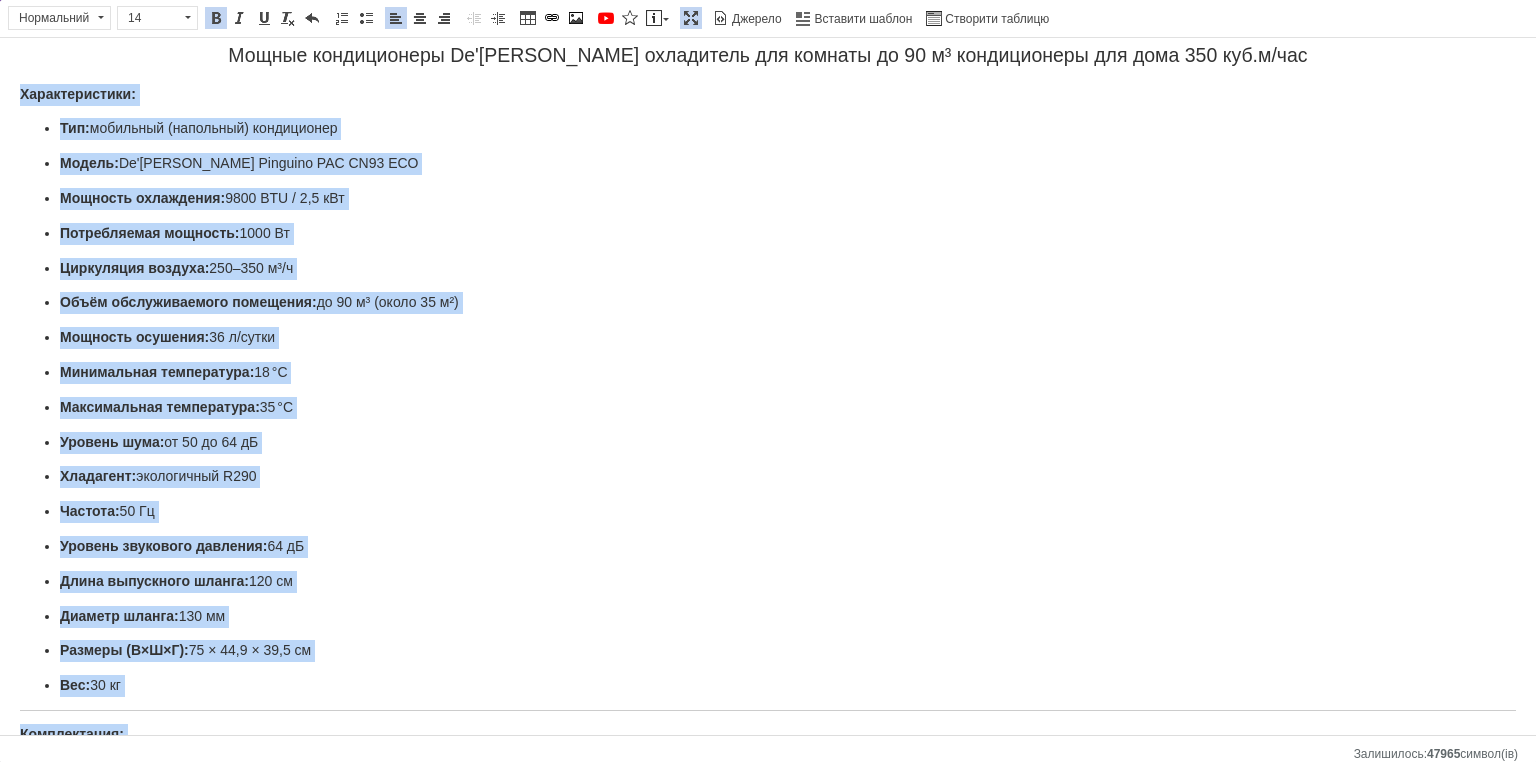 scroll, scrollTop: 0, scrollLeft: 0, axis: both 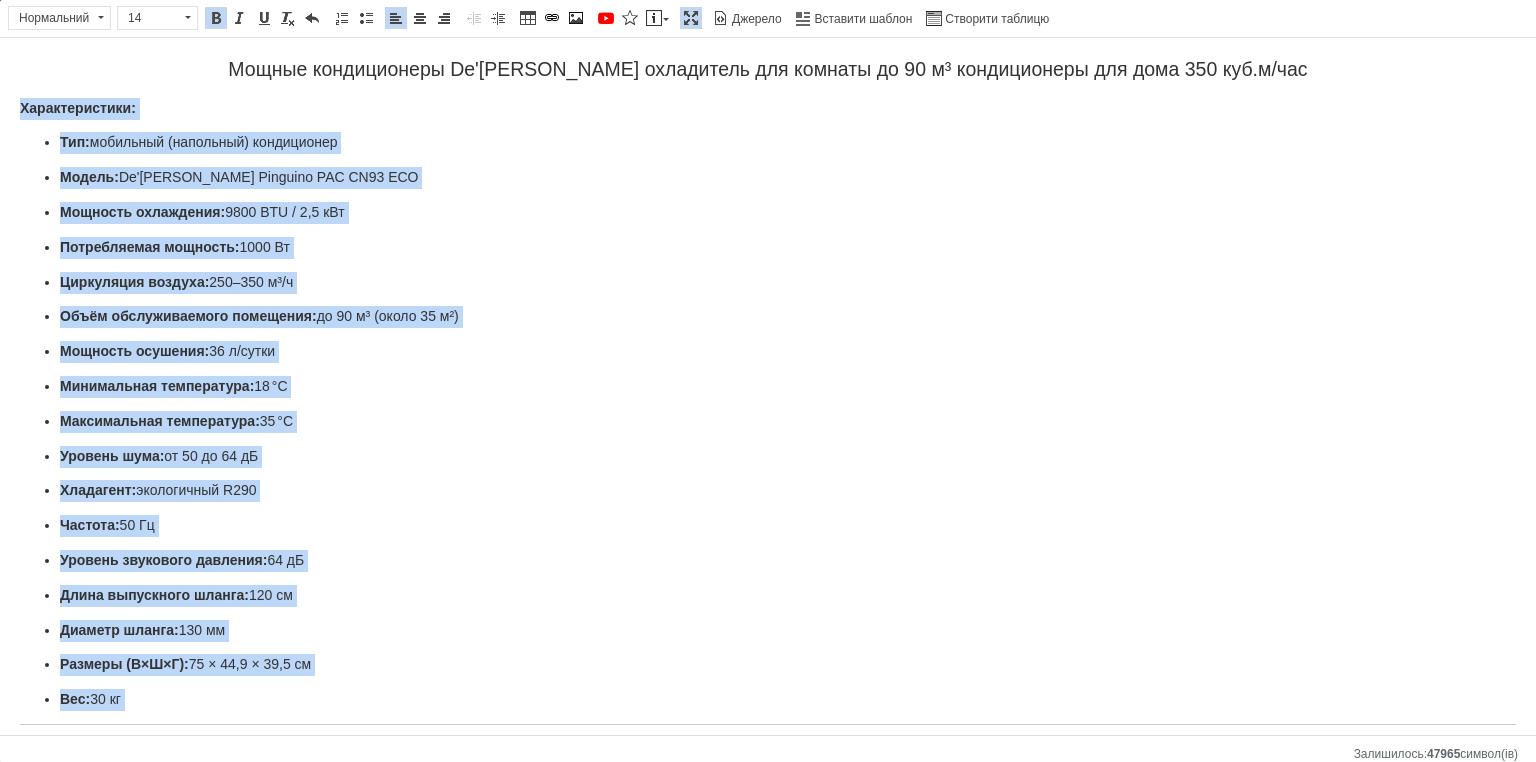 click on "Характеристики:" at bounding box center [768, 109] 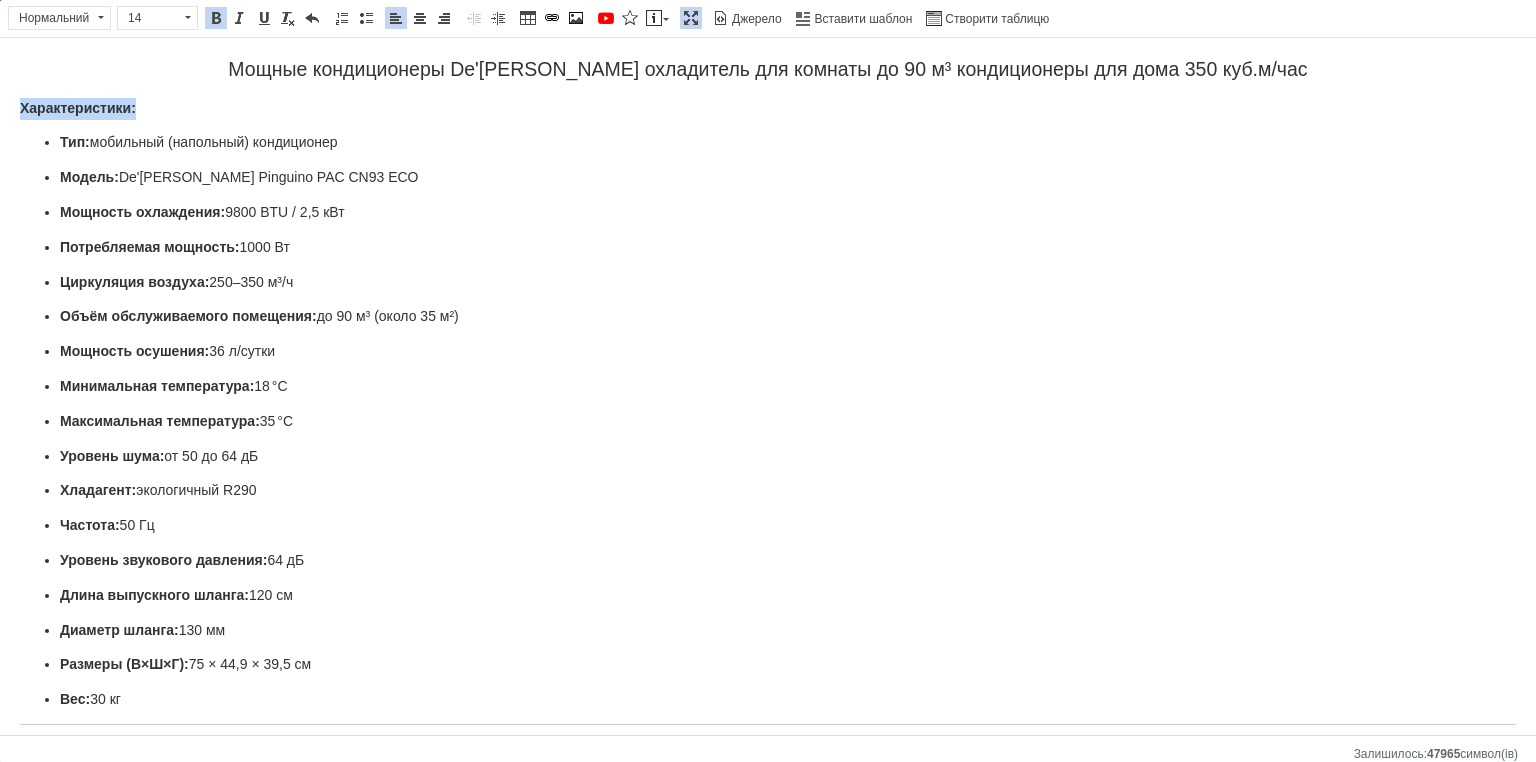drag, startPoint x: 152, startPoint y: 99, endPoint x: 20, endPoint y: 90, distance: 132.30646 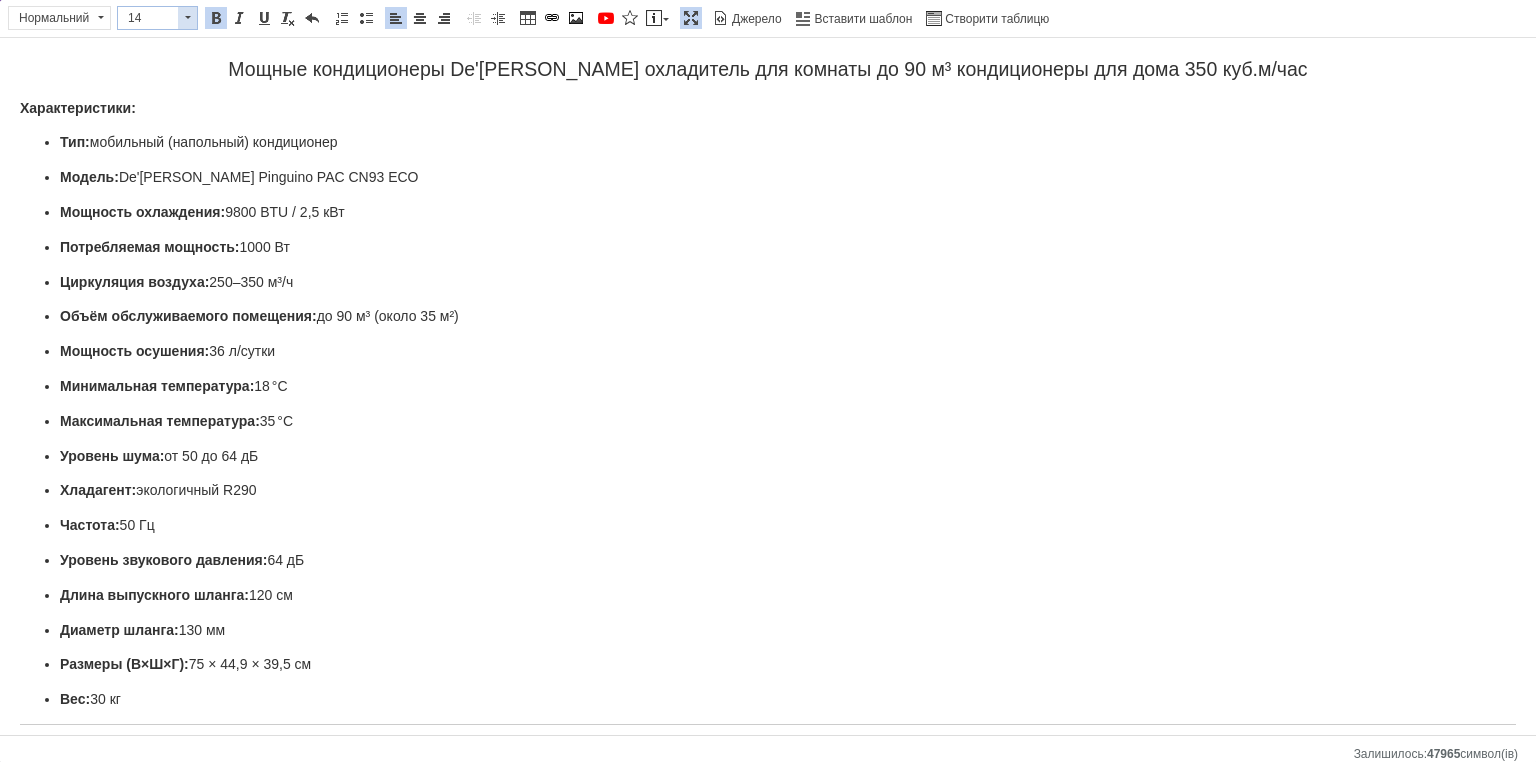click on "14" at bounding box center (148, 18) 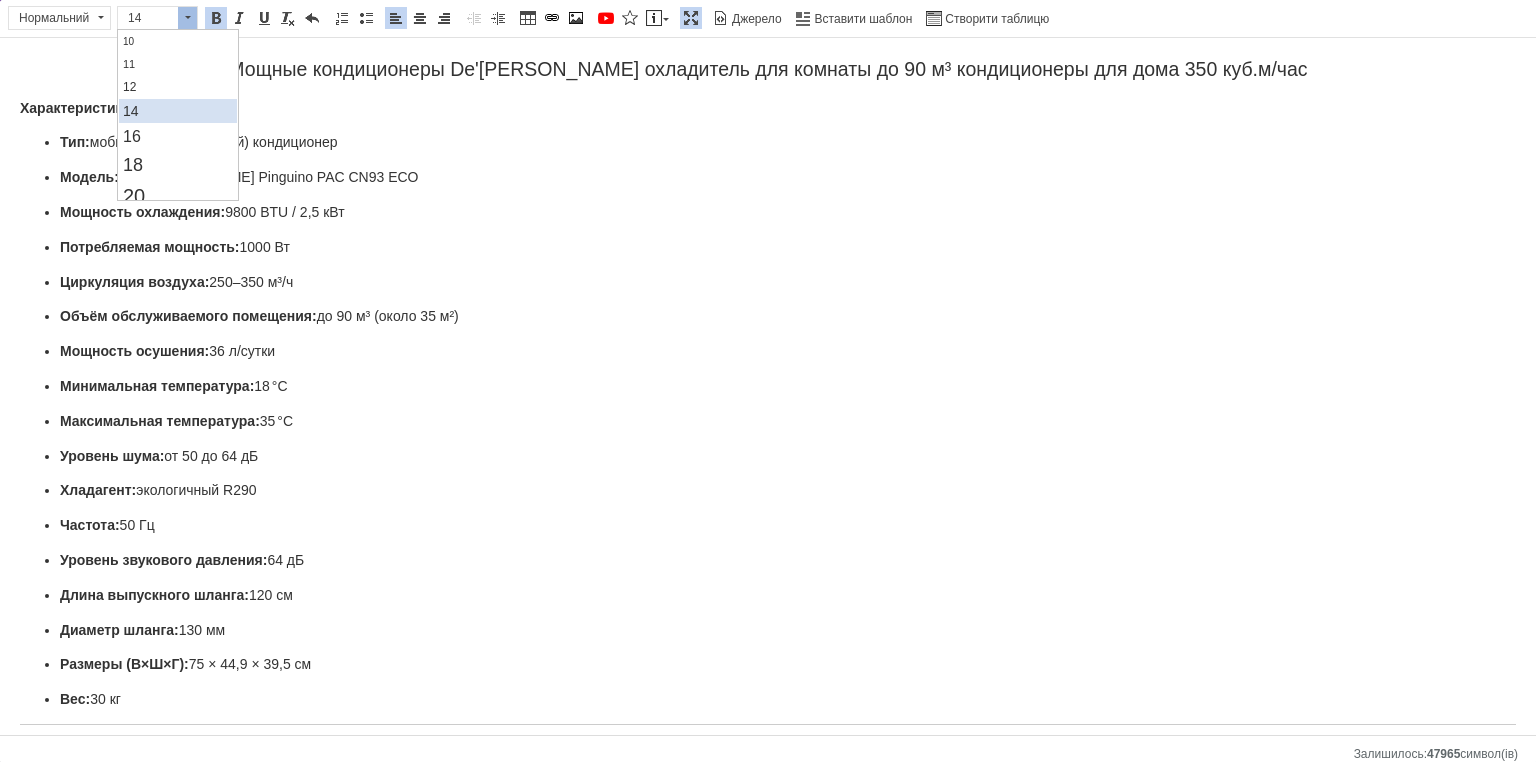 scroll, scrollTop: 100, scrollLeft: 0, axis: vertical 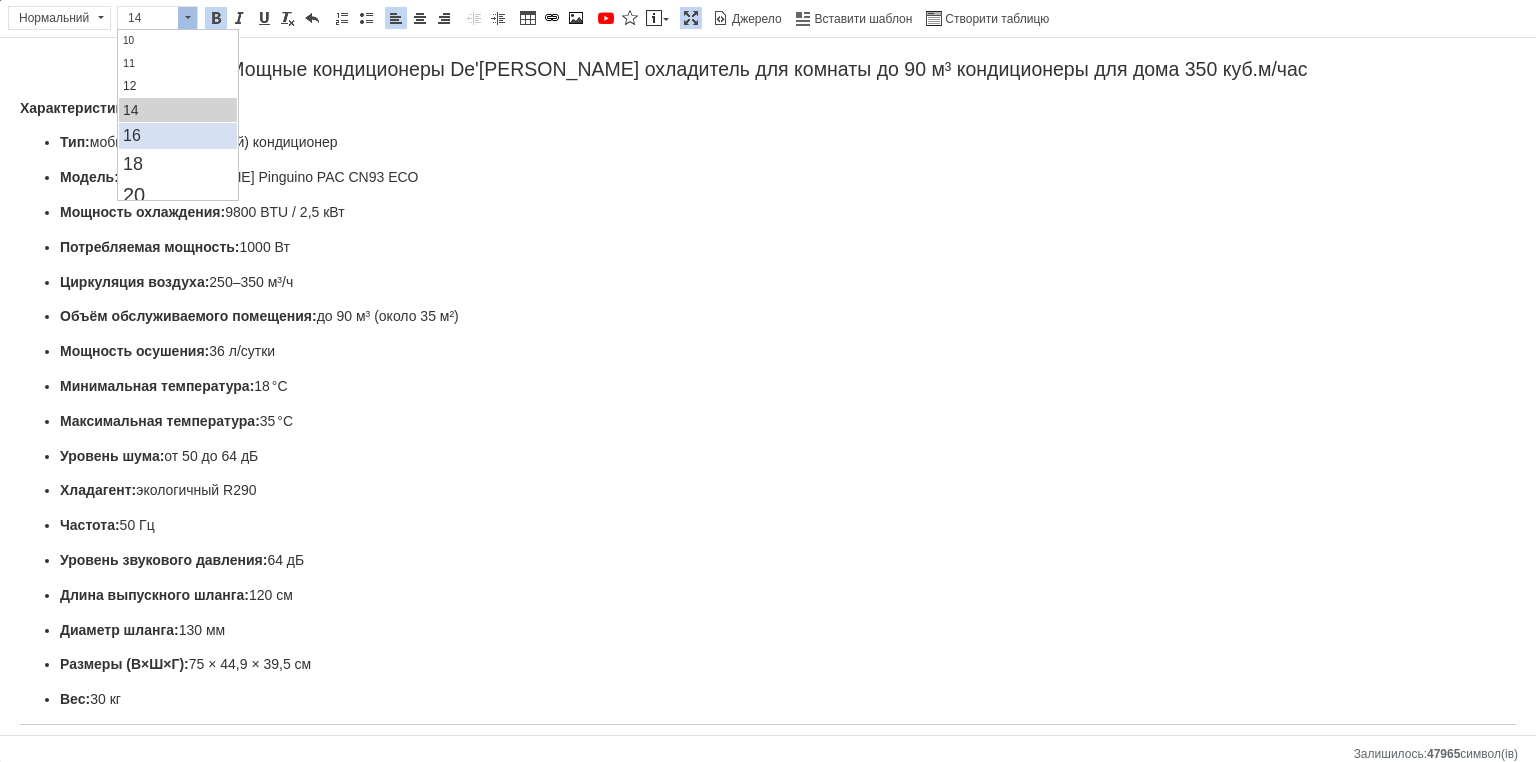 click on "16" at bounding box center [177, 136] 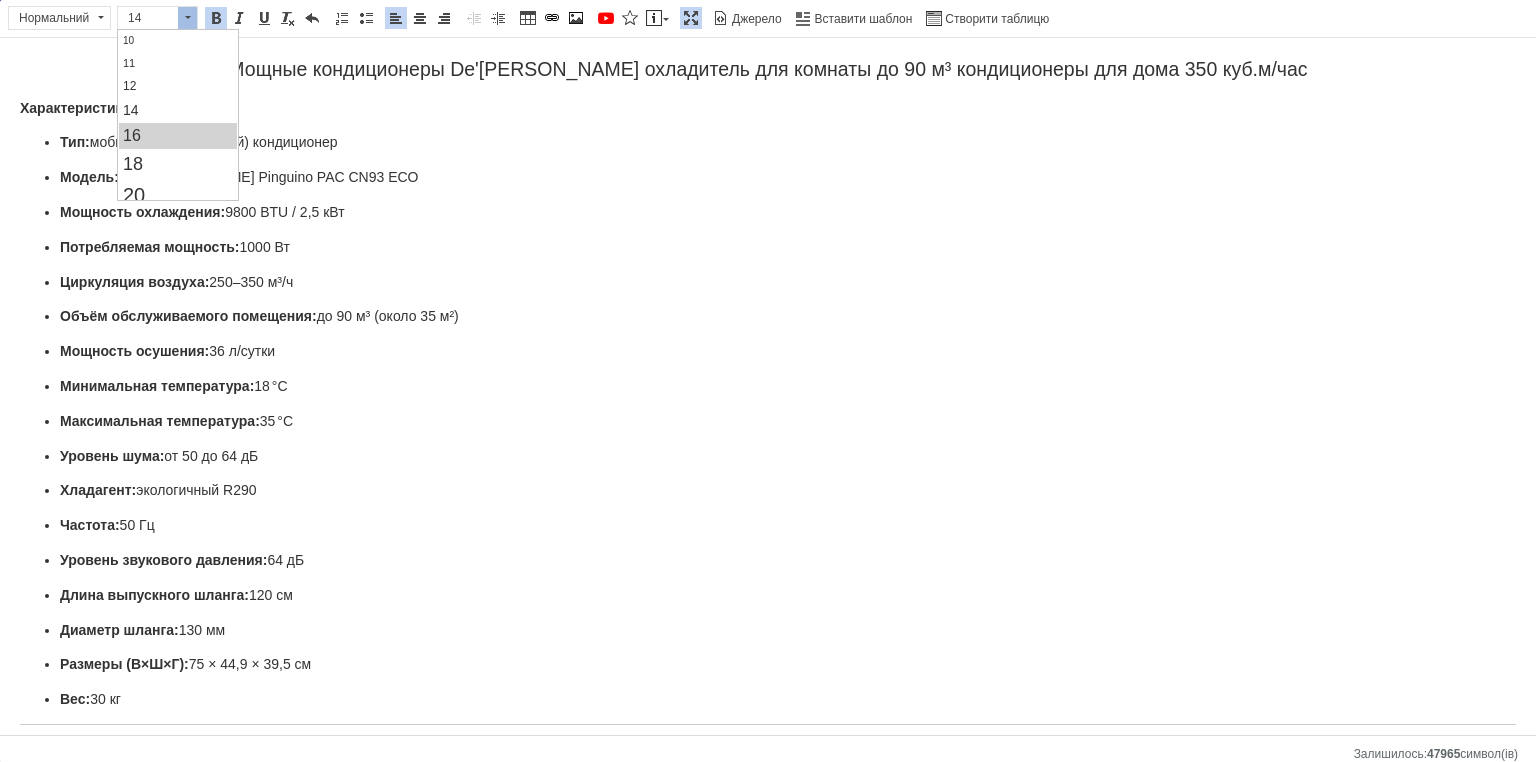 scroll, scrollTop: 0, scrollLeft: 0, axis: both 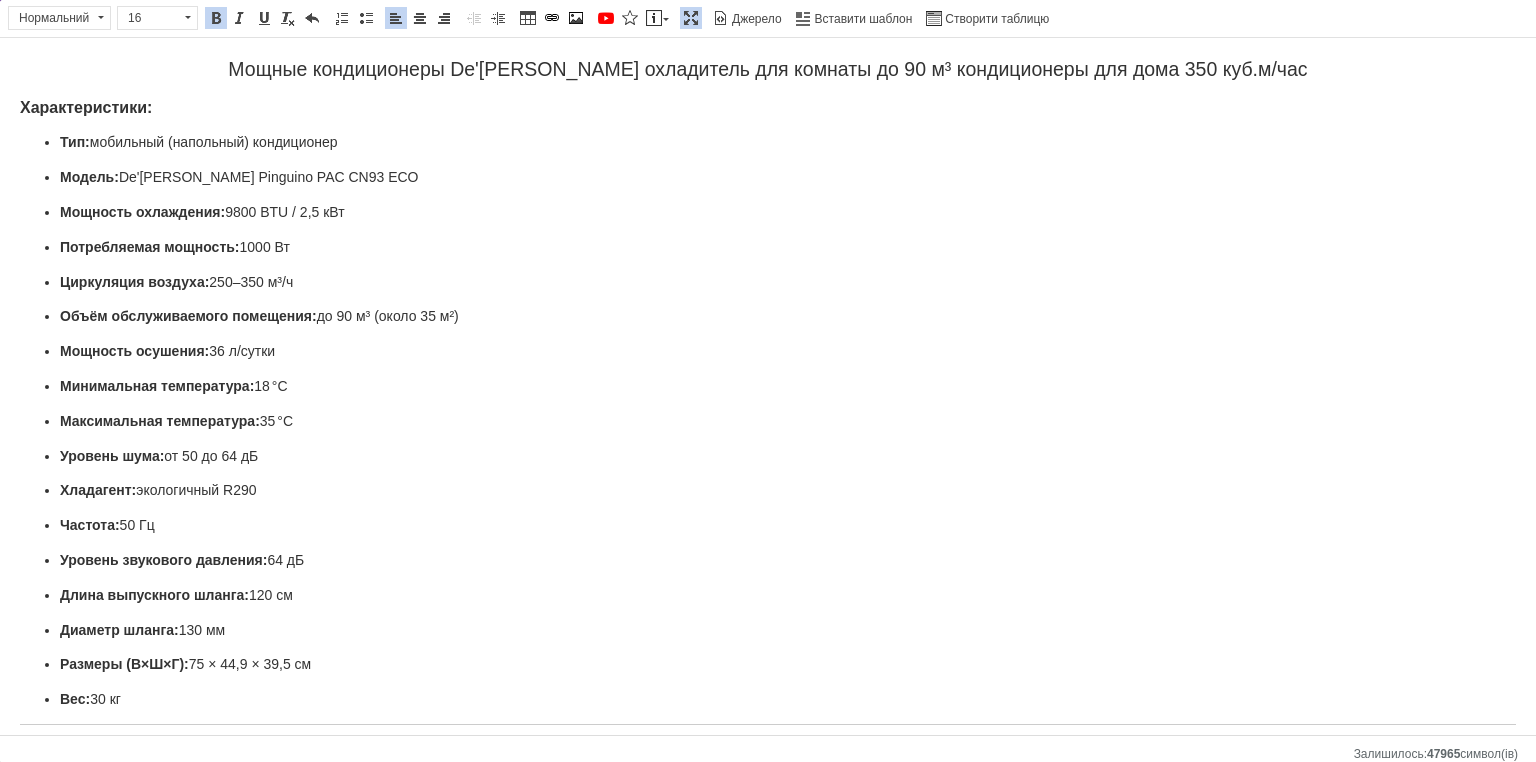 click on "Модель:  De'[PERSON_NAME] Pinguino PAC CN93 ECO" at bounding box center (768, 178) 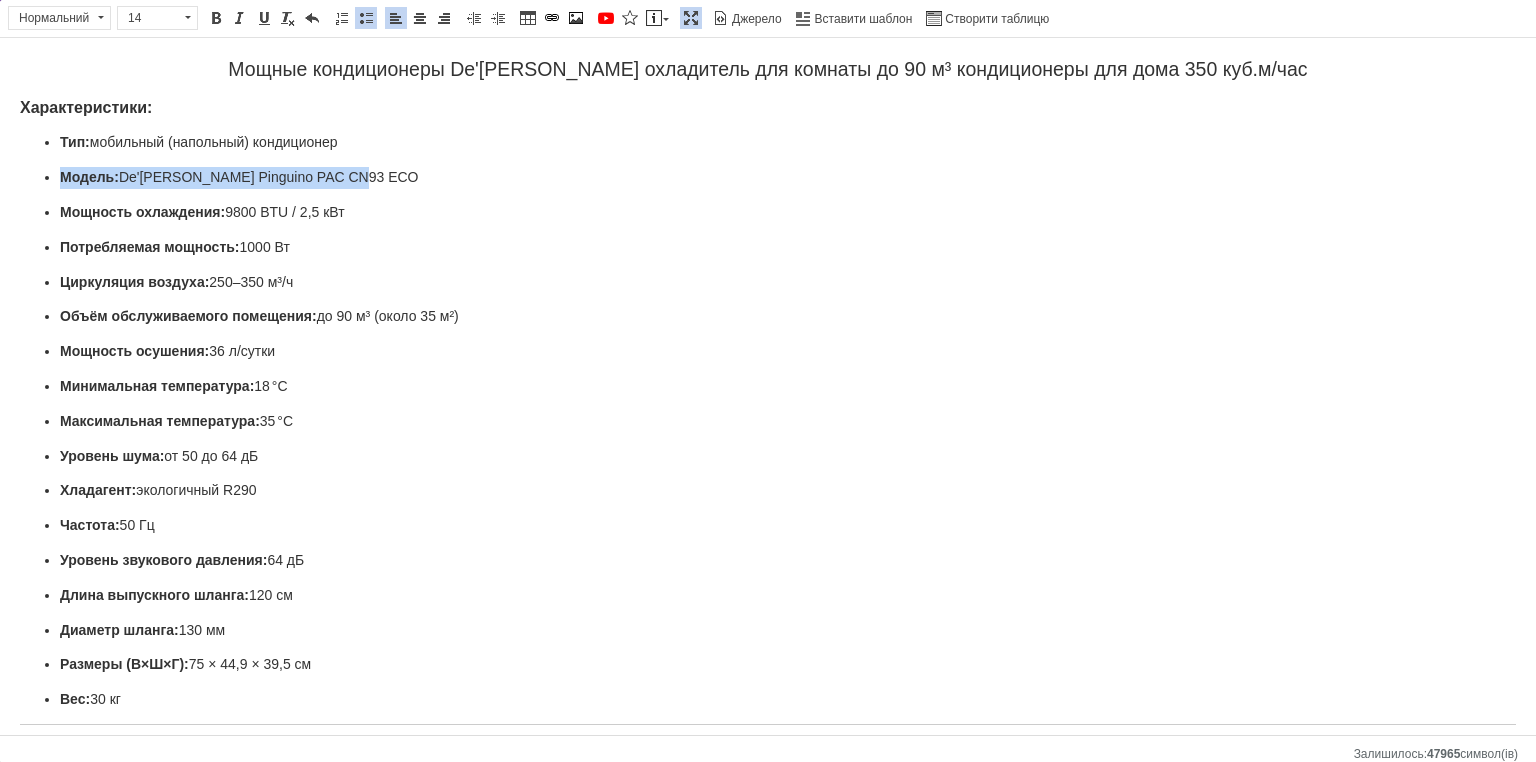 drag, startPoint x: 290, startPoint y: 177, endPoint x: 41, endPoint y: 175, distance: 249.00803 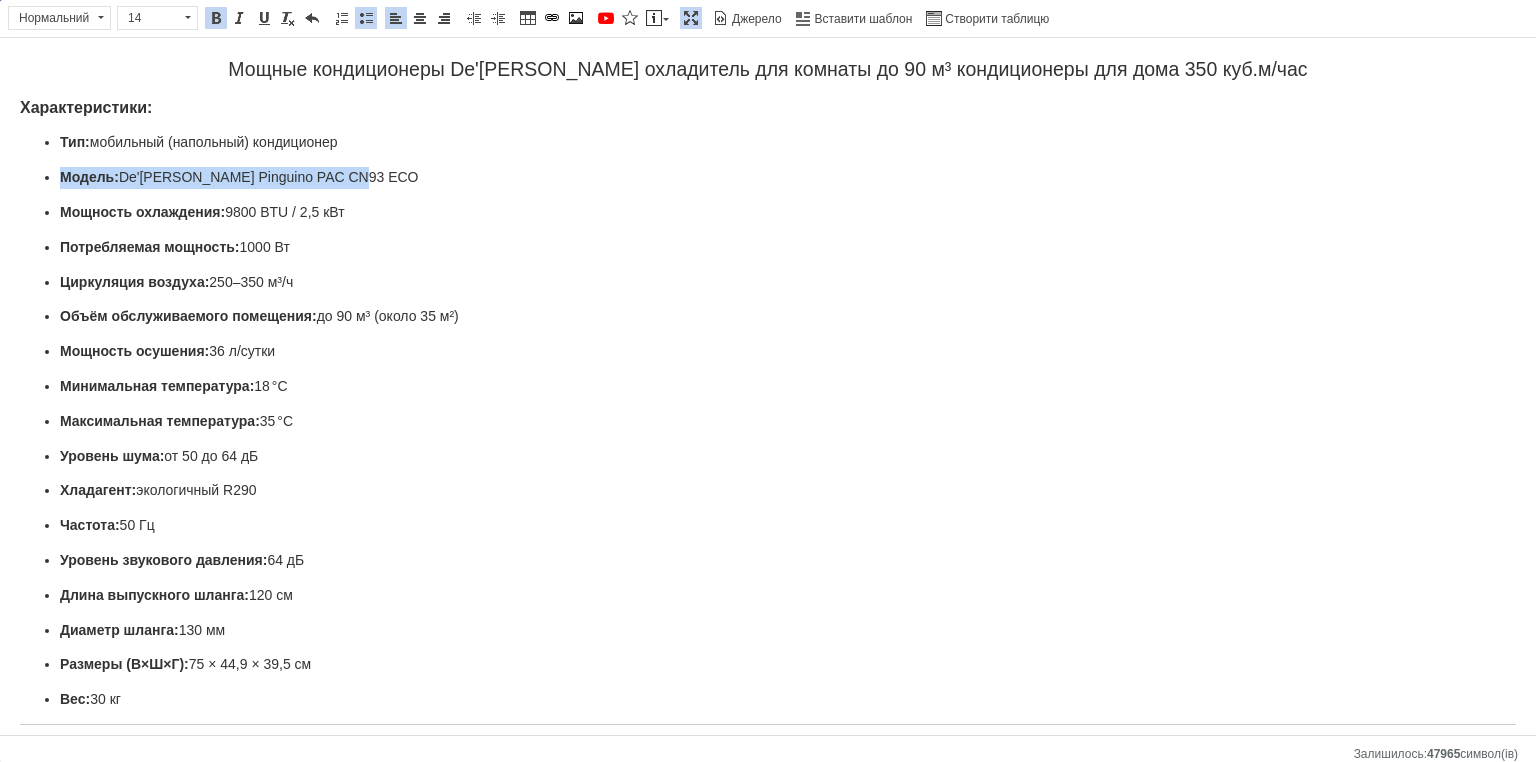 type 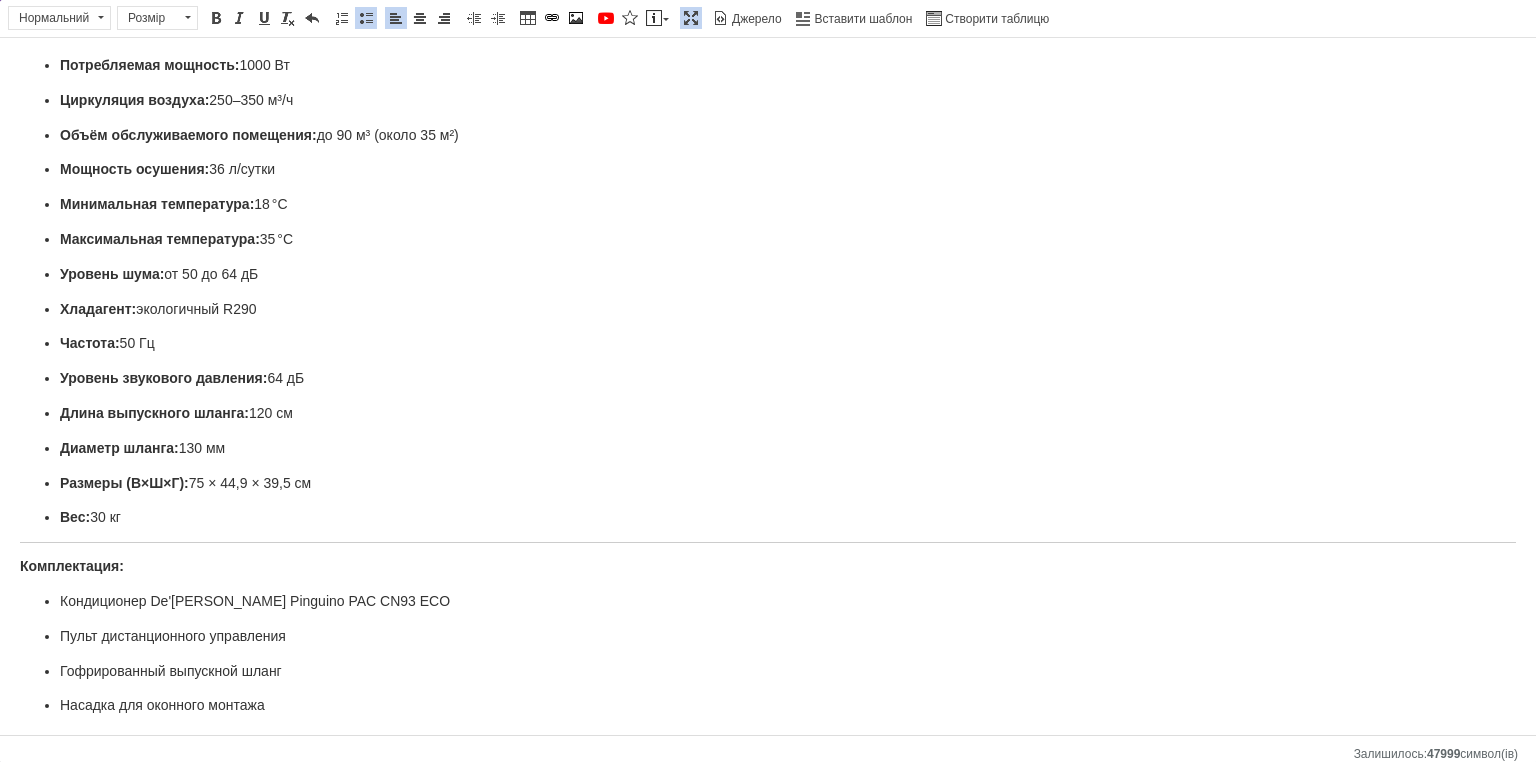 scroll, scrollTop: 320, scrollLeft: 0, axis: vertical 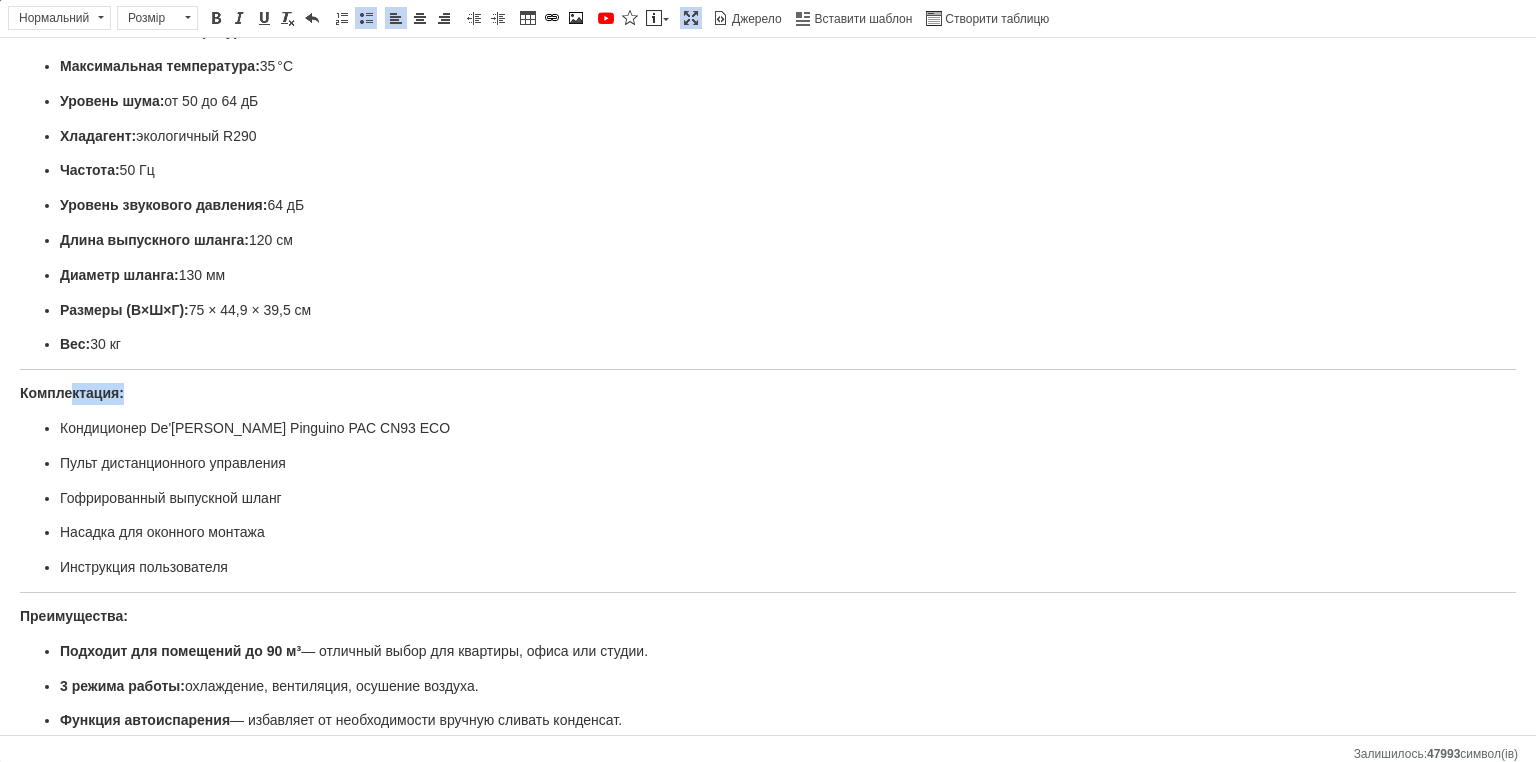 drag, startPoint x: 148, startPoint y: 377, endPoint x: 46, endPoint y: 375, distance: 102.01961 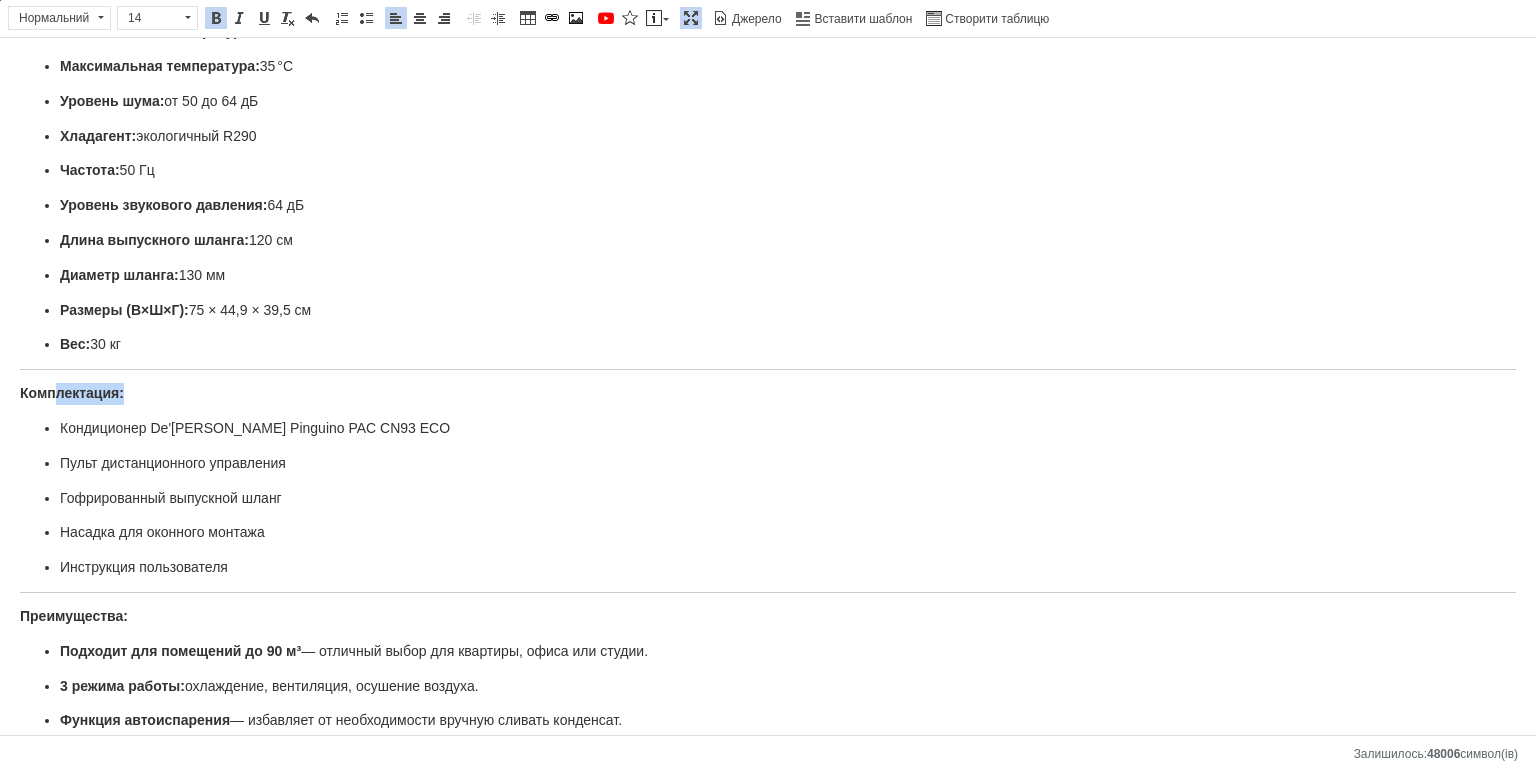 click on "Комплектация:" at bounding box center (768, 394) 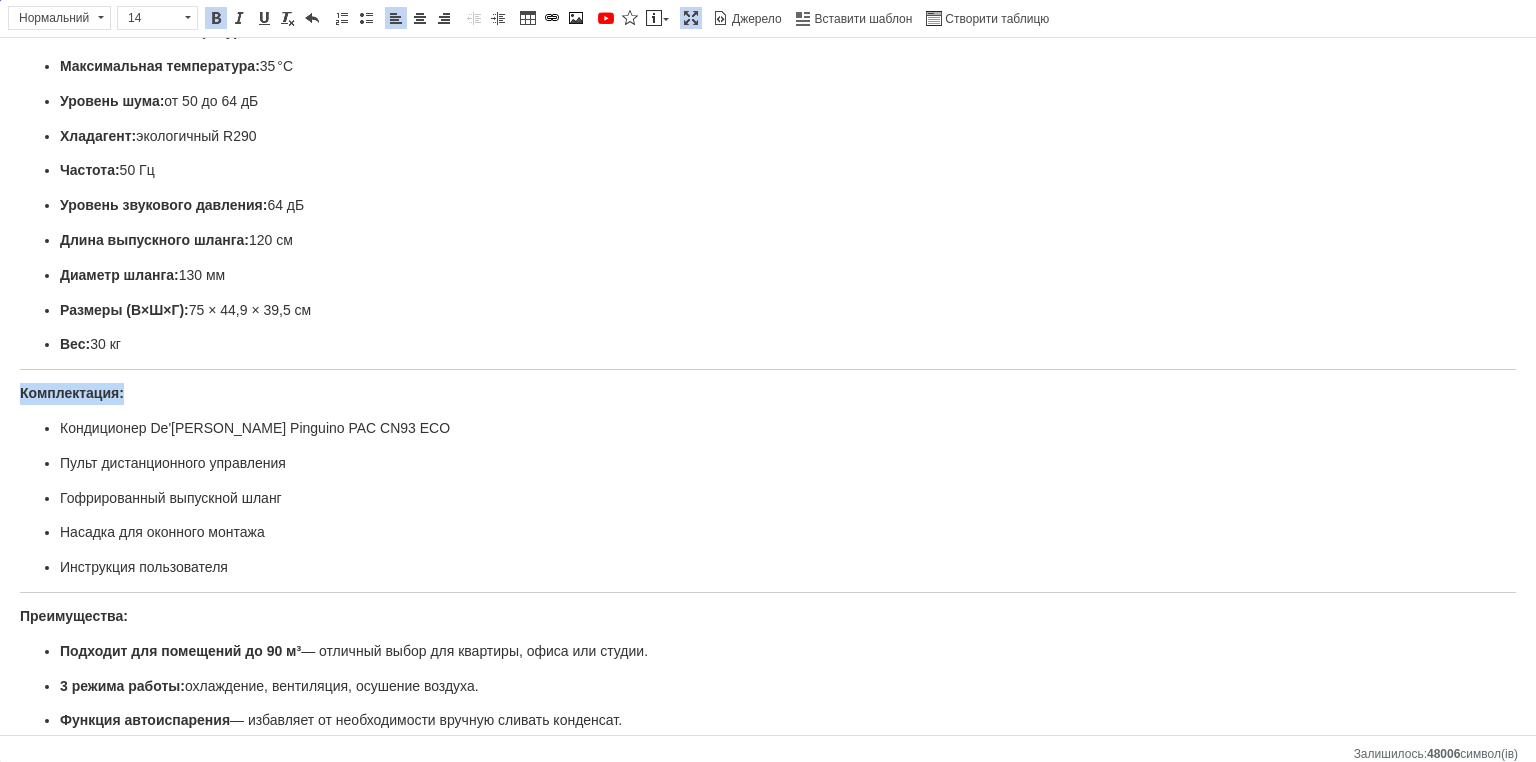 click on "Мощные кондиционеры De'[PERSON_NAME] охладитель для комнаты до 90 м³ кондиционеры для дома 350 куб.м/час Характеристики: Тип:  мобильный (напольный) кондиционер Мощность охлаждения:  9800 BTU / 2,5 кВт Потребляемая мощность:  1000 Вт Циркуляция воздуха:  250–350 м³/ч Объём обслуживаемого помещения:  до 90 м³ (около 35 м²) Мощность осушения:  36 л/сутки Минимальная температура:  18 °C Максимальная температура:  35 °C Уровень шума:  от 50 до 64 дБ Хладагент:  экологичный R290 Частота:  50 Гц Уровень звукового давления:  64 дБ Длина выпускного шланга:  120 см Диаметр шланга:  130 мм Размеры (В×Ш×Г): Вес:  и" at bounding box center (768, 403) 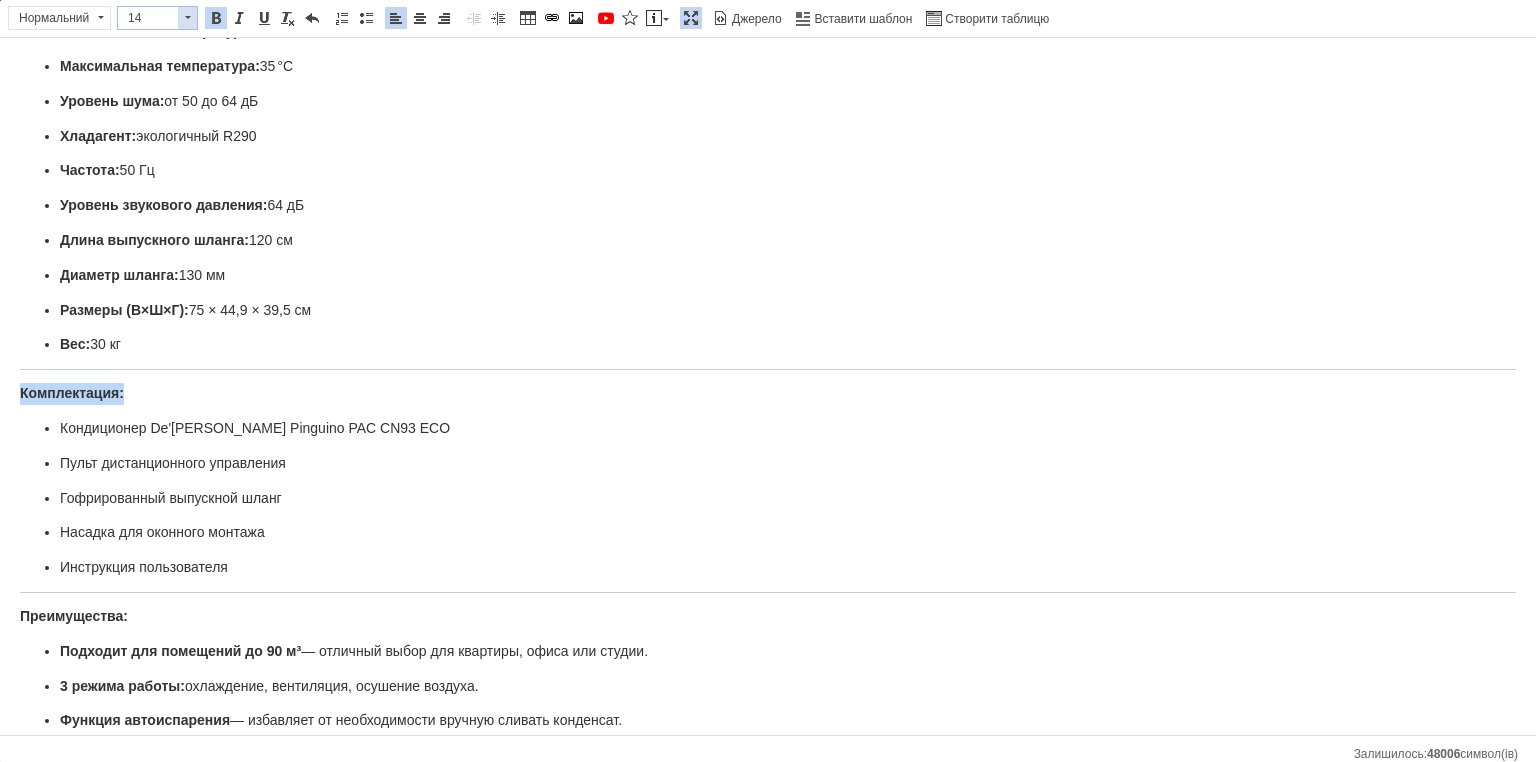 click on "14" at bounding box center (148, 18) 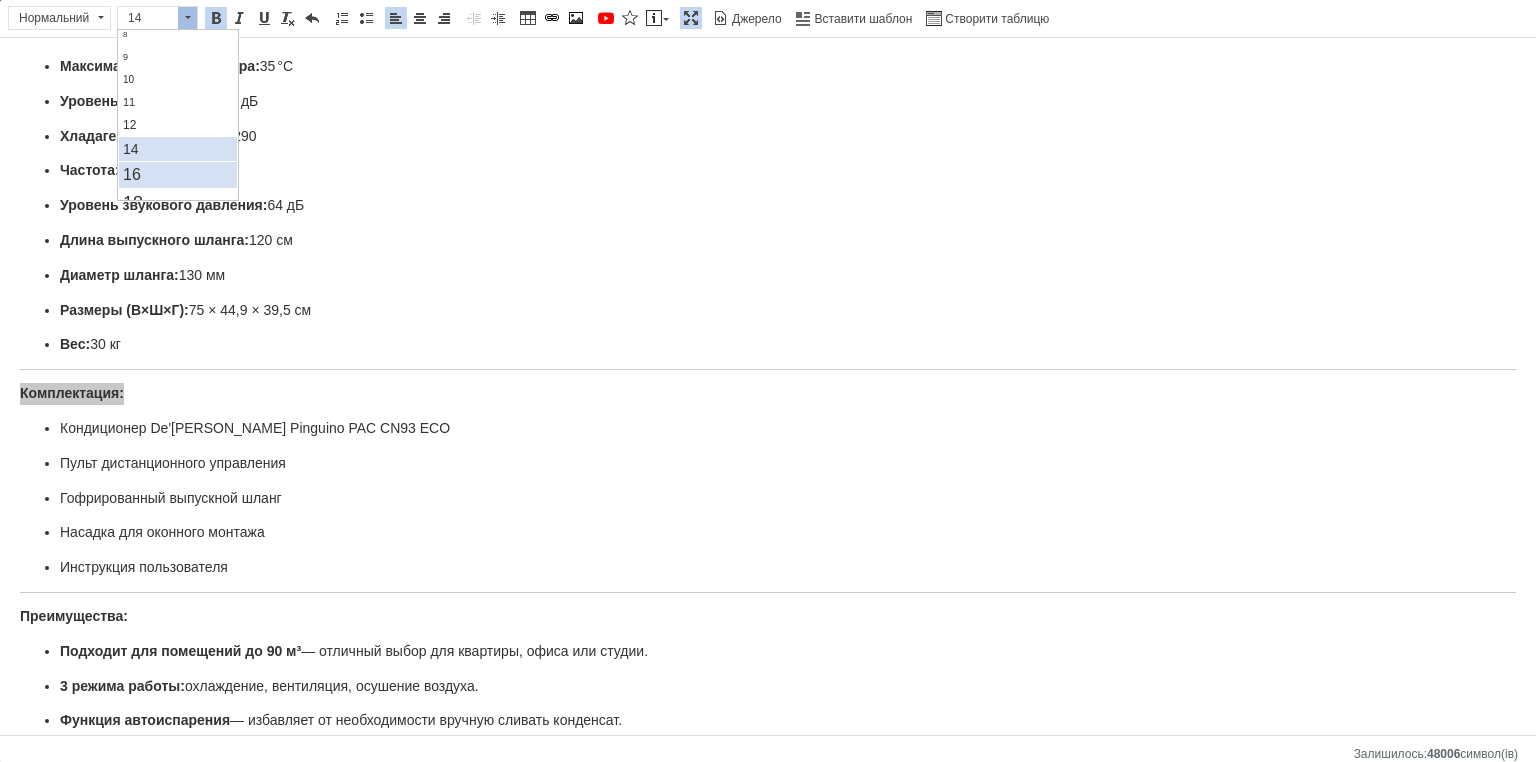 scroll, scrollTop: 100, scrollLeft: 0, axis: vertical 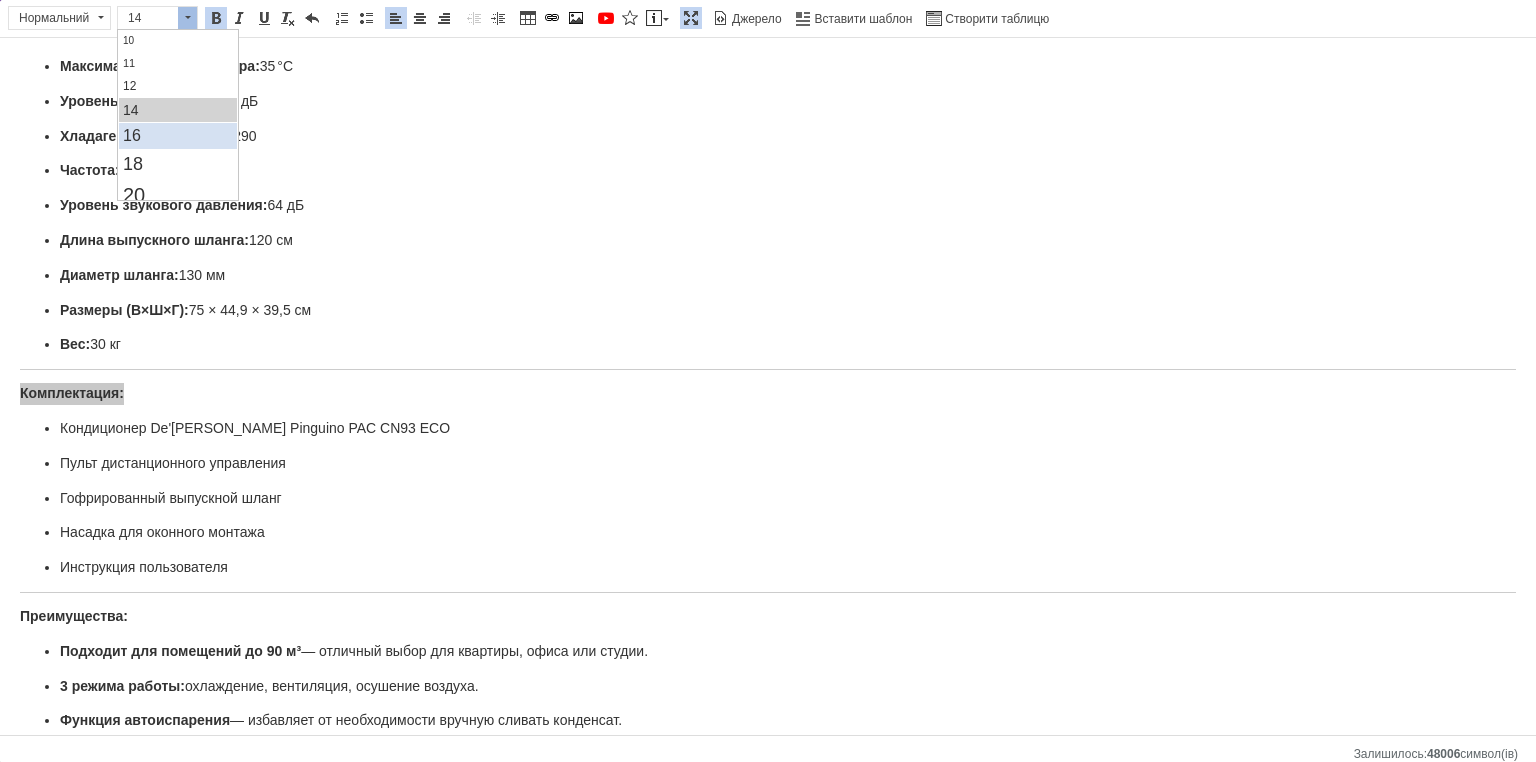 click on "16" at bounding box center [131, 135] 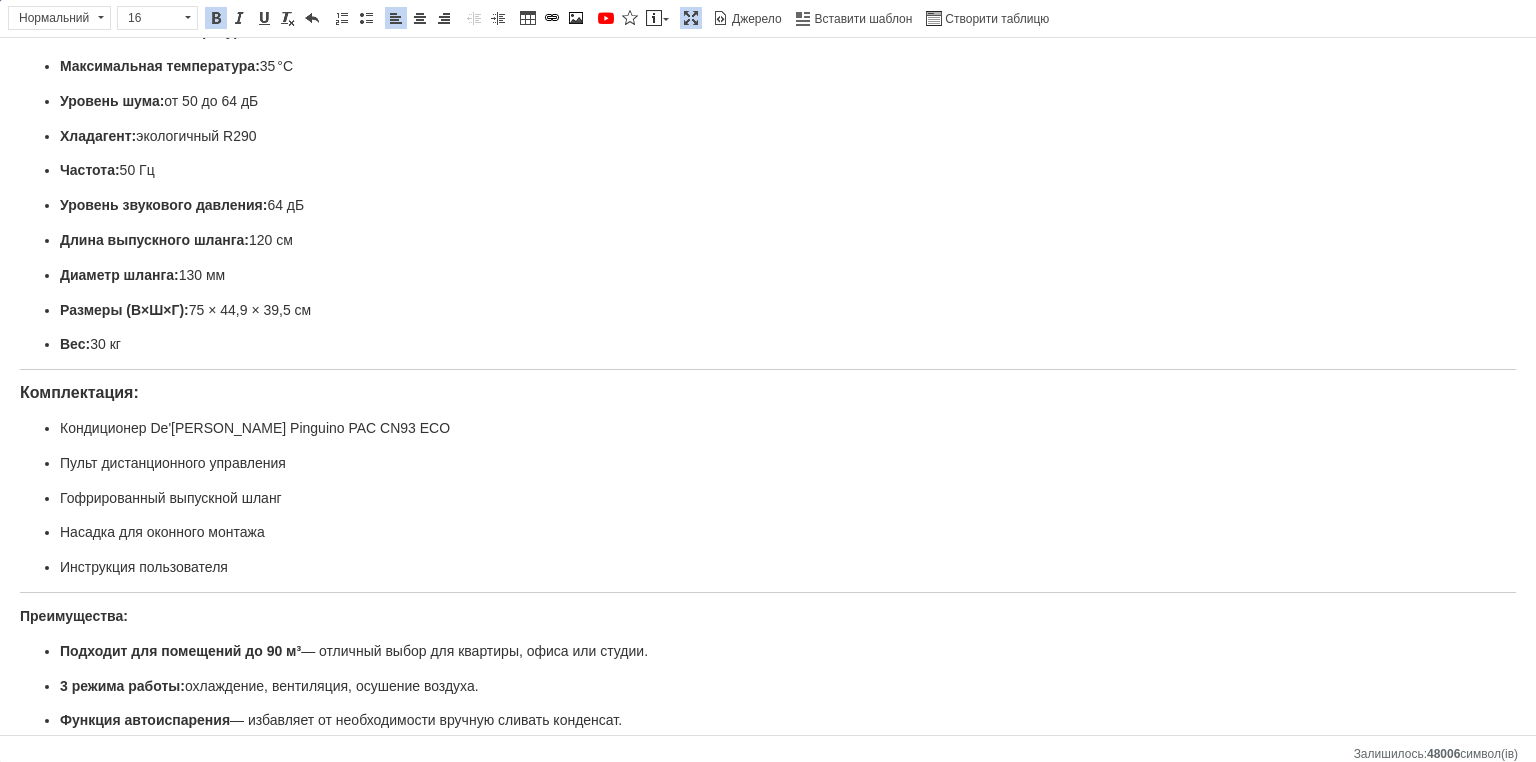 scroll, scrollTop: 0, scrollLeft: 0, axis: both 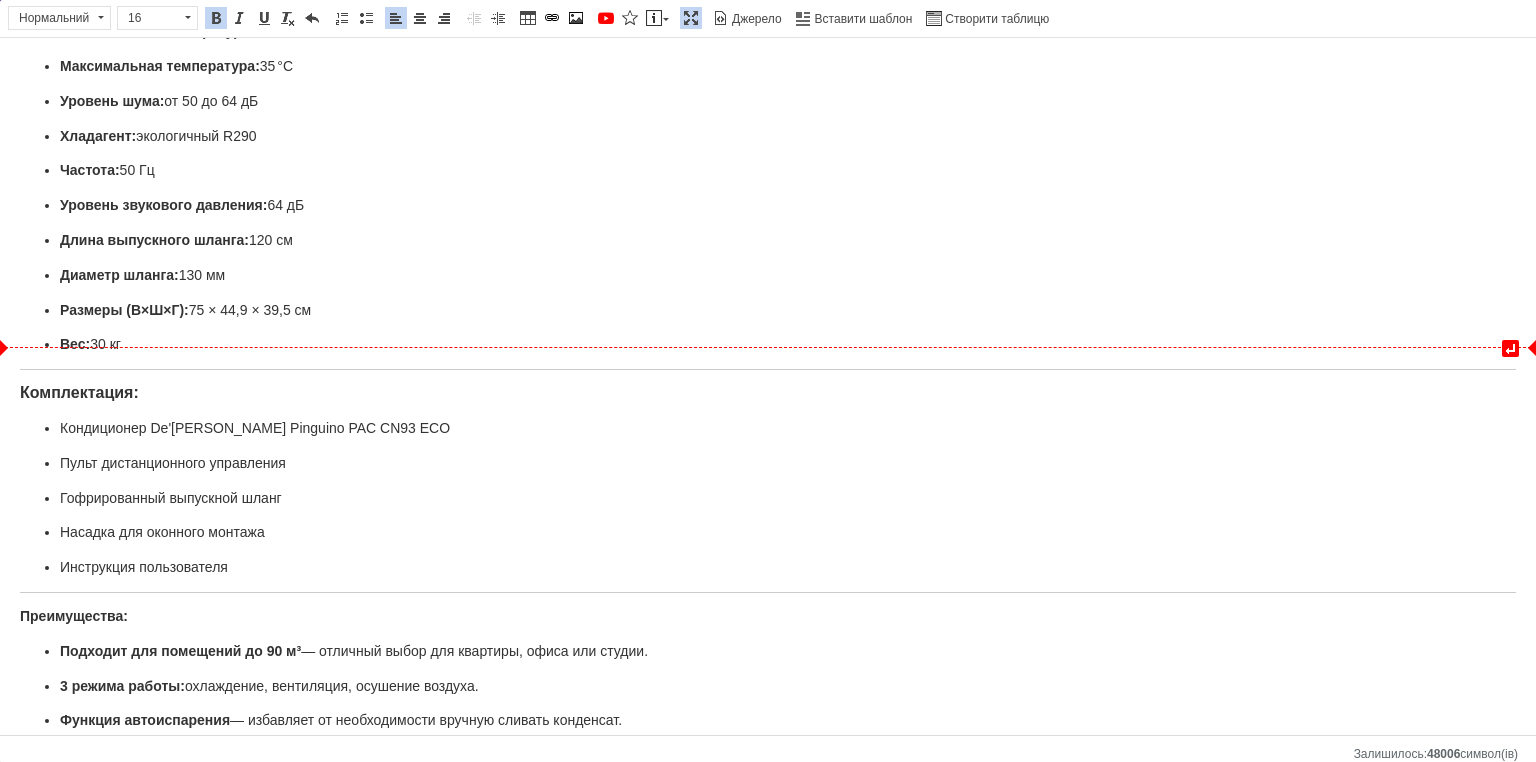 click on "↵ Мощные кондиционеры De'[PERSON_NAME] охладитель для комнаты до 90 м³ кондиционеры для дома 350 куб.м/час Характеристики: Тип:  мобильный (напольный) кондиционер Мощность охлаждения:  9800 BTU / 2,5 кВт Потребляемая мощность:  1000 Вт Циркуляция воздуха:  250–350 м³/ч Объём обслуживаемого помещения:  до 90 м³ (около 35 м²) Мощность осушения:  36 л/сутки Минимальная температура:  18 °C Максимальная температура:  35 °C Уровень шума:  от 50 до 64 дБ Хладагент:  экологичный R290 Частота:  50 Гц Уровень звукового давления:  64 дБ Длина выпускного шланга:  120 см Диаметр шланга:  130 мм Размеры (В×Ш×Г):  и" at bounding box center [768, 403] 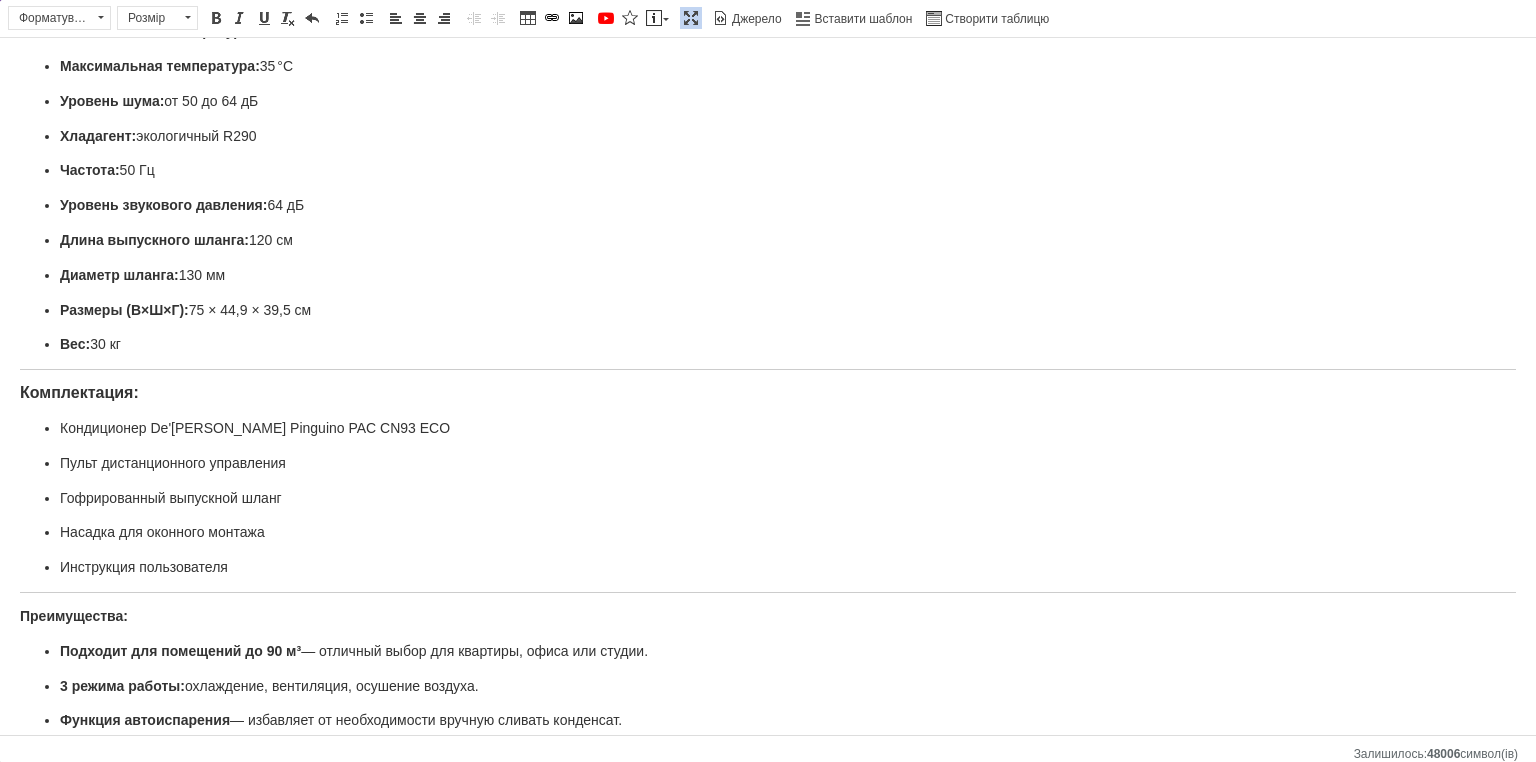 click on "Мощные кондиционеры De'[PERSON_NAME] охладитель для комнаты до 90 м³ кондиционеры для дома 350 куб.м/час Характеристики: Тип:  мобильный (напольный) кондиционер Мощность охлаждения:  9800 BTU / 2,5 кВт Потребляемая мощность:  1000 Вт Циркуляция воздуха:  250–350 м³/ч Объём обслуживаемого помещения:  до 90 м³ (около 35 м²) Мощность осушения:  36 л/сутки Минимальная температура:  18 °C Максимальная температура:  35 °C Уровень шума:  от 50 до 64 дБ Хладагент:  экологичный R290 Частота:  50 Гц Уровень звукового давления:  64 дБ Длина выпускного шланга:  120 см Диаметр шланга:  130 мм Размеры (В×Ш×Г): Вес:  и" at bounding box center [768, 403] 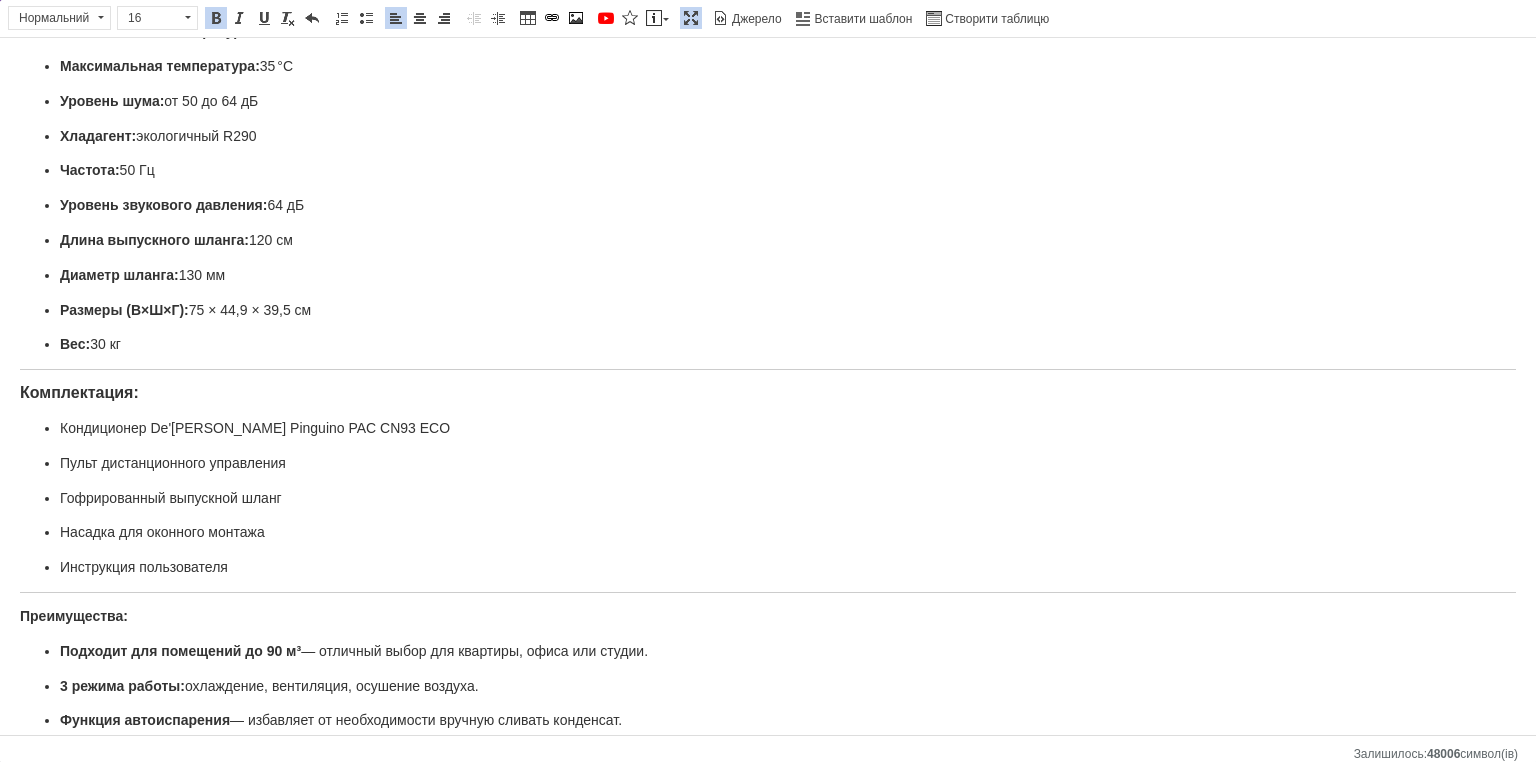 click on "Комплектация:" at bounding box center [79, 392] 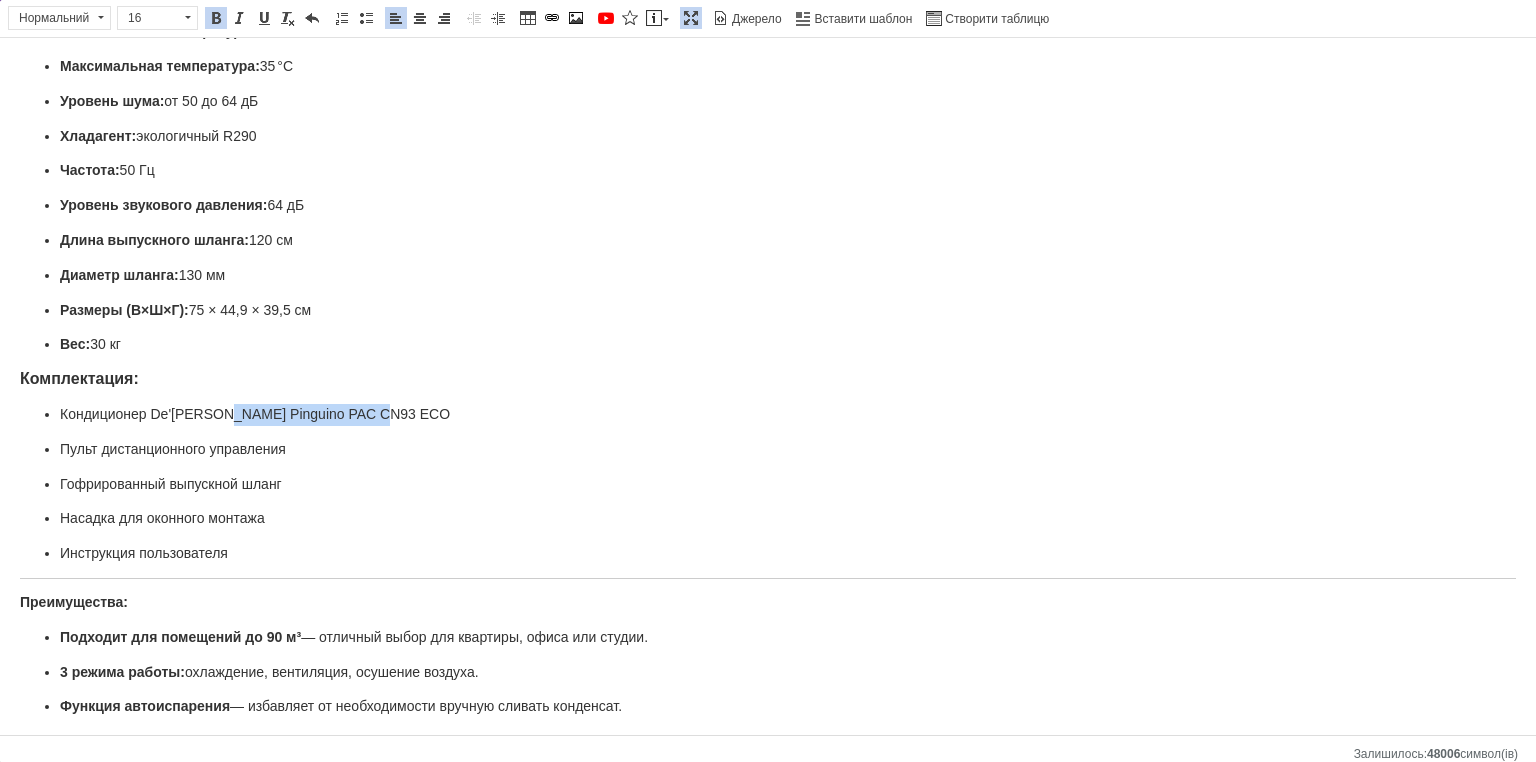 drag, startPoint x: 388, startPoint y: 401, endPoint x: 220, endPoint y: 402, distance: 168.00298 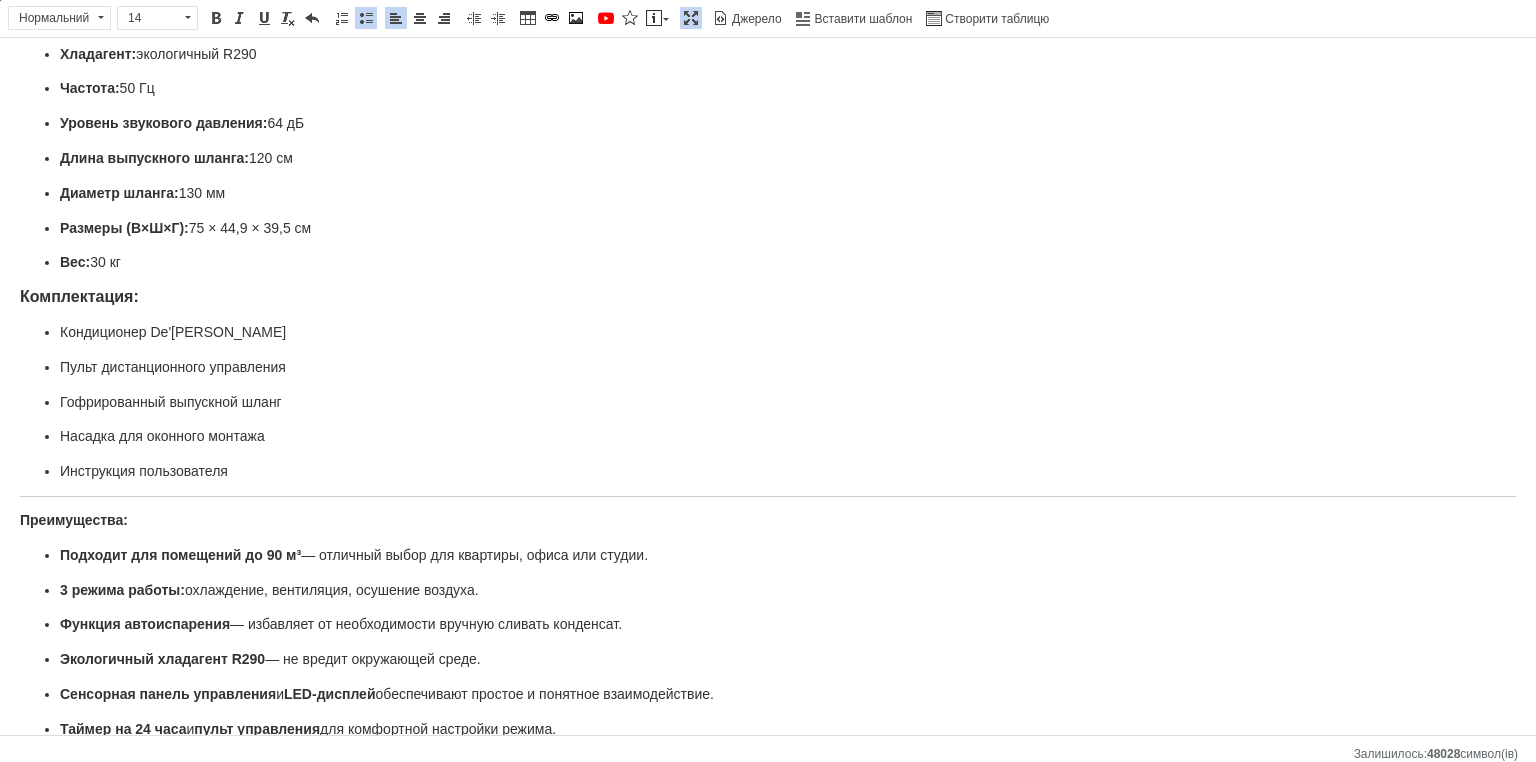 scroll, scrollTop: 480, scrollLeft: 0, axis: vertical 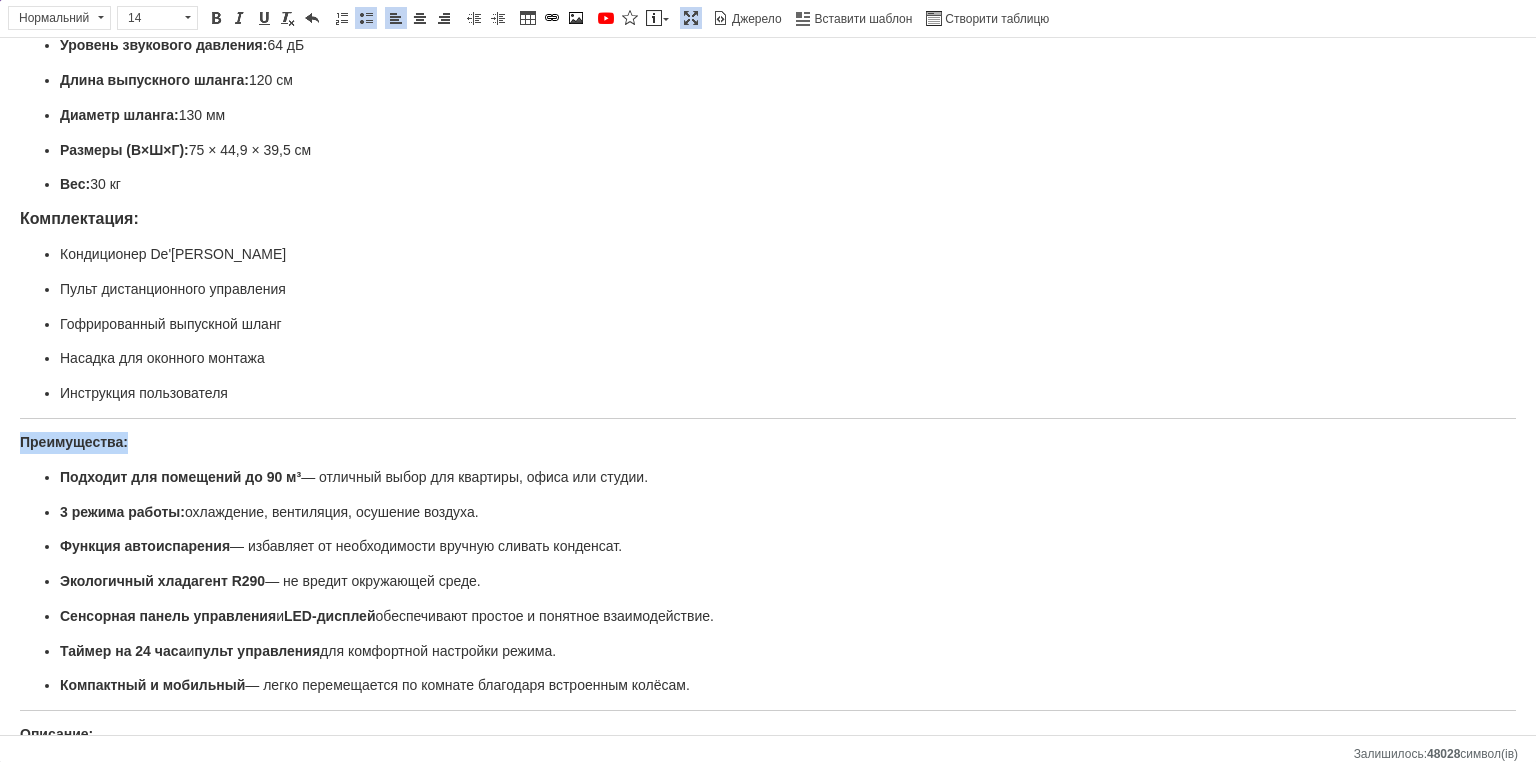 drag, startPoint x: 142, startPoint y: 418, endPoint x: 0, endPoint y: 419, distance: 142.00352 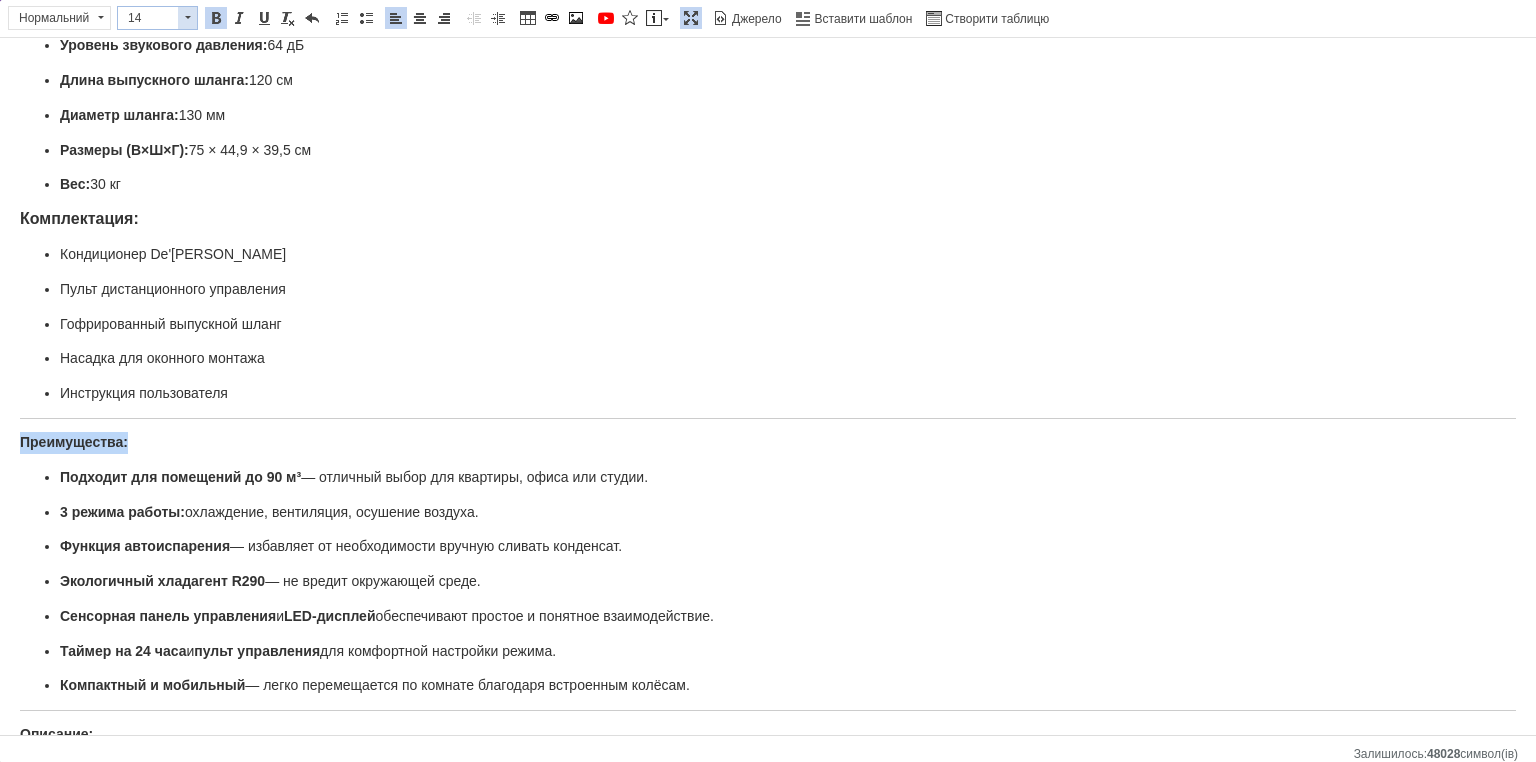 click on "14" at bounding box center [148, 18] 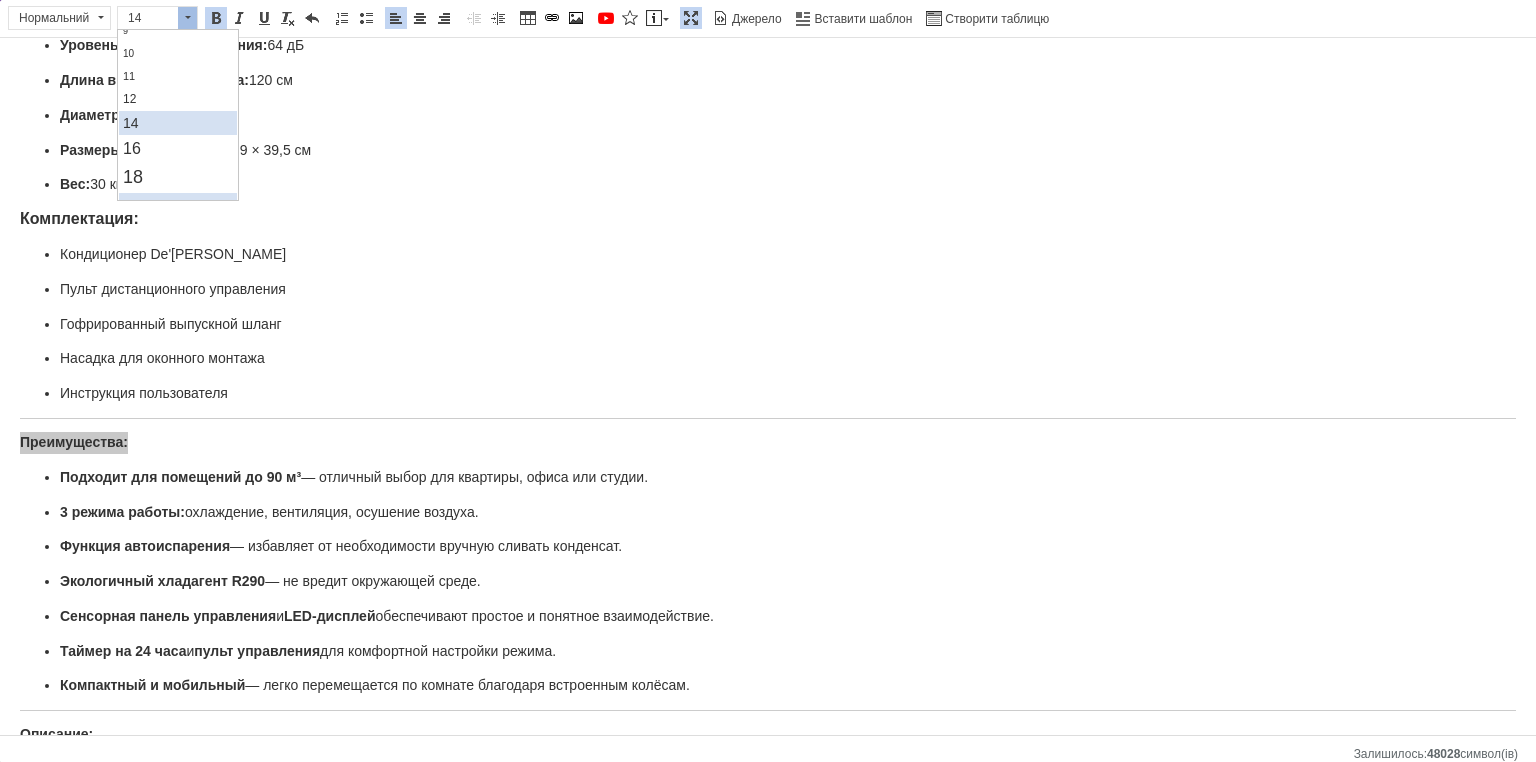 scroll, scrollTop: 180, scrollLeft: 0, axis: vertical 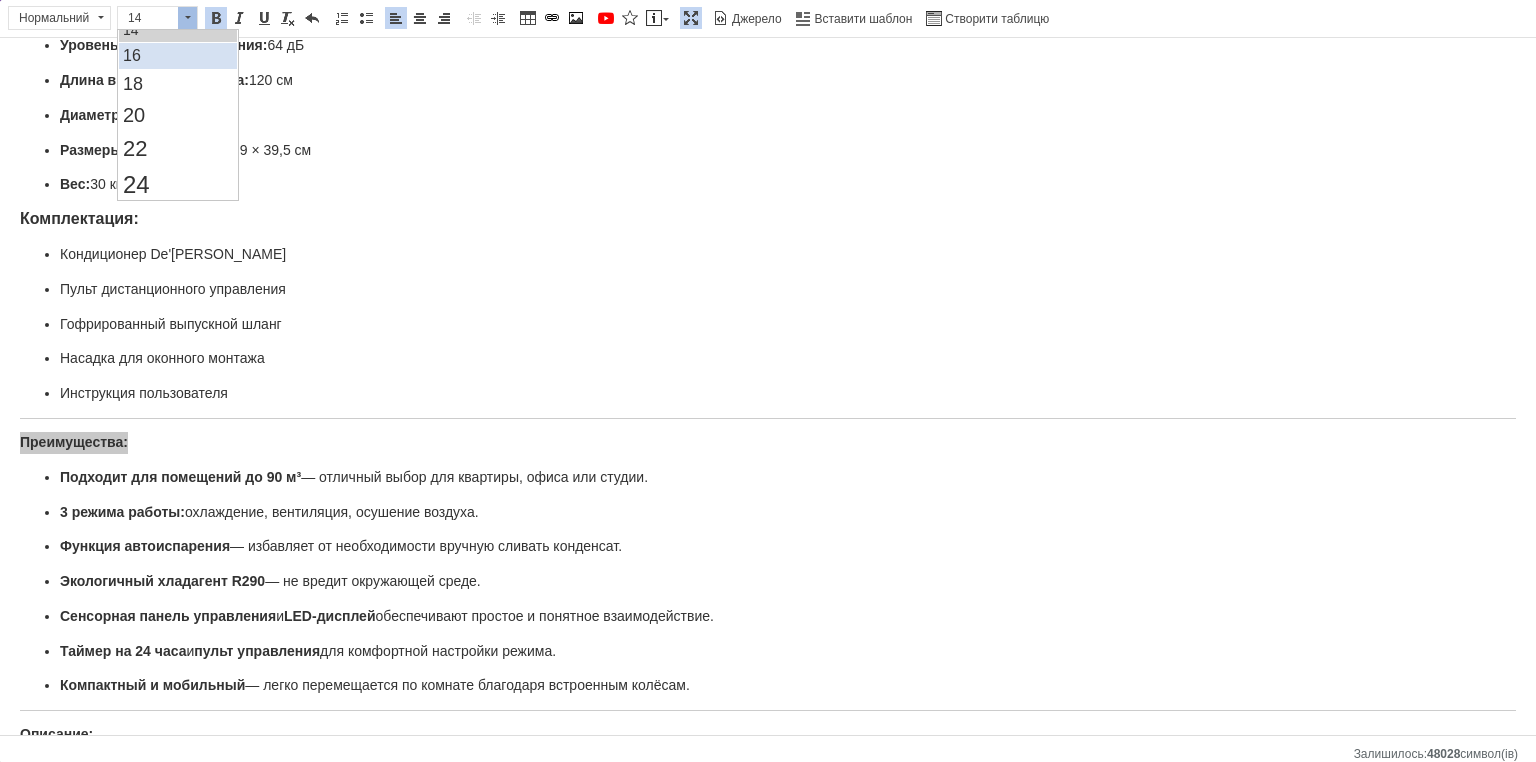 click on "16" at bounding box center [177, 56] 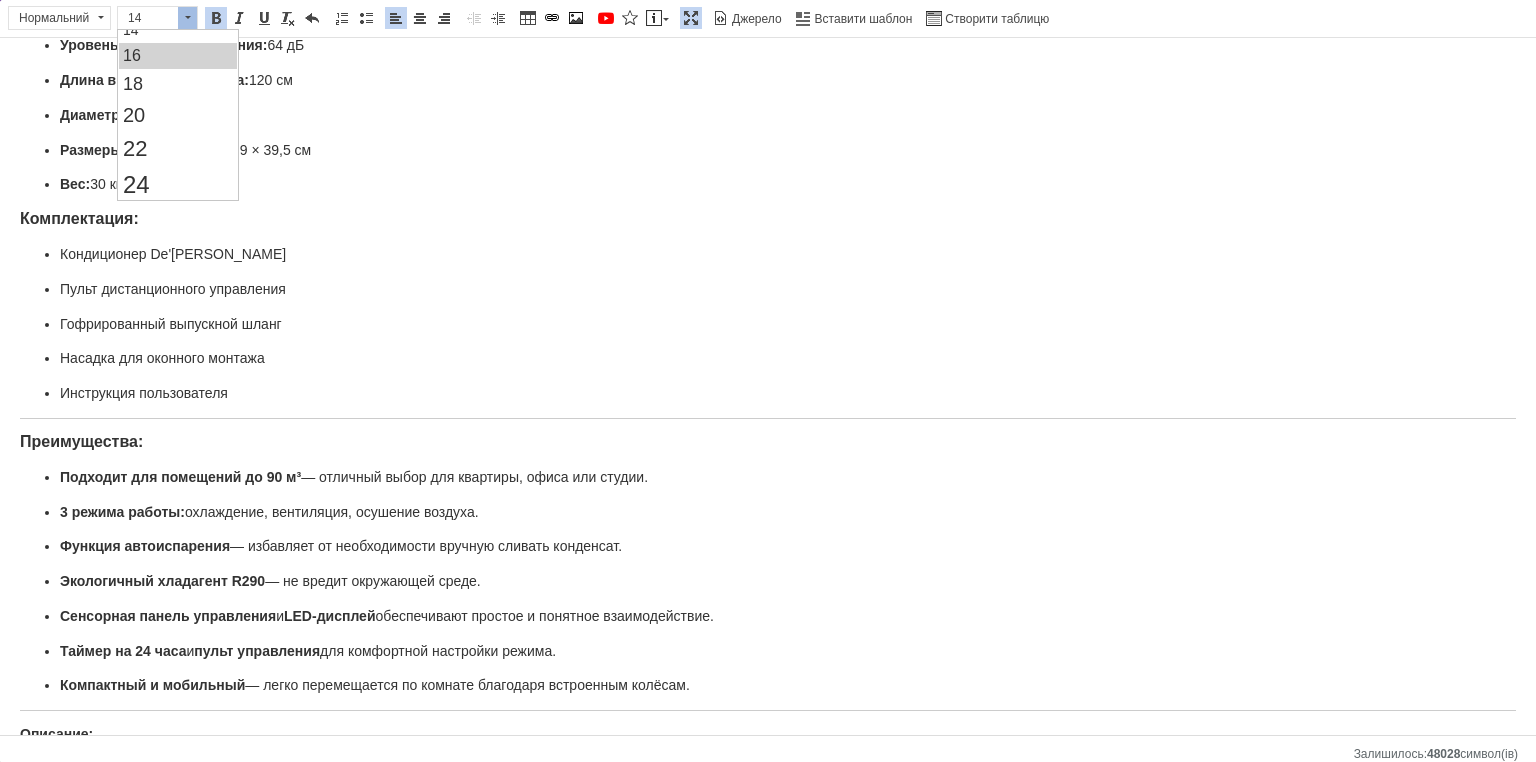 scroll, scrollTop: 0, scrollLeft: 0, axis: both 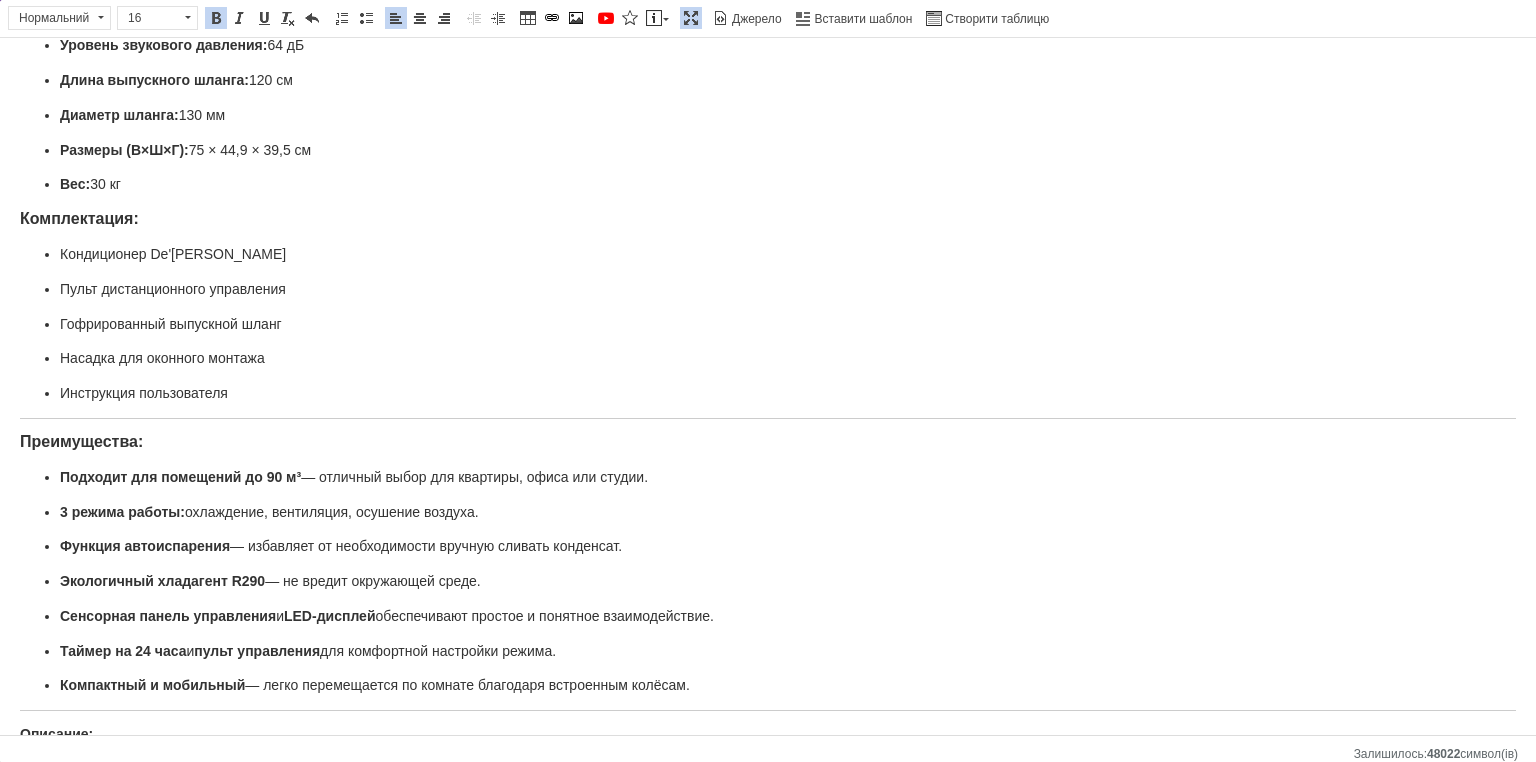 drag, startPoint x: 27, startPoint y: 405, endPoint x: 20, endPoint y: 415, distance: 12.206555 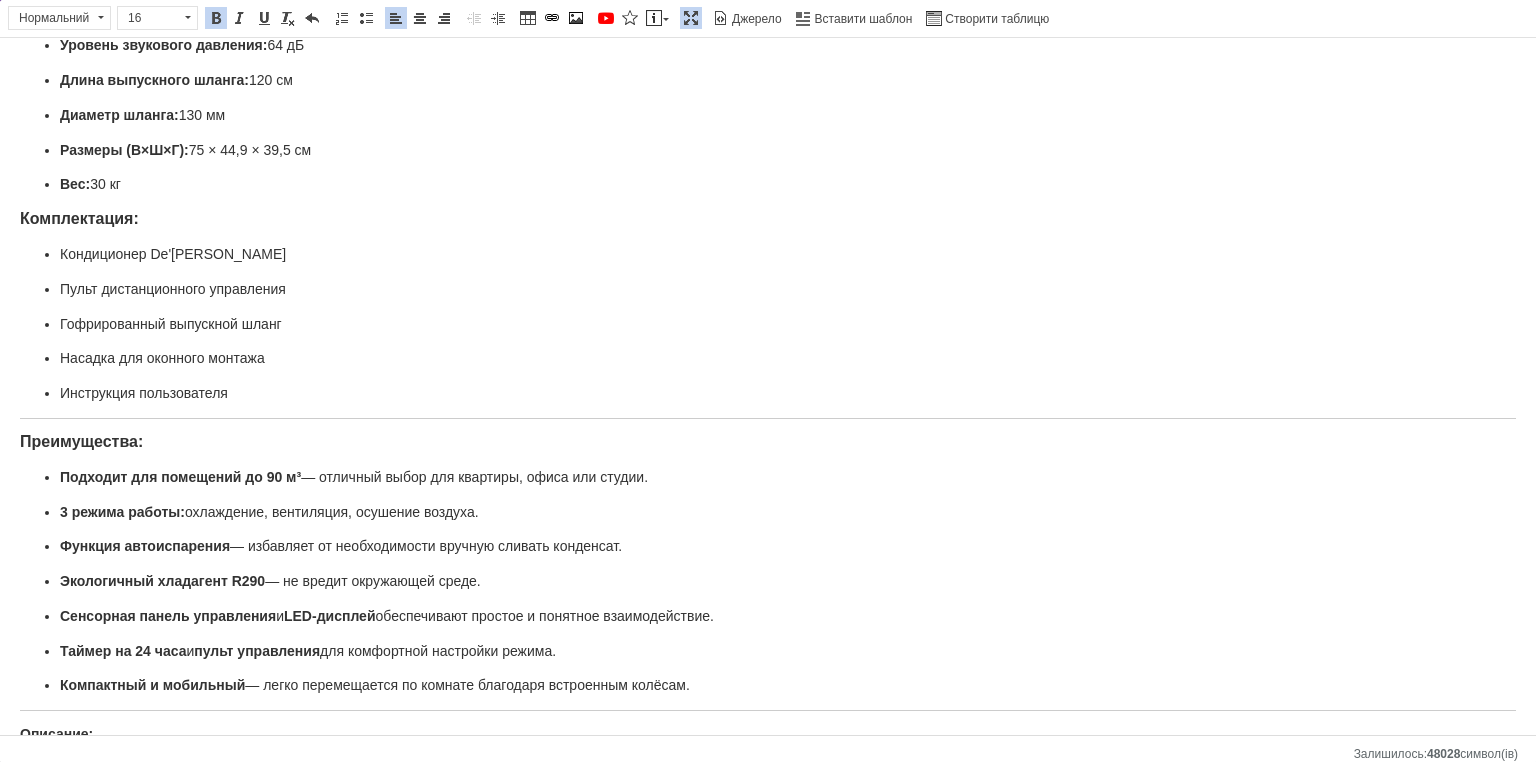 click on "Преимущества:" at bounding box center (81, 441) 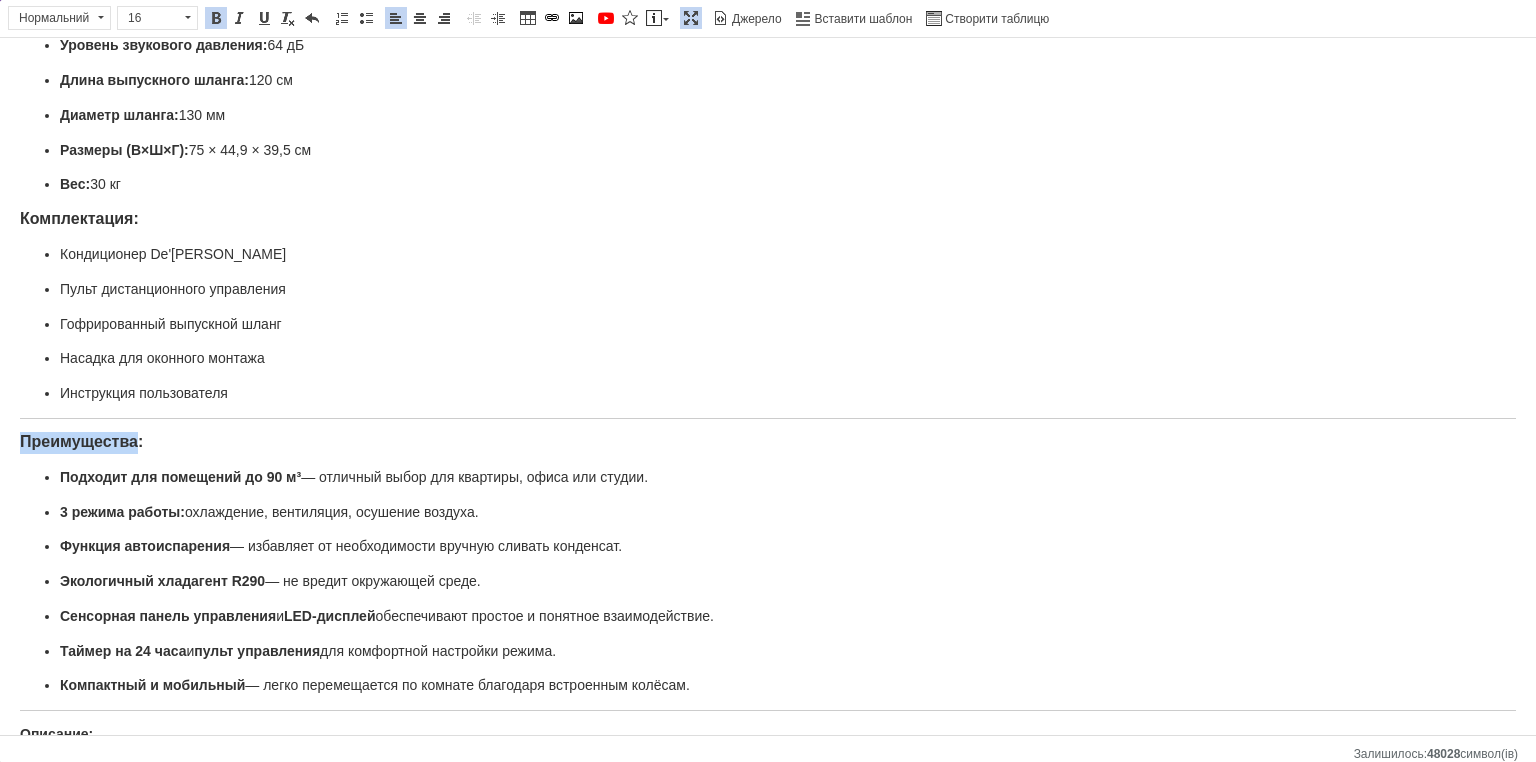 click on "Преимущества:" at bounding box center [81, 441] 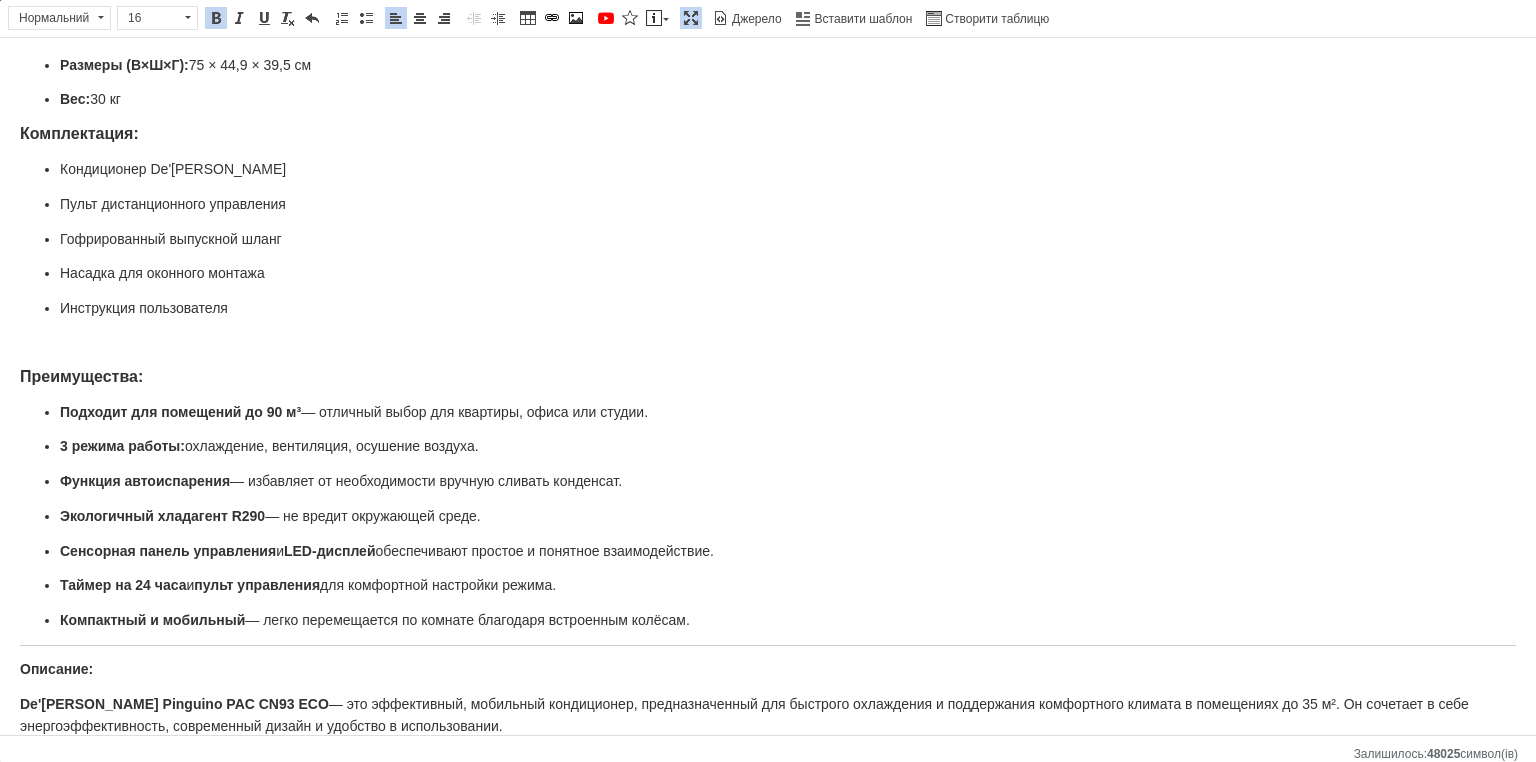 scroll, scrollTop: 644, scrollLeft: 0, axis: vertical 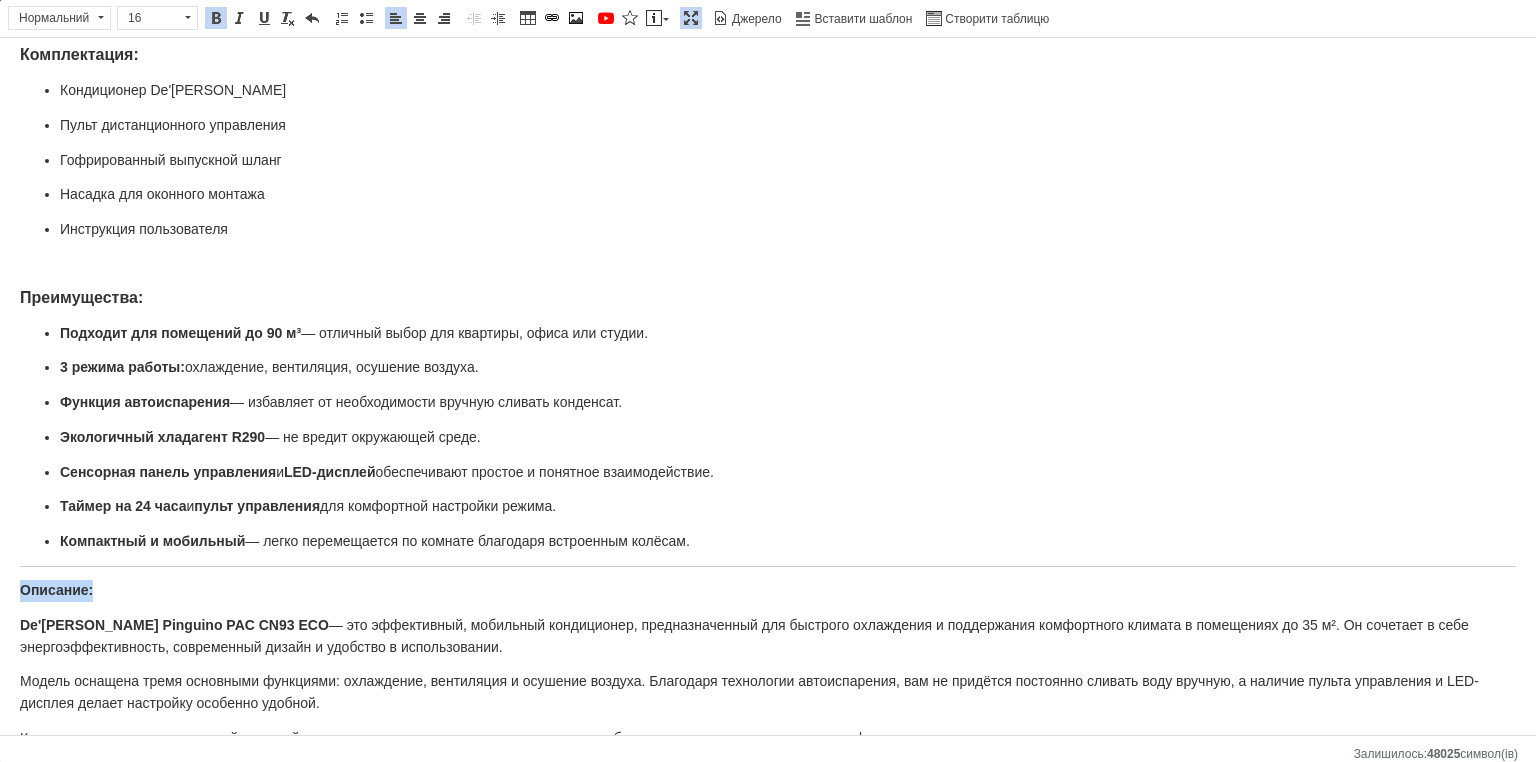 drag, startPoint x: 50, startPoint y: 562, endPoint x: 21, endPoint y: 562, distance: 29 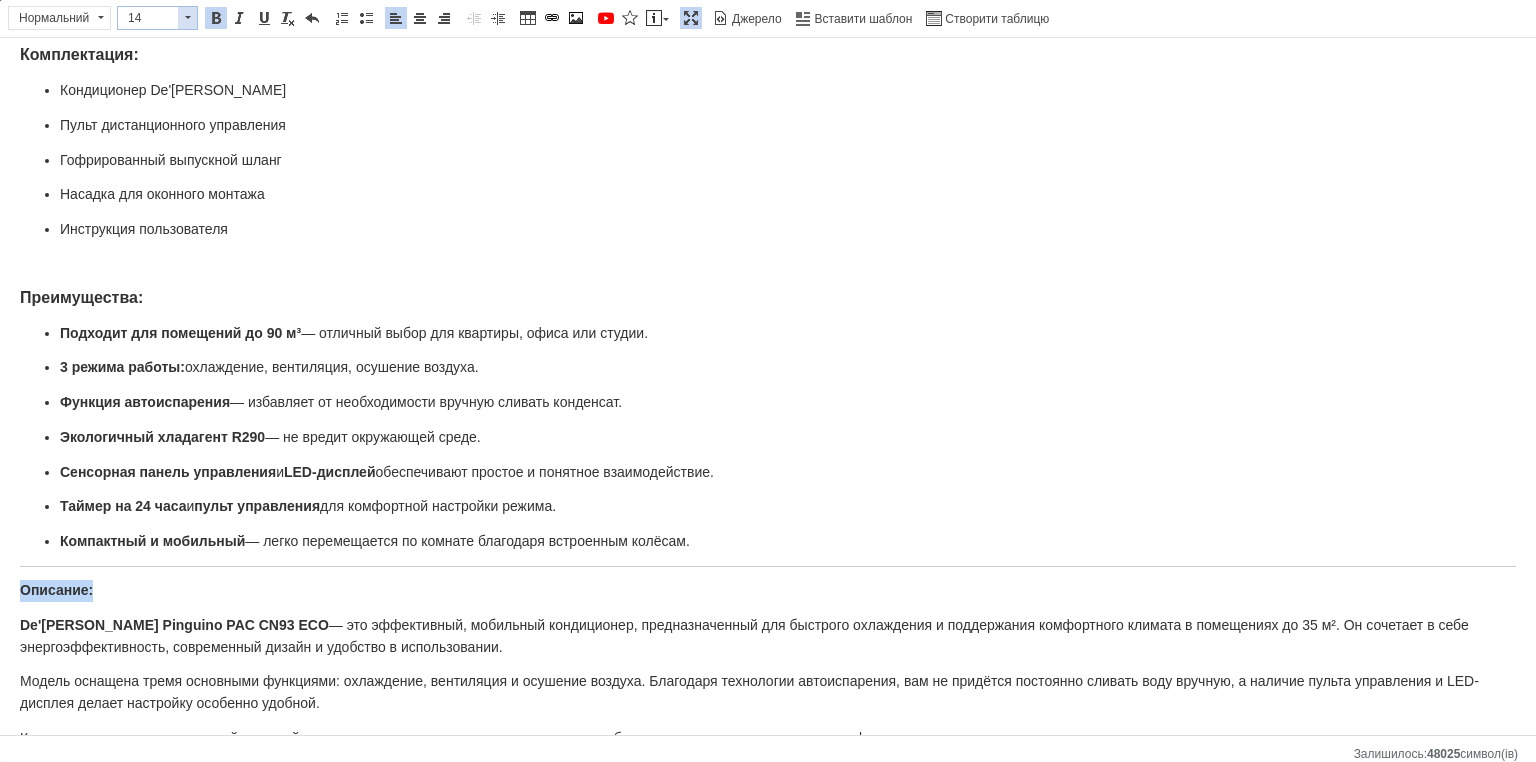 click at bounding box center (187, 18) 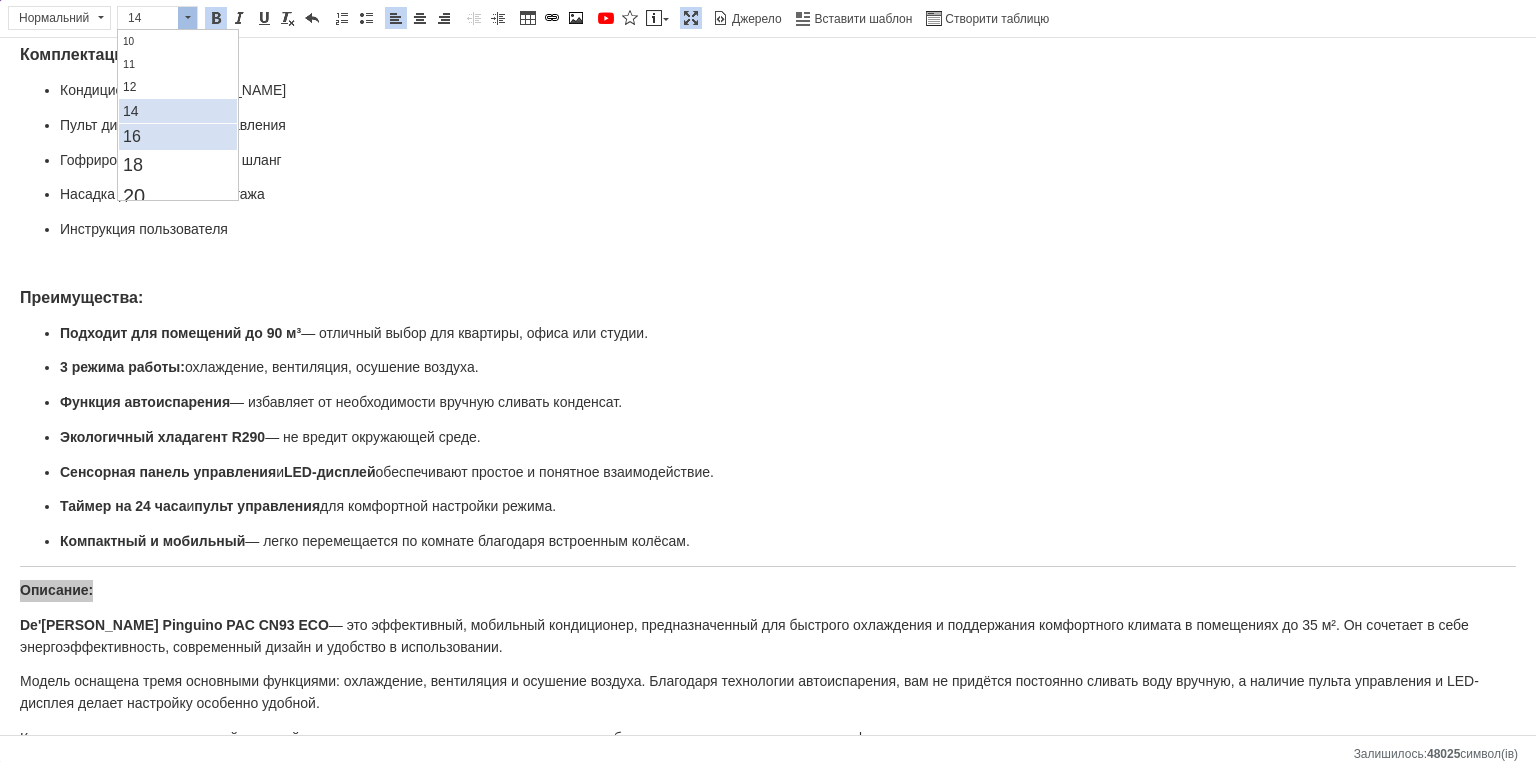 scroll, scrollTop: 100, scrollLeft: 0, axis: vertical 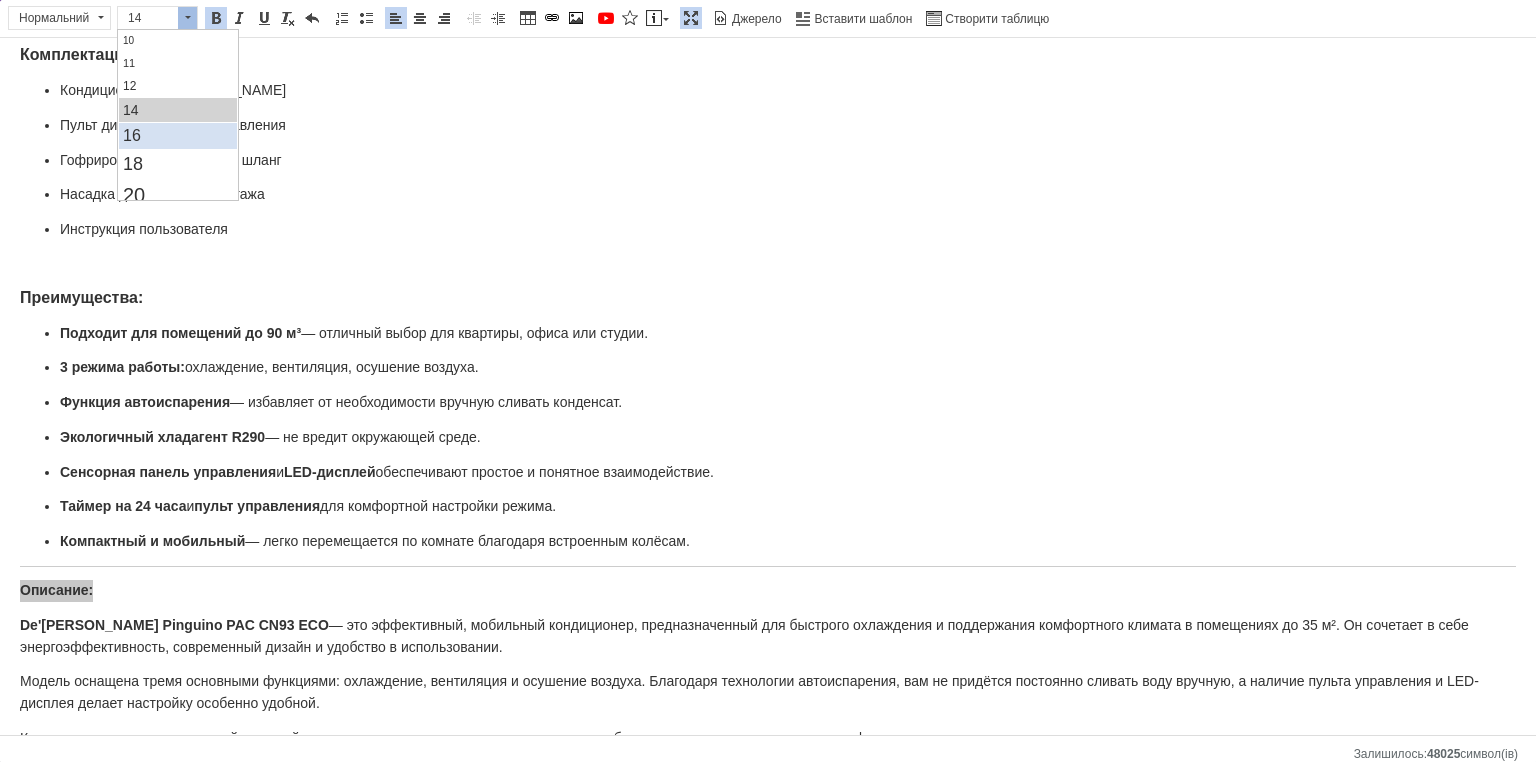 click on "16" at bounding box center (131, 135) 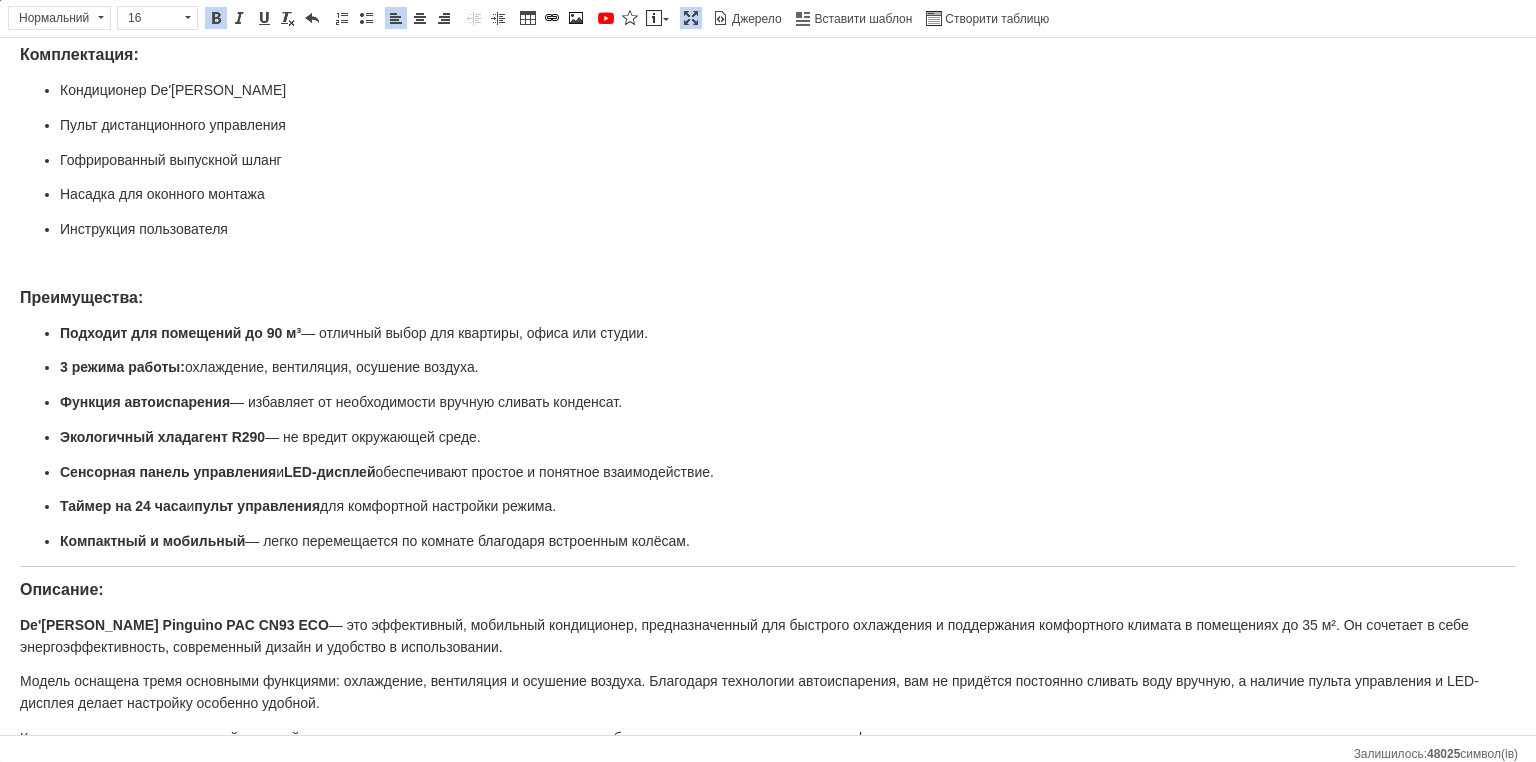 scroll, scrollTop: 0, scrollLeft: 0, axis: both 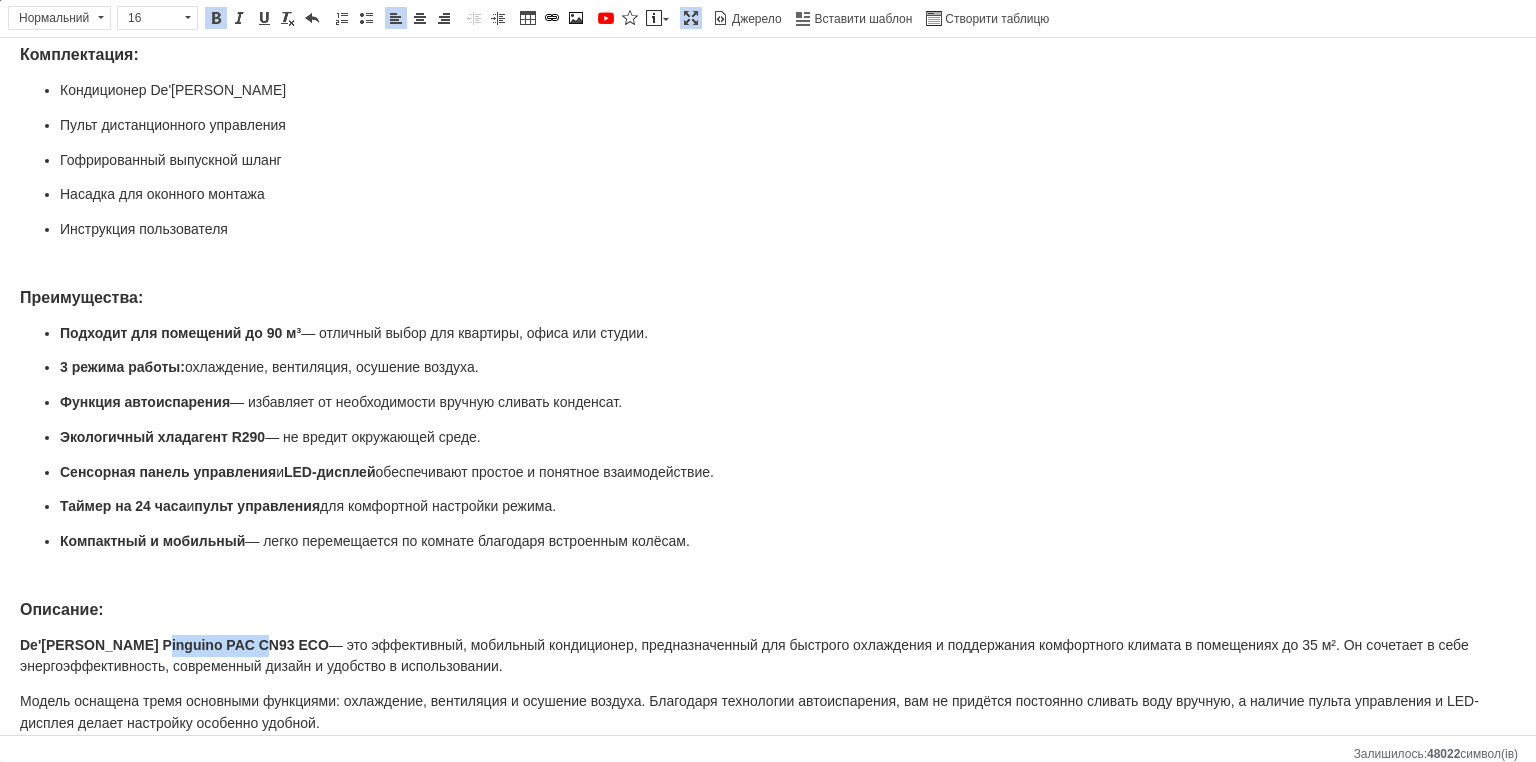 drag, startPoint x: 240, startPoint y: 619, endPoint x: 152, endPoint y: 619, distance: 88 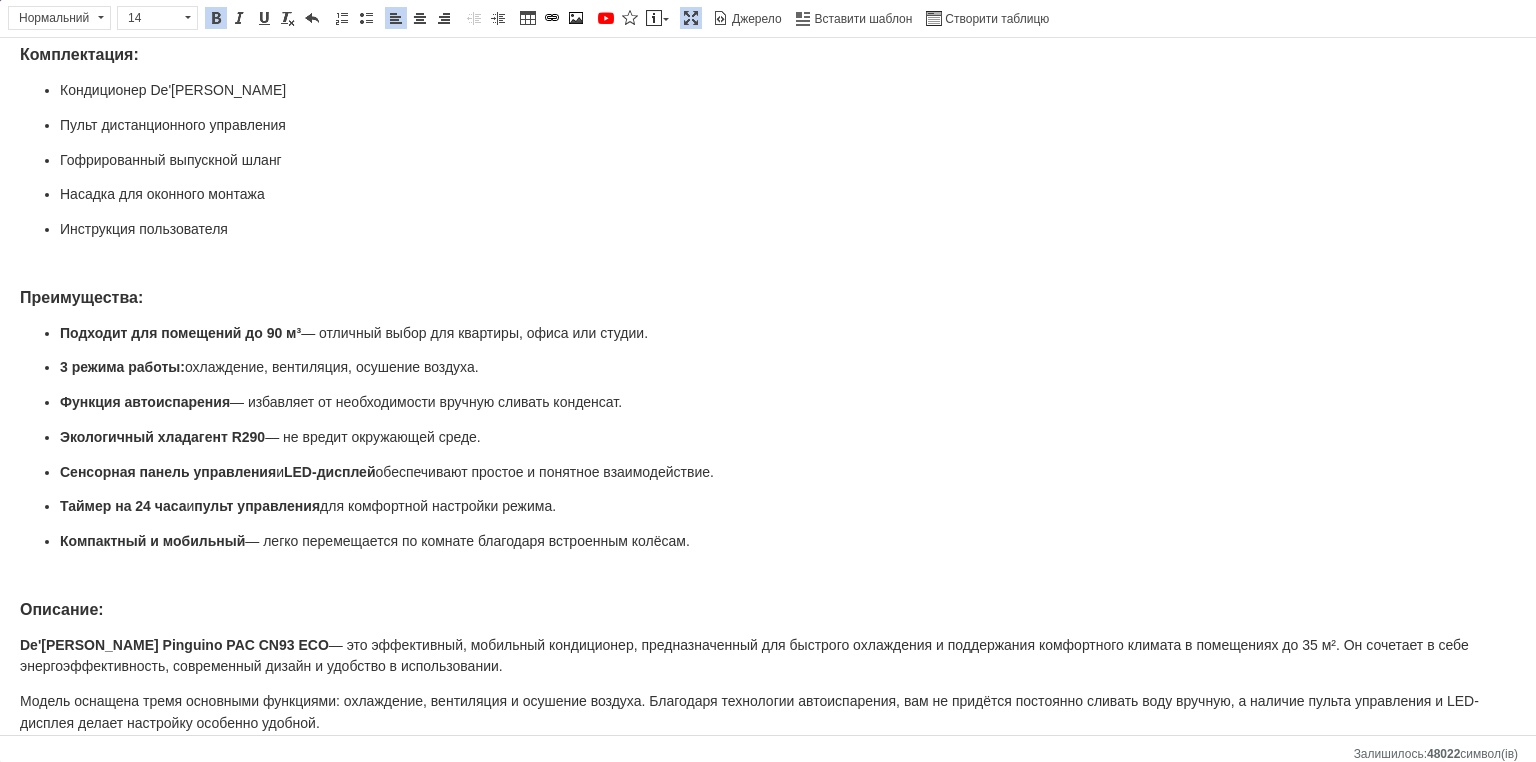 click on "De'[PERSON_NAME] Pinguino PAC CN93 ECO" at bounding box center [174, 645] 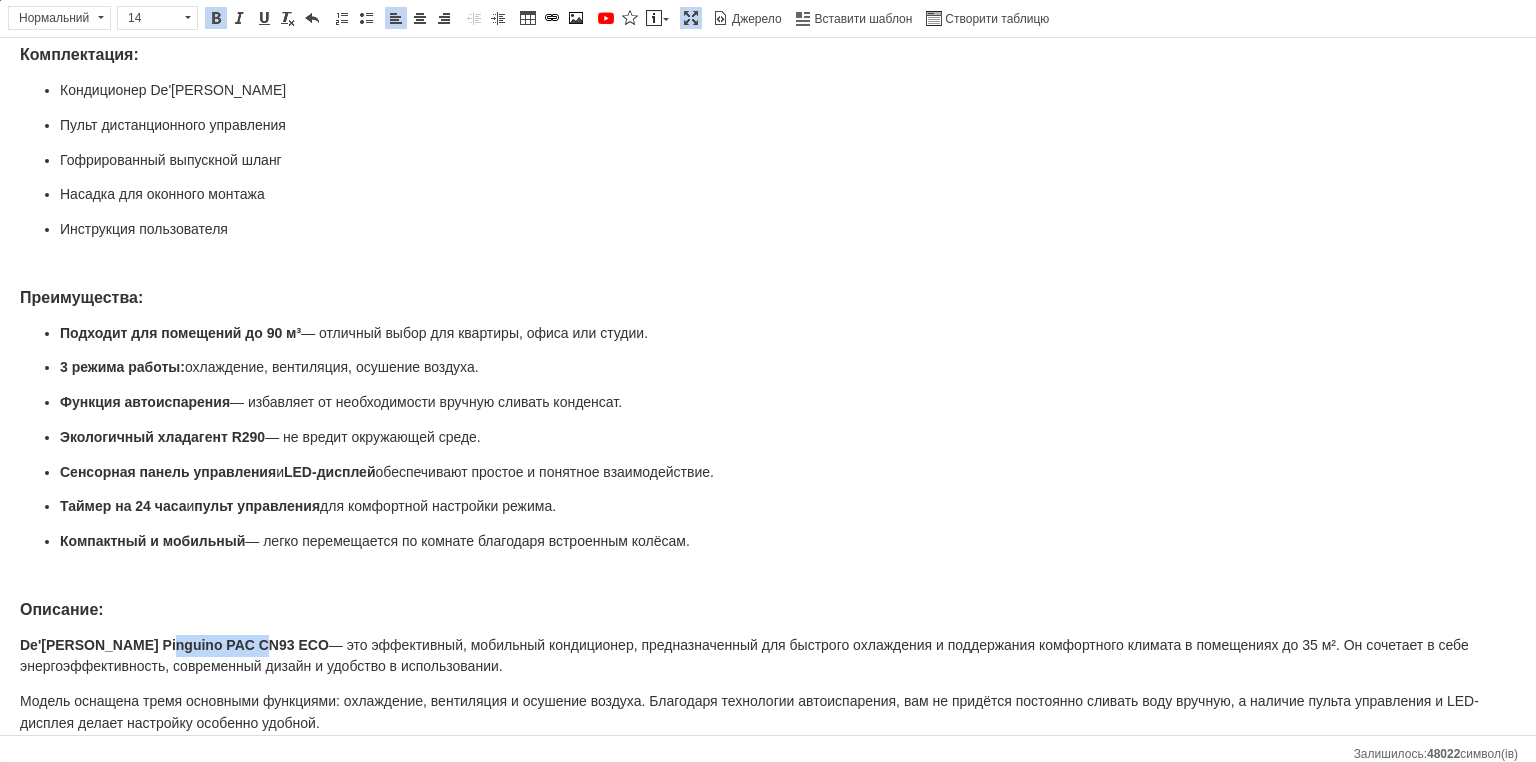 drag, startPoint x: 256, startPoint y: 616, endPoint x: 153, endPoint y: 623, distance: 103.23759 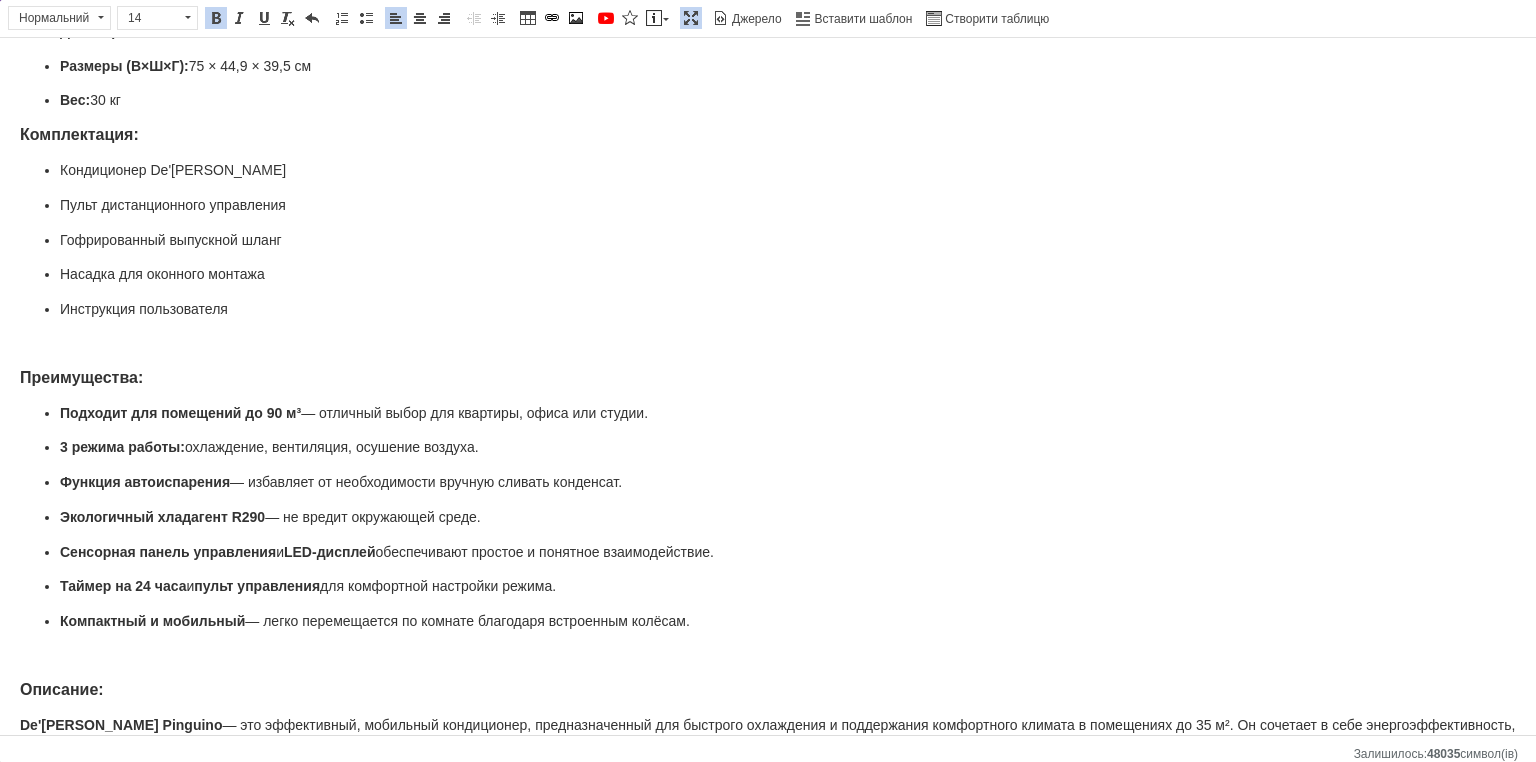 scroll, scrollTop: 640, scrollLeft: 0, axis: vertical 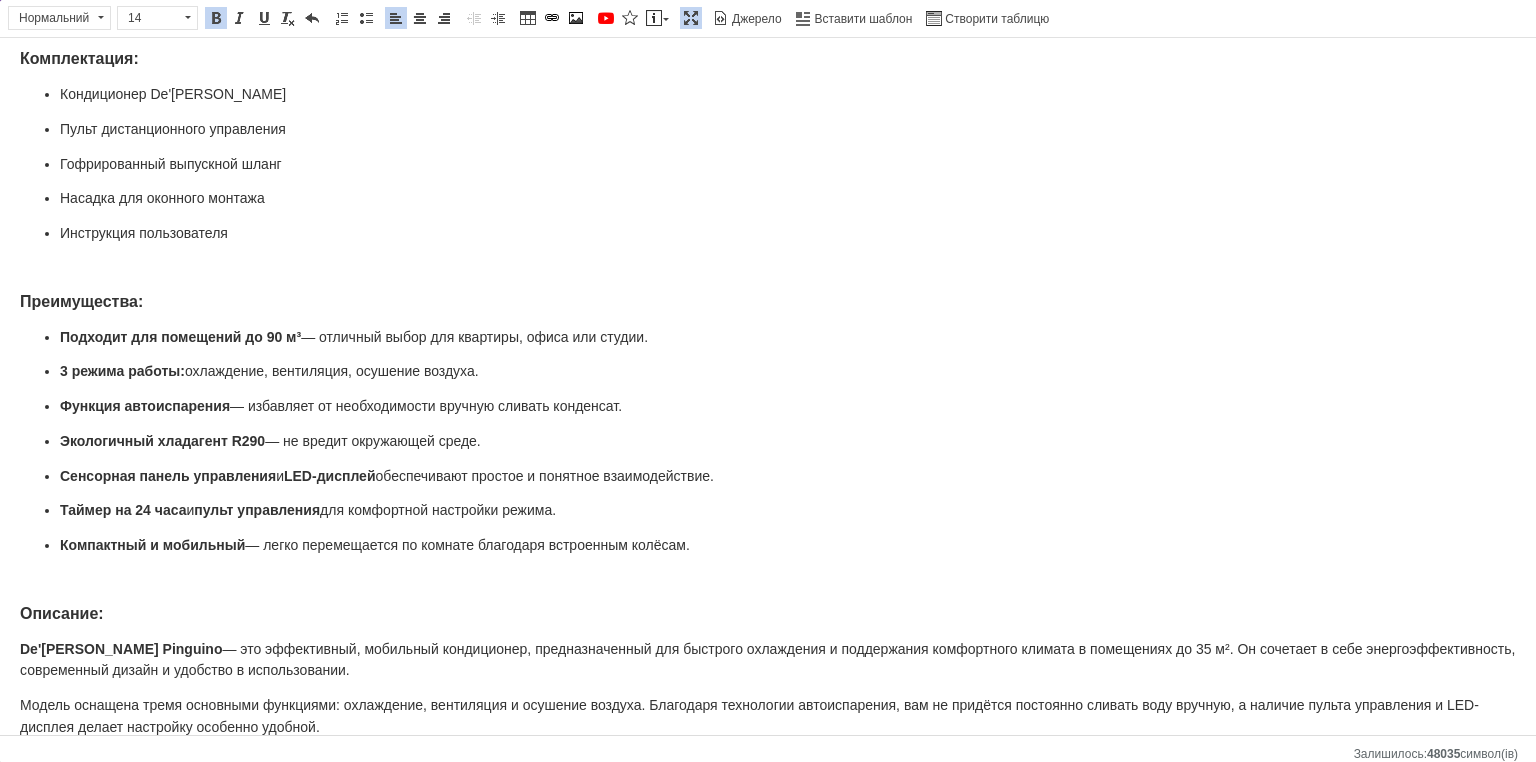 drag, startPoint x: 227, startPoint y: 237, endPoint x: 245, endPoint y: 218, distance: 26.172504 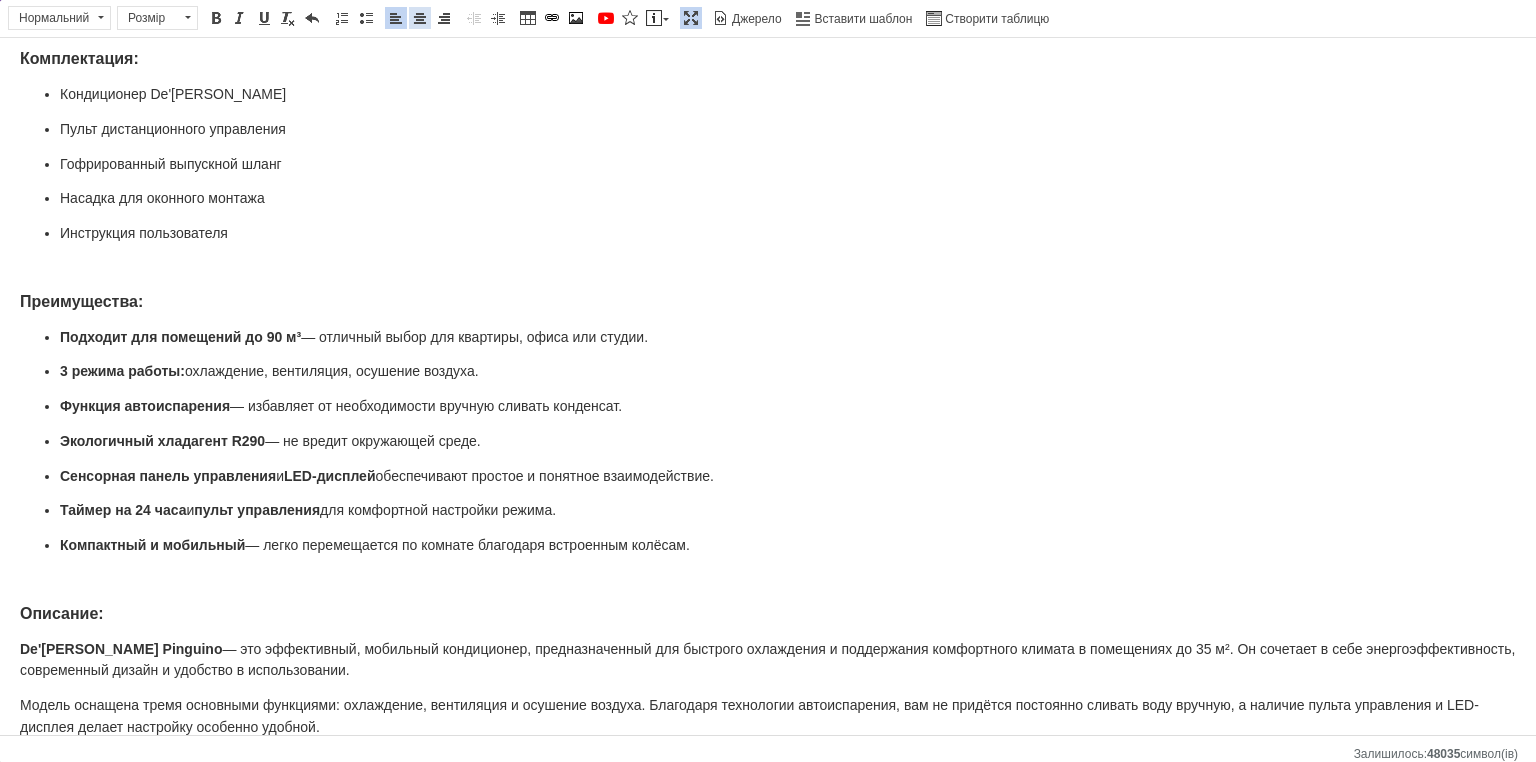 click on "По центру" at bounding box center (420, 18) 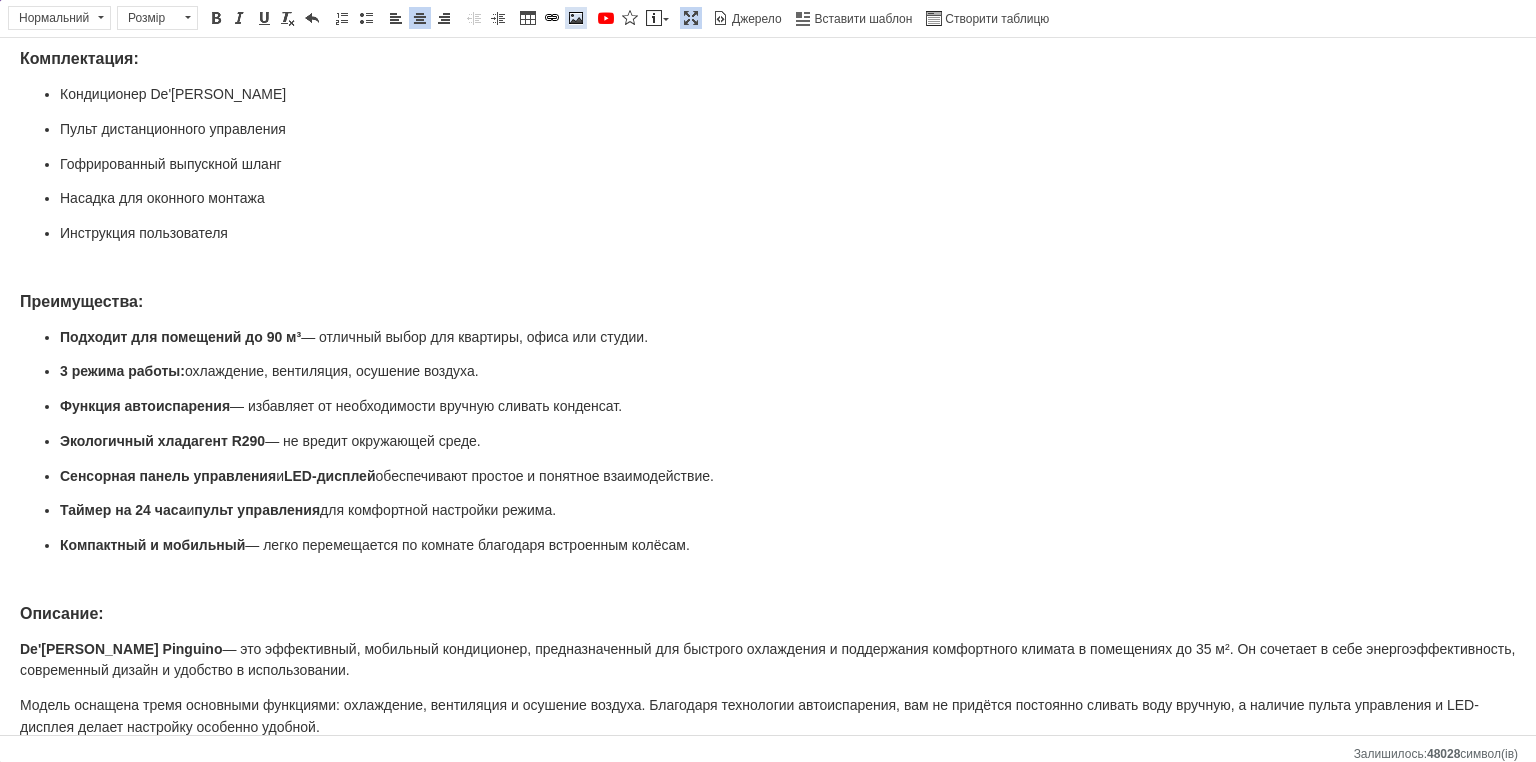 click at bounding box center [576, 18] 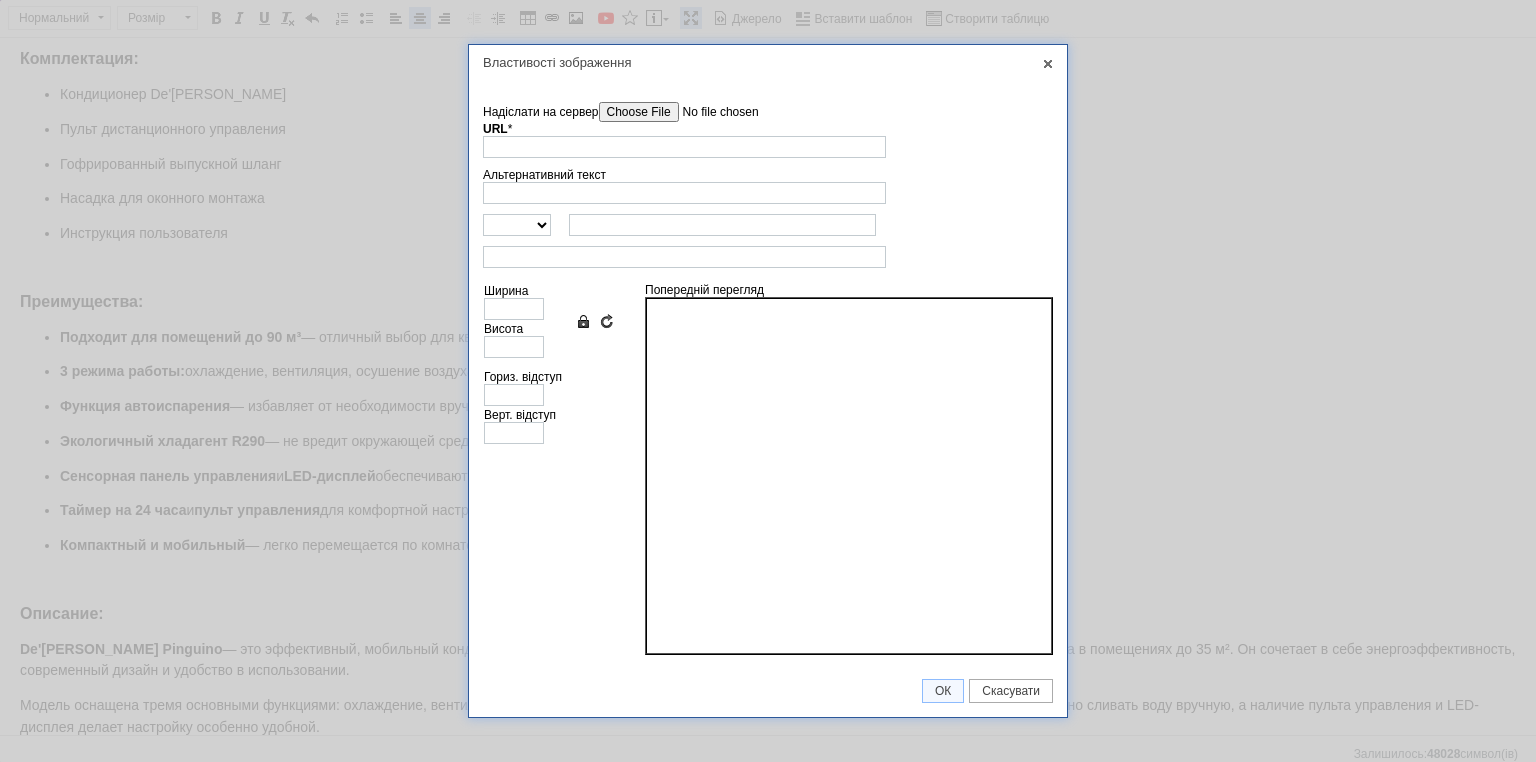 click on "Надіслати на сервер" at bounding box center (712, 112) 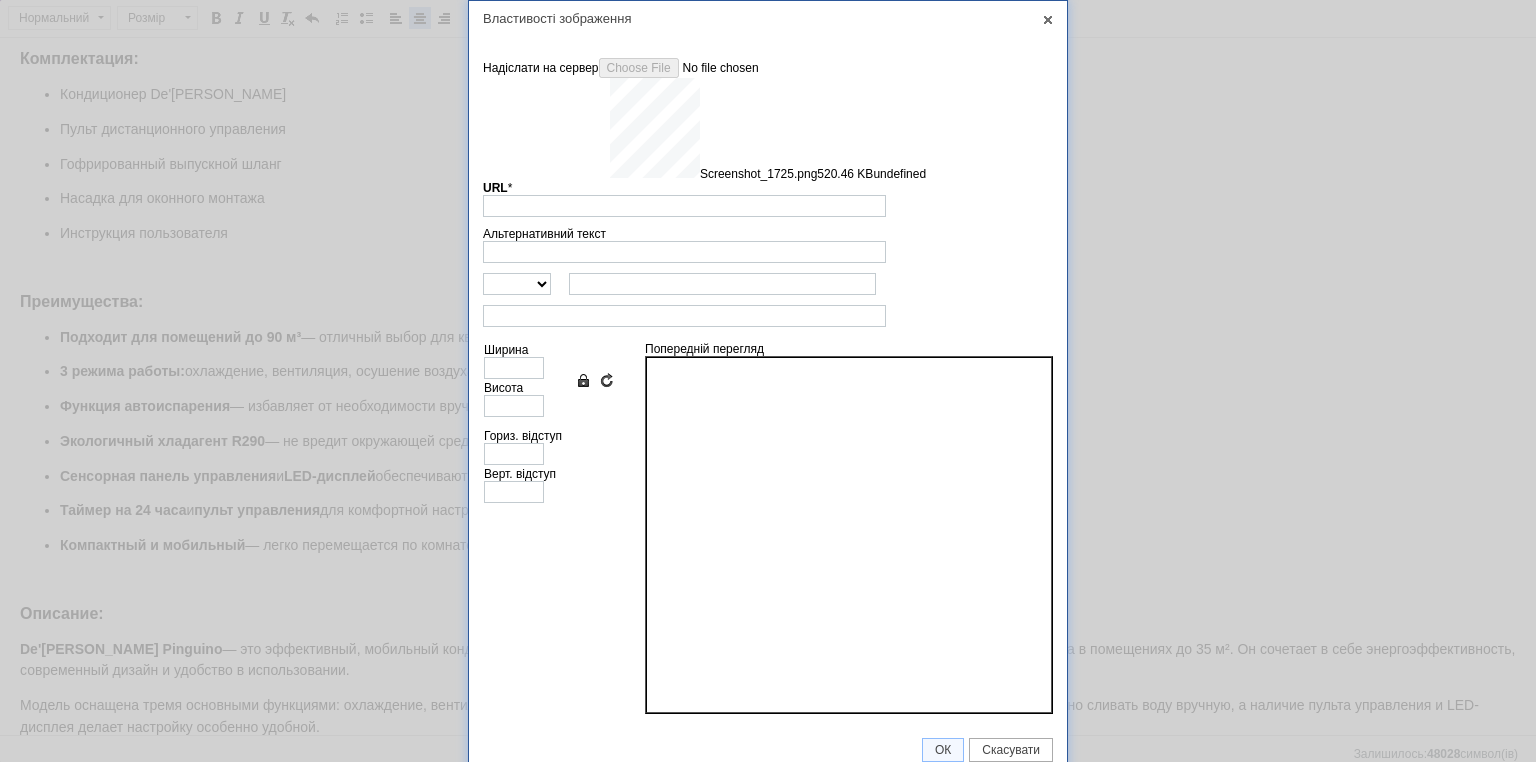 click on "Альтернативний текст" at bounding box center (768, 245) 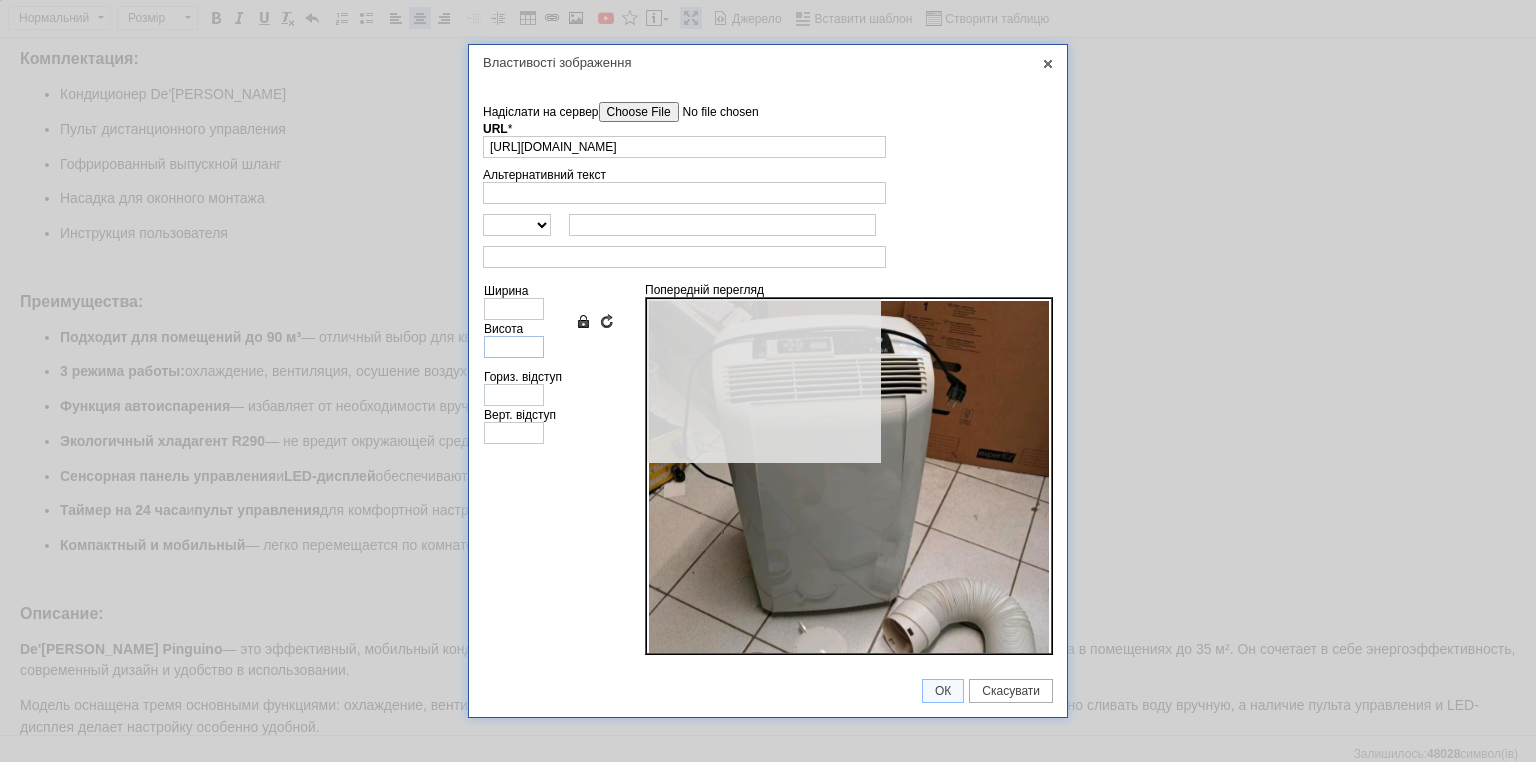 type on "480" 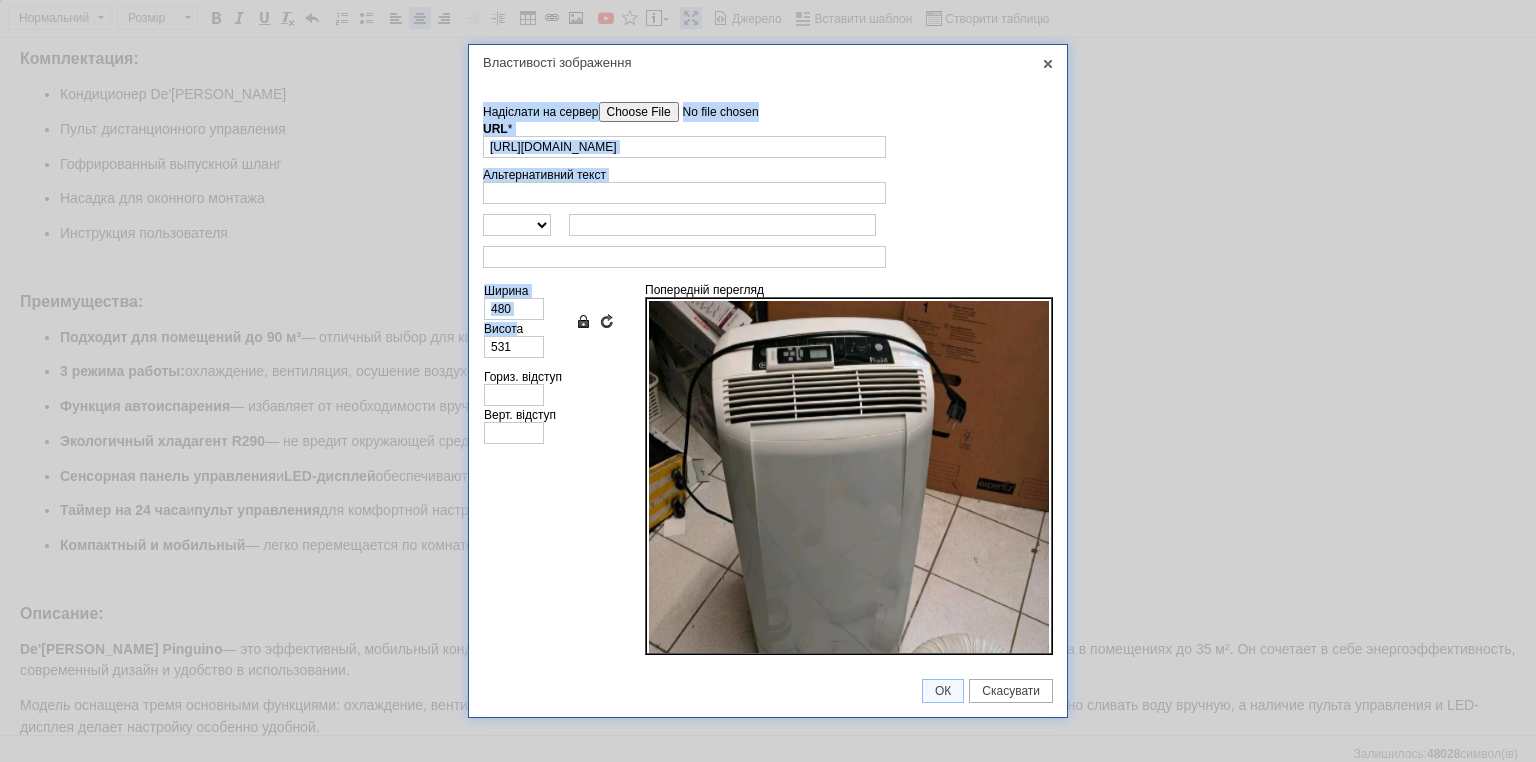 click on "Властивості зображення X Інформація про зображення Надіслати на сервер undefined URL * [URL][DOMAIN_NAME] Огляд Сервера Альтернативний текст  http://  https://  ftp://  news://   Ширина 480 Висота 531 Зберегти пропорції Очистити поля розмірів Гориз. відступ Верт. відступ Попередній перегляд   ОК Скасувати" at bounding box center [768, 381] 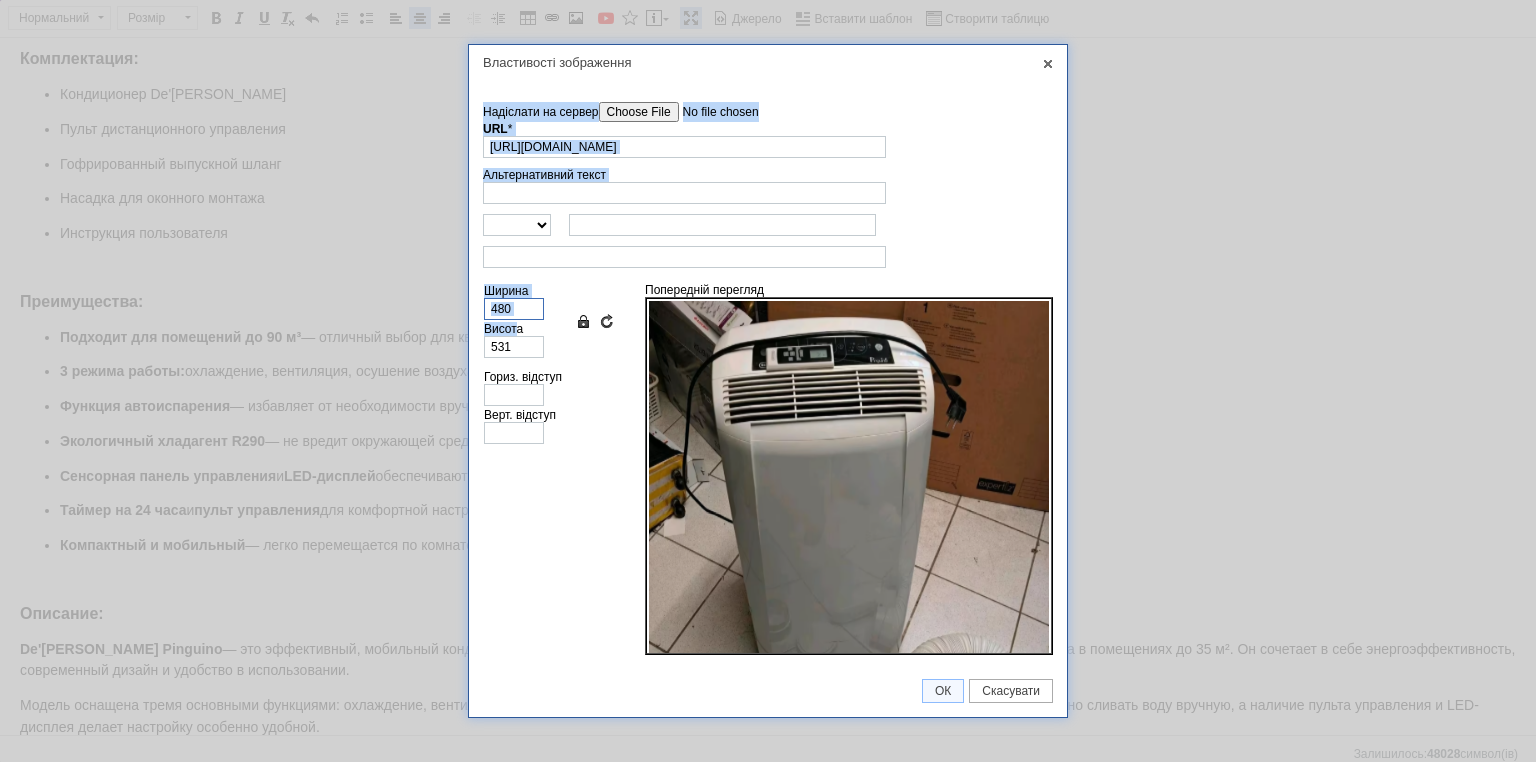 click on "480" at bounding box center (514, 309) 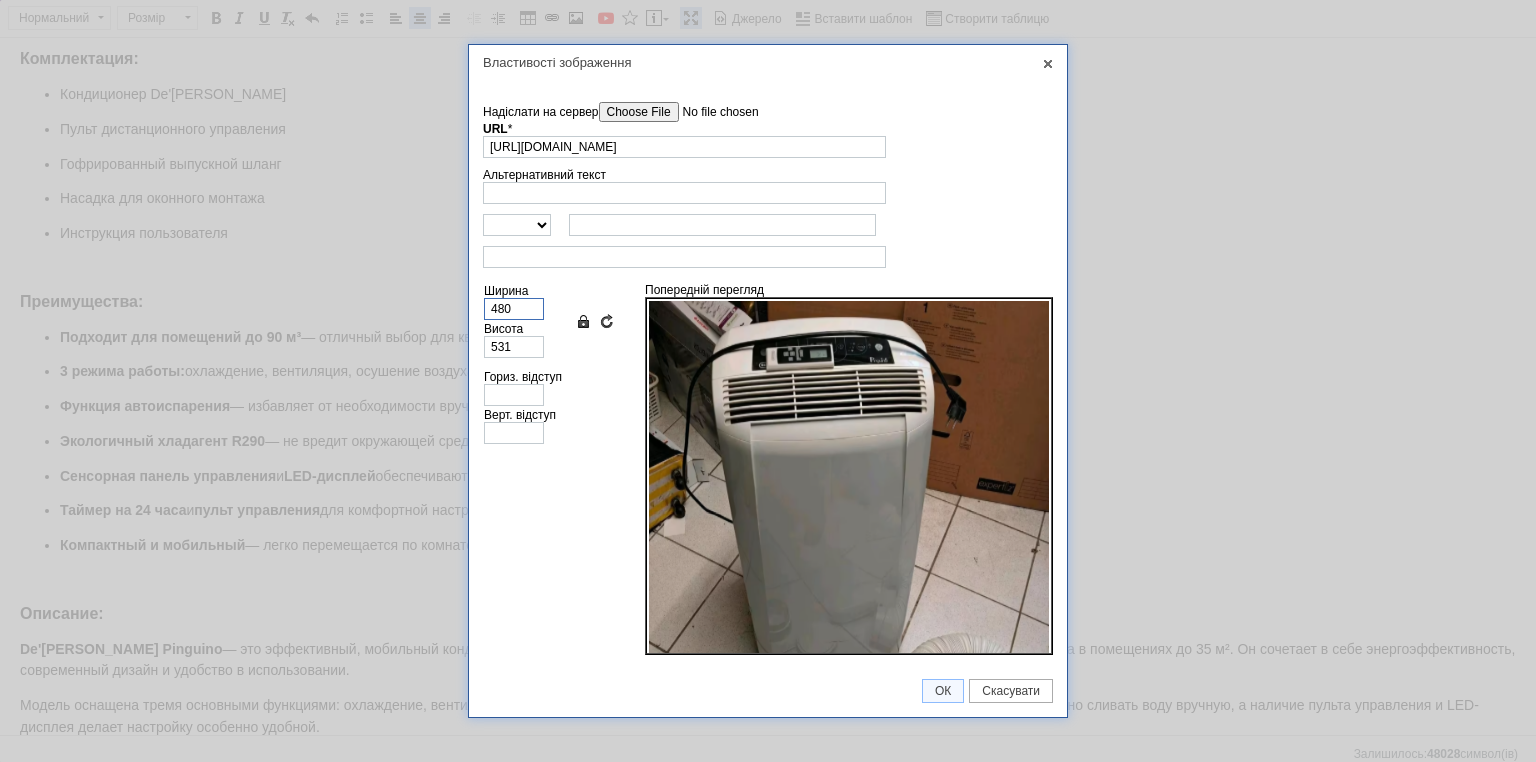 click on "Властивості зображення X Інформація про зображення Надіслати на сервер undefined URL * [URL][DOMAIN_NAME] Огляд Сервера Альтернативний текст  http://  https://  ftp://  news://   Ширина 480 Висота 531 Зберегти пропорції Очистити поля розмірів Гориз. відступ Верт. відступ Попередній перегляд   ОК Скасувати" at bounding box center (768, 381) 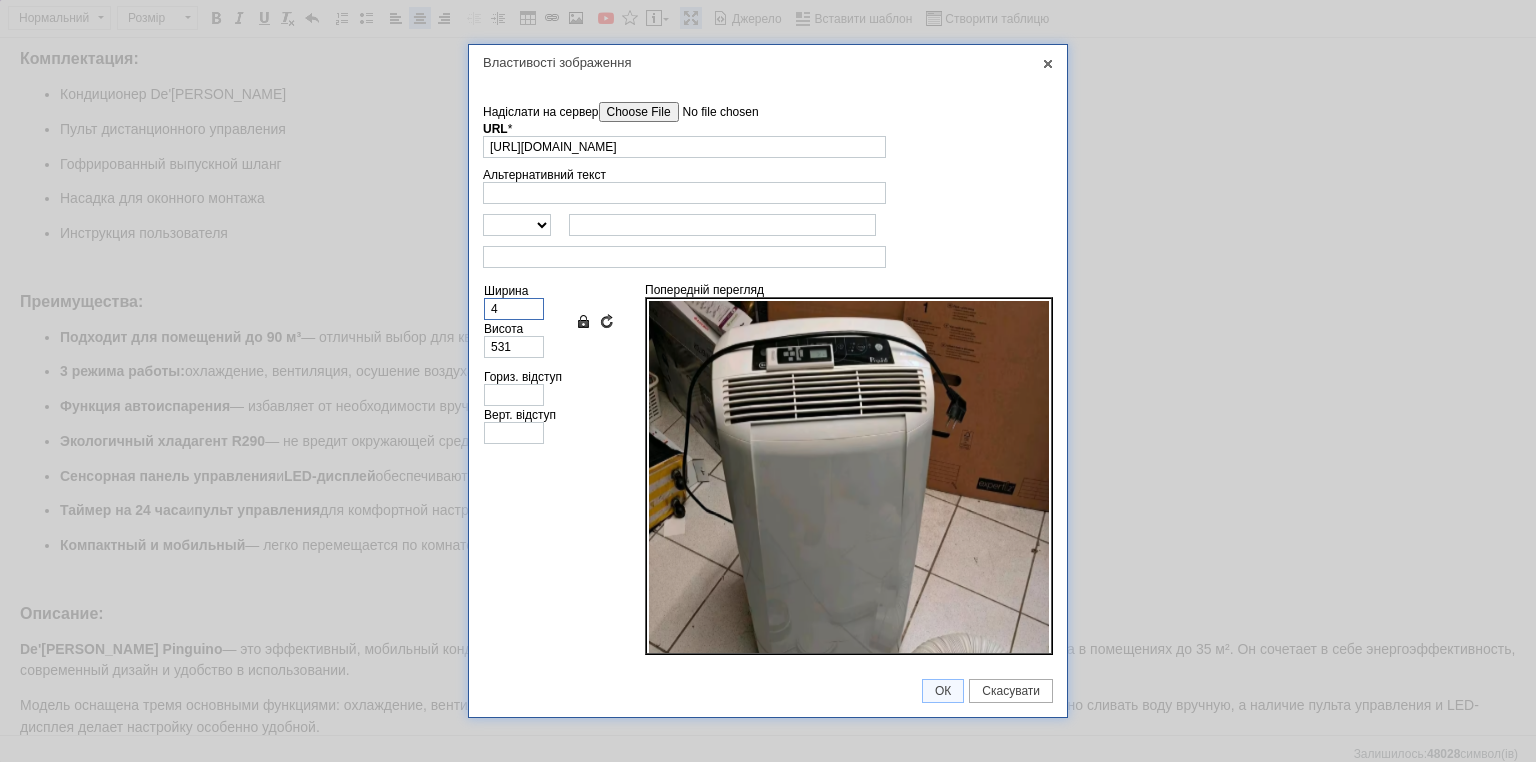 type on "4" 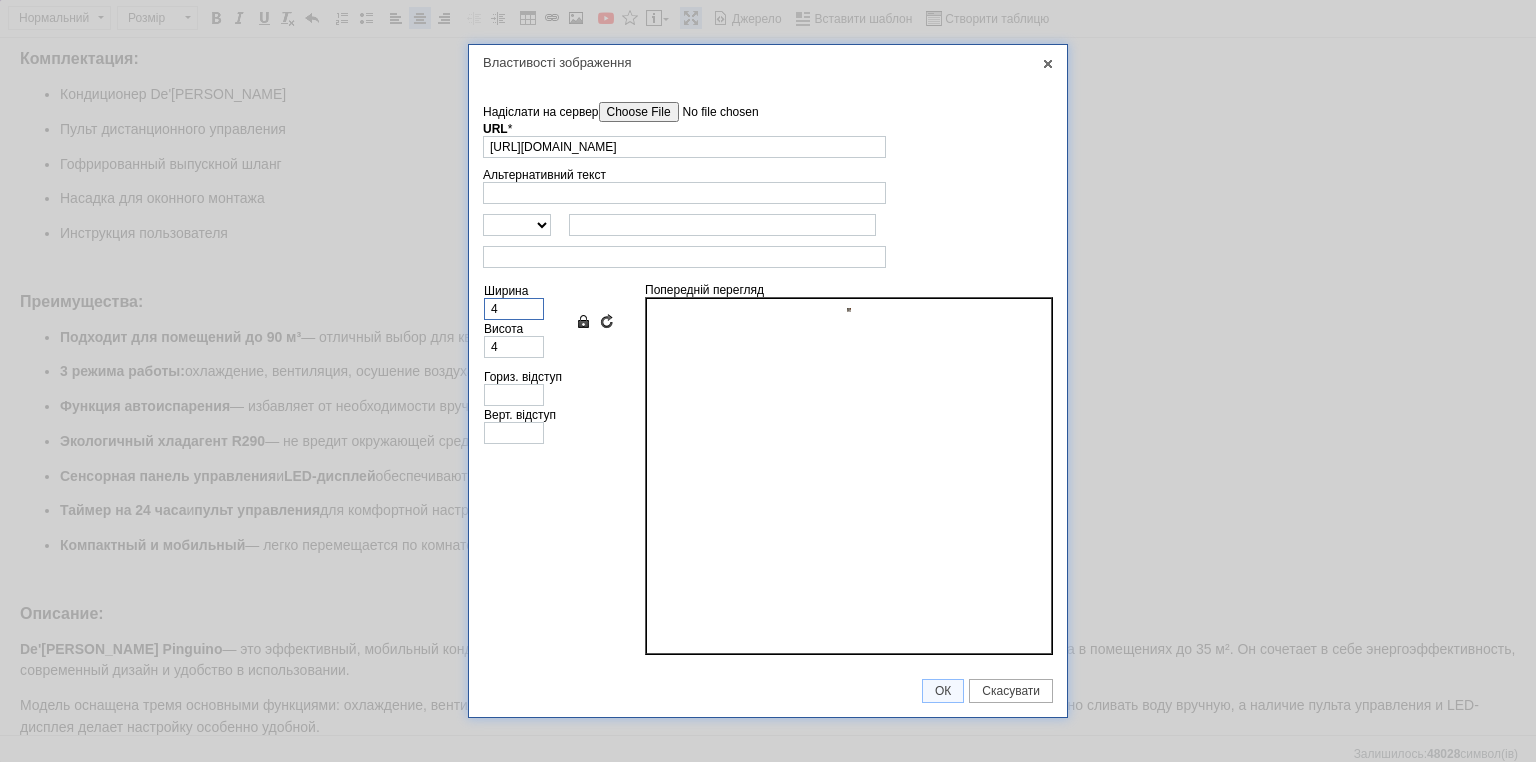 type on "40" 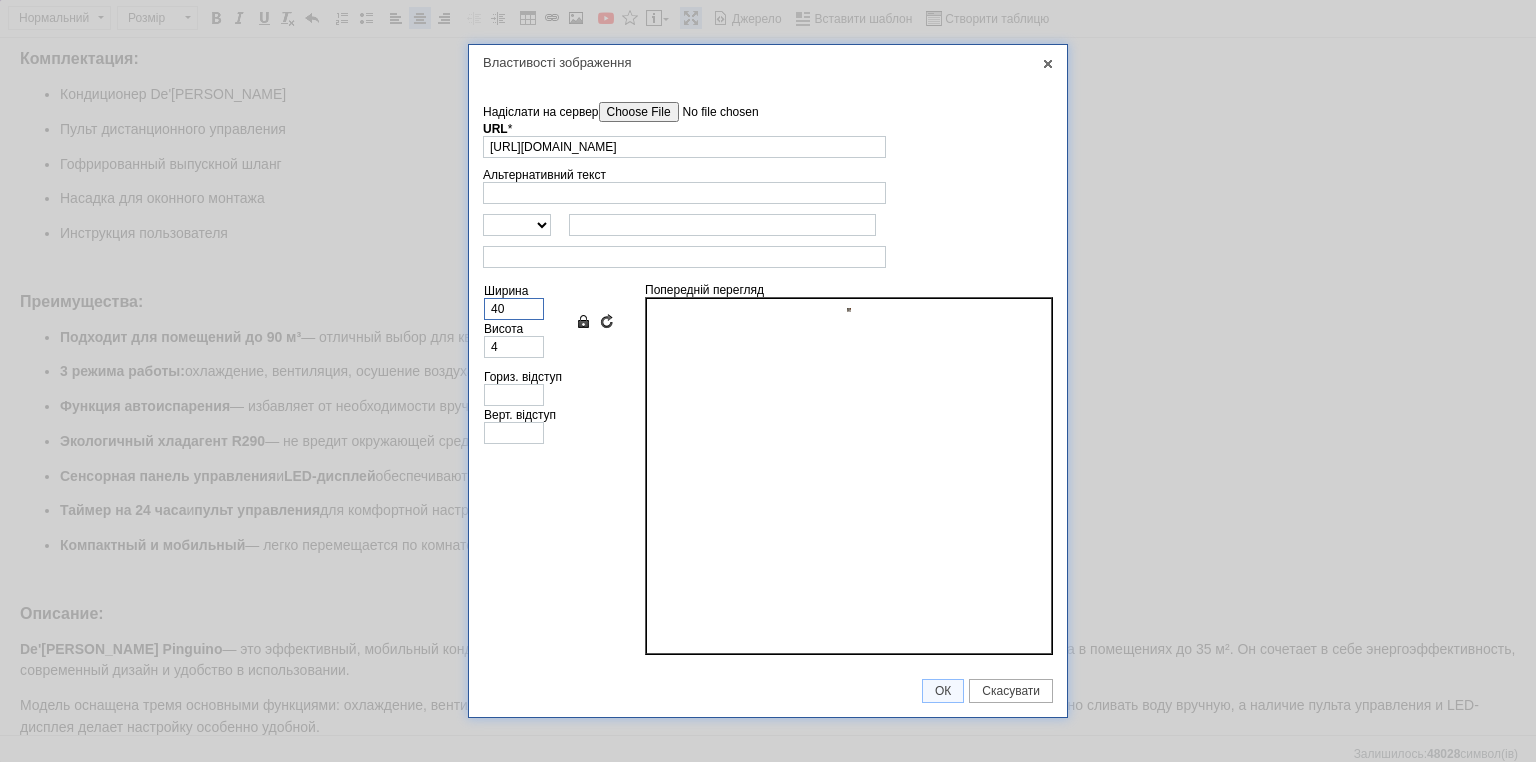 type on "44" 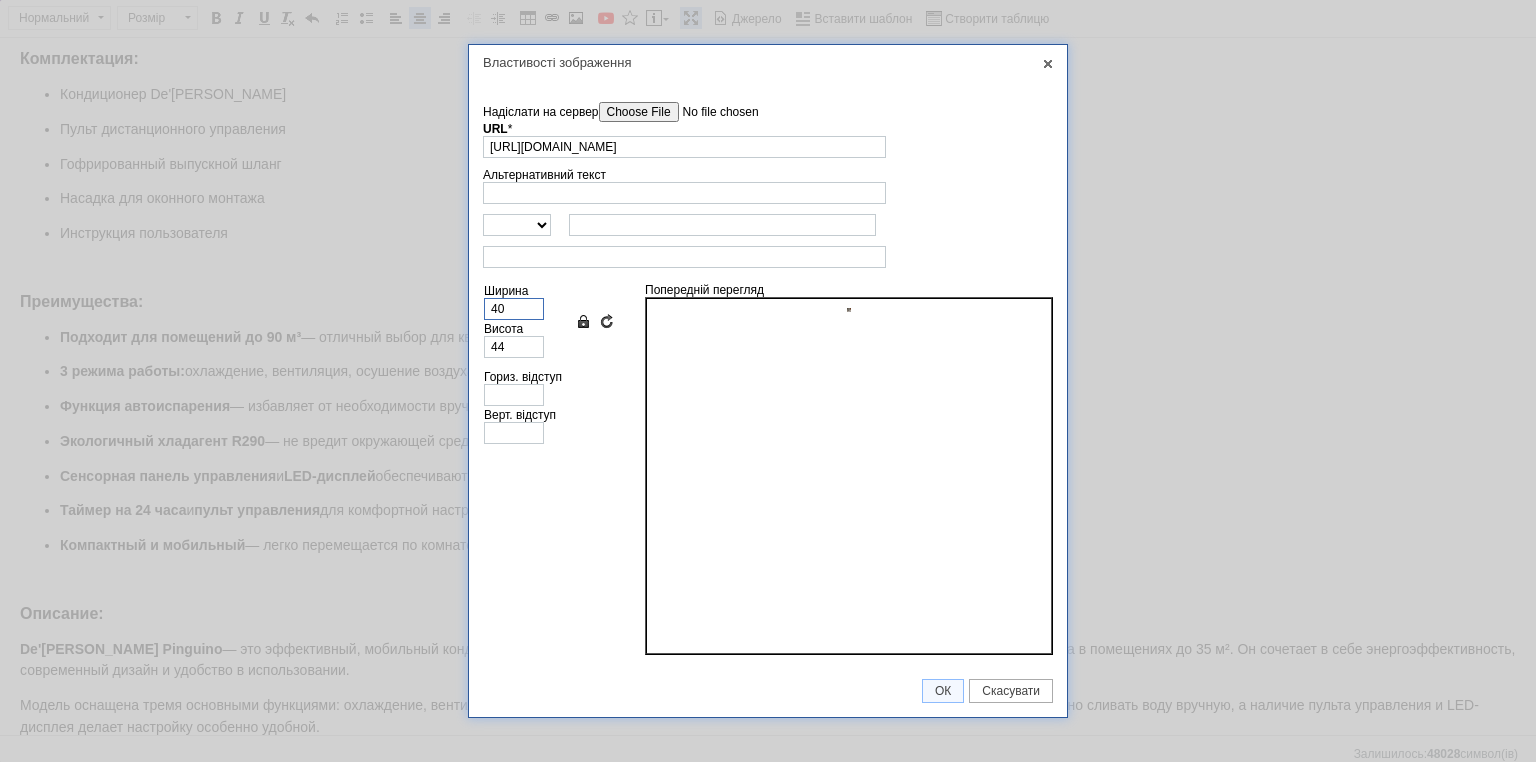 type on "400" 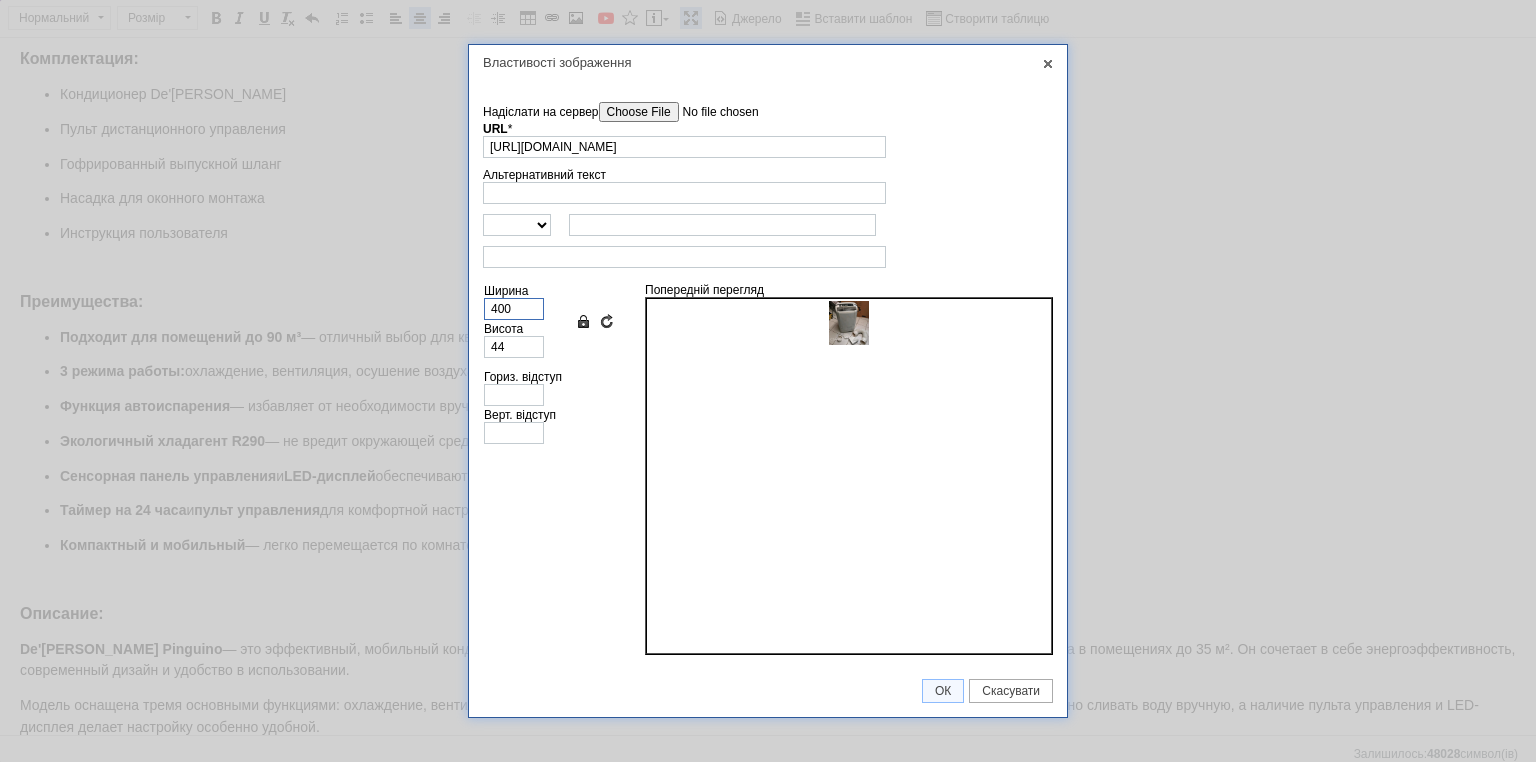 type on "443" 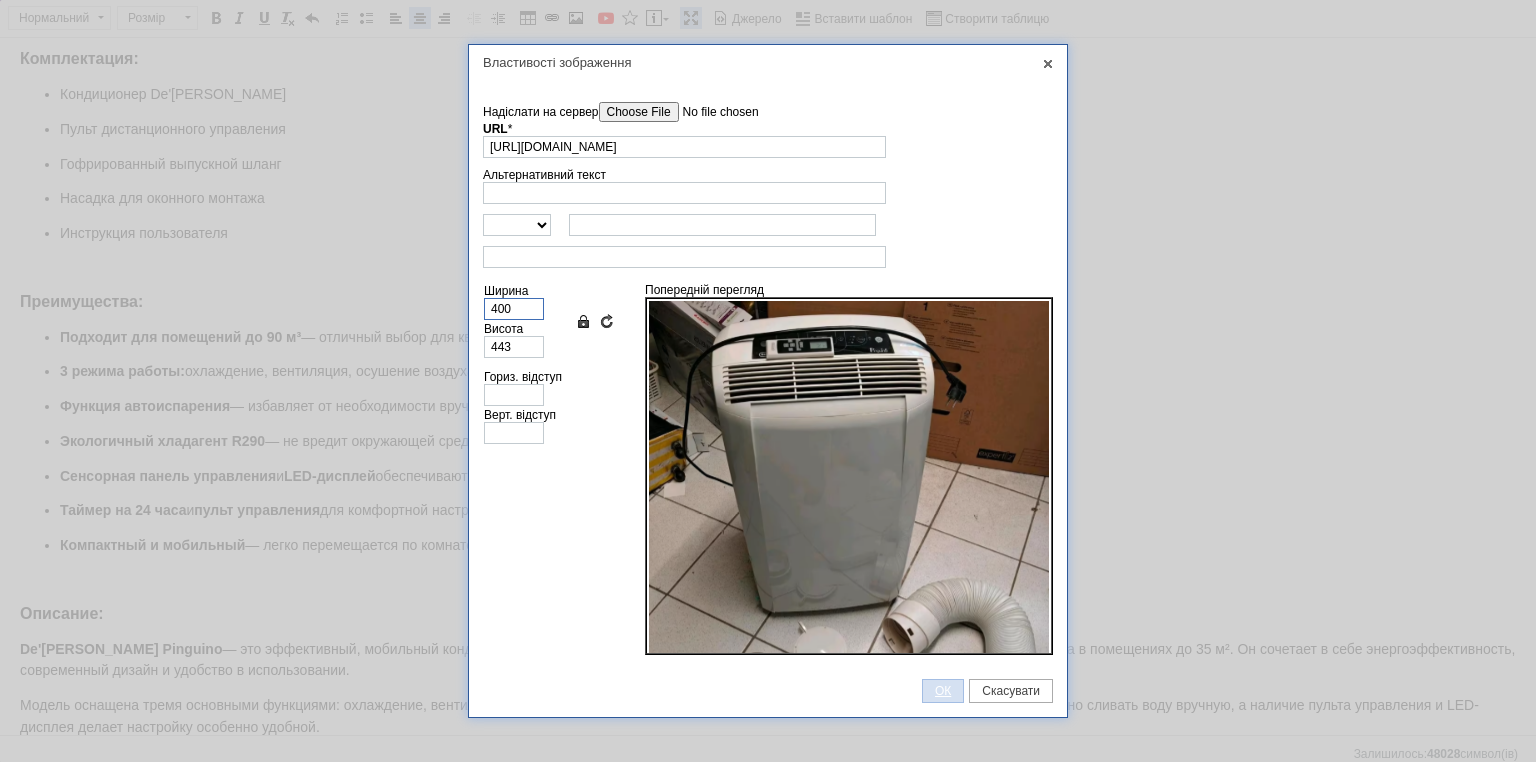 type on "400" 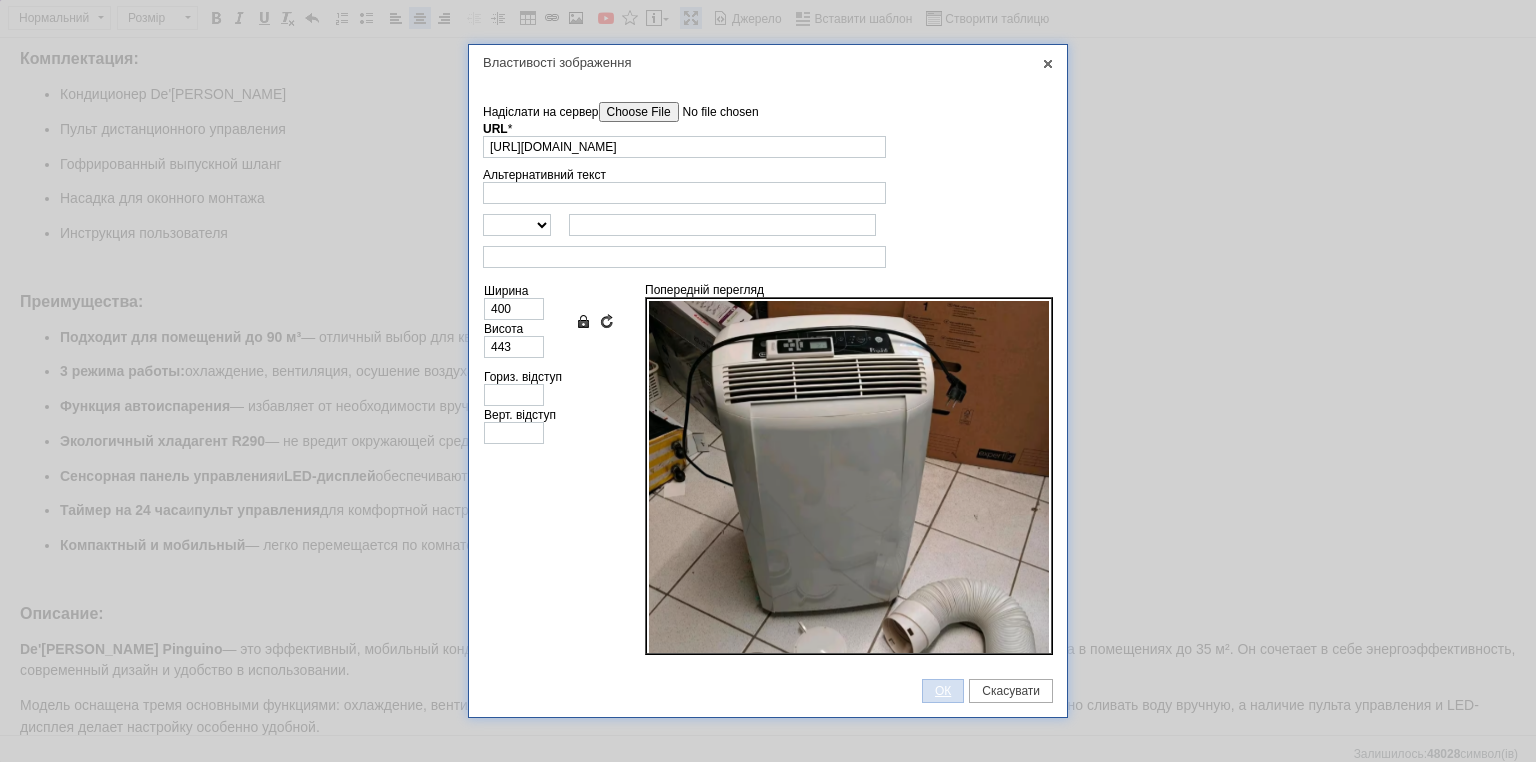 drag, startPoint x: 948, startPoint y: 700, endPoint x: 901, endPoint y: 562, distance: 145.78409 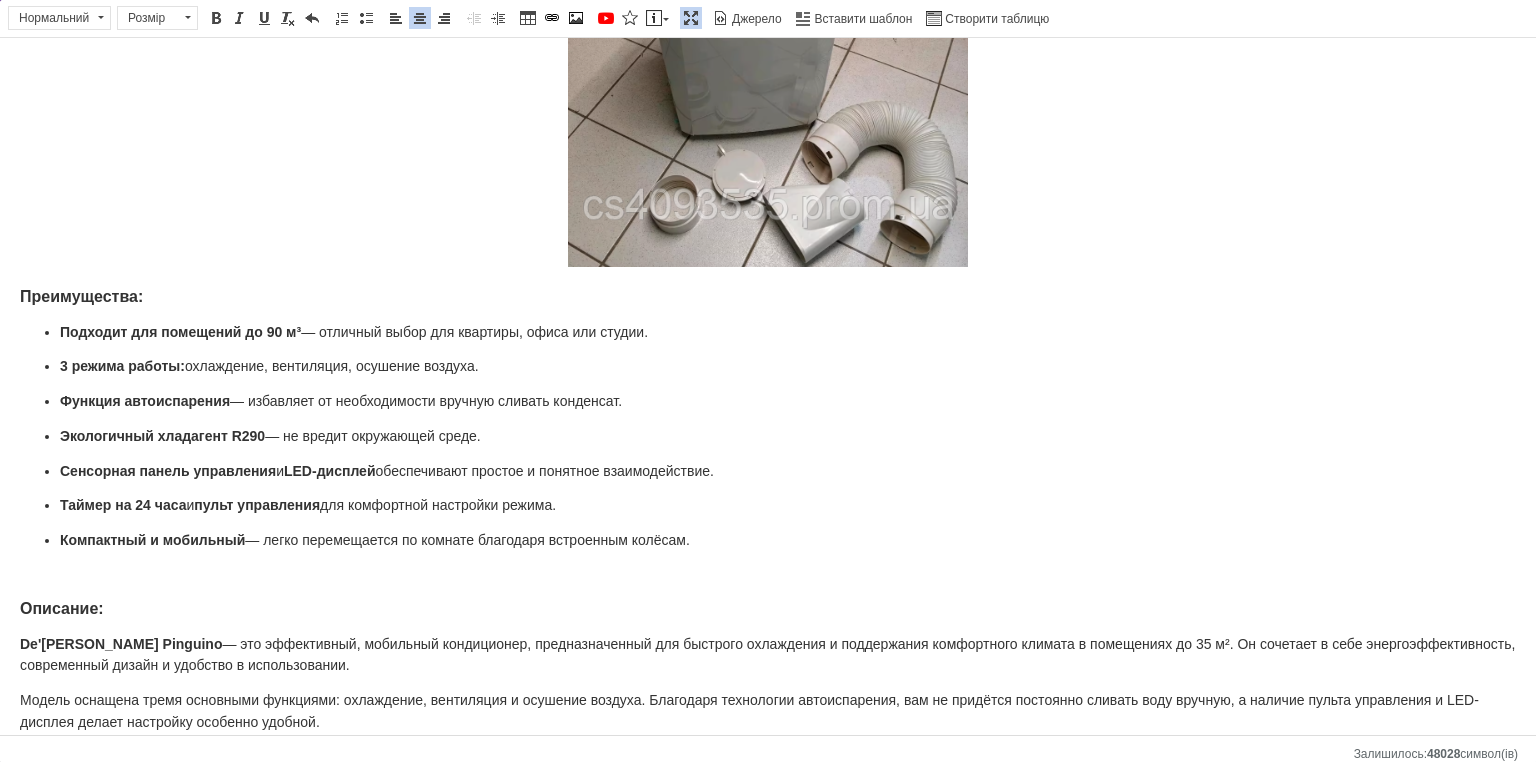 scroll, scrollTop: 1092, scrollLeft: 0, axis: vertical 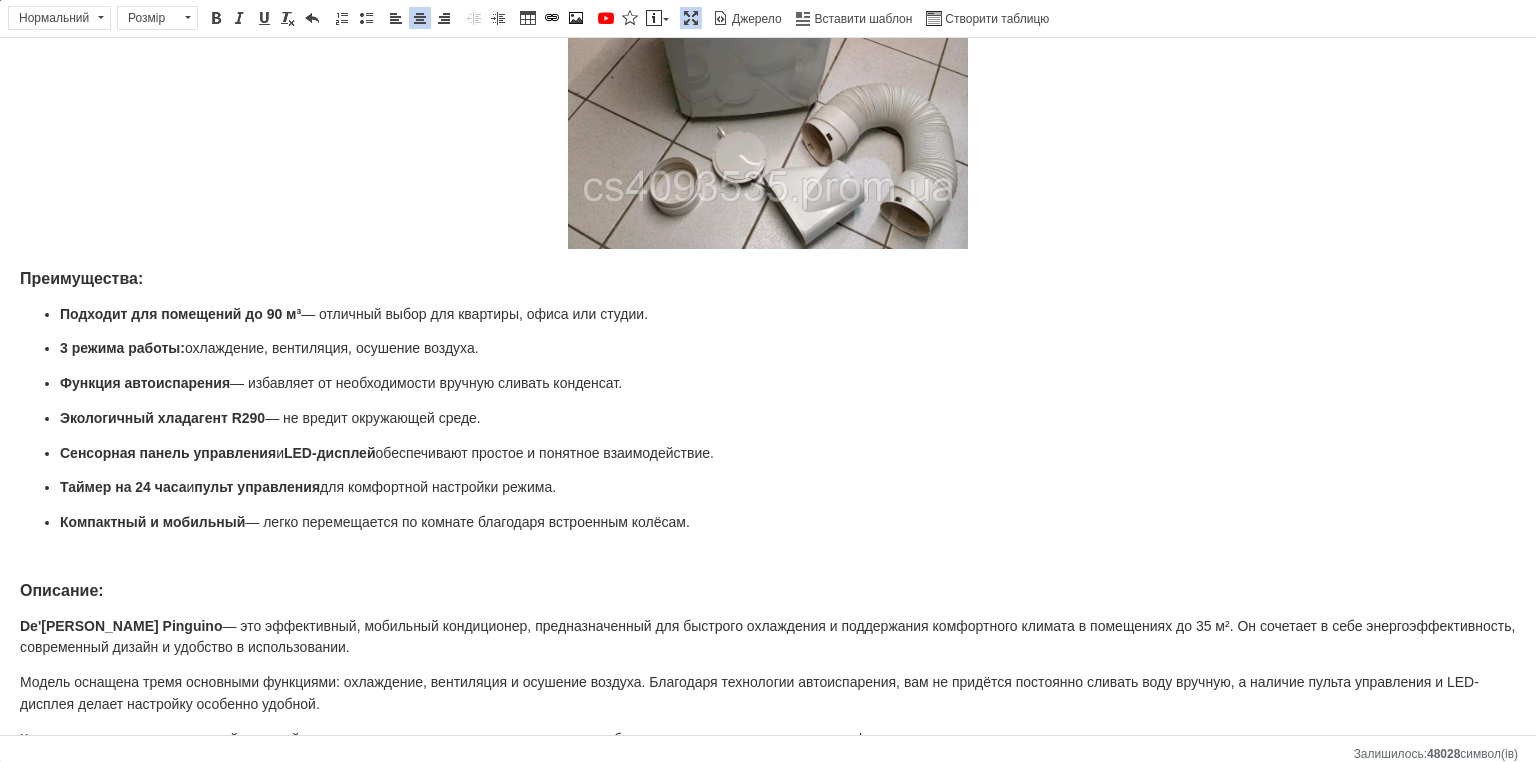 click on "Мощные кондиционеры De'[PERSON_NAME] охладитель для комнаты до 90 м³ кондиционеры для дома 350 куб.м/час Характеристики: Тип:  мобильный (напольный) кондиционер Мощность охлаждения:  9800 BTU / 2,5 кВт Потребляемая мощность:  1000 Вт Циркуляция воздуха:  250–350 м³/ч Объём обслуживаемого помещения:  до 90 м³ (около 35 м²) Мощность осушения:  36 л/сутки Минимальная температура:  18 °C Максимальная температура:  35 °C Уровень шума:  от 50 до 64 дБ Хладагент:  экологичный R290 Частота:  50 Гц Уровень звукового давления:  64 дБ Длина выпускного шланга:  120 см Диаметр шланга:  130 мм Размеры (В×Ш×Г): Вес:  и" at bounding box center (768, -142) 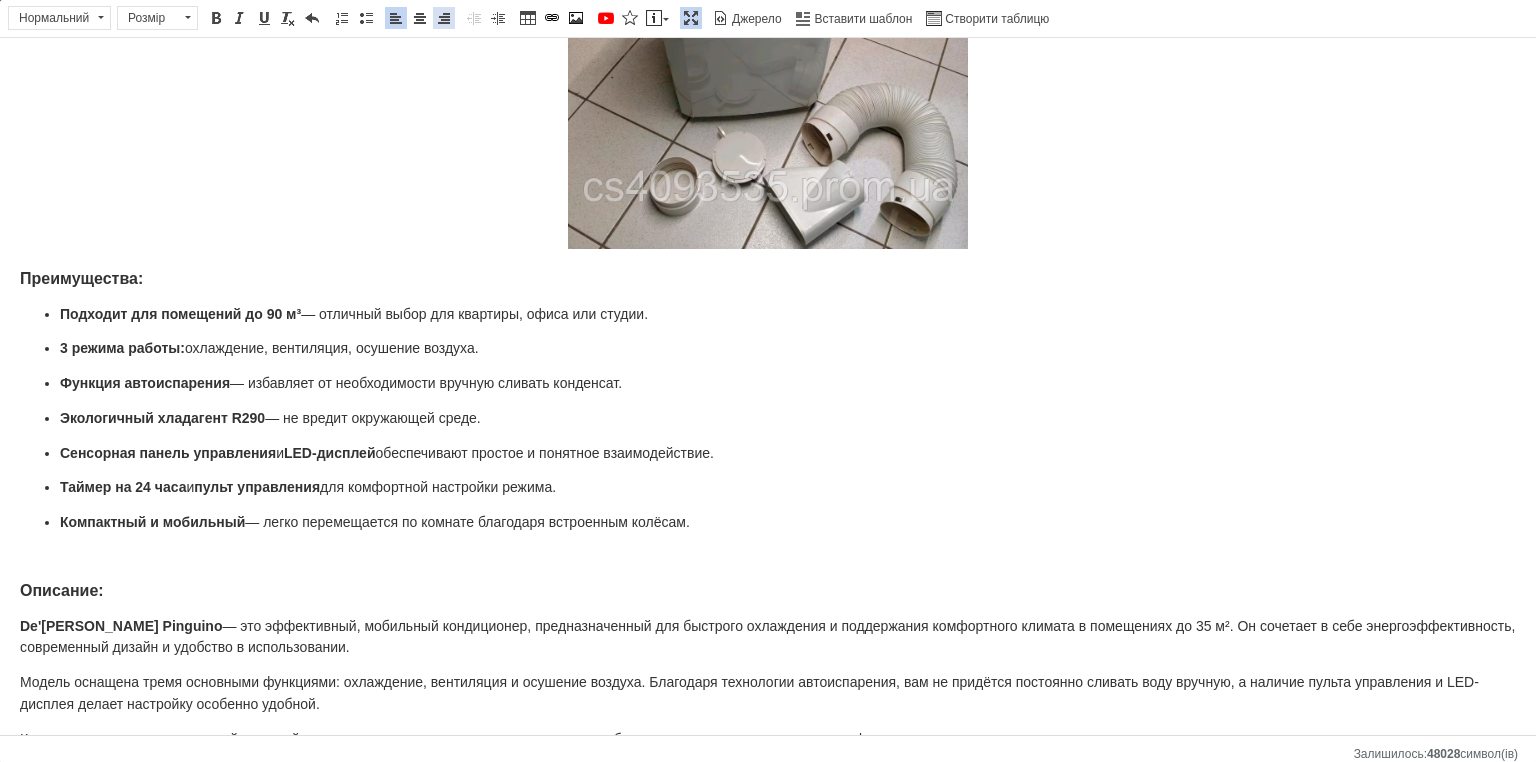 click at bounding box center [420, 18] 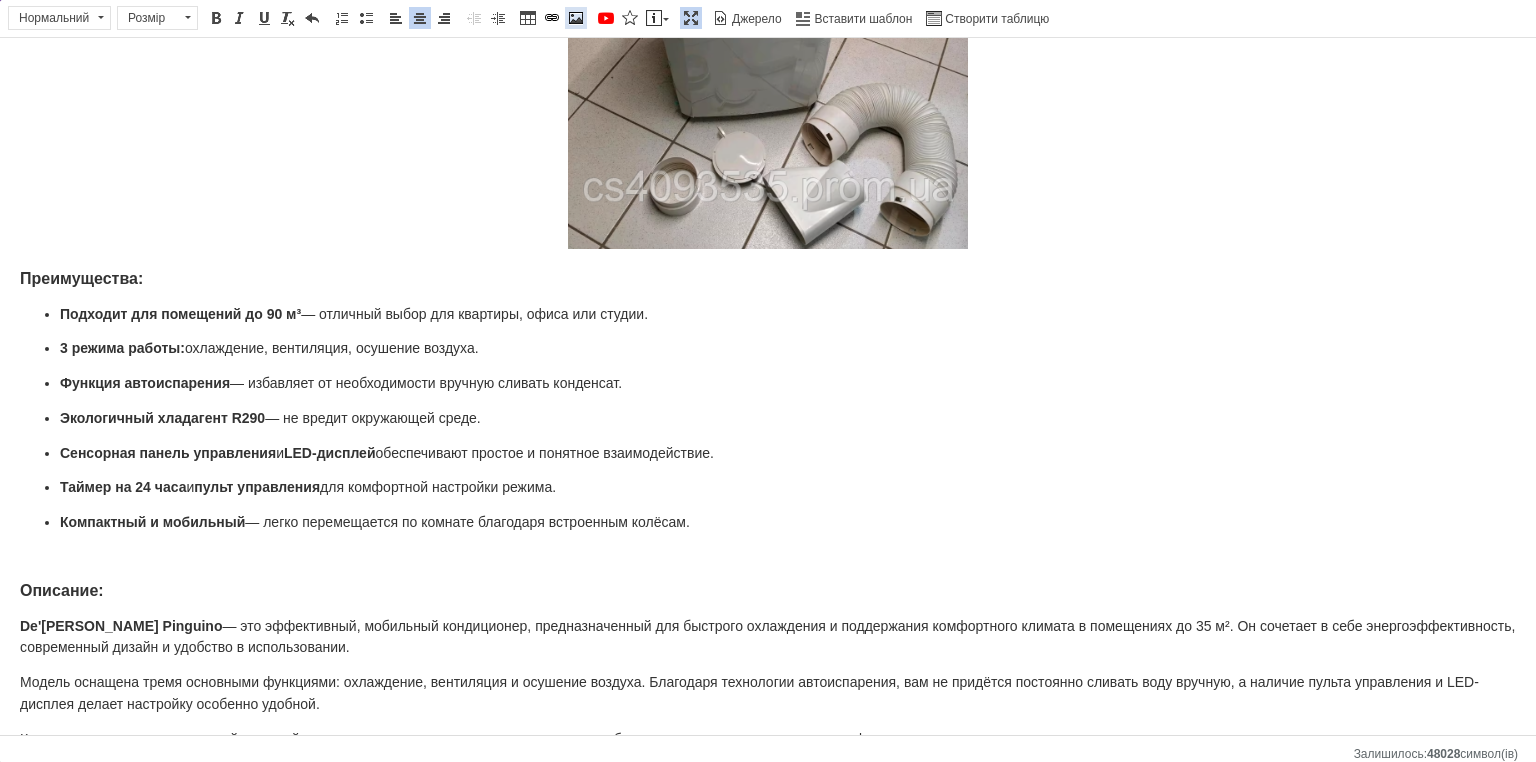 click at bounding box center [576, 18] 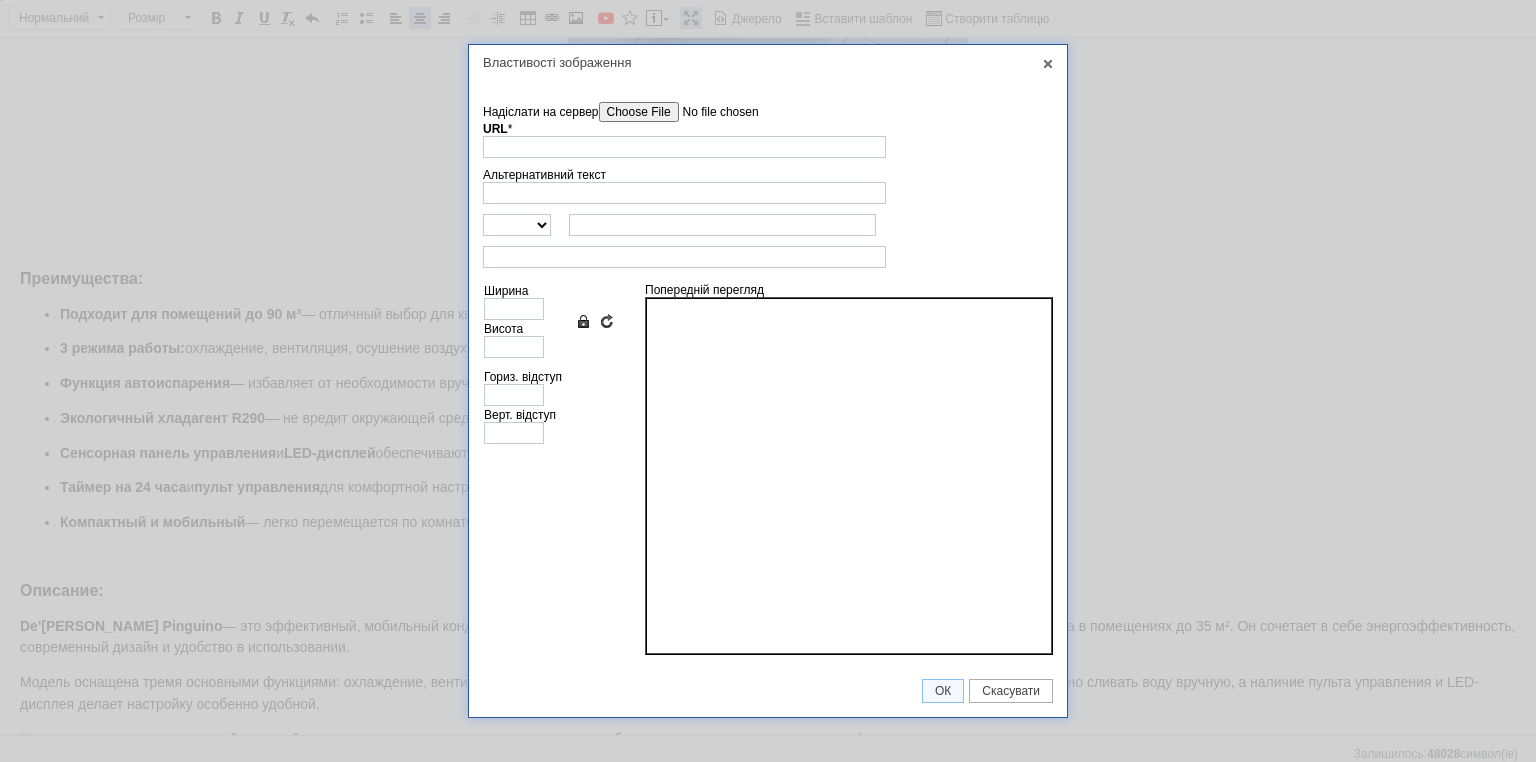 click on "Надіслати на сервер undefined URL * Огляд Сервера" at bounding box center [768, 130] 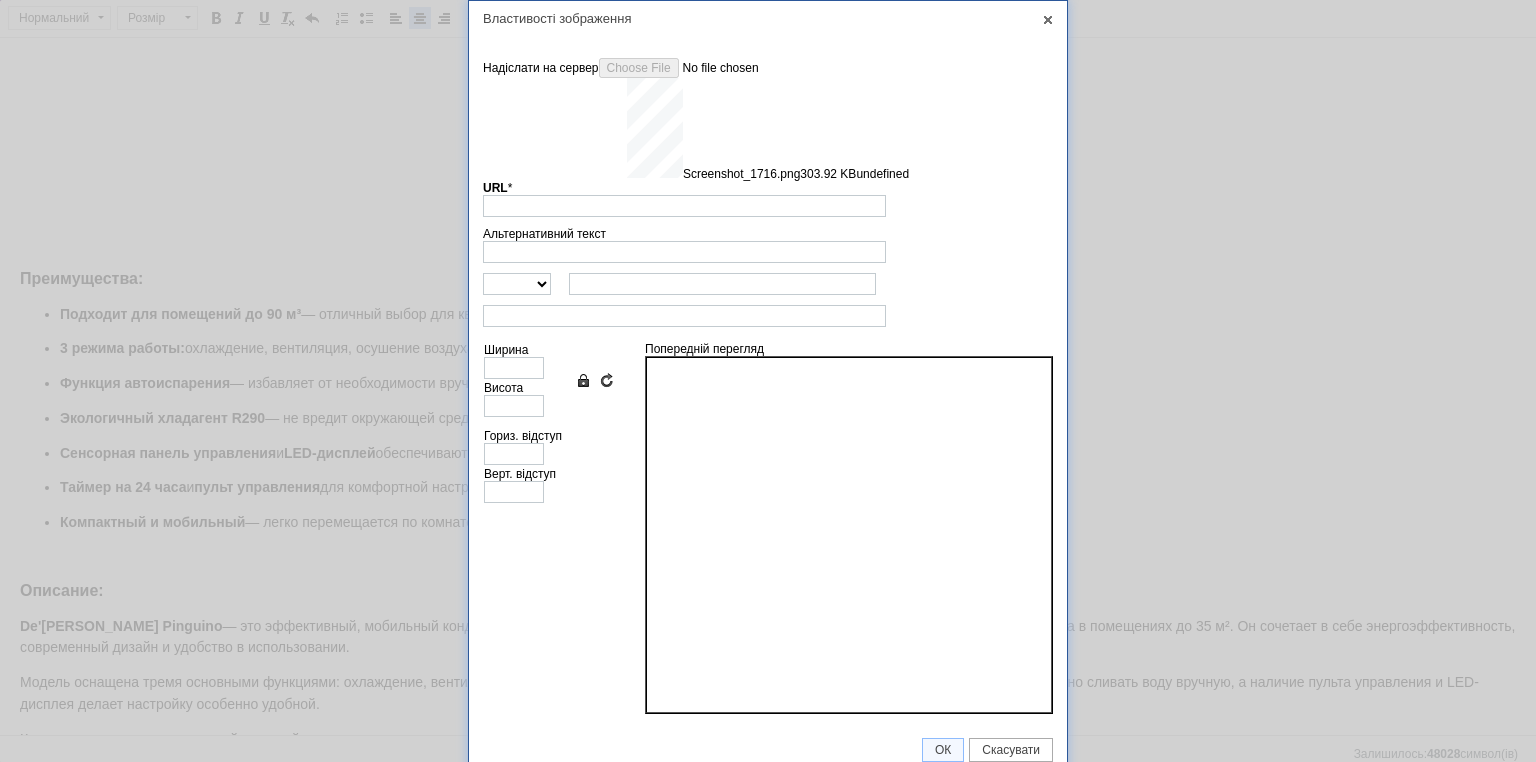 click on "Альтернативний текст" at bounding box center [768, 245] 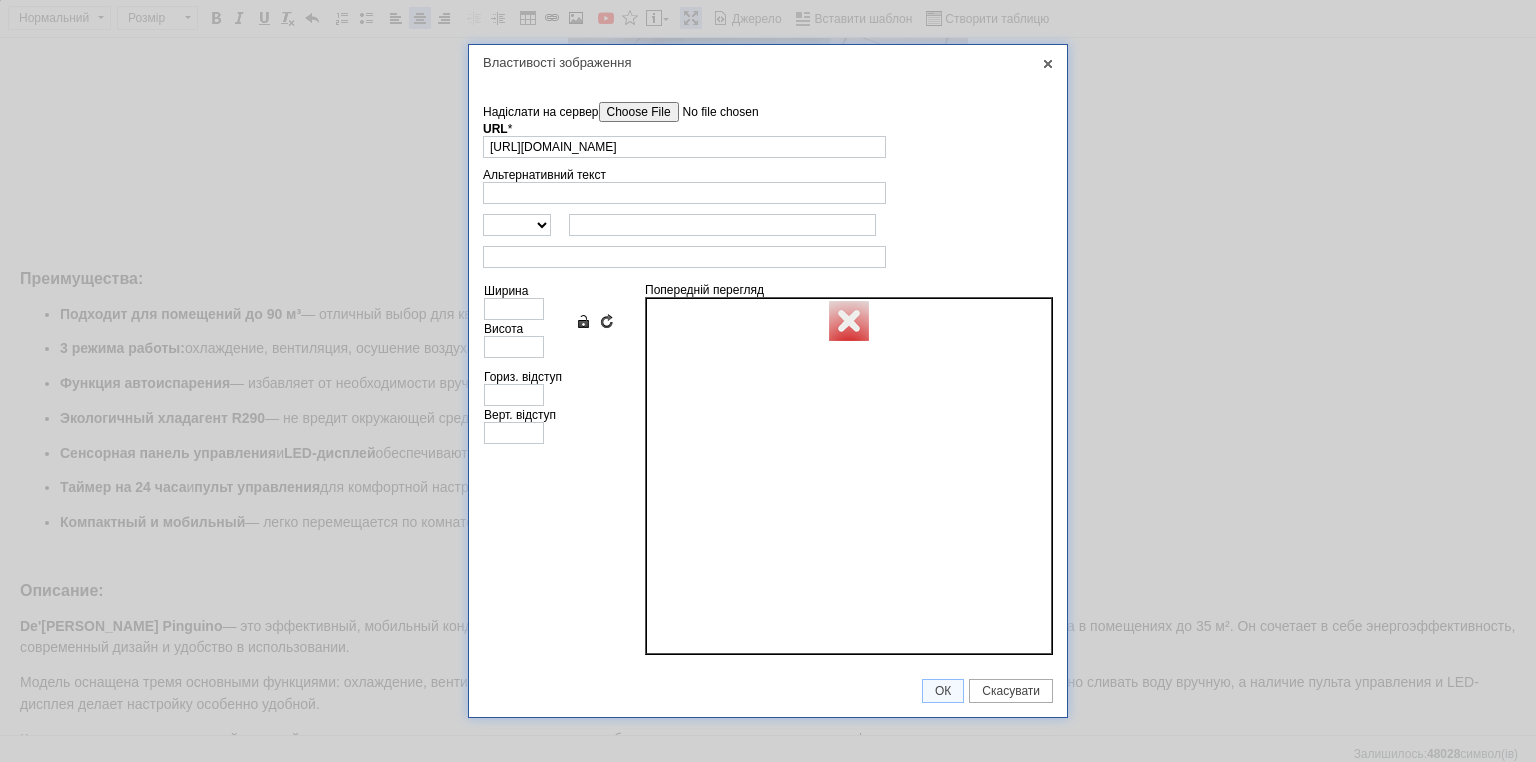 click on "URL * [URL][DOMAIN_NAME]" at bounding box center (684, 140) 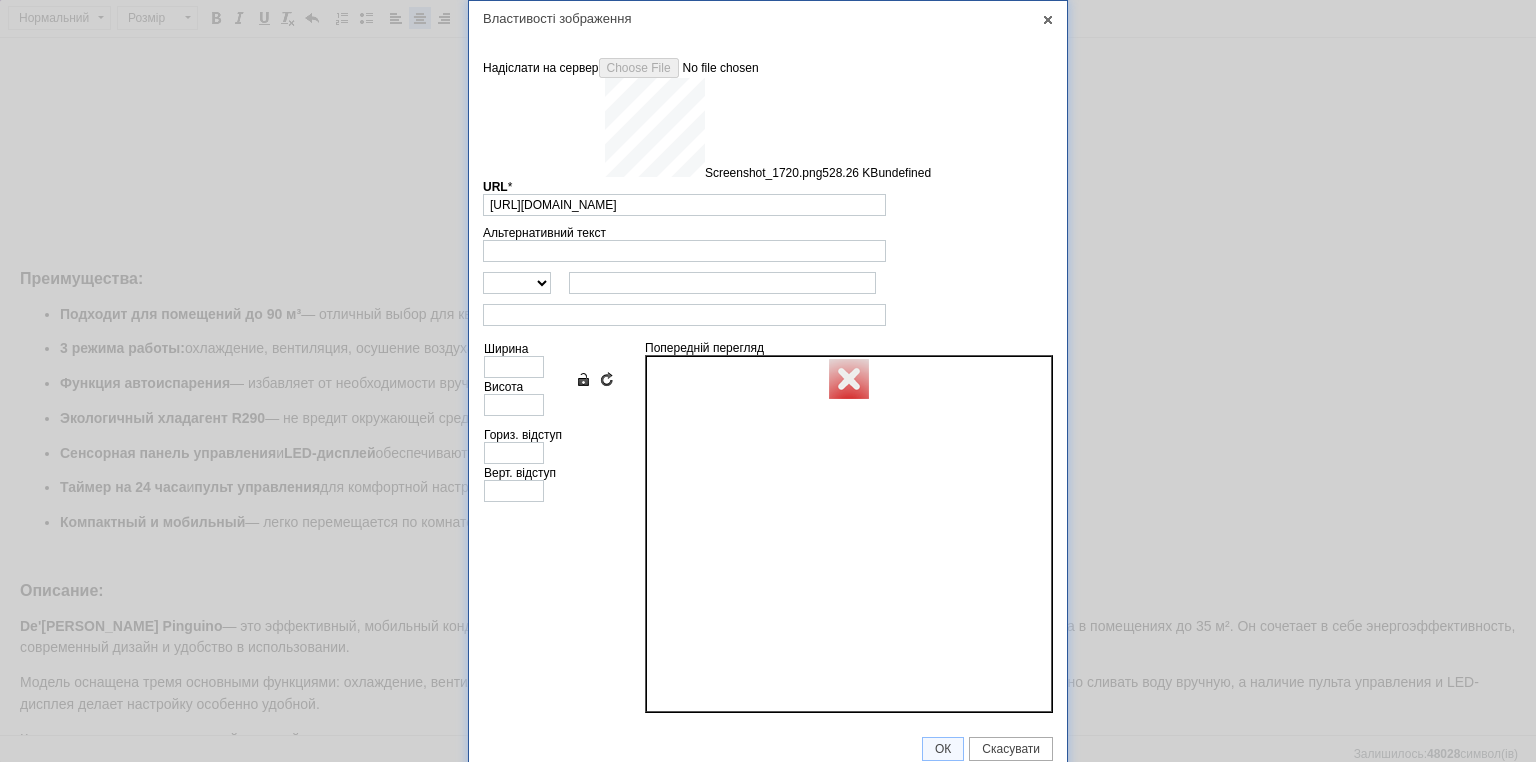click on "Альтернативний текст" at bounding box center [768, 244] 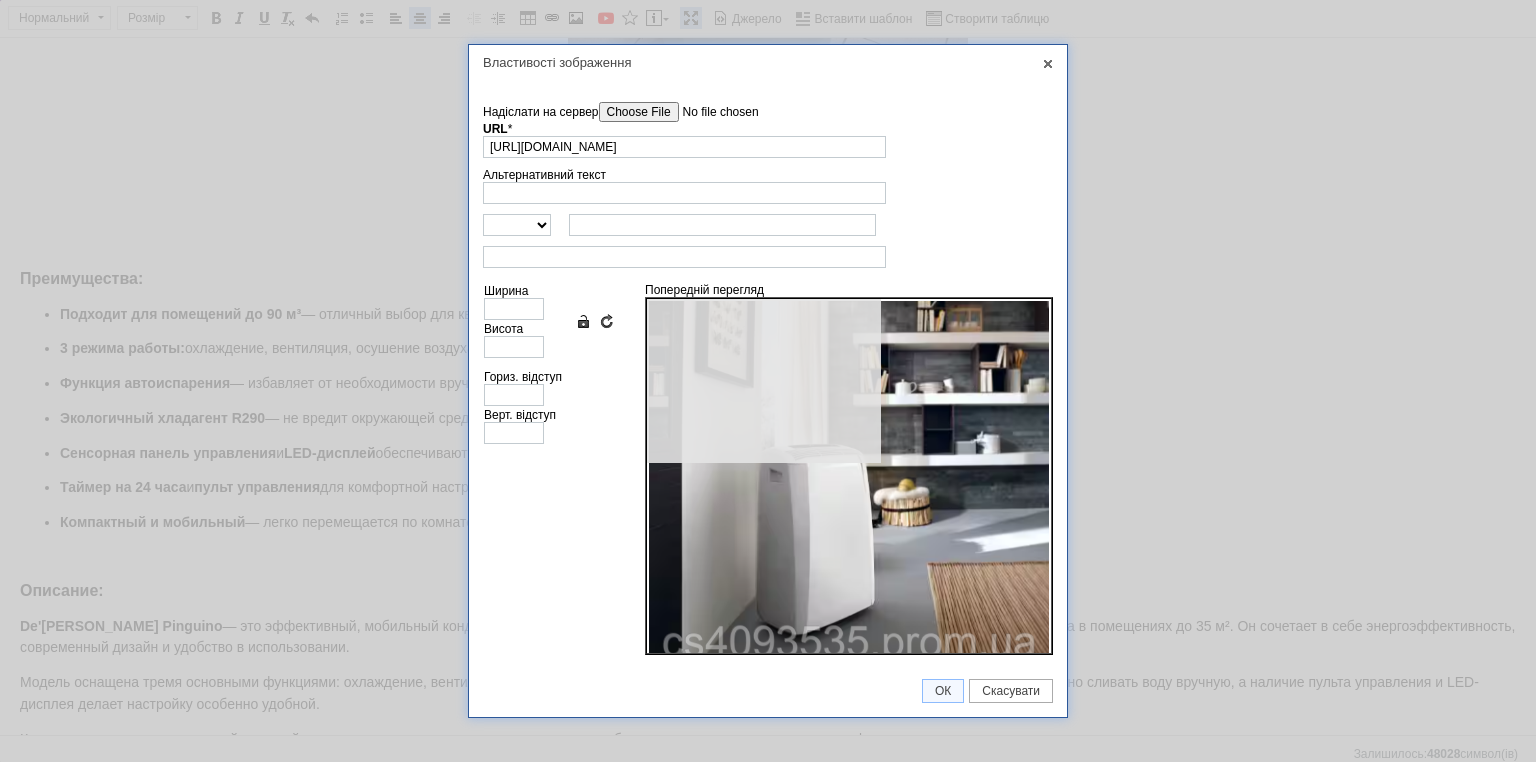 type on "613" 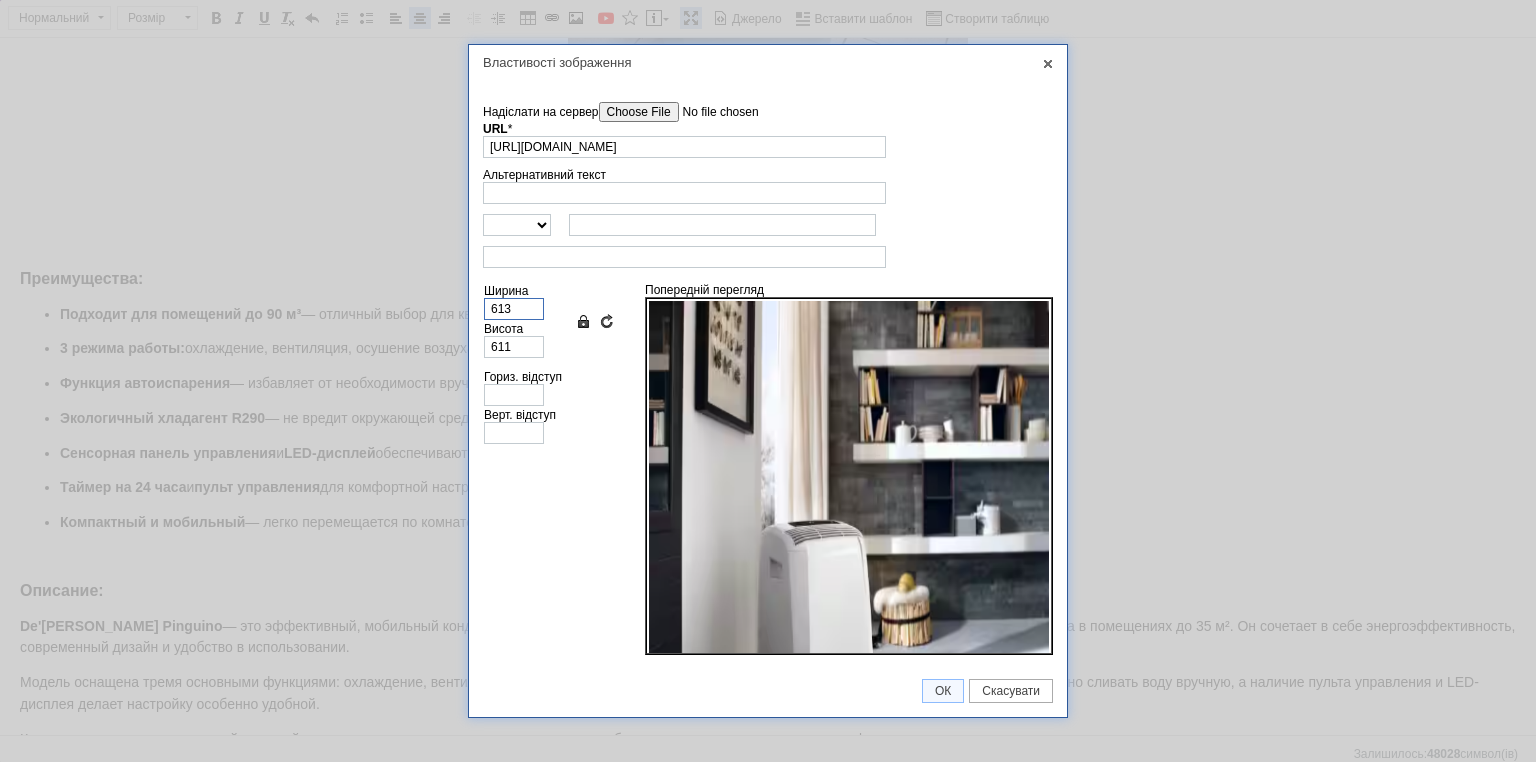 drag, startPoint x: 480, startPoint y: 306, endPoint x: 462, endPoint y: 304, distance: 18.110771 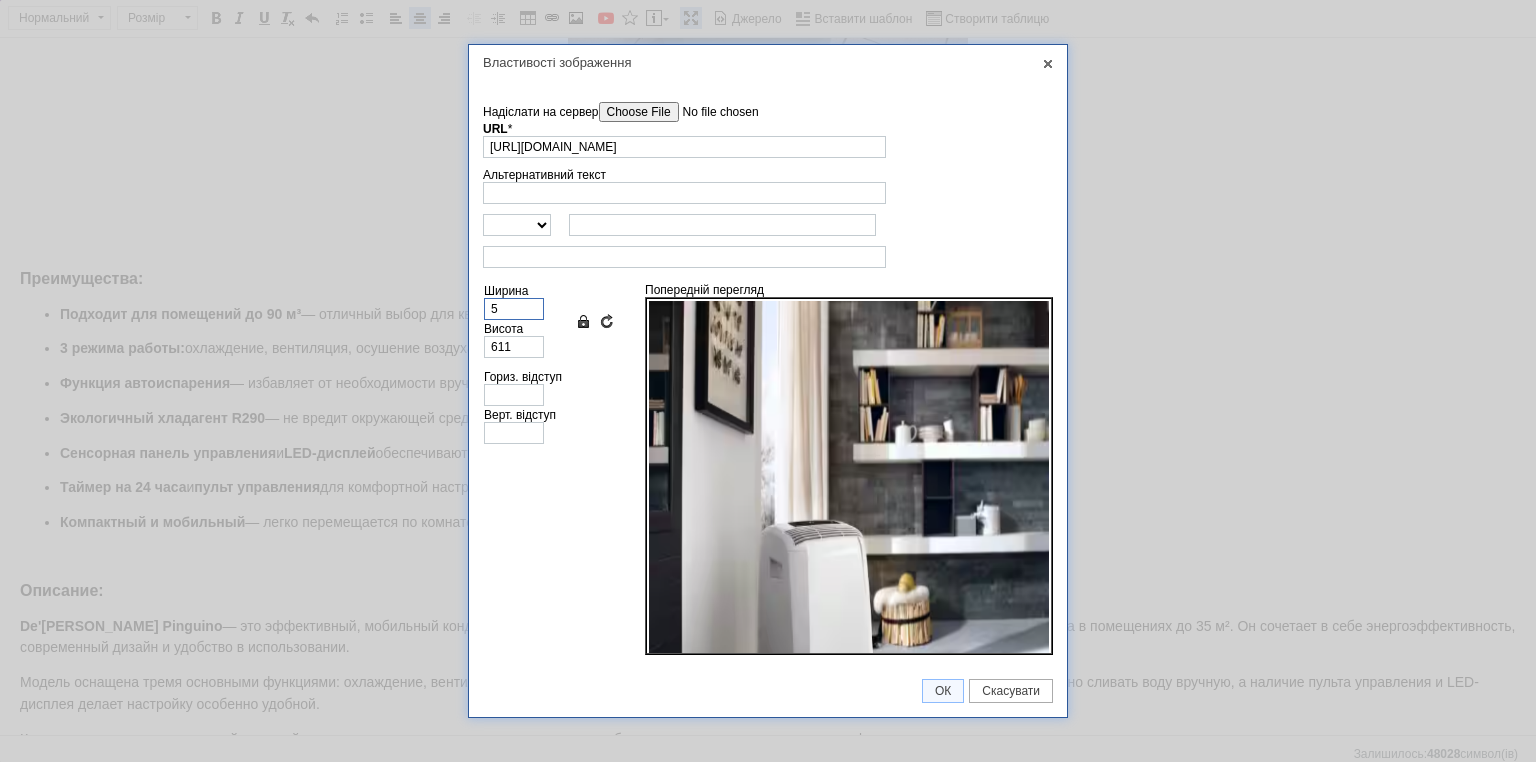 type on "5" 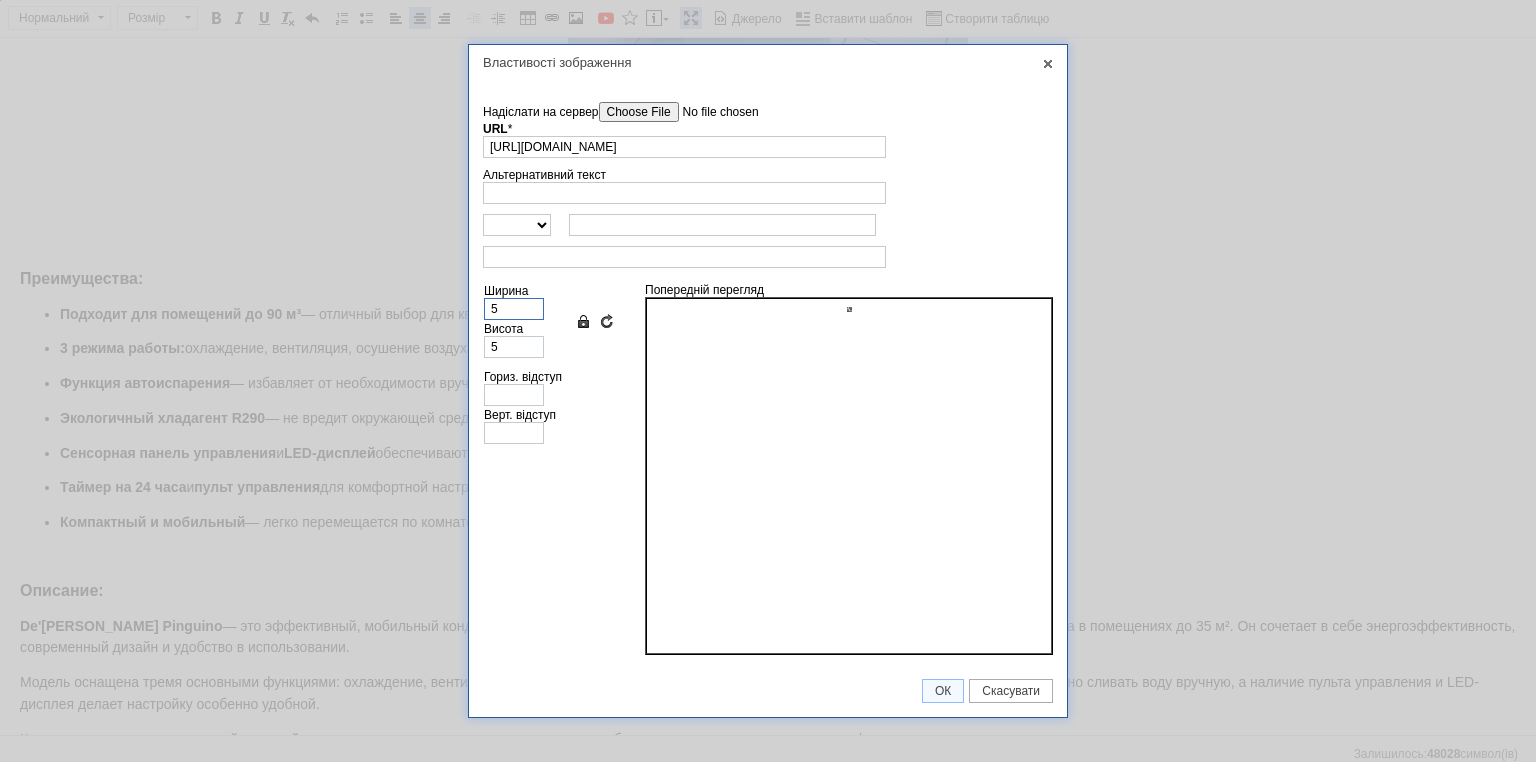type 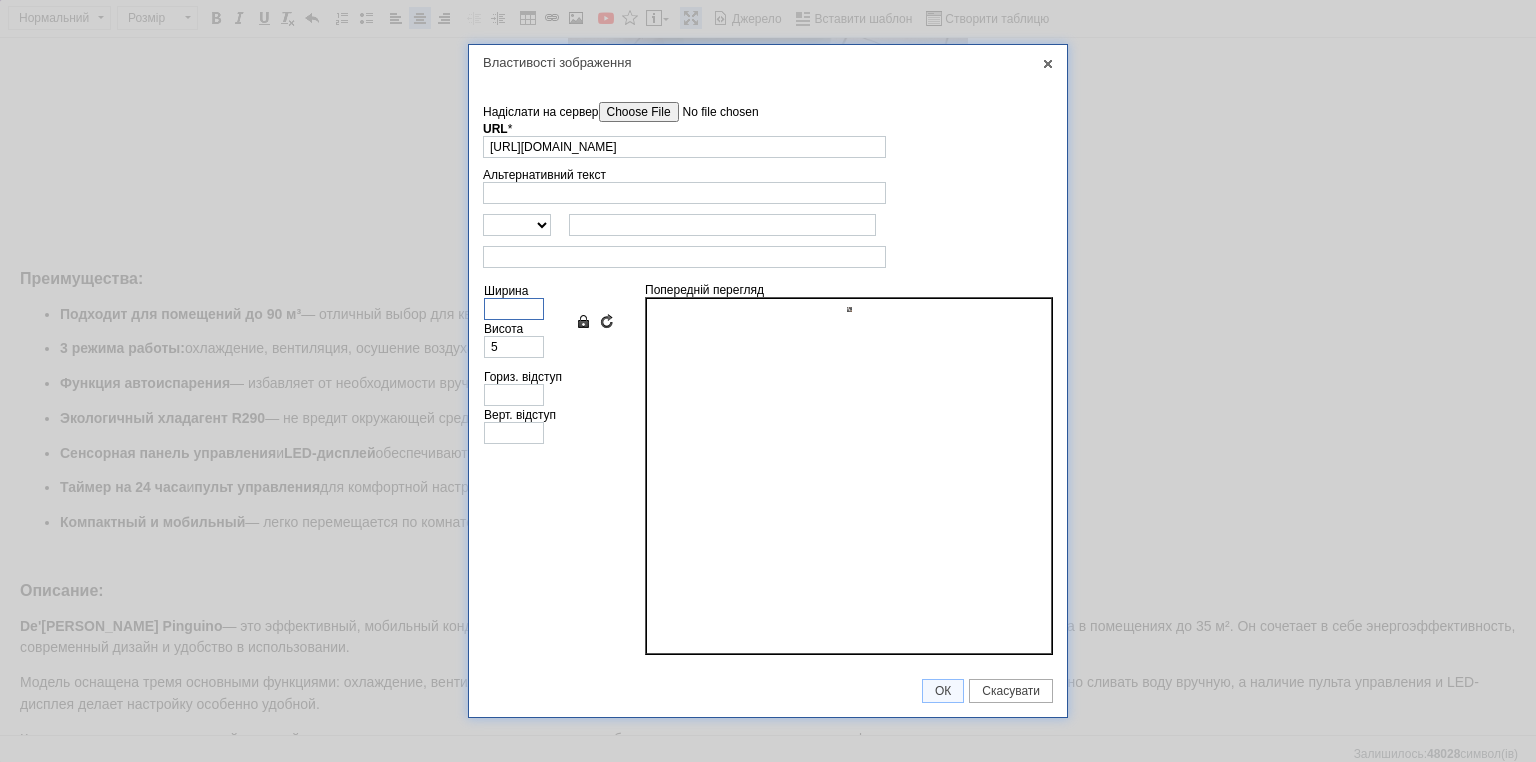 type 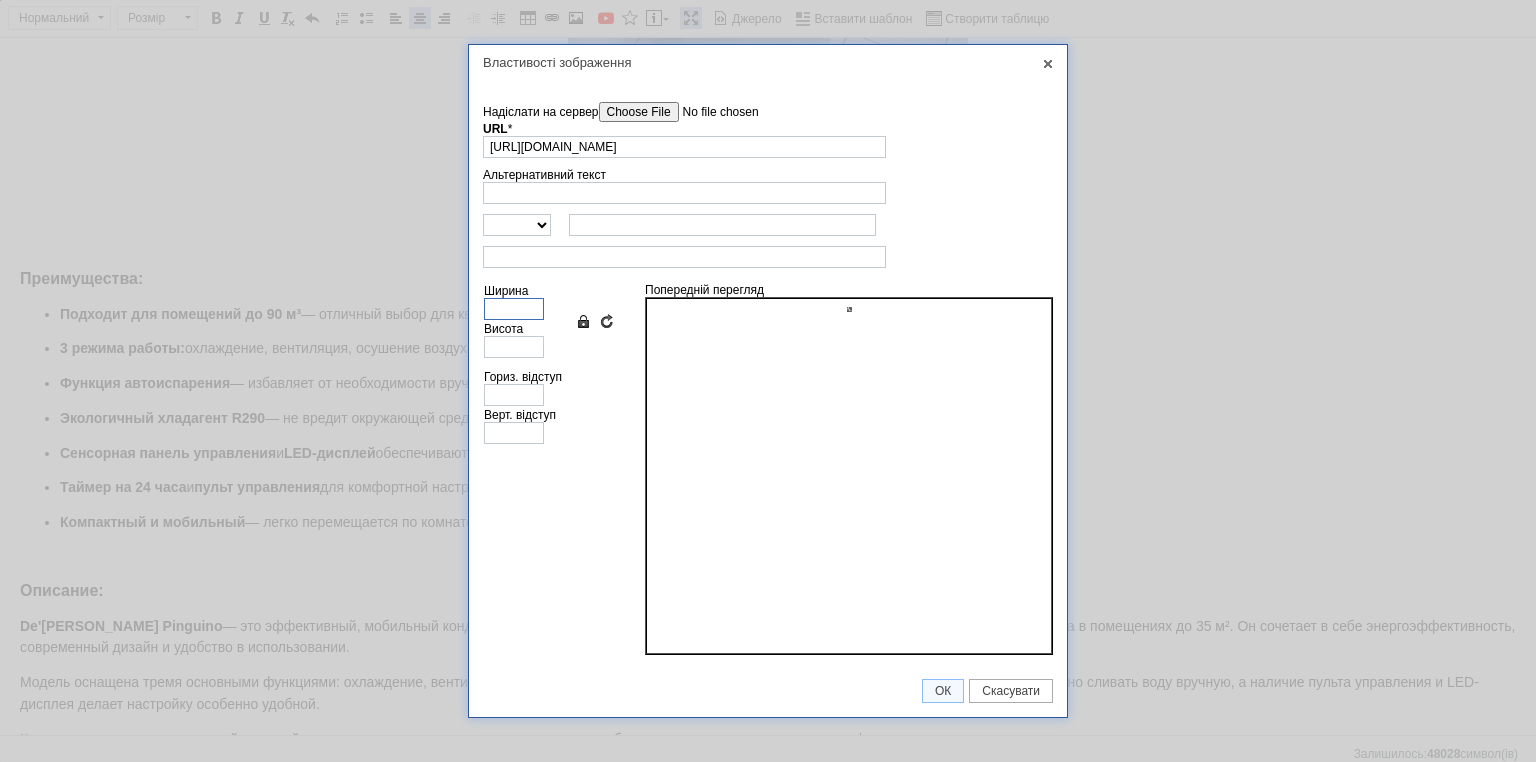 type on "4" 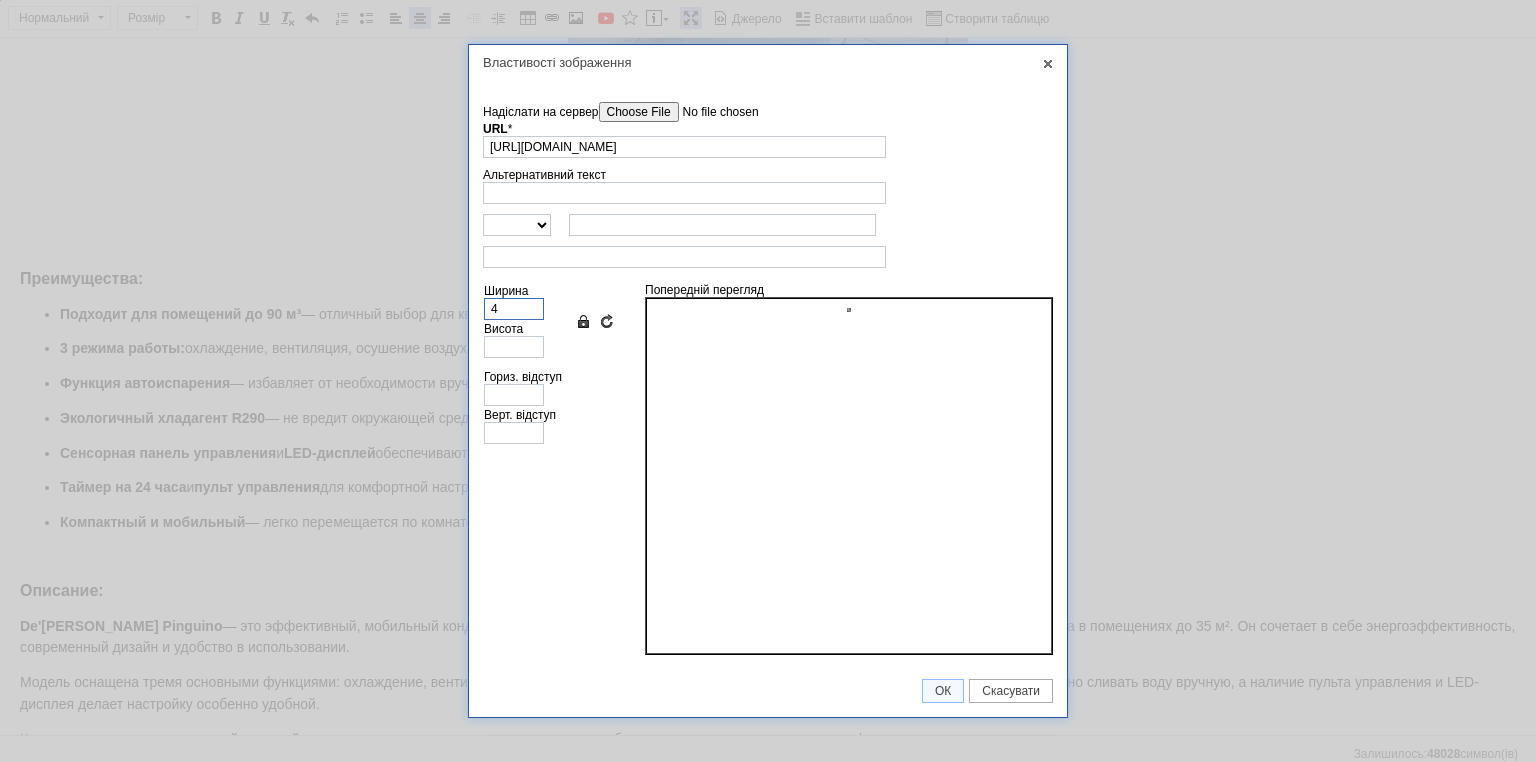 type on "4" 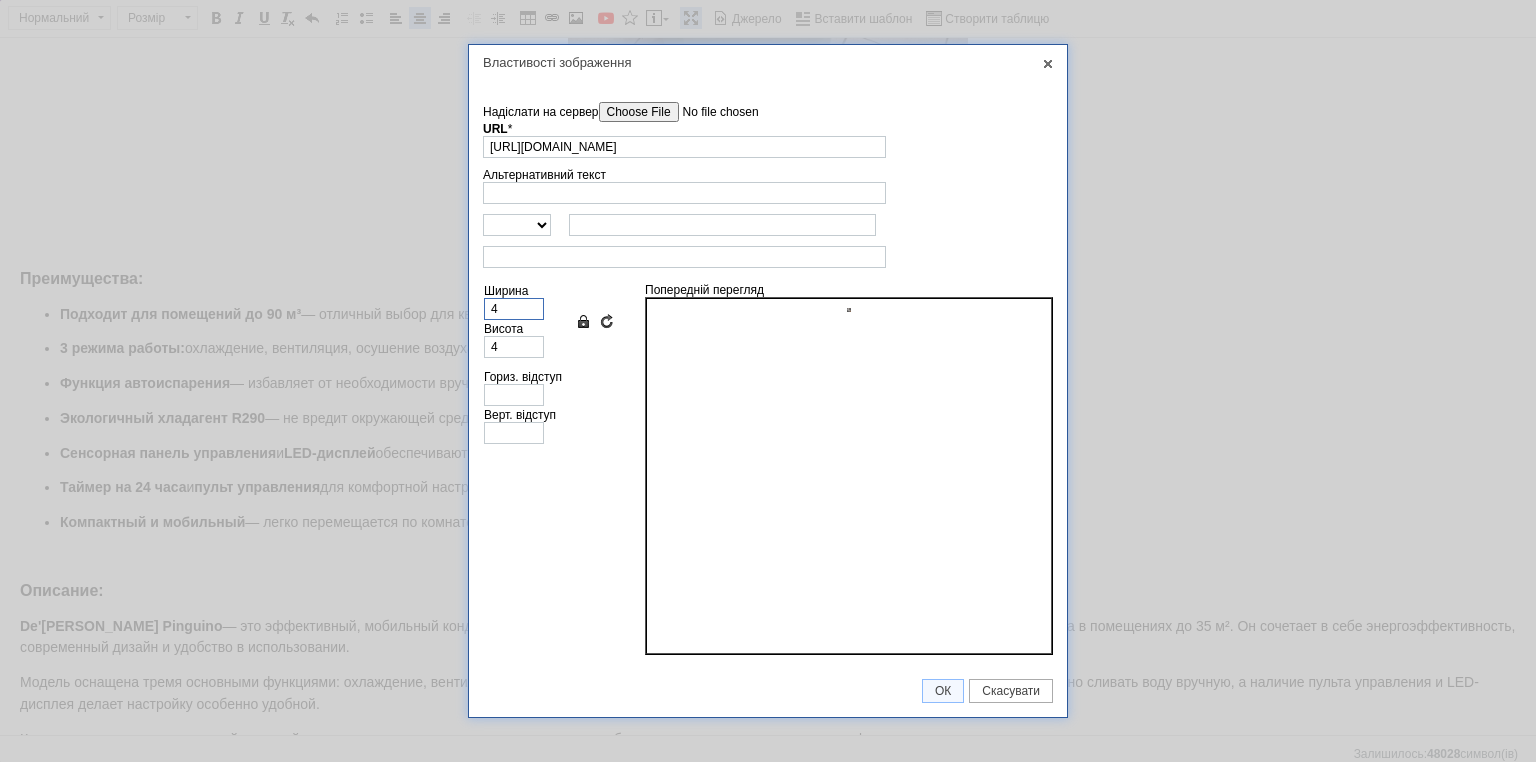 type on "40" 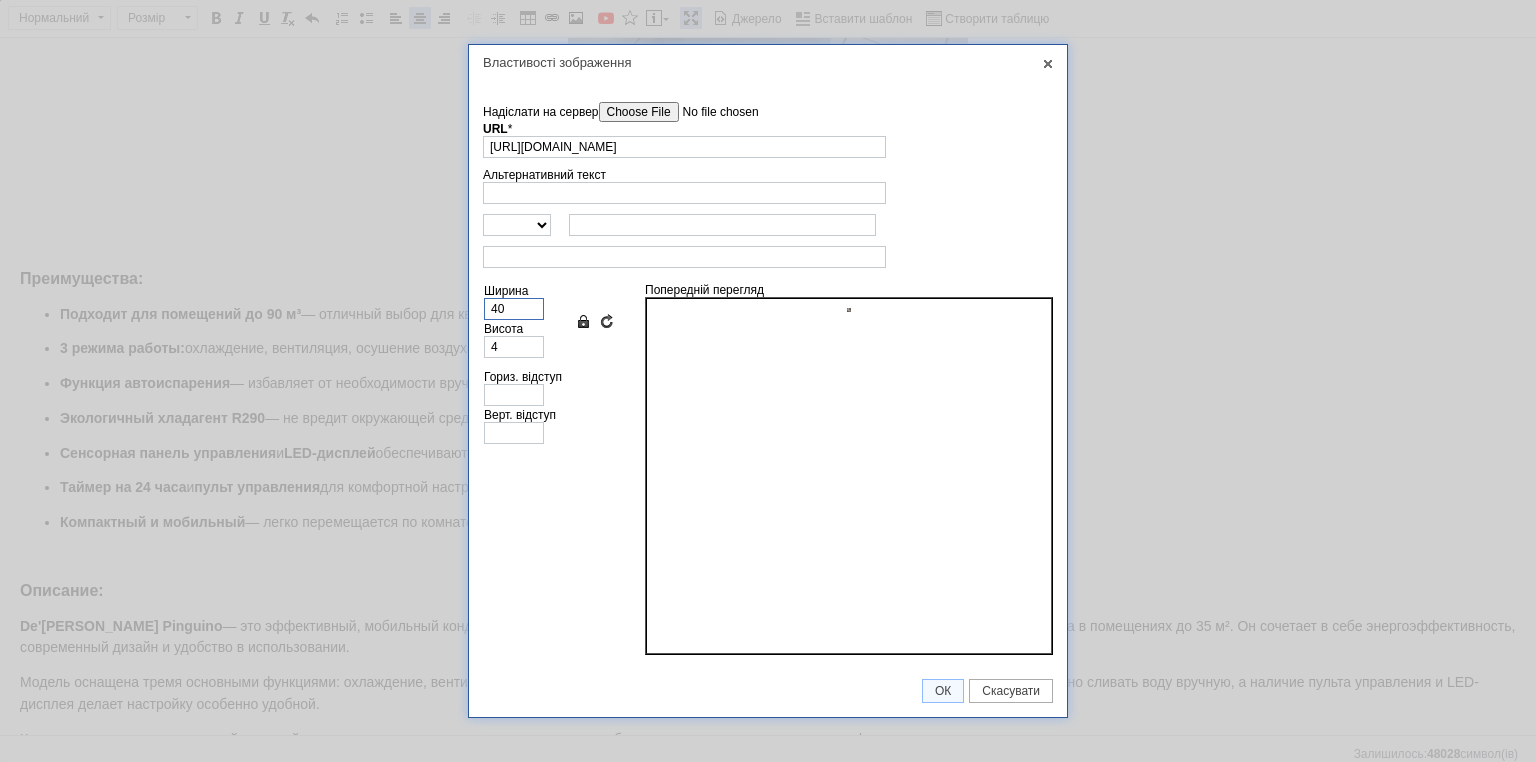 type on "40" 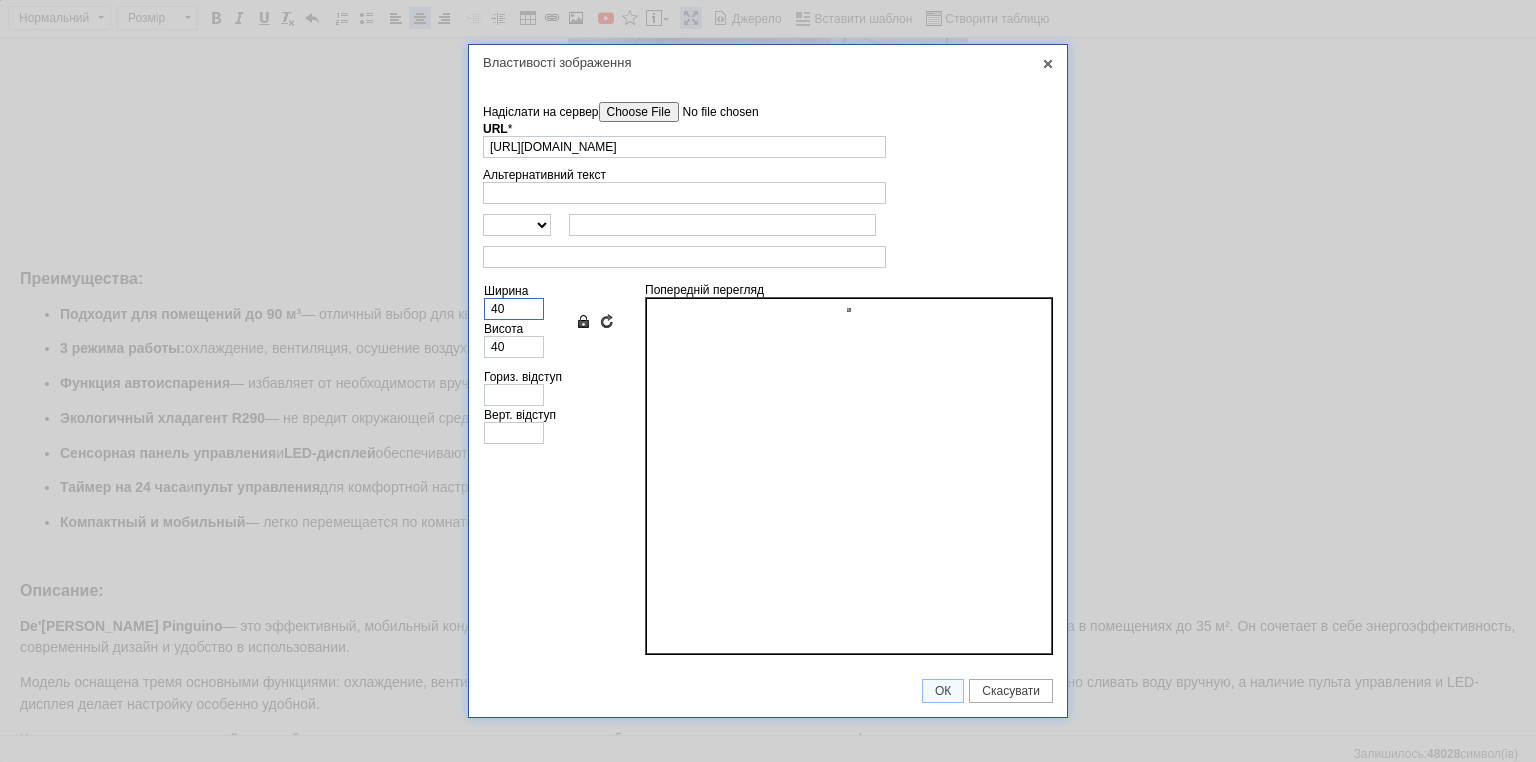 type on "400" 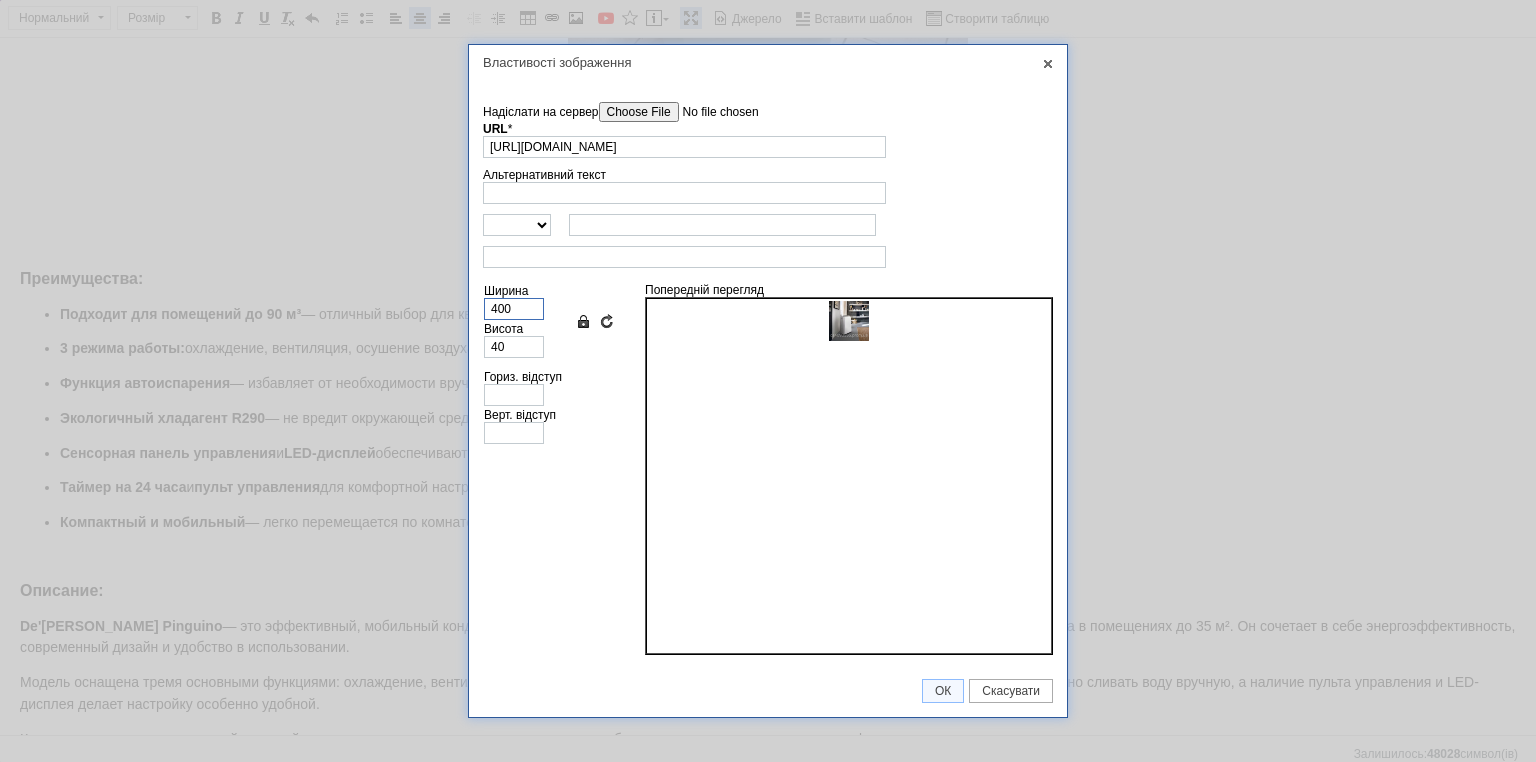 type on "399" 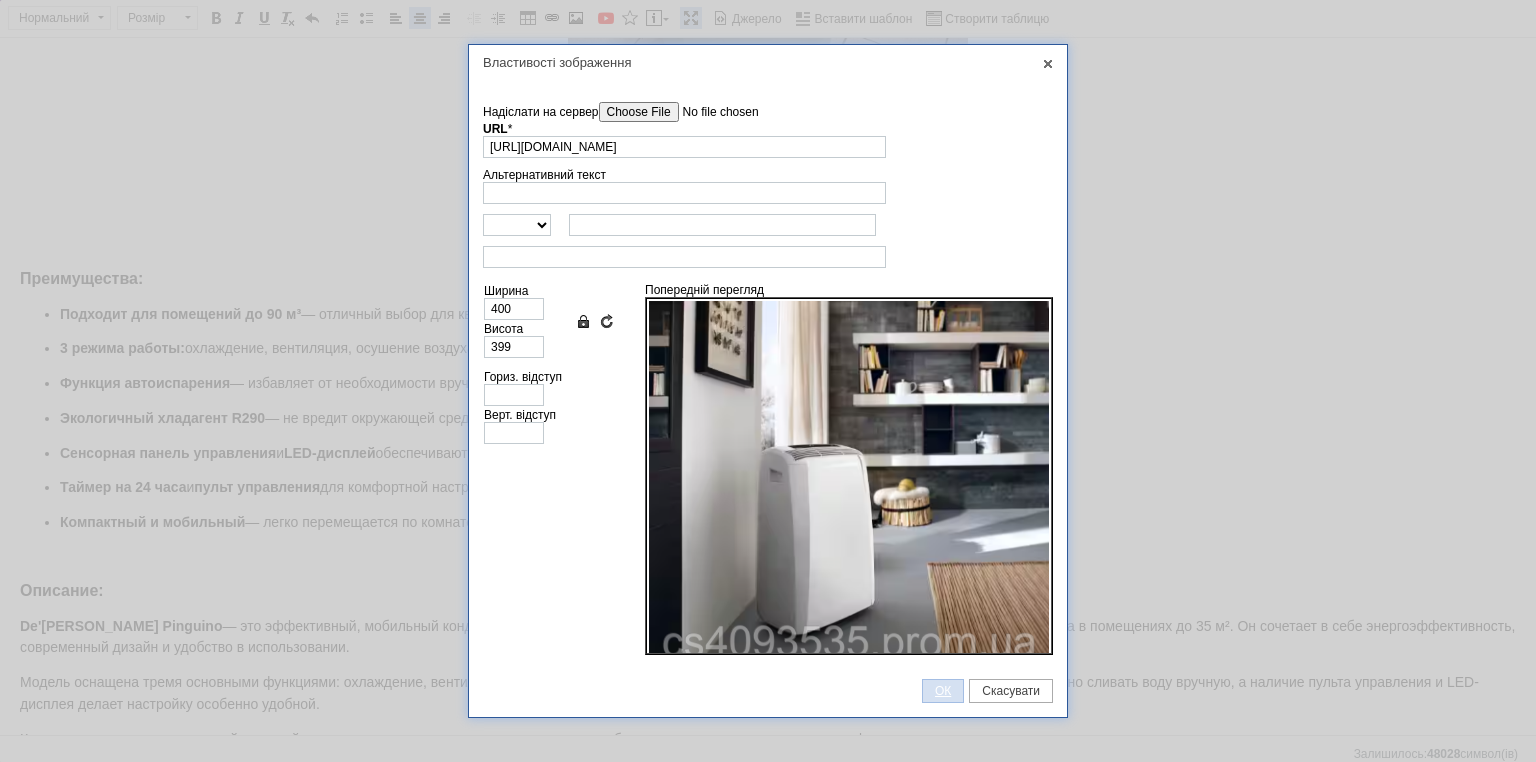 click on "ОК" at bounding box center (943, 691) 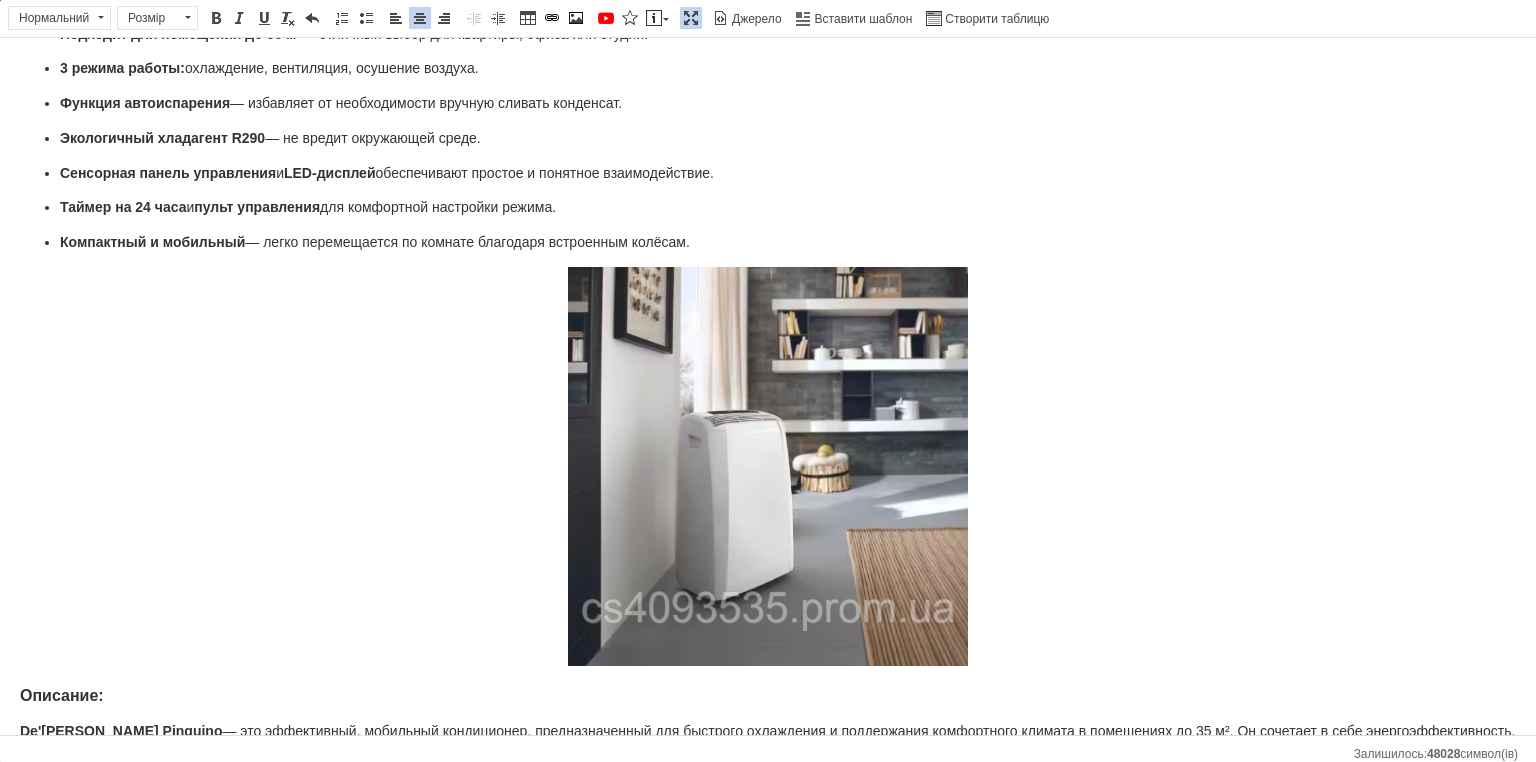 scroll, scrollTop: 1476, scrollLeft: 0, axis: vertical 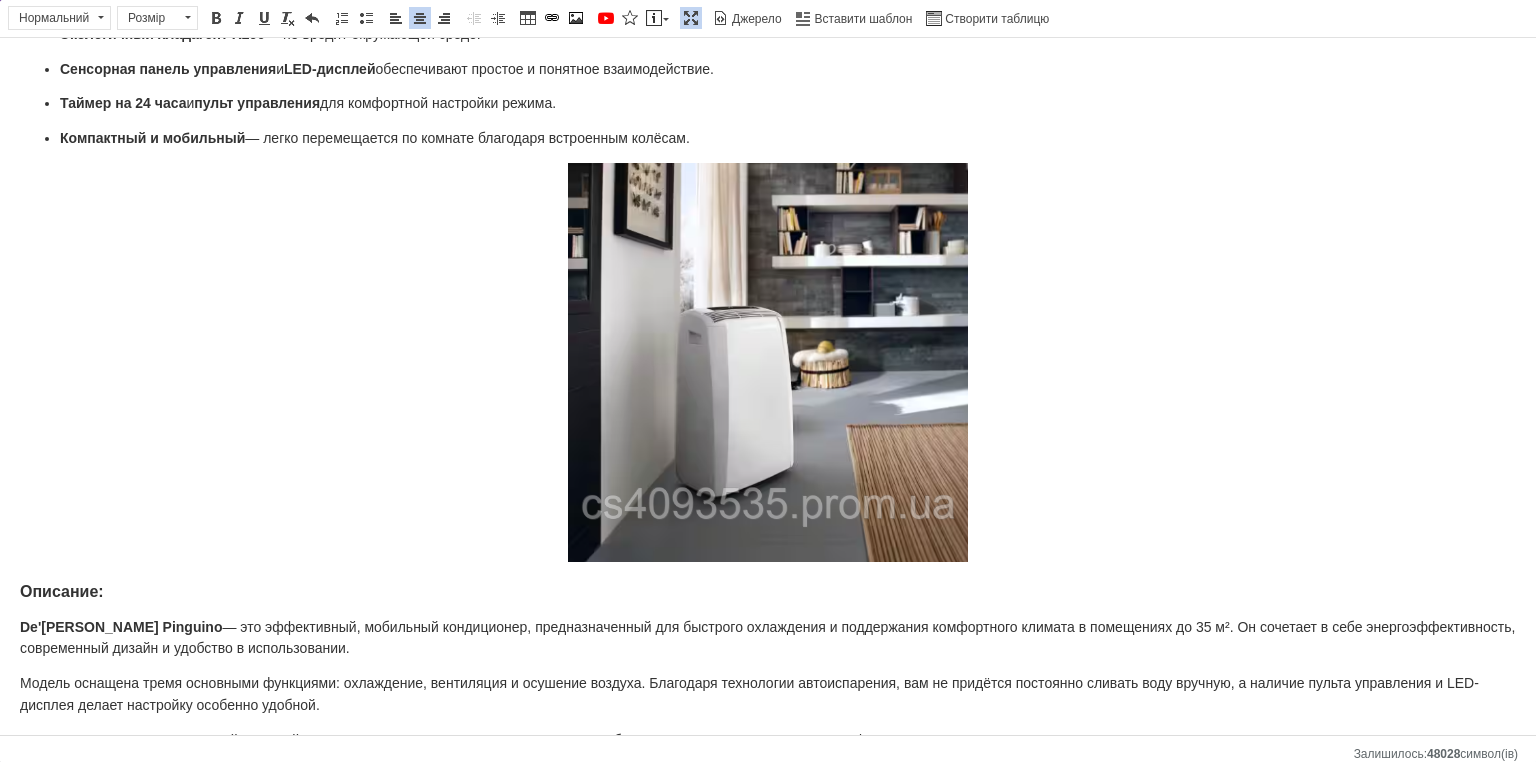 click at bounding box center (691, 18) 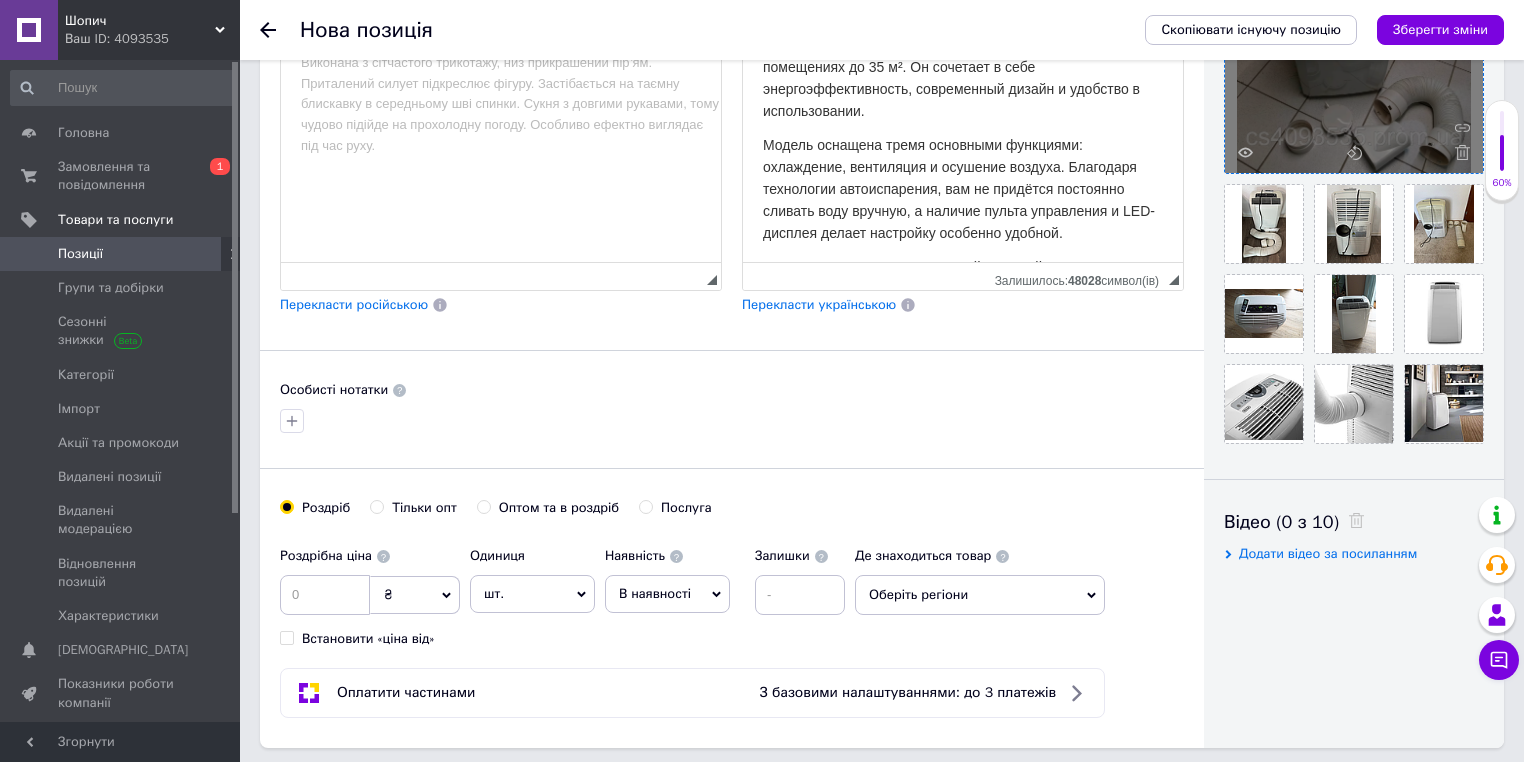 scroll, scrollTop: 674, scrollLeft: 0, axis: vertical 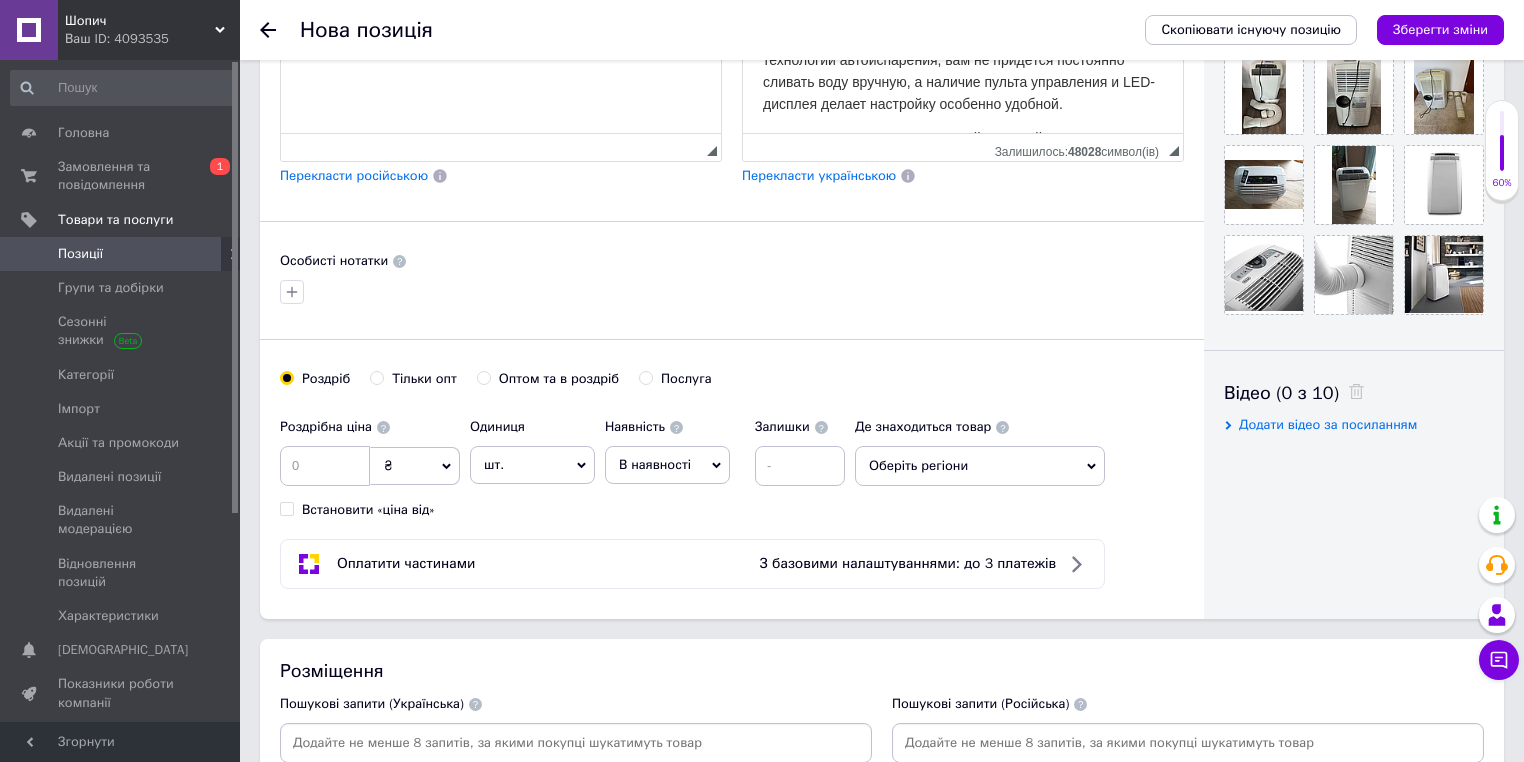 click on "₴" at bounding box center [415, 466] 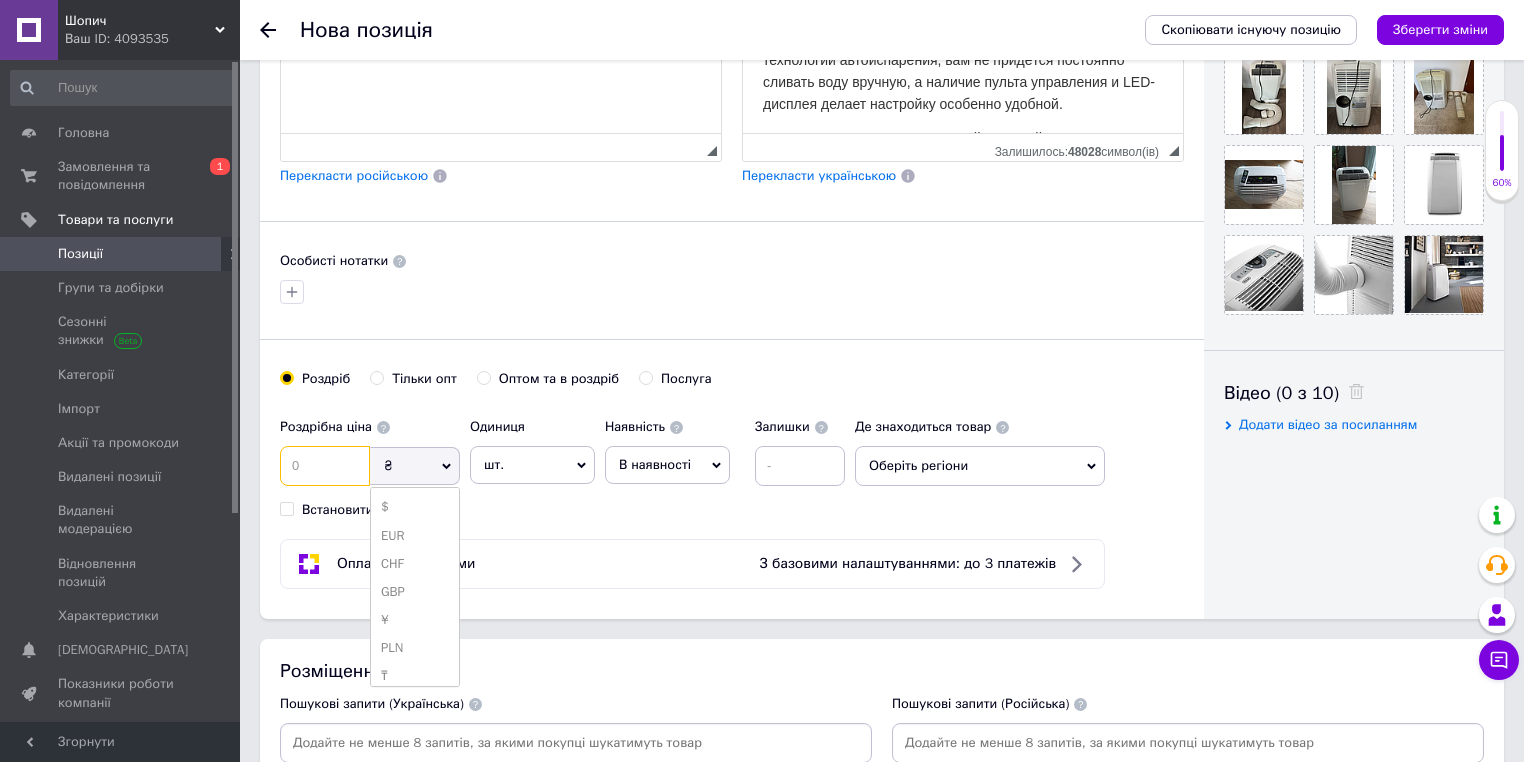 click at bounding box center [325, 466] 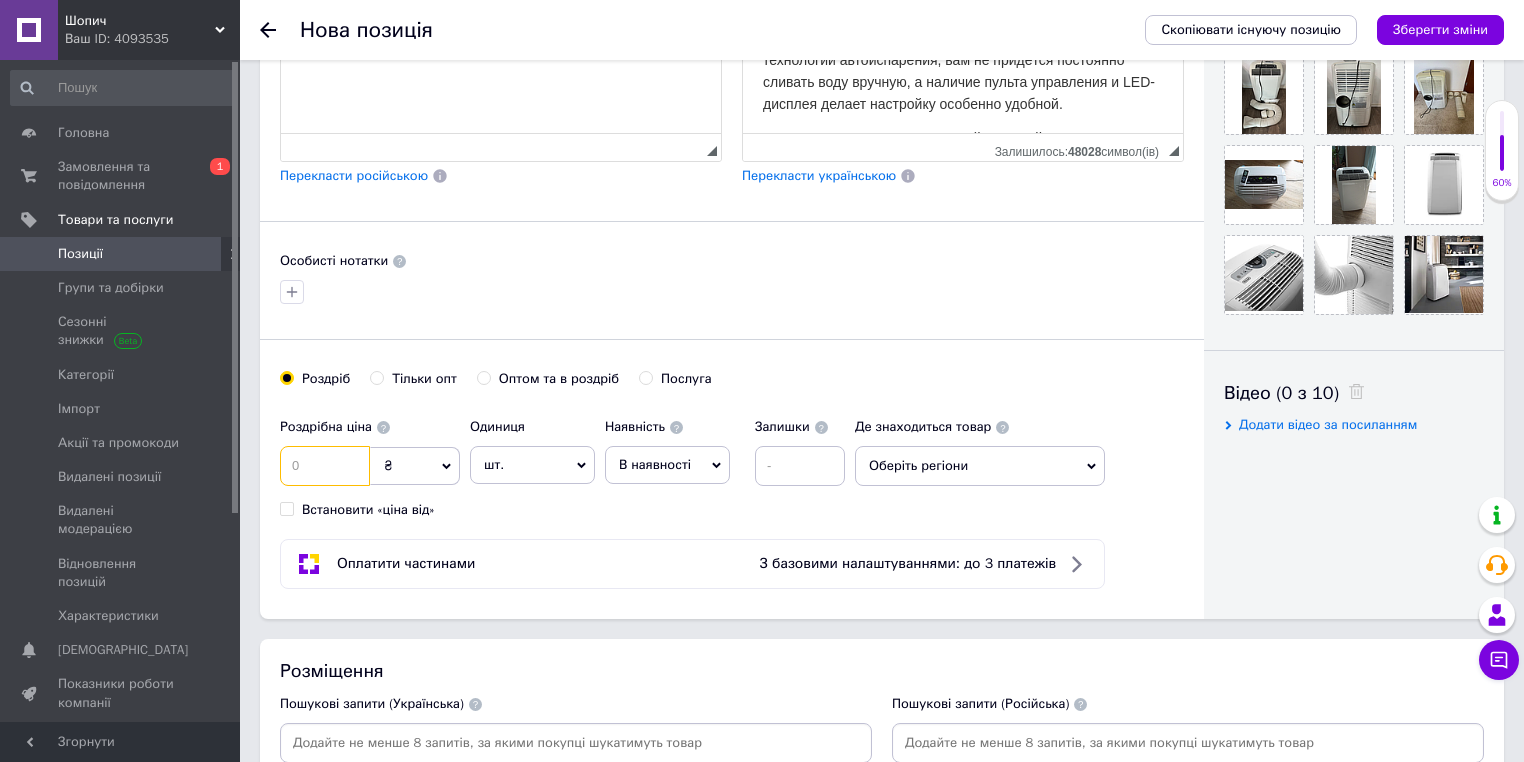 paste on "33998" 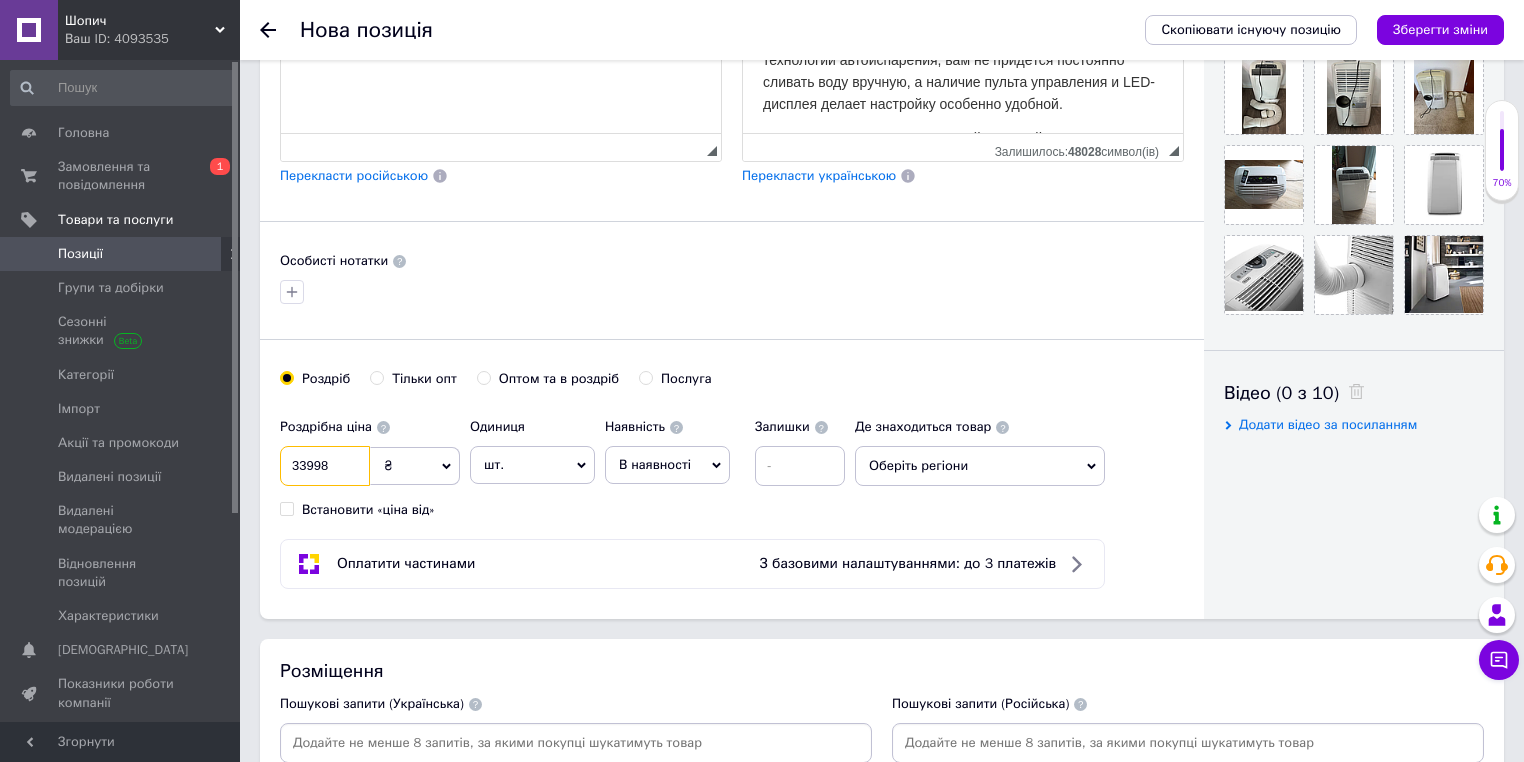 type on "33998" 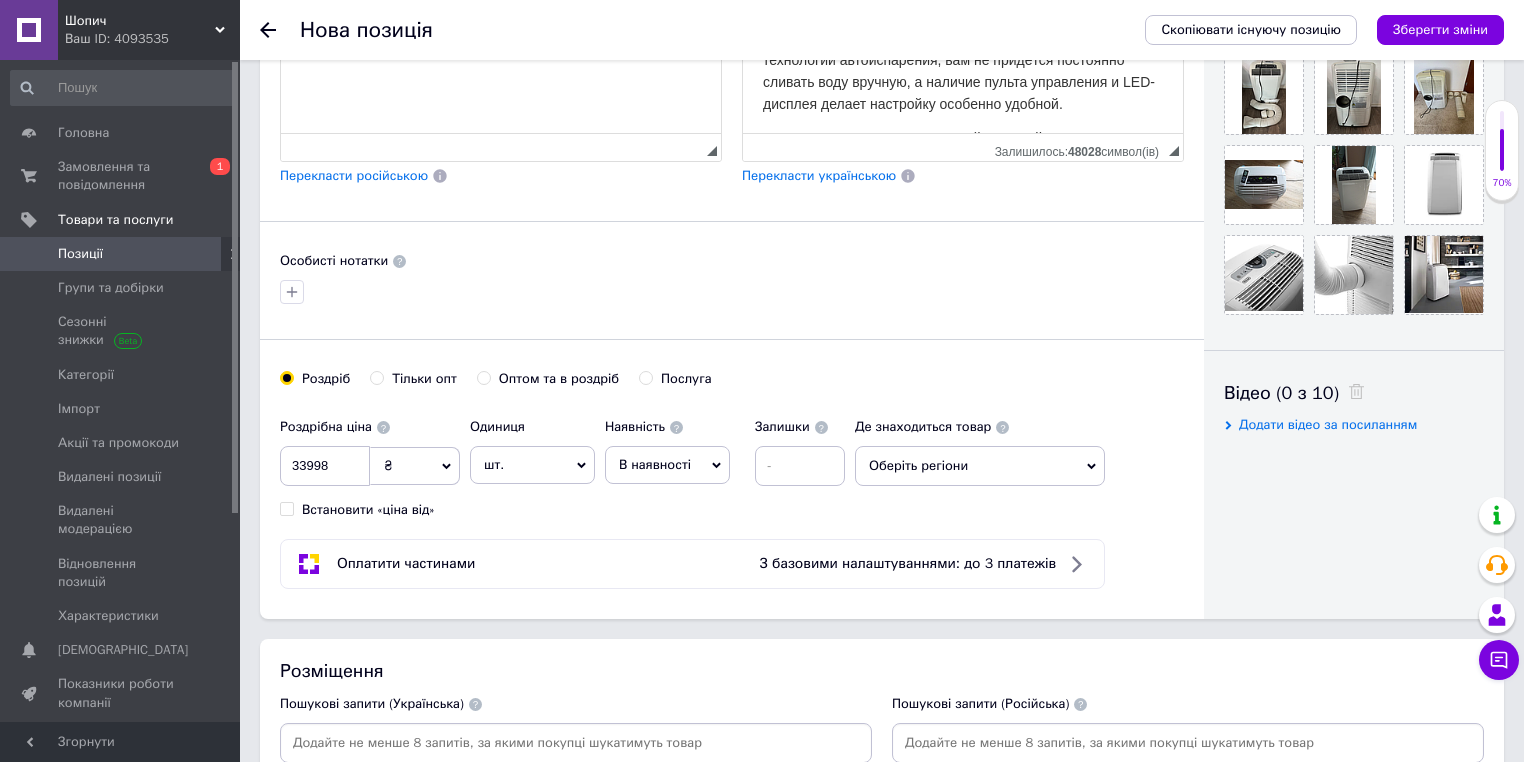 click on "Оптом та в роздріб" at bounding box center (559, 379) 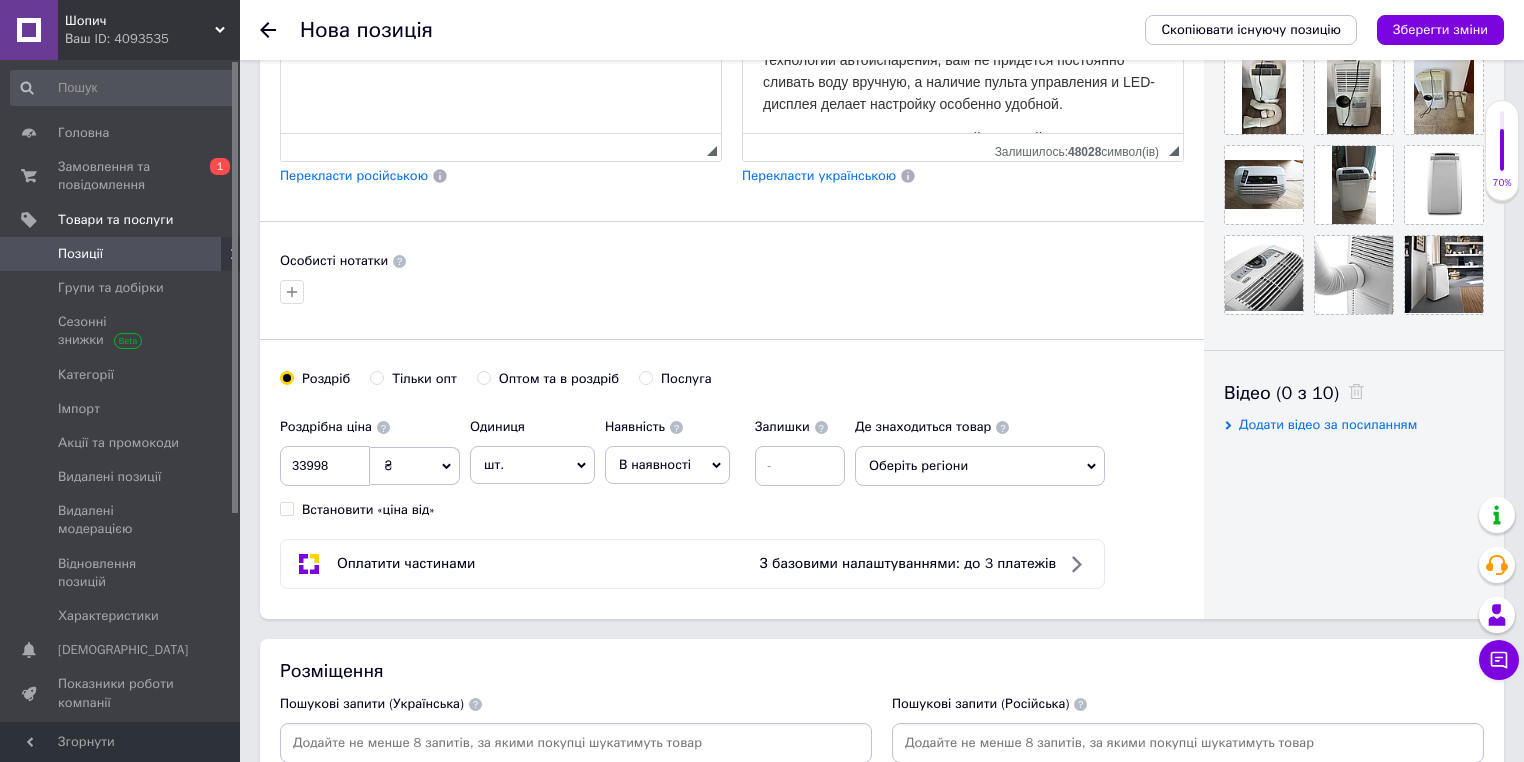 radio on "true" 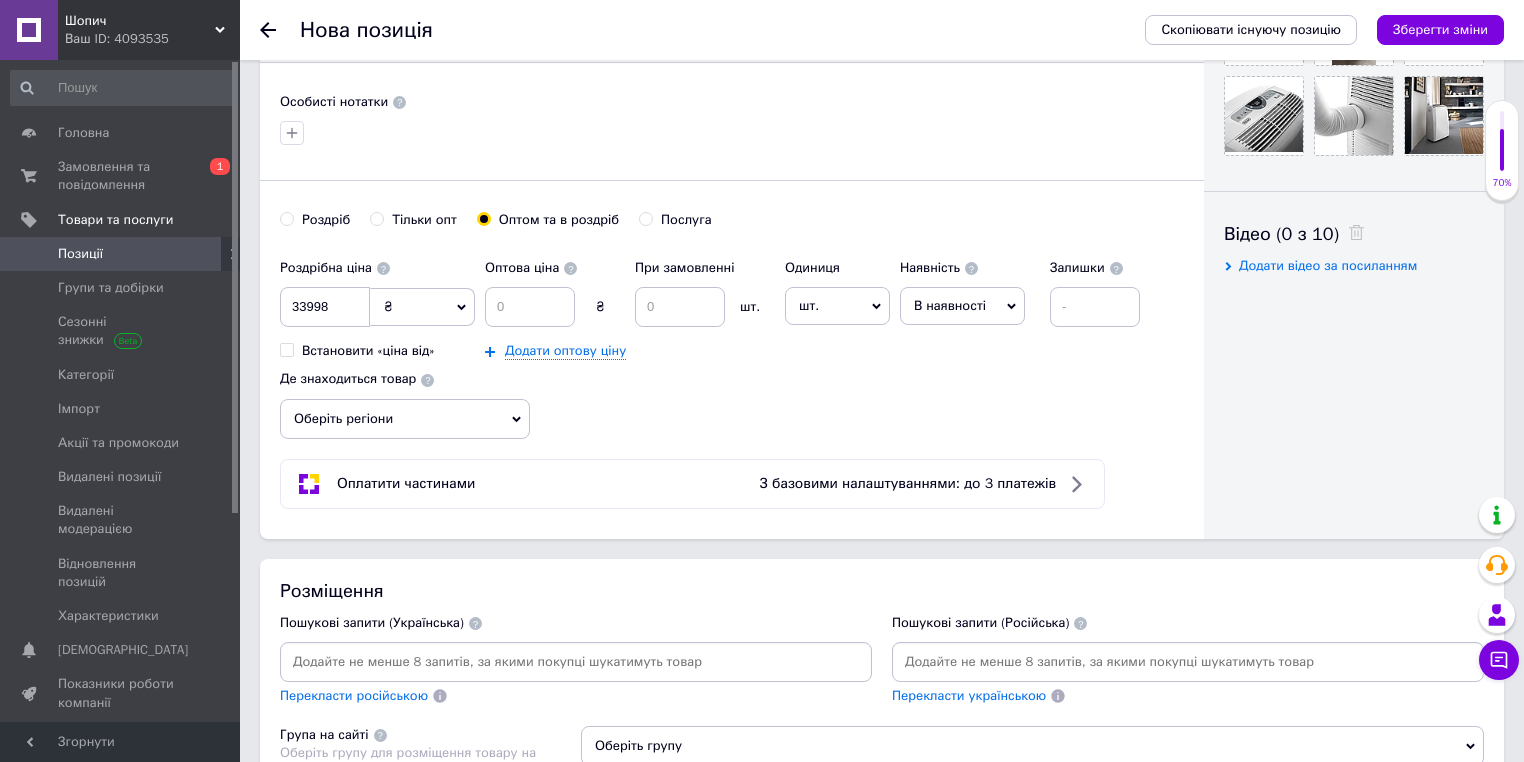 scroll, scrollTop: 834, scrollLeft: 0, axis: vertical 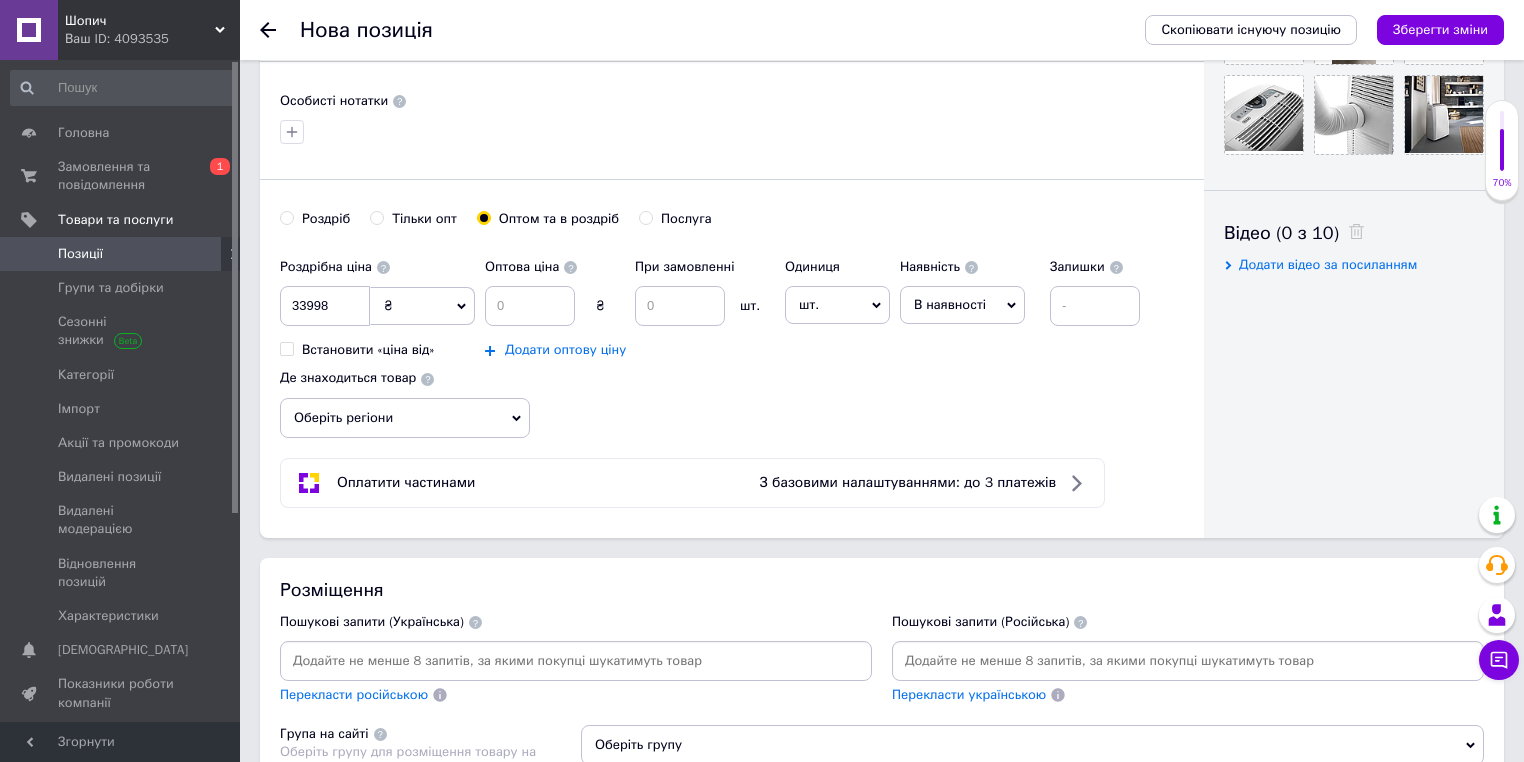 click on "Додати оптову ціну" at bounding box center [565, 350] 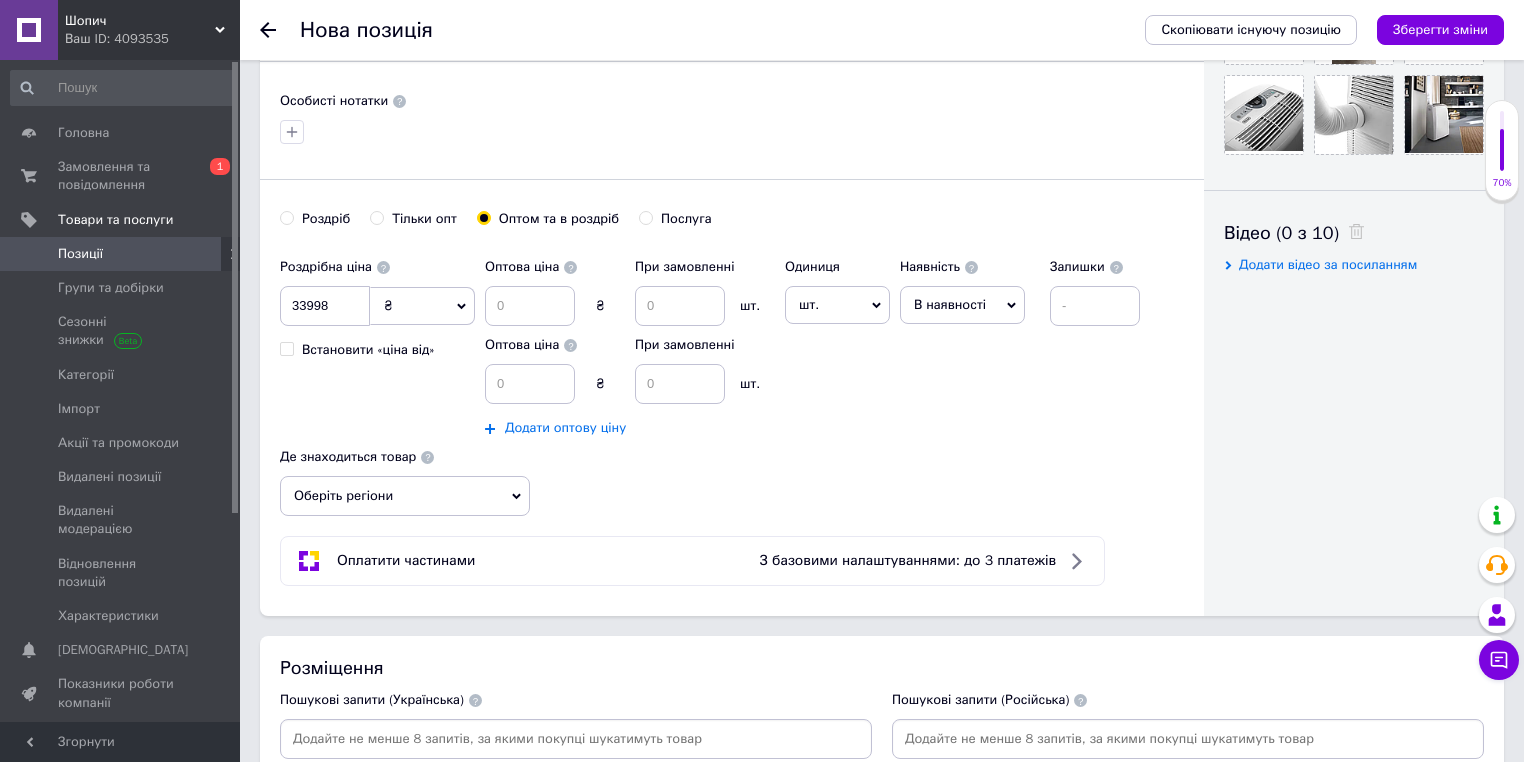 click on "Додати оптову ціну" at bounding box center (565, 428) 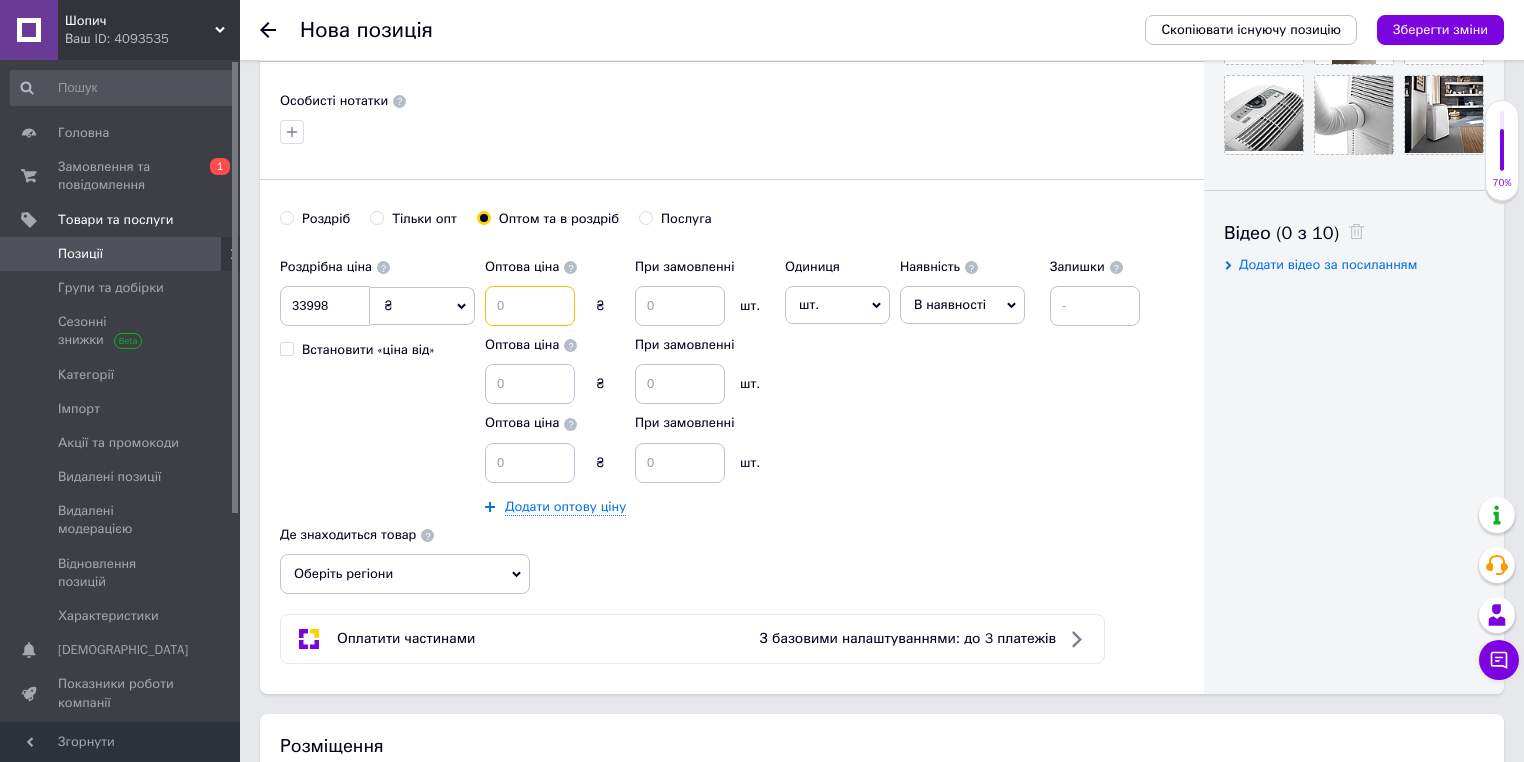 click at bounding box center [530, 306] 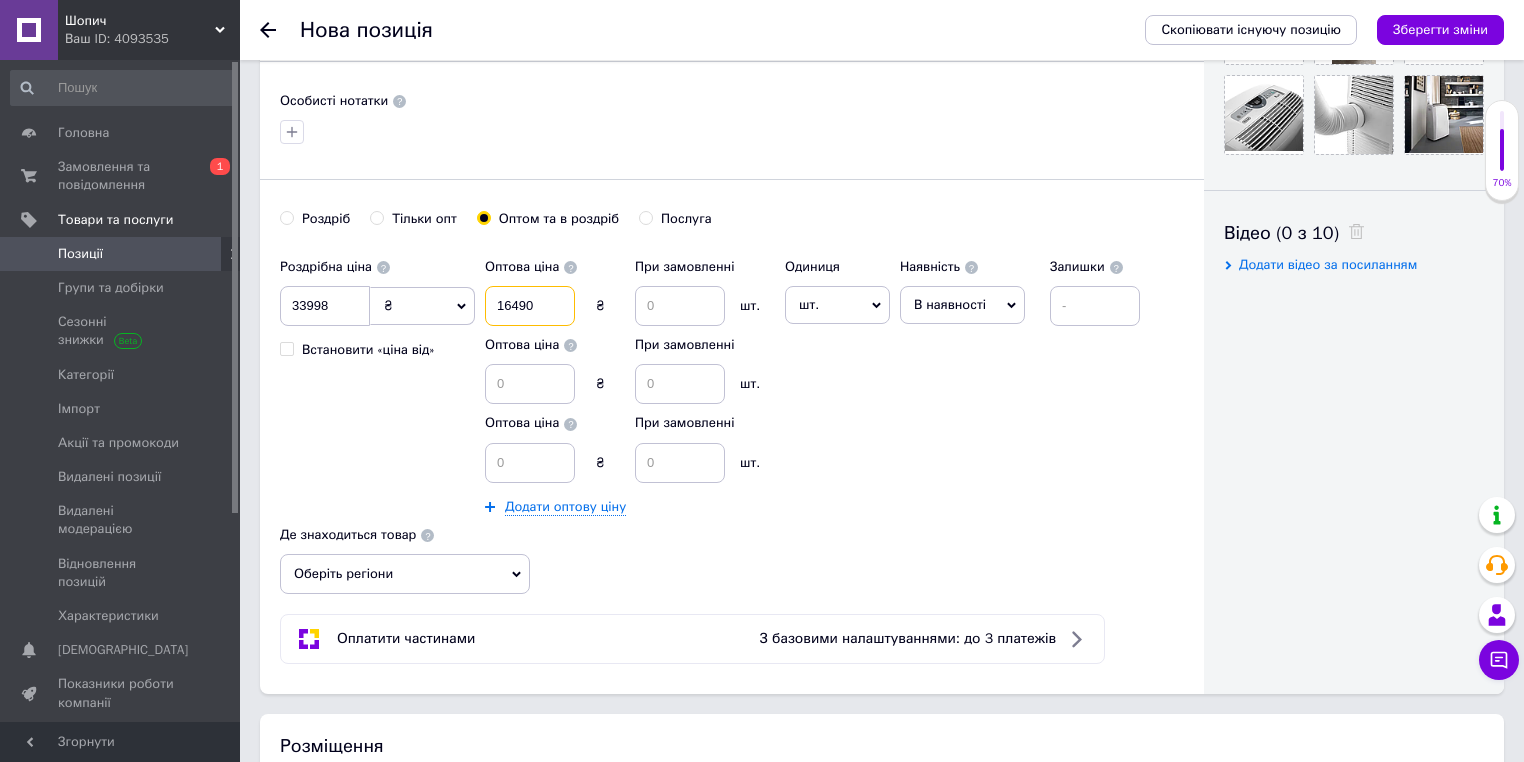 type on "16490" 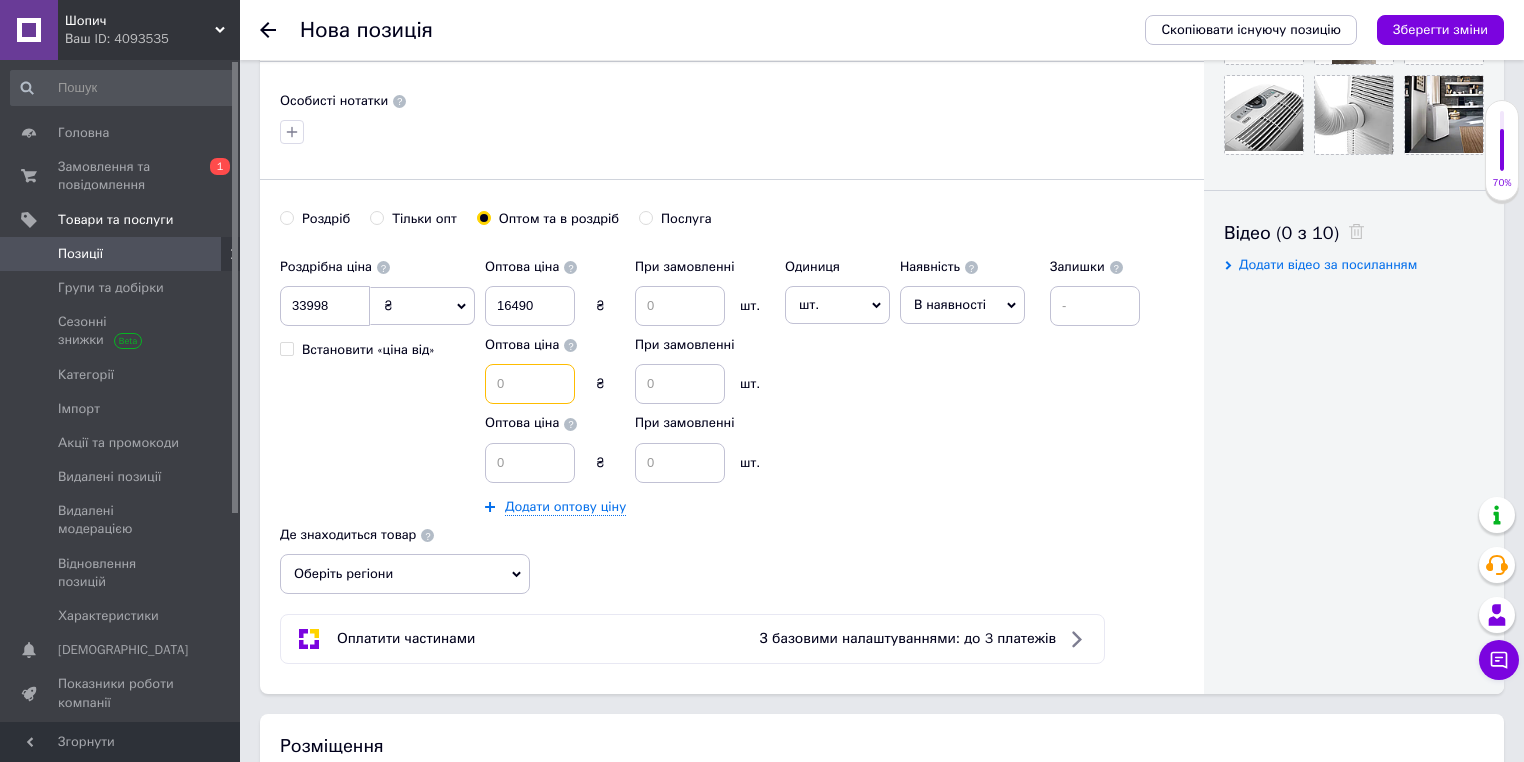 click at bounding box center [530, 384] 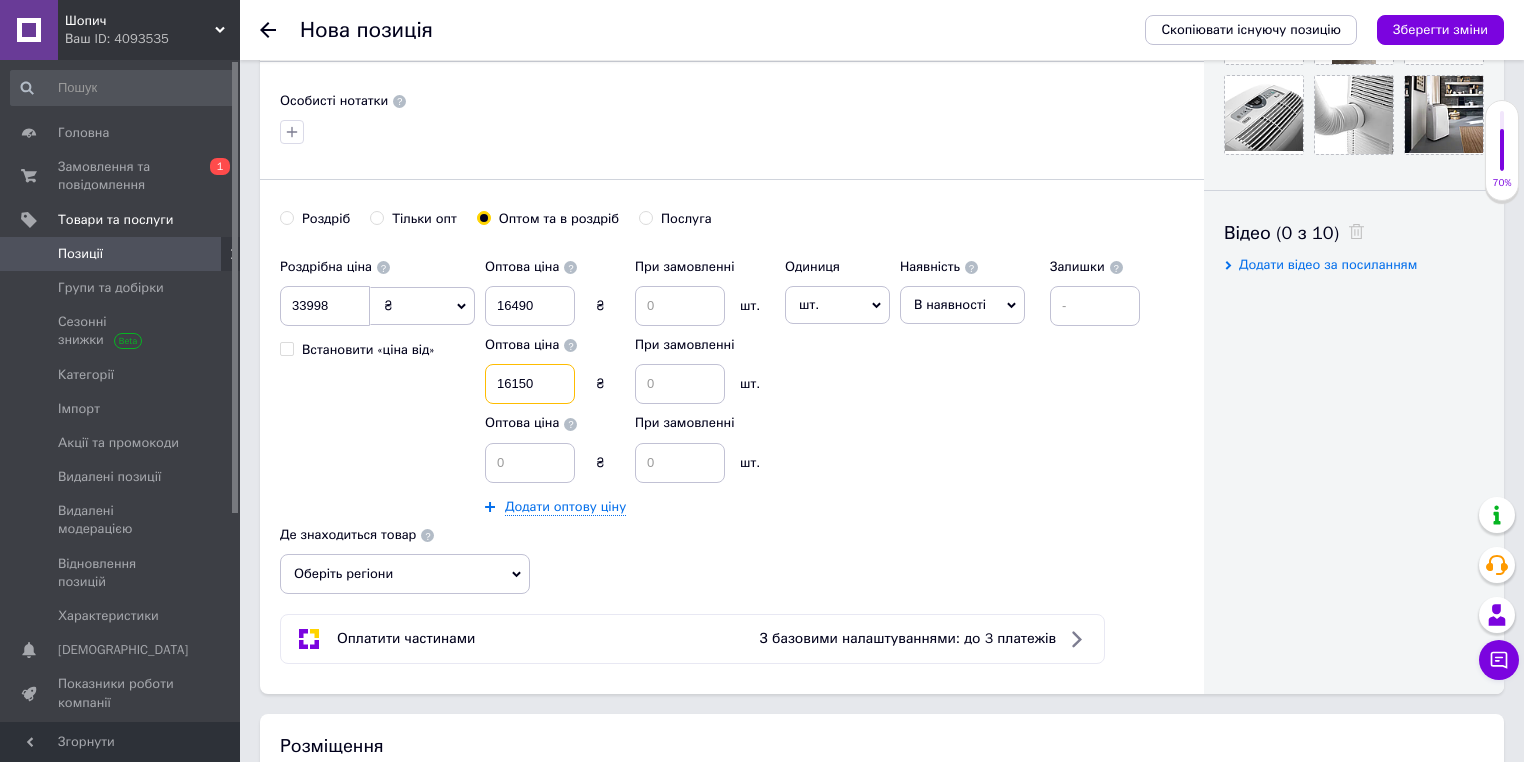 type on "16150" 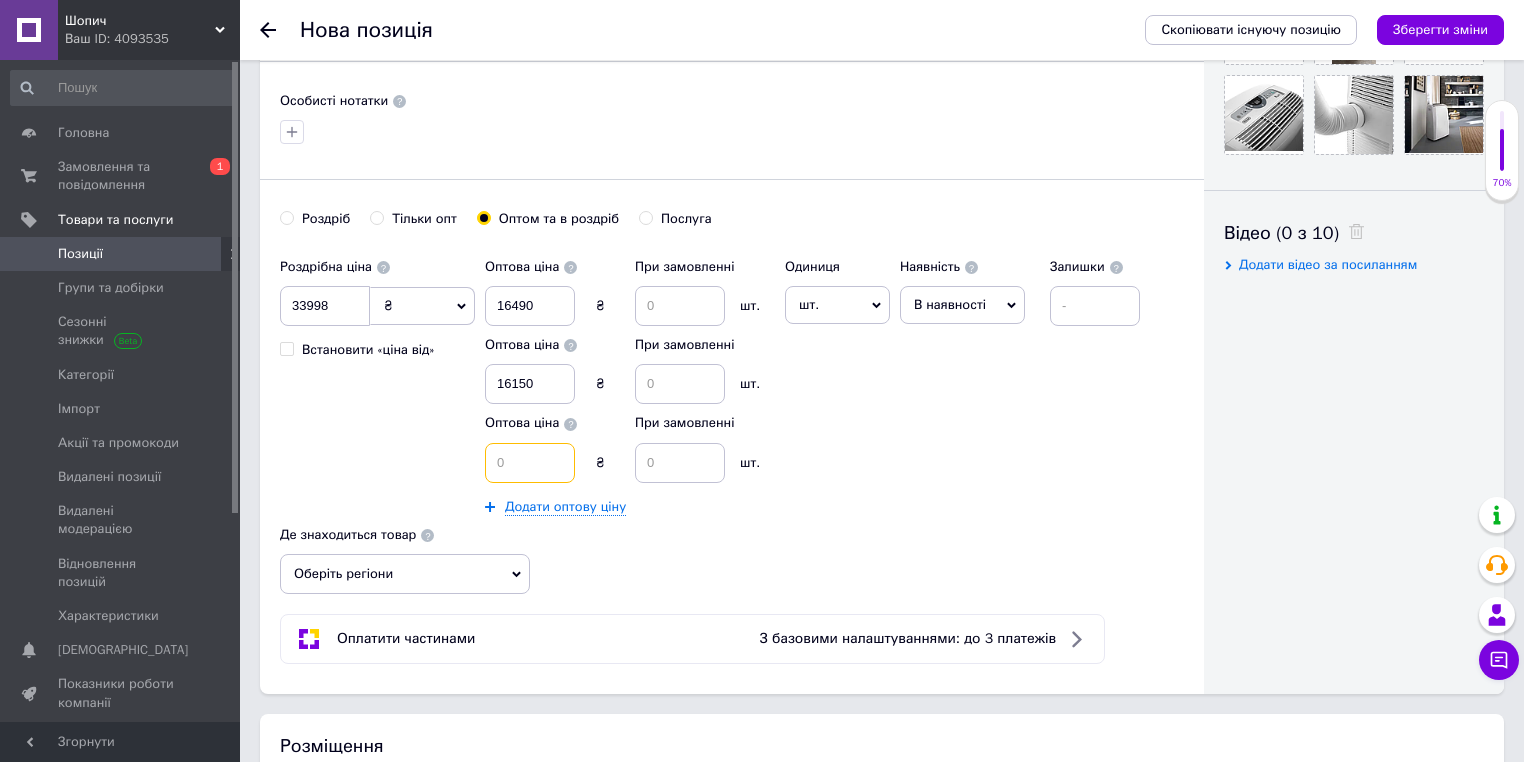 click at bounding box center (530, 463) 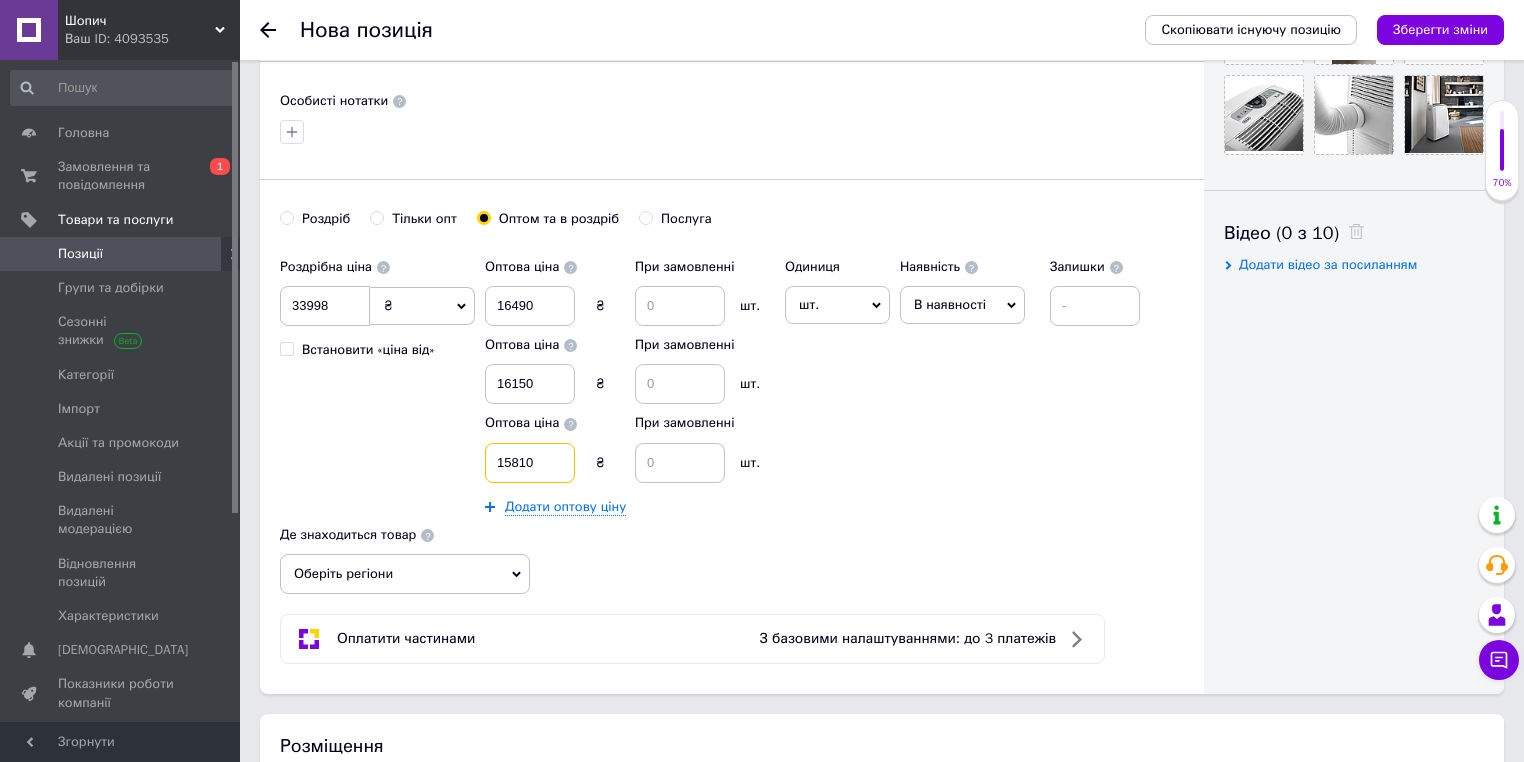 type on "15810" 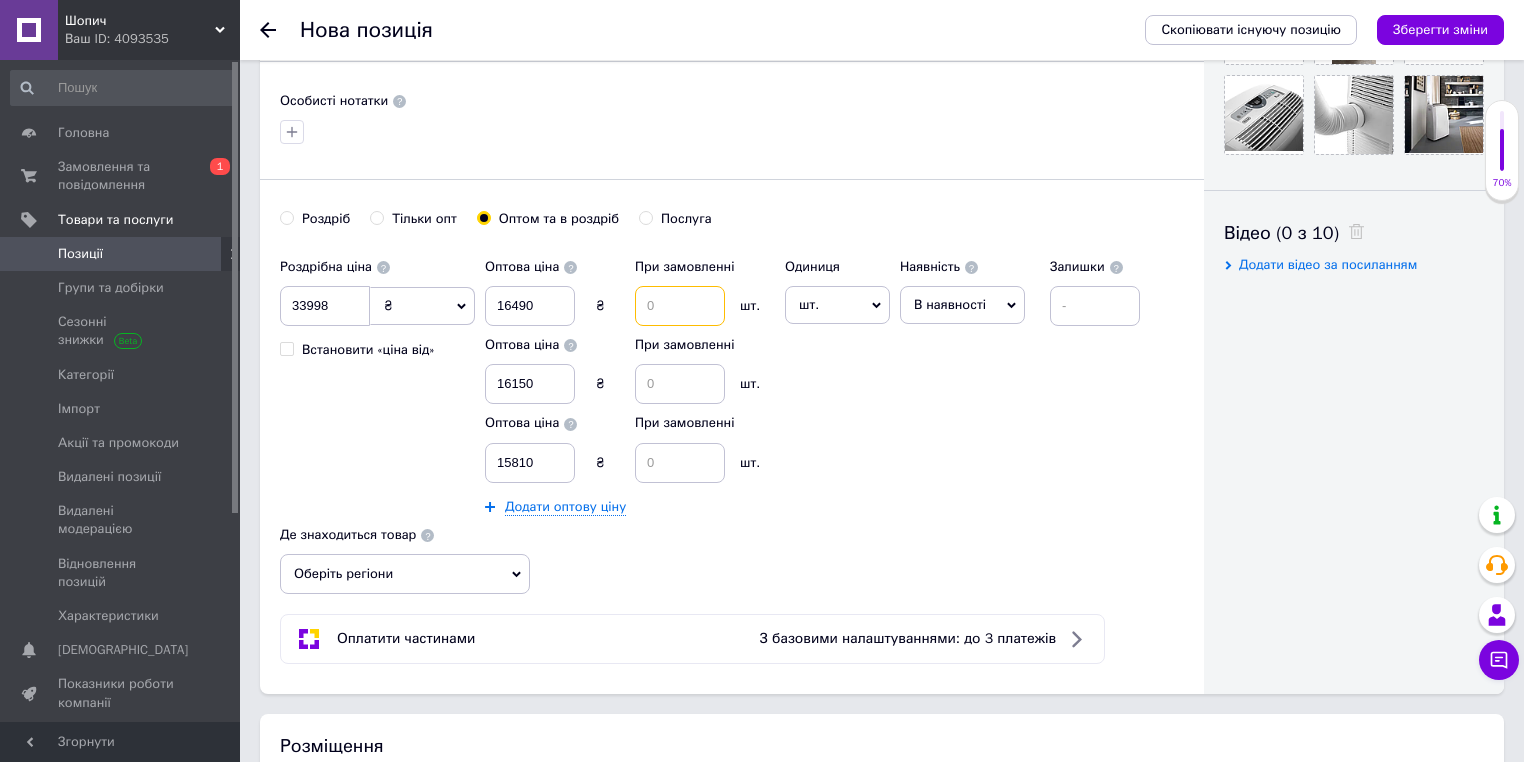 click at bounding box center (680, 306) 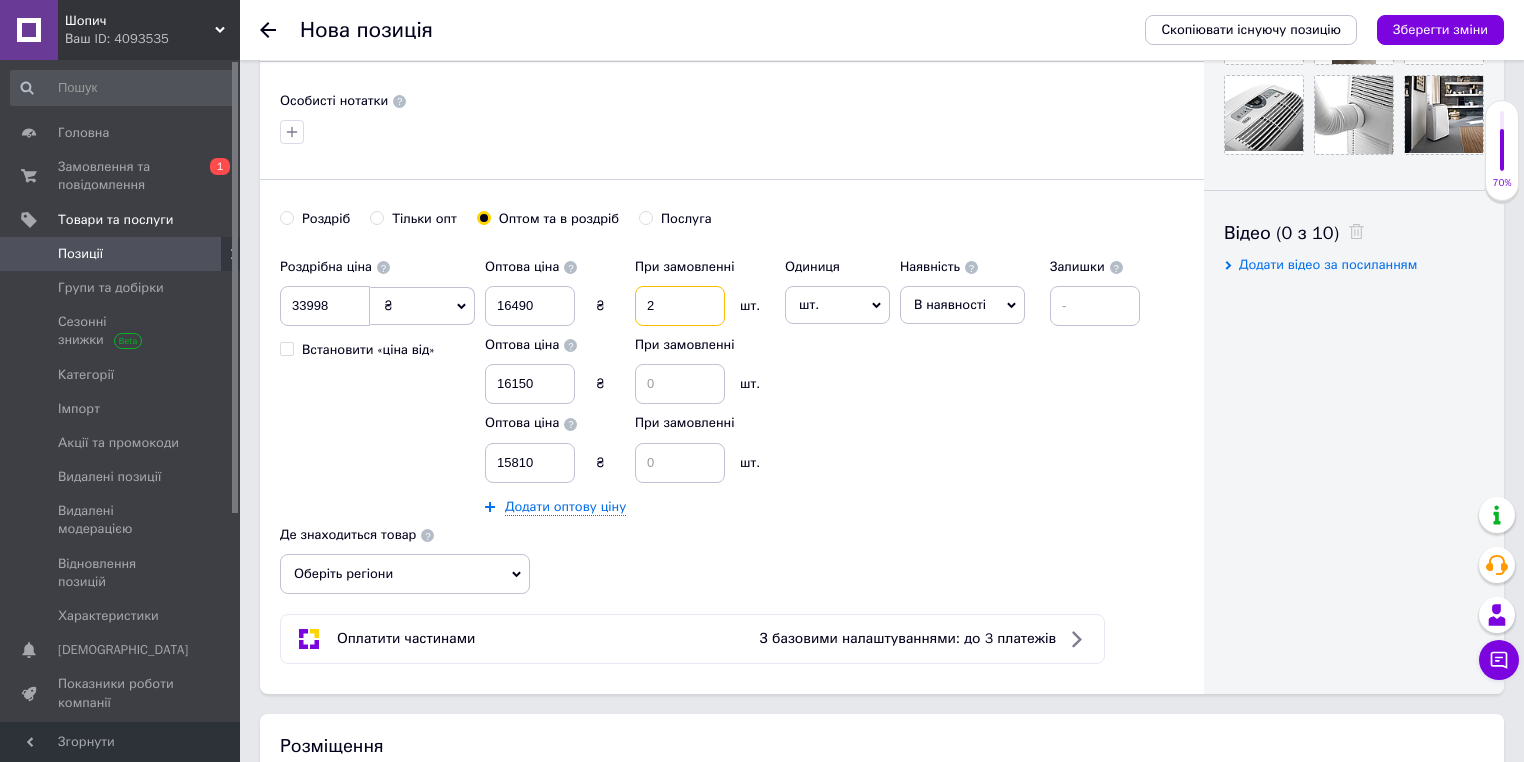 type on "2" 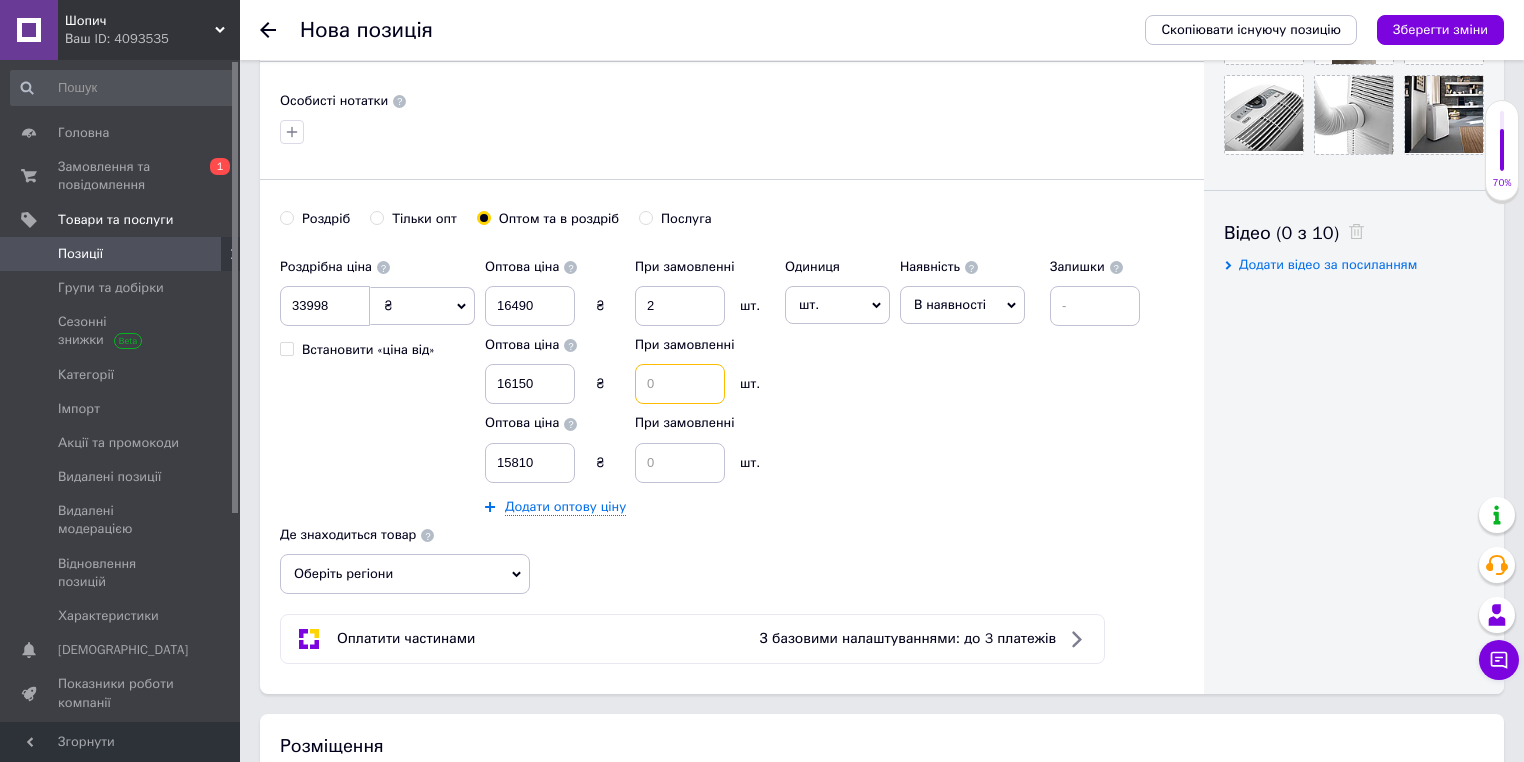 click at bounding box center [680, 384] 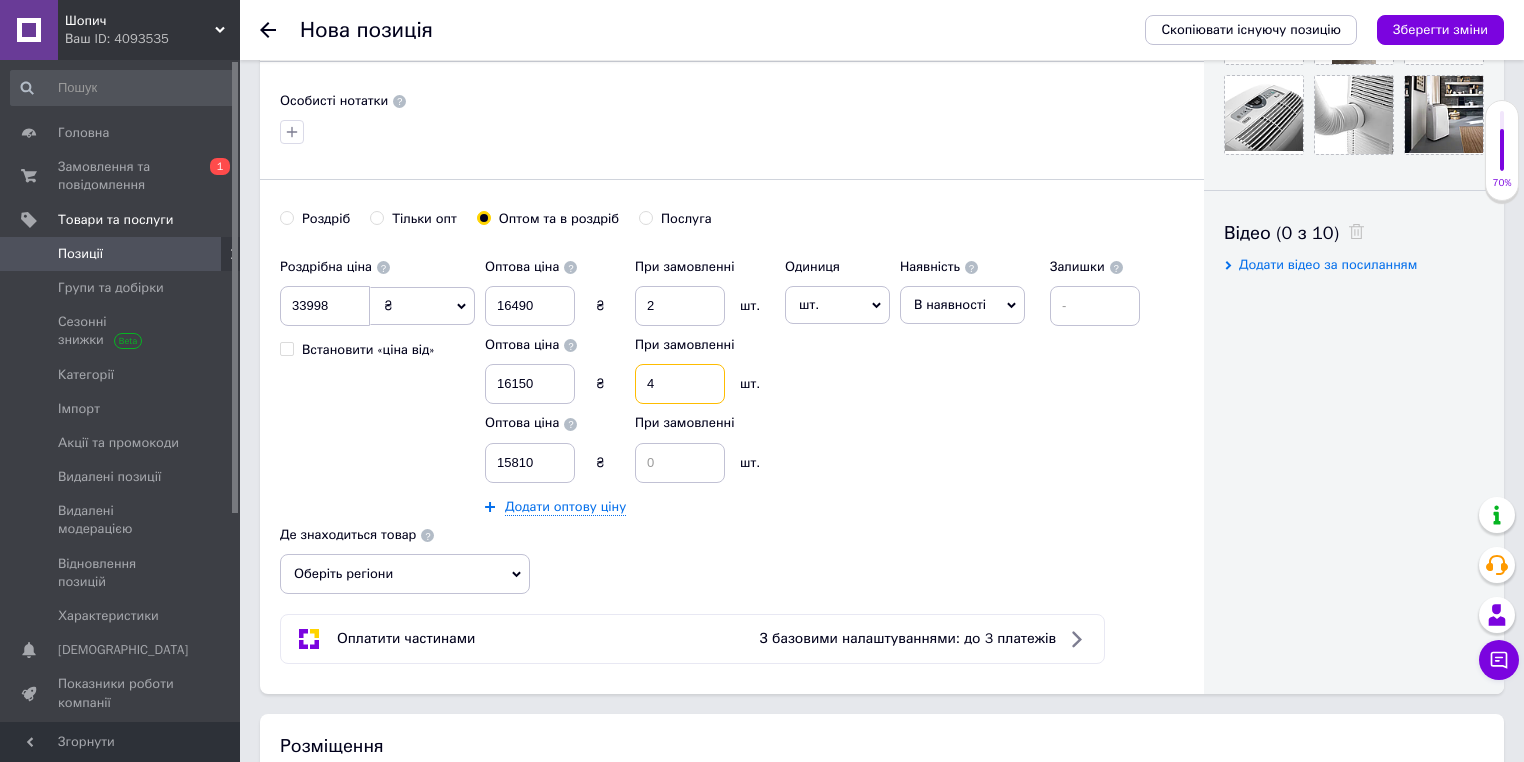 type on "4" 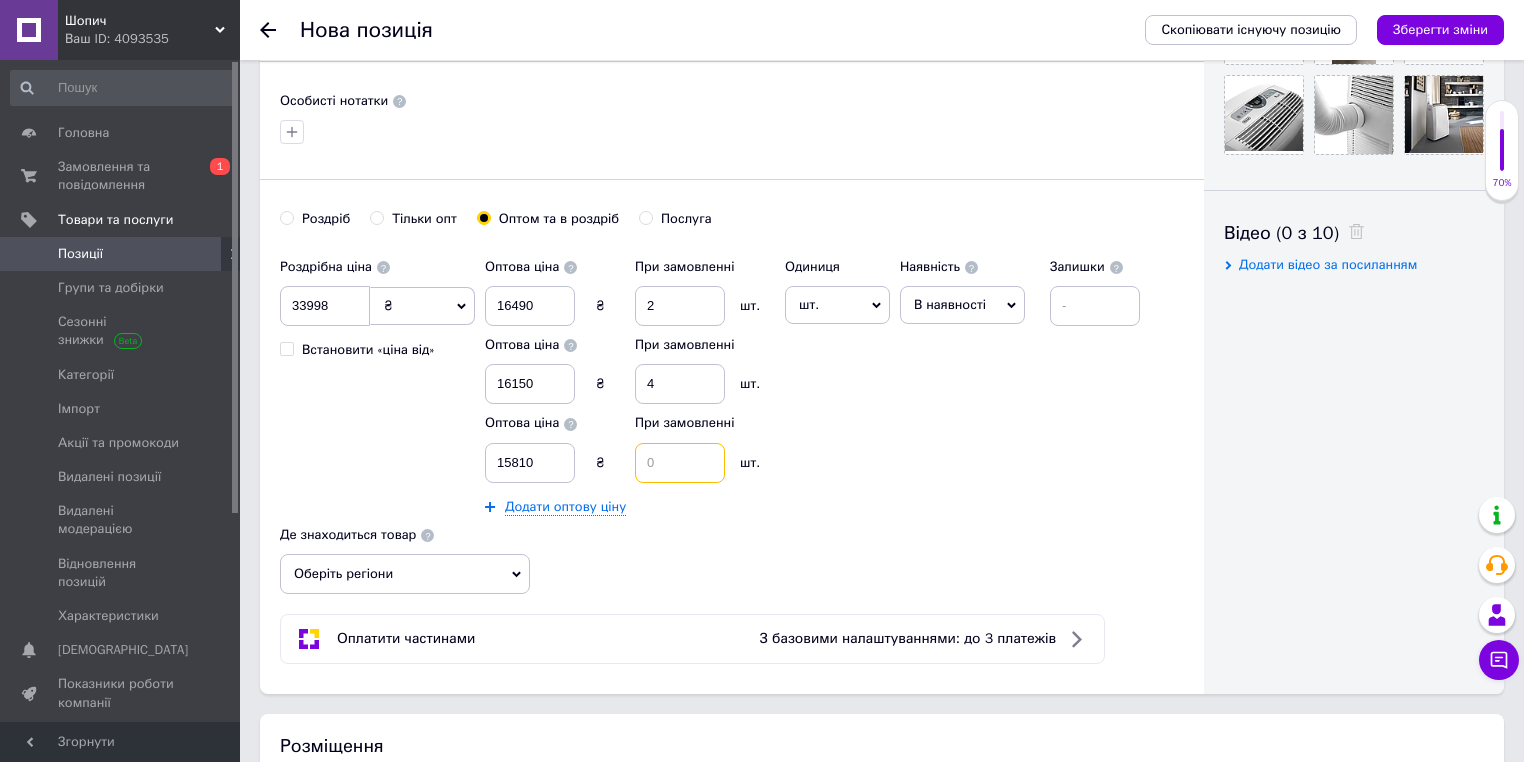 click at bounding box center (680, 463) 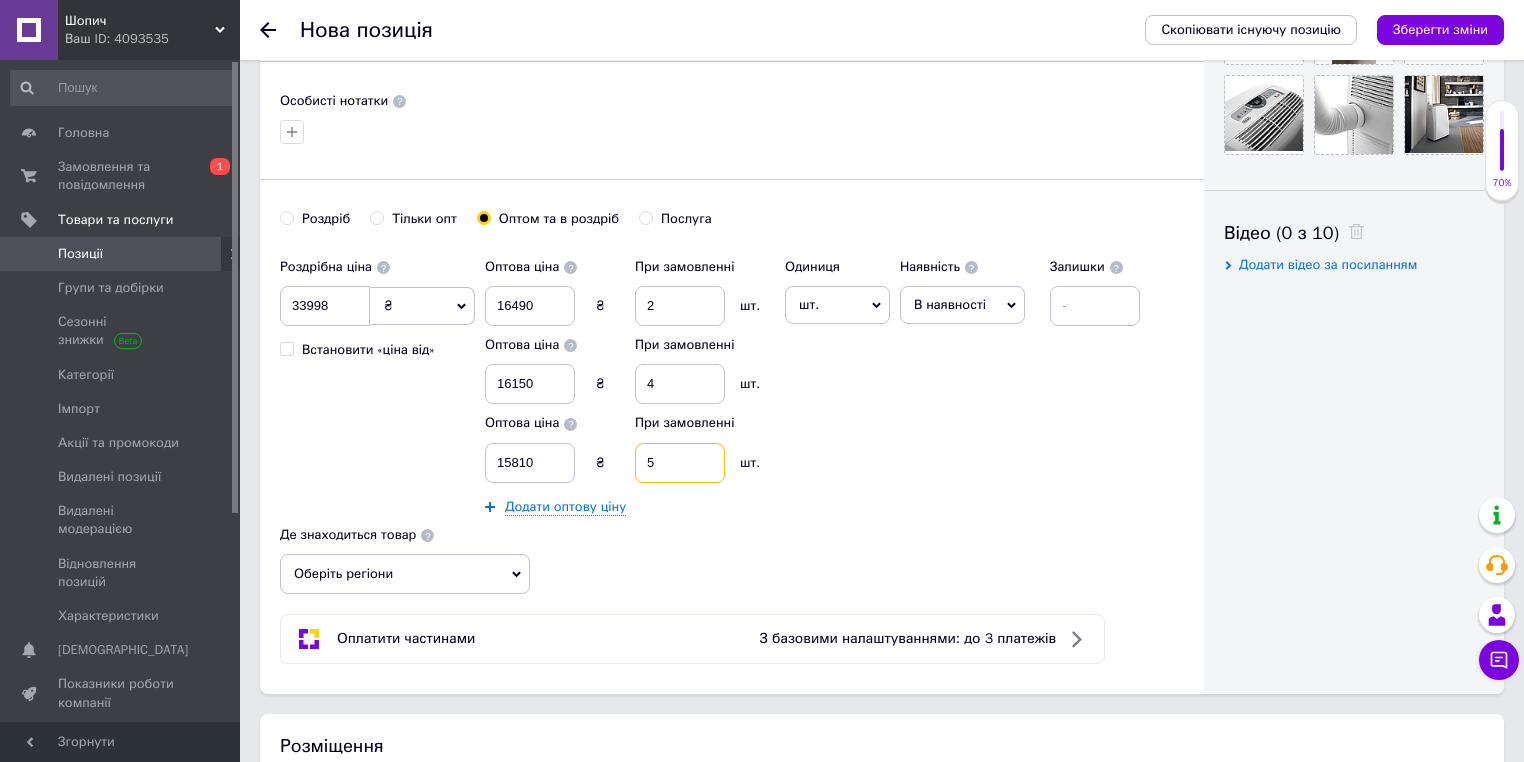 type on "5" 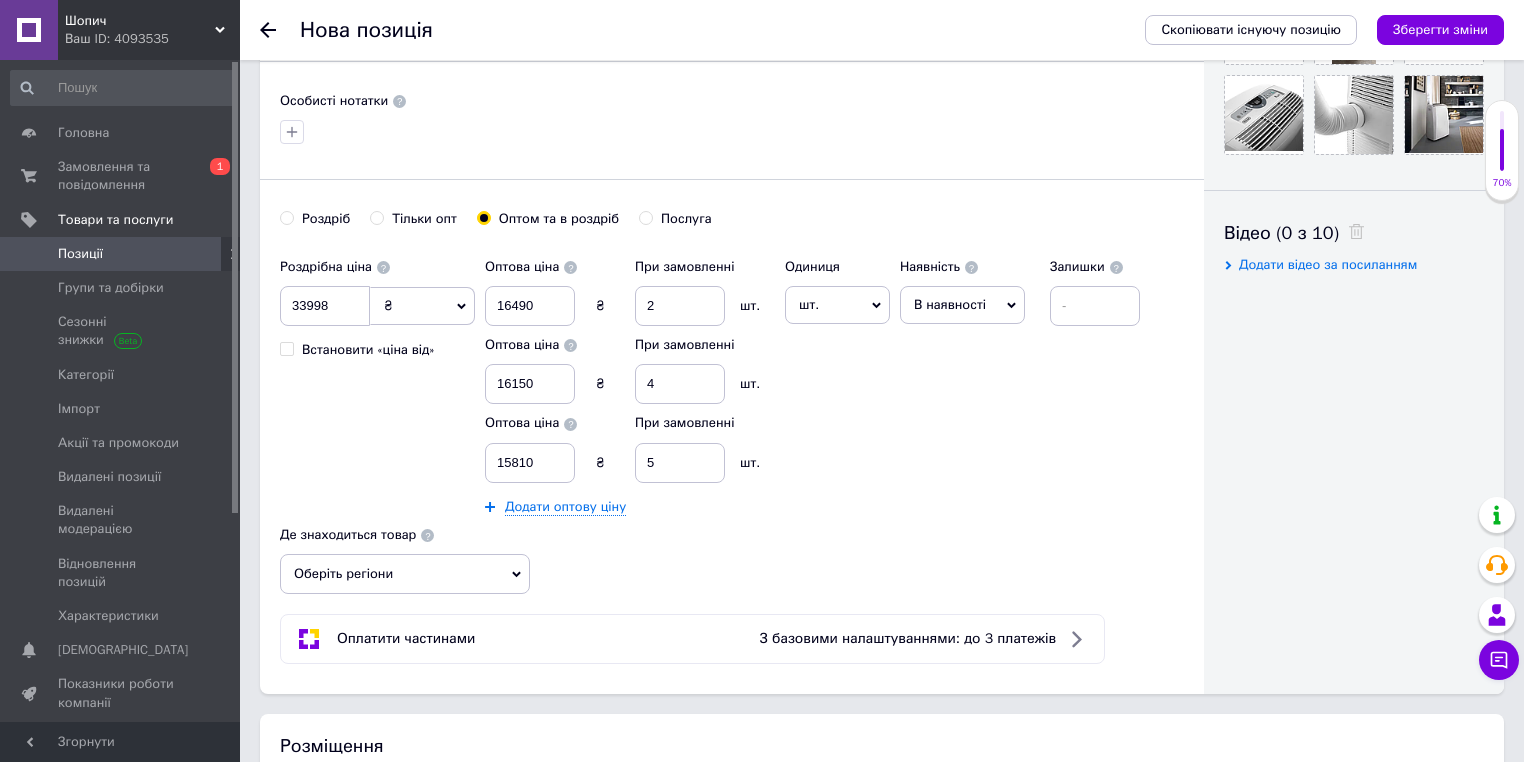click on "шт." at bounding box center [837, 305] 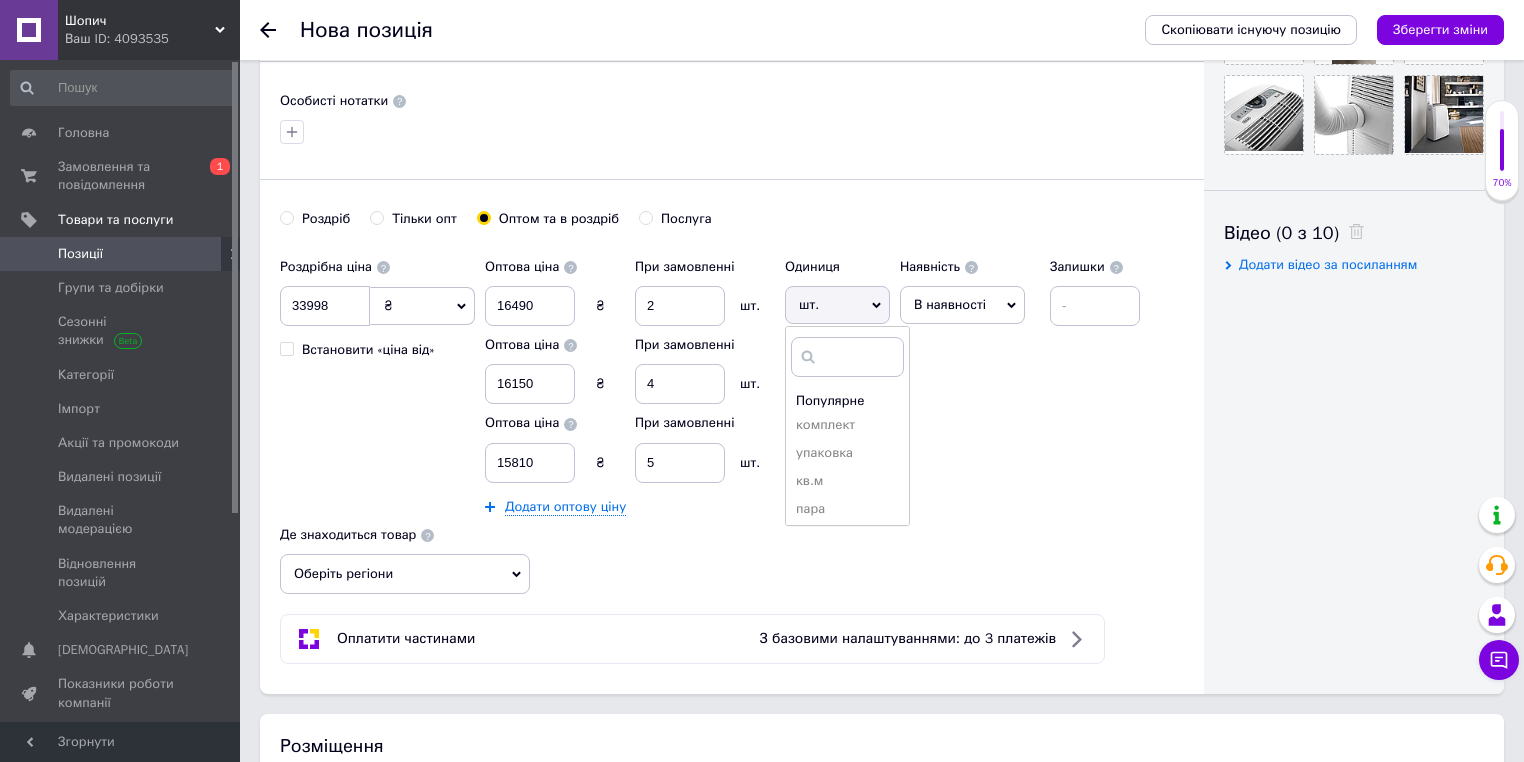 click on "комплект" at bounding box center [847, 425] 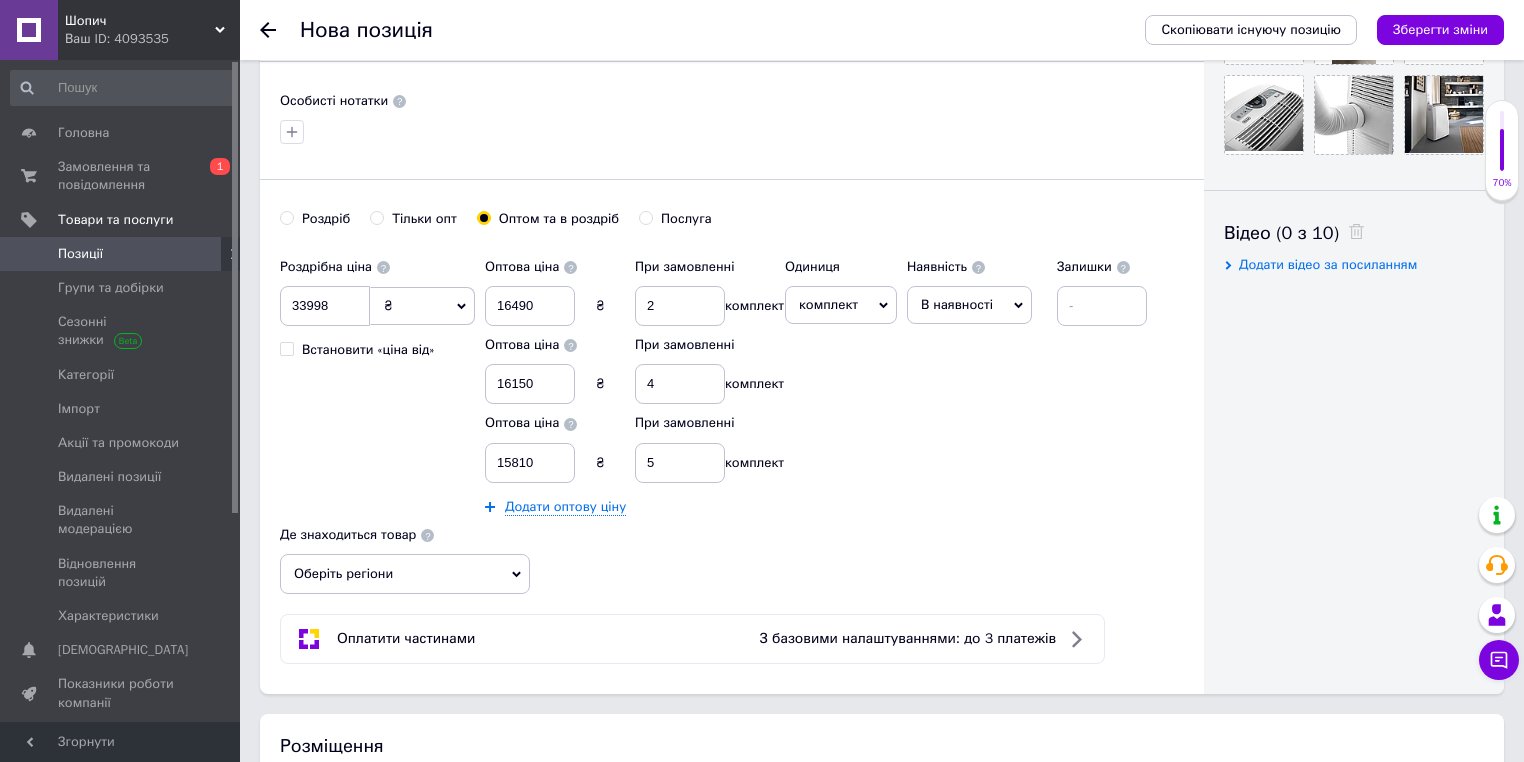 click on "В наявності" at bounding box center (957, 304) 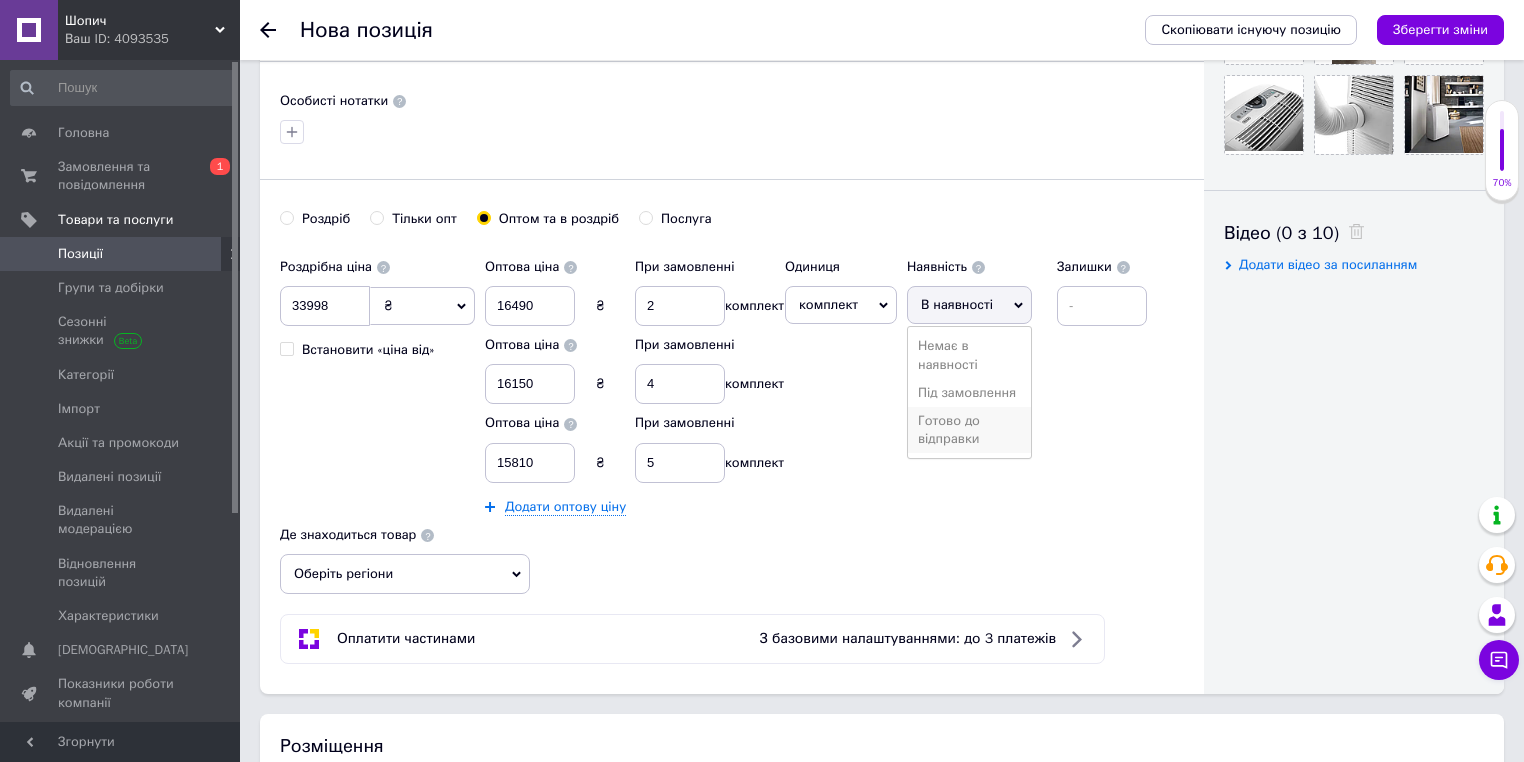 click on "Готово до відправки" at bounding box center [969, 430] 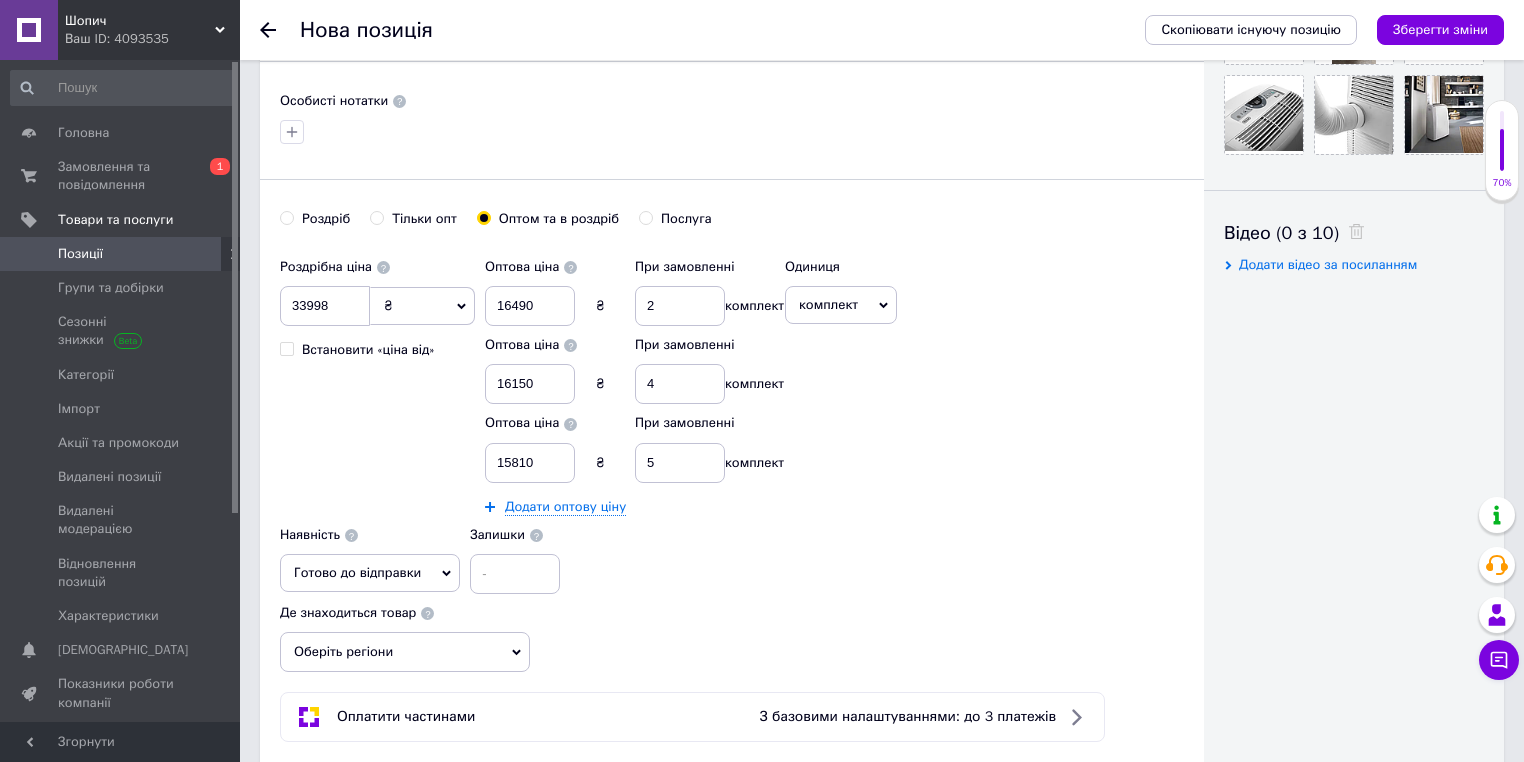 click on "Роздрібна ціна 33998 ₴ $ EUR CHF GBP ¥ PLN ₸ MDL HUF KGS CNY TRY KRW lei Встановити «ціна від» Оптова ціна 16490 ₴ При замовленні 2 комплект Оптова ціна 16150 ₴ При замовленні 4 комплект Оптова ціна 15810 ₴ При замовленні 5 комплект Додати оптову ціну Одиниця комплект Популярне шт. упаковка кв.м пара м кг пог.м послуга т а автоцистерна ампула б балон банка блістер бобіна бочка [PERSON_NAME] бухта в ват виїзд відро г г га година гр/кв.м гігакалорія д дав два місяці день доба доза є єврокуб з зміна к кВт каністра карат кв.дм кв.м кв.см кв.фут квартал кг кг/кв.м км колесо коробка куб.дм куб.м л л лист м м н" at bounding box center (732, 421) 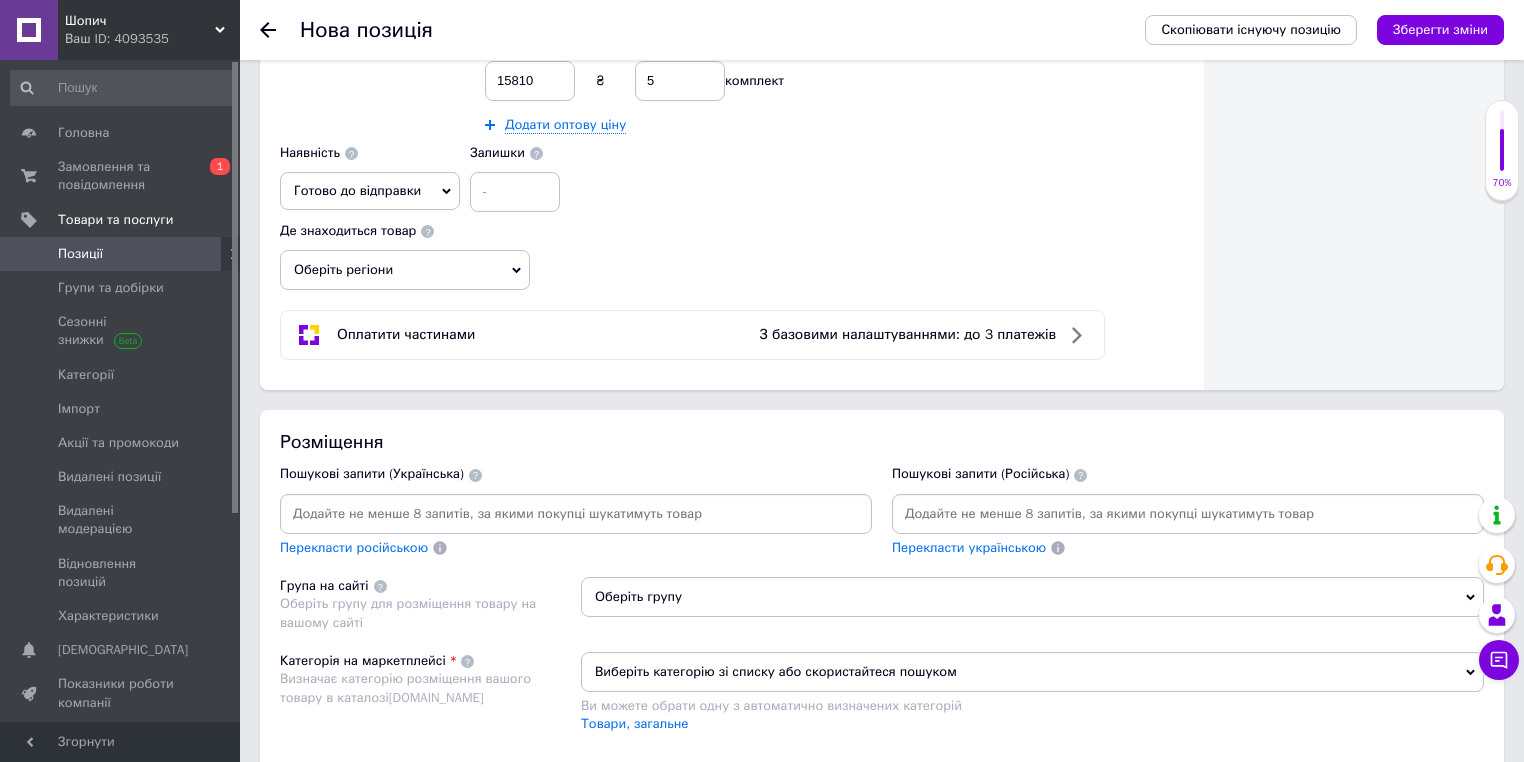 scroll, scrollTop: 1234, scrollLeft: 0, axis: vertical 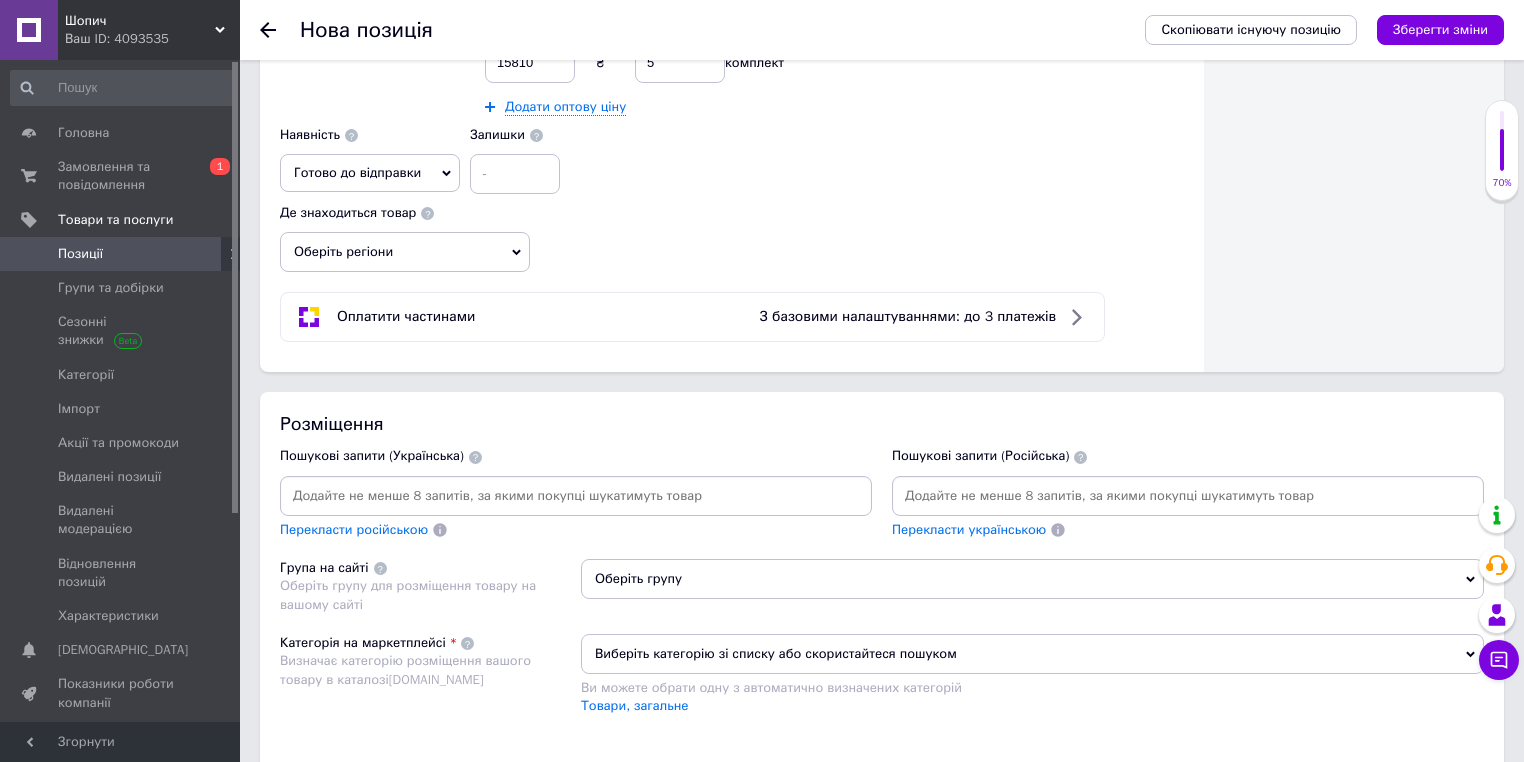 click on "Де знаходиться товар Оберіть регіони" at bounding box center (410, 233) 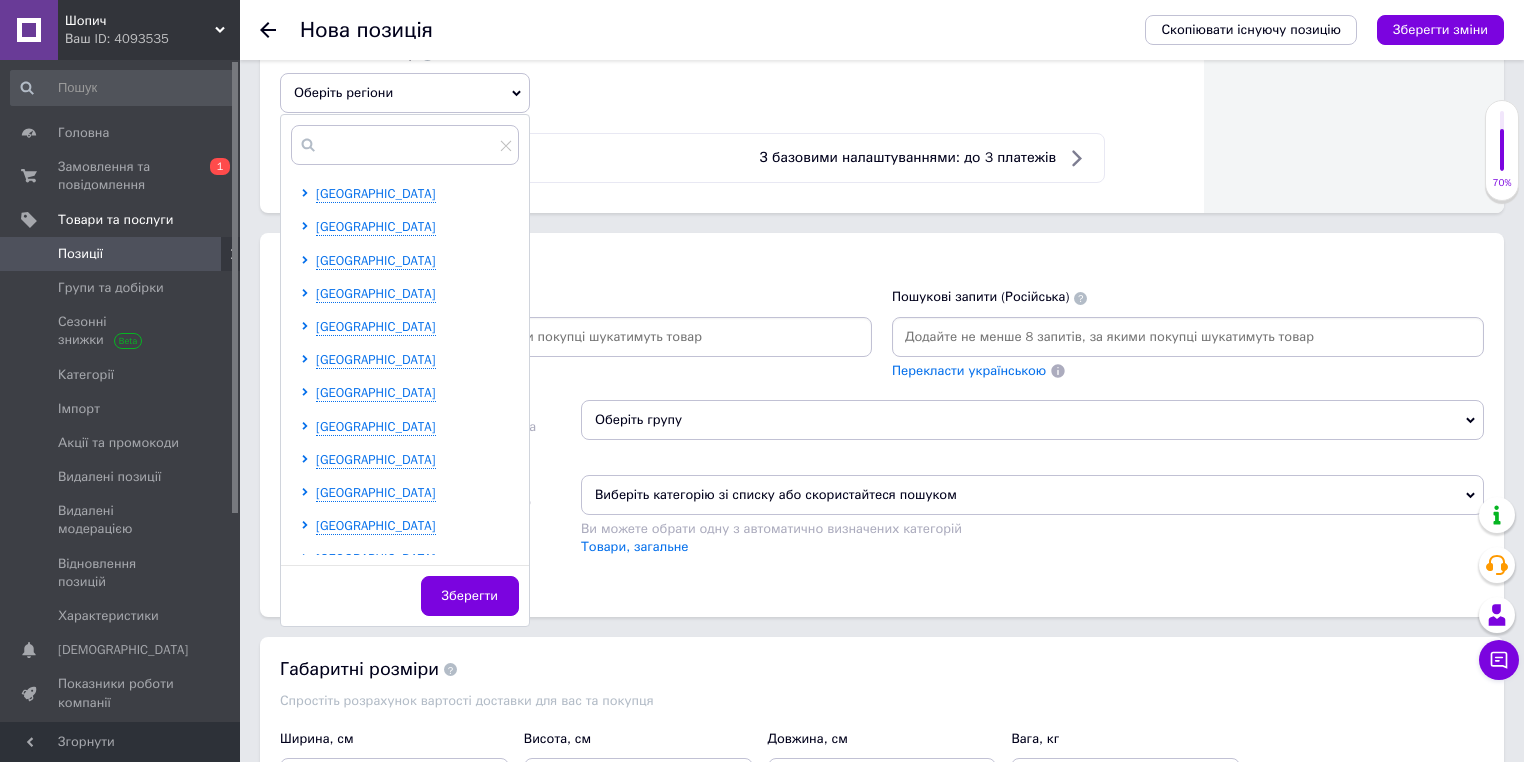 scroll, scrollTop: 1394, scrollLeft: 0, axis: vertical 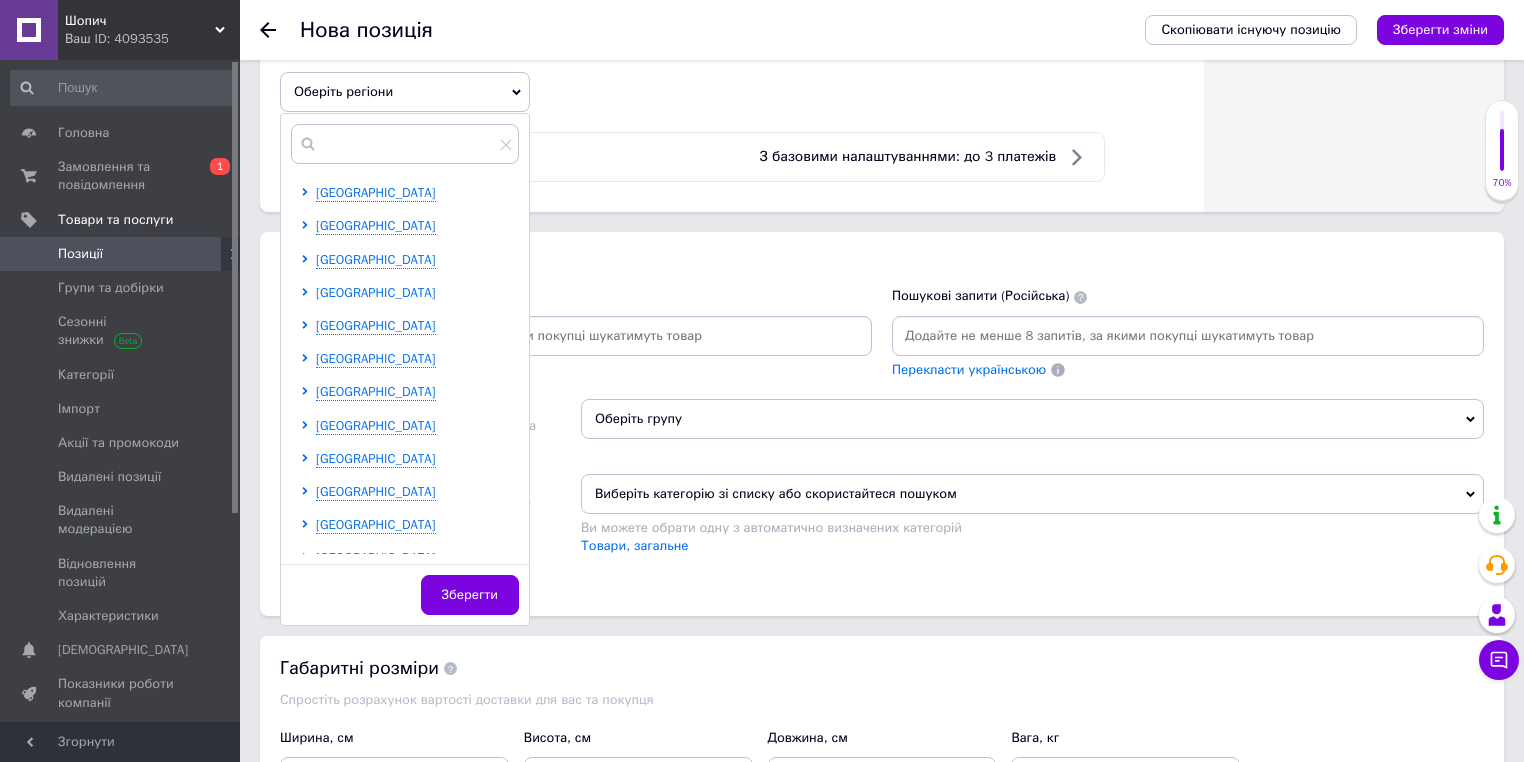 click on "[GEOGRAPHIC_DATA]" at bounding box center [376, 292] 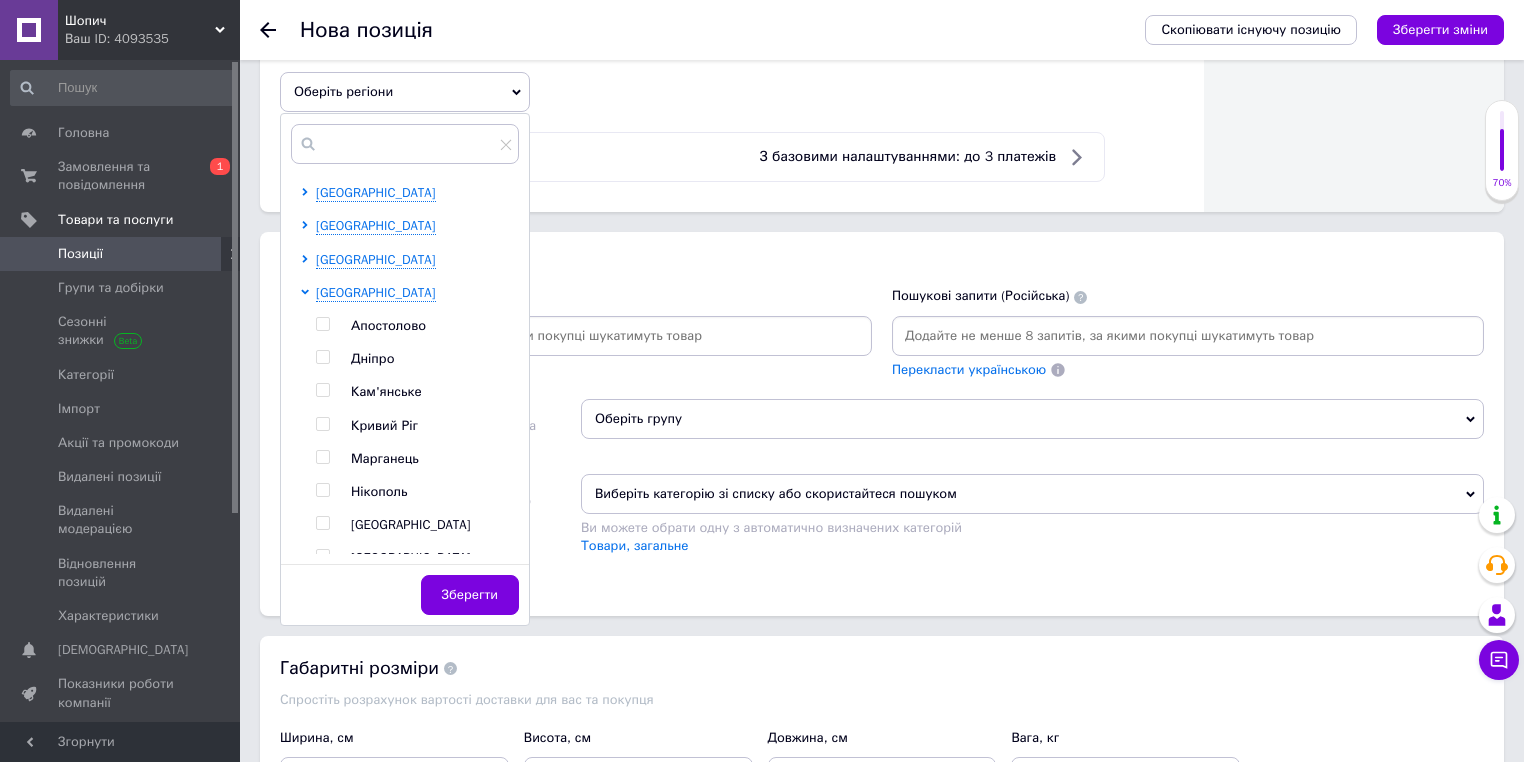 click at bounding box center (322, 357) 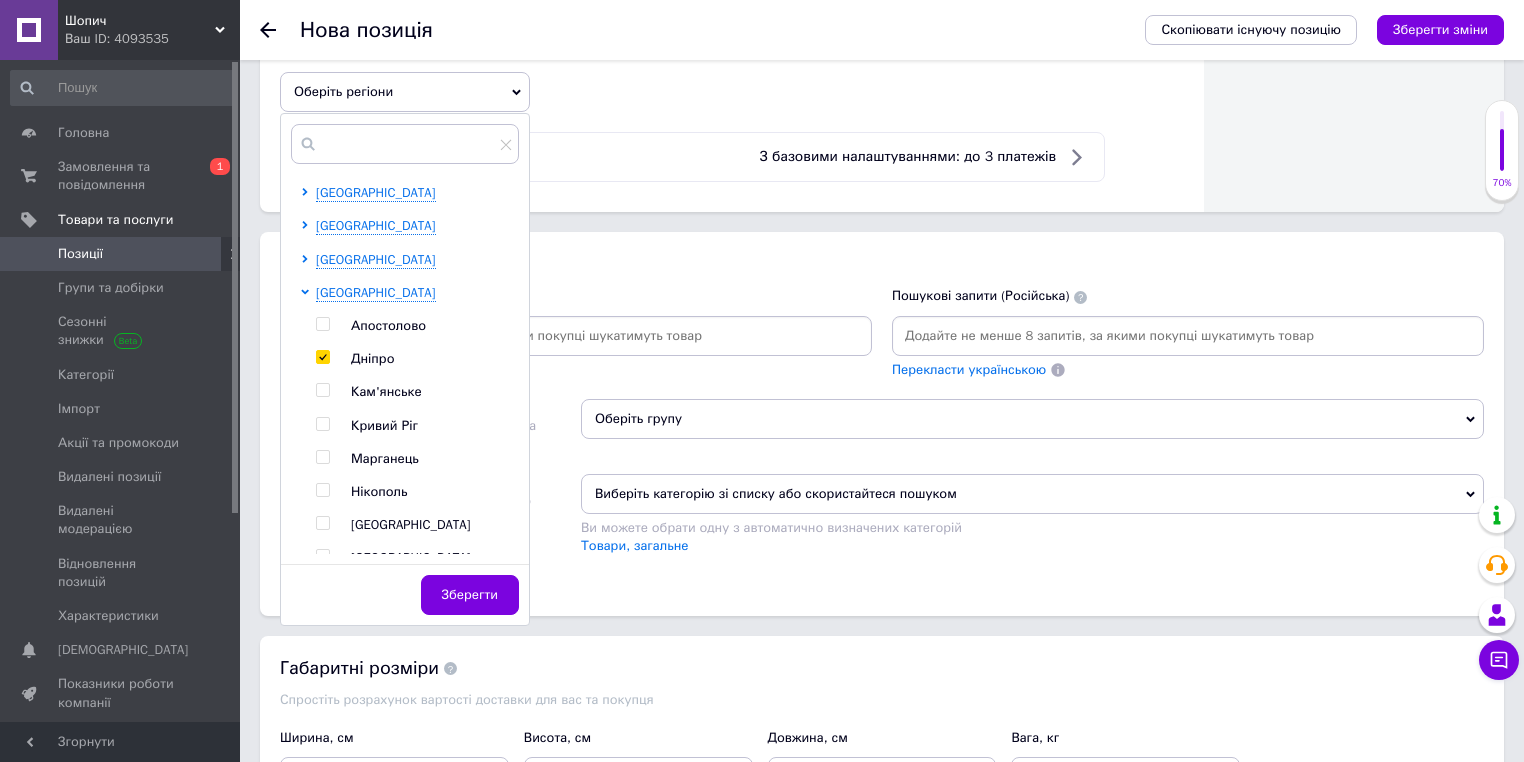 checkbox on "true" 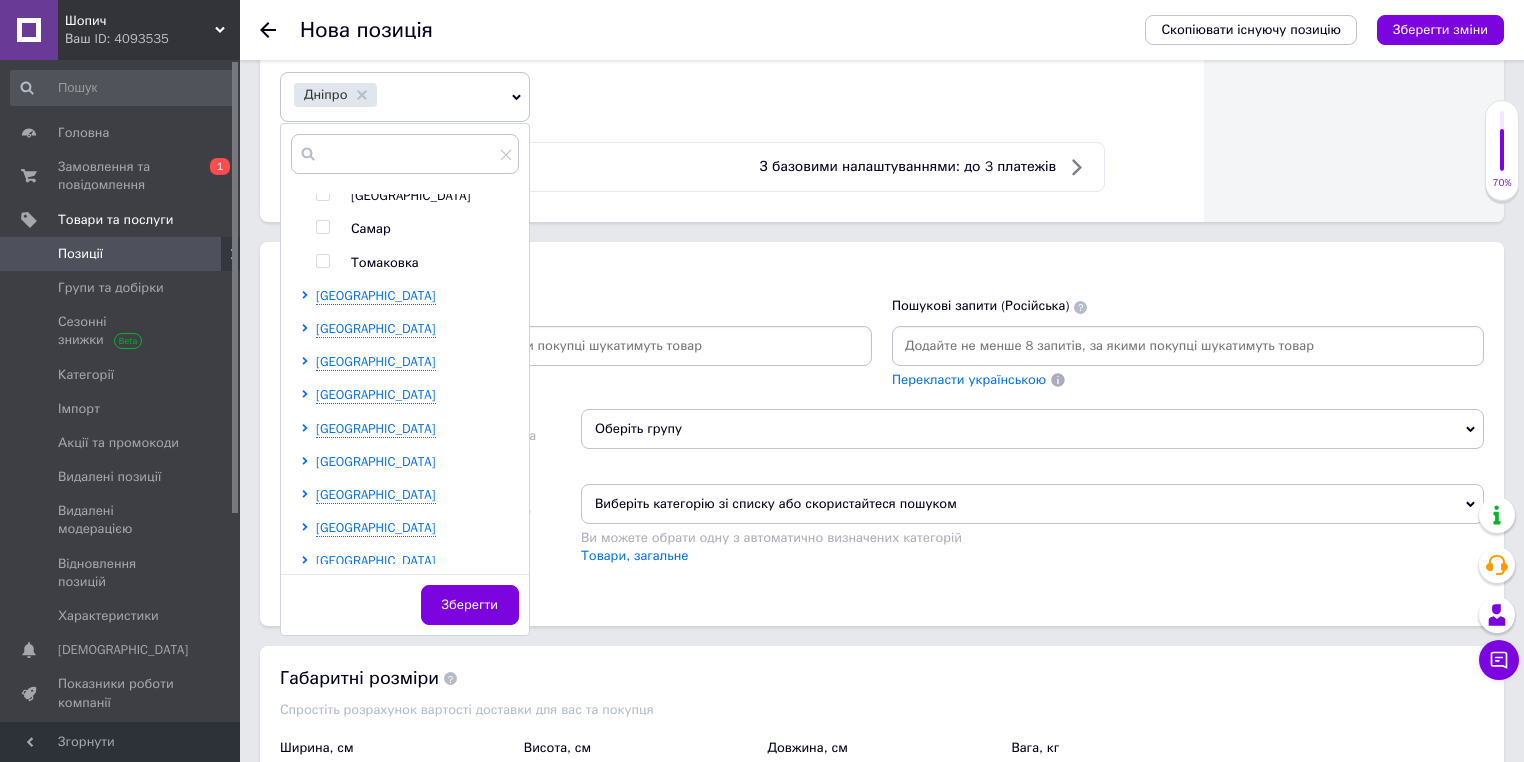 scroll, scrollTop: 400, scrollLeft: 0, axis: vertical 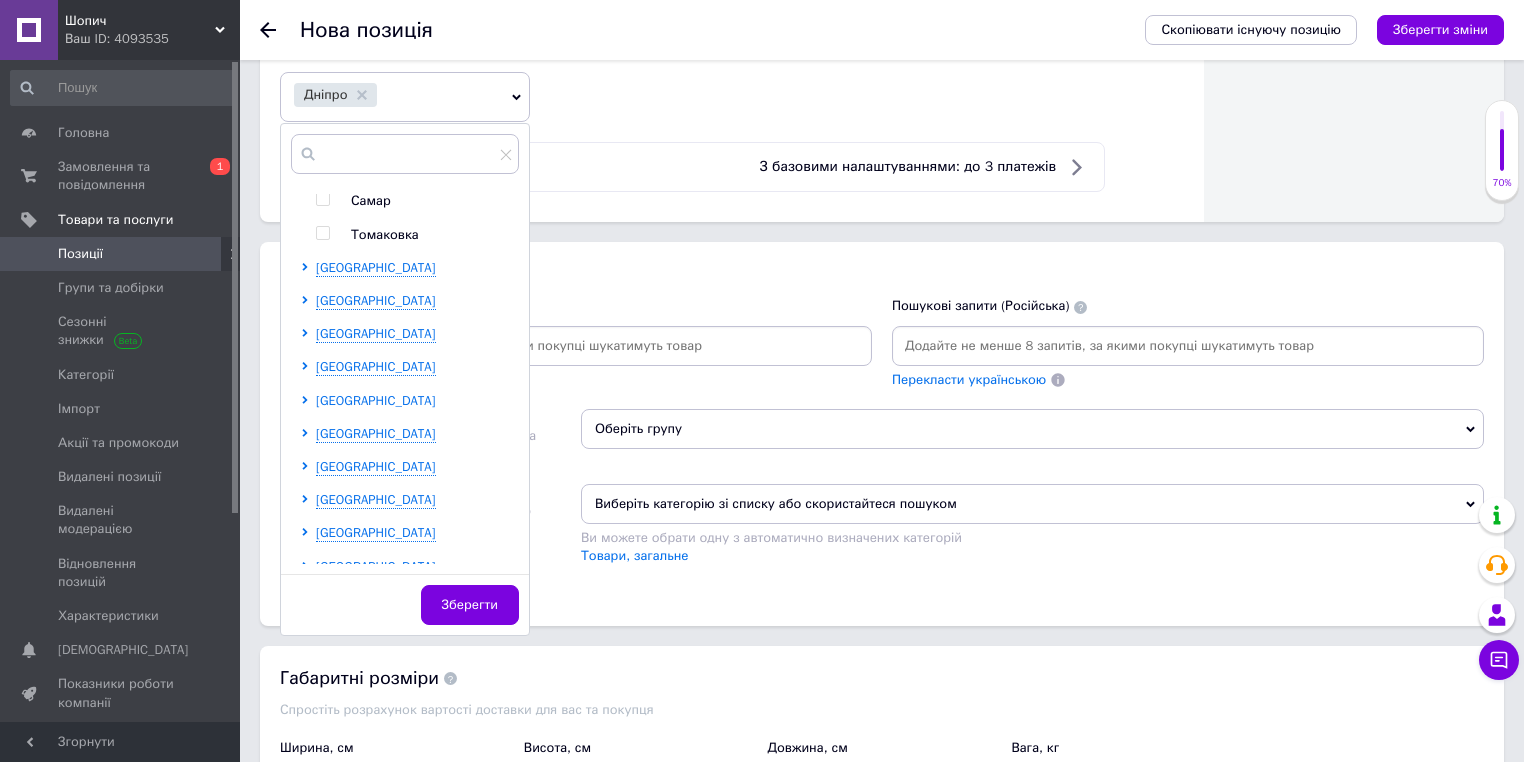 click on "[GEOGRAPHIC_DATA]" at bounding box center (376, 400) 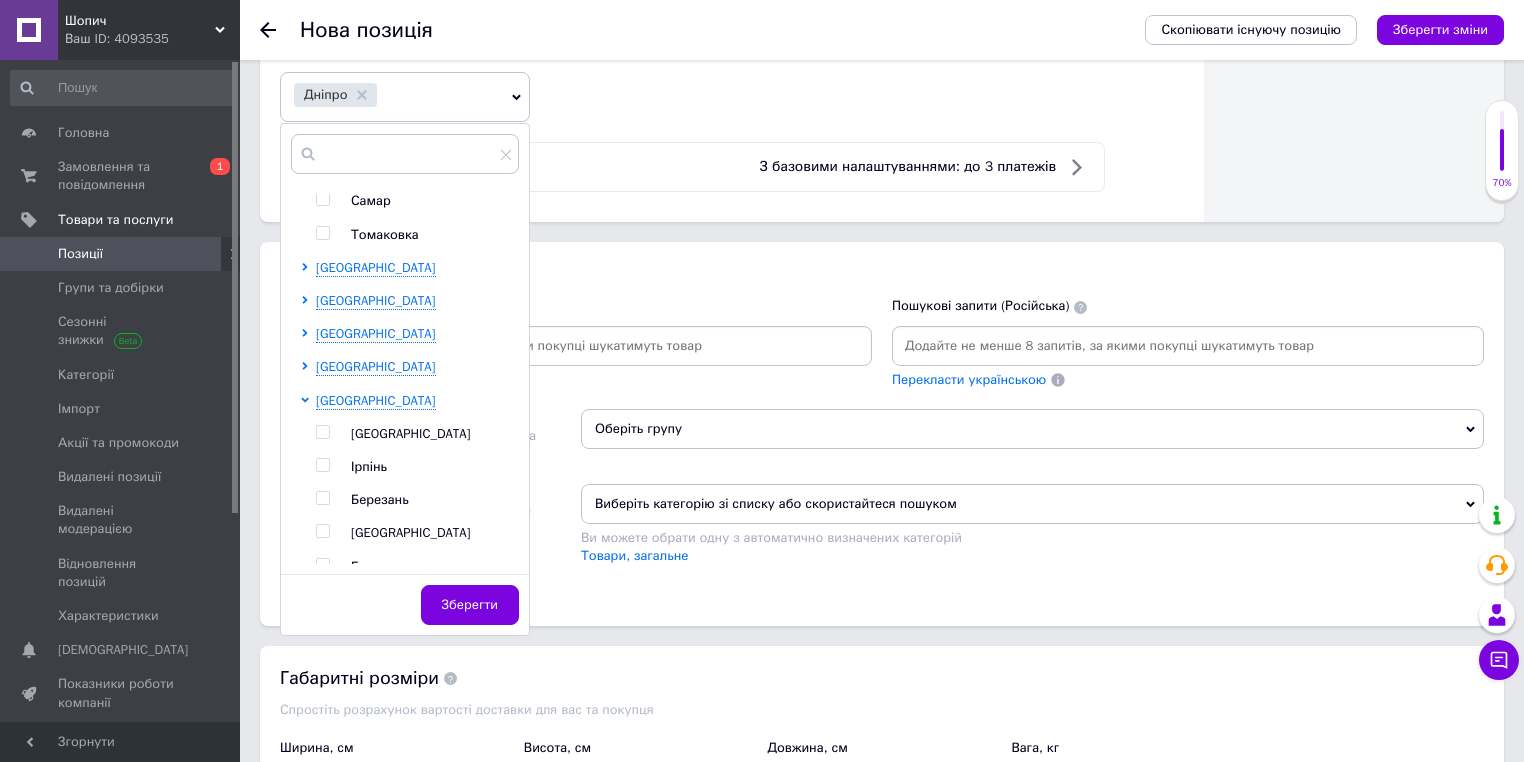 click at bounding box center [322, 432] 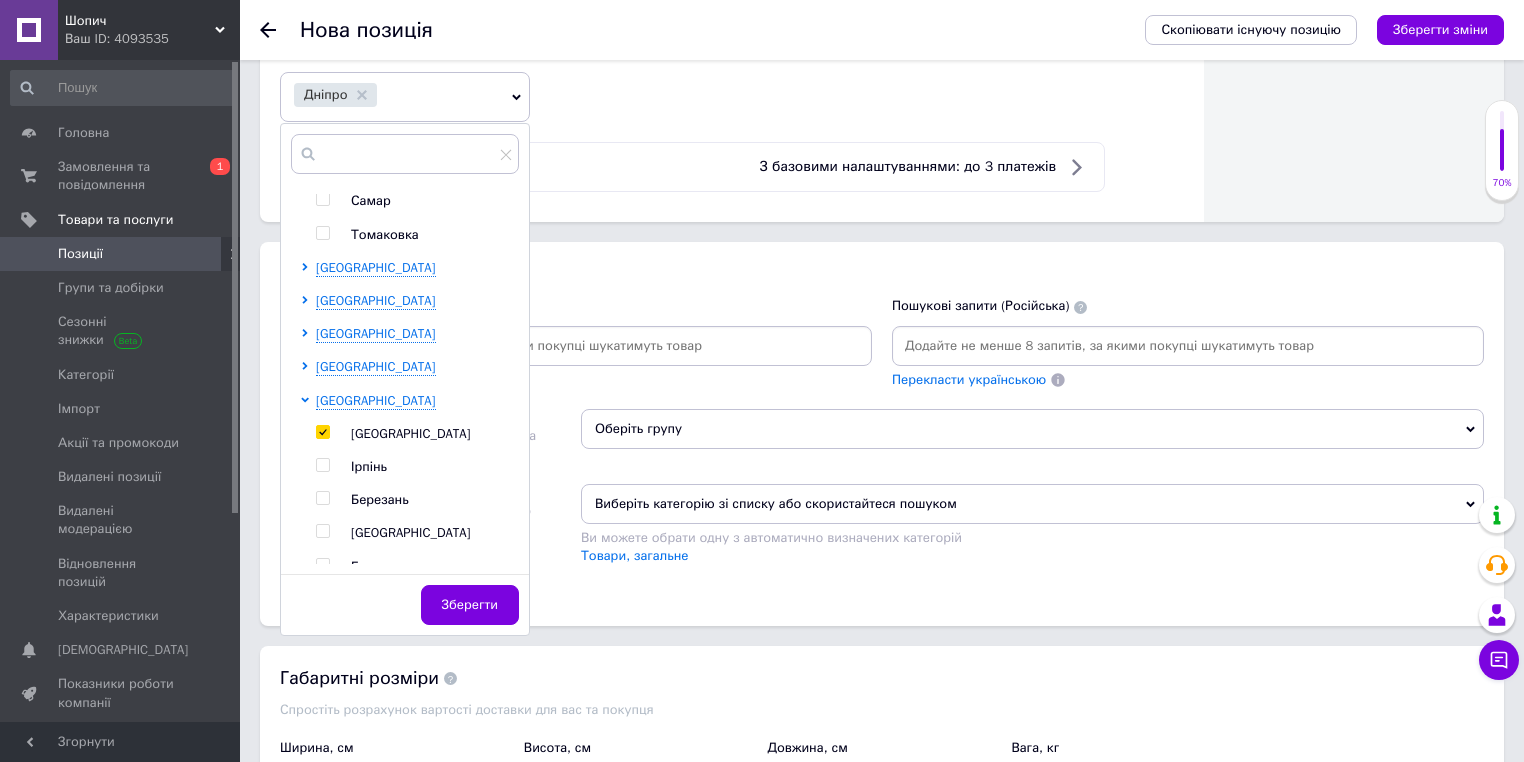 checkbox on "true" 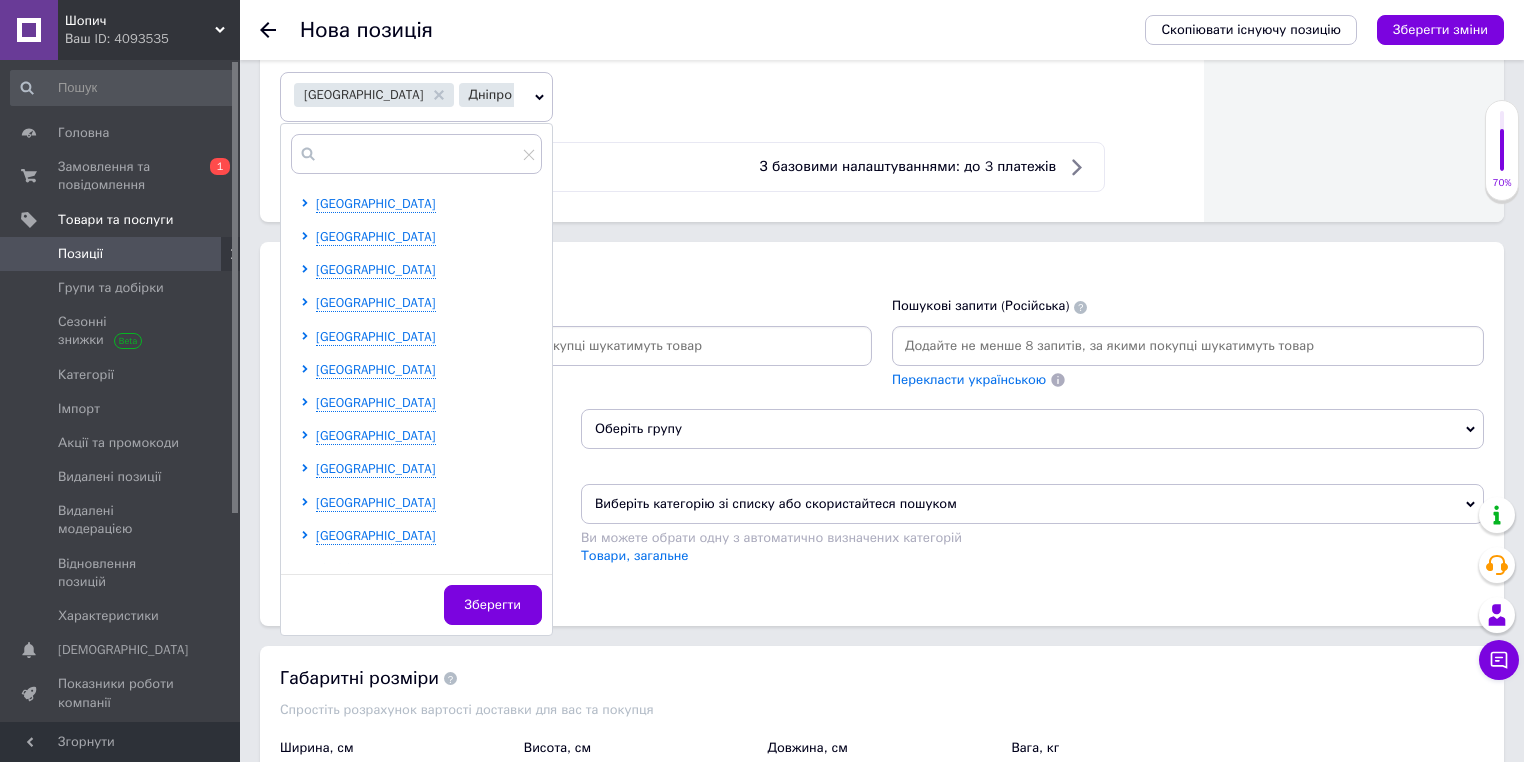 scroll, scrollTop: 1440, scrollLeft: 0, axis: vertical 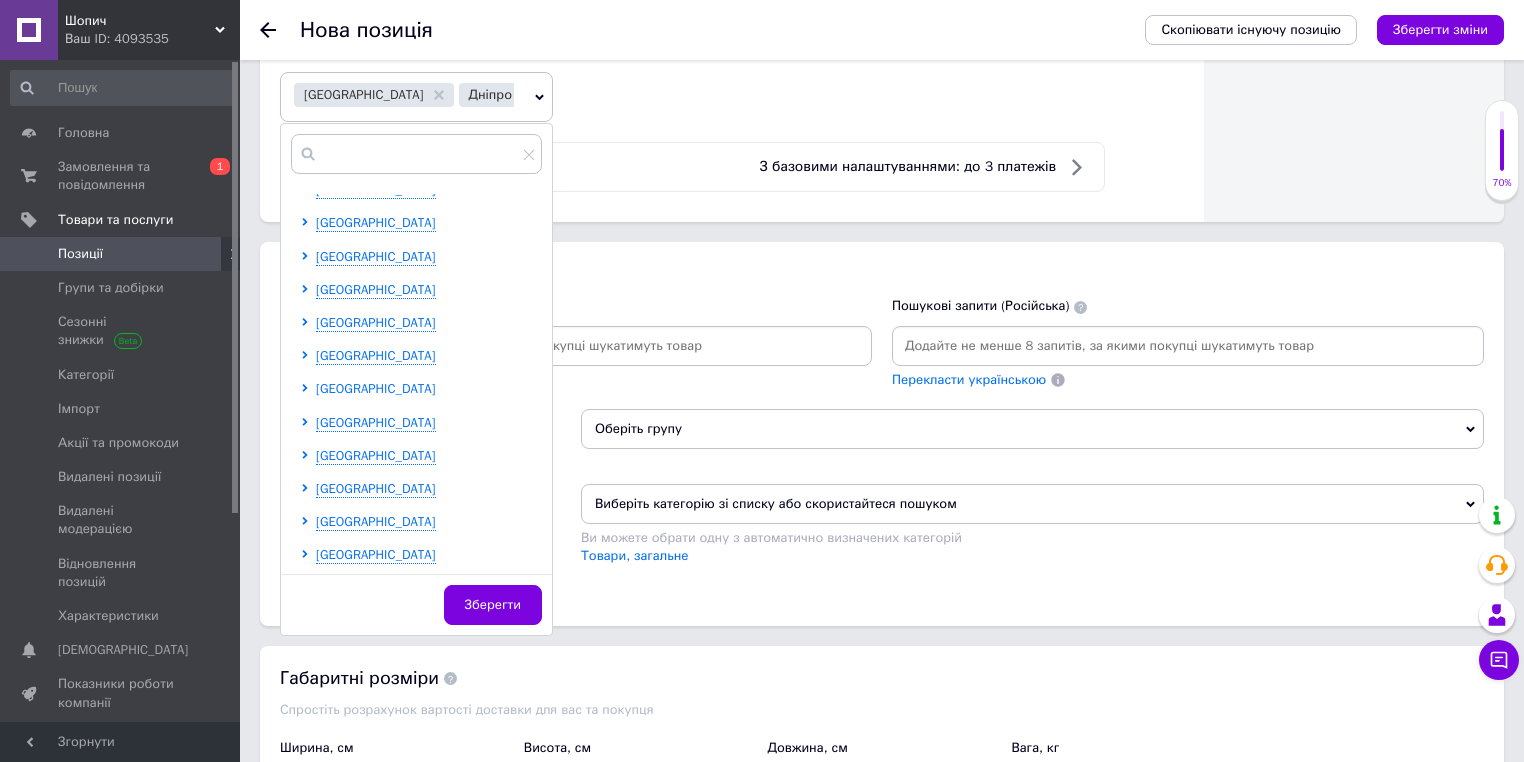 click on "[GEOGRAPHIC_DATA]" at bounding box center [376, 388] 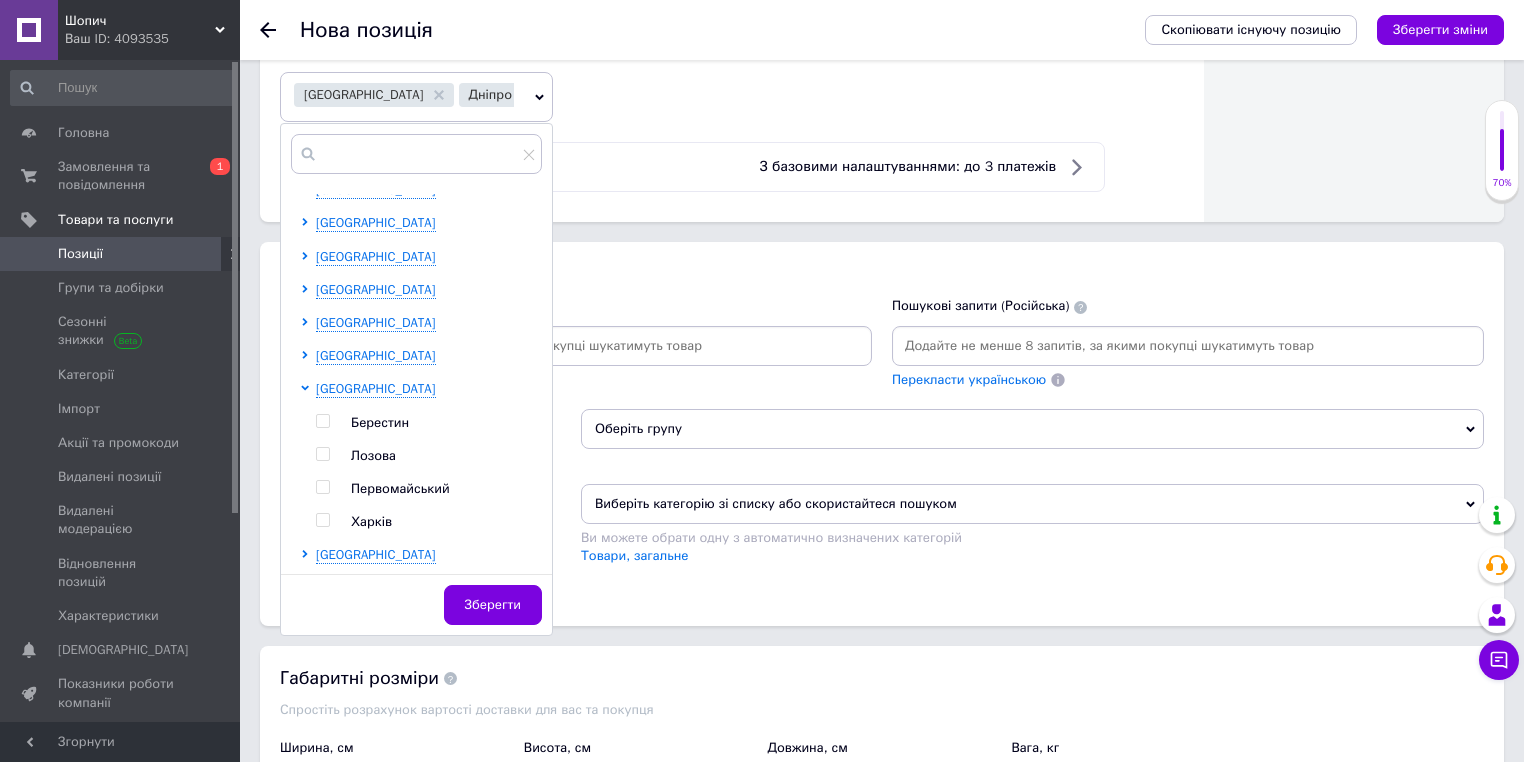 click at bounding box center [322, 520] 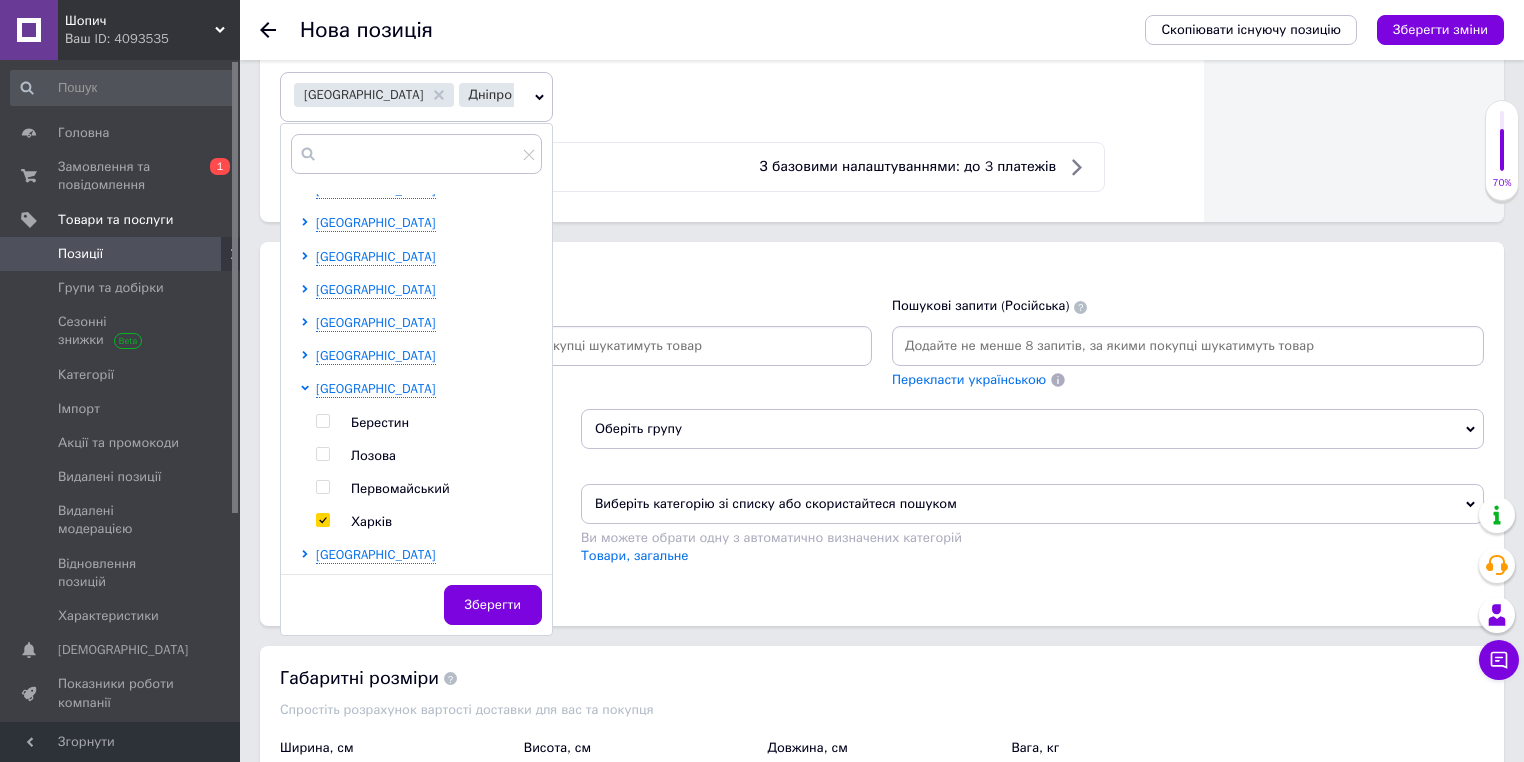 checkbox on "true" 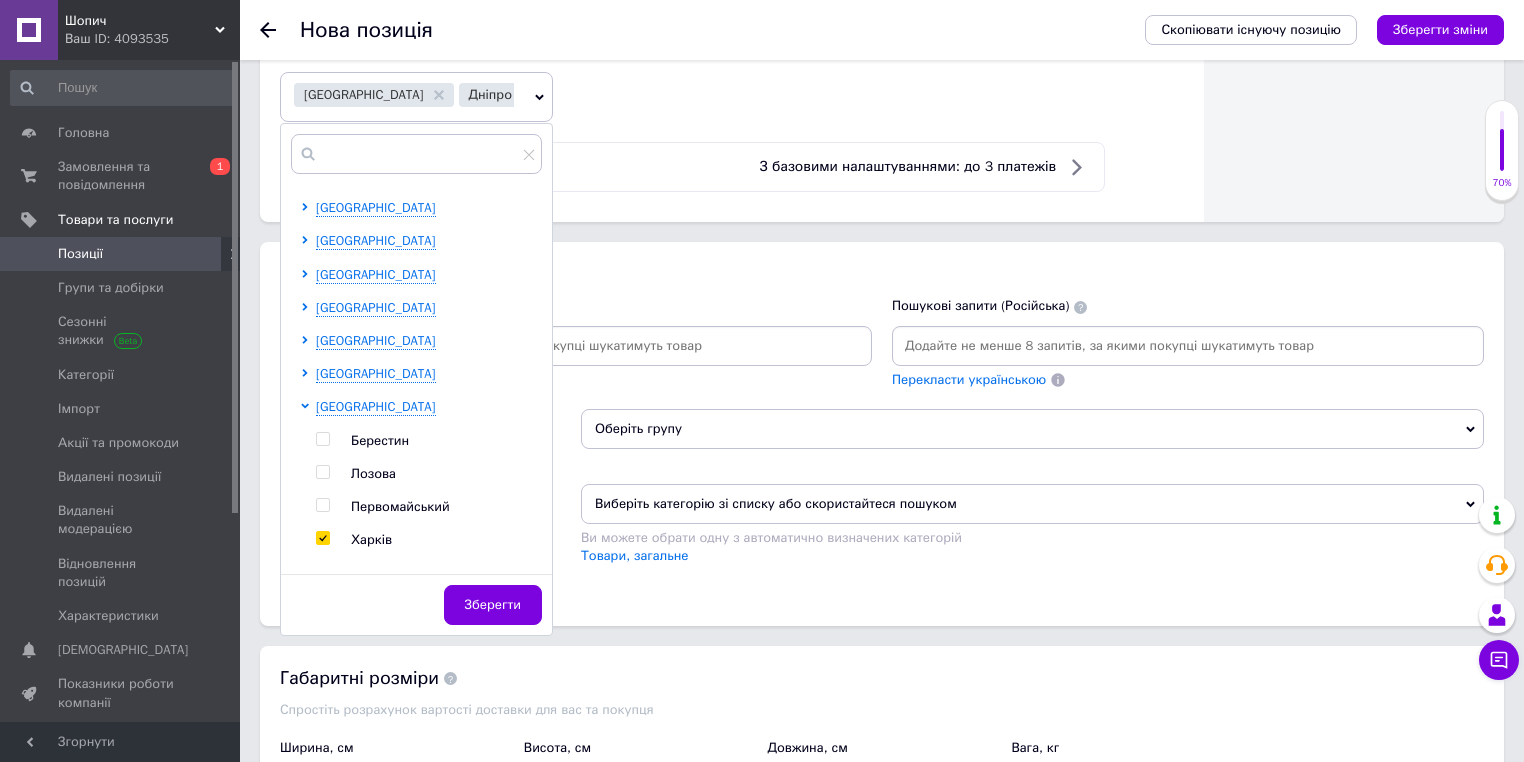 click on "Зберегти" at bounding box center (416, 610) 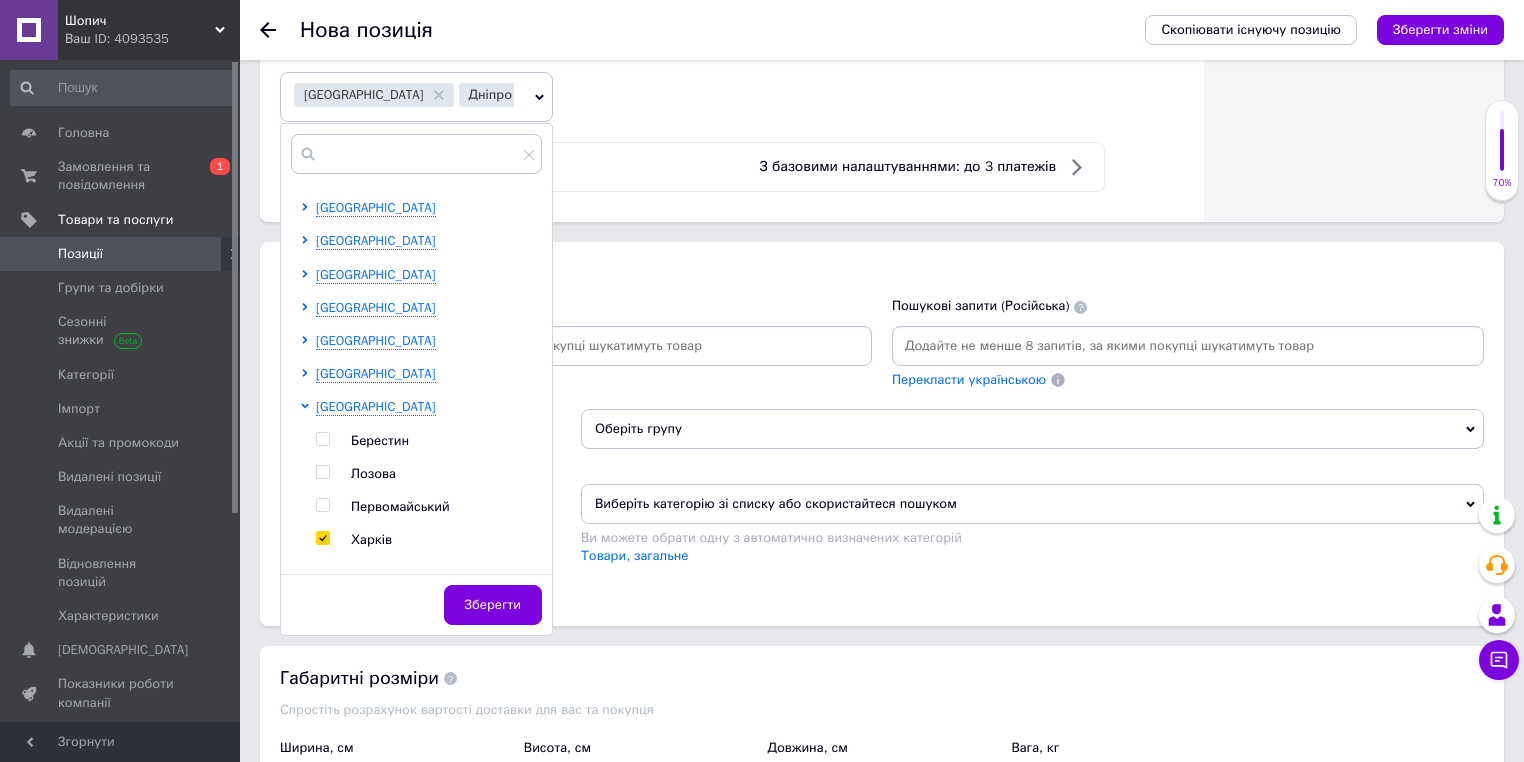 click on "Зберегти" at bounding box center [493, 605] 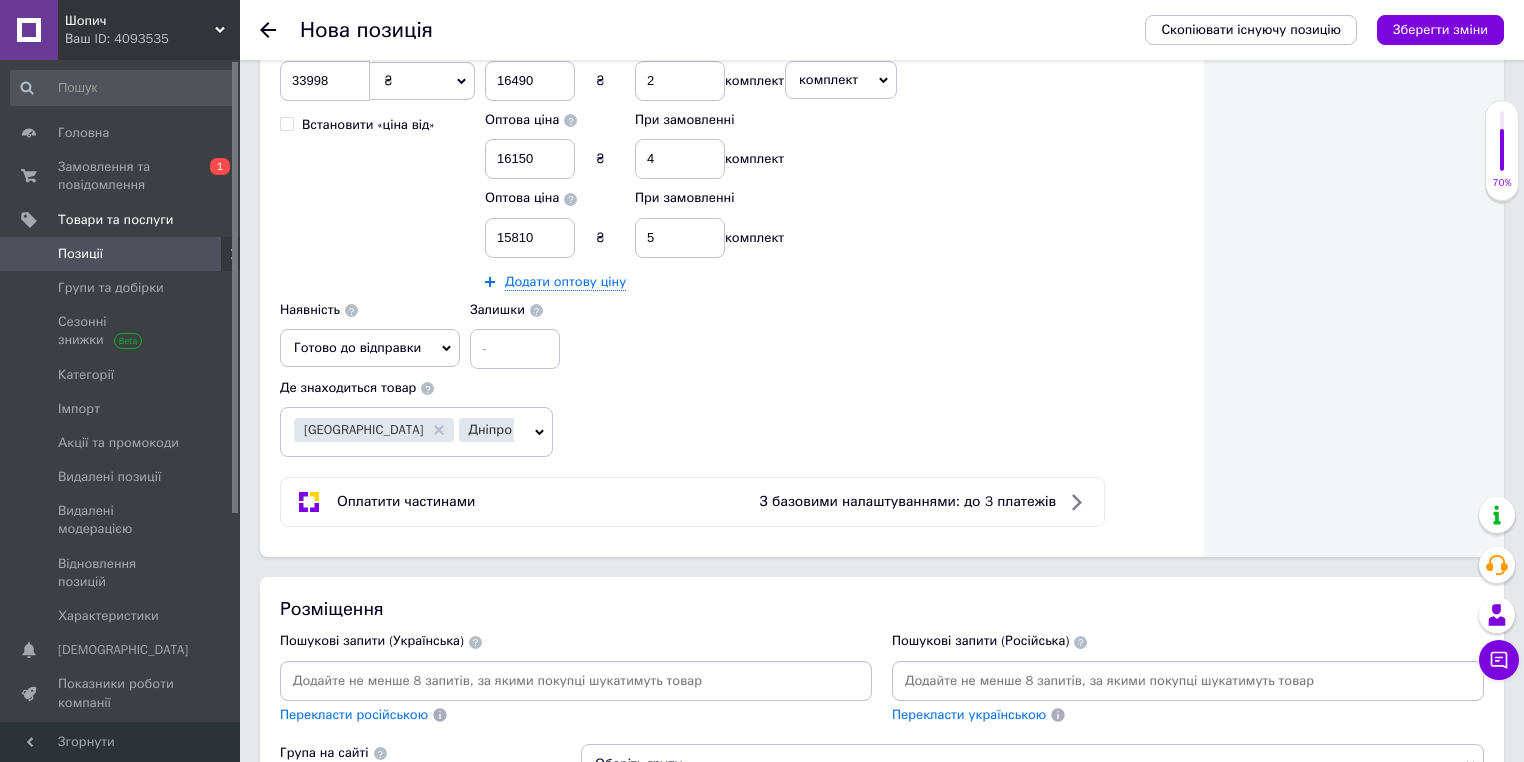 scroll, scrollTop: 1314, scrollLeft: 0, axis: vertical 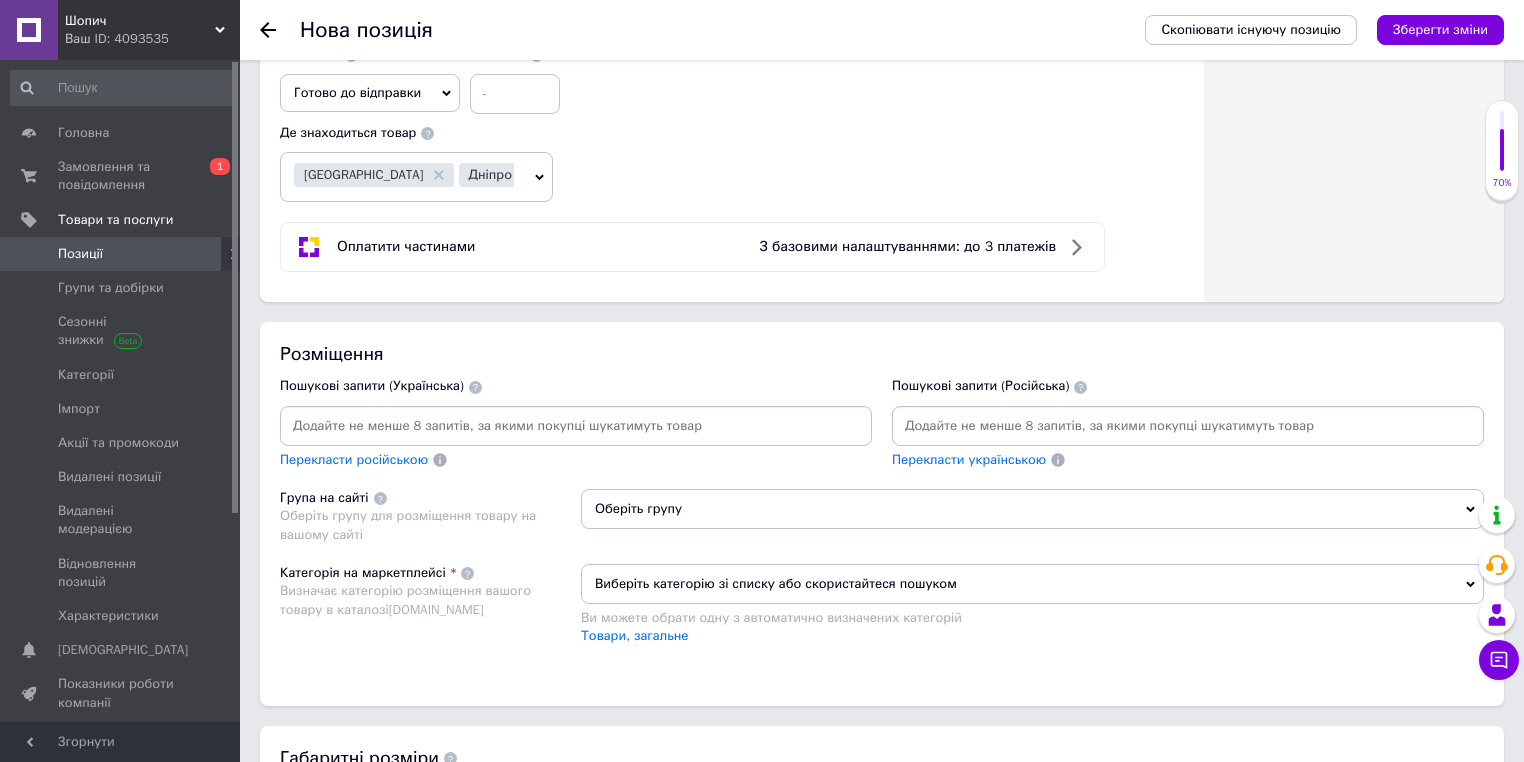 click at bounding box center (1188, 426) 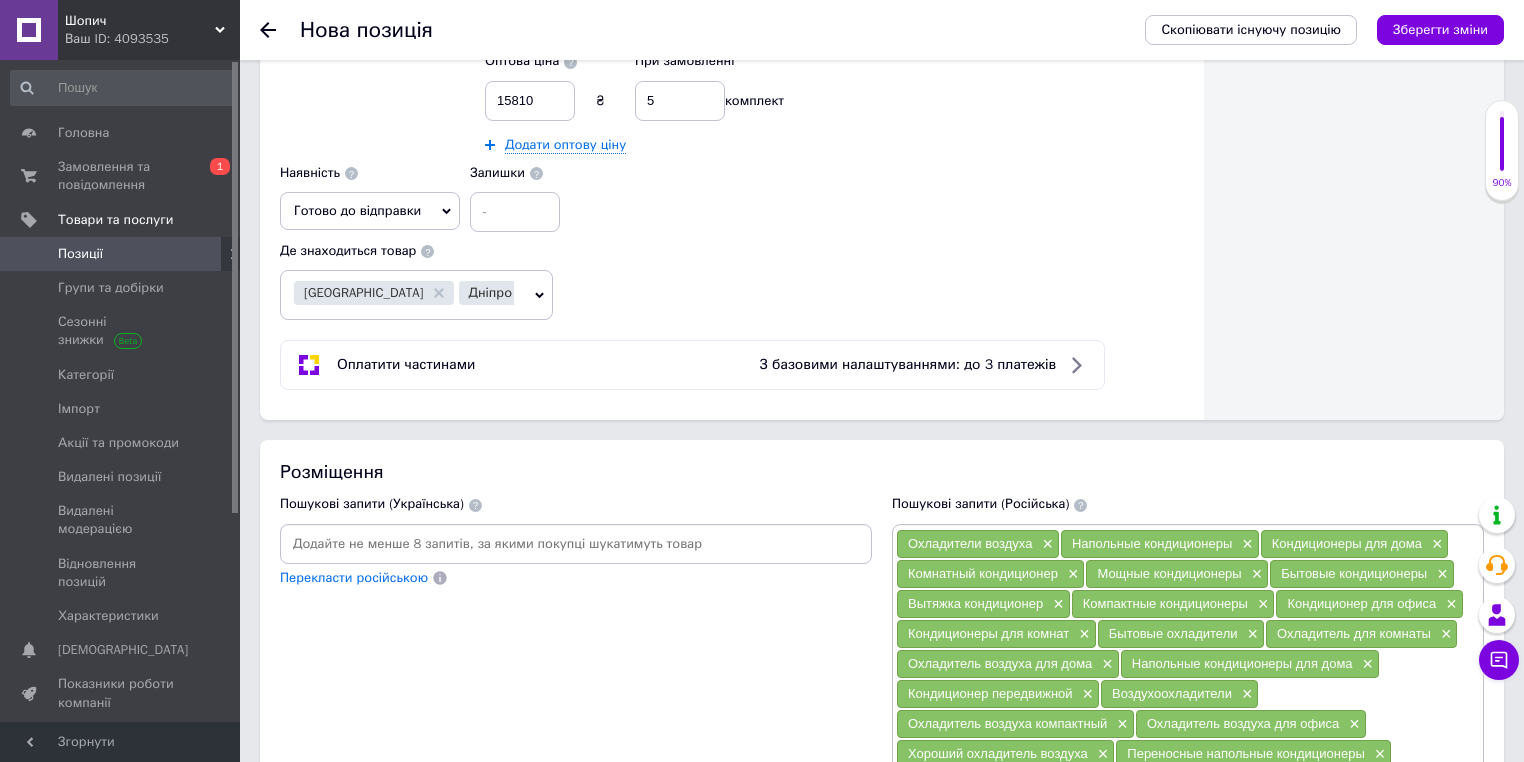 scroll, scrollTop: 1074, scrollLeft: 0, axis: vertical 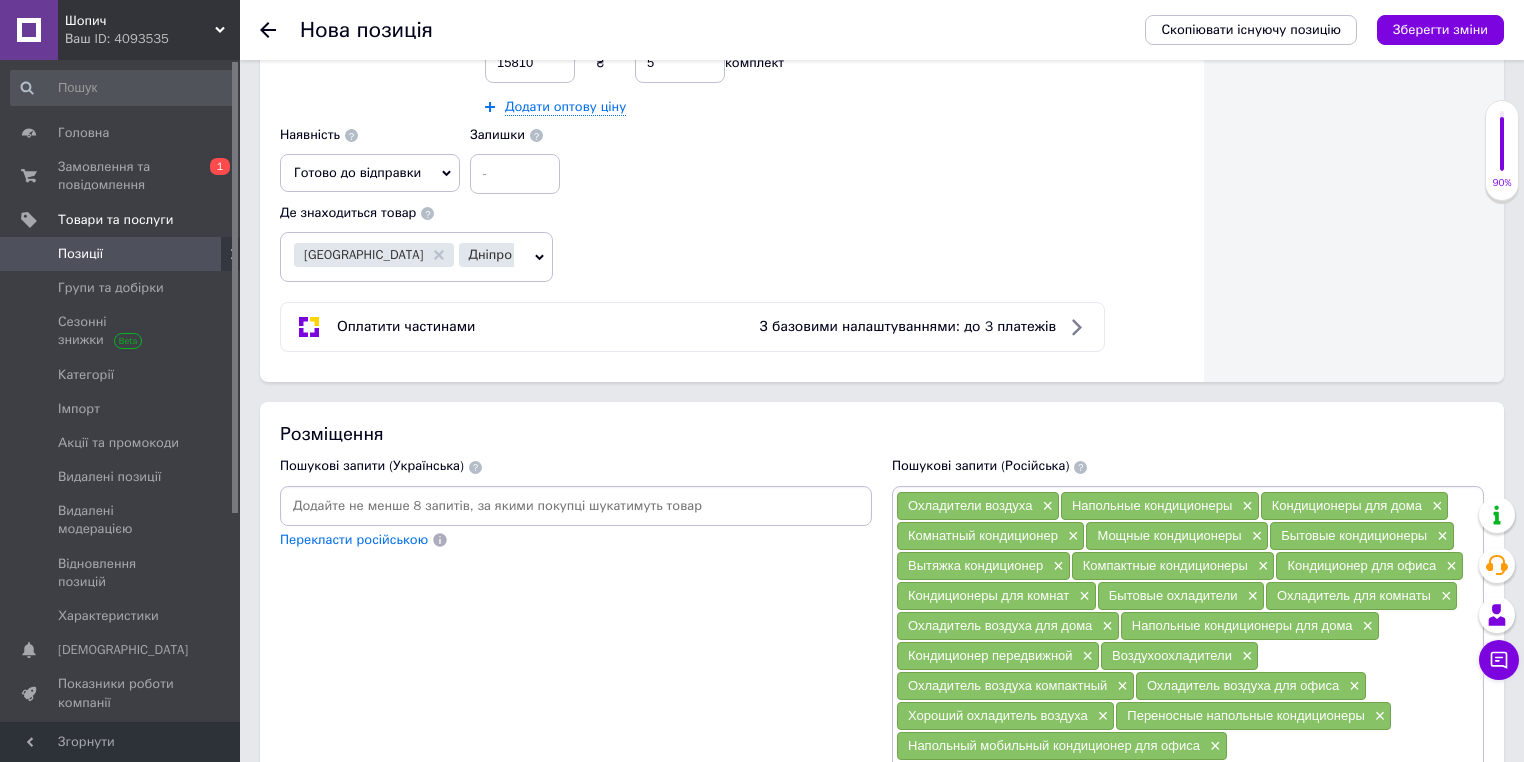 click at bounding box center [576, 506] 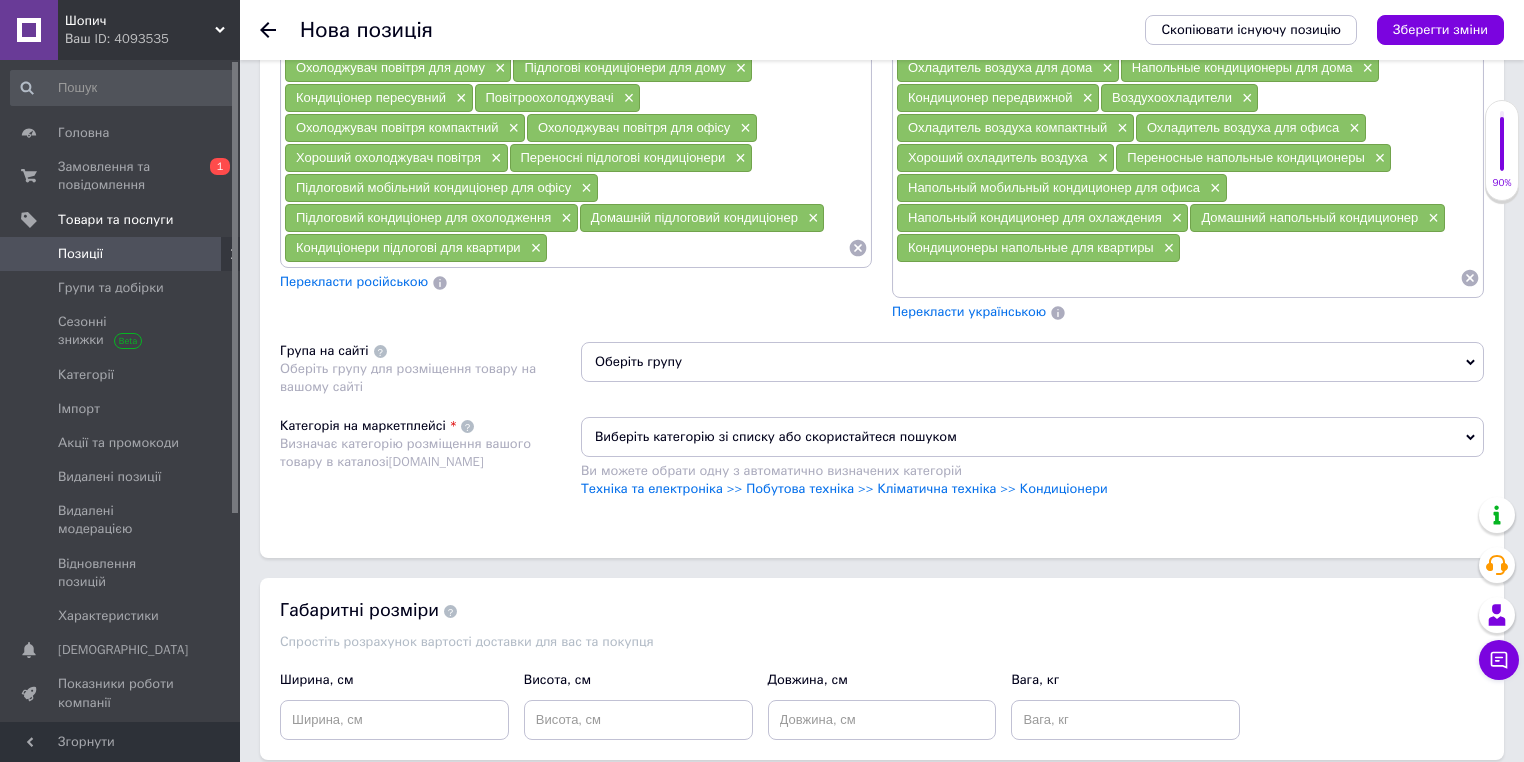 scroll, scrollTop: 1794, scrollLeft: 0, axis: vertical 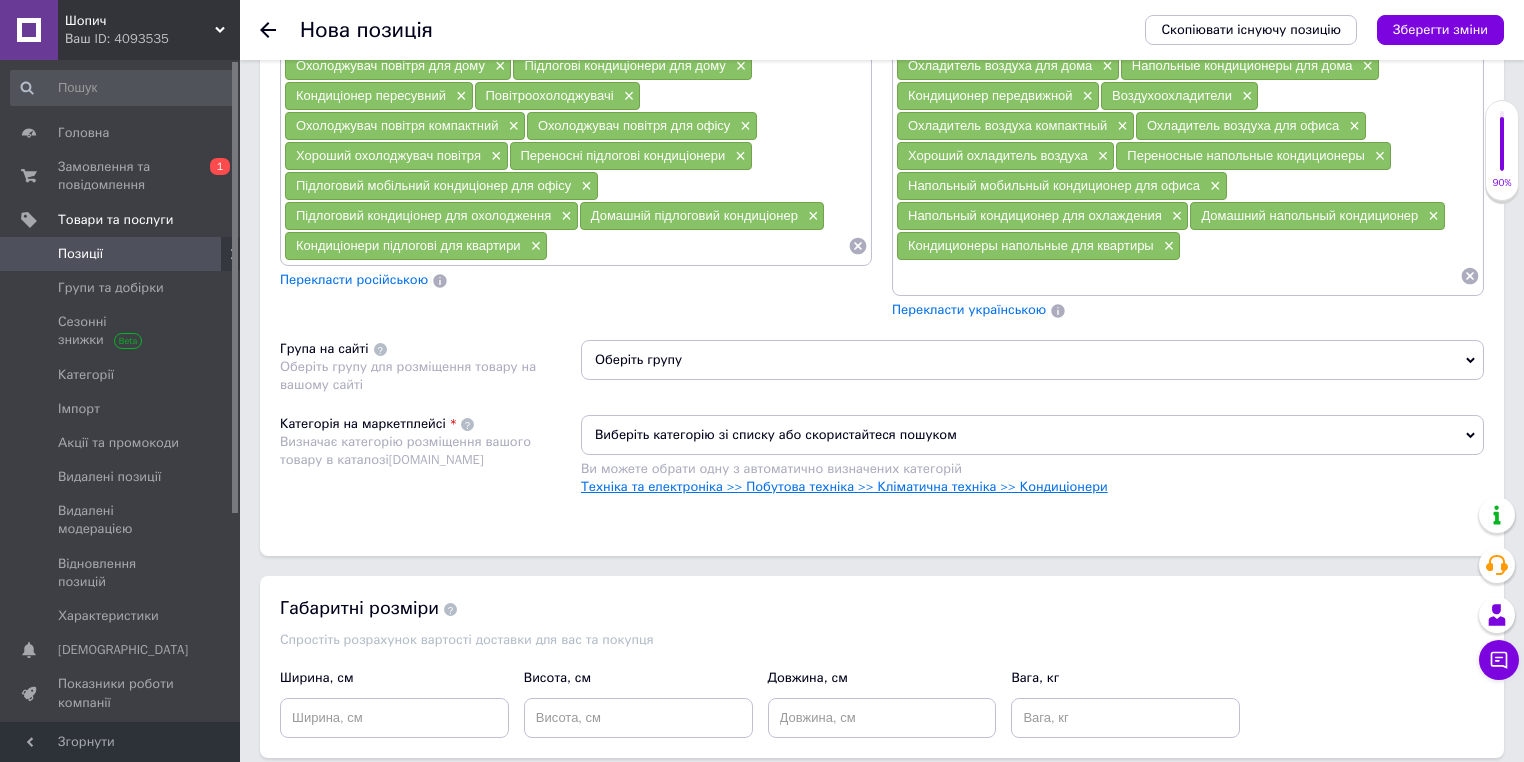 click on "Техніка та електроніка >> Побутова техніка >> Кліматична техніка >> Кондиціонери" at bounding box center (844, 486) 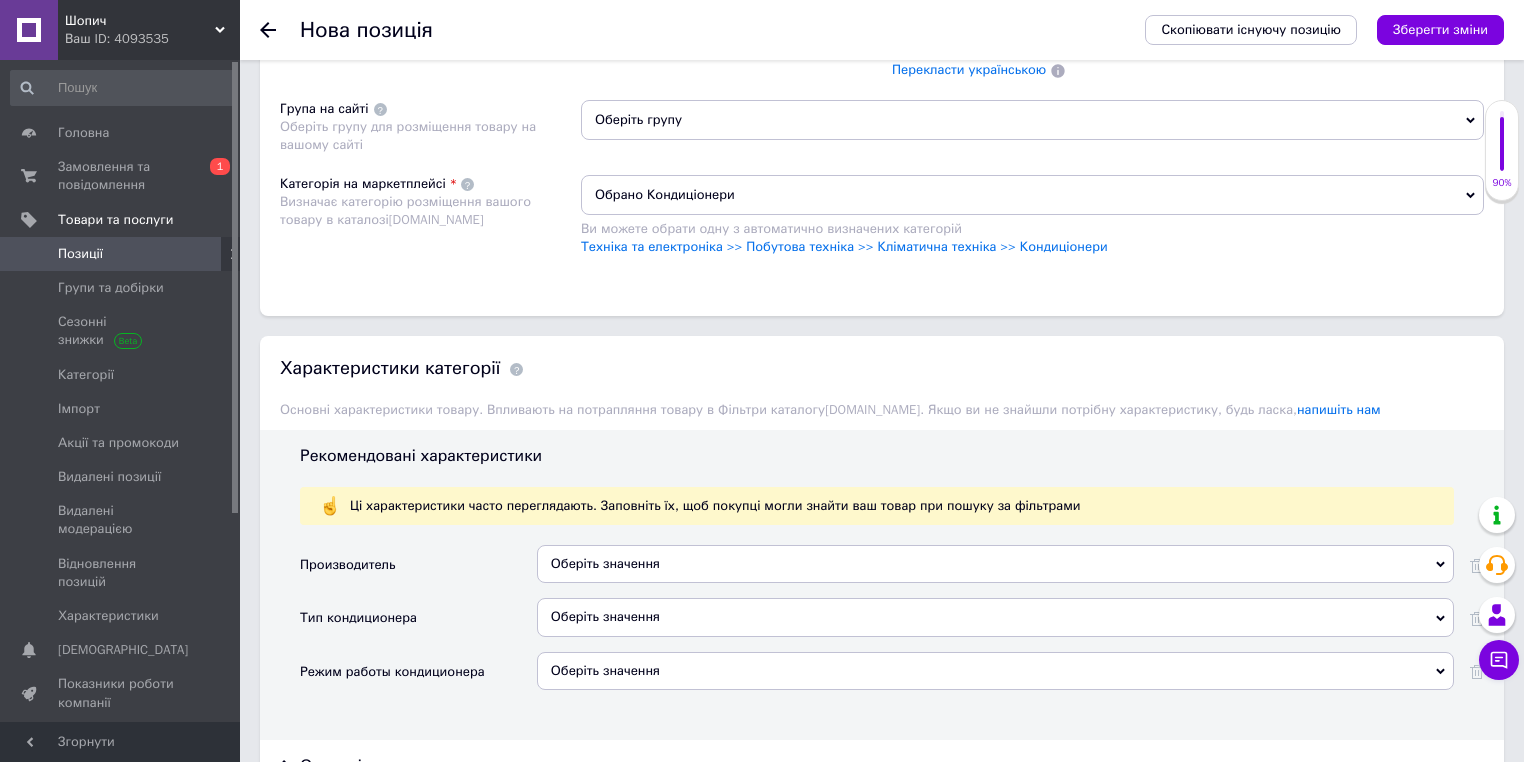 scroll, scrollTop: 2114, scrollLeft: 0, axis: vertical 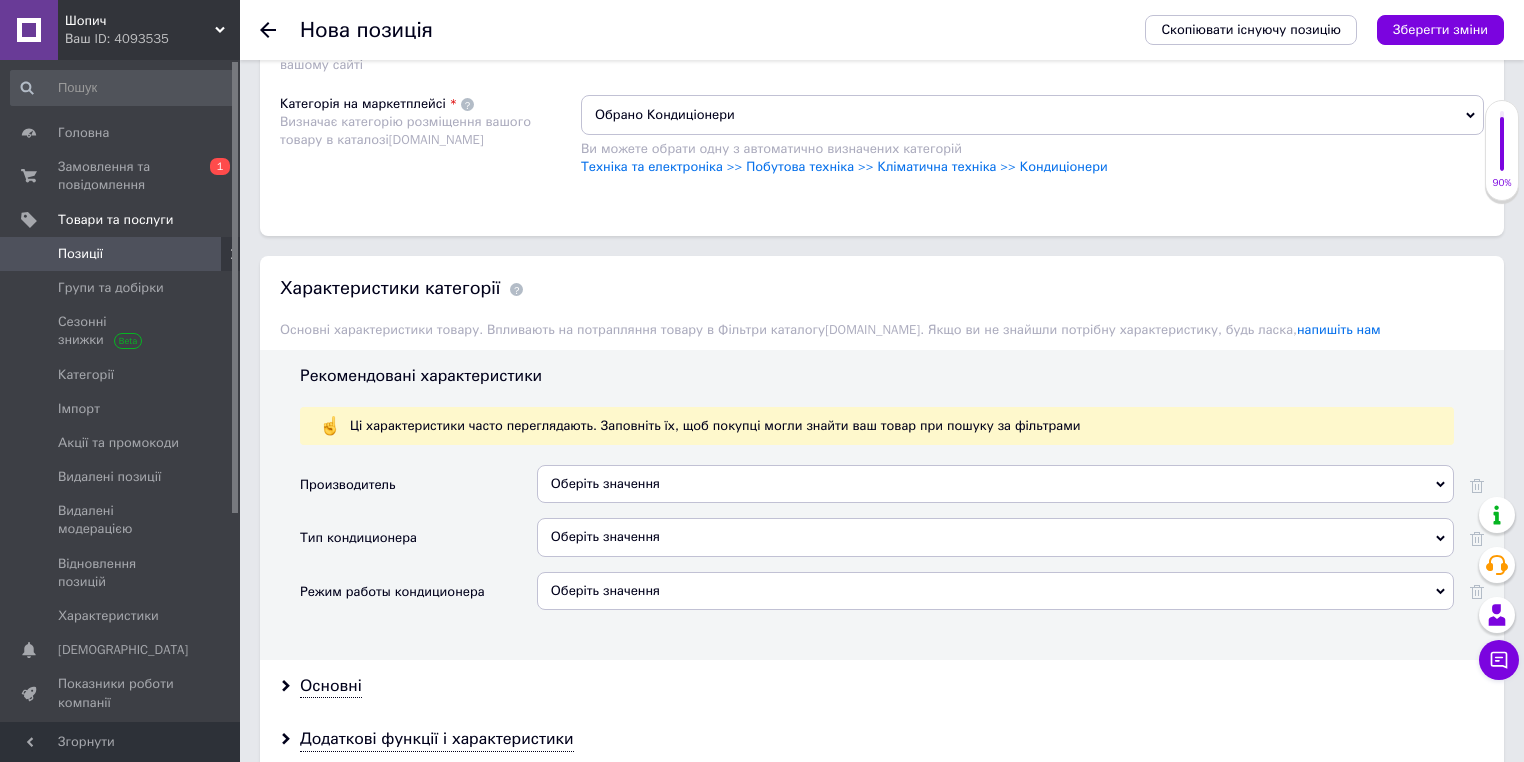 click on "Оберіть значення" at bounding box center (995, 484) 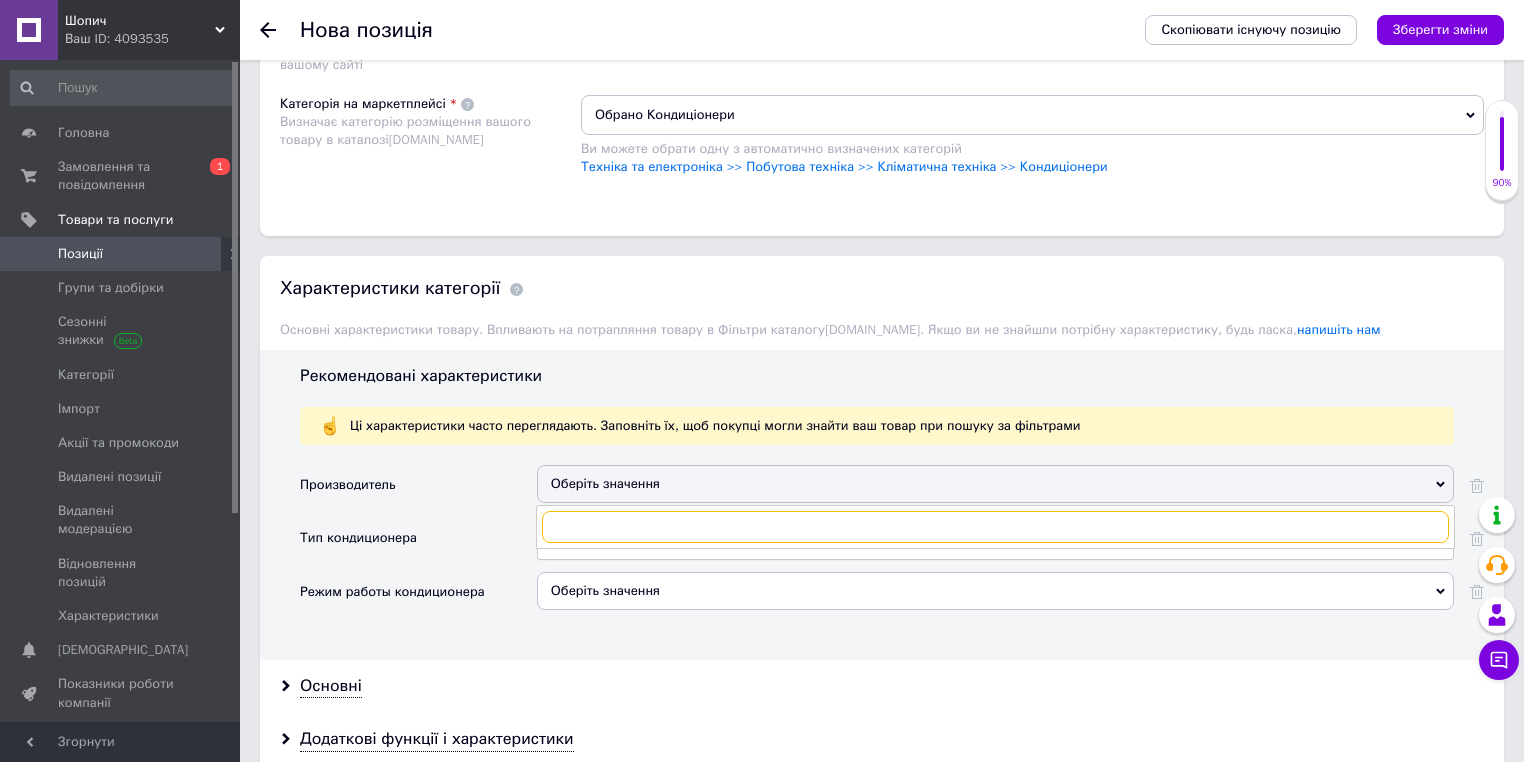 paste on "Delonghi" 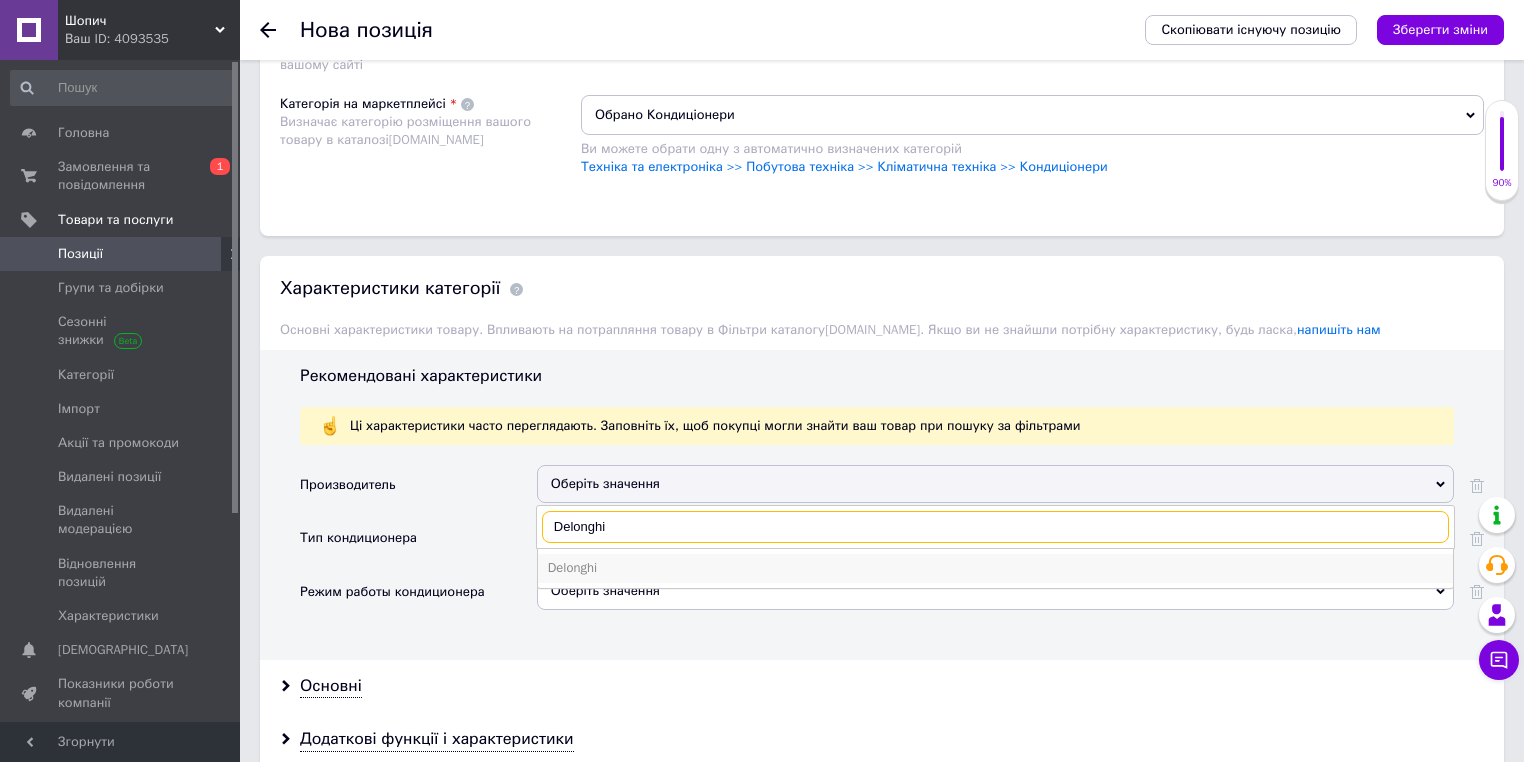 type on "Delonghi" 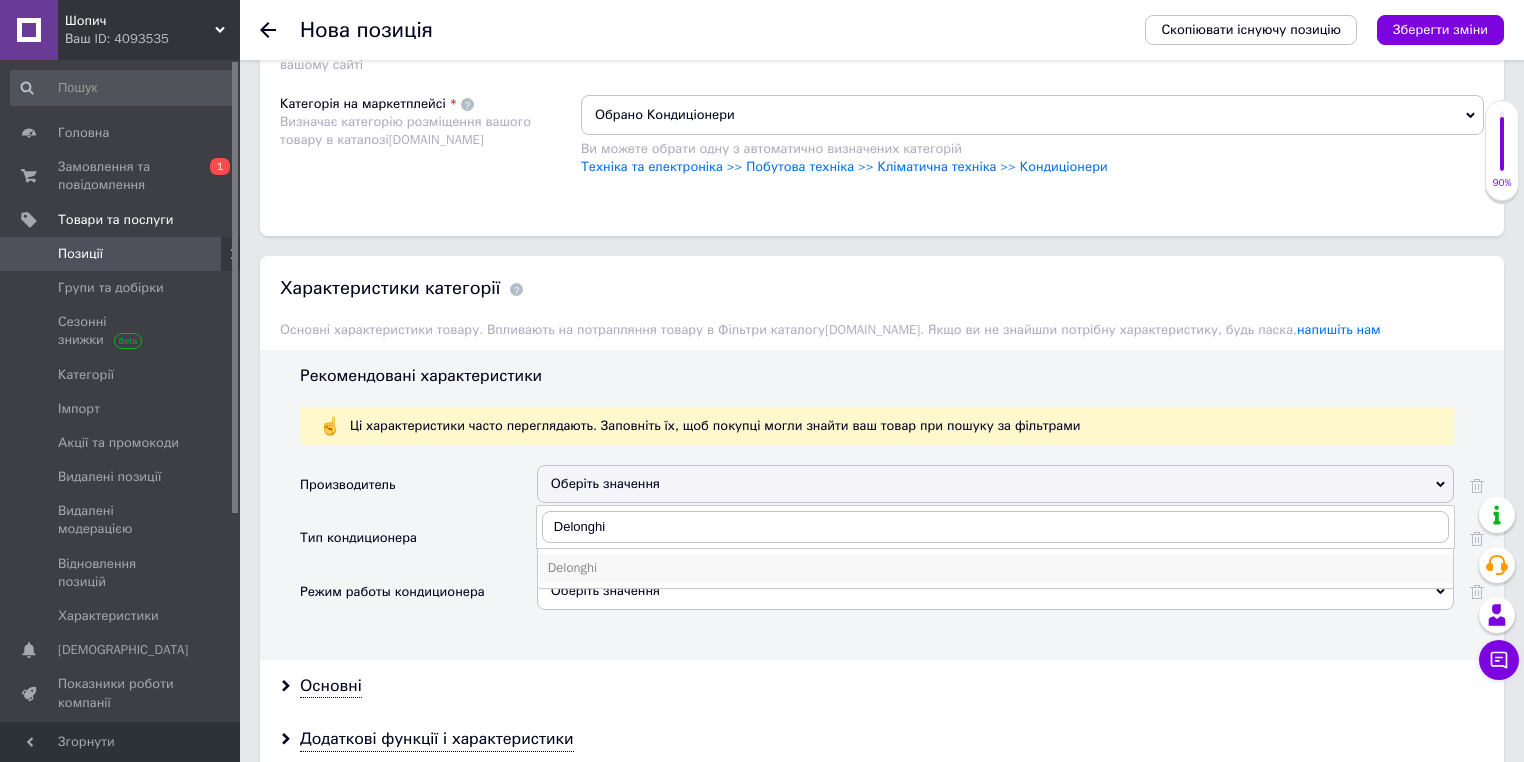 click on "Delonghi" at bounding box center [995, 568] 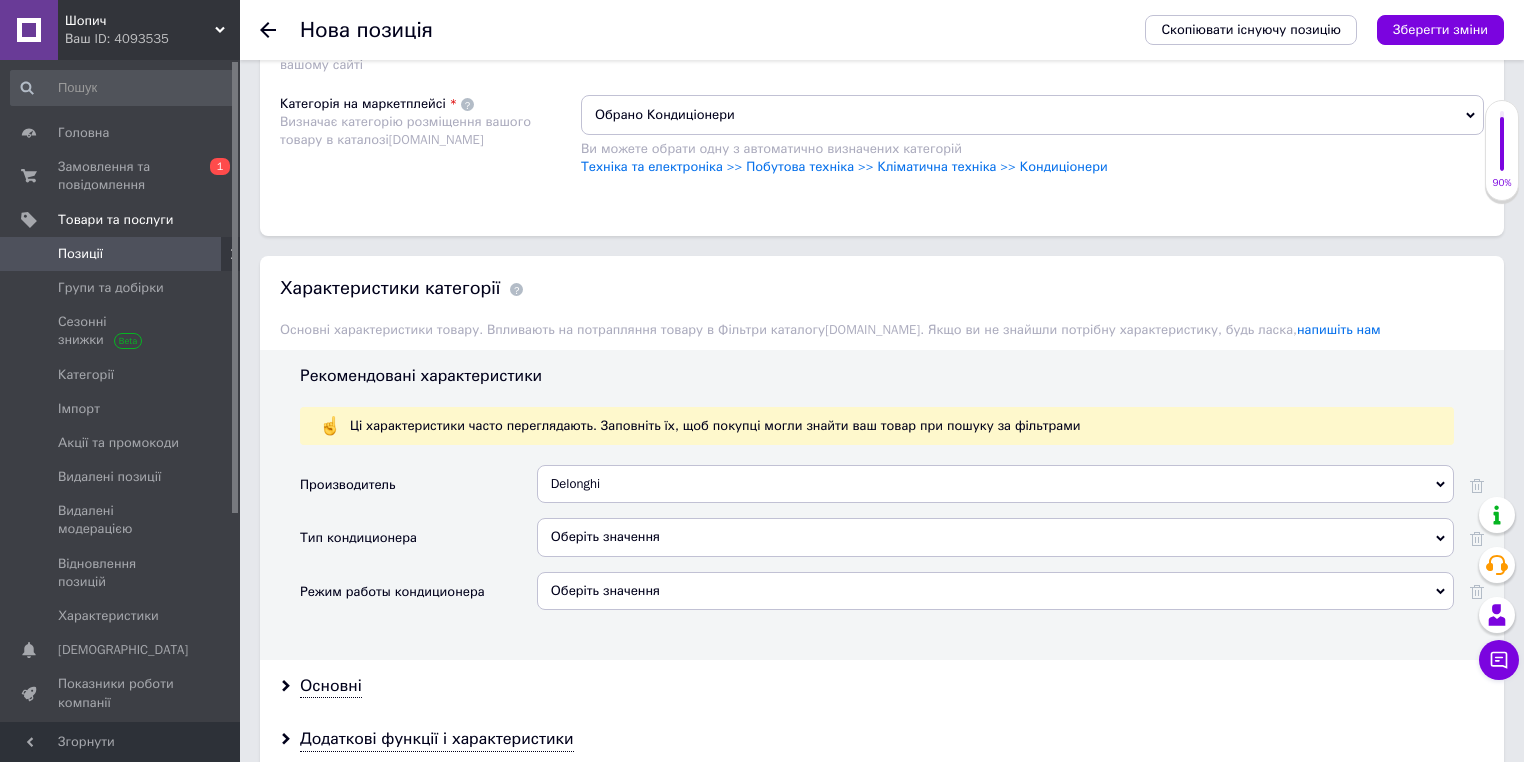 click on "Оберіть значення" at bounding box center (995, 537) 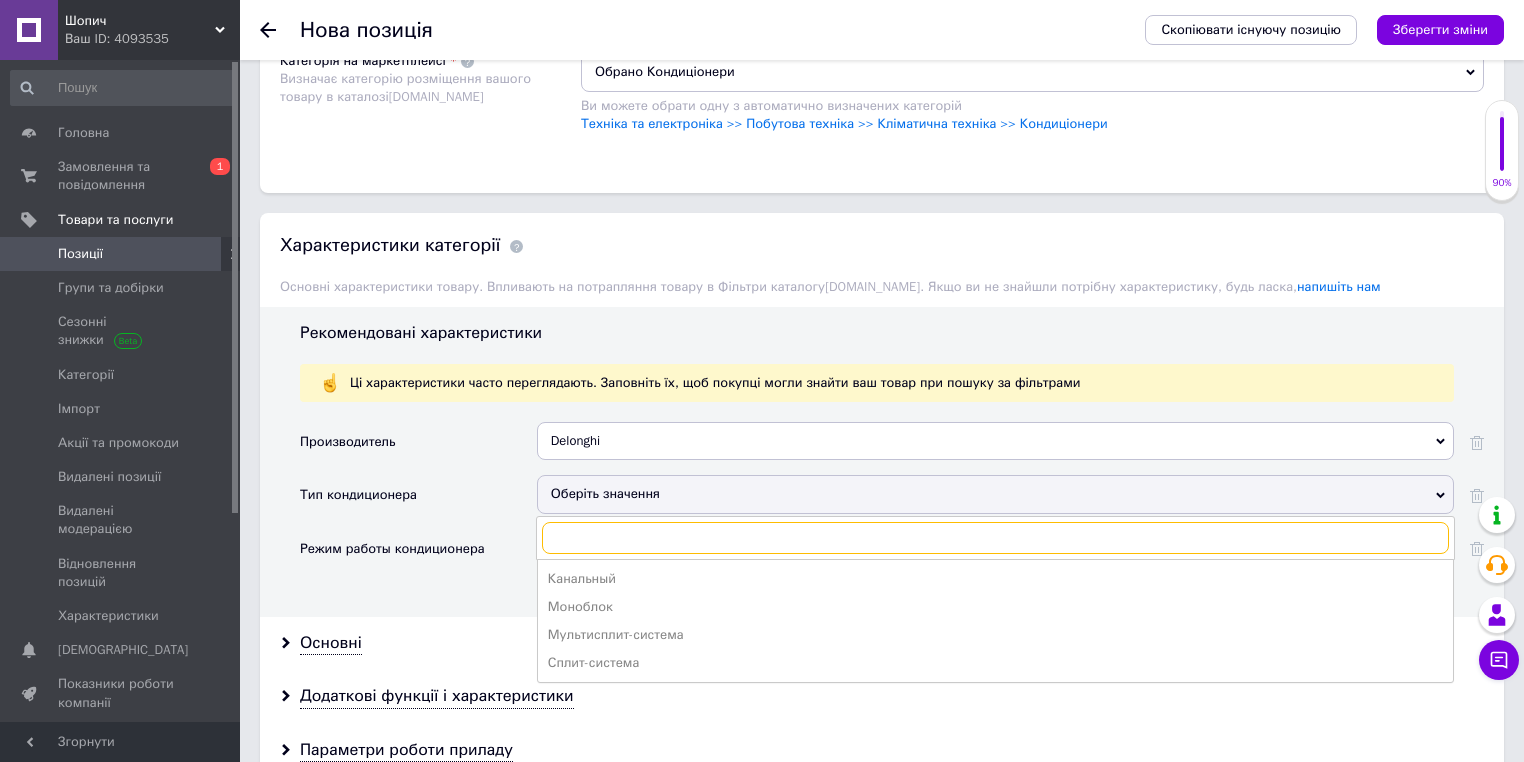 scroll, scrollTop: 2194, scrollLeft: 0, axis: vertical 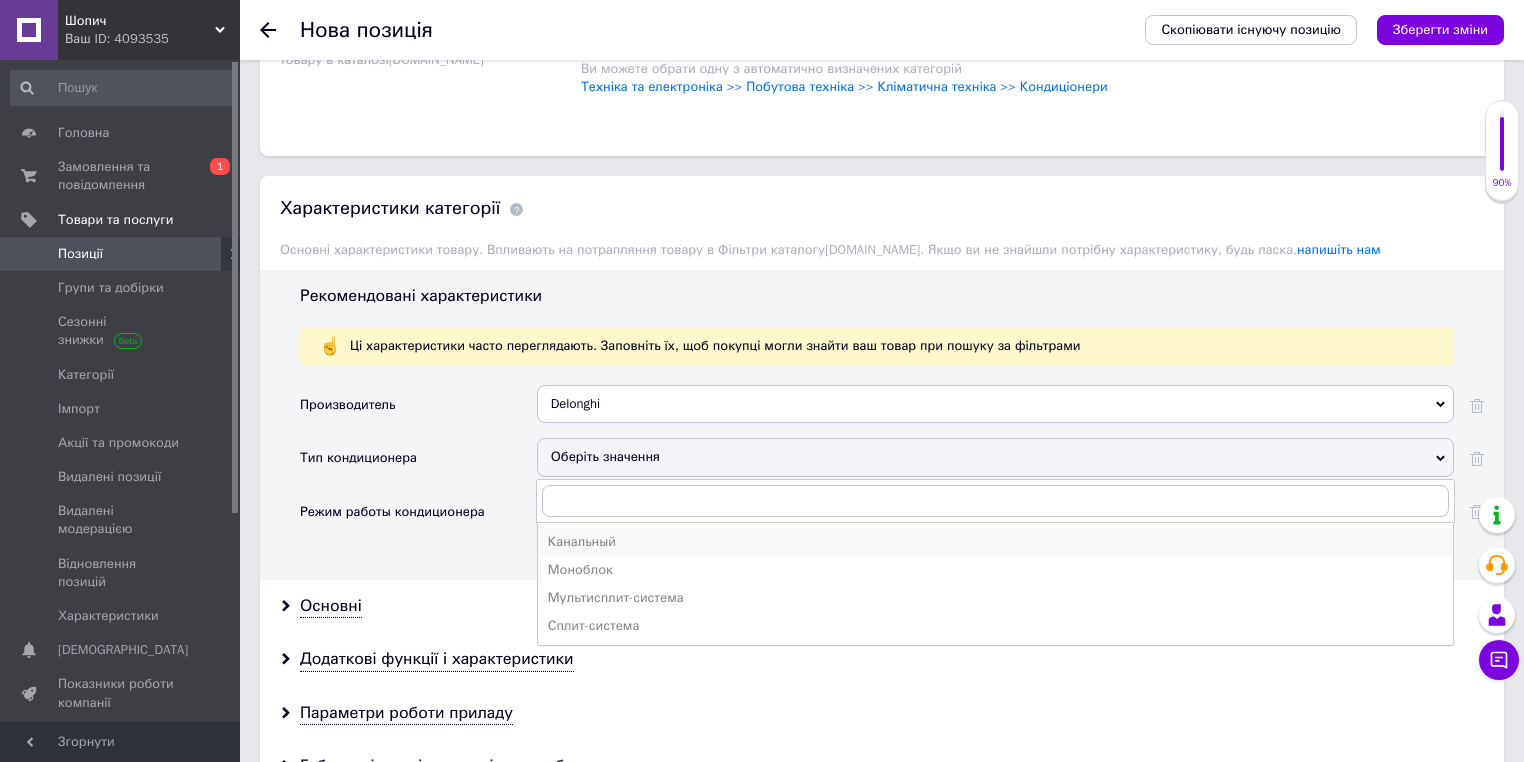 click on "Канальный" at bounding box center (995, 542) 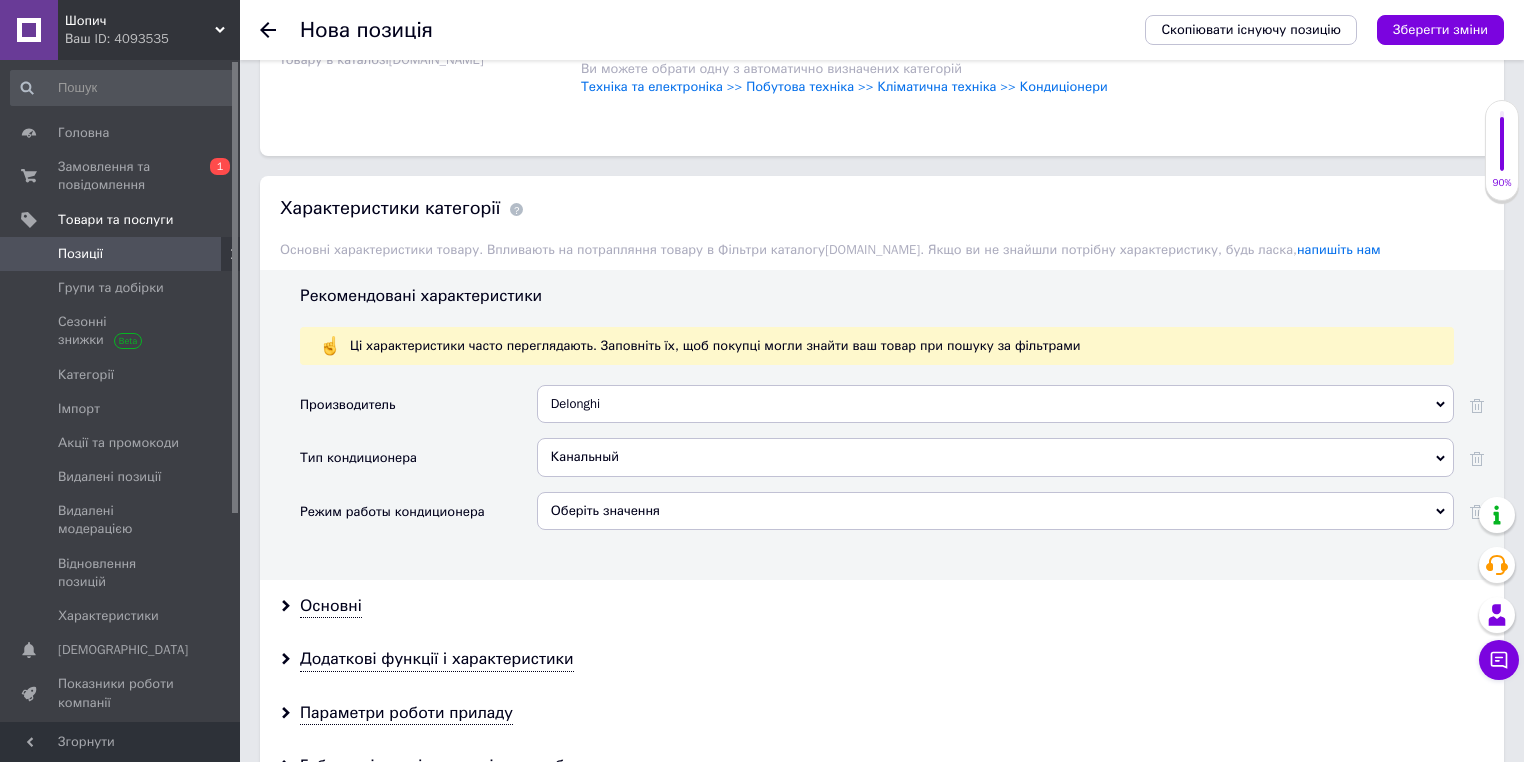 click on "Оберіть значення" at bounding box center [995, 511] 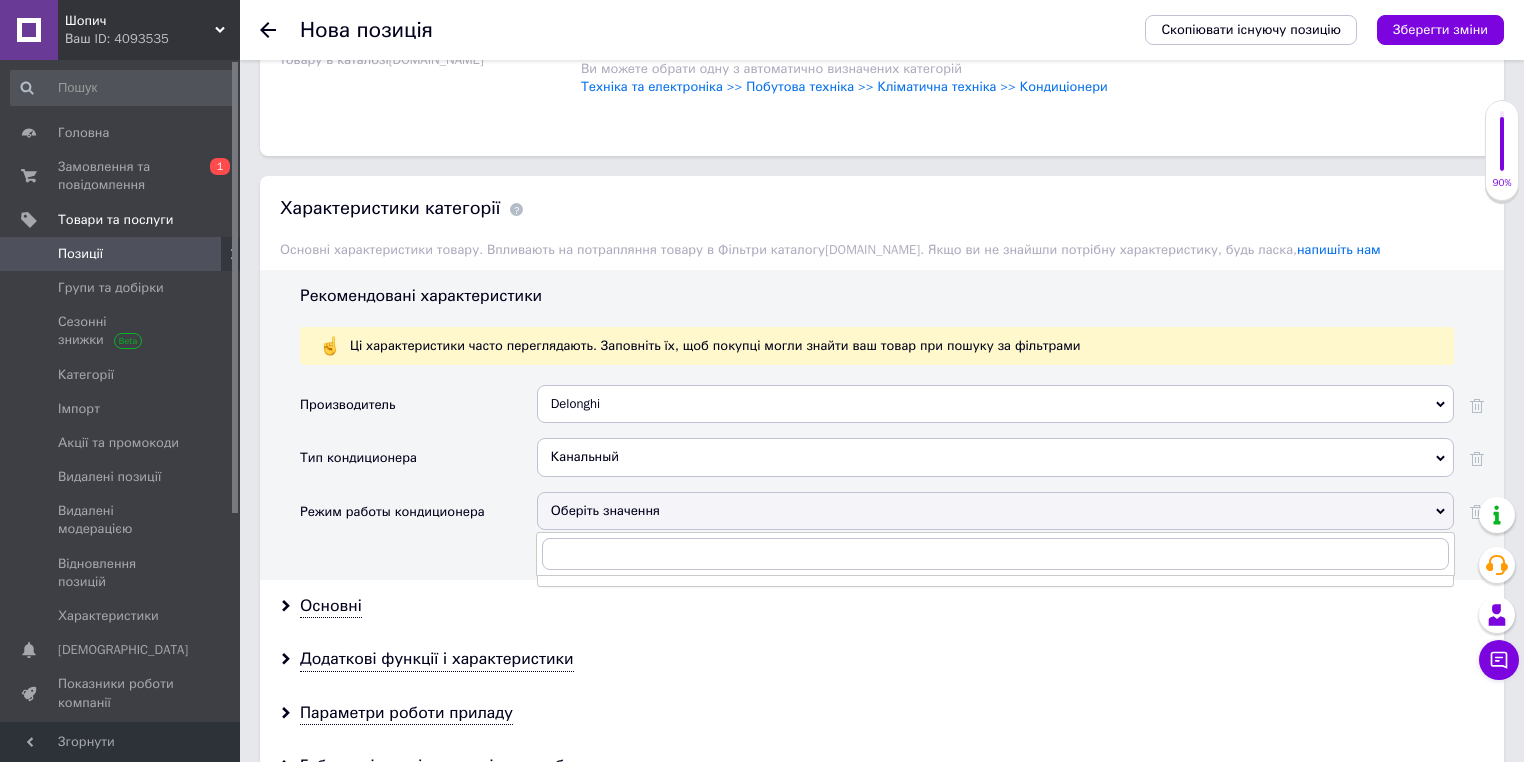click on "Канальный" at bounding box center (995, 457) 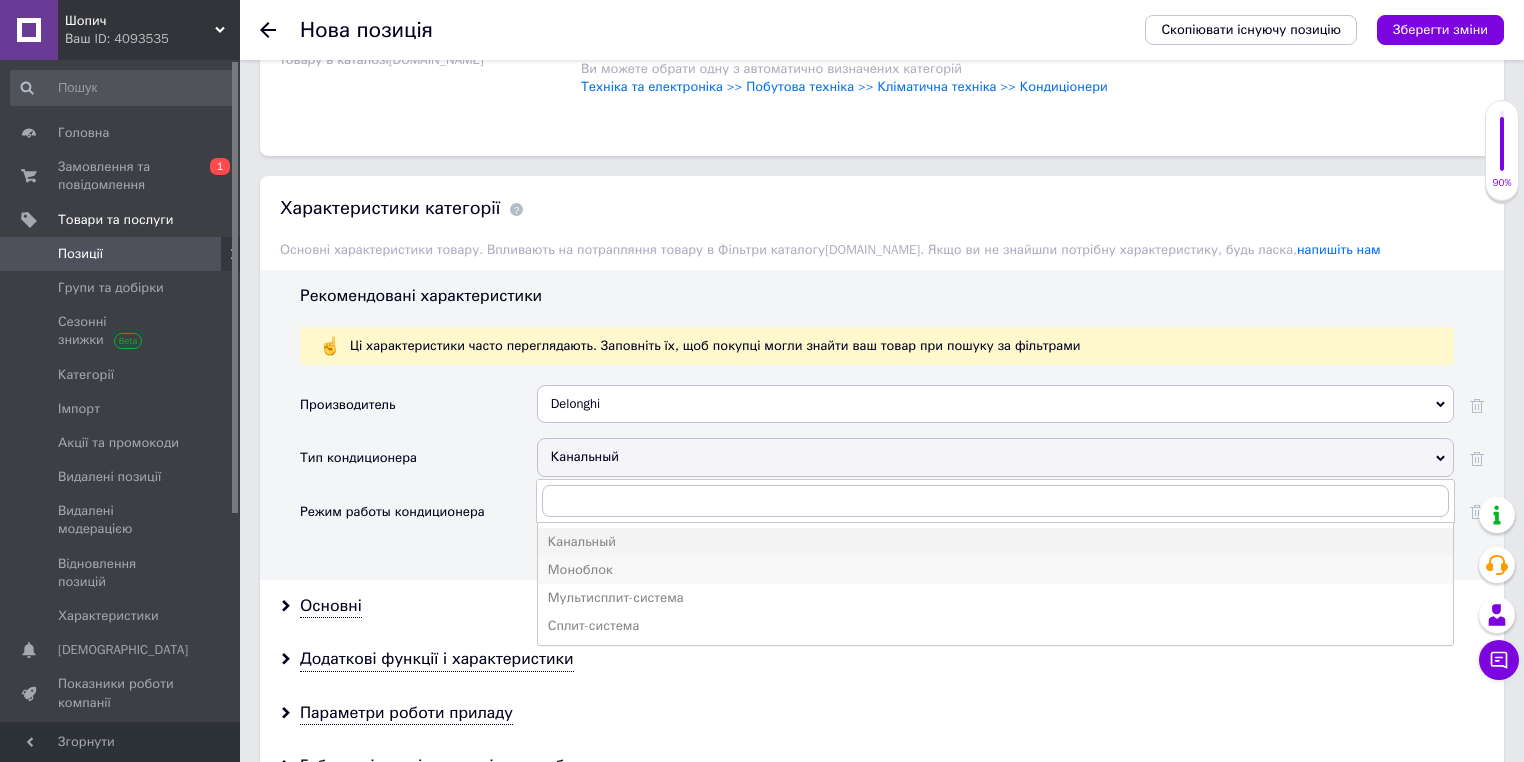 click on "Моноблок" at bounding box center [995, 570] 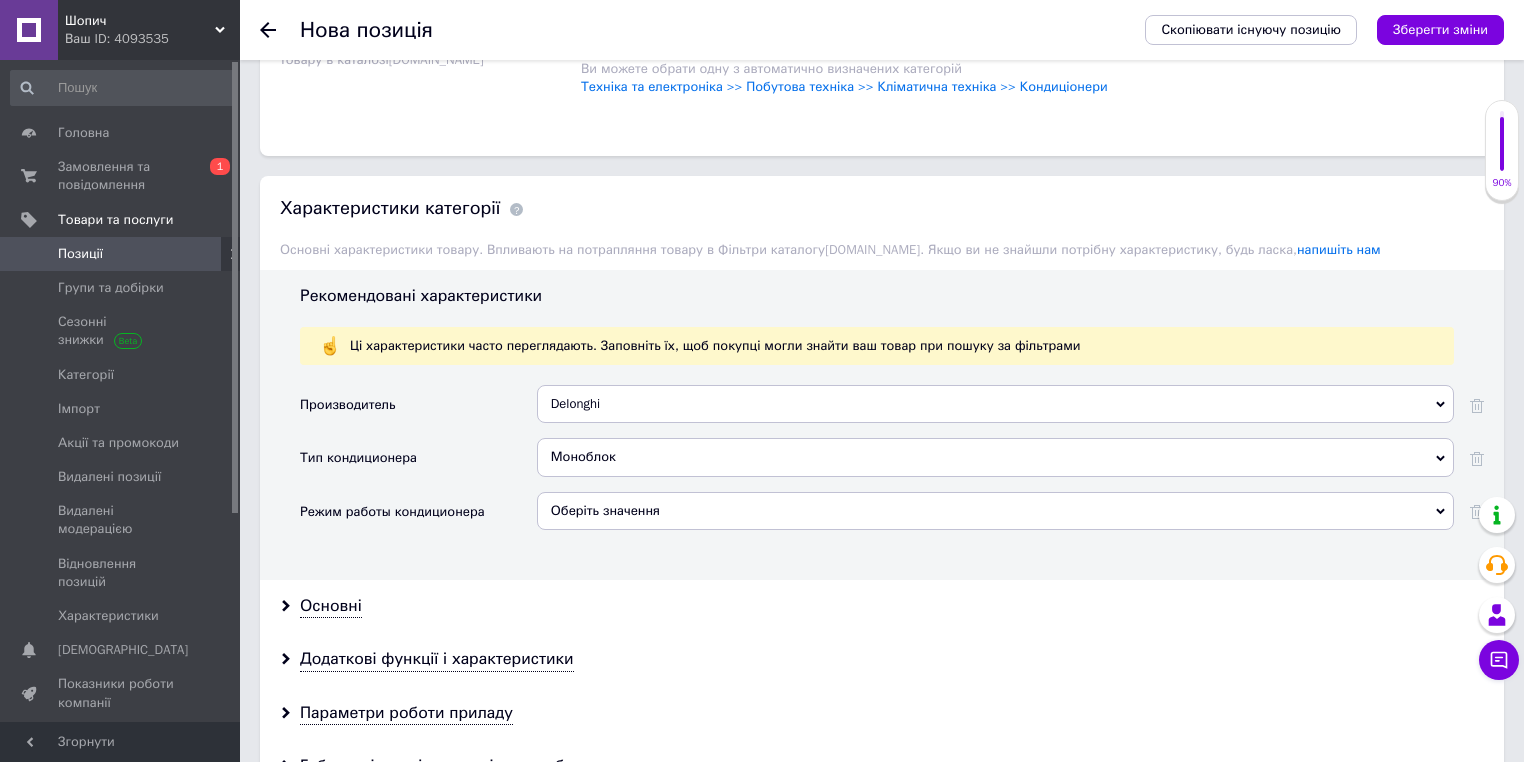 click on "Оберіть значення" at bounding box center [995, 511] 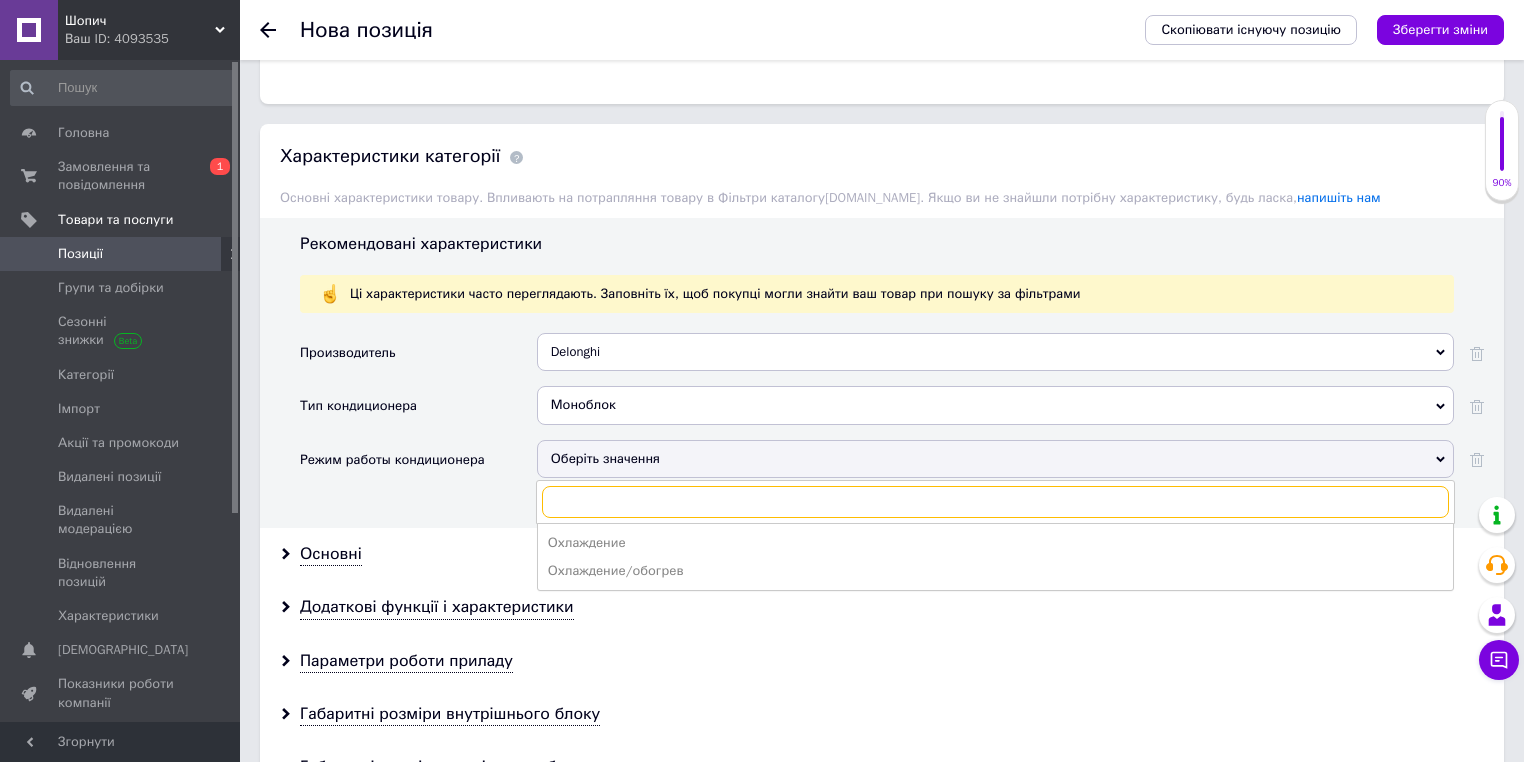 scroll, scrollTop: 2274, scrollLeft: 0, axis: vertical 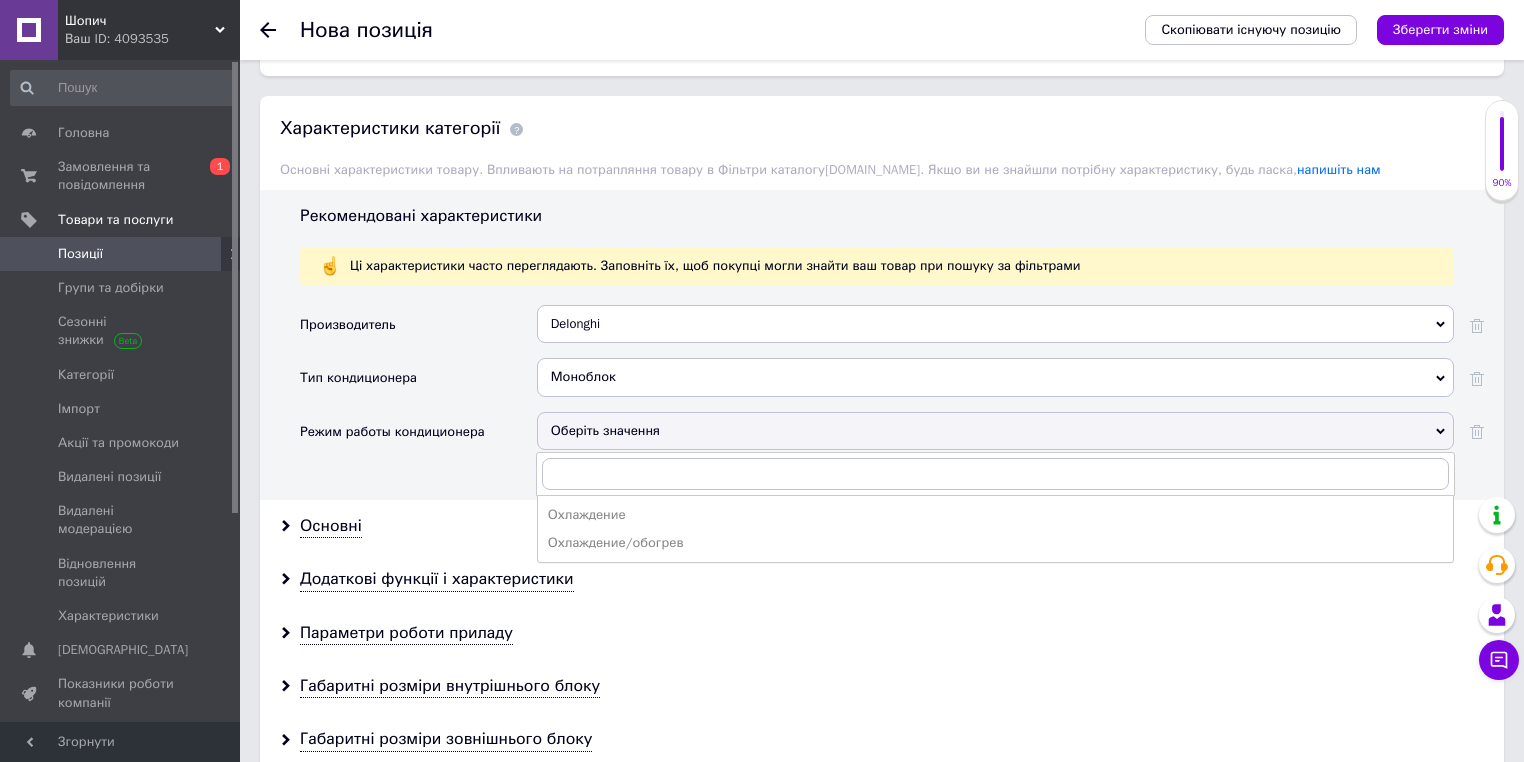 click on "Охлаждение" at bounding box center [995, 515] 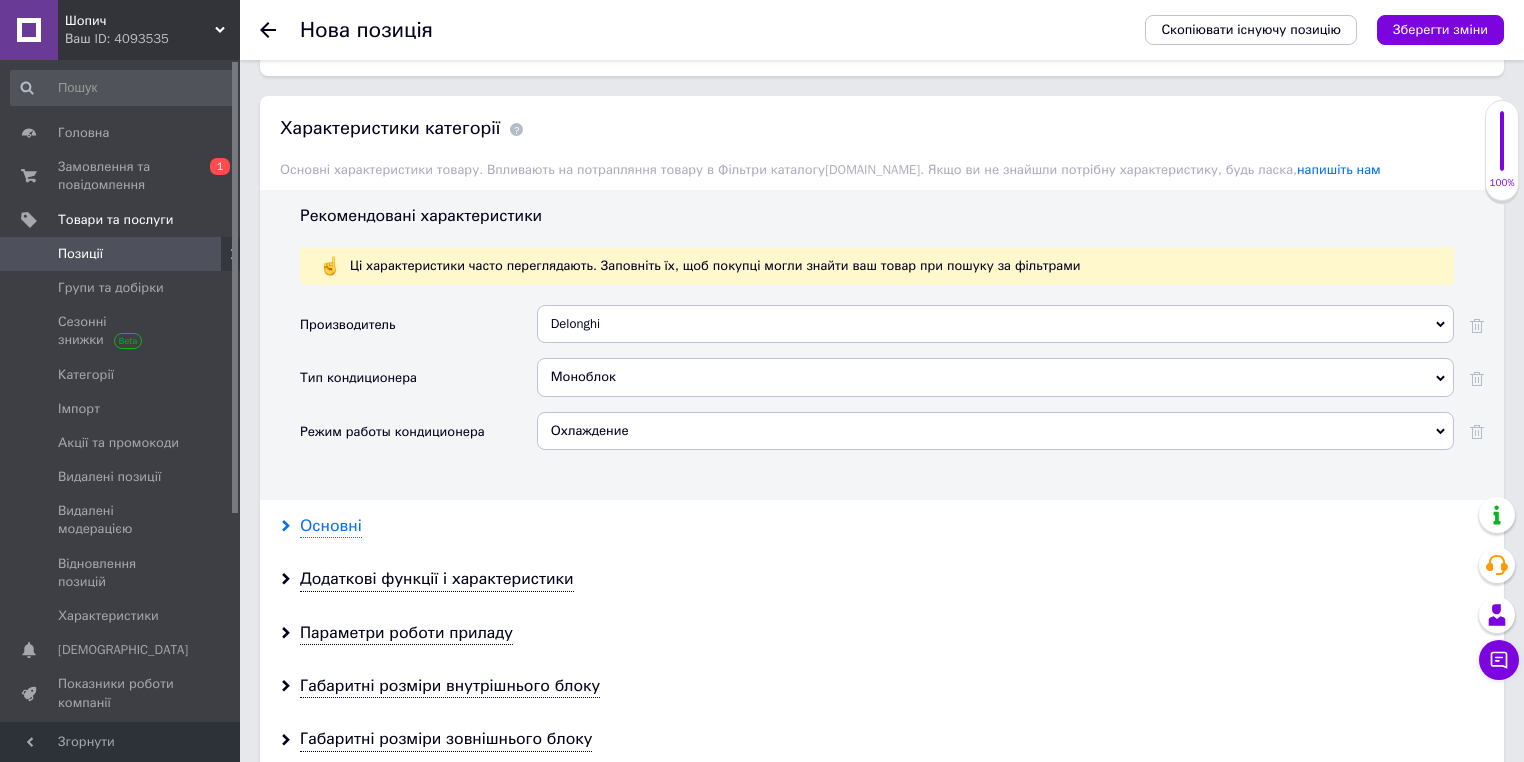 click on "Основні" at bounding box center (331, 526) 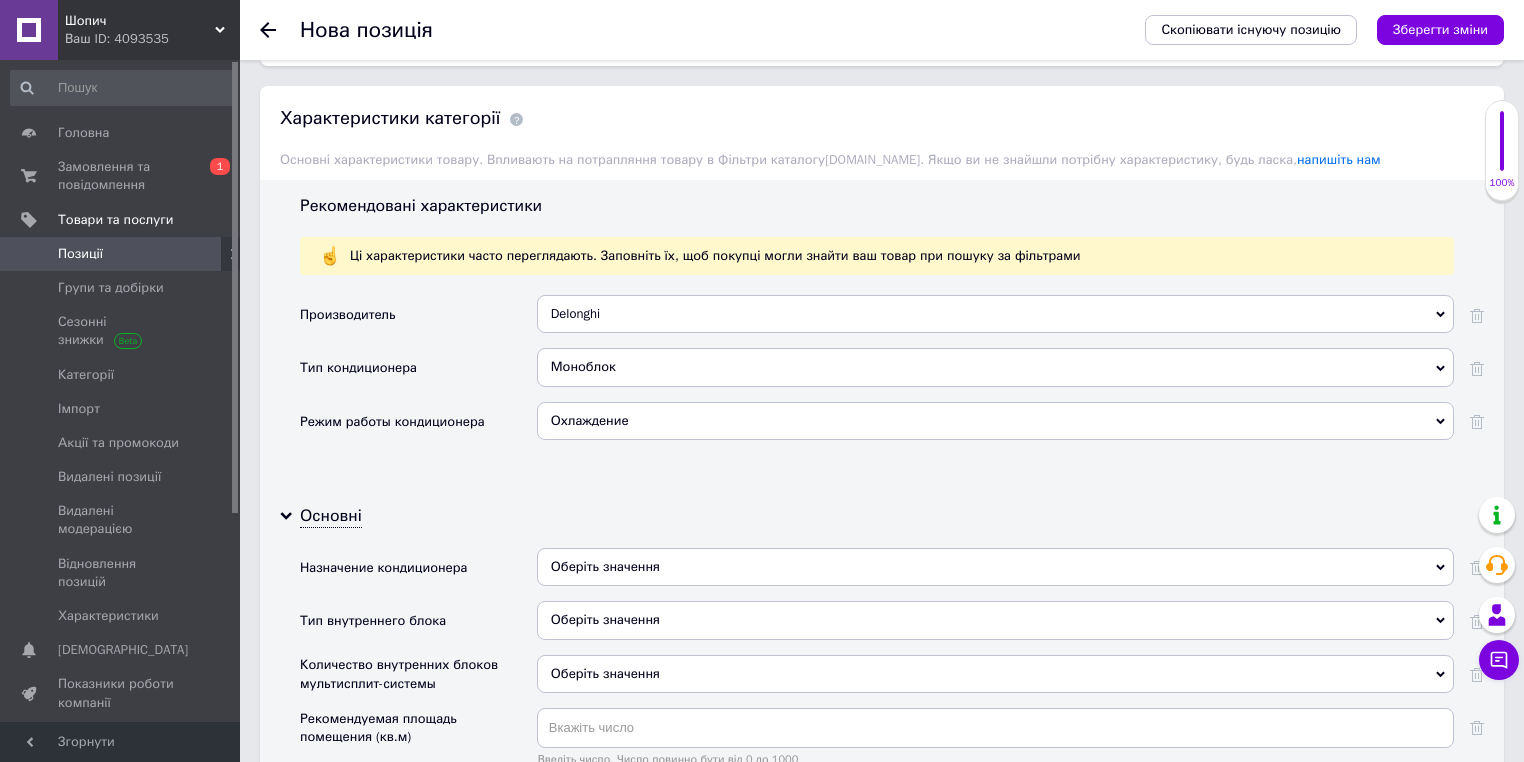 scroll, scrollTop: 2434, scrollLeft: 0, axis: vertical 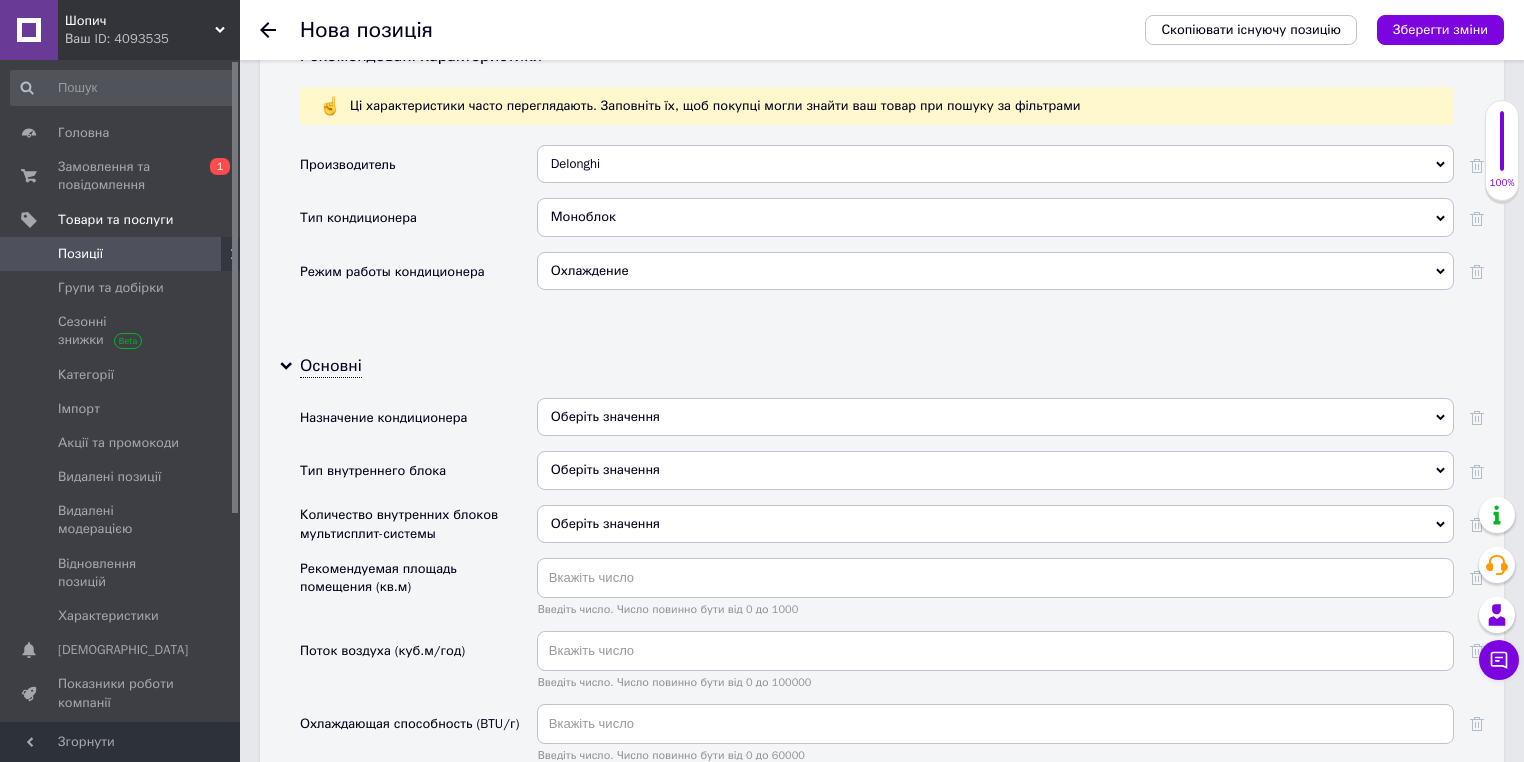 click on "Назначение кондиционера" at bounding box center [418, 424] 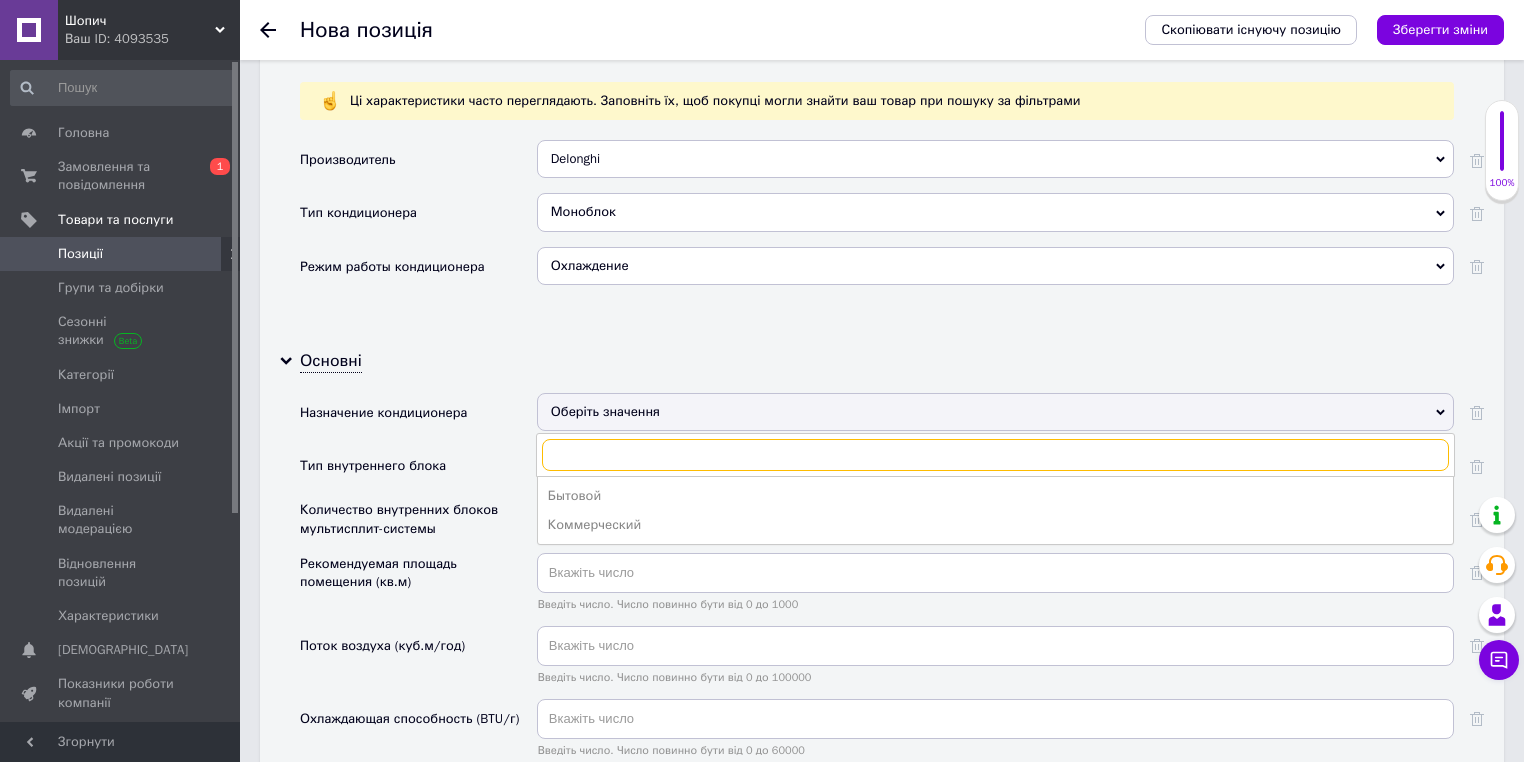 scroll, scrollTop: 2514, scrollLeft: 0, axis: vertical 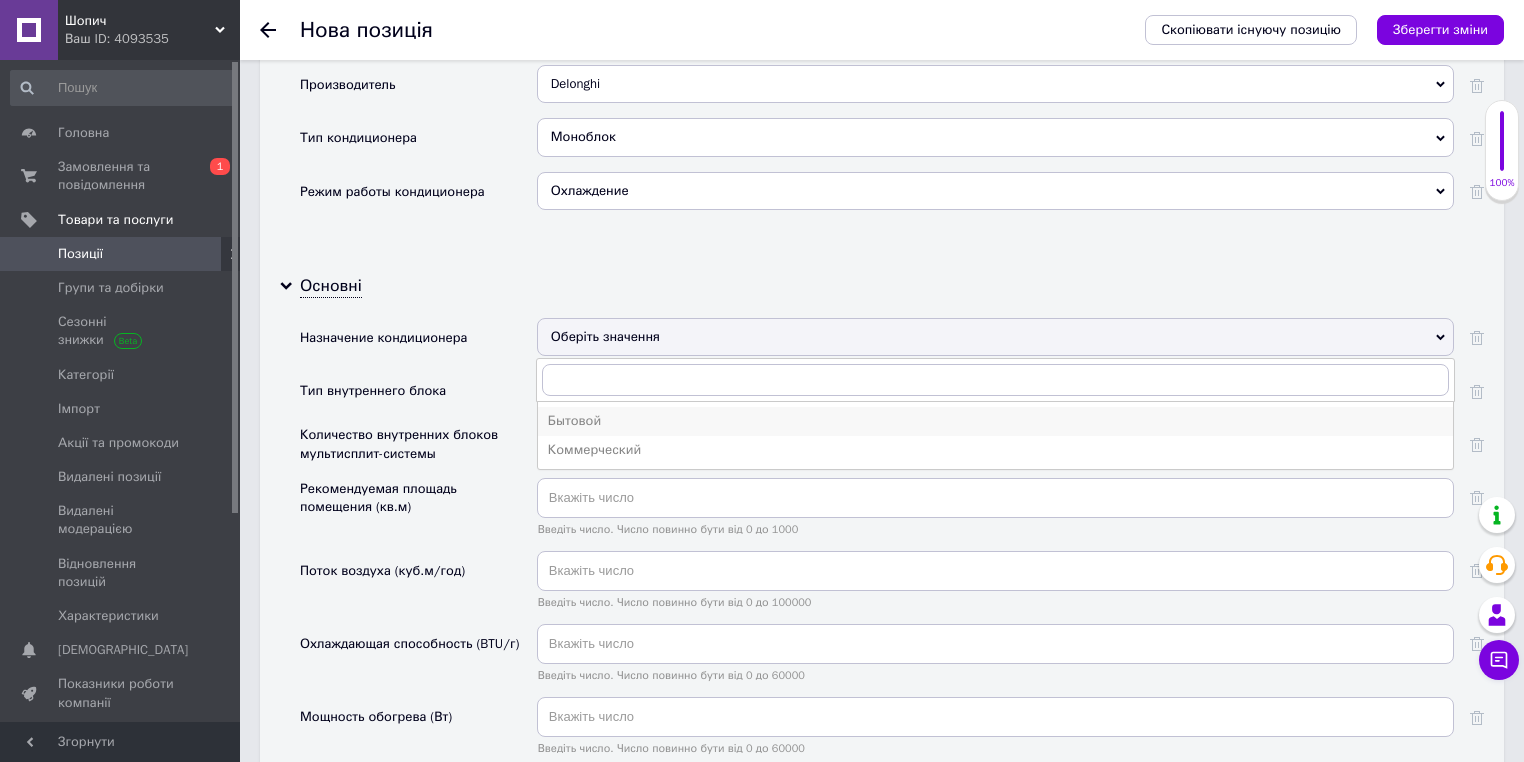 click on "Бытовой" at bounding box center (995, 421) 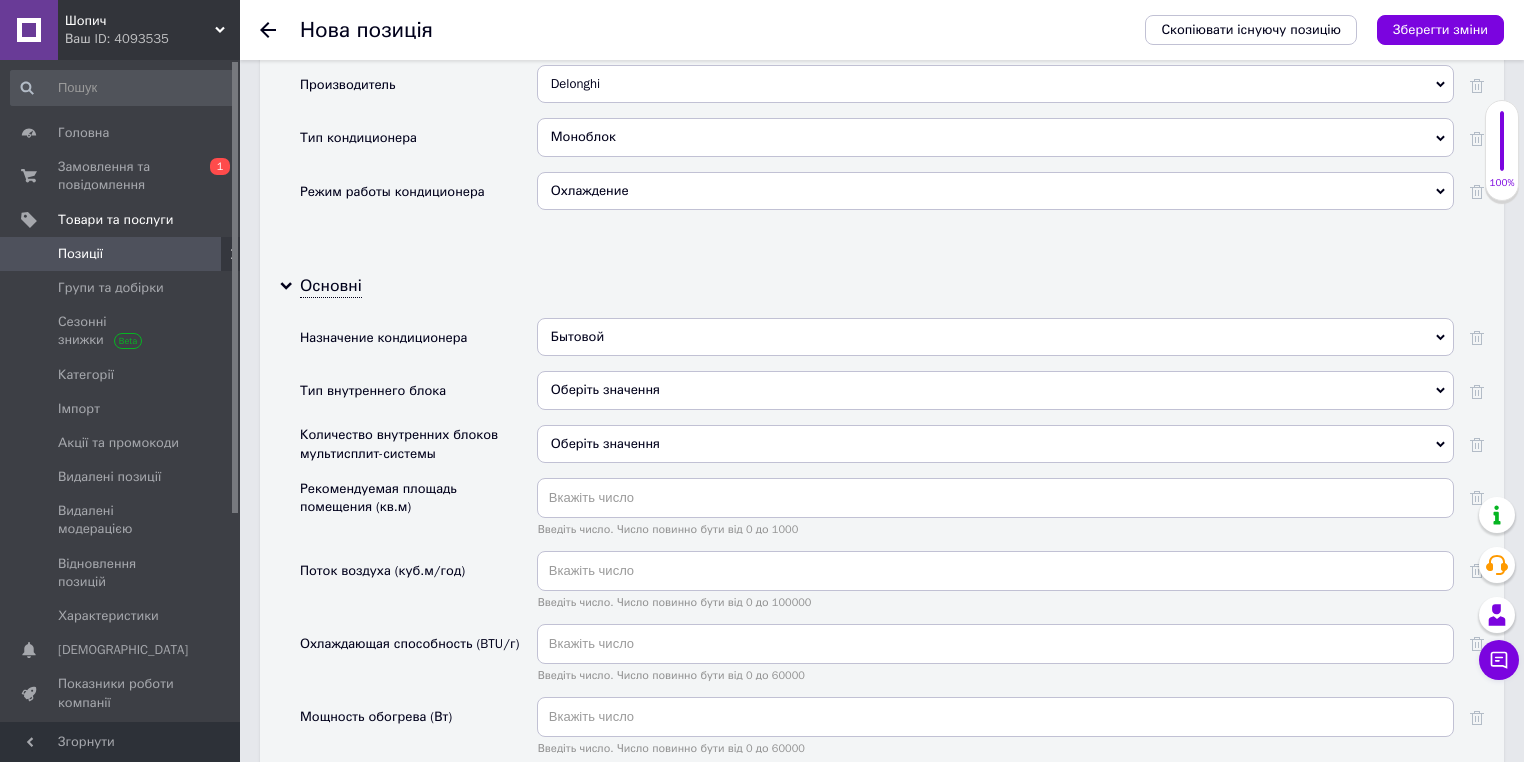 click on "Оберіть значення" at bounding box center [995, 390] 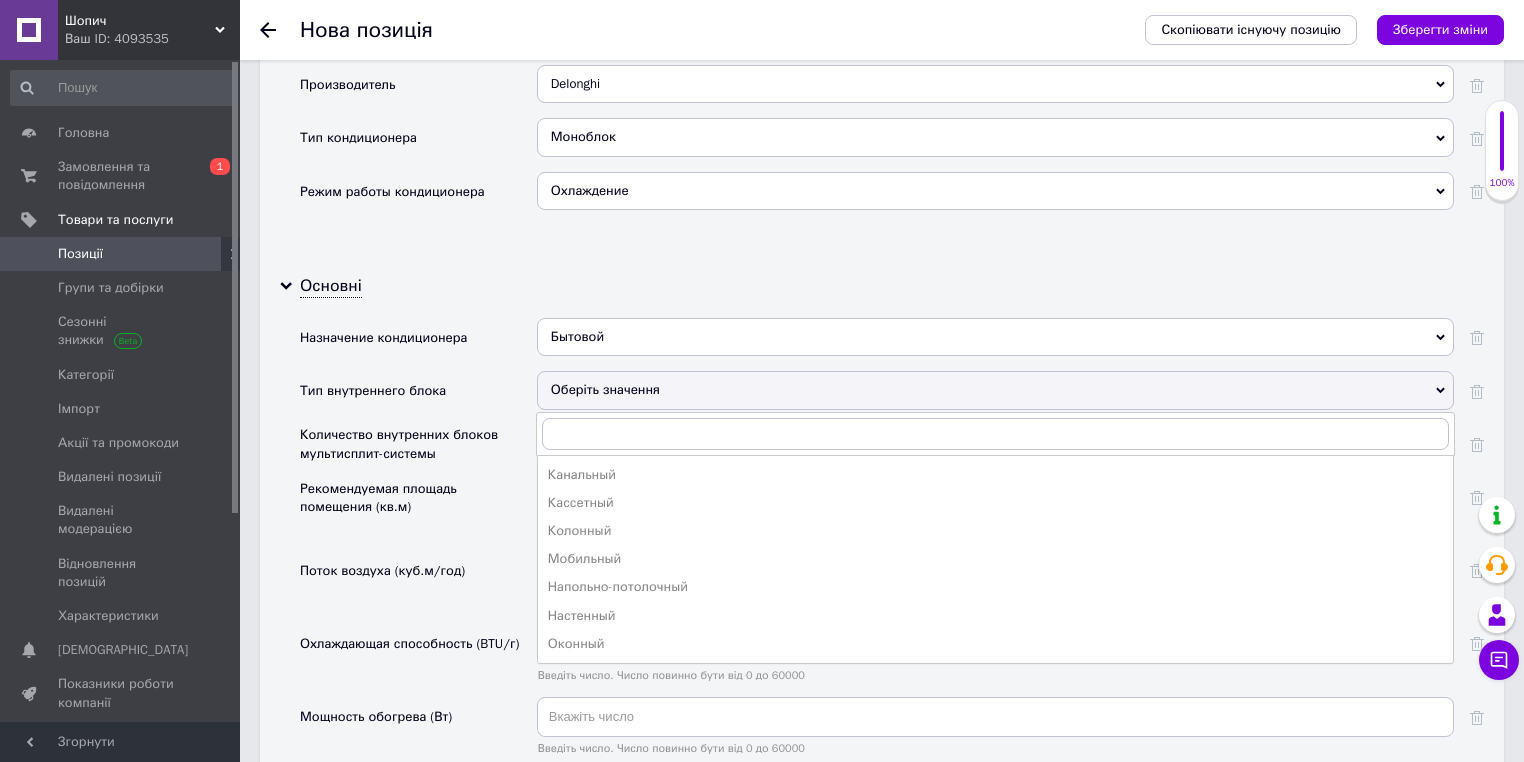 click on "Мобильный" at bounding box center [995, 559] 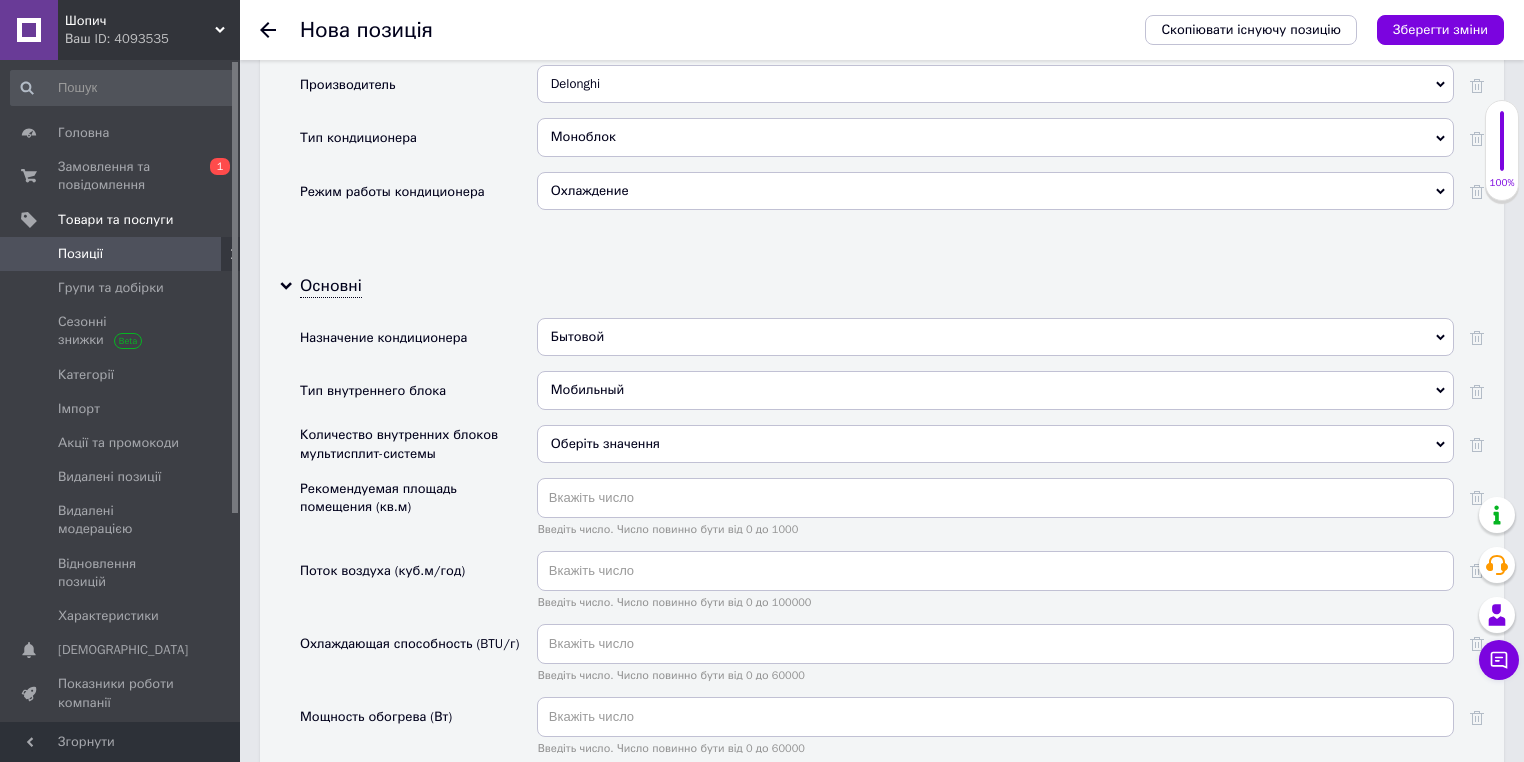 click on "Оберіть значення" at bounding box center [995, 444] 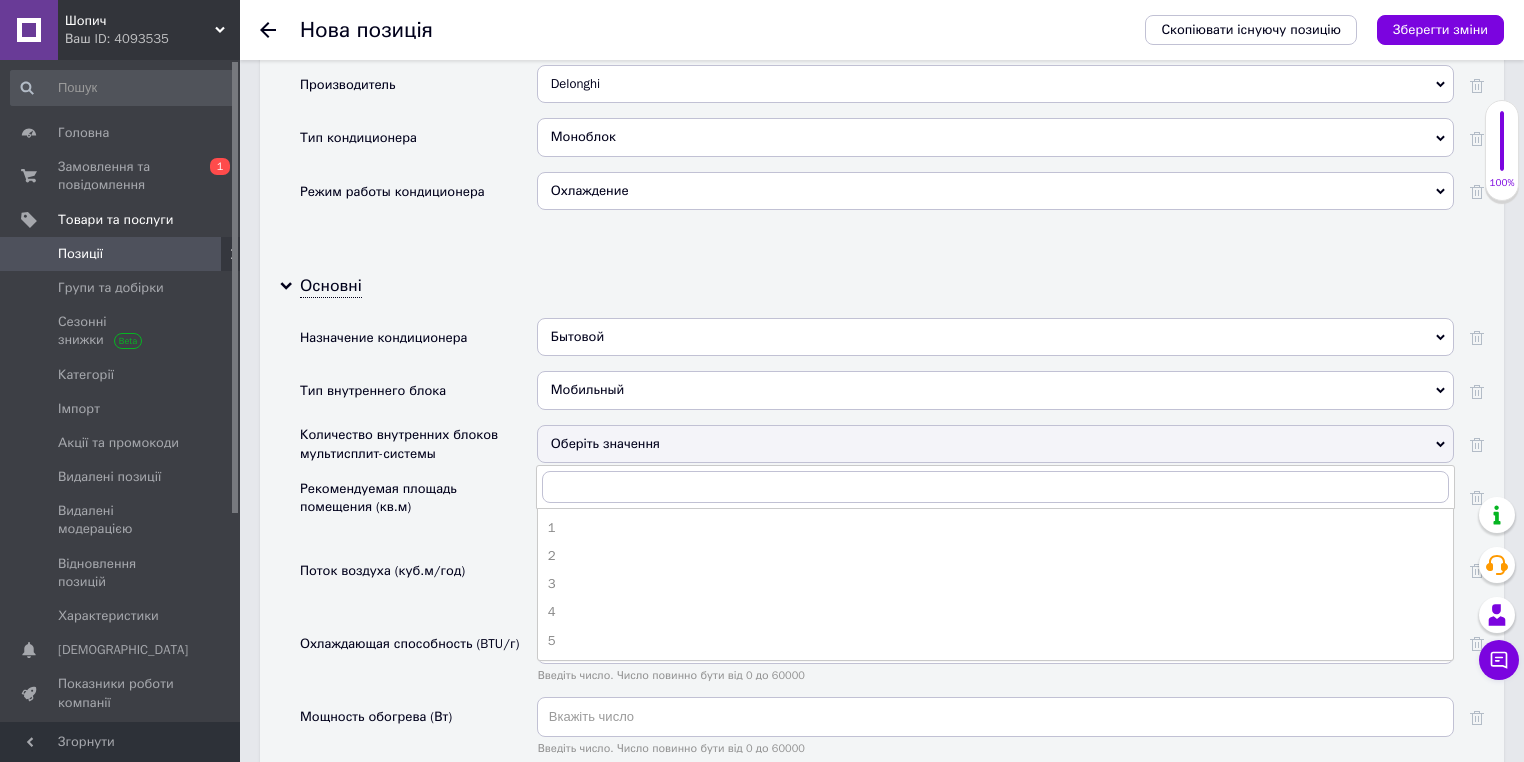 click on "Количество внутренних блоков мультисплит-системы" at bounding box center [413, 444] 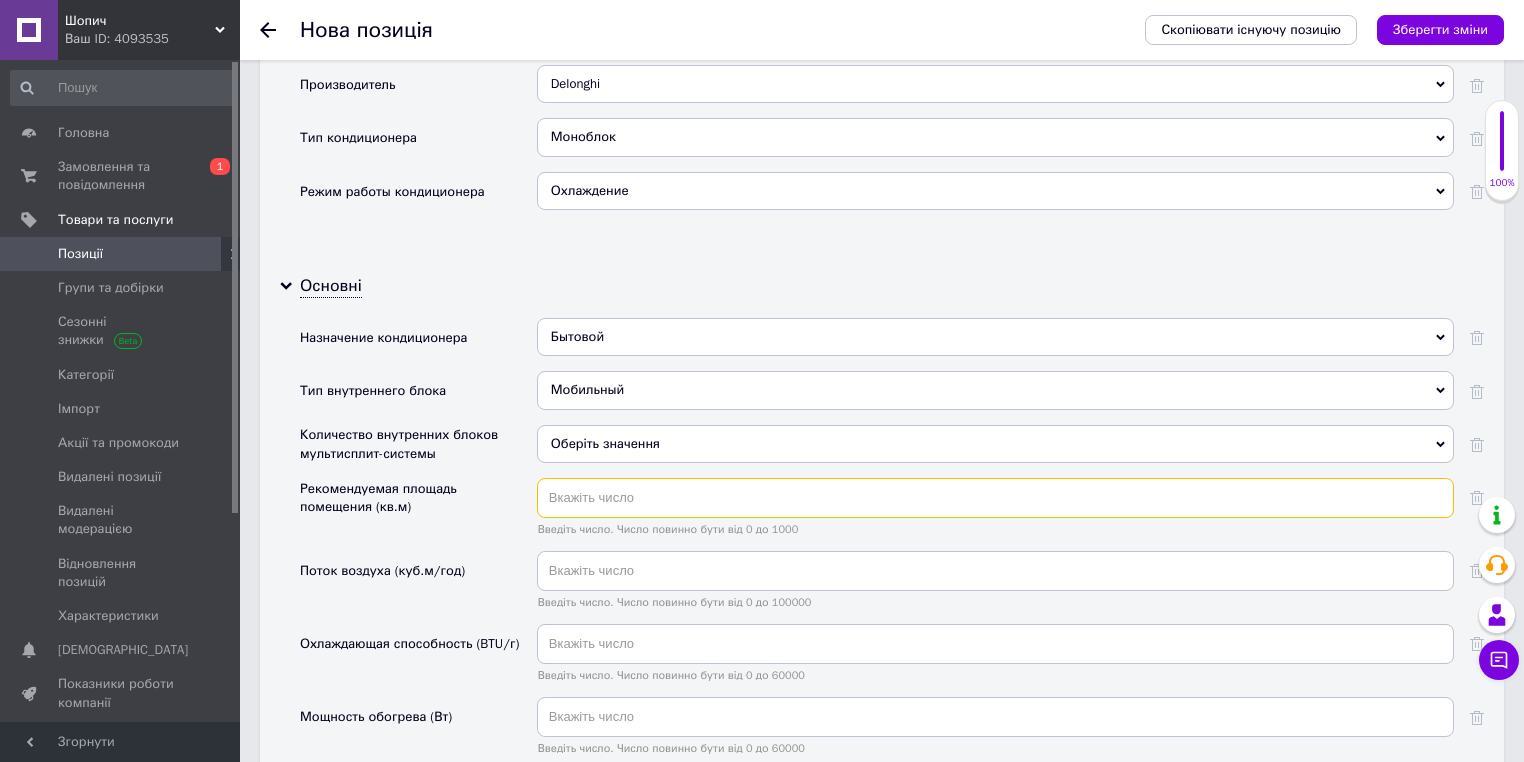 click at bounding box center (995, 498) 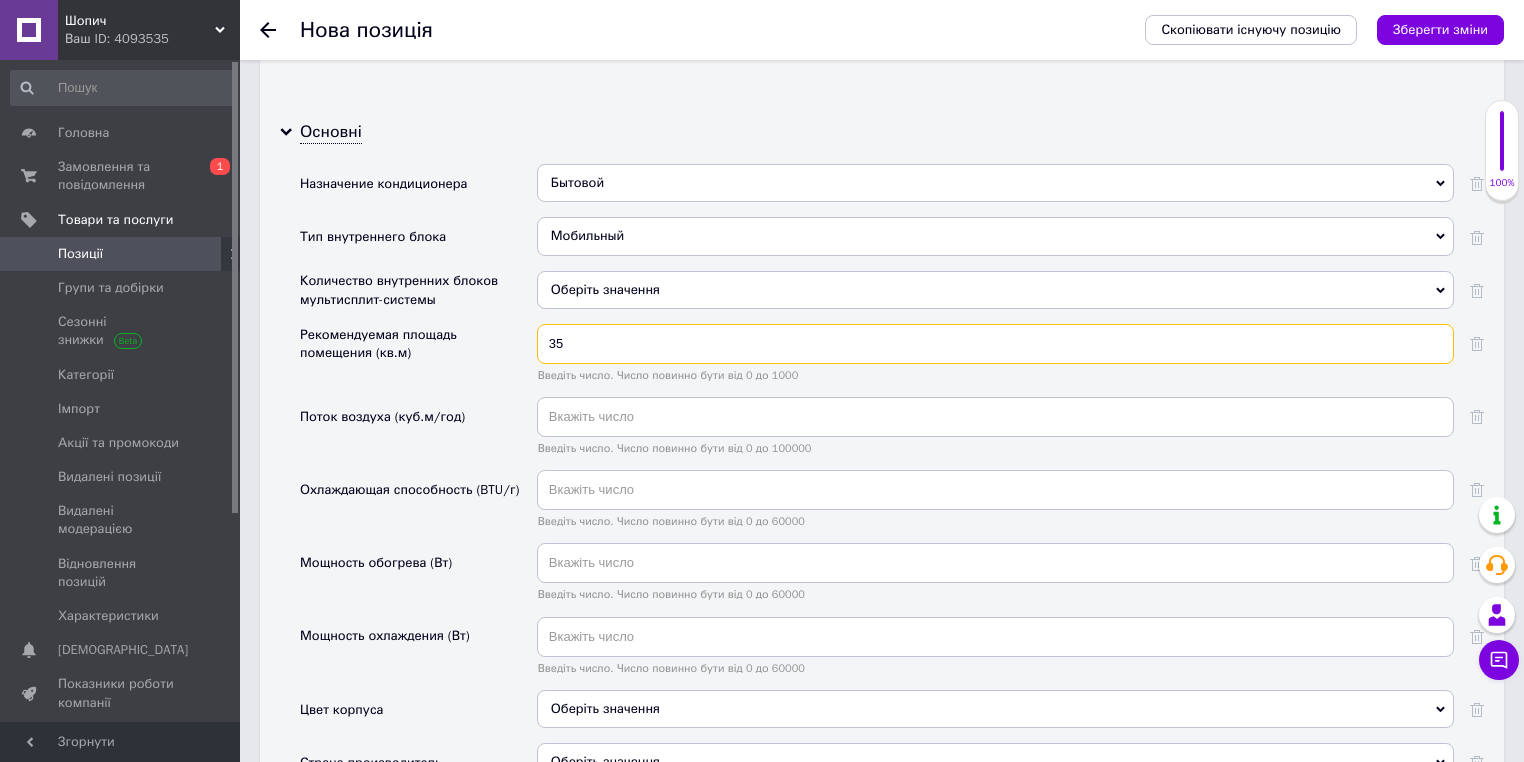 scroll, scrollTop: 2674, scrollLeft: 0, axis: vertical 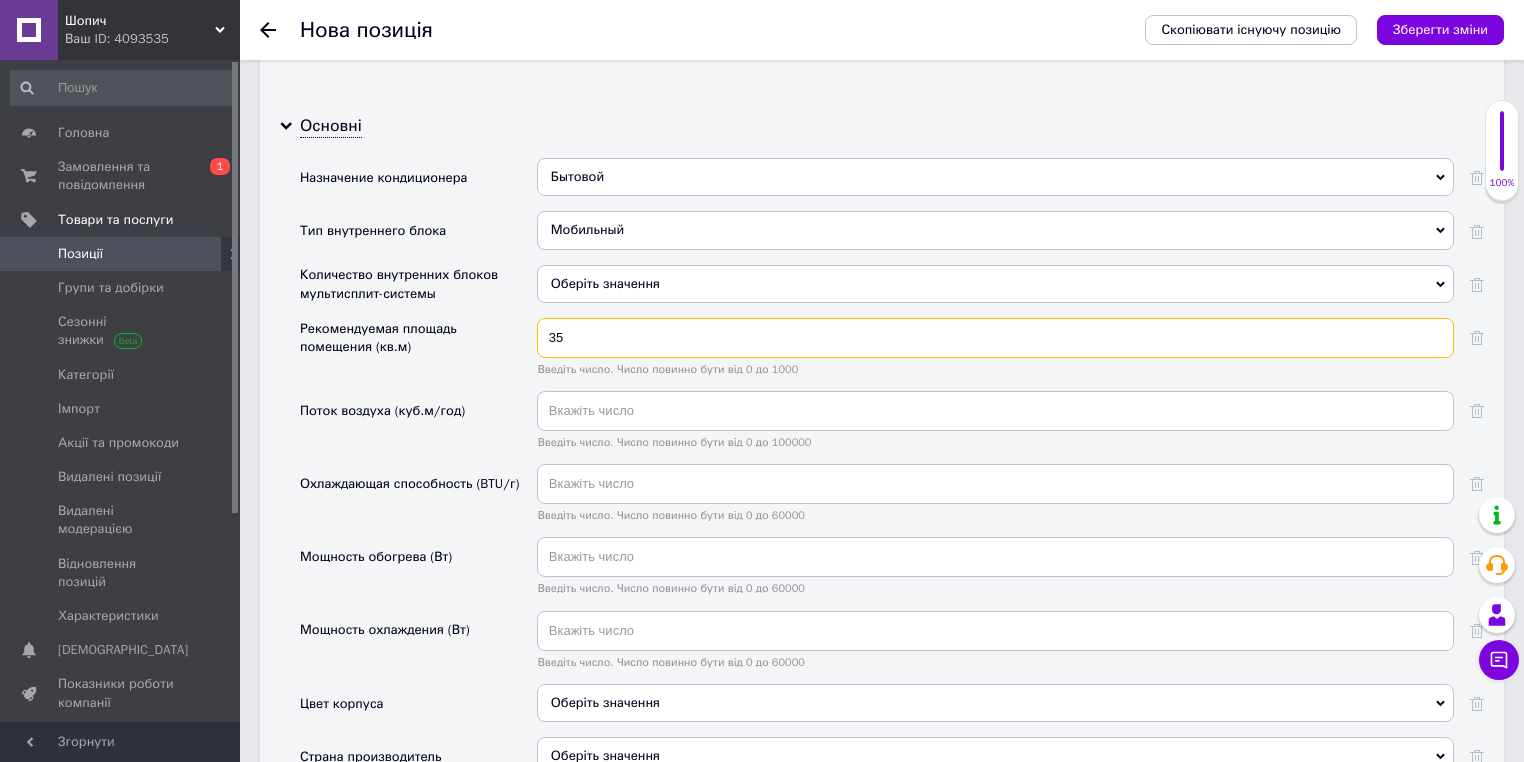 type on "35" 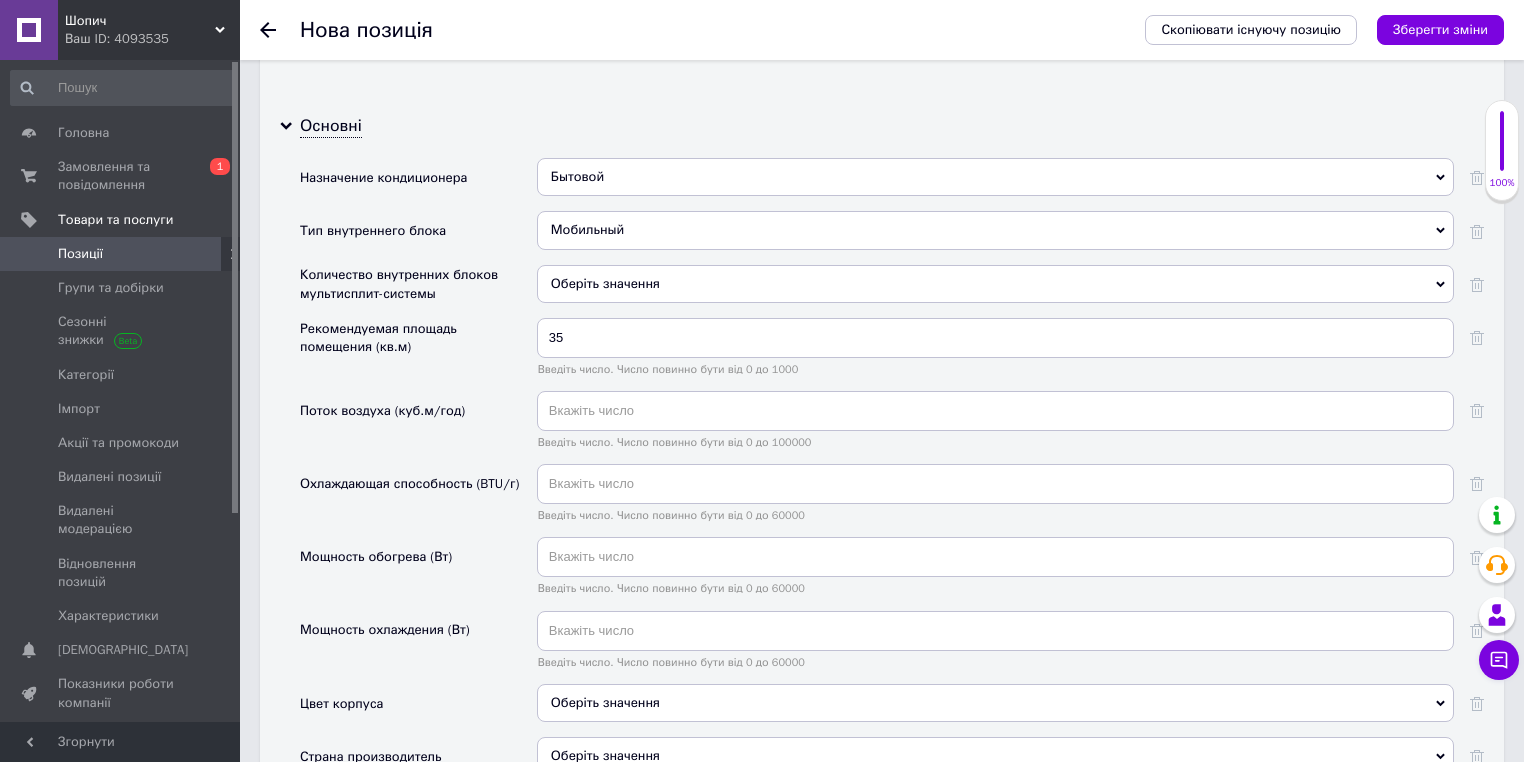click on "Введіть число. Число повинно бути від 0 до 100000" at bounding box center (995, 420) 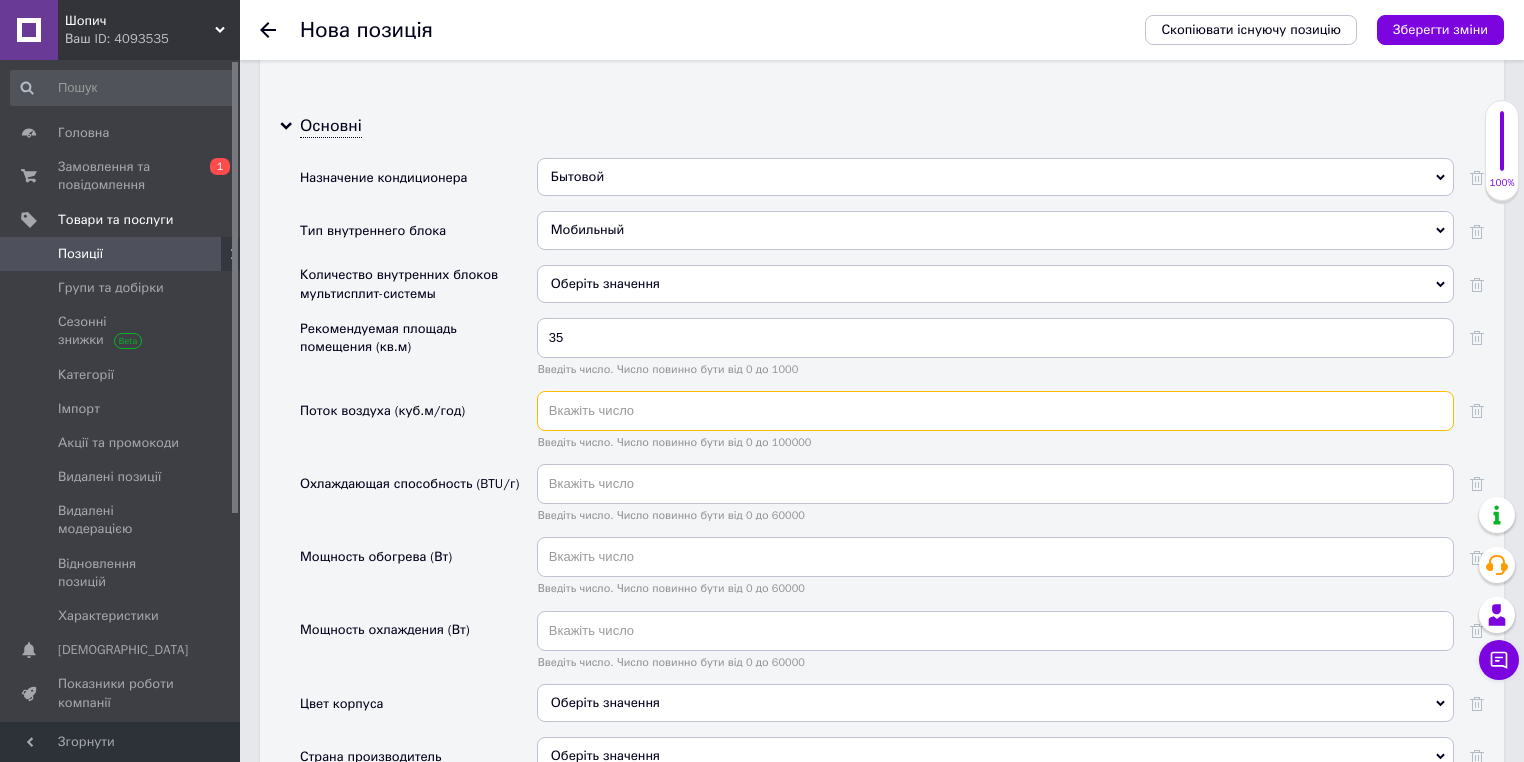 click at bounding box center [995, 411] 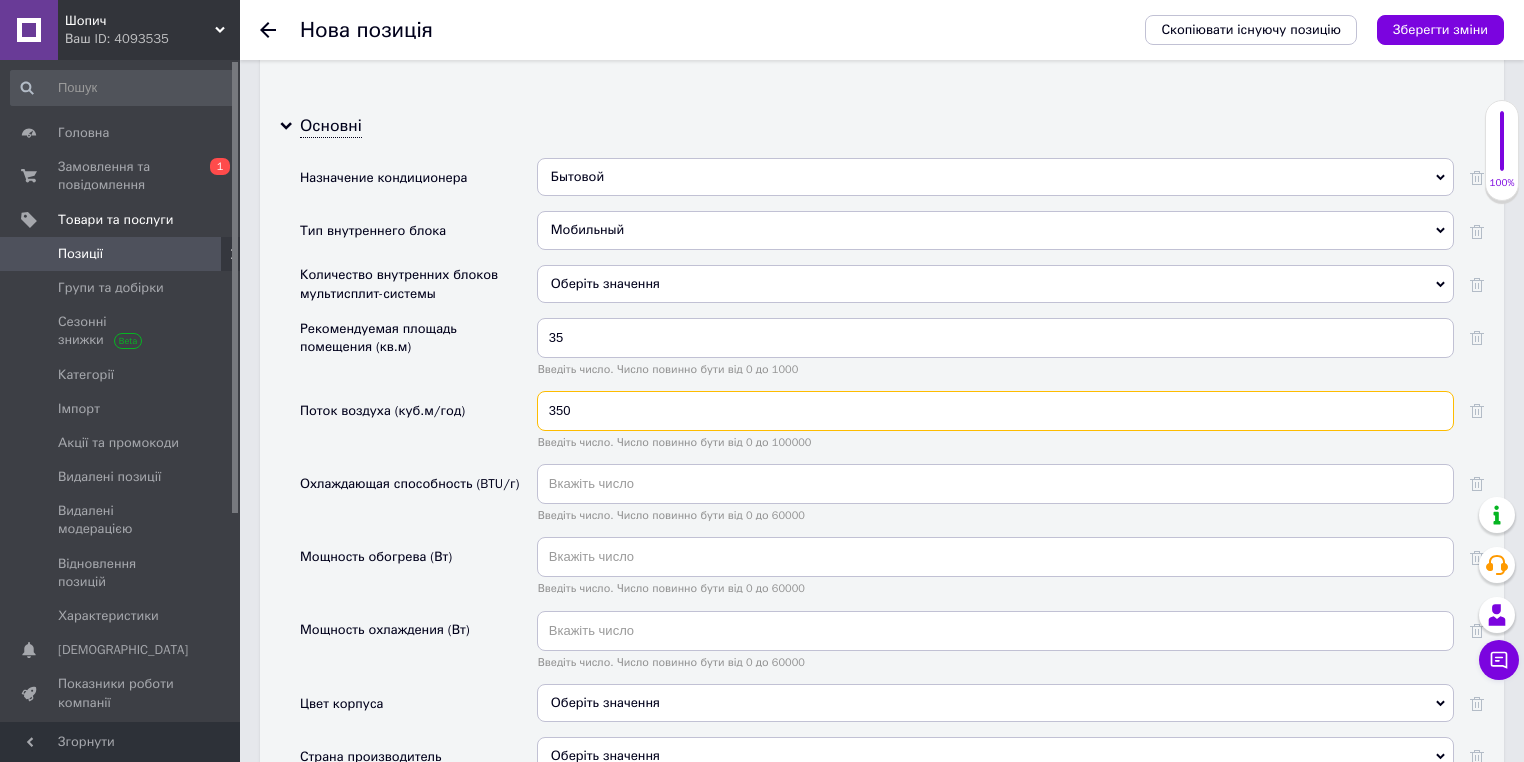 type on "350" 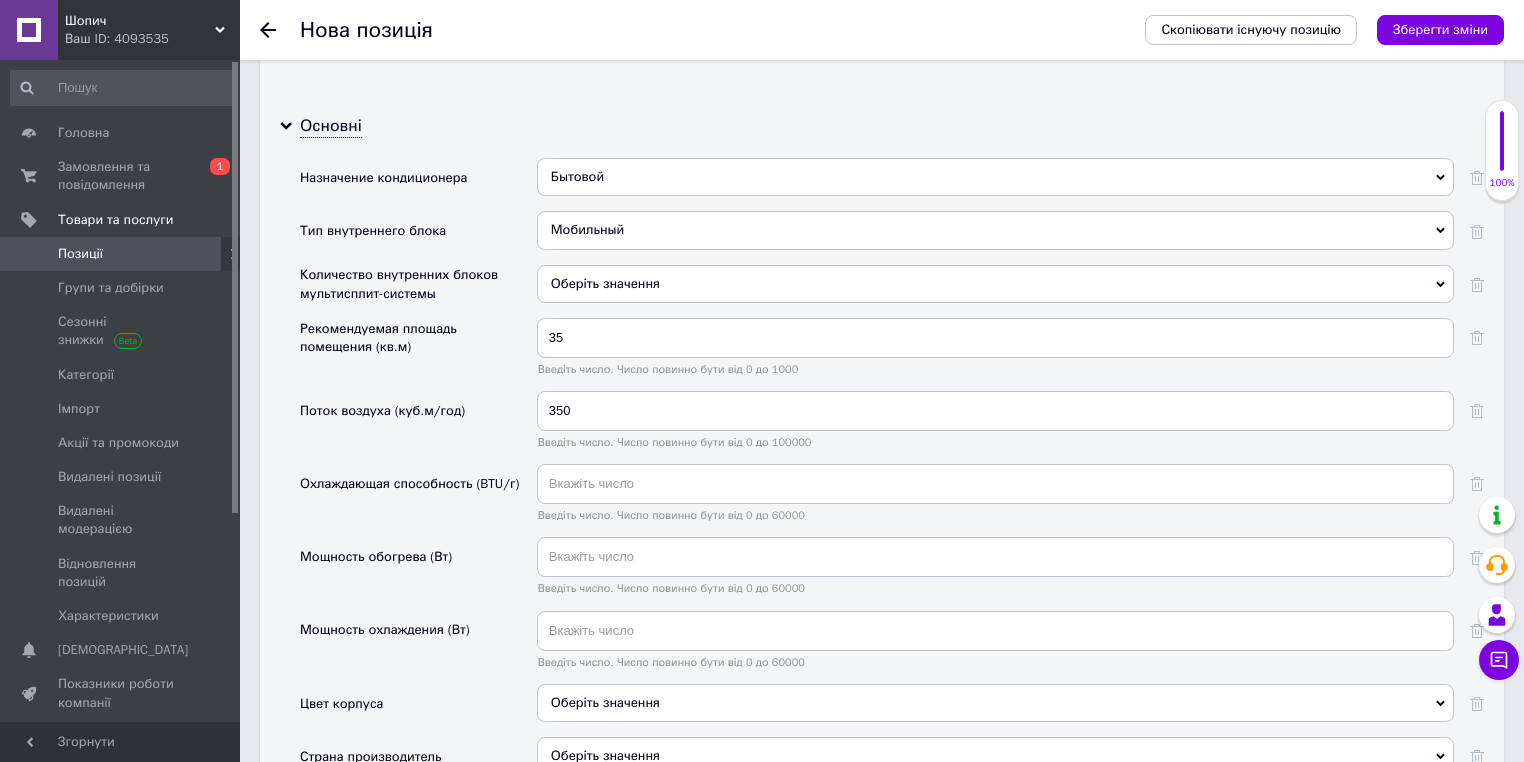 click on "Введіть число. Число повинно бути від 0 до 60000" at bounding box center (995, 493) 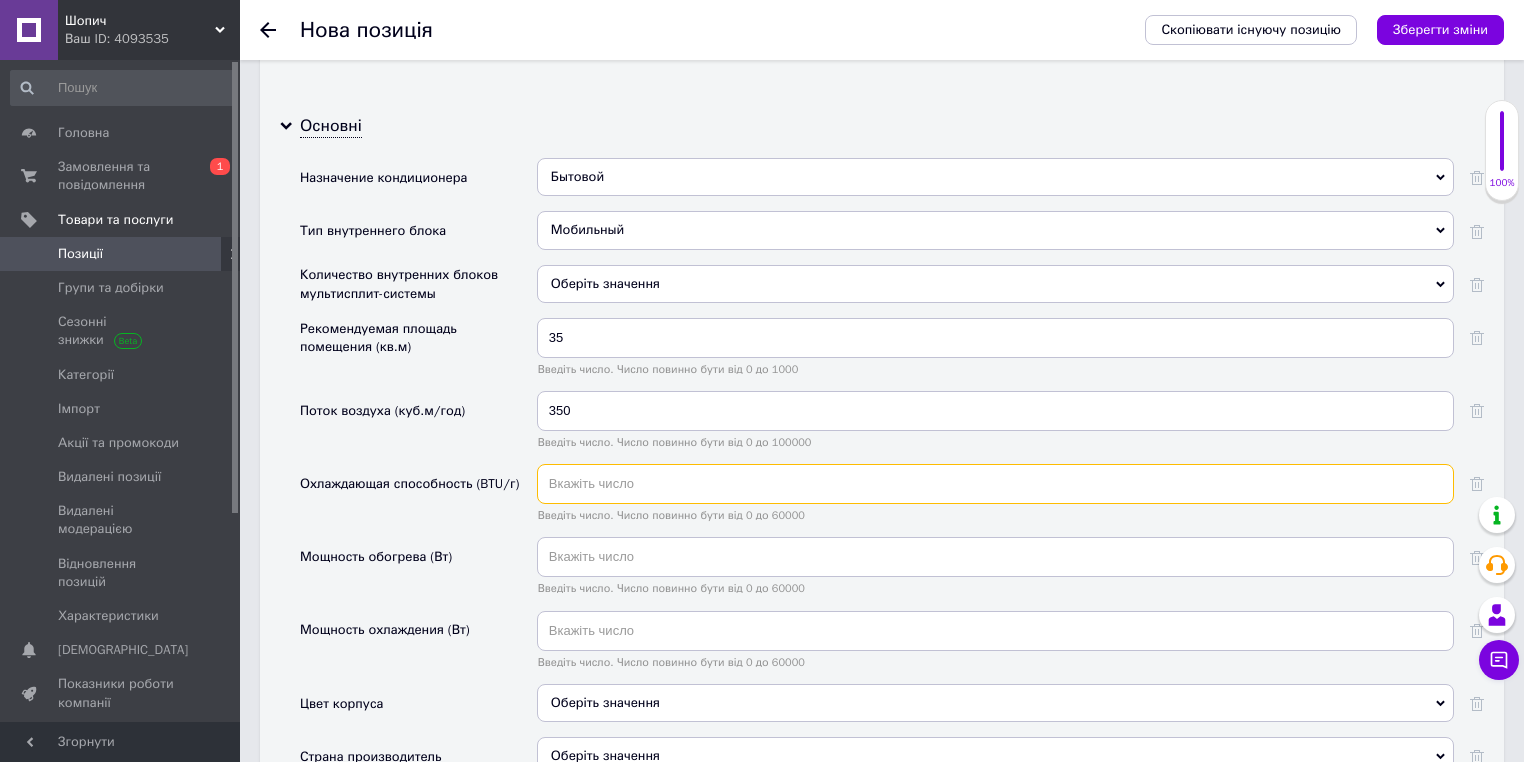 click at bounding box center [995, 484] 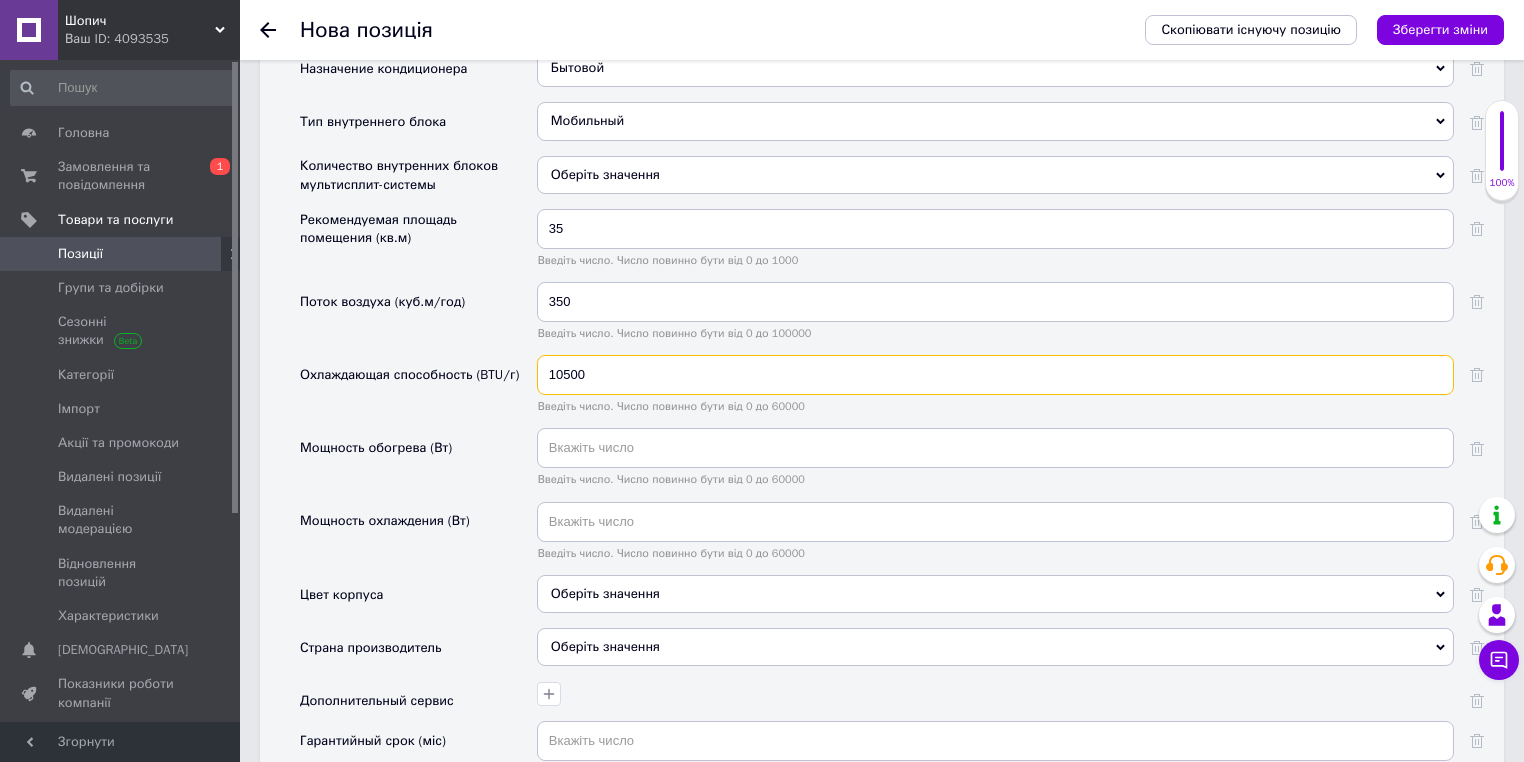 scroll, scrollTop: 2834, scrollLeft: 0, axis: vertical 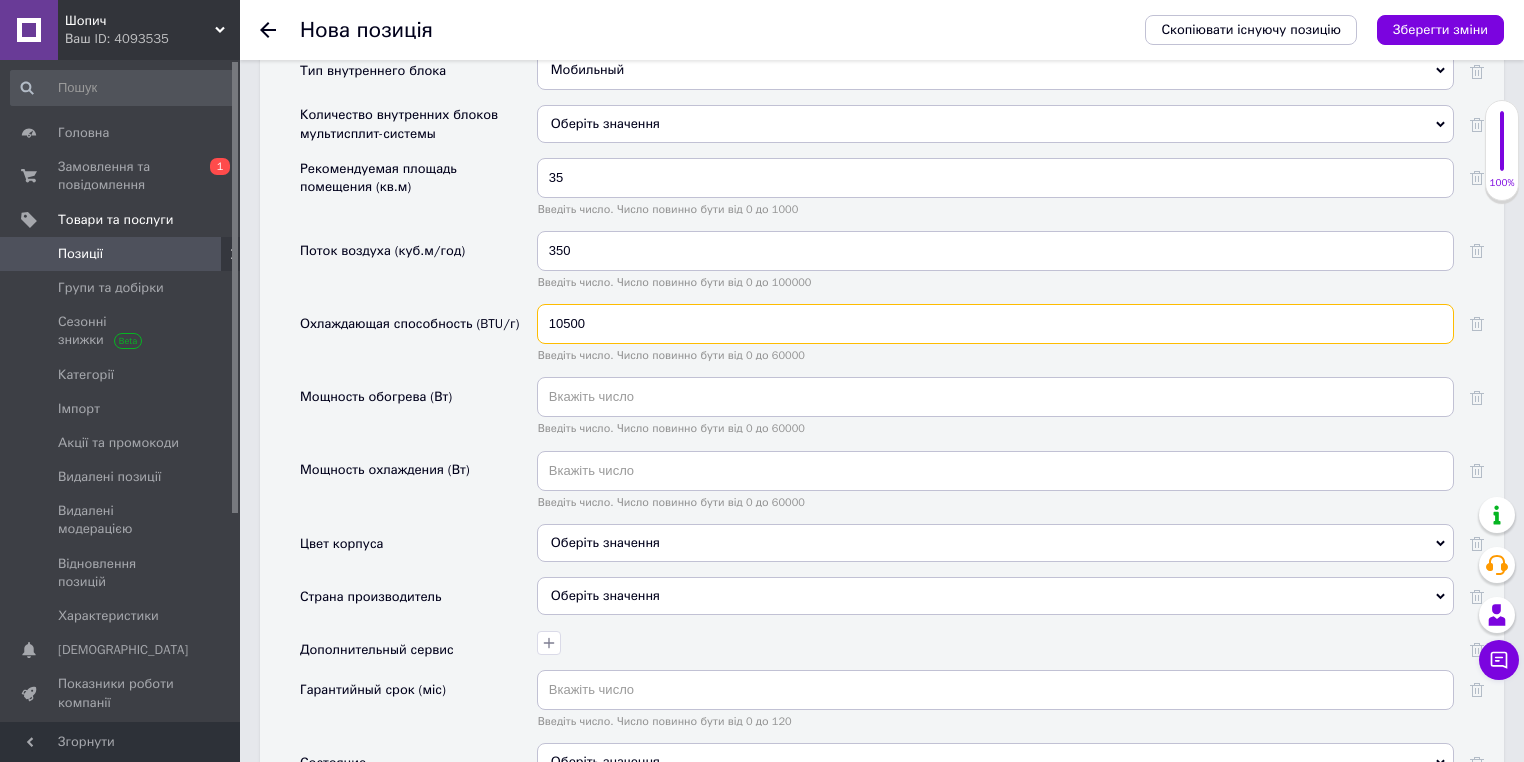 type on "10500" 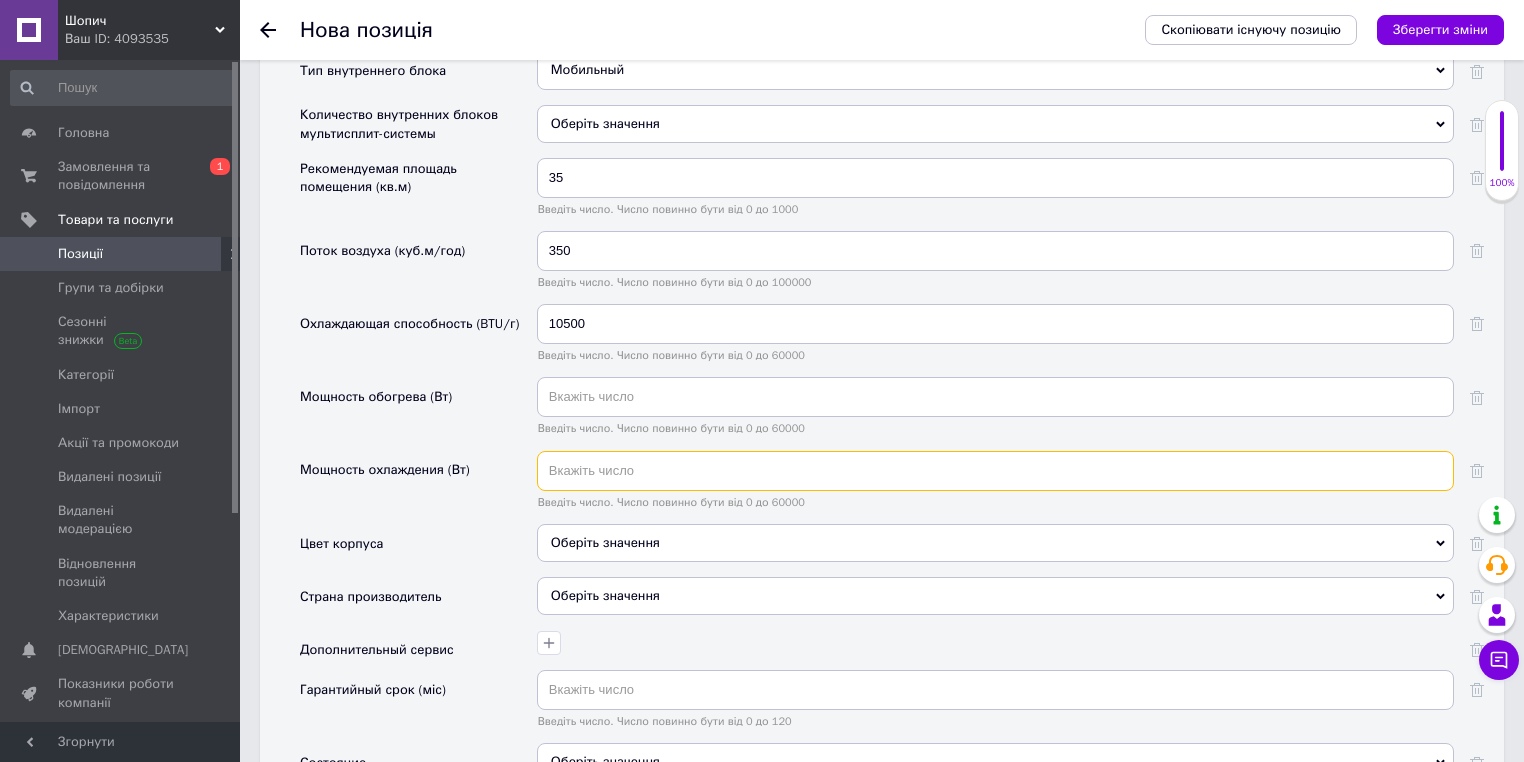 click at bounding box center (995, 471) 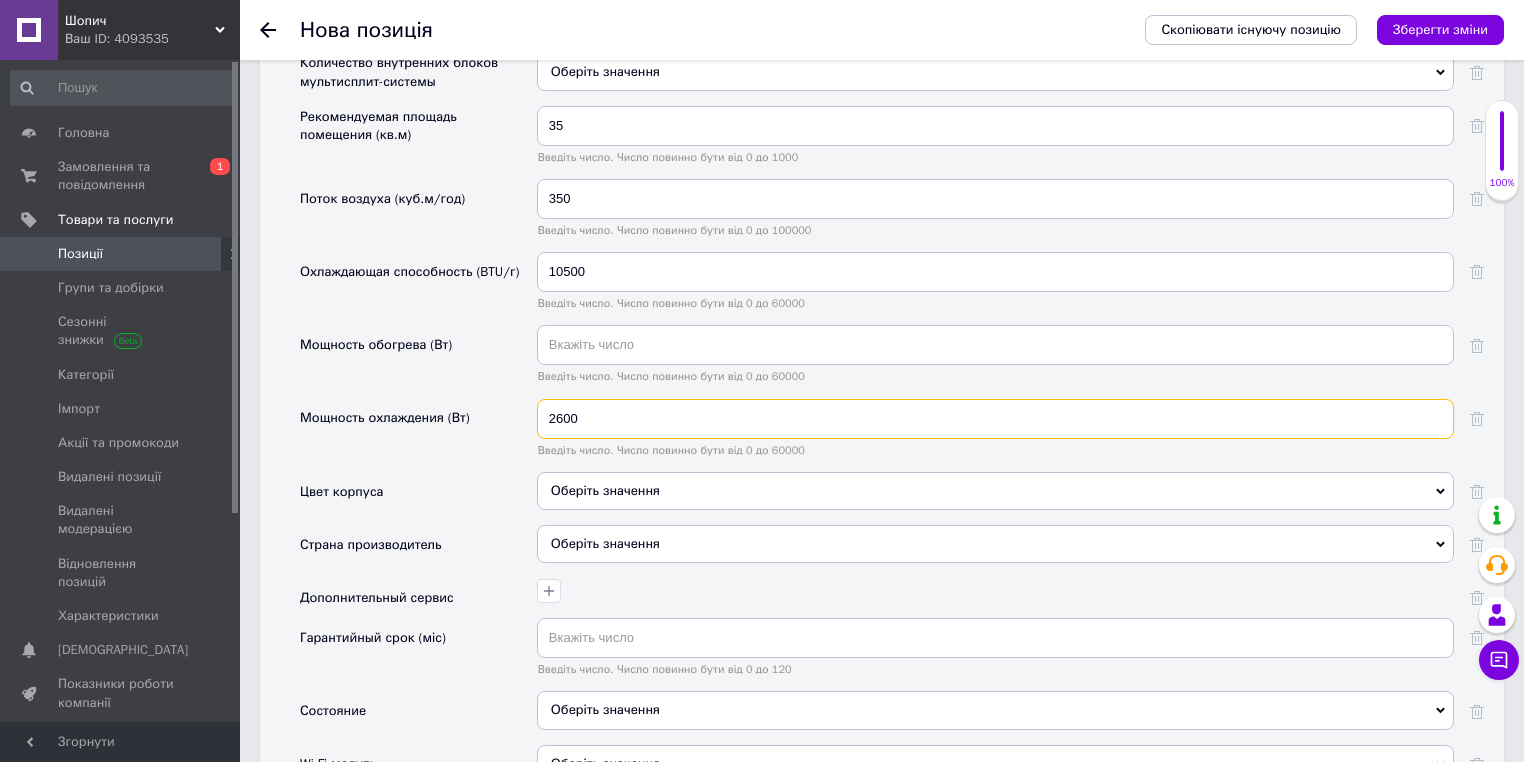 scroll, scrollTop: 2914, scrollLeft: 0, axis: vertical 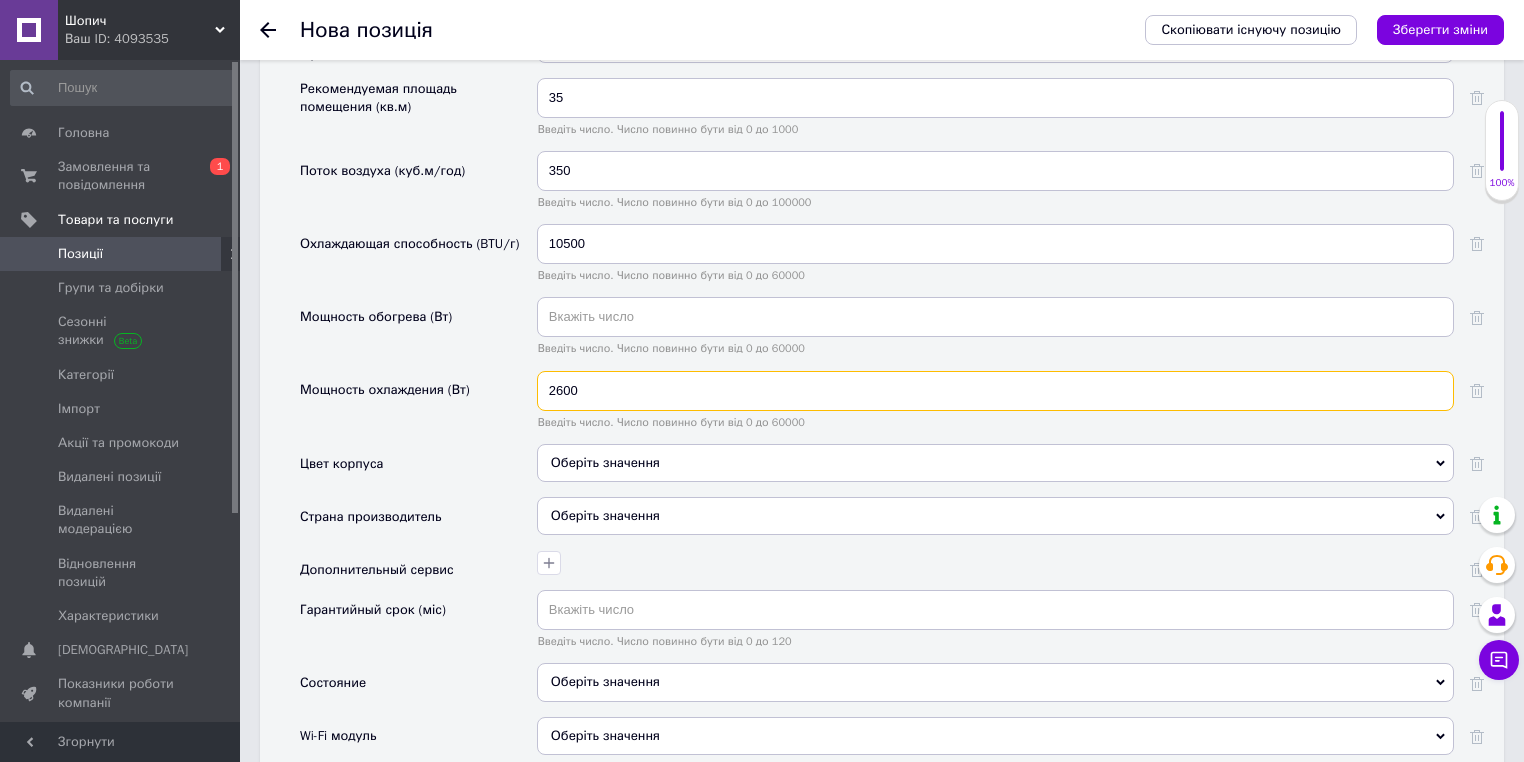 type on "2600" 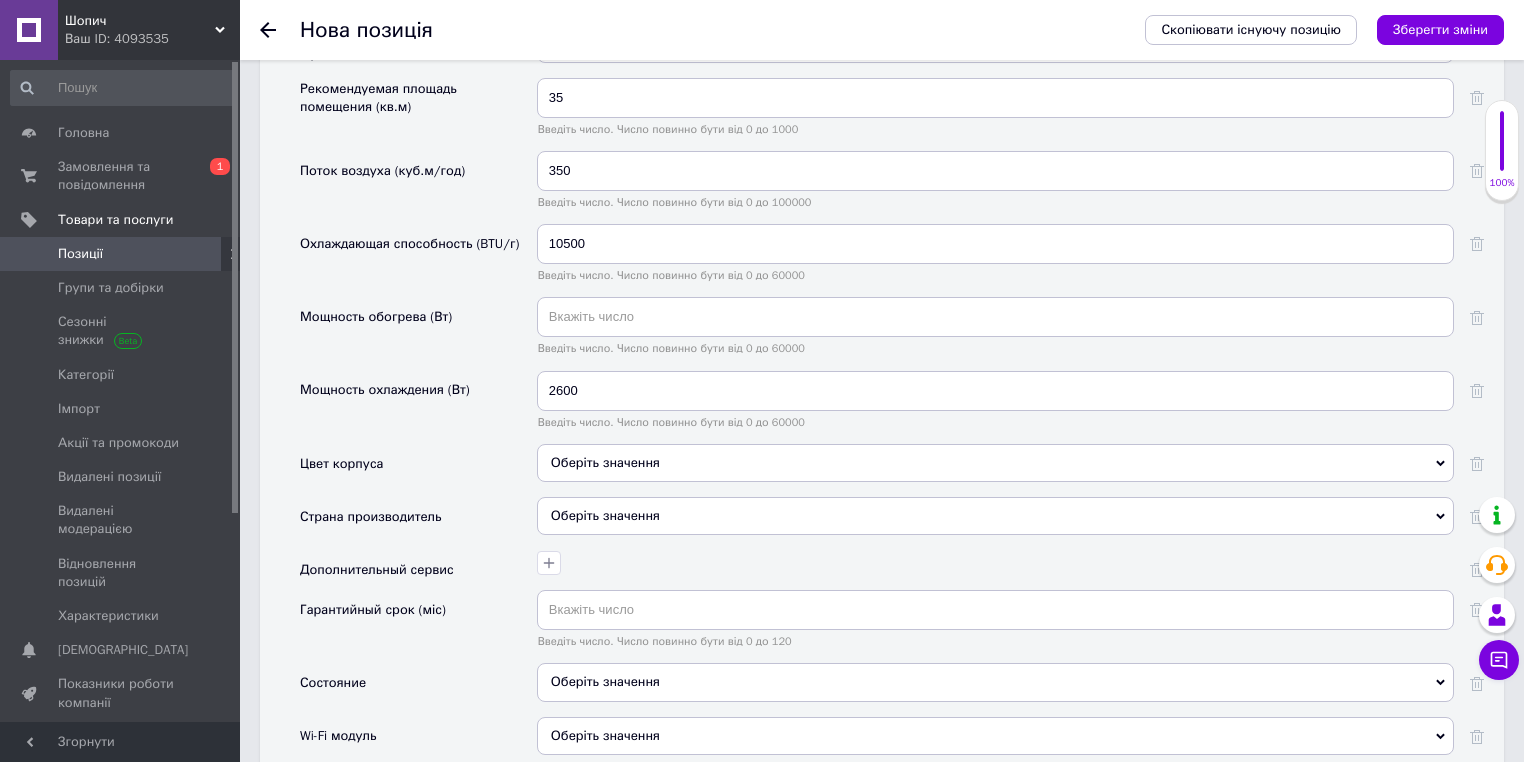 click on "Оберіть значення" at bounding box center (995, 463) 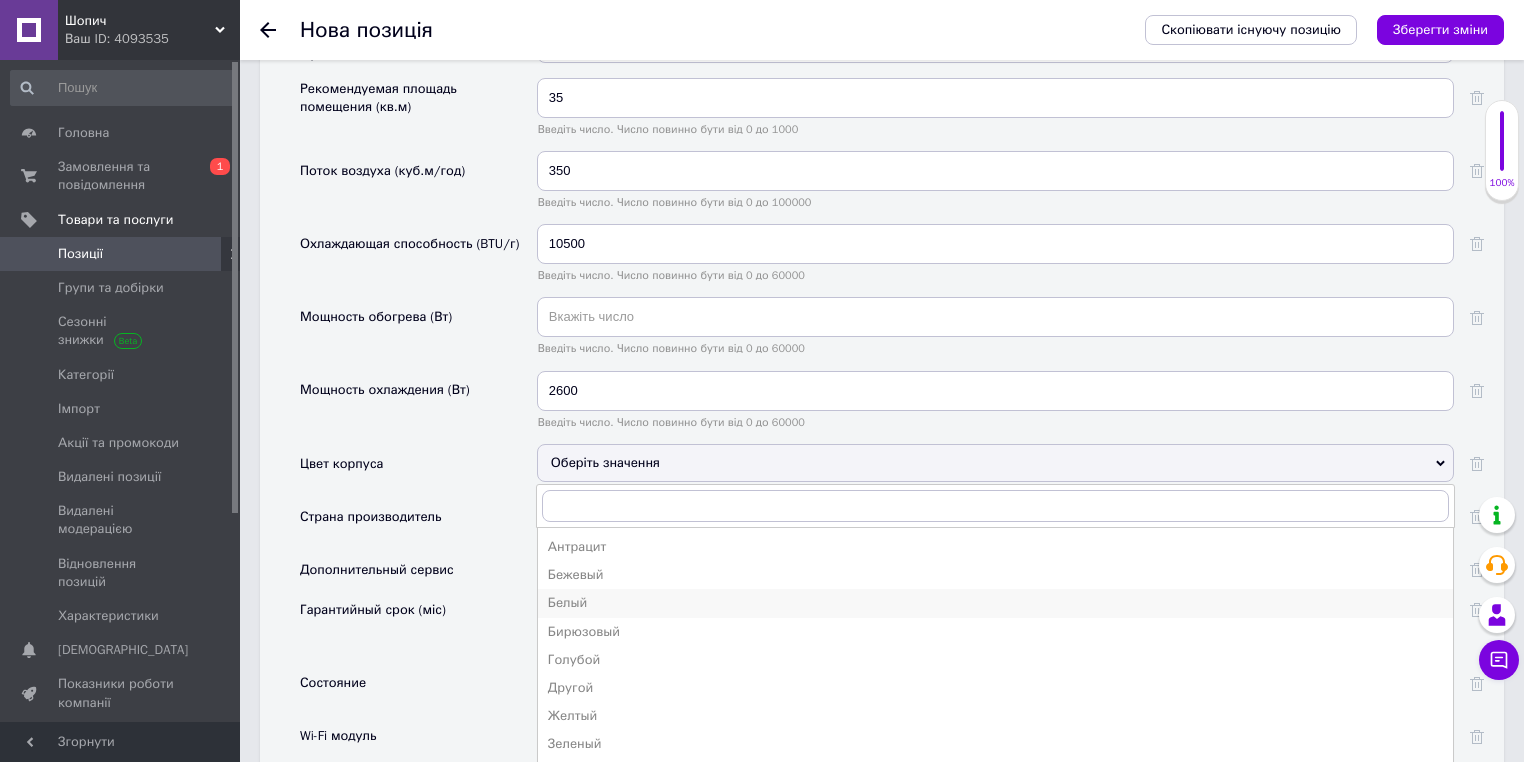 click on "Белый" at bounding box center [995, 603] 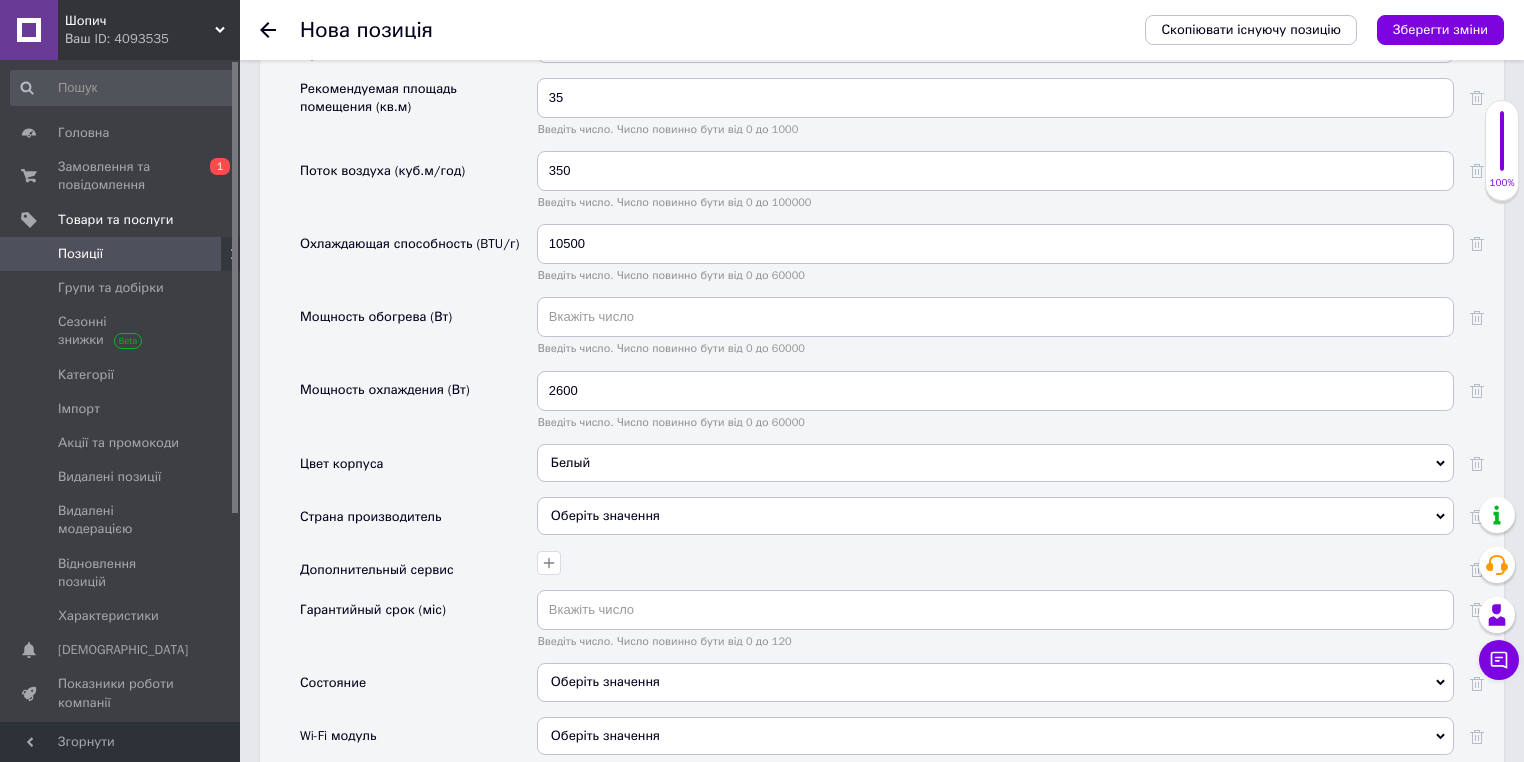 click on "Оберіть значення" at bounding box center (995, 516) 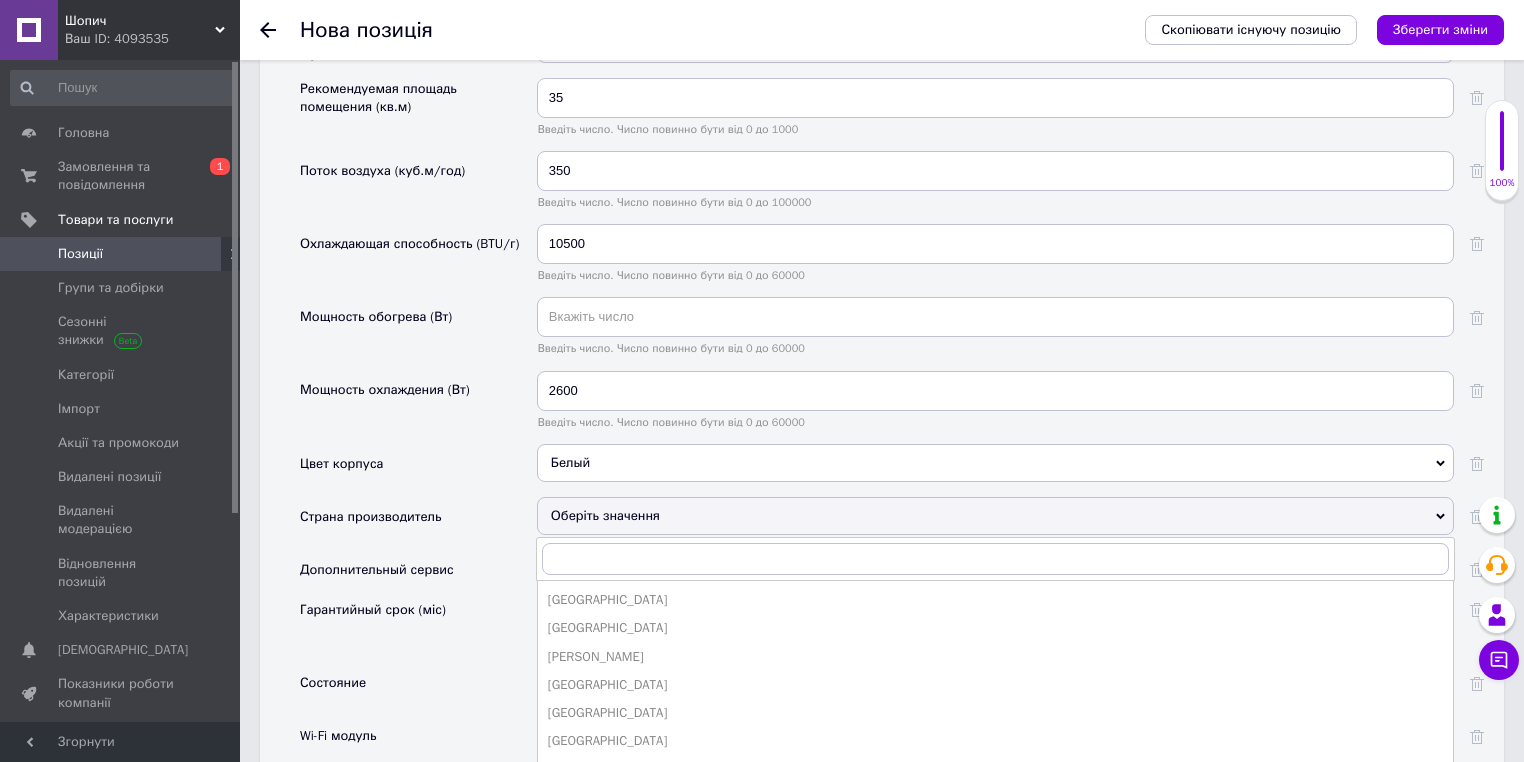 click on "Страна производитель" at bounding box center [418, 523] 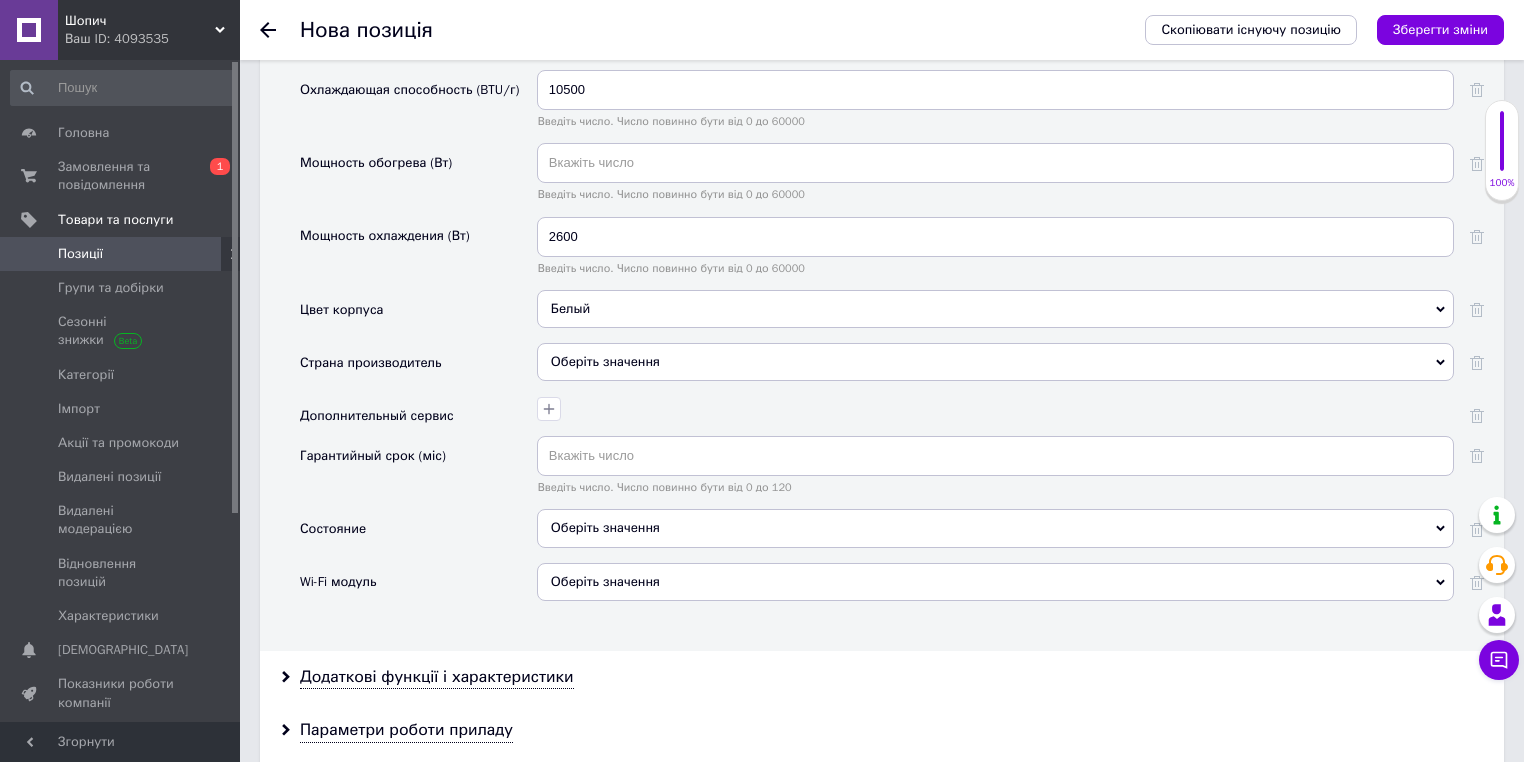 scroll, scrollTop: 3074, scrollLeft: 0, axis: vertical 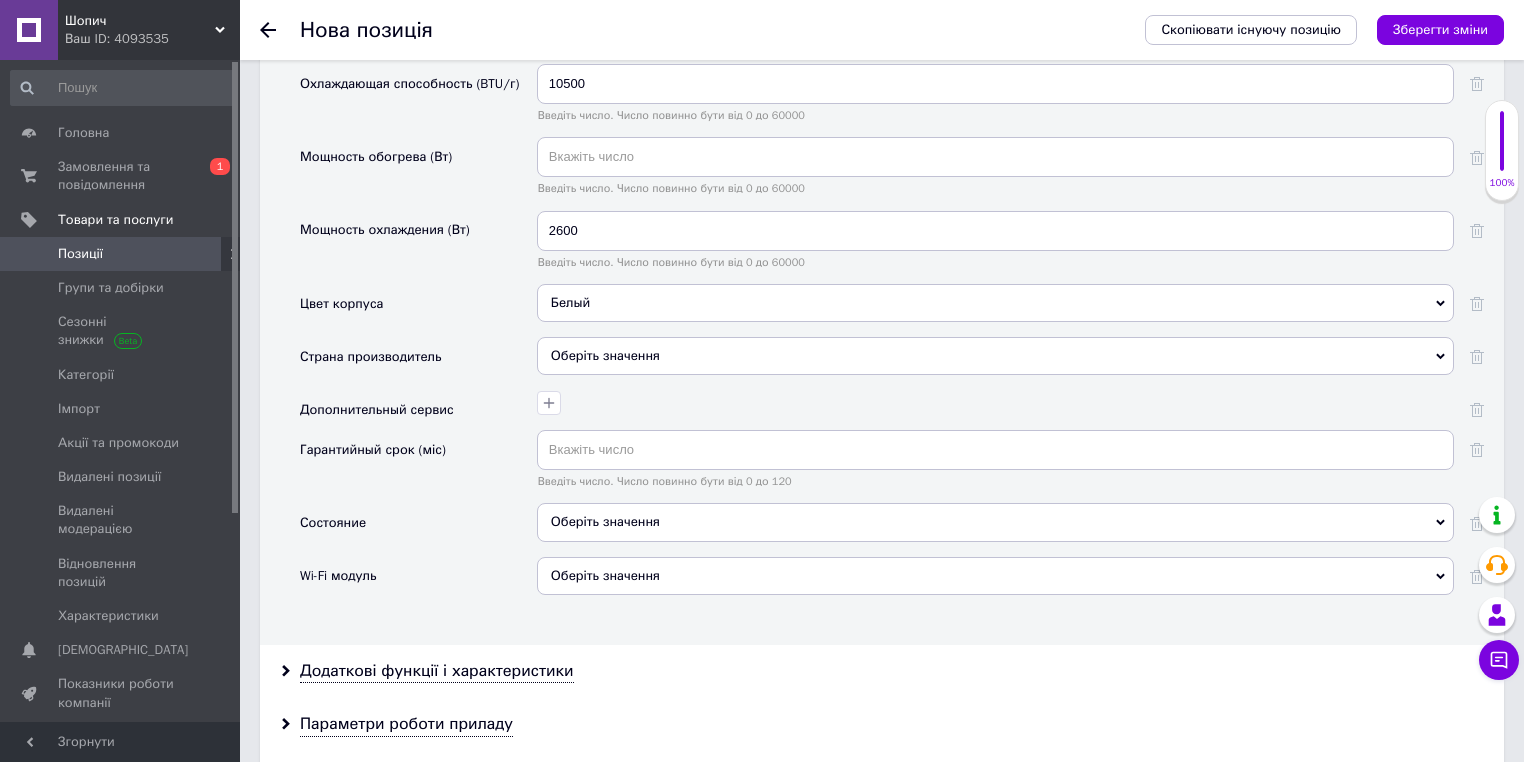 click on "Оберіть значення" at bounding box center [995, 522] 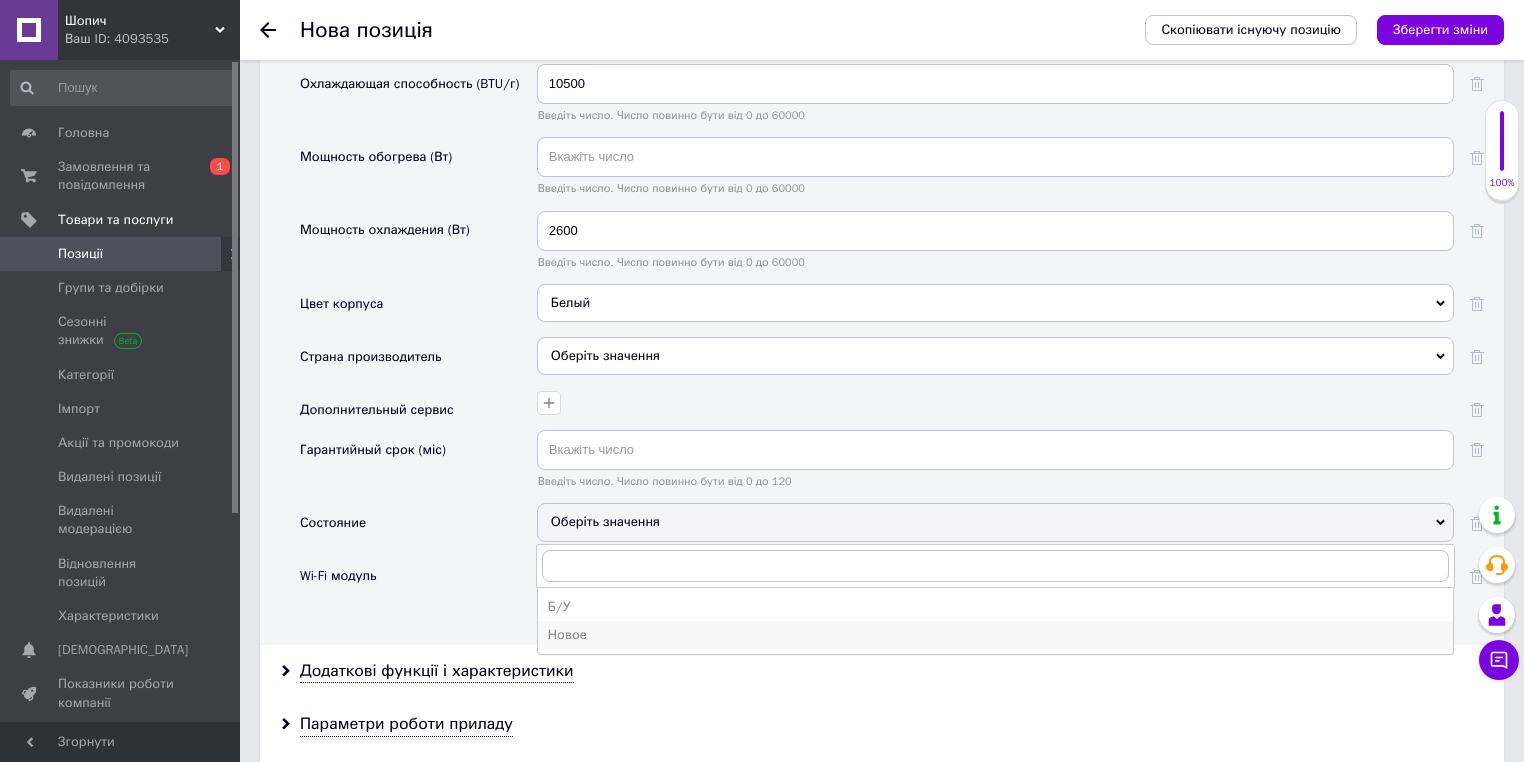 click on "Новое" at bounding box center (995, 635) 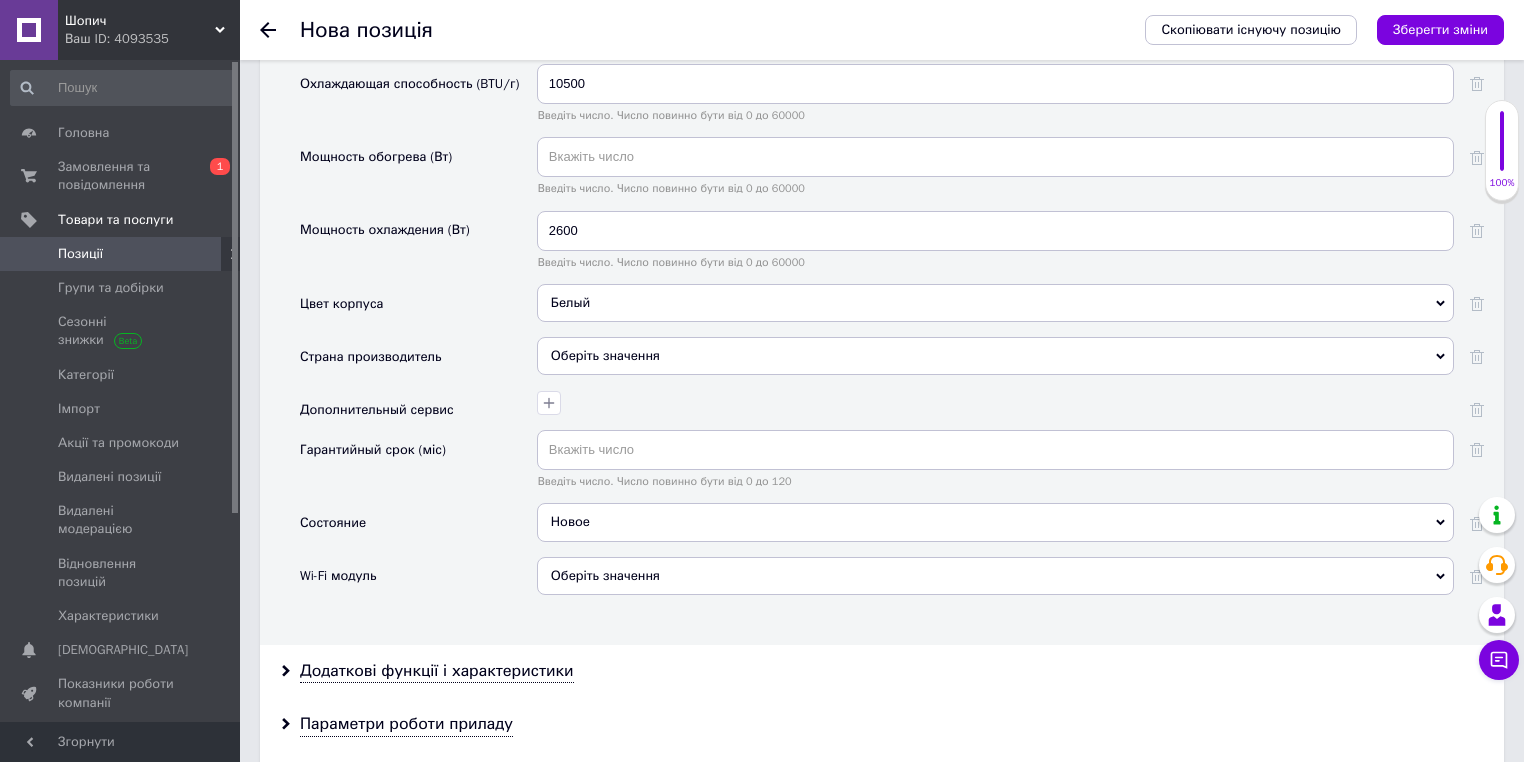 click on "Додаткові функції і характеристики" at bounding box center (882, 671) 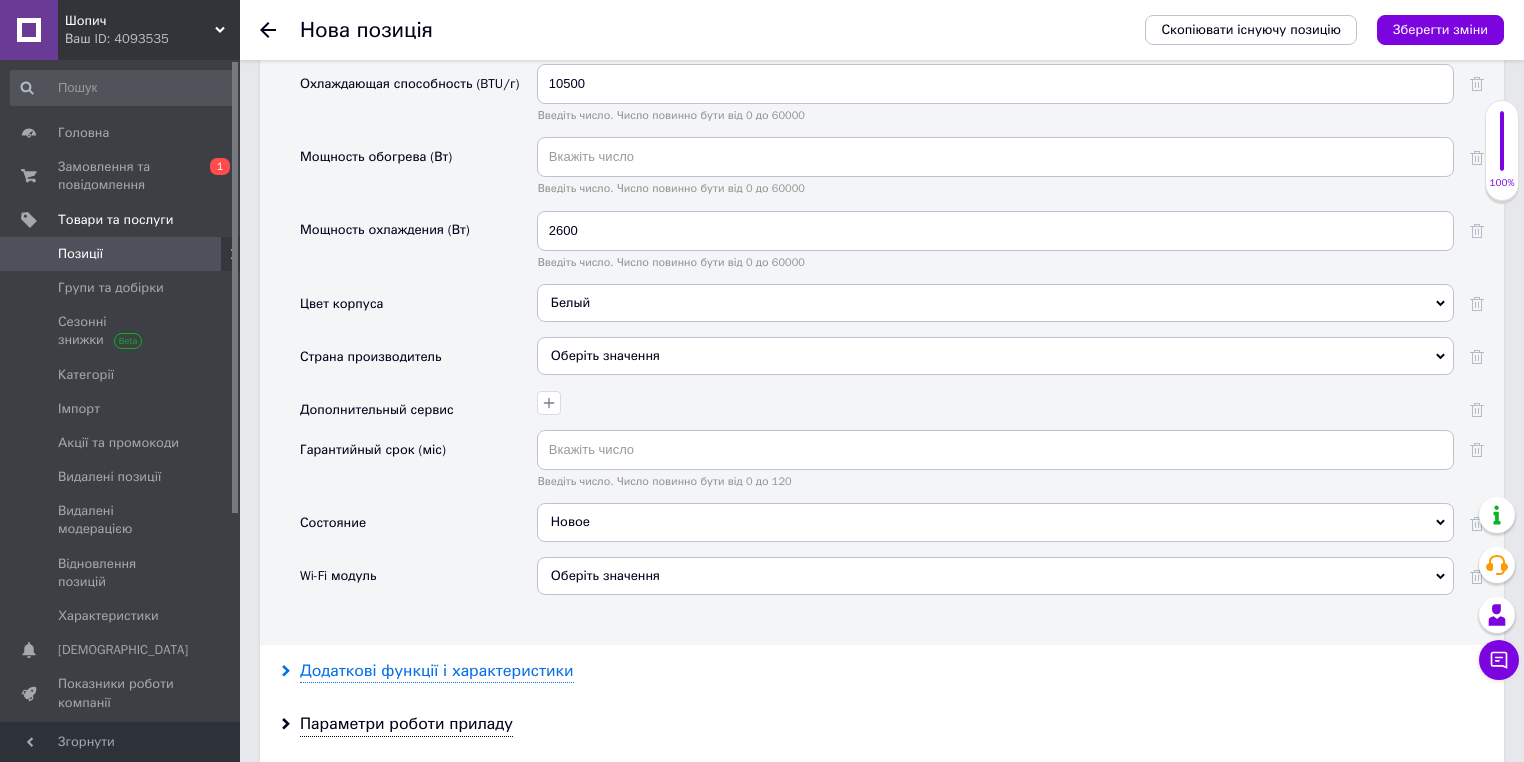 click on "Додаткові функції і характеристики" at bounding box center [437, 671] 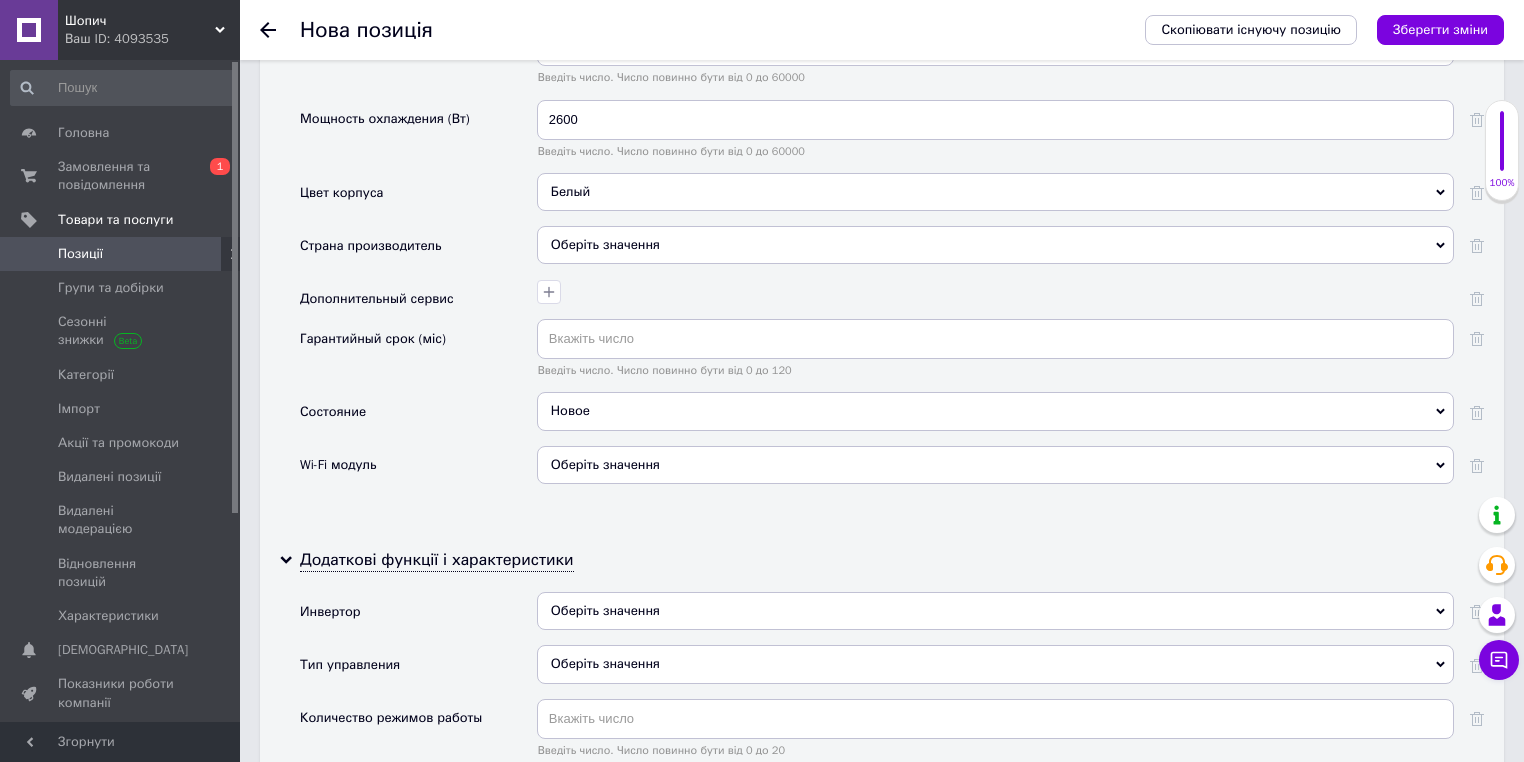 scroll, scrollTop: 3394, scrollLeft: 0, axis: vertical 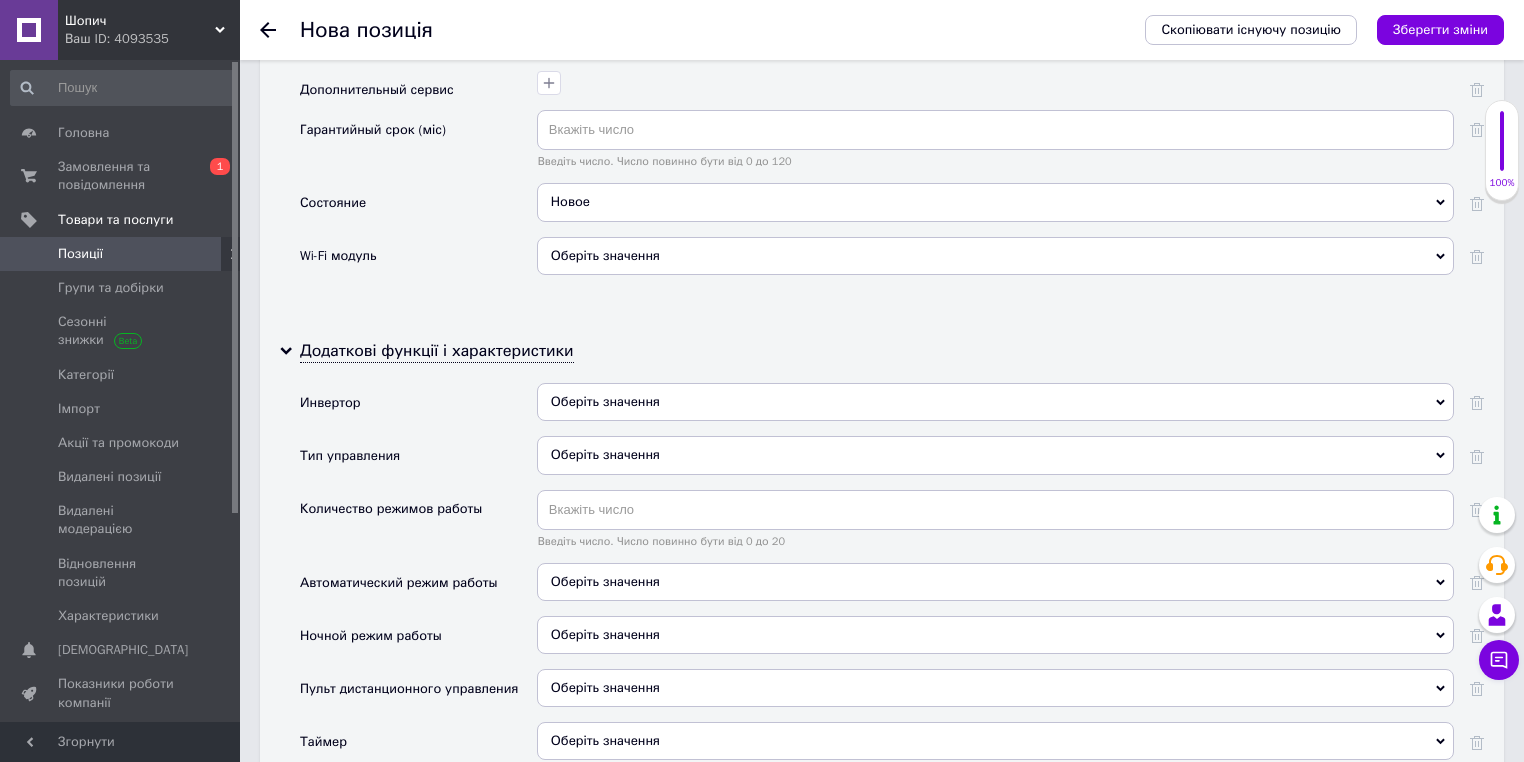 click on "Оберіть значення" at bounding box center [995, 455] 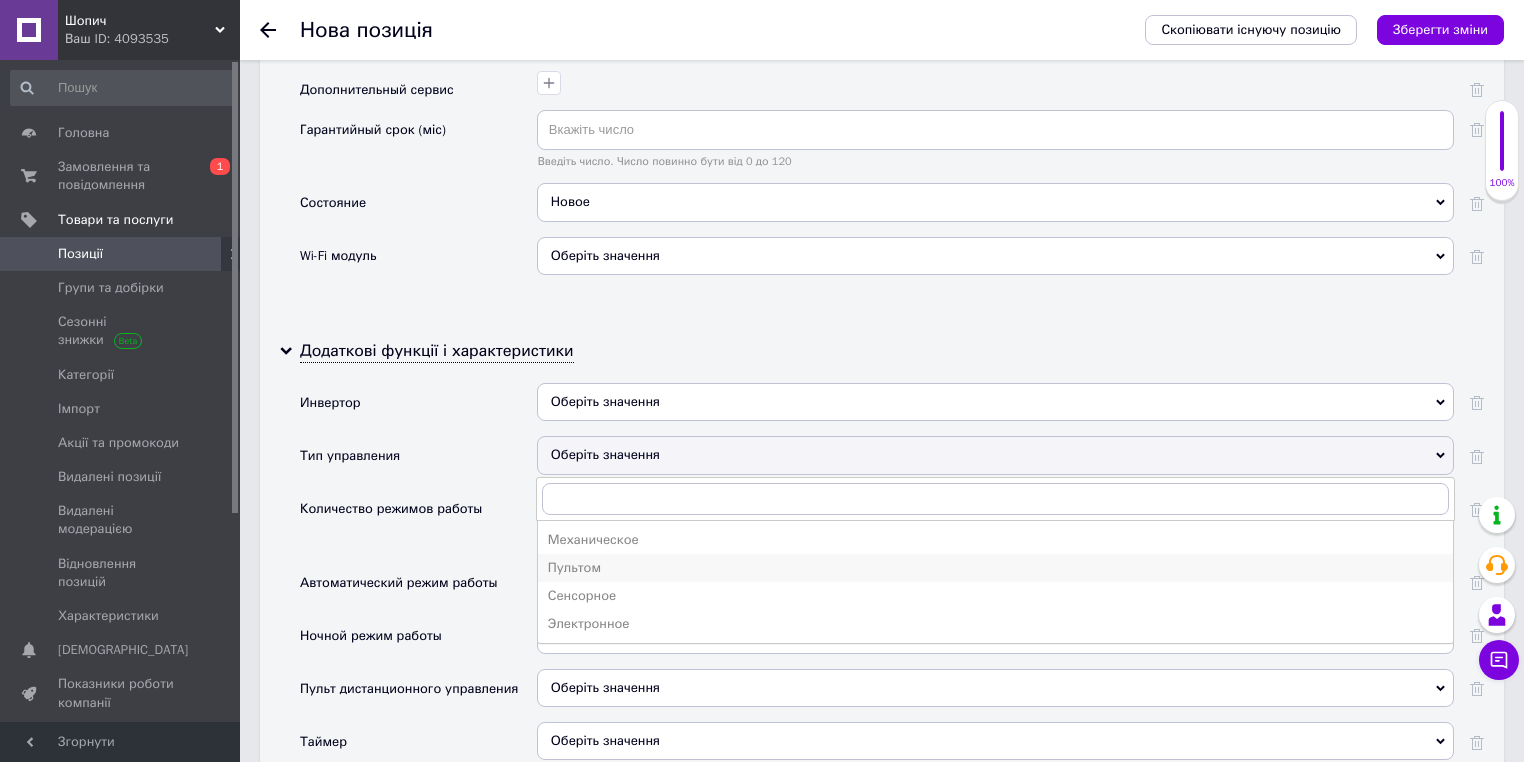 click on "Пультом" at bounding box center (995, 568) 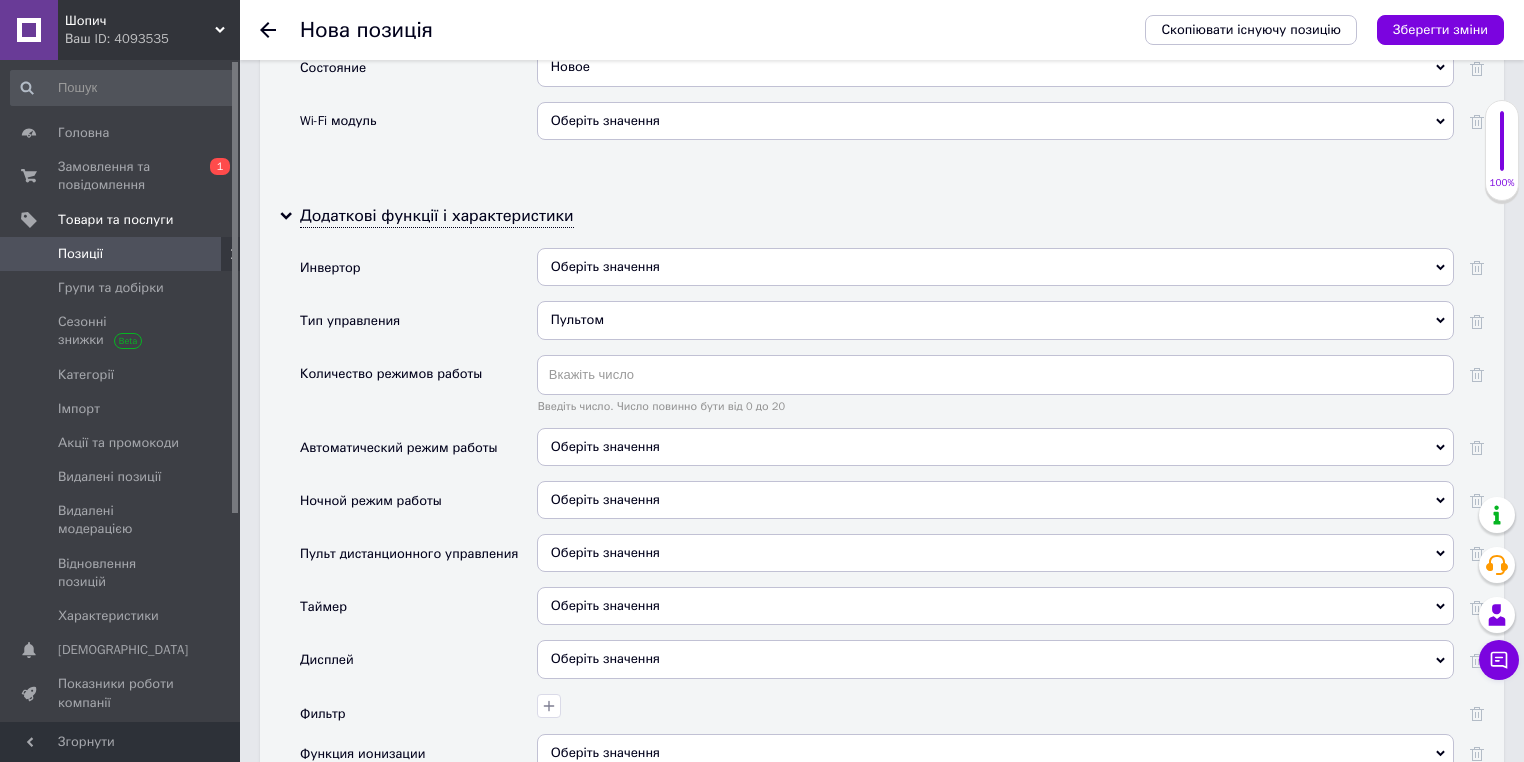 scroll, scrollTop: 3554, scrollLeft: 0, axis: vertical 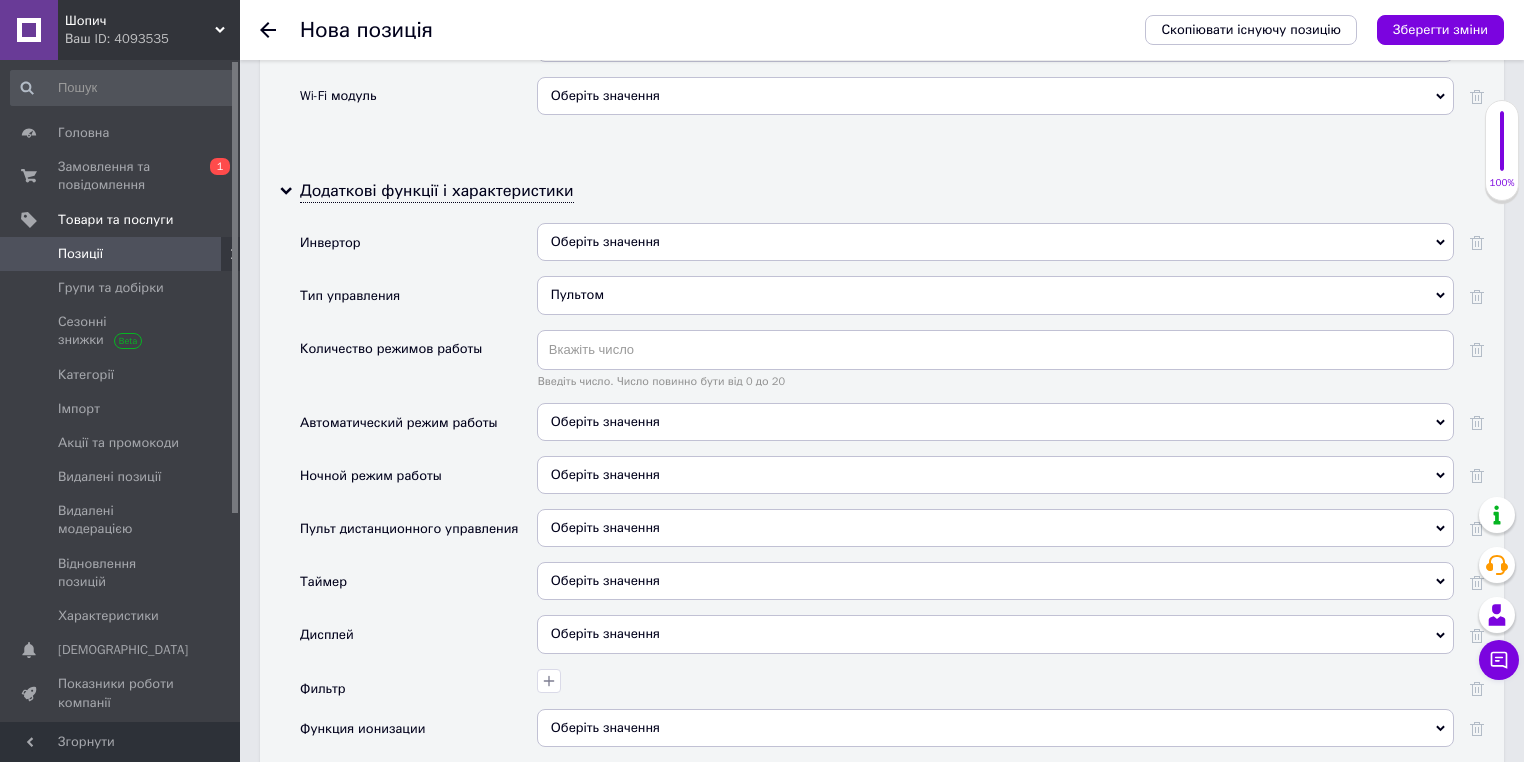 click on "Оберіть значення" at bounding box center (605, 527) 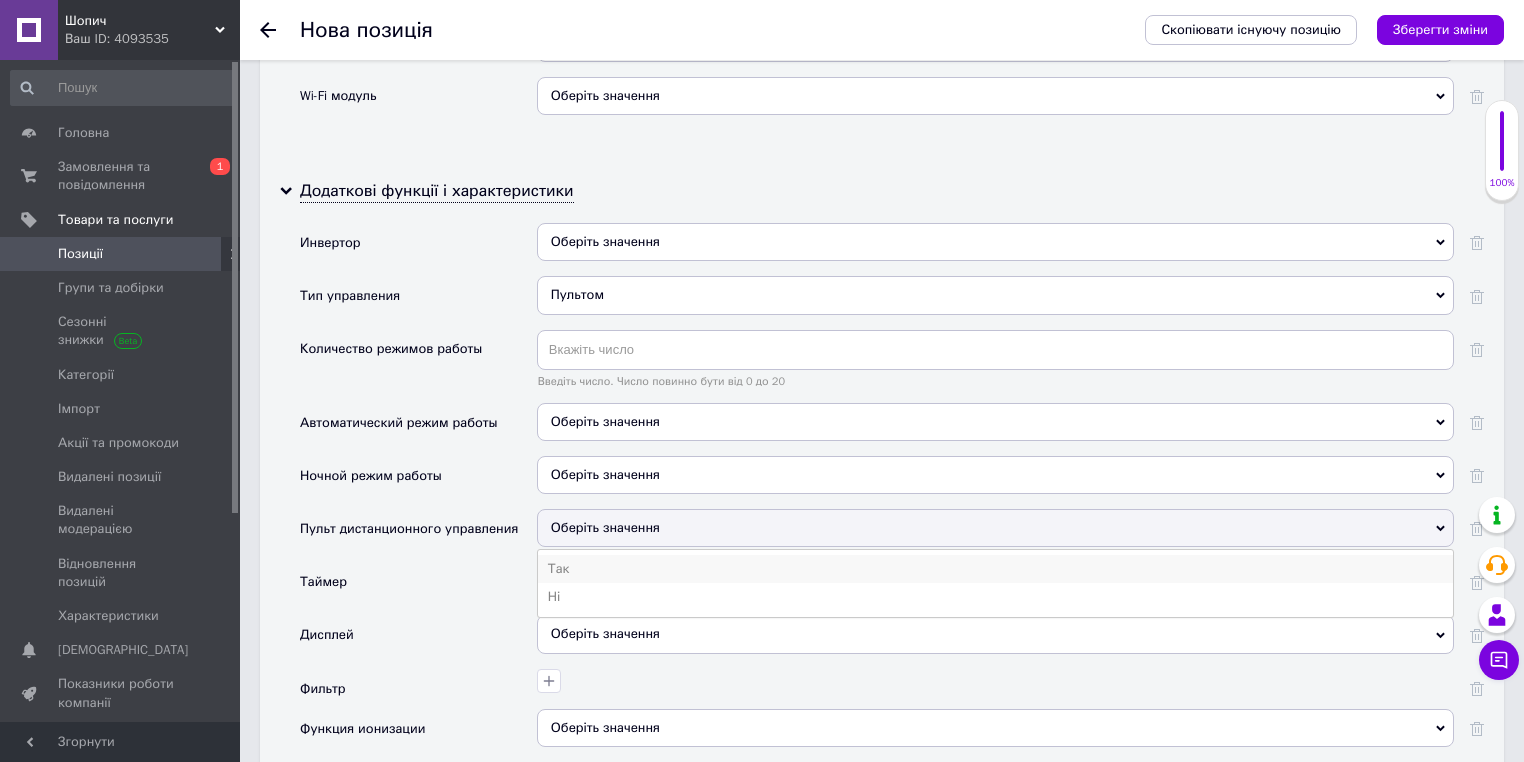 click on "Так" at bounding box center (995, 569) 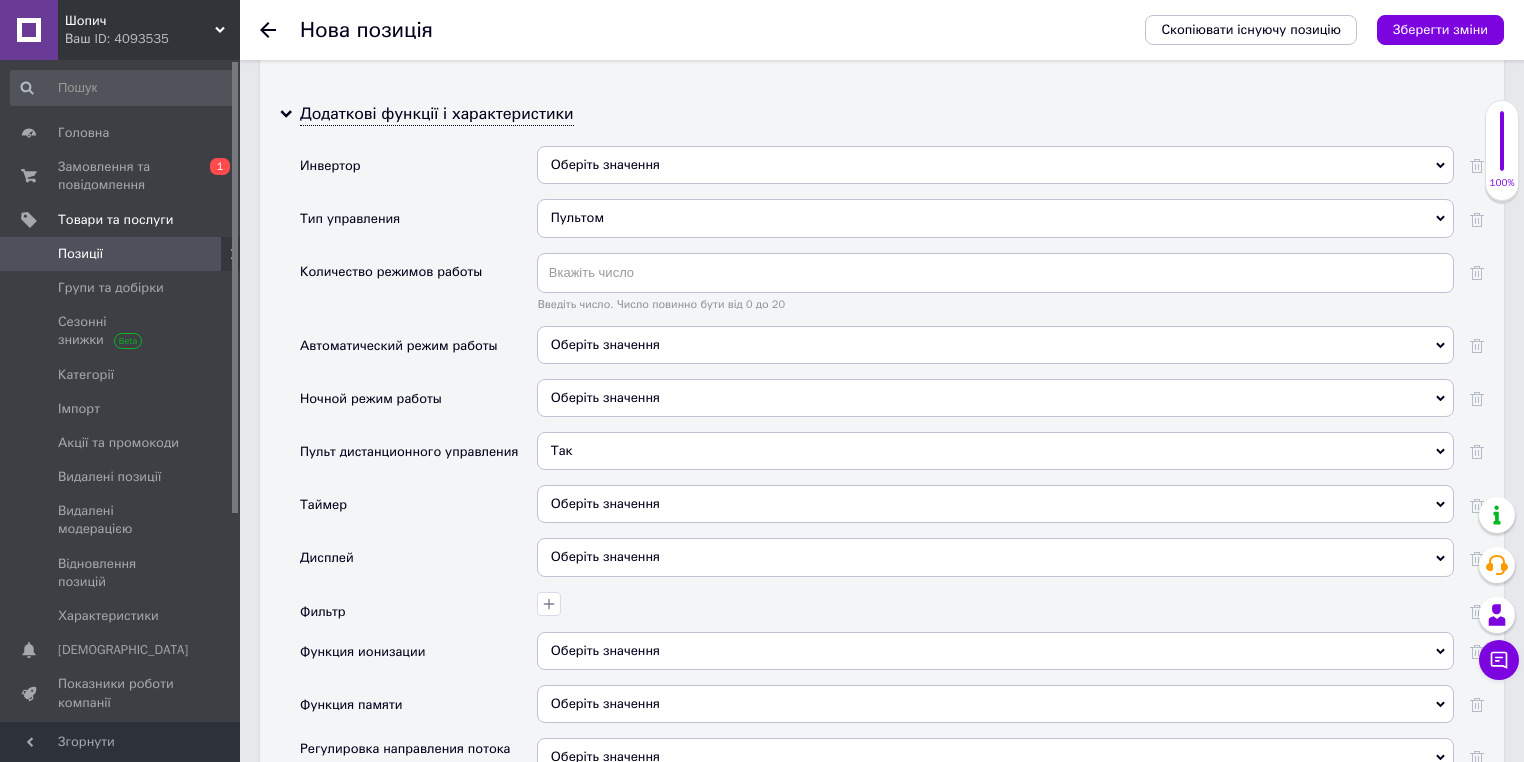scroll, scrollTop: 3714, scrollLeft: 0, axis: vertical 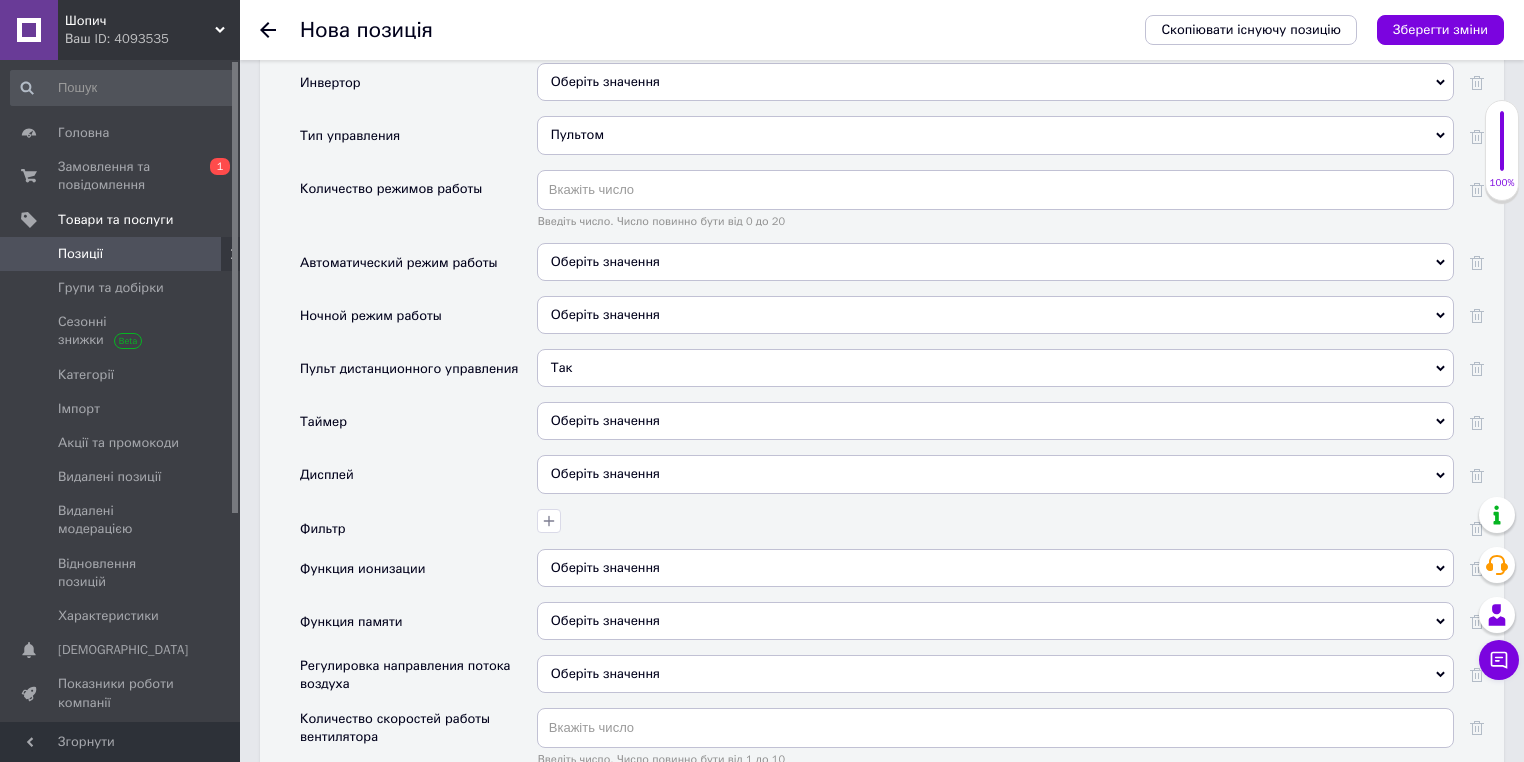 click on "Оберіть значення" at bounding box center (605, 473) 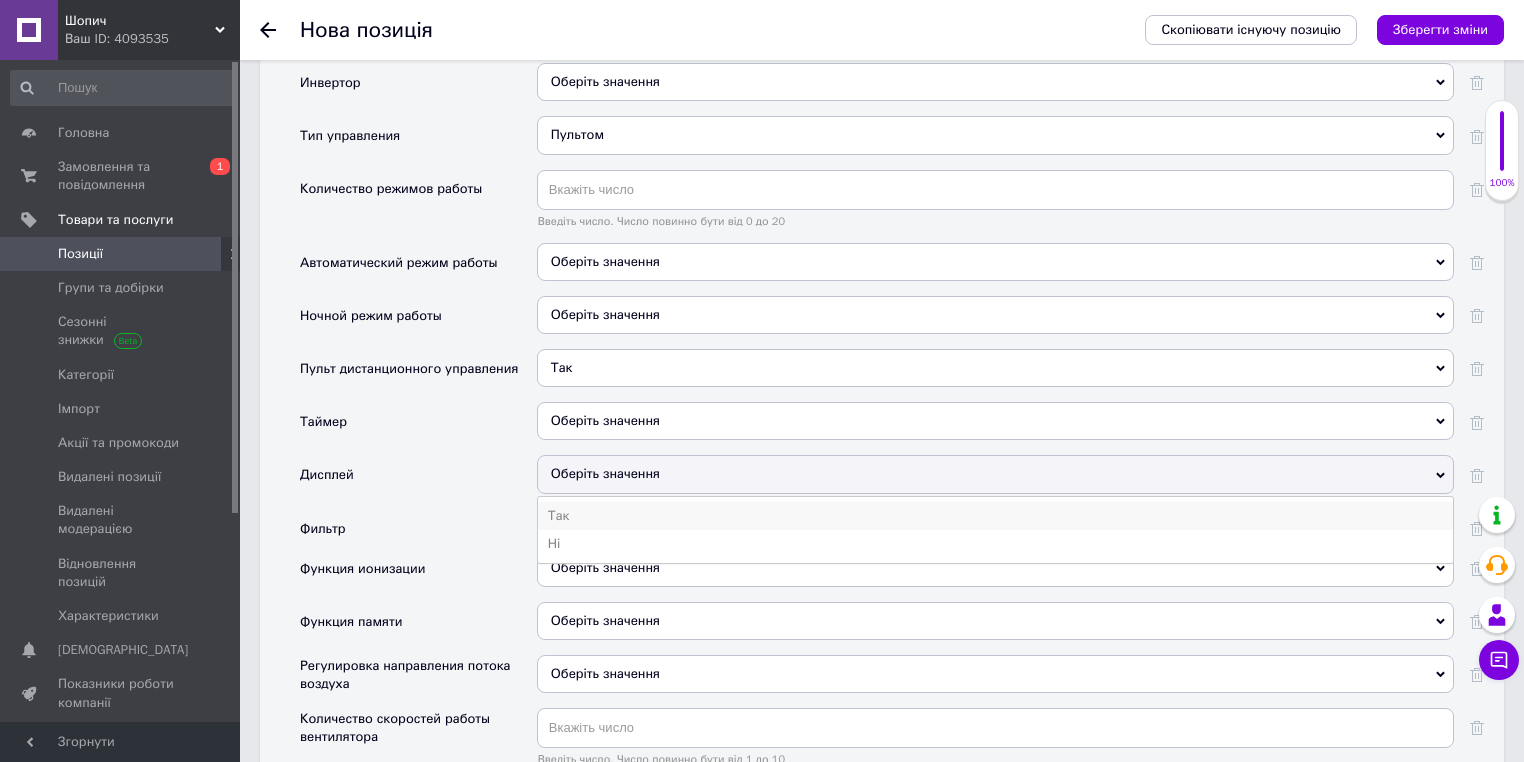 click on "Так" at bounding box center (995, 516) 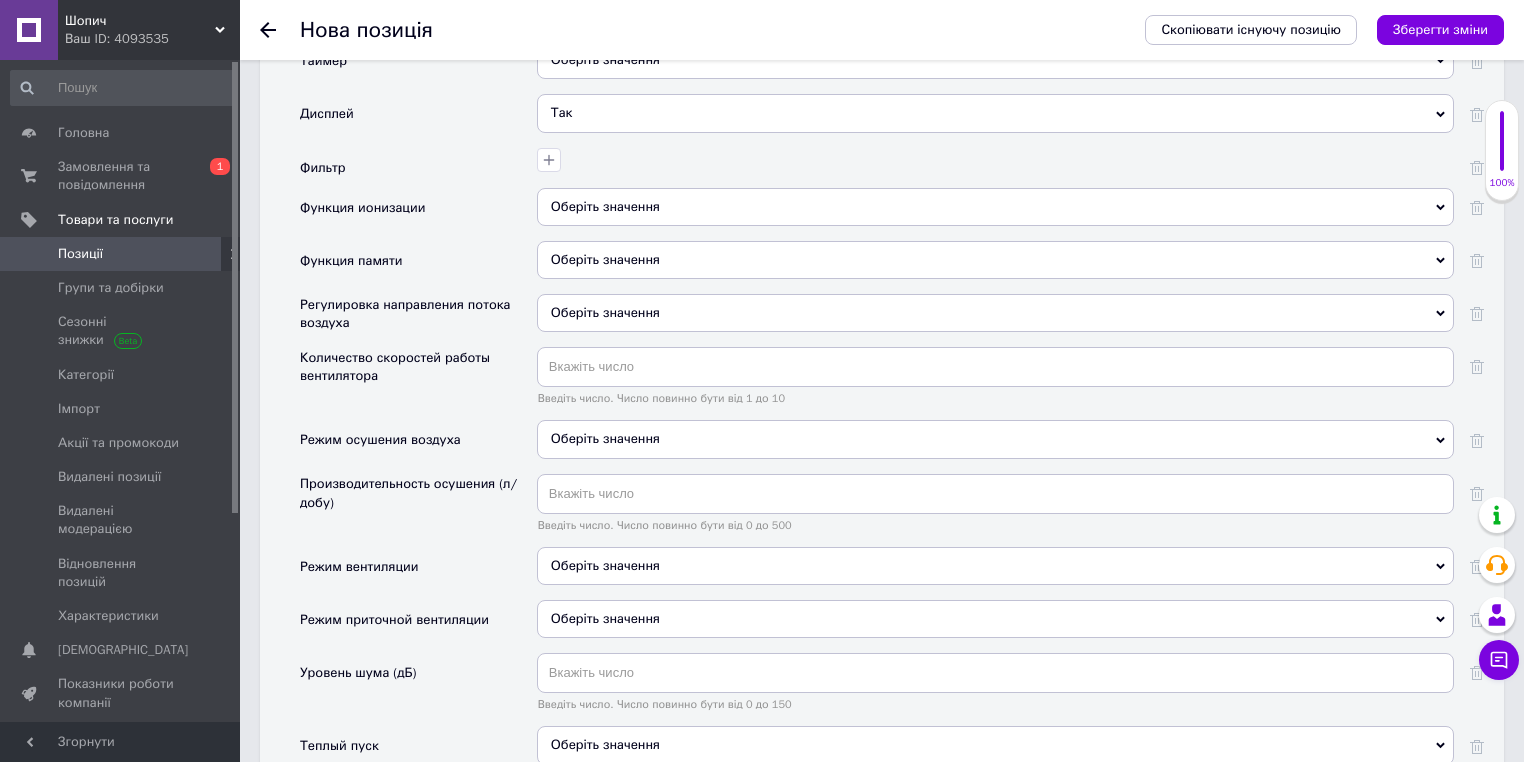 scroll, scrollTop: 4114, scrollLeft: 0, axis: vertical 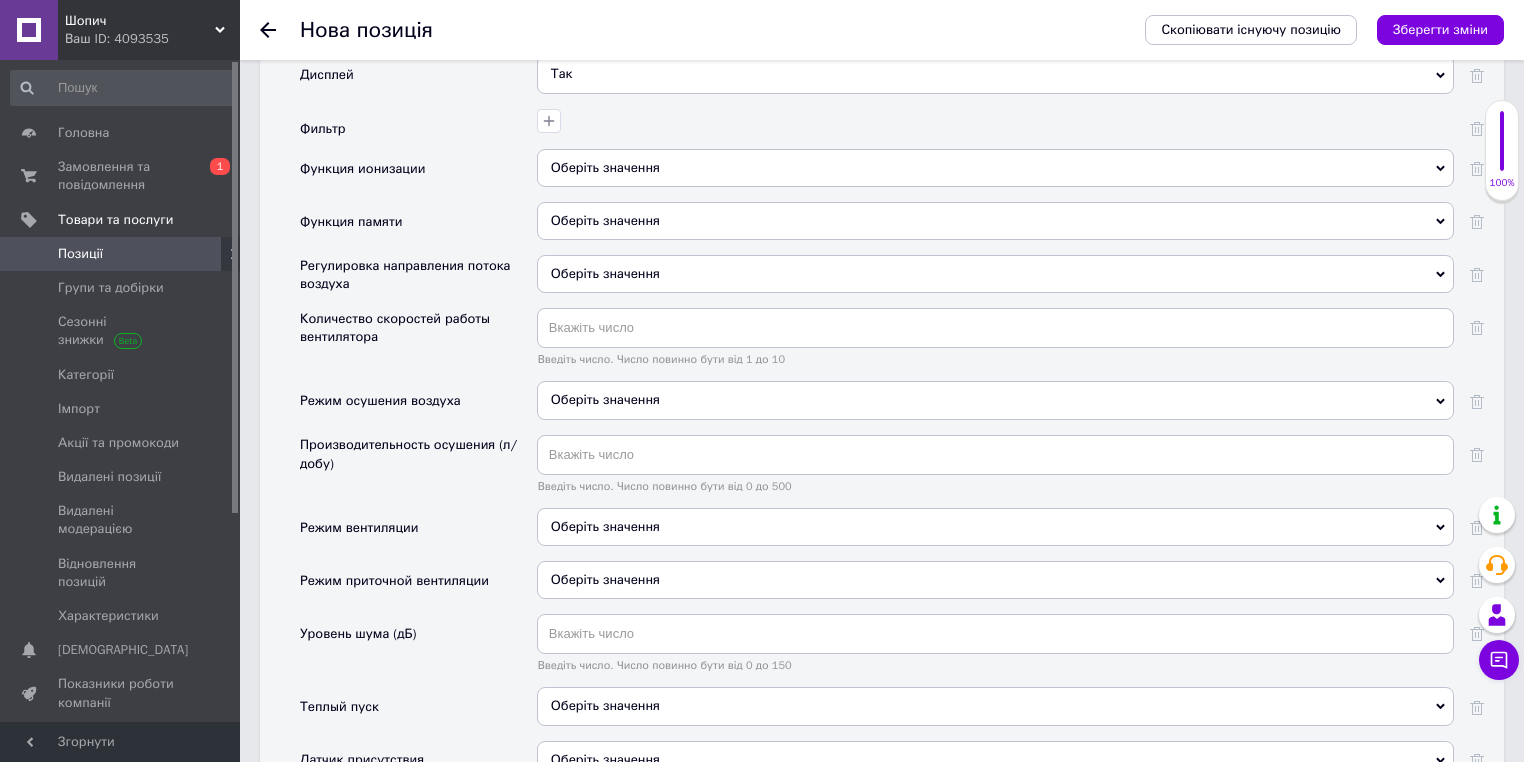 click on "Оберіть значення" at bounding box center (605, 399) 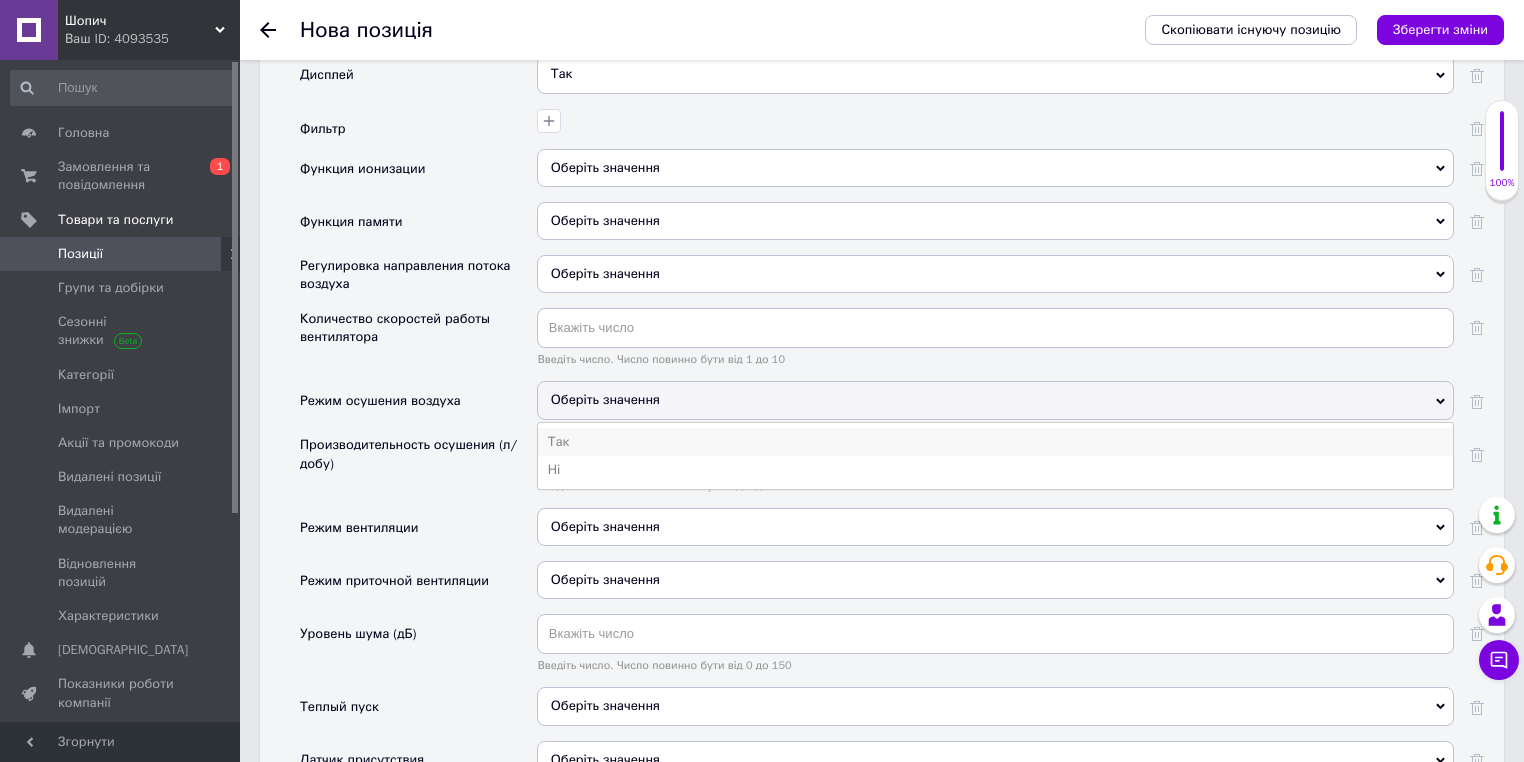 click on "Так" at bounding box center (995, 442) 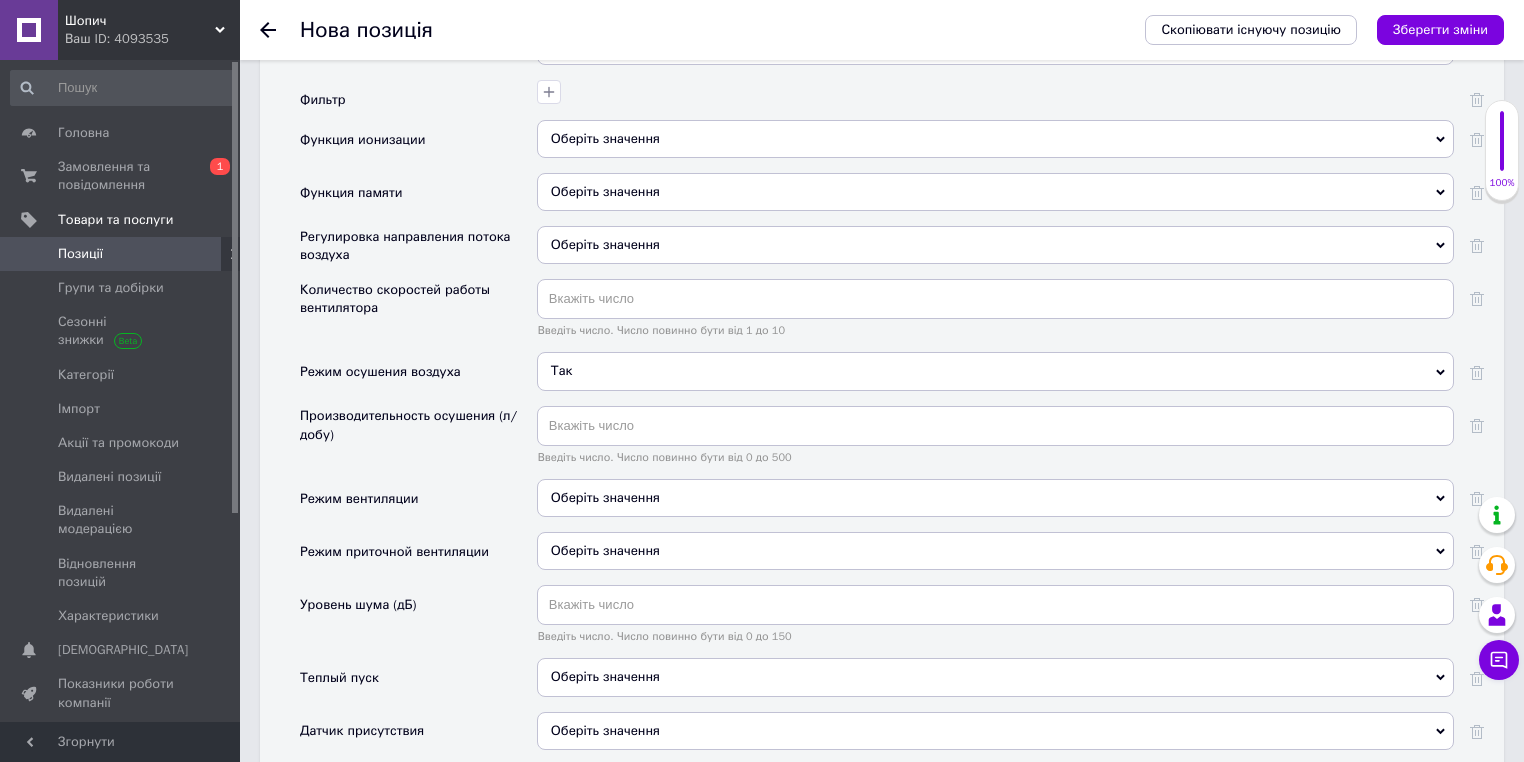 scroll, scrollTop: 4194, scrollLeft: 0, axis: vertical 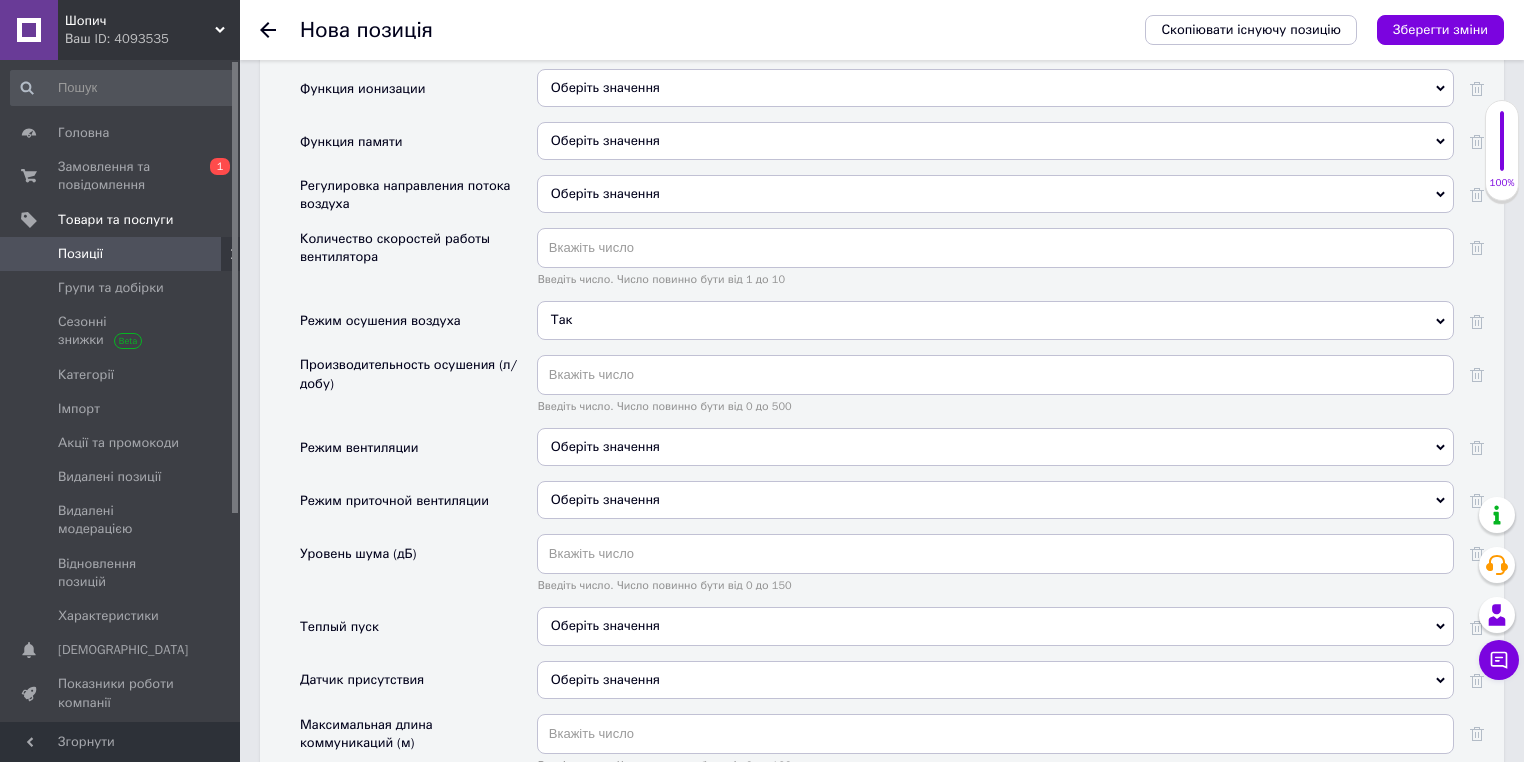 click on "Оберіть значення" at bounding box center (605, 446) 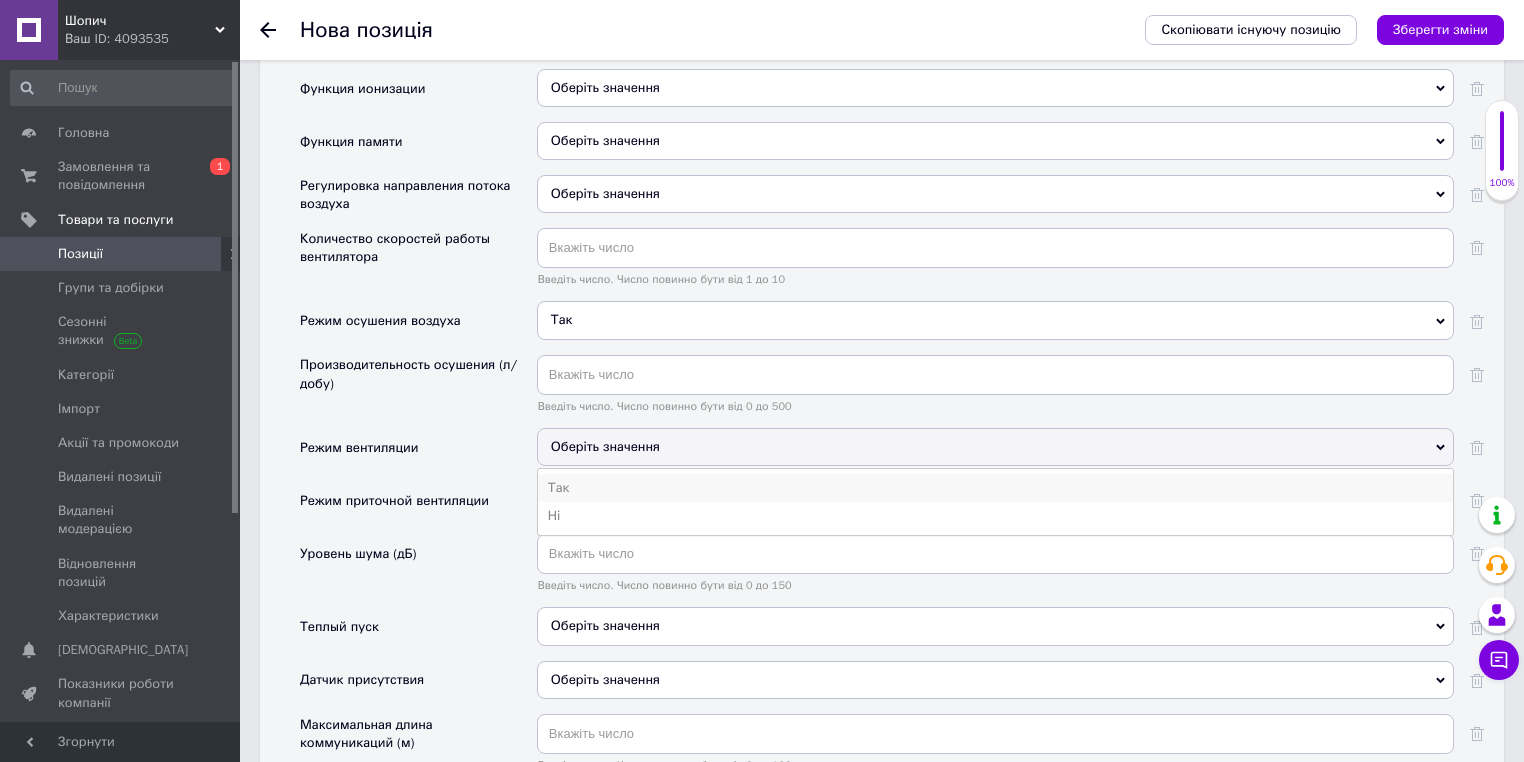 click on "Так" at bounding box center (995, 488) 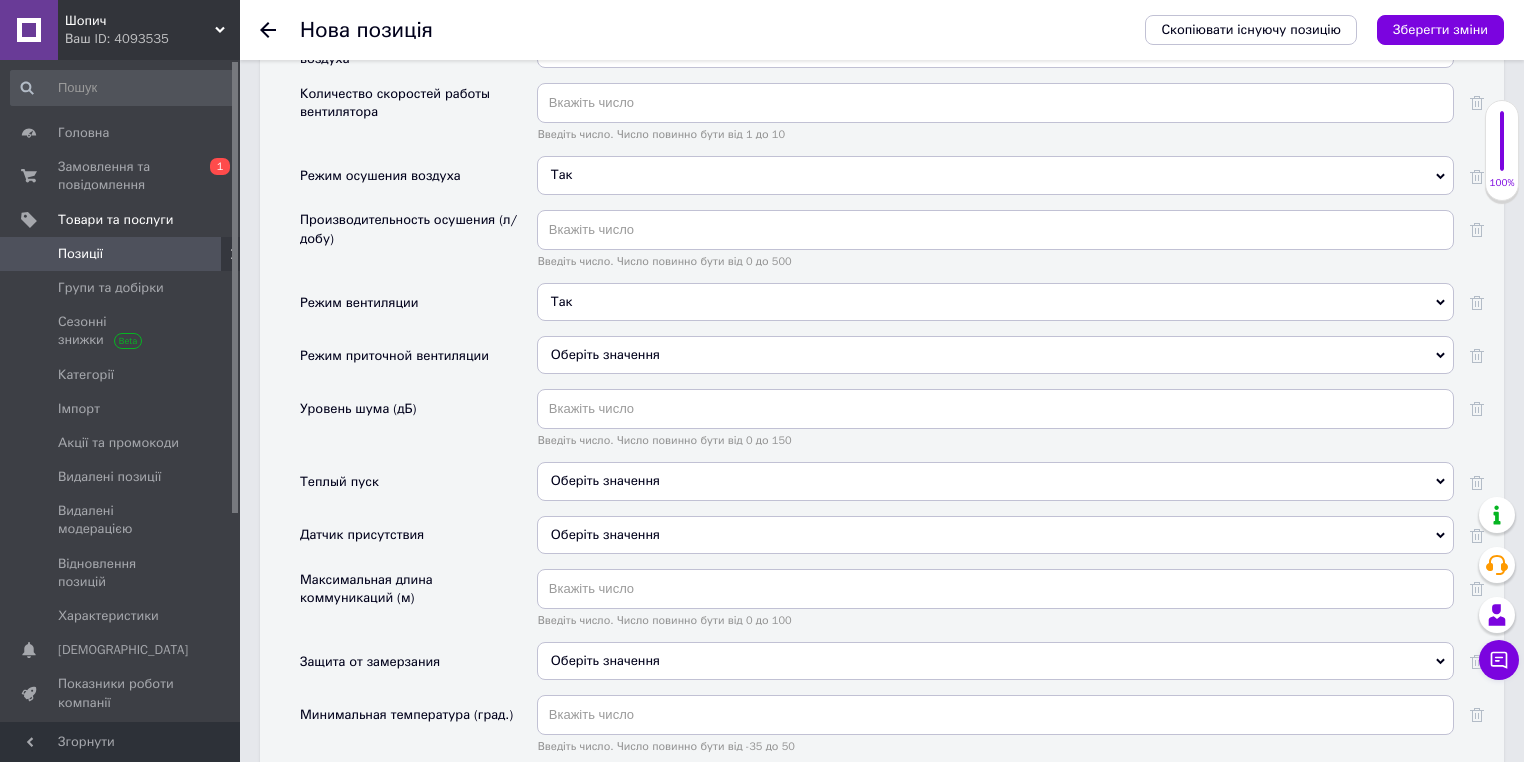scroll, scrollTop: 4354, scrollLeft: 0, axis: vertical 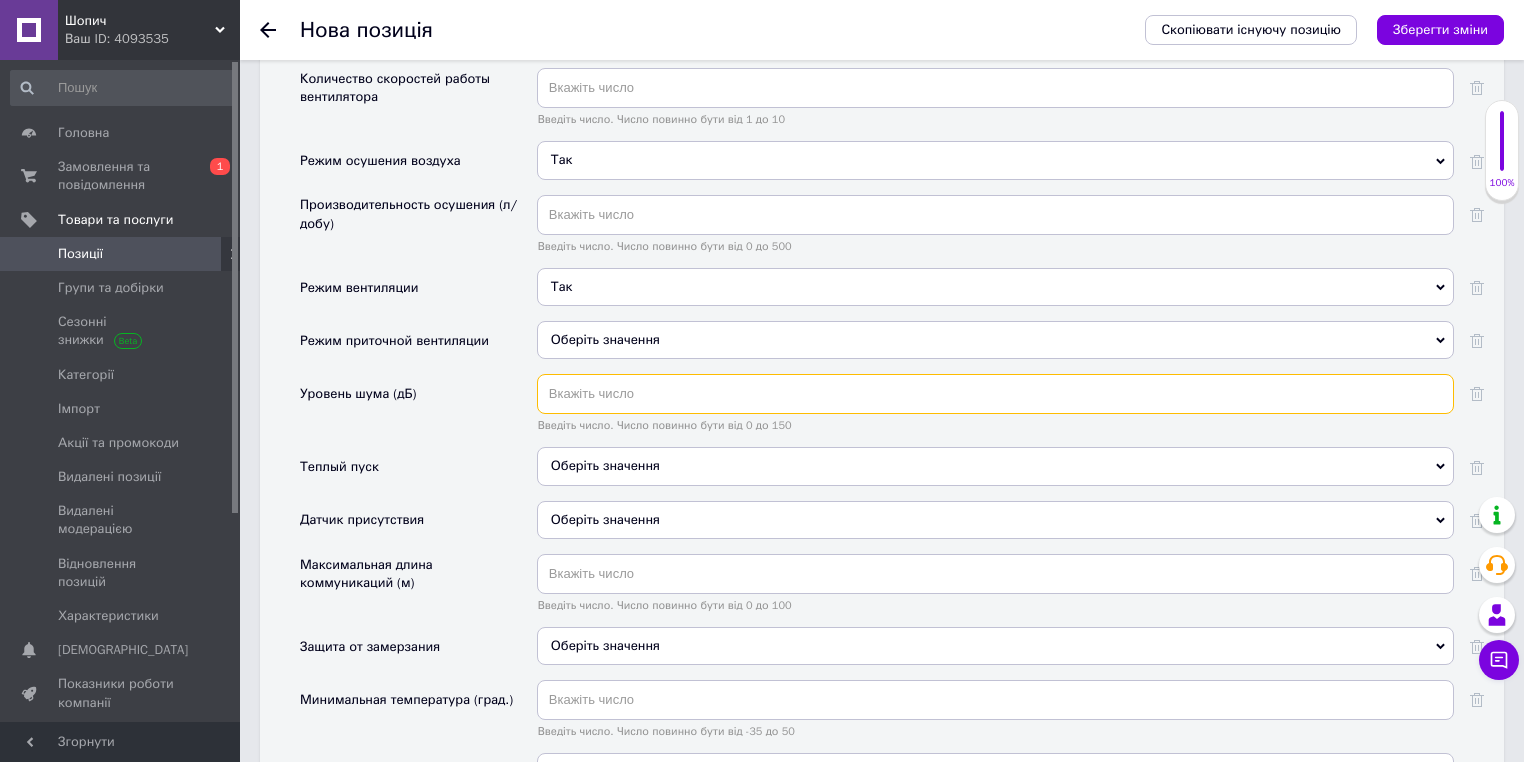click at bounding box center (995, 394) 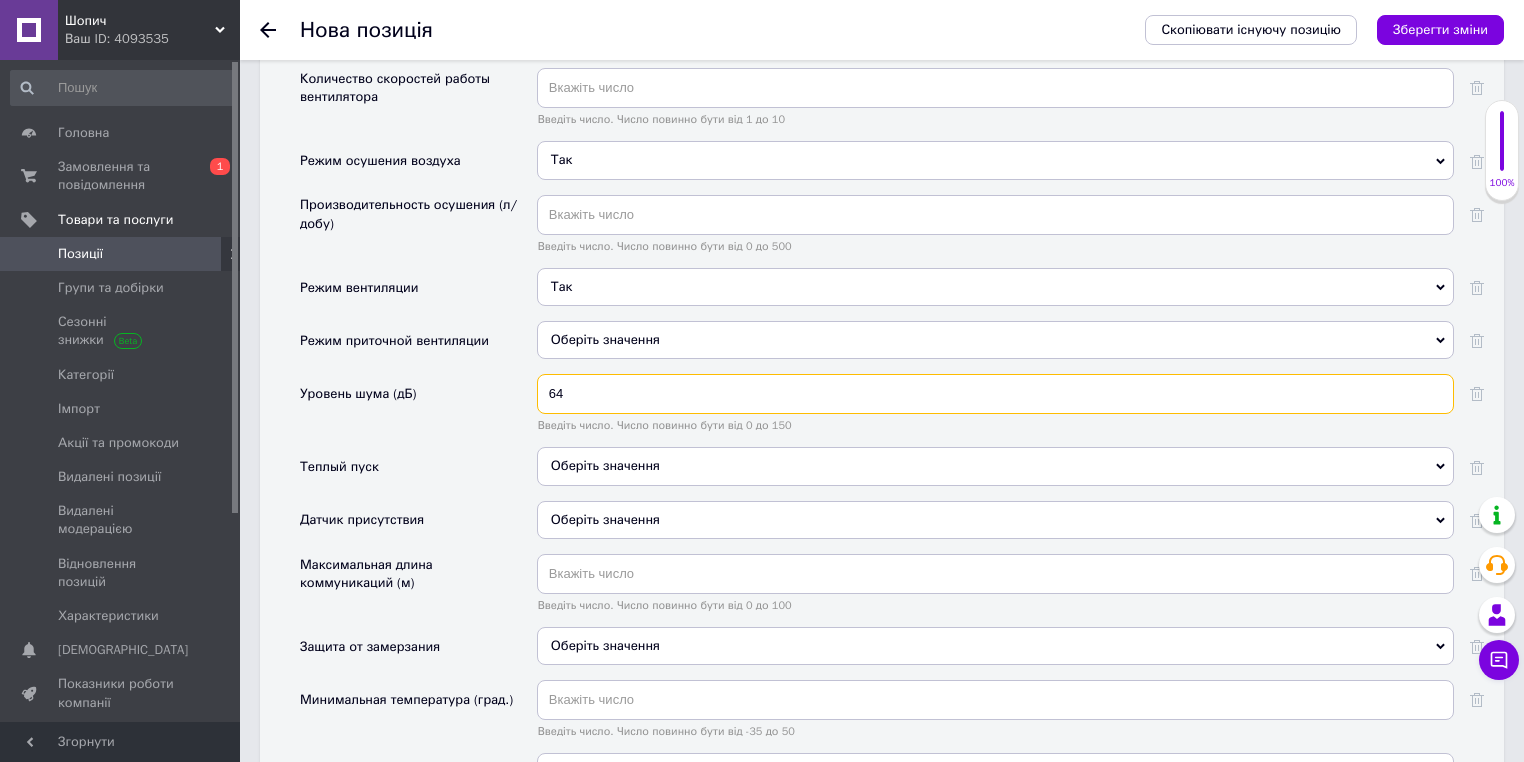 type on "64" 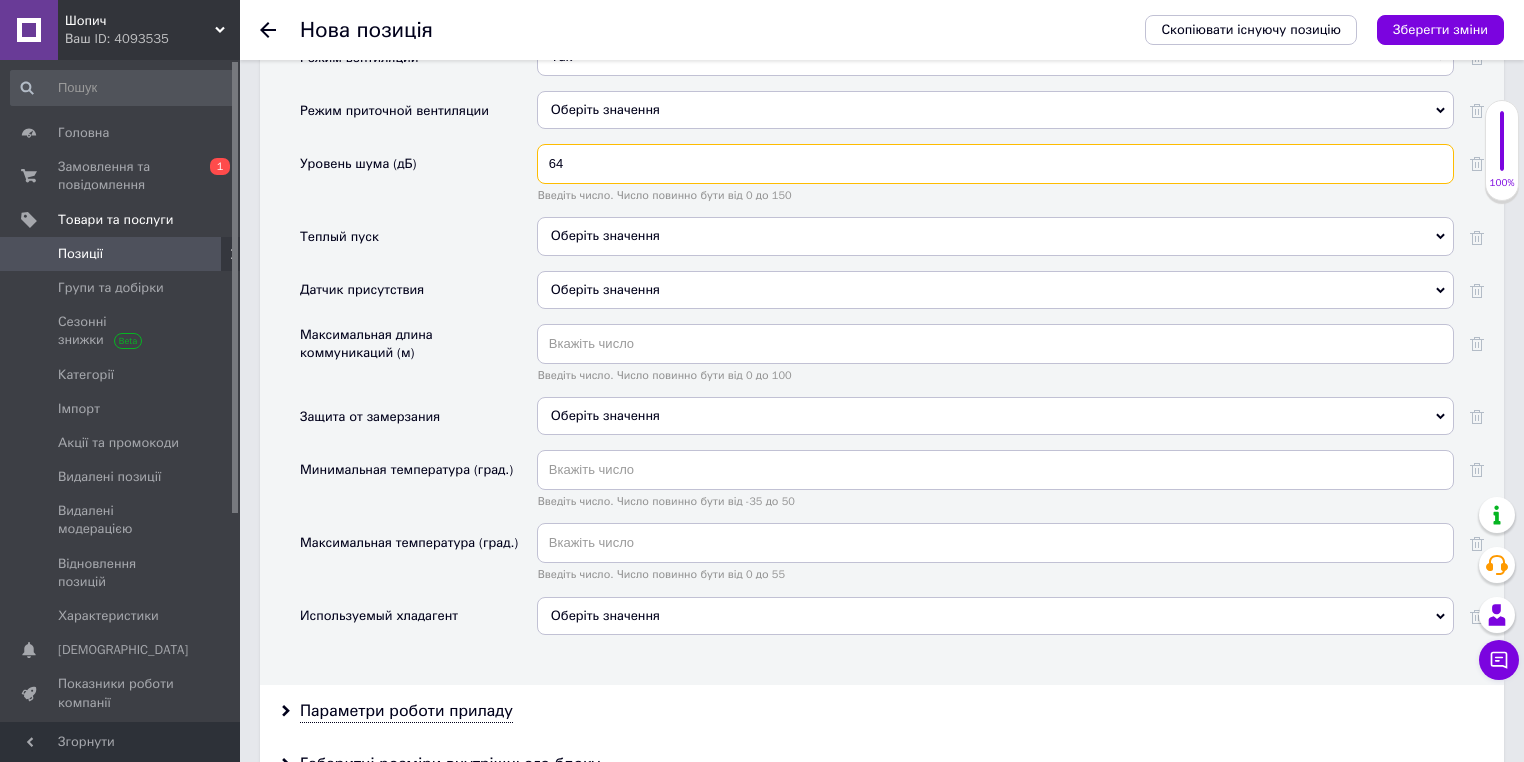 scroll, scrollTop: 4594, scrollLeft: 0, axis: vertical 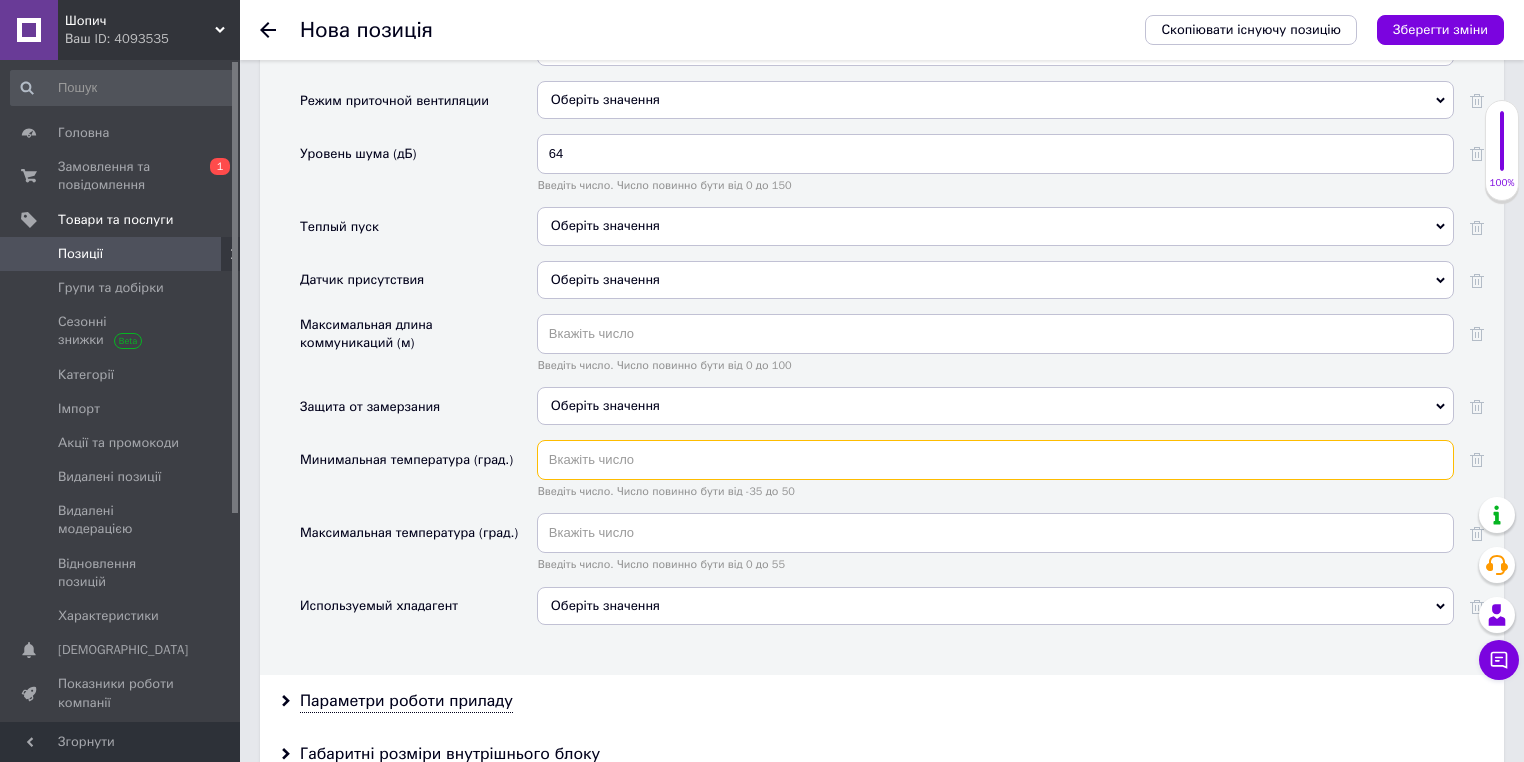 click at bounding box center [995, 460] 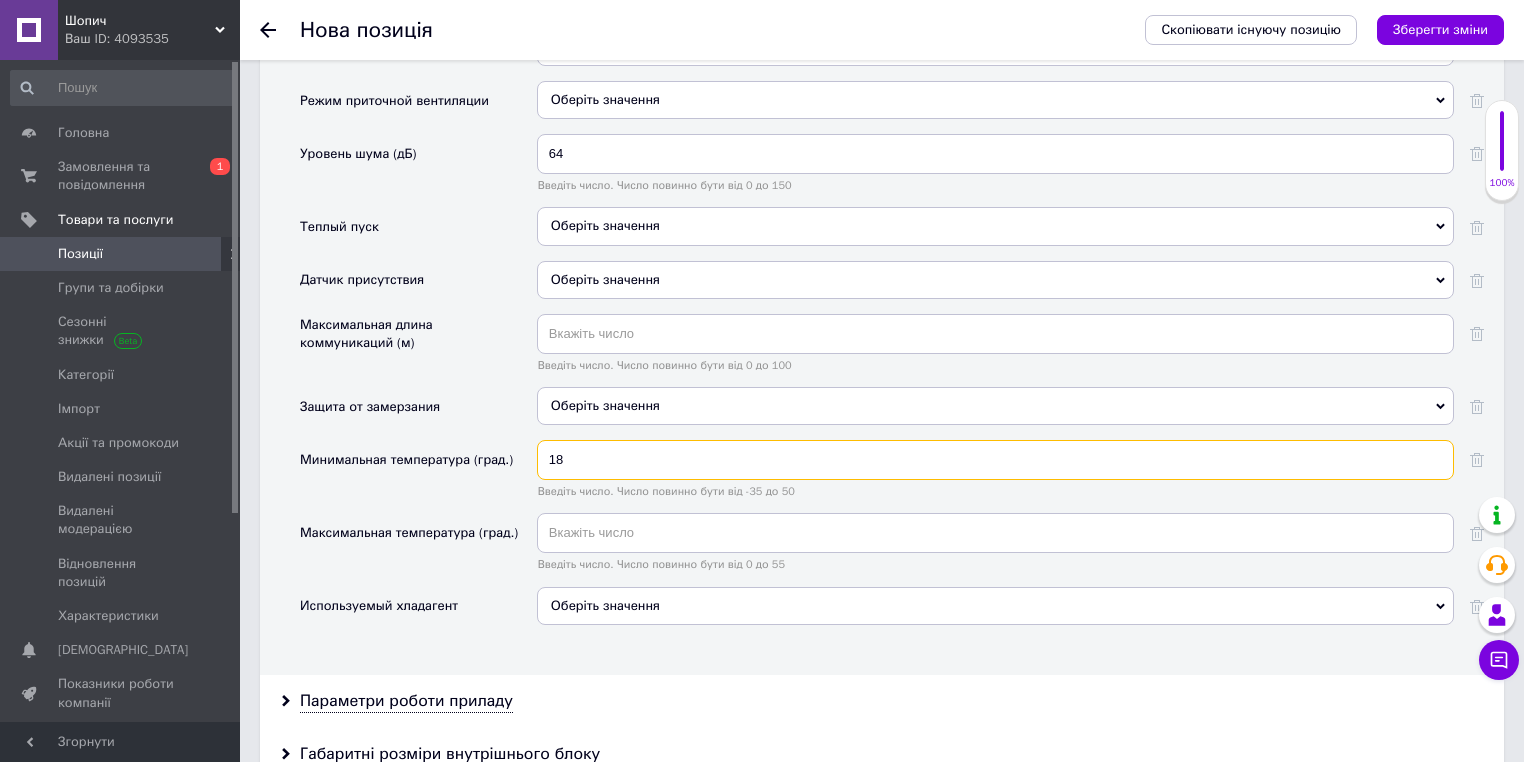 type on "18" 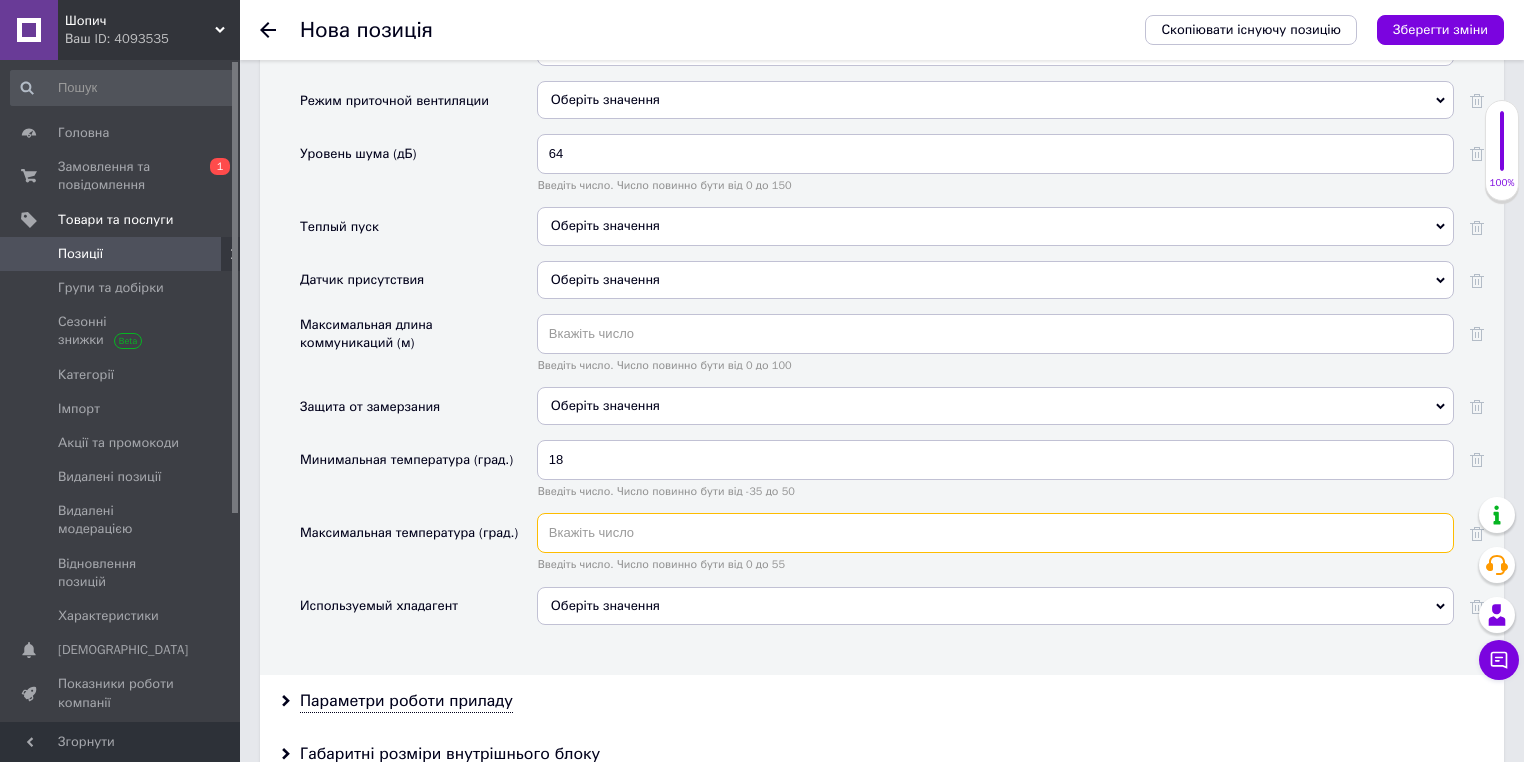 click at bounding box center (995, 533) 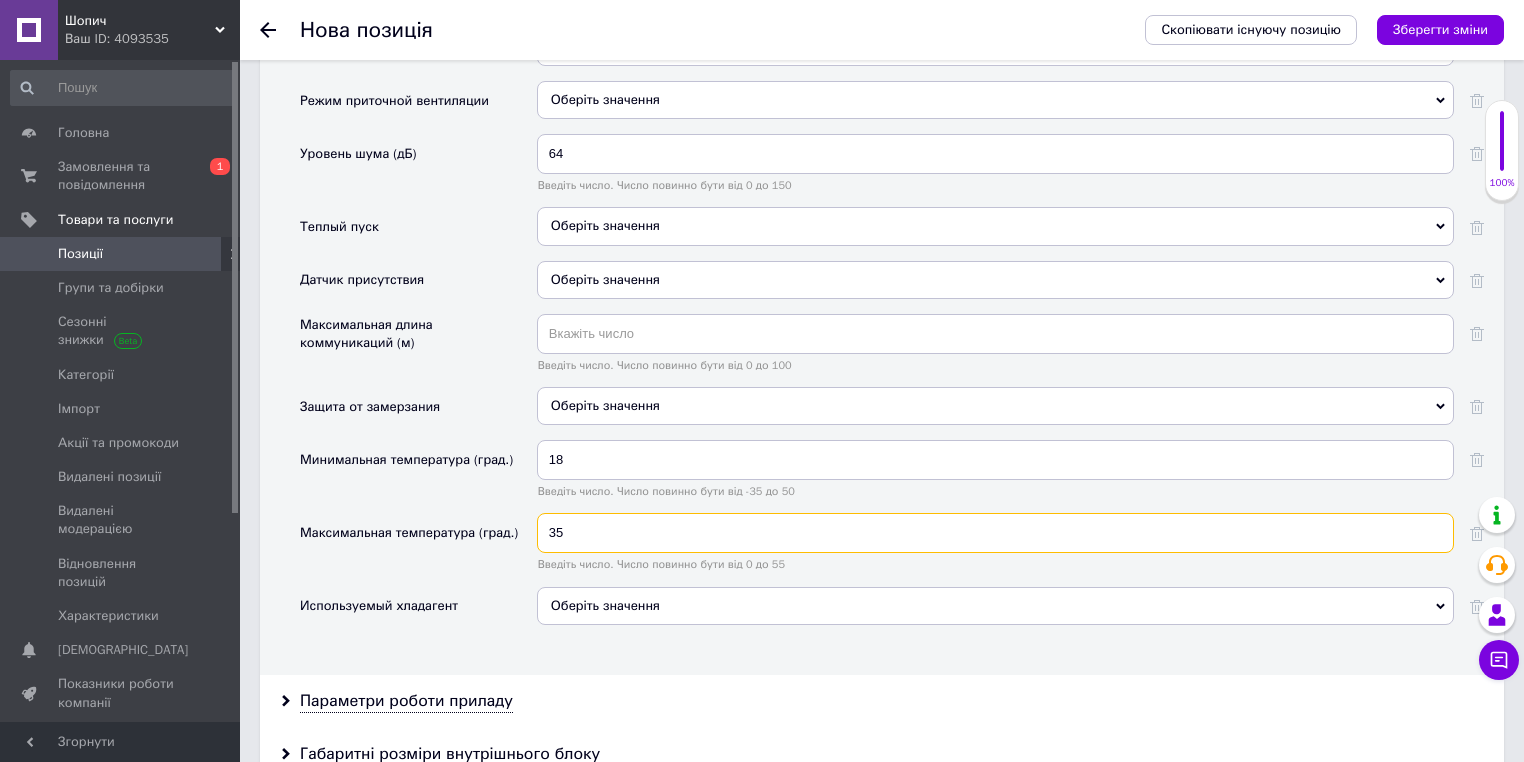 type on "35" 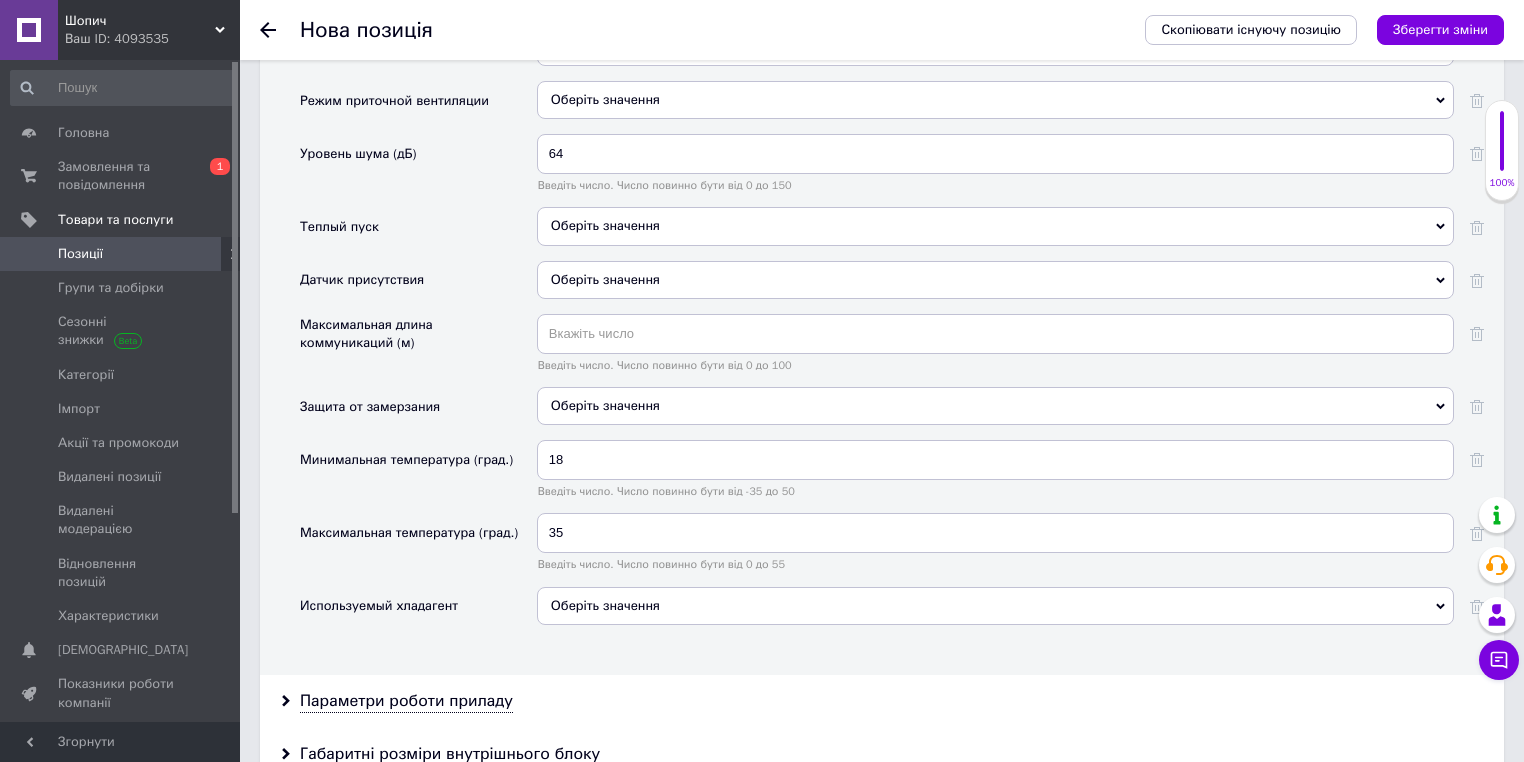 click on "Оберіть значення" at bounding box center [995, 606] 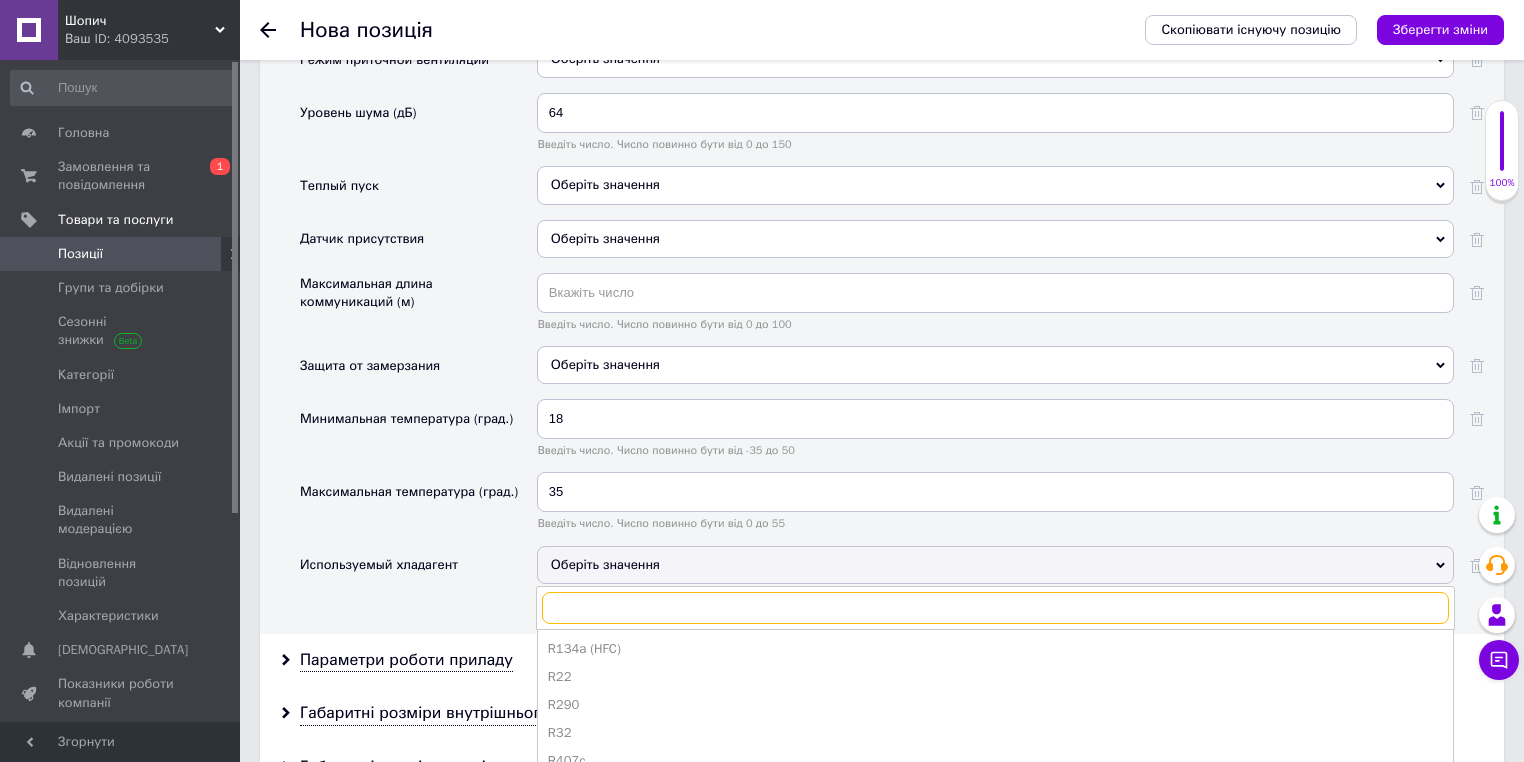 scroll, scrollTop: 4674, scrollLeft: 0, axis: vertical 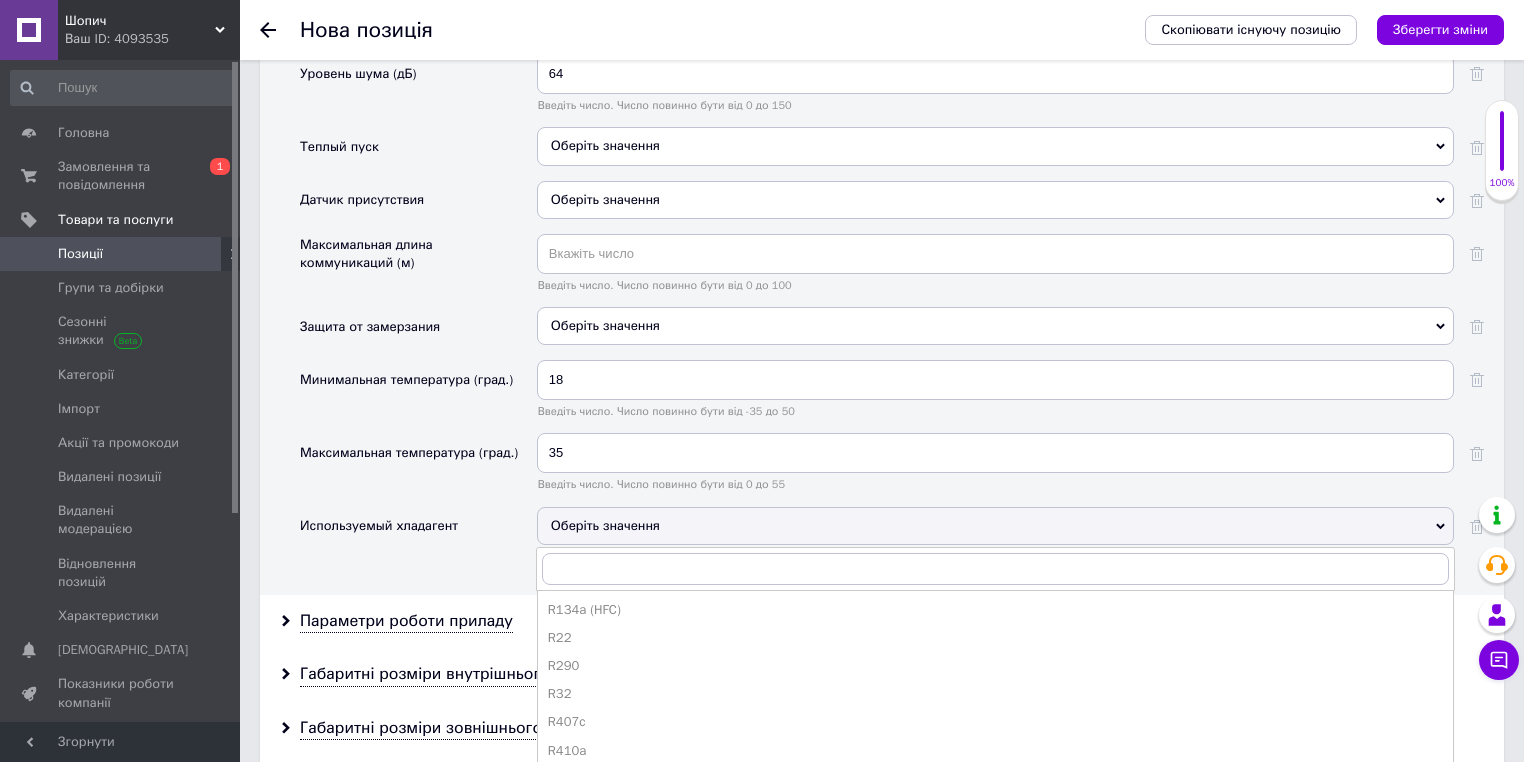 click on "R290" at bounding box center [995, 666] 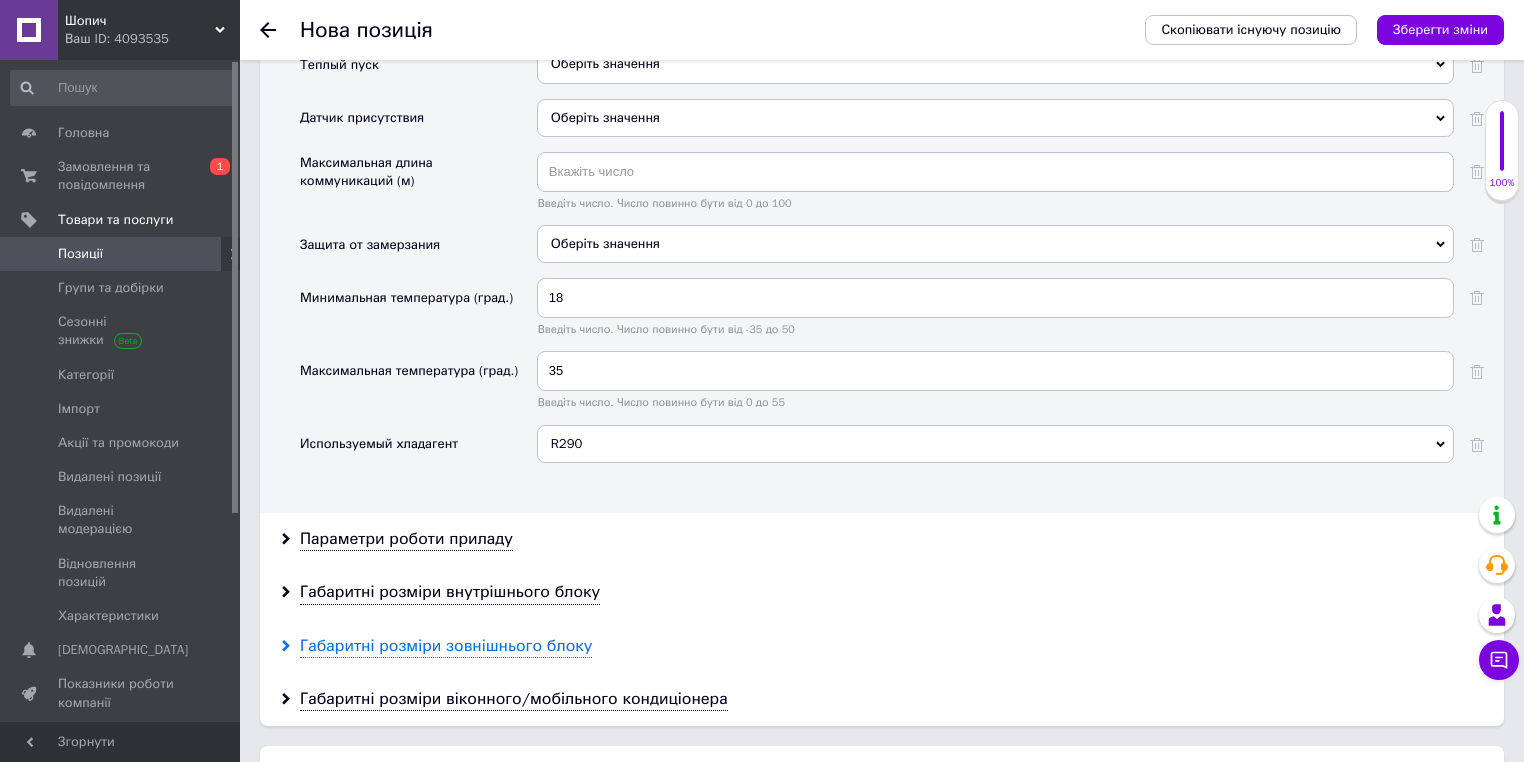 scroll, scrollTop: 4834, scrollLeft: 0, axis: vertical 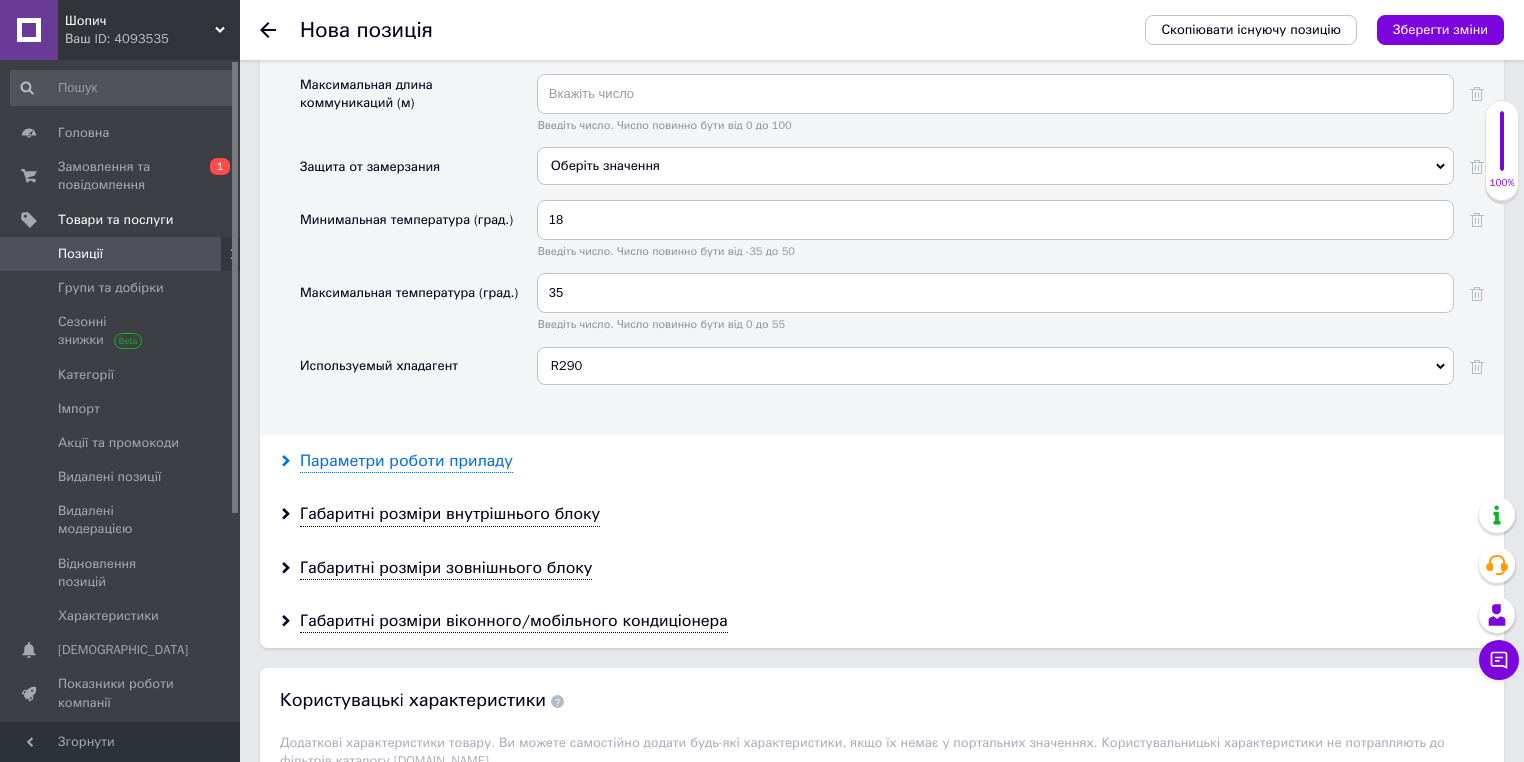 click on "Параметри роботи приладу" at bounding box center [406, 461] 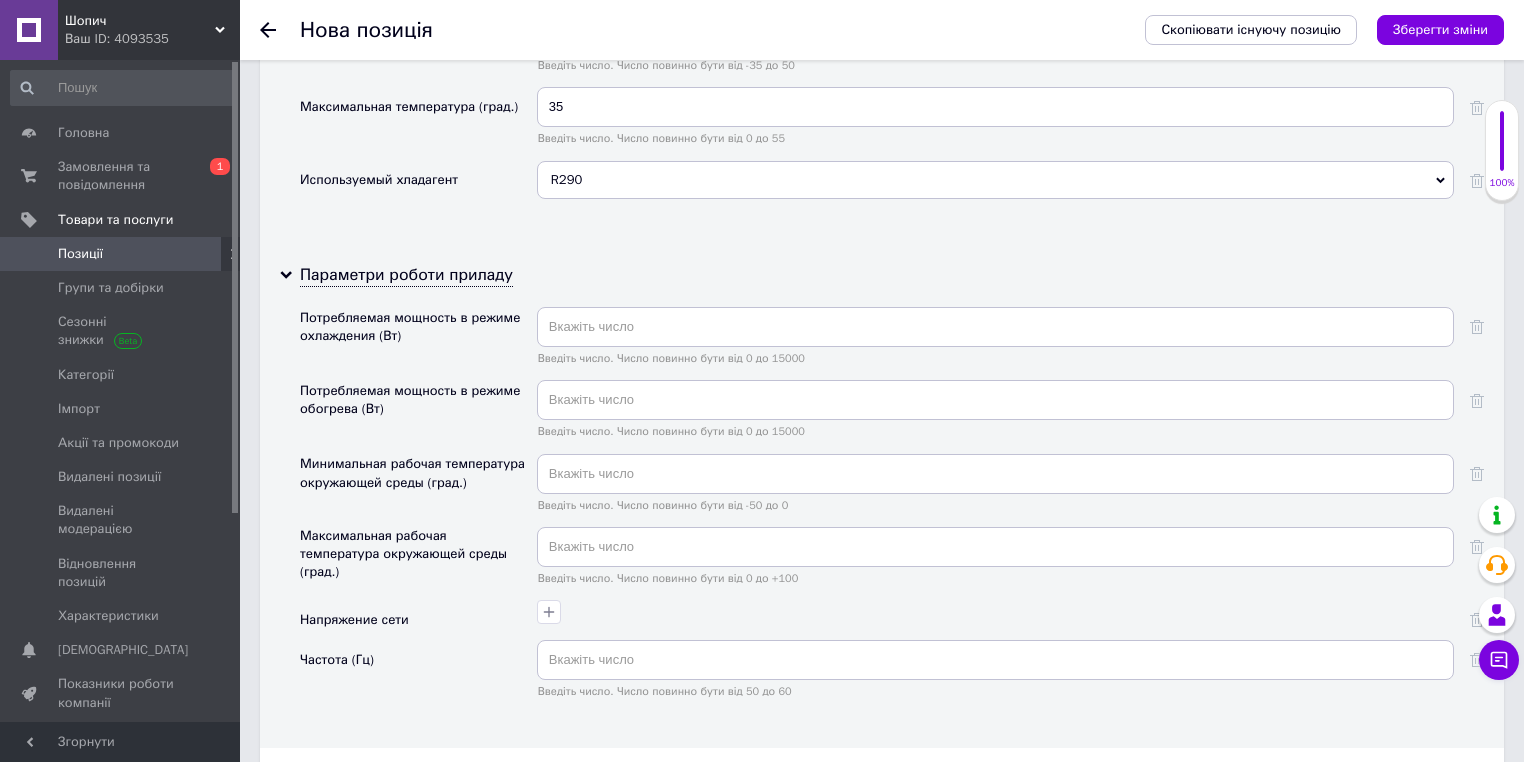 scroll, scrollTop: 5074, scrollLeft: 0, axis: vertical 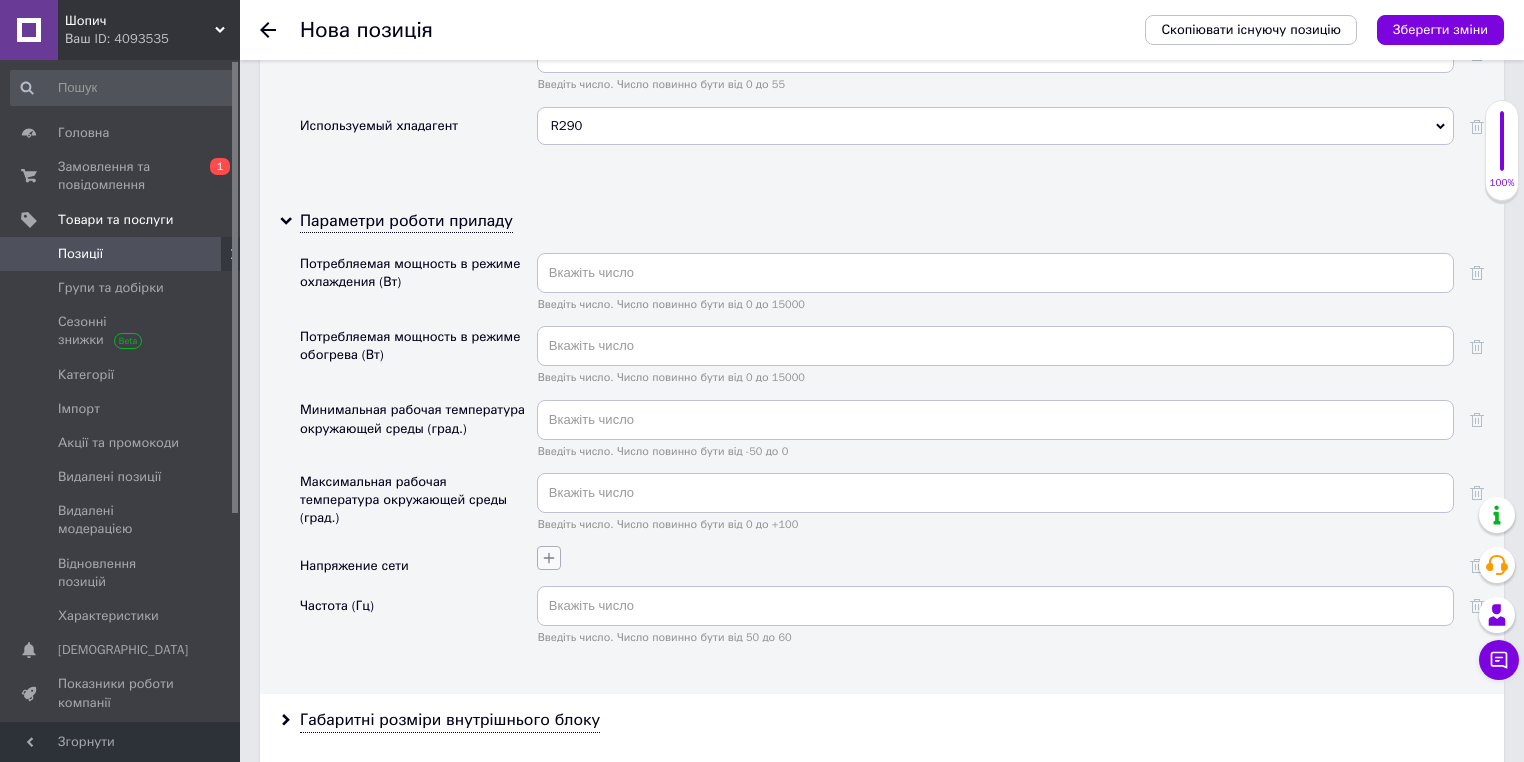 click 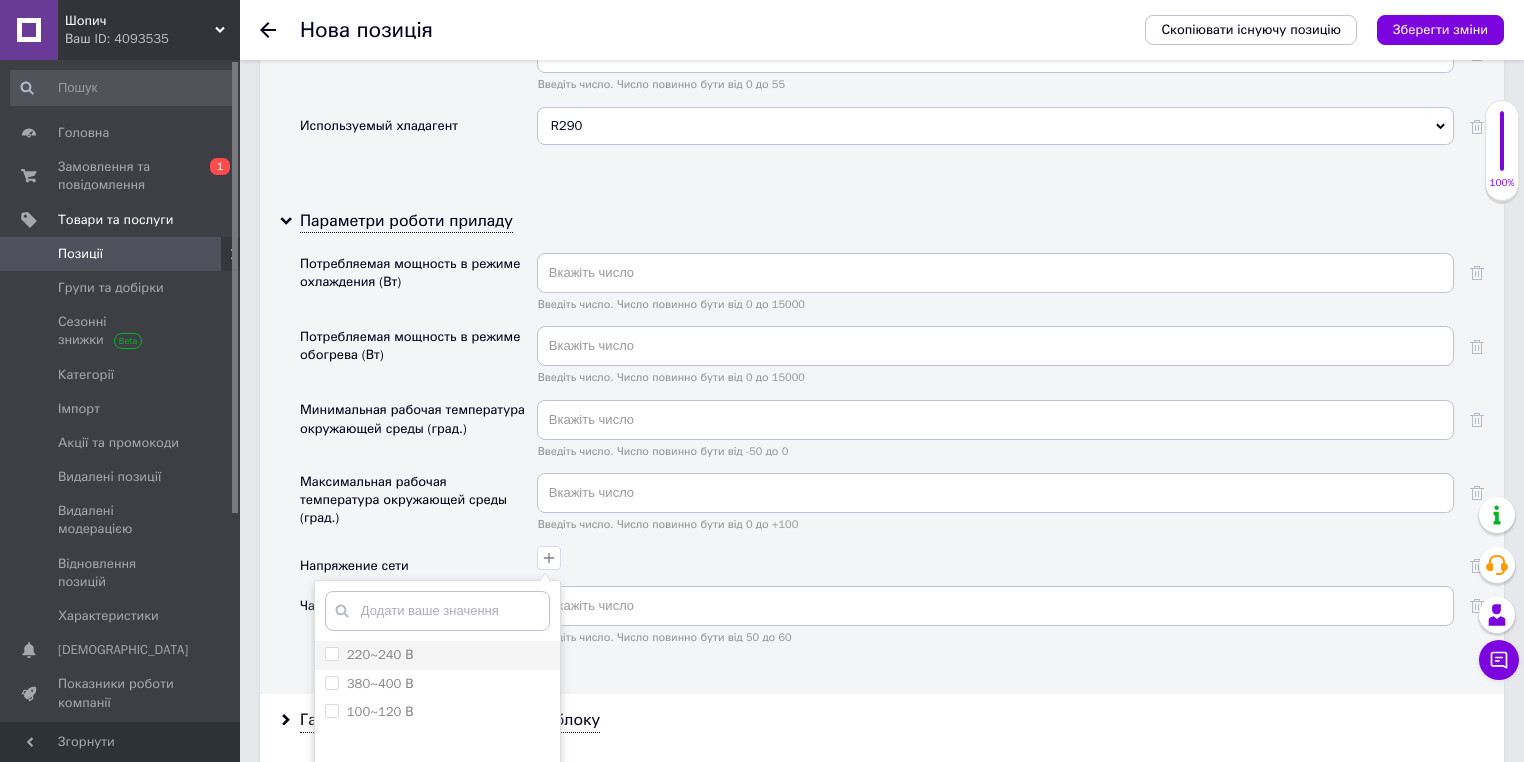click on "220~240 В" at bounding box center (437, 655) 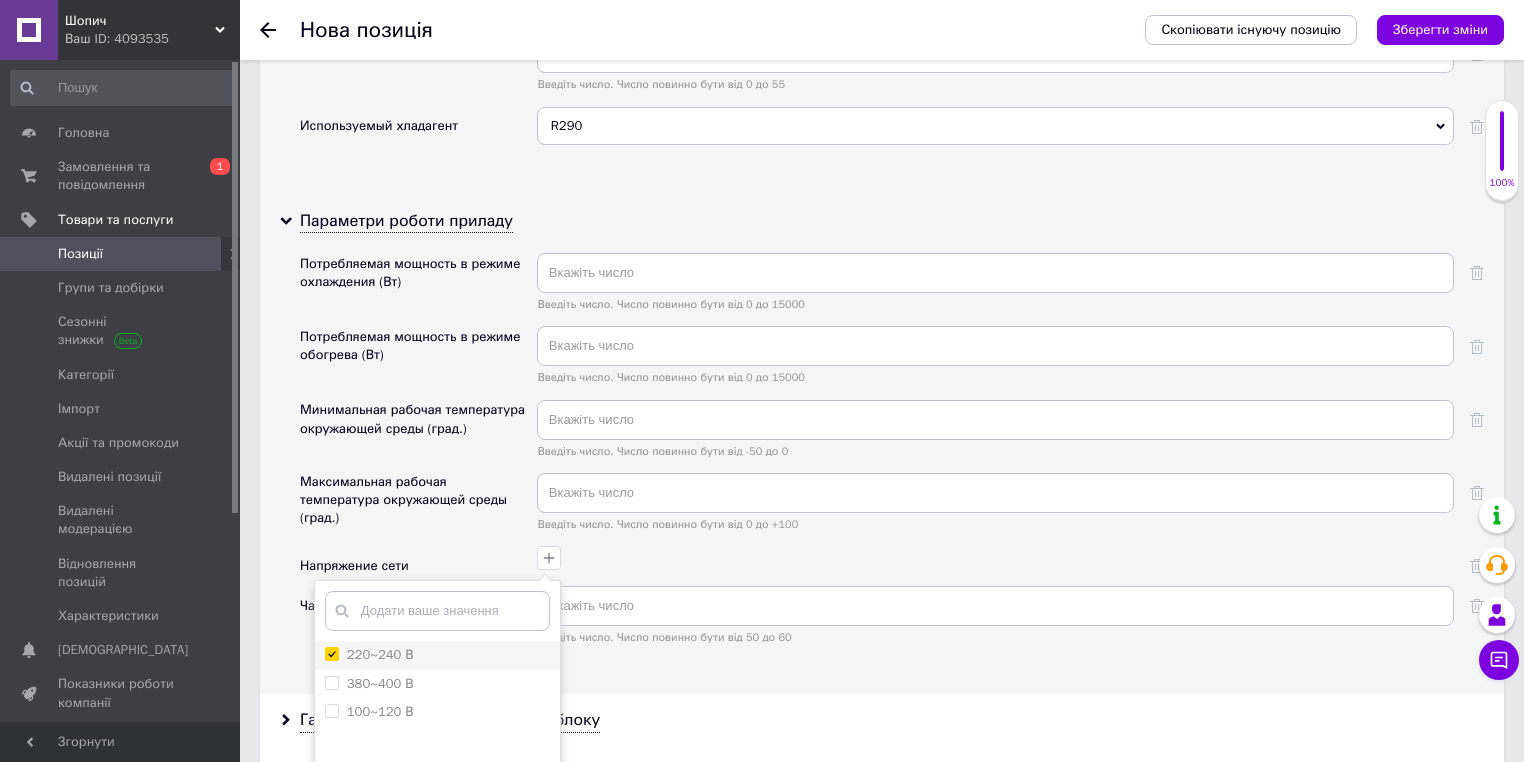 checkbox on "true" 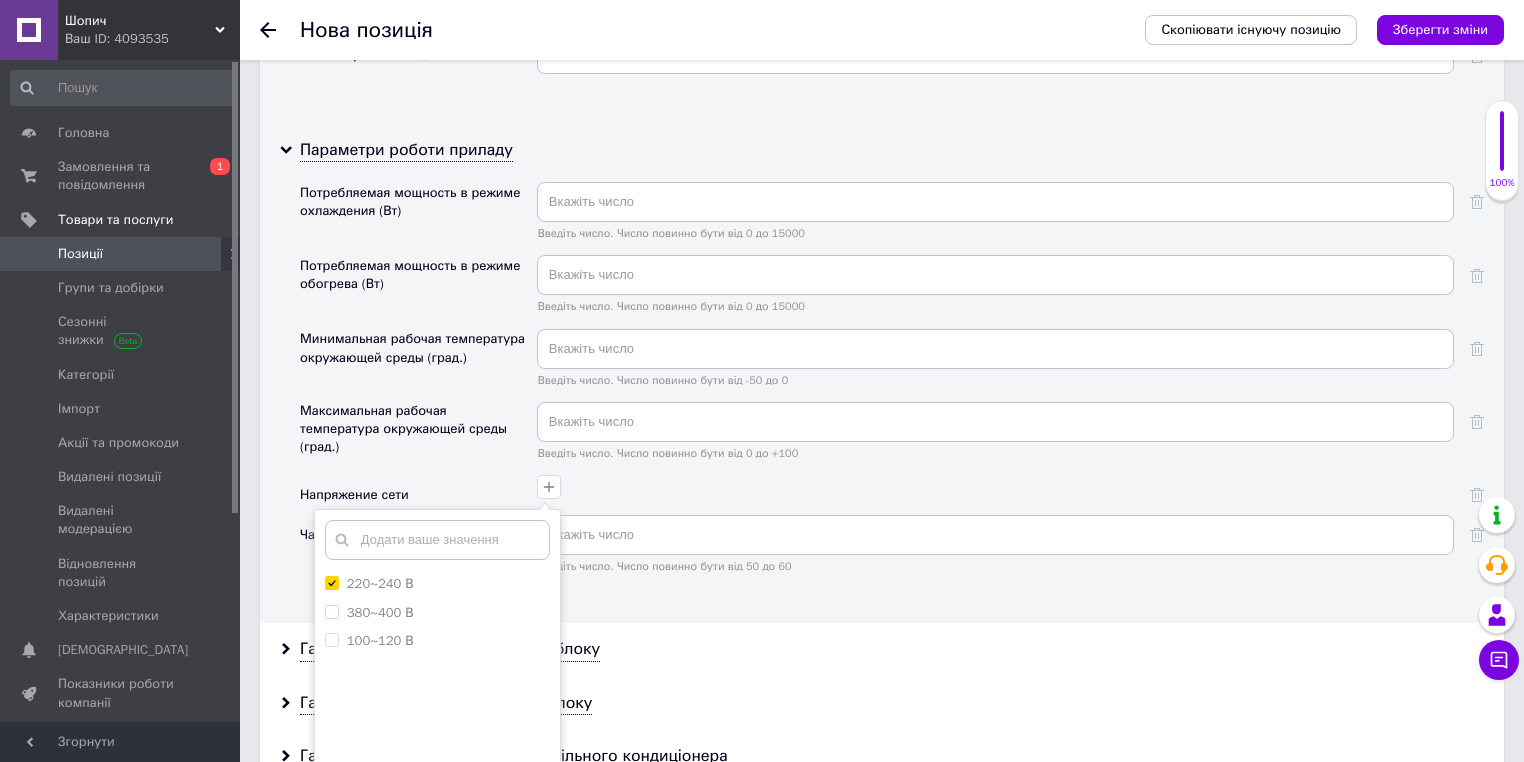scroll, scrollTop: 5234, scrollLeft: 0, axis: vertical 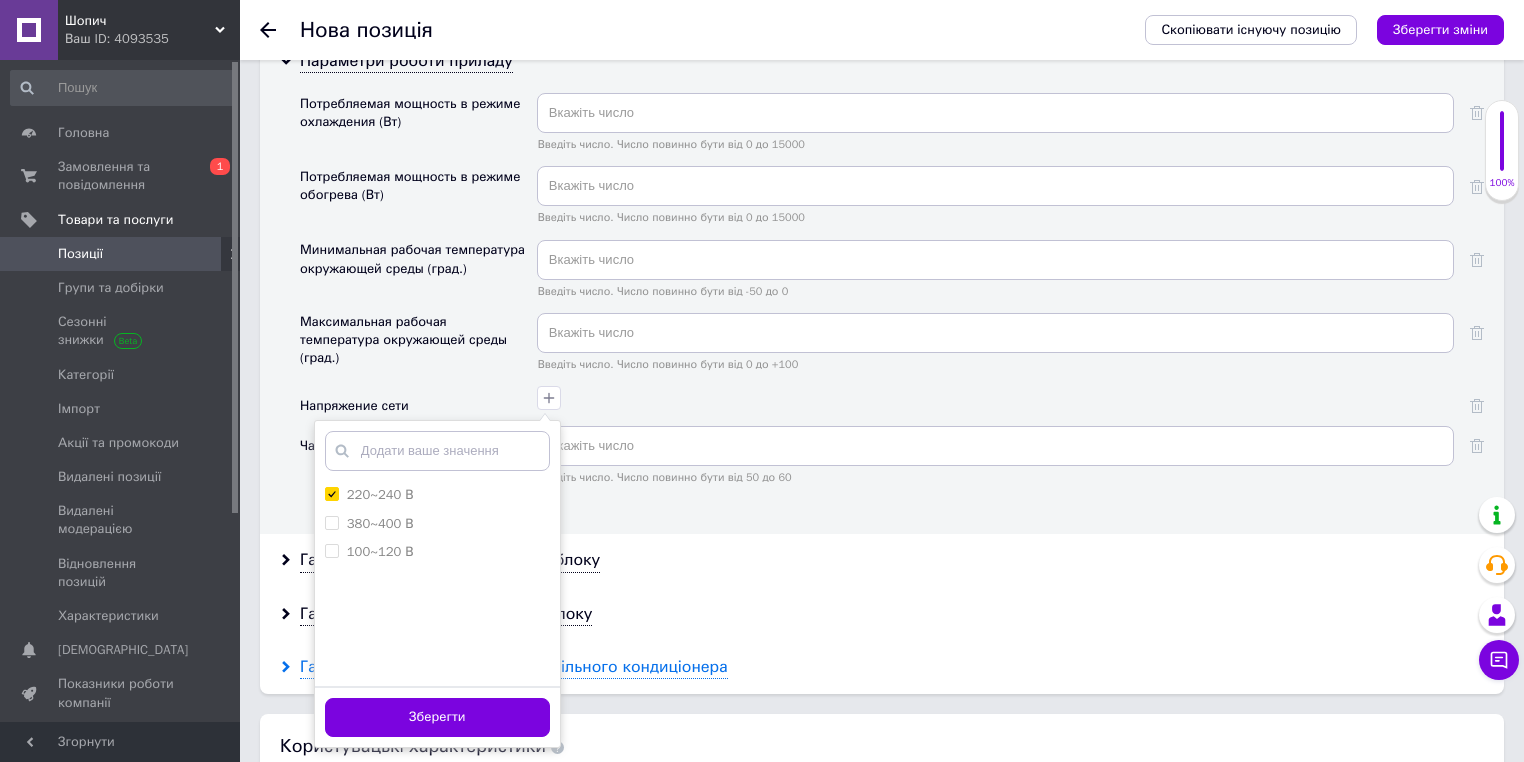 drag, startPoint x: 474, startPoint y: 680, endPoint x: 489, endPoint y: 653, distance: 30.88689 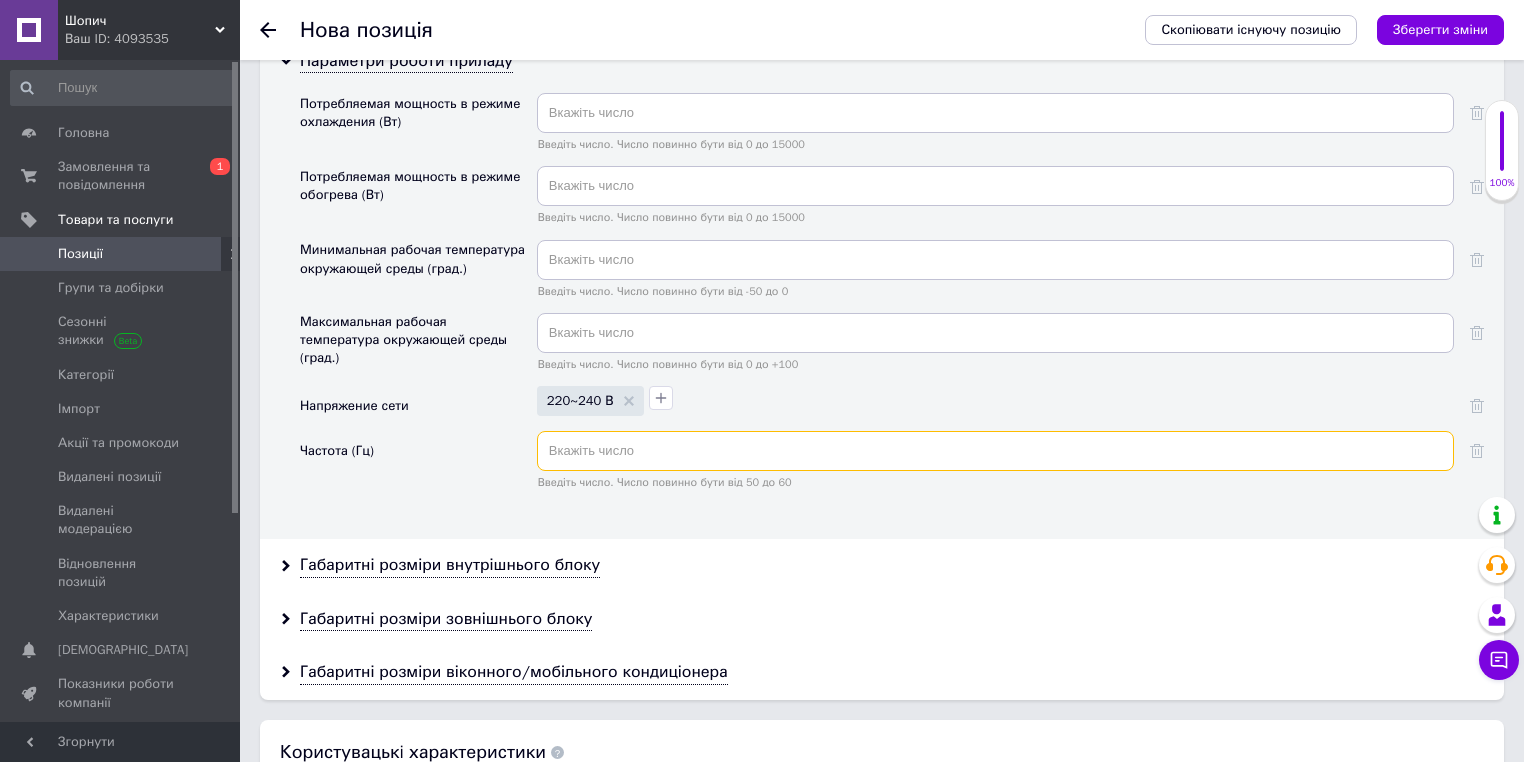 click at bounding box center (995, 451) 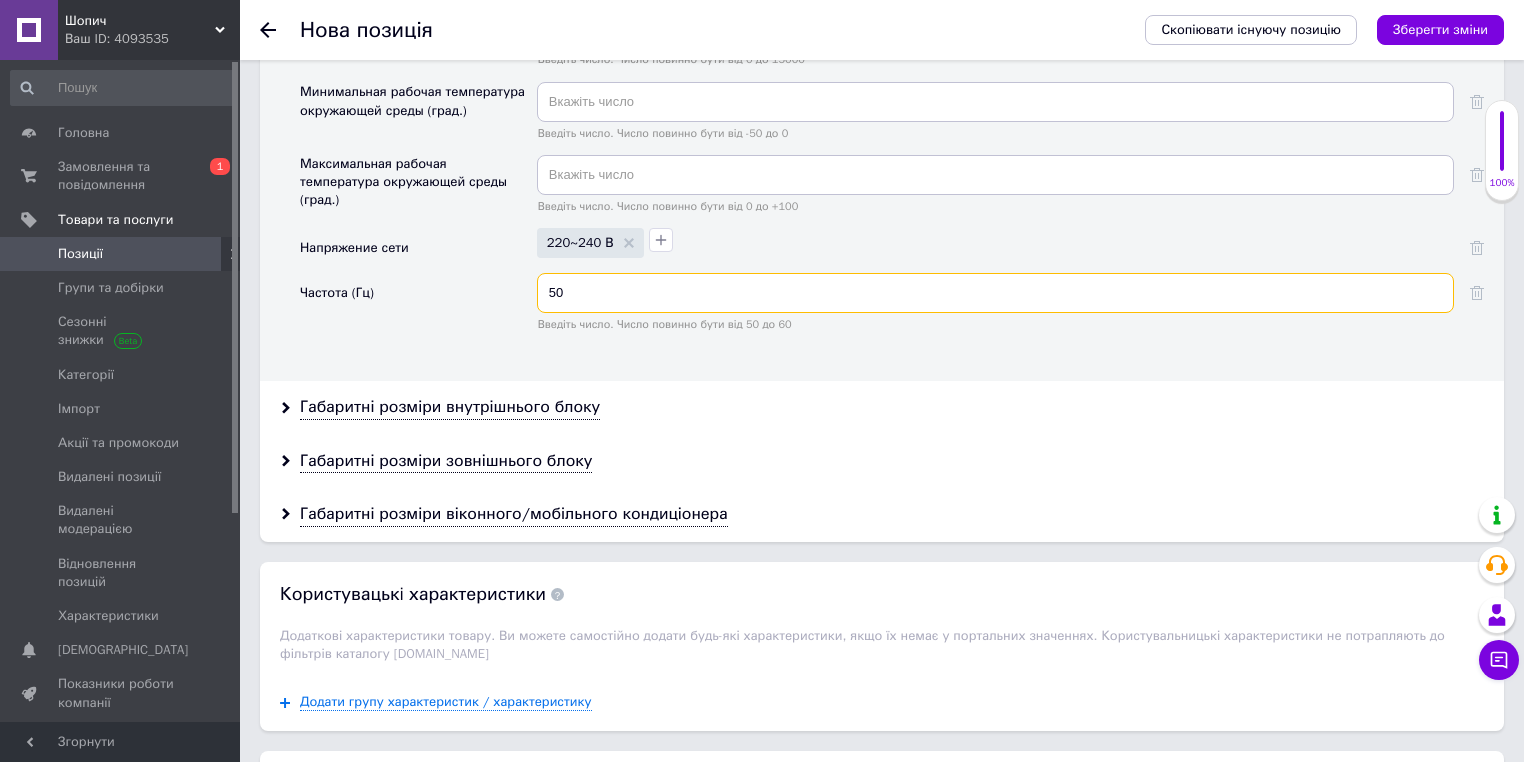 scroll, scrollTop: 5394, scrollLeft: 0, axis: vertical 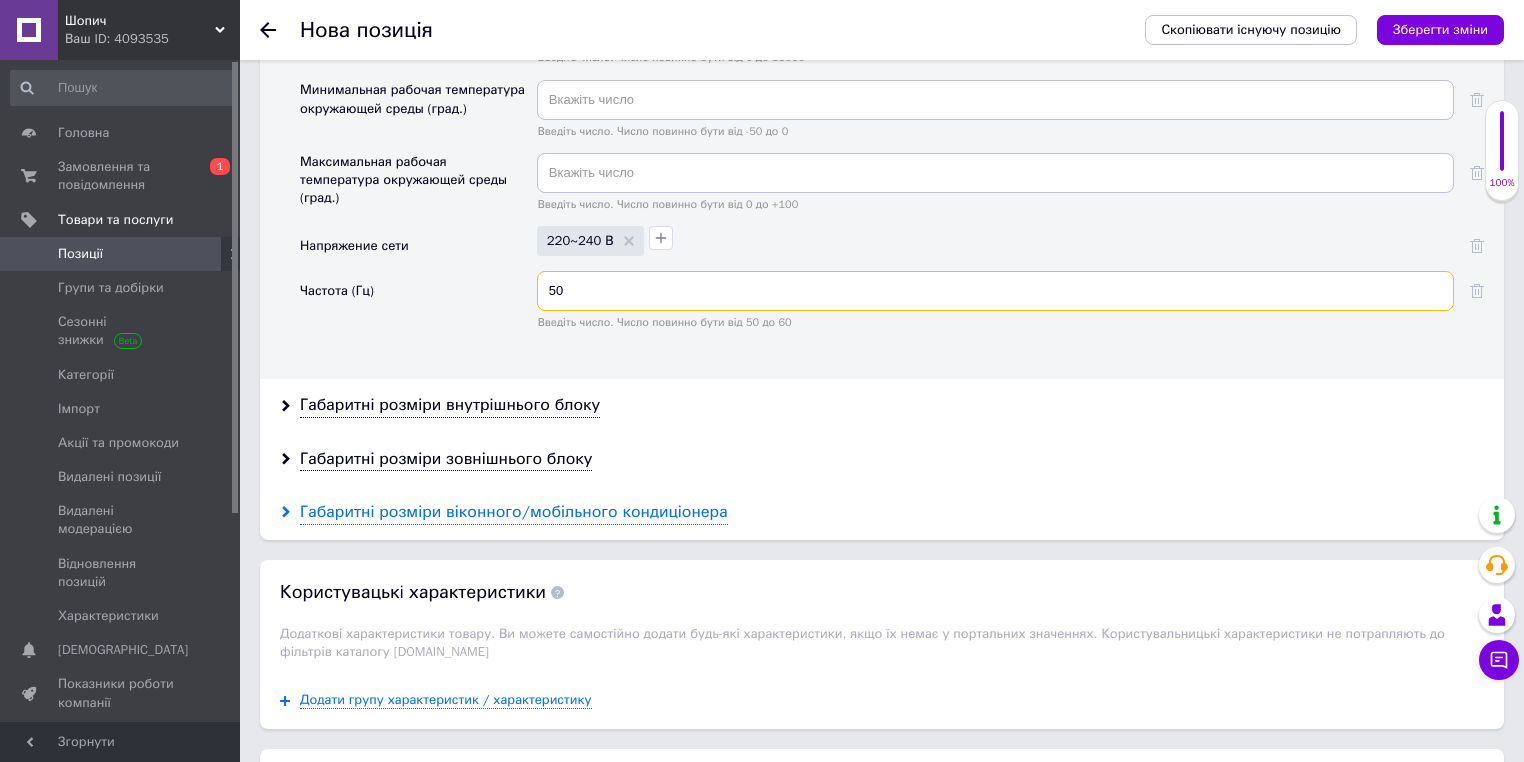 type on "50" 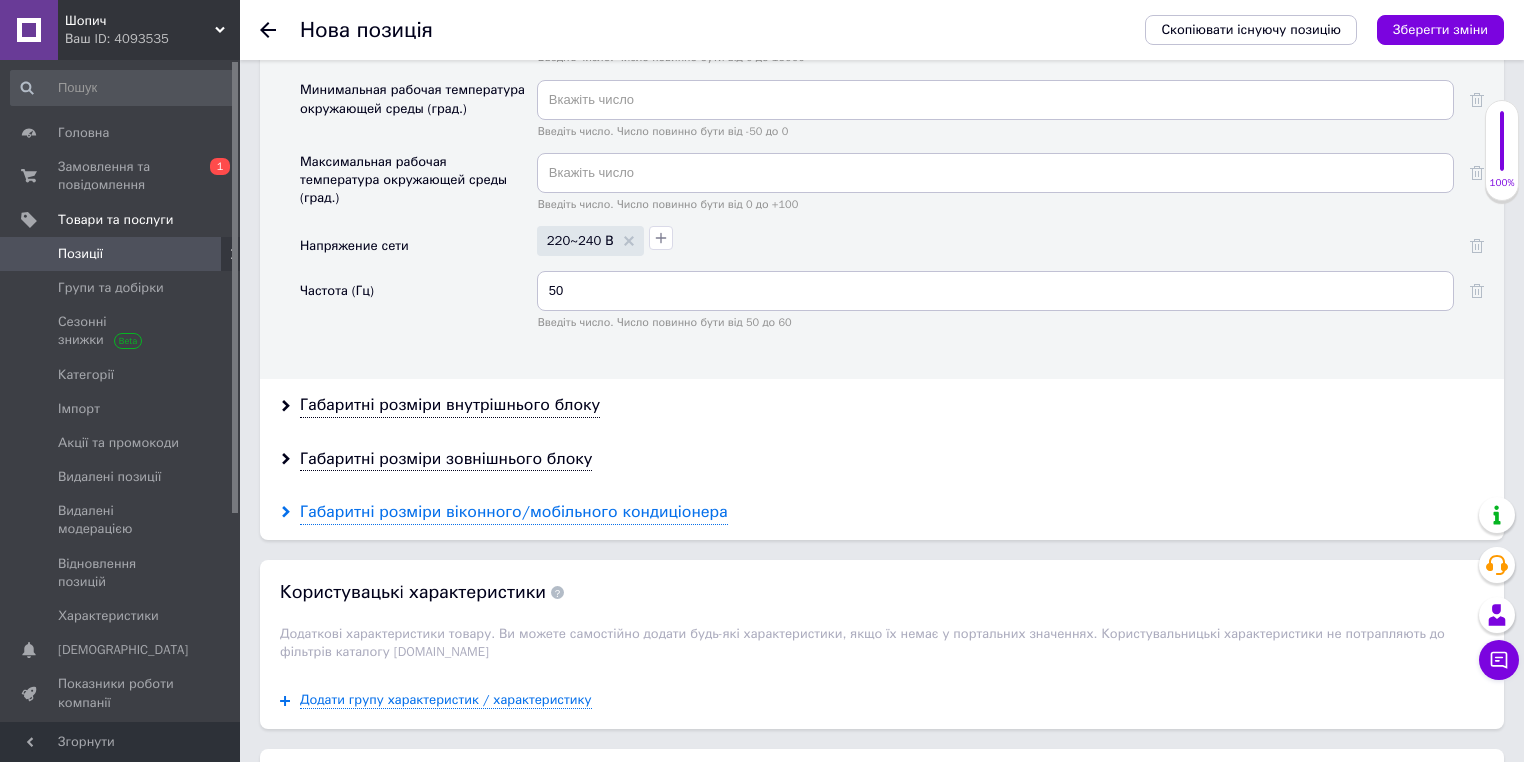 click on "Габаритні розміри віконного/мобільного кондиціонера" at bounding box center [514, 512] 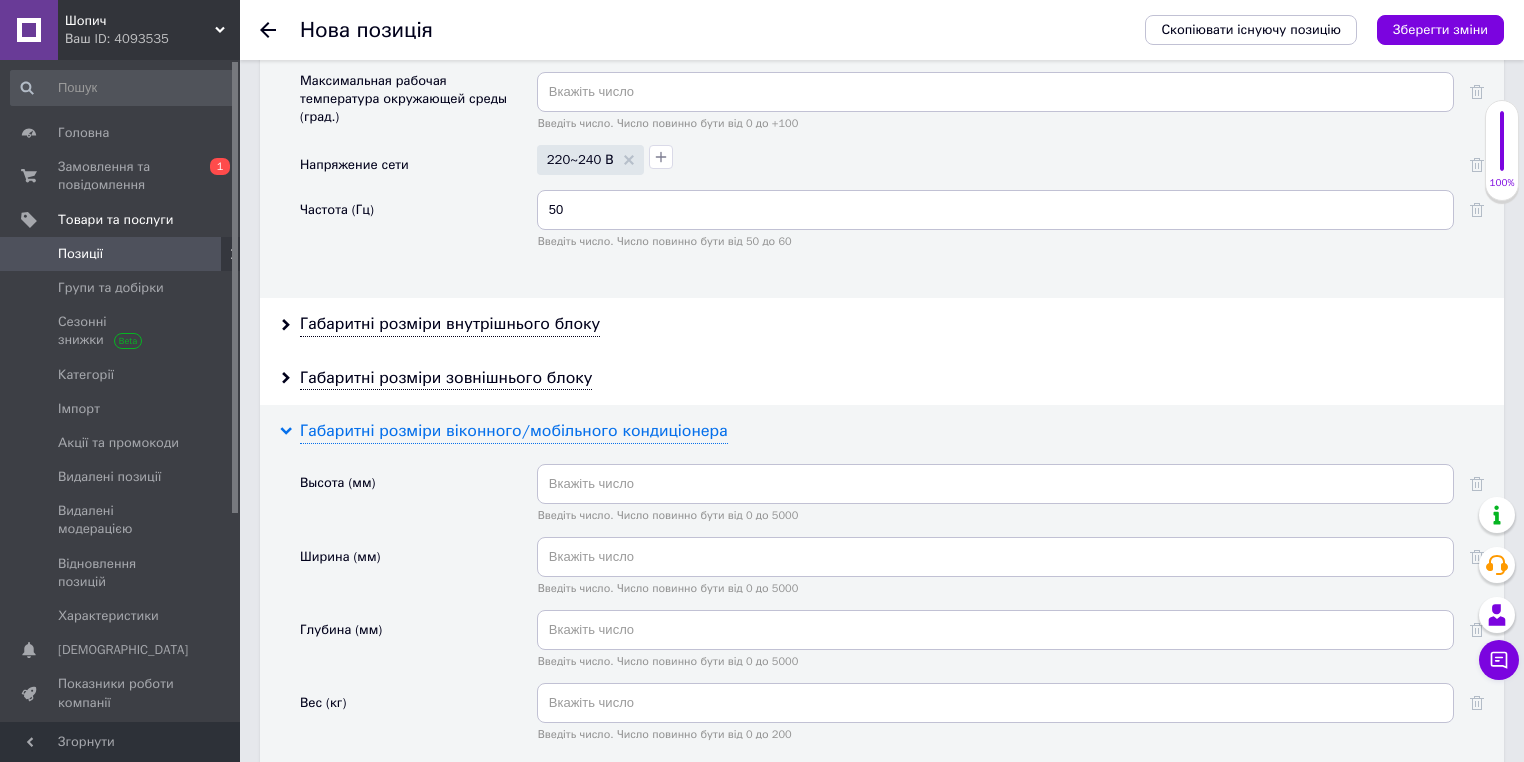 scroll, scrollTop: 5634, scrollLeft: 0, axis: vertical 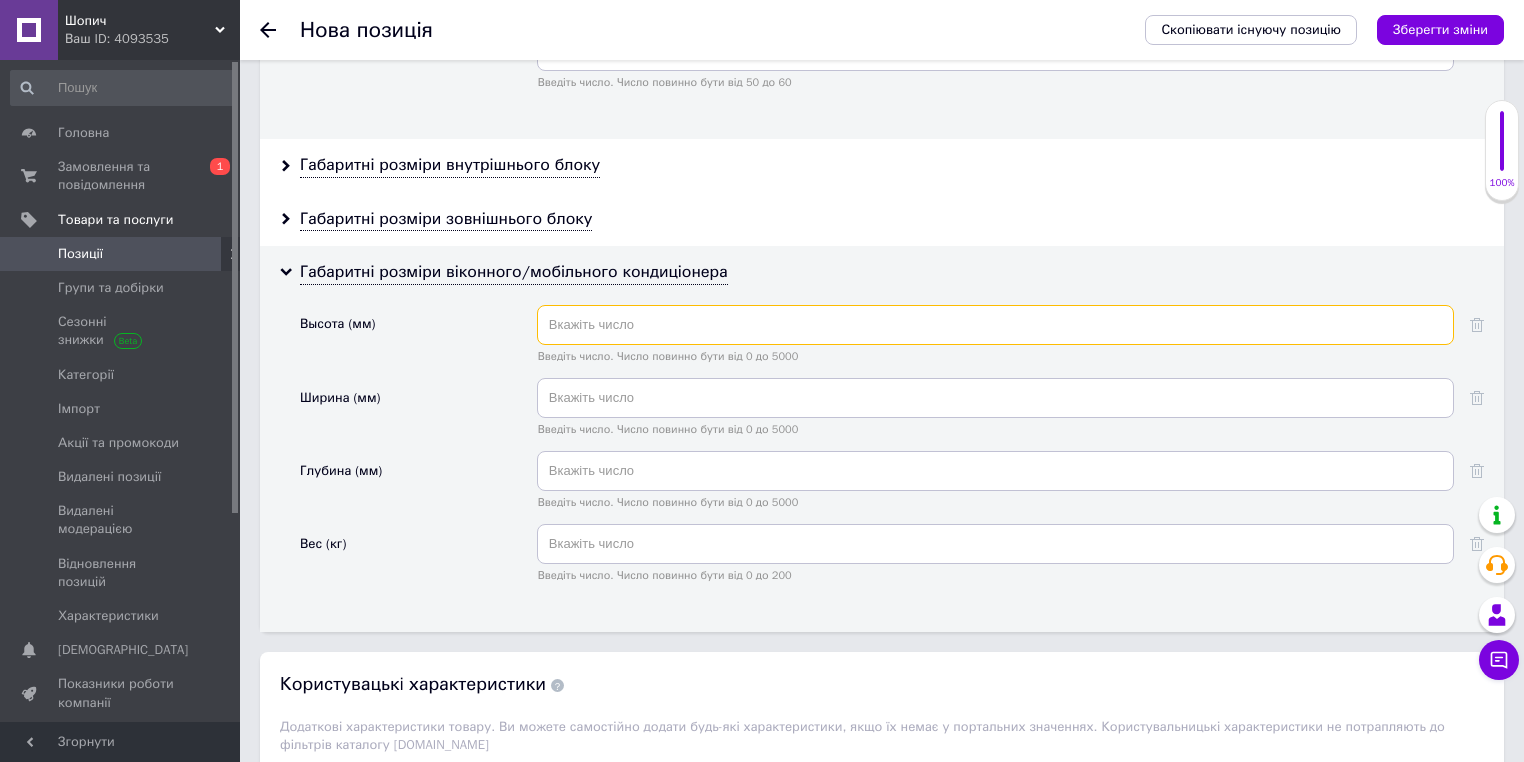 click at bounding box center (995, 325) 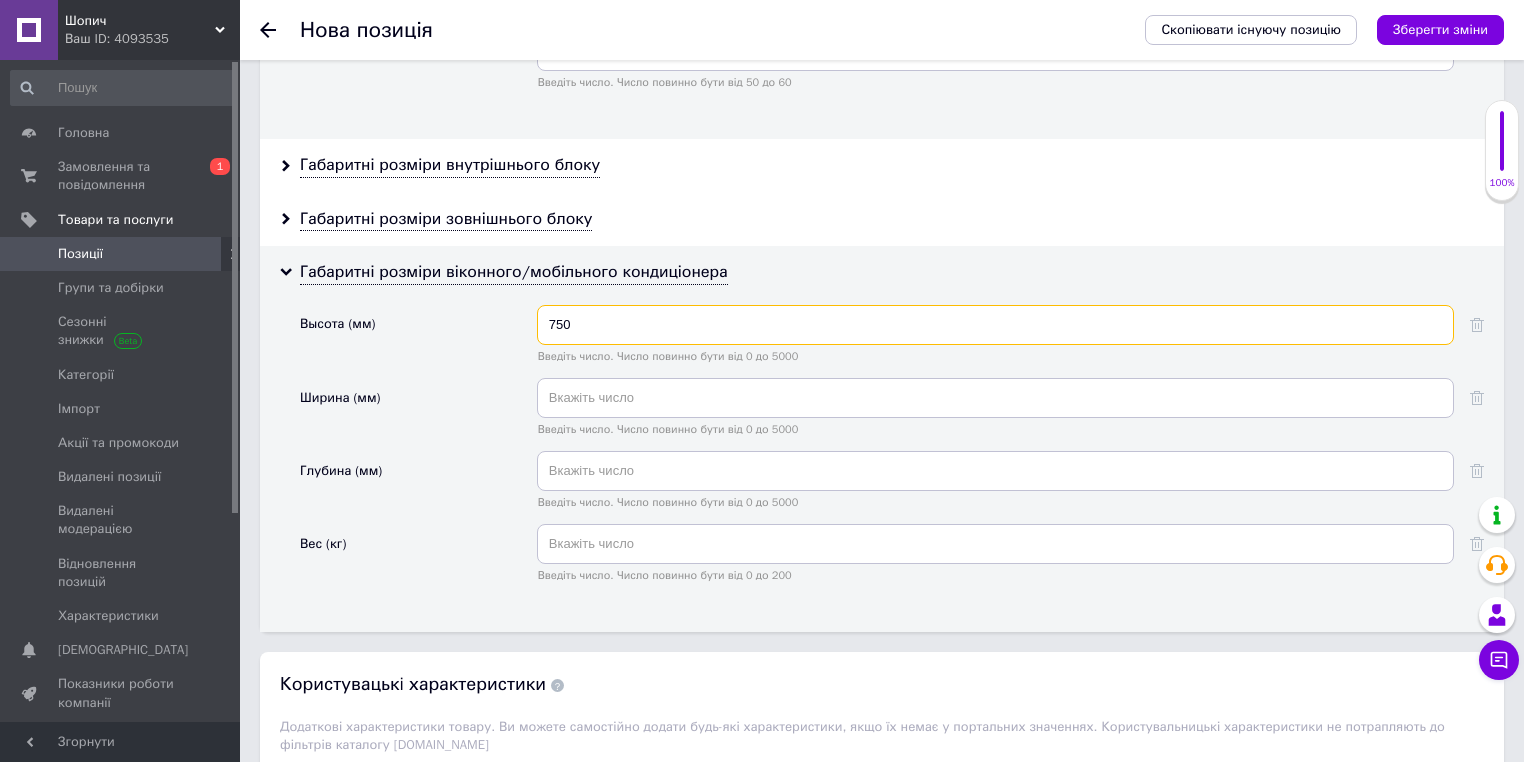 type on "750" 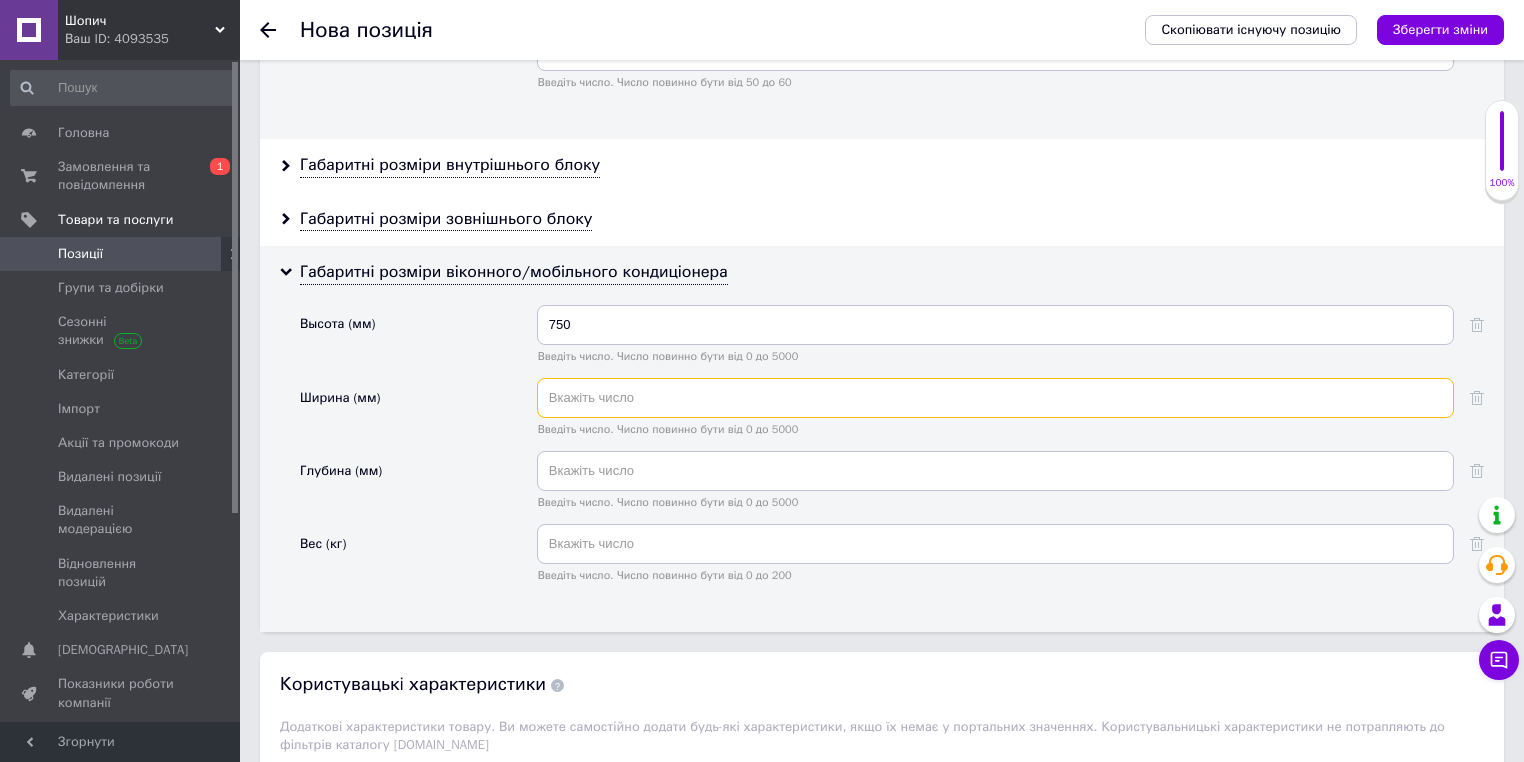 click at bounding box center (995, 398) 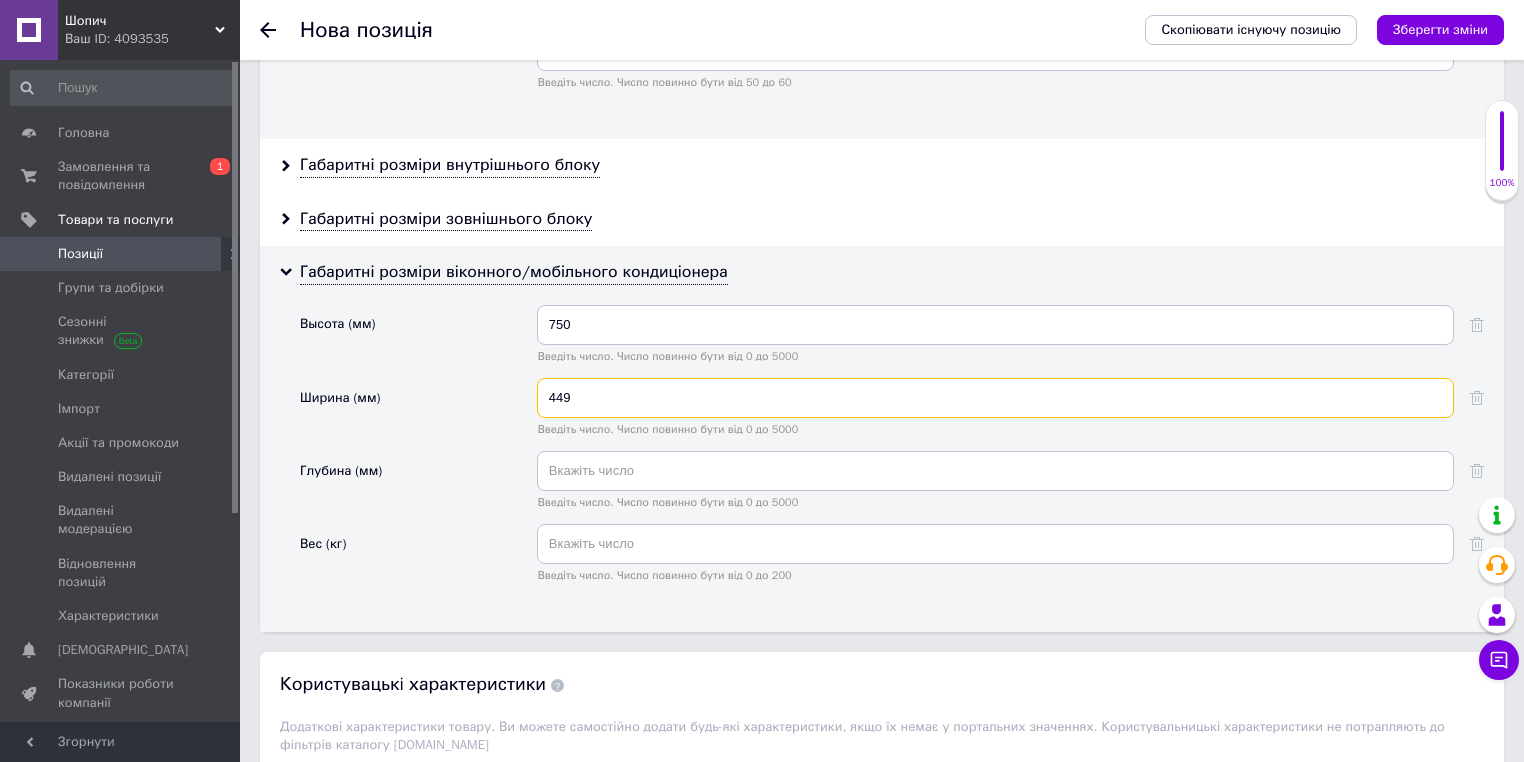 type on "449" 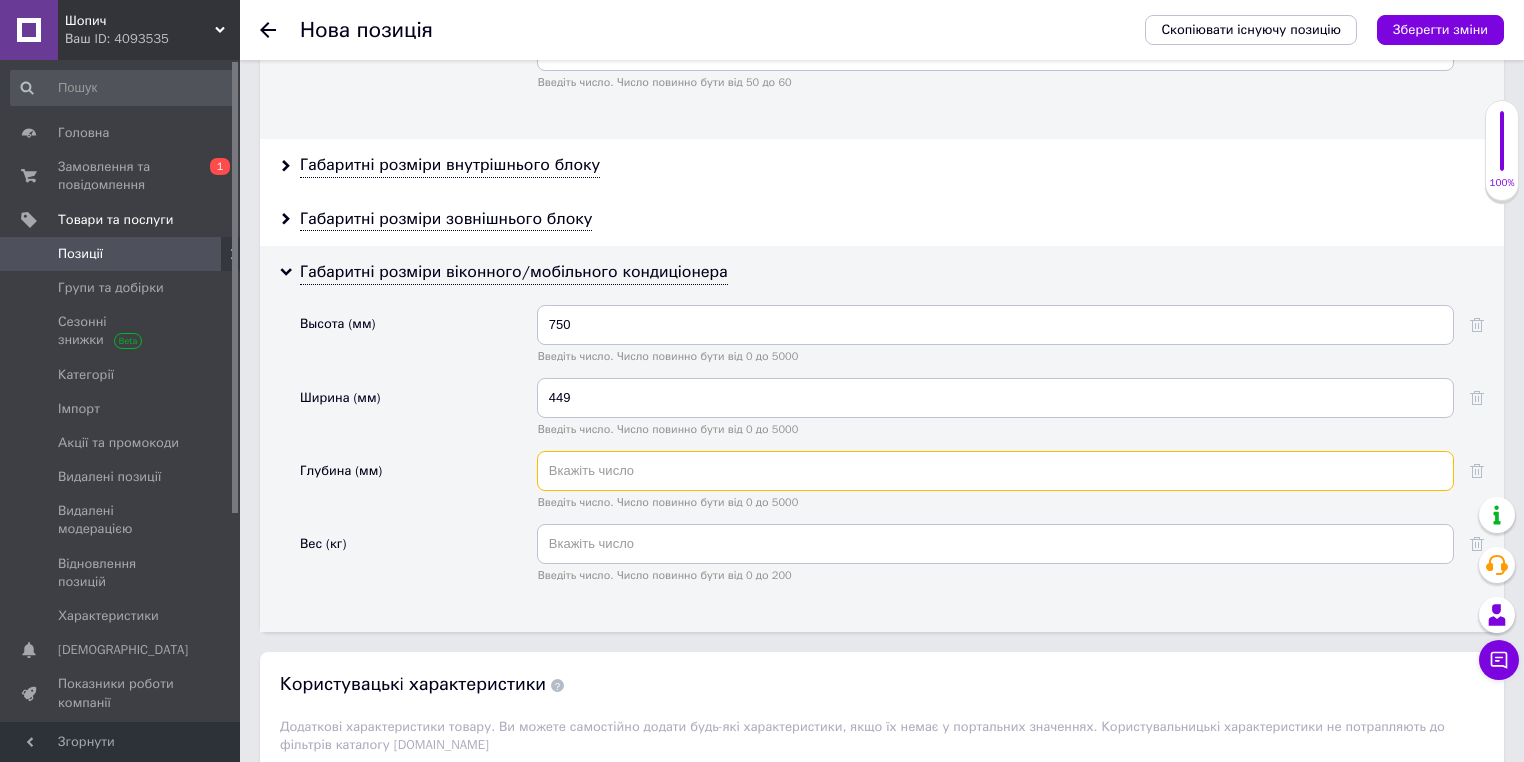 click at bounding box center [995, 471] 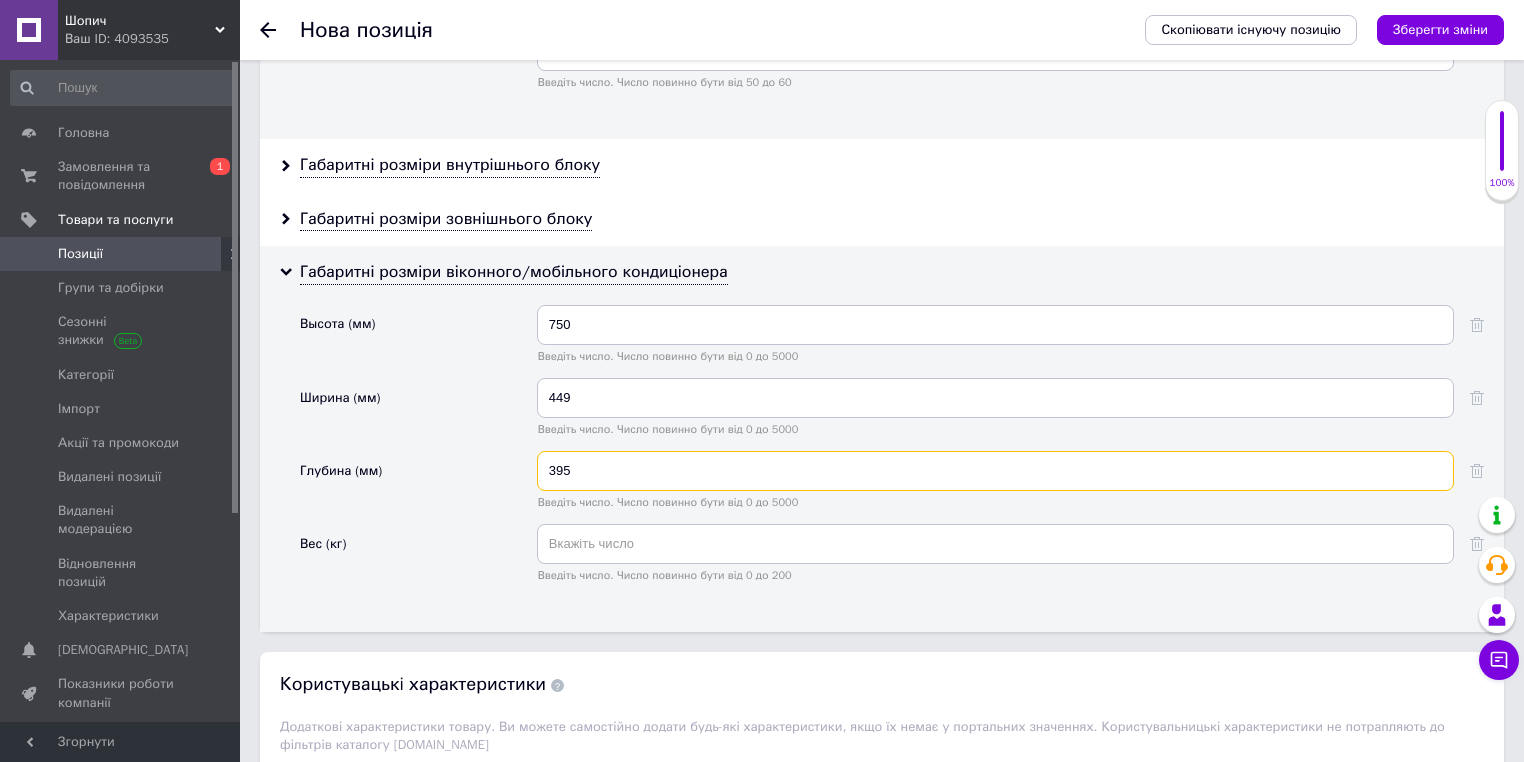type on "395" 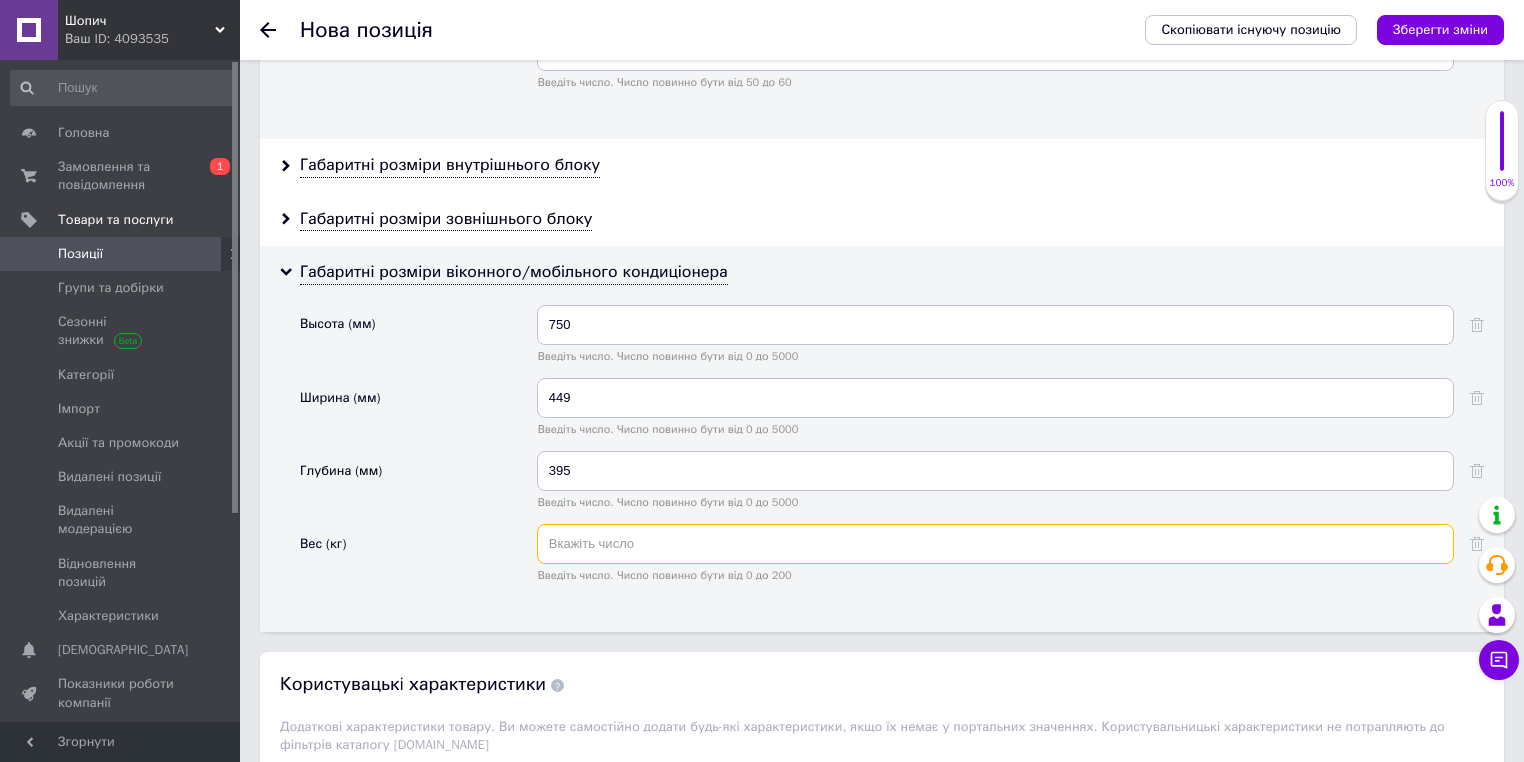 click at bounding box center [995, 544] 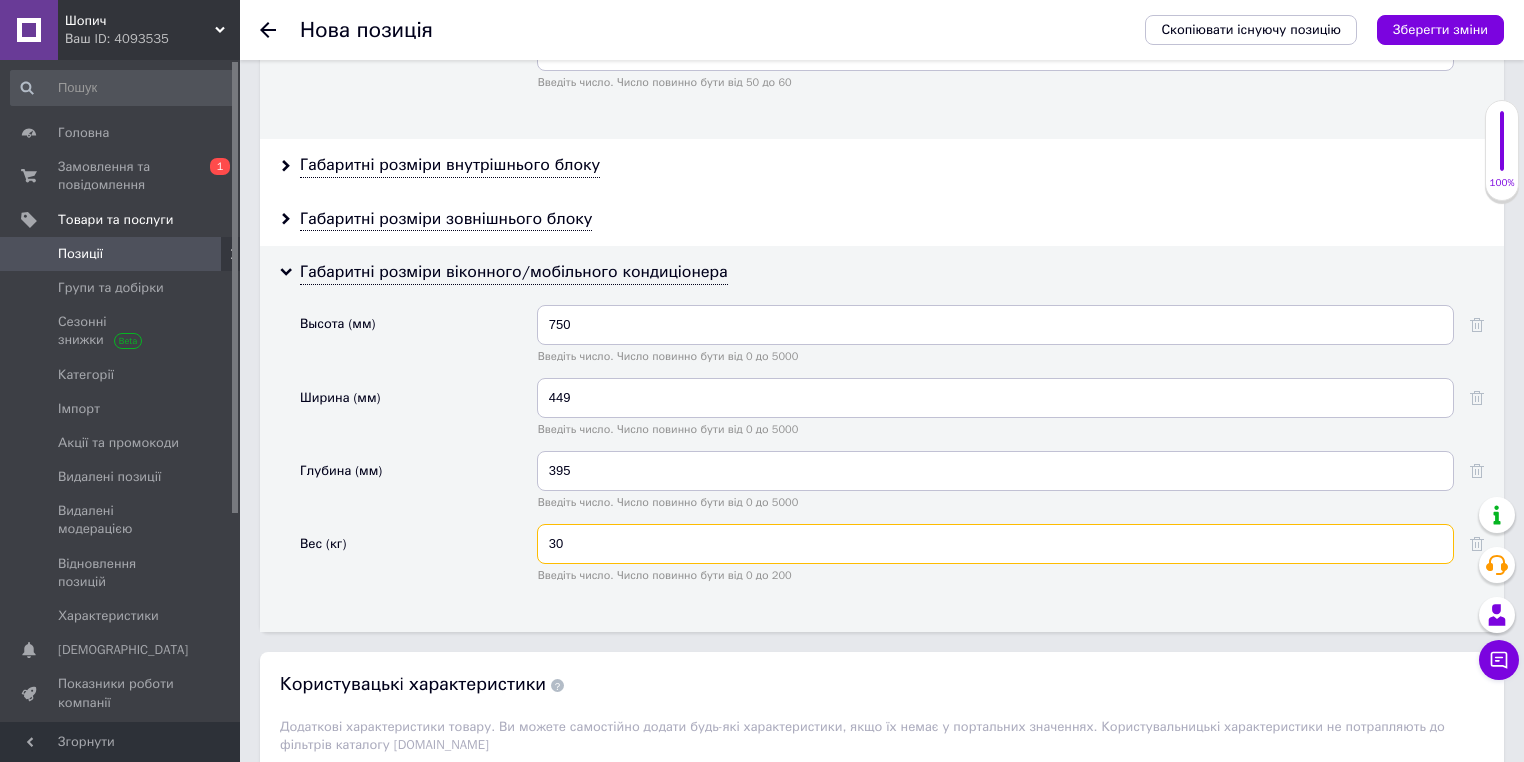 type on "30" 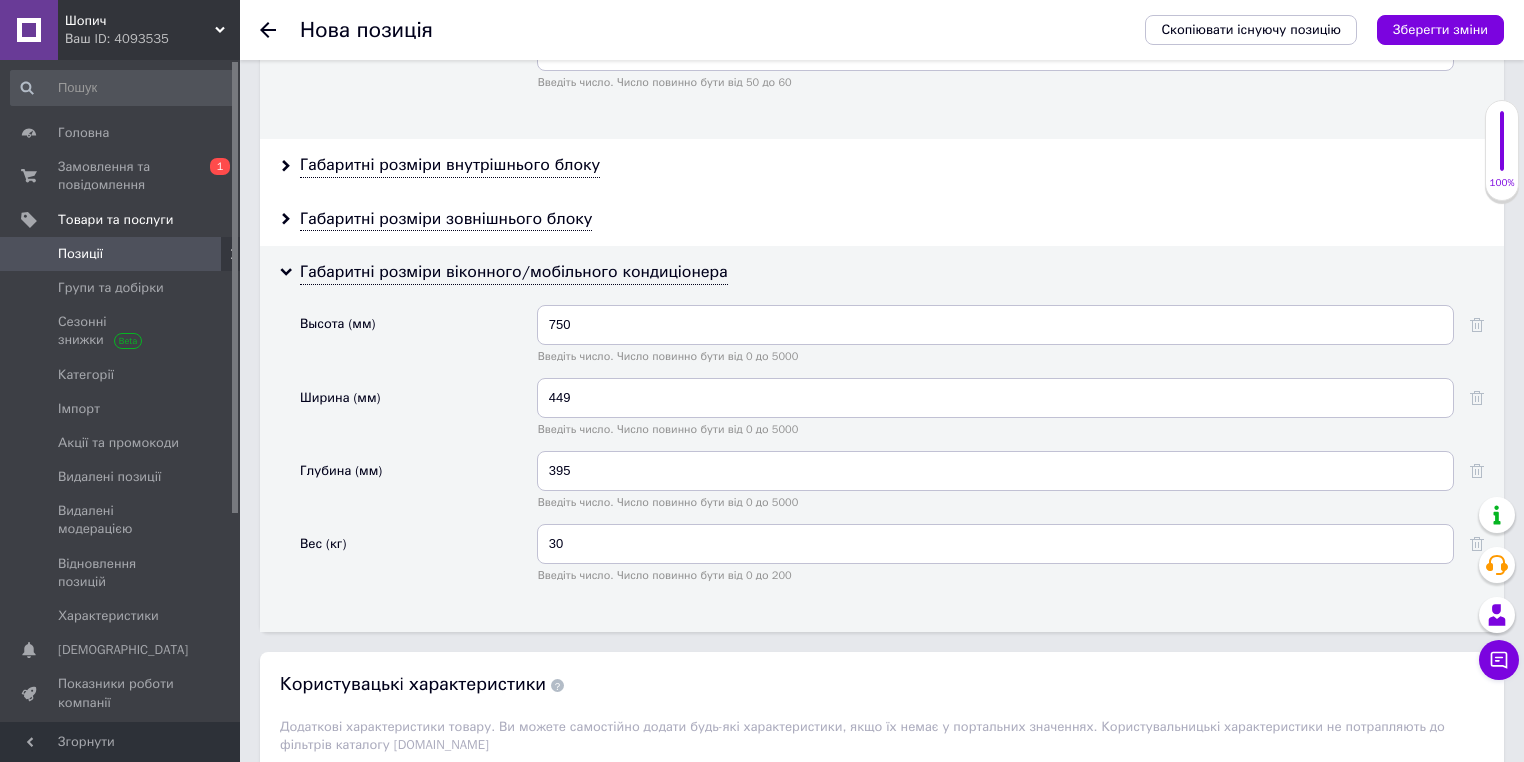 click on "Вес (кг)" at bounding box center [418, 560] 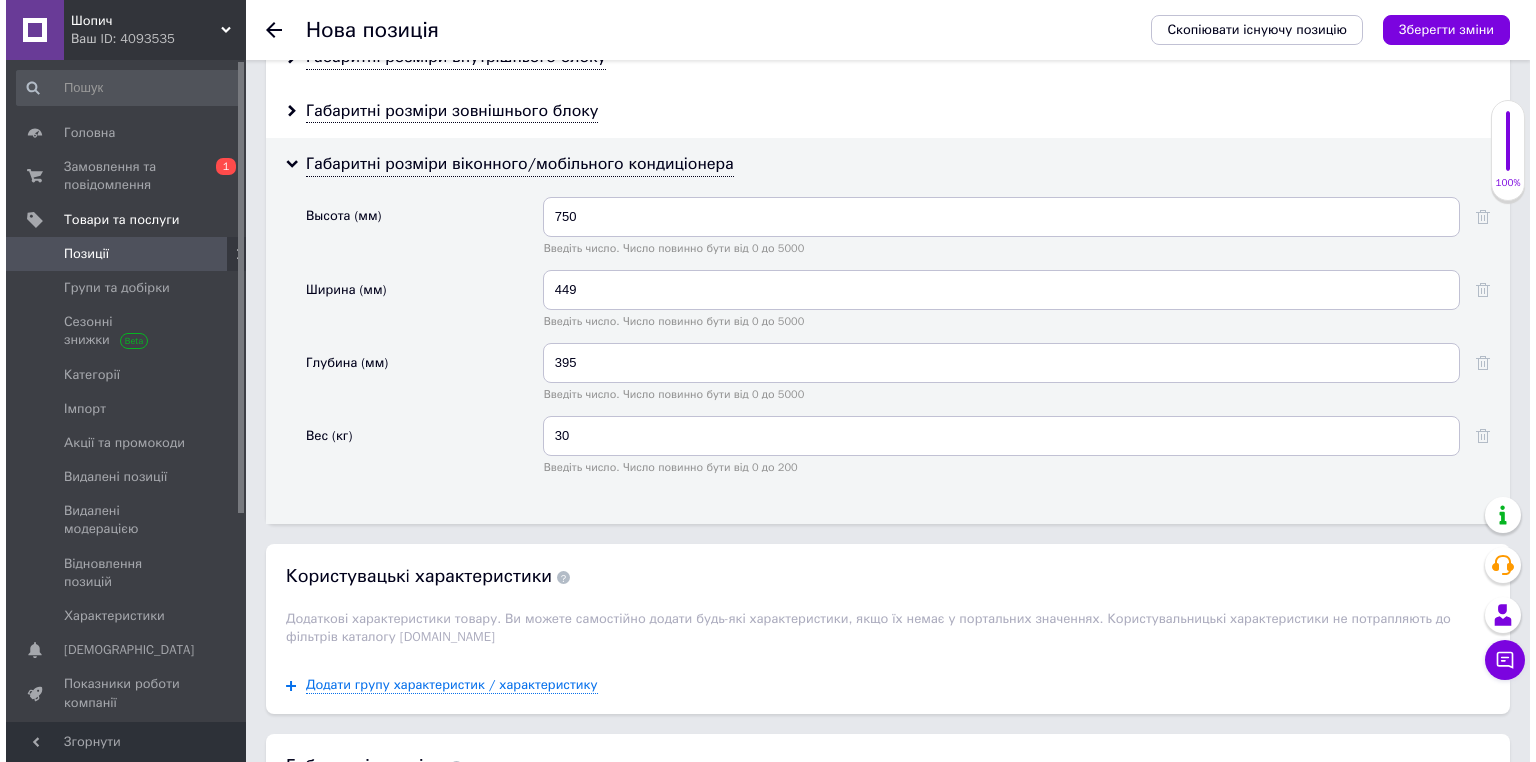 scroll, scrollTop: 5874, scrollLeft: 0, axis: vertical 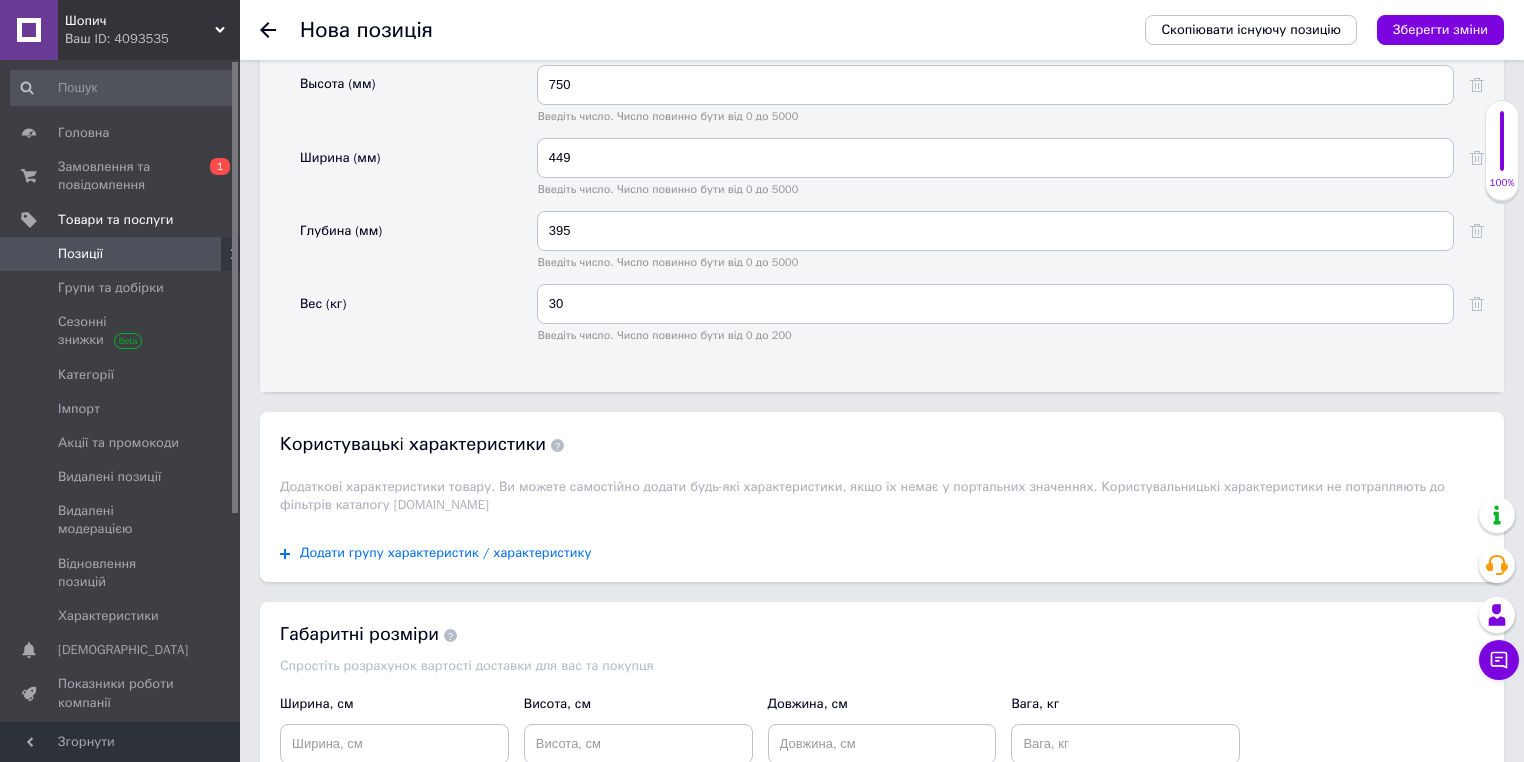 click on "Додати групу характеристик / характеристику" at bounding box center (446, 553) 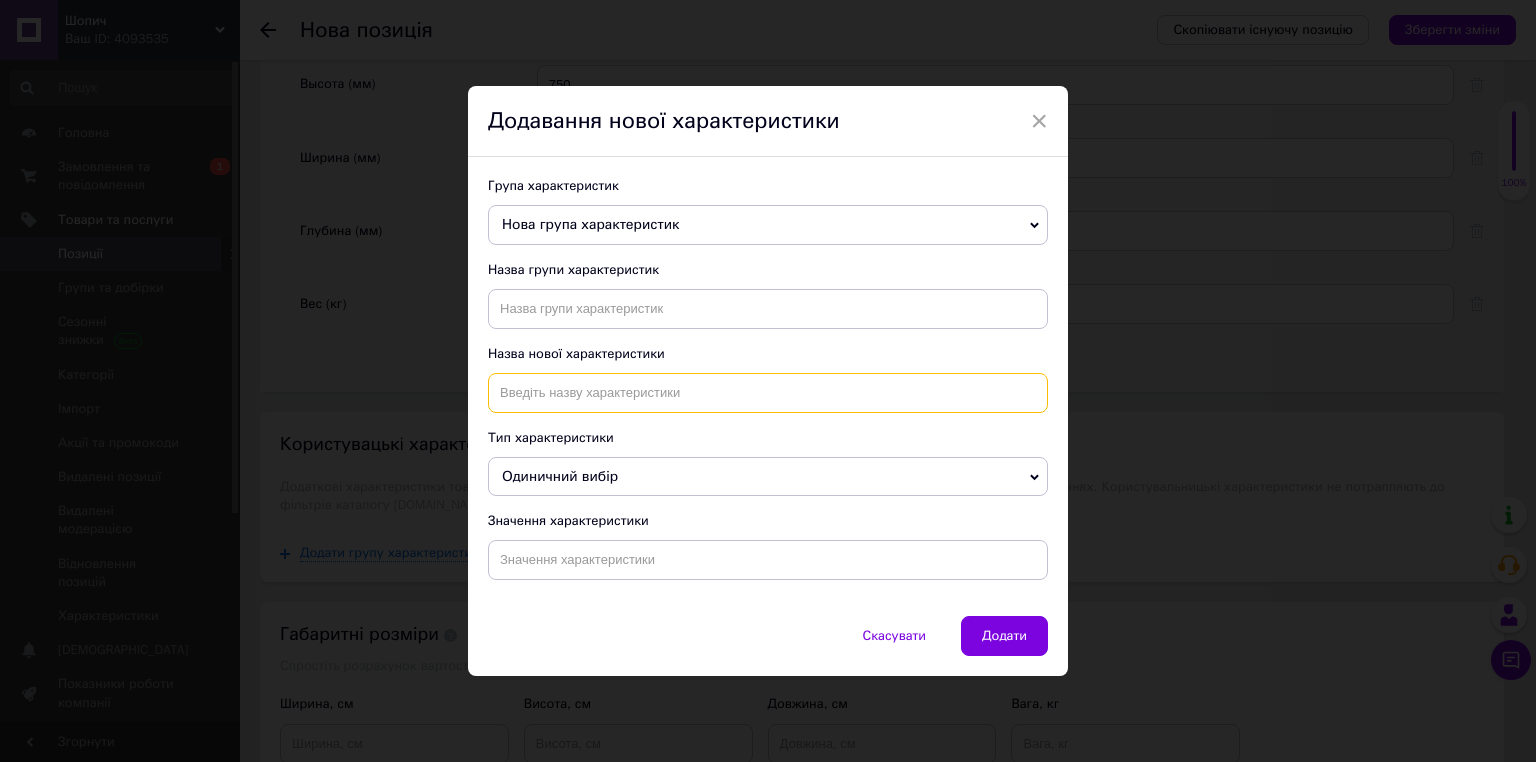 drag, startPoint x: 545, startPoint y: 409, endPoint x: 554, endPoint y: 367, distance: 42.953465 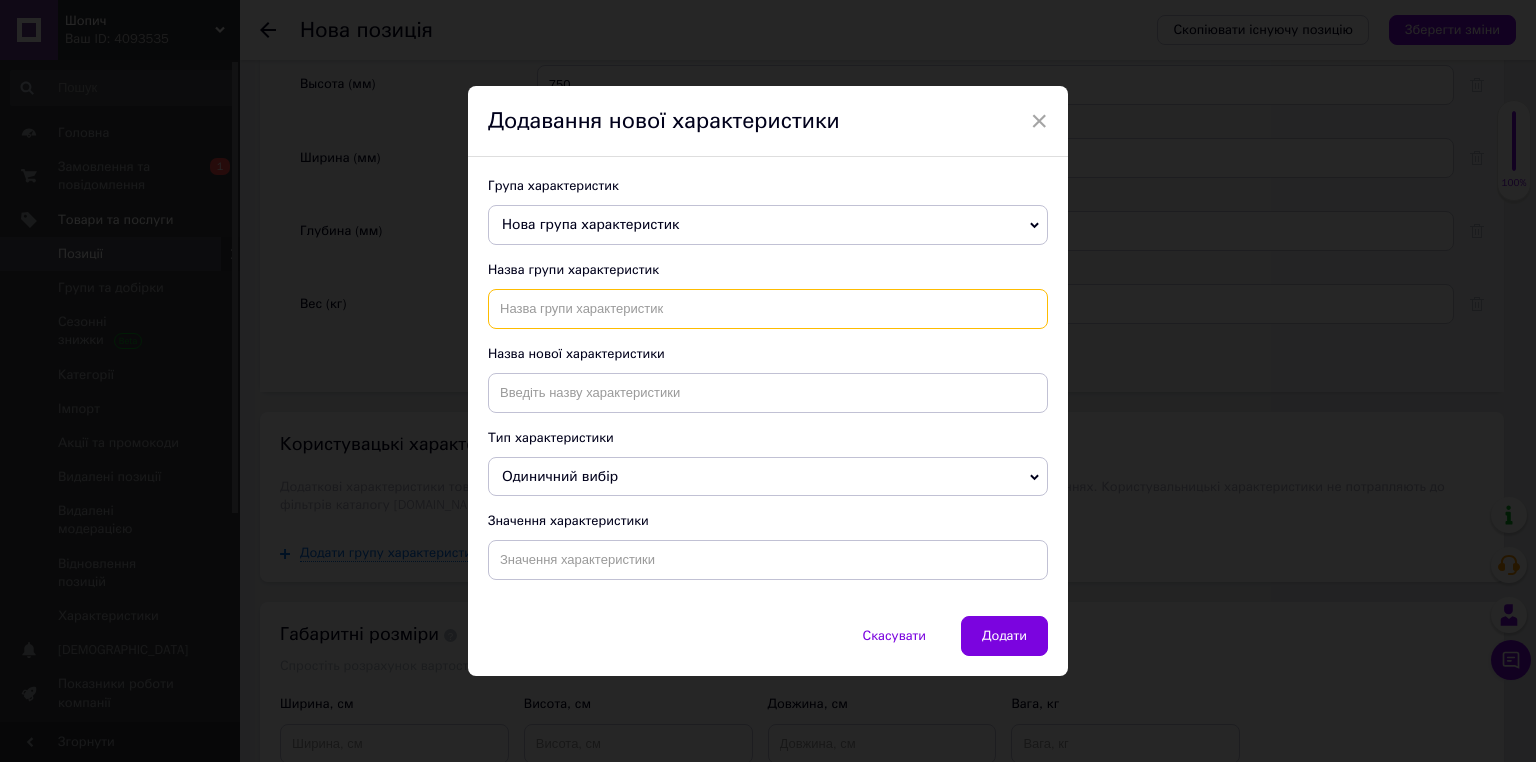 click at bounding box center [768, 309] 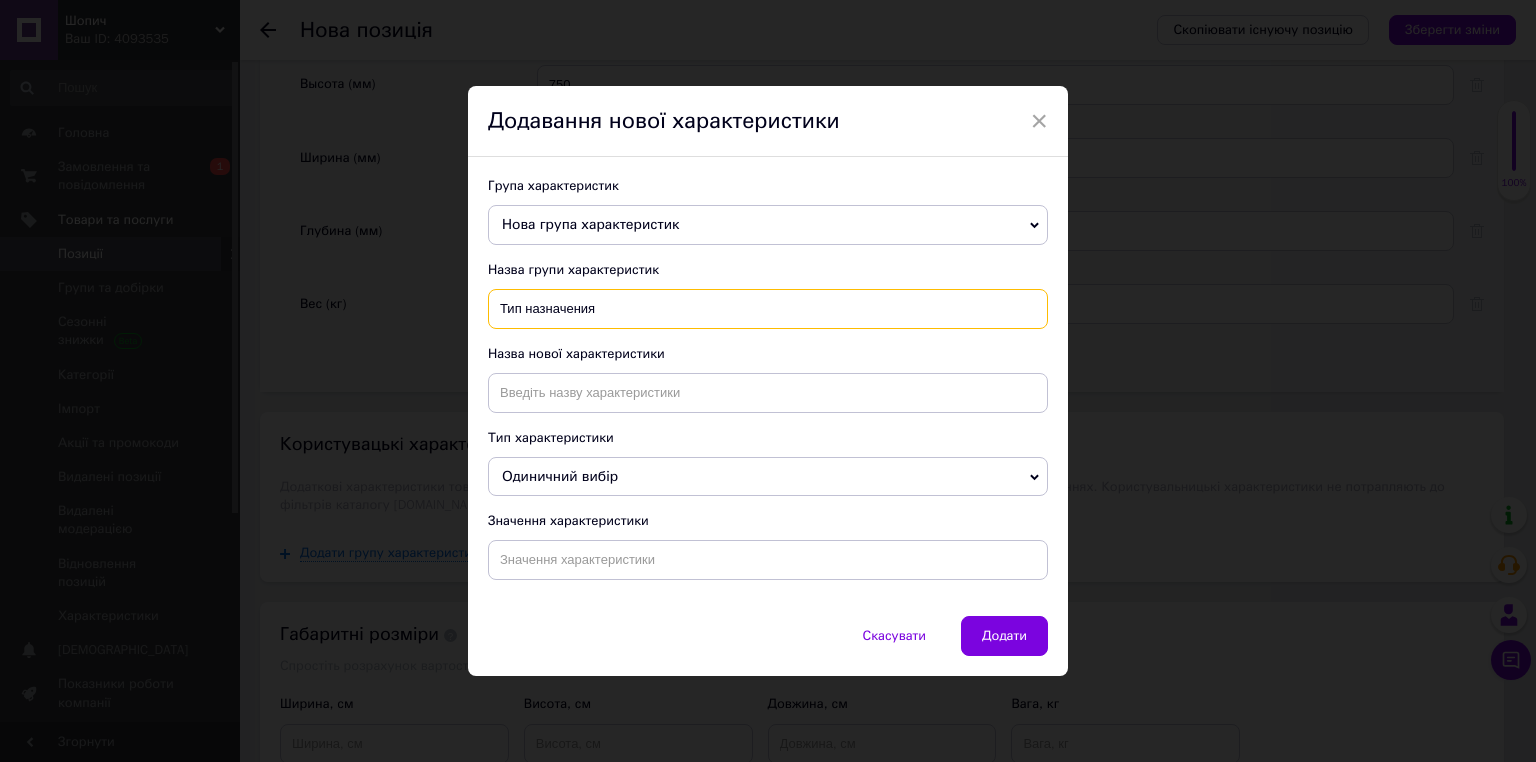 type on "Тип назначения" 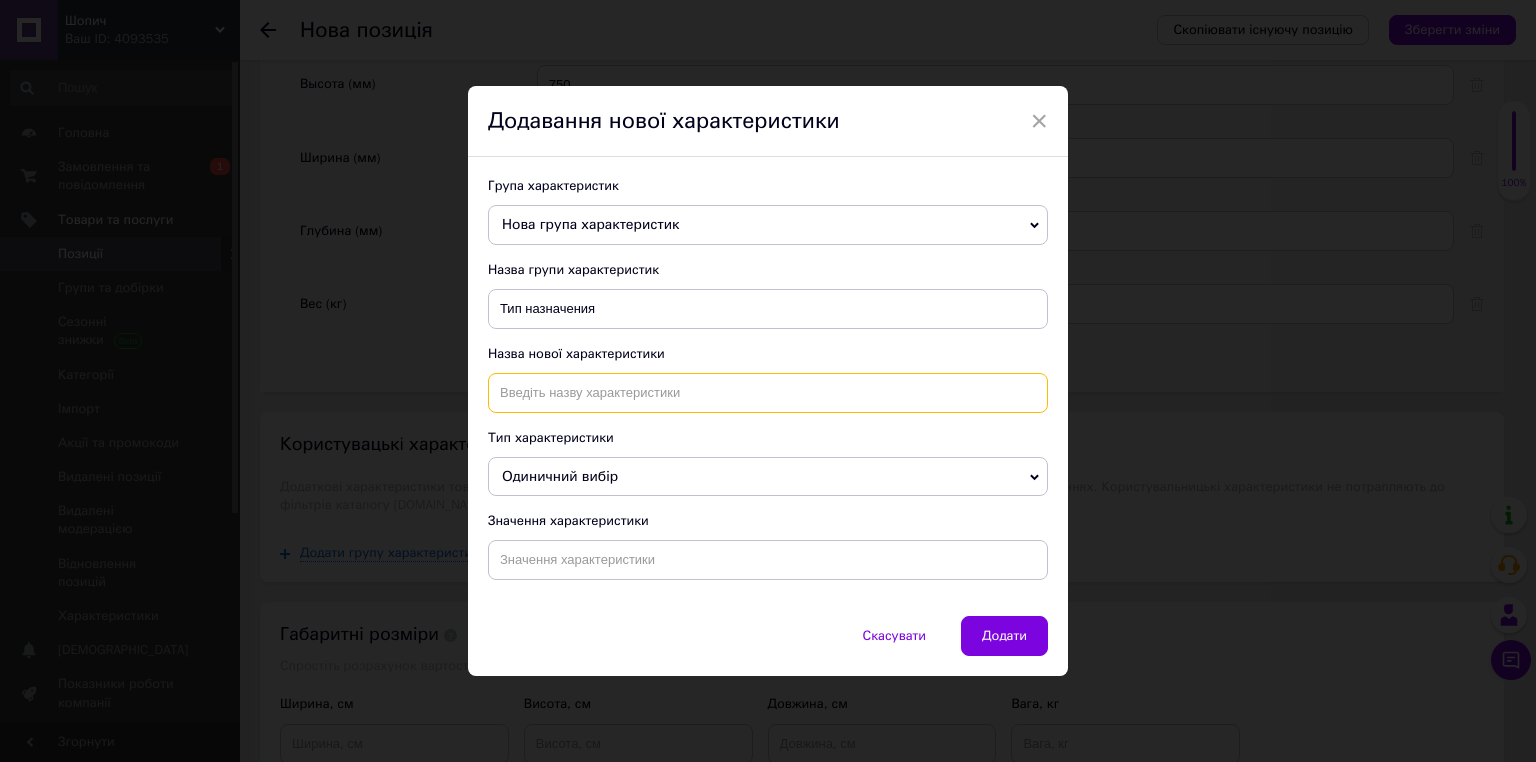 click at bounding box center [768, 393] 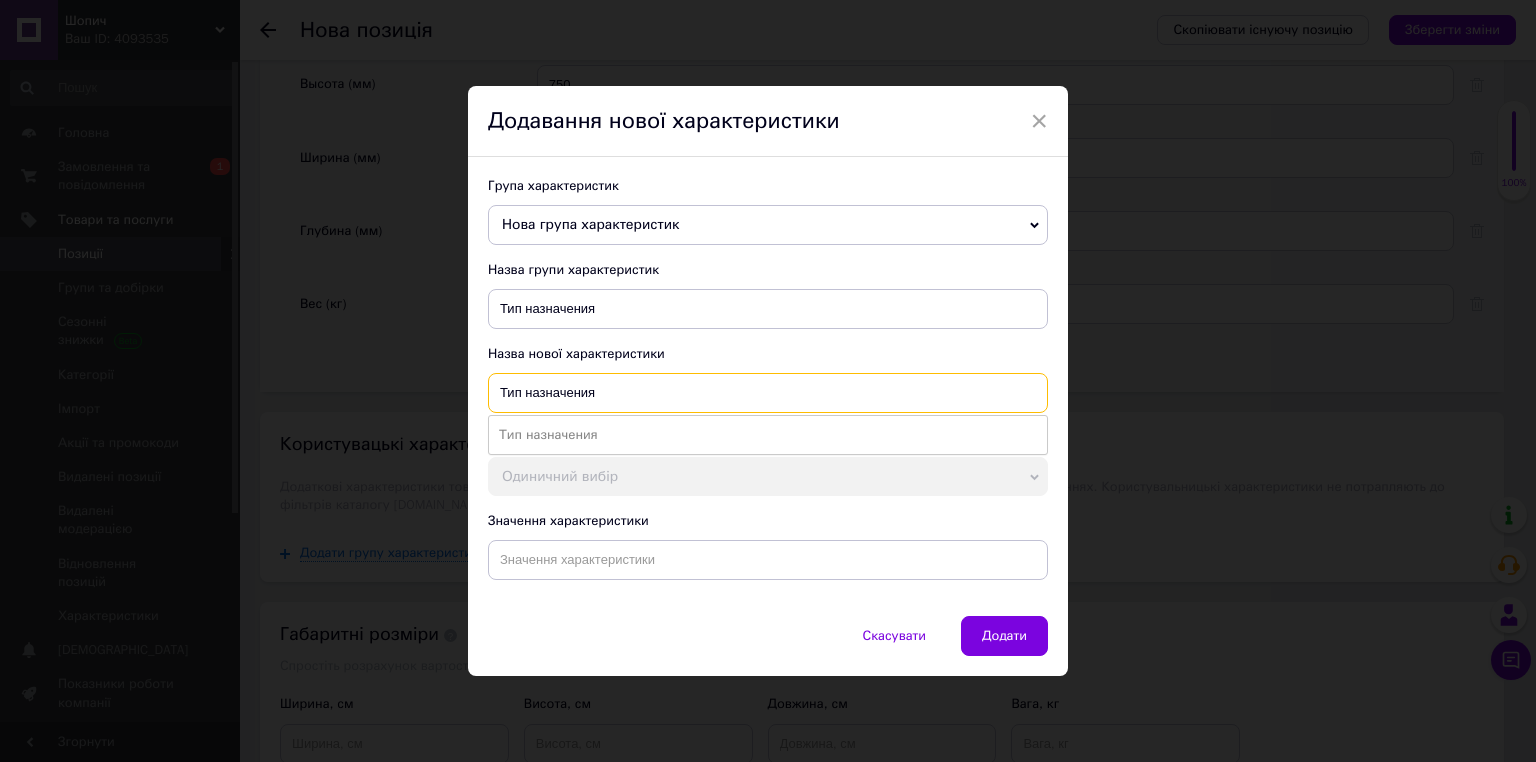 type on "Тип назначения" 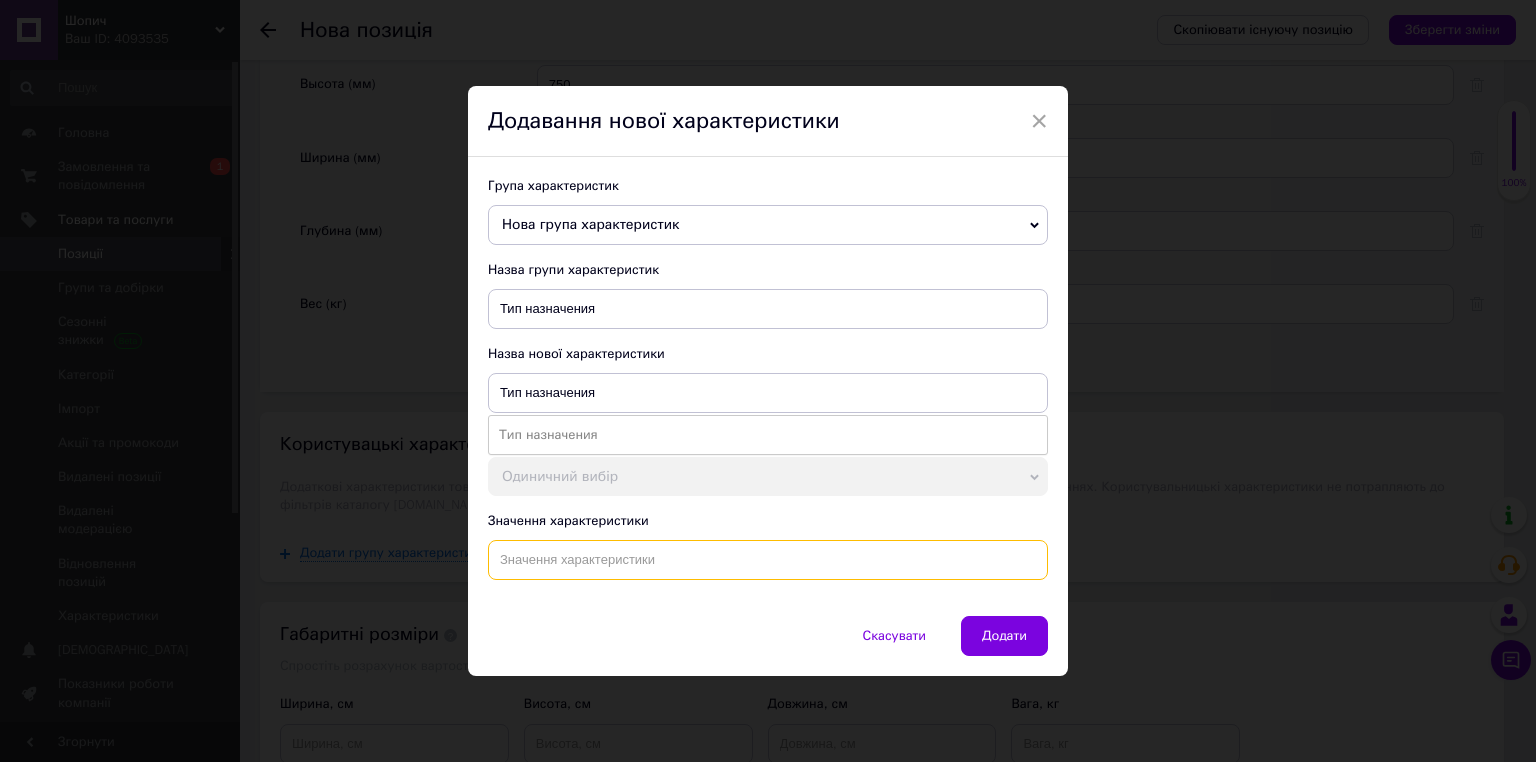 click at bounding box center (768, 560) 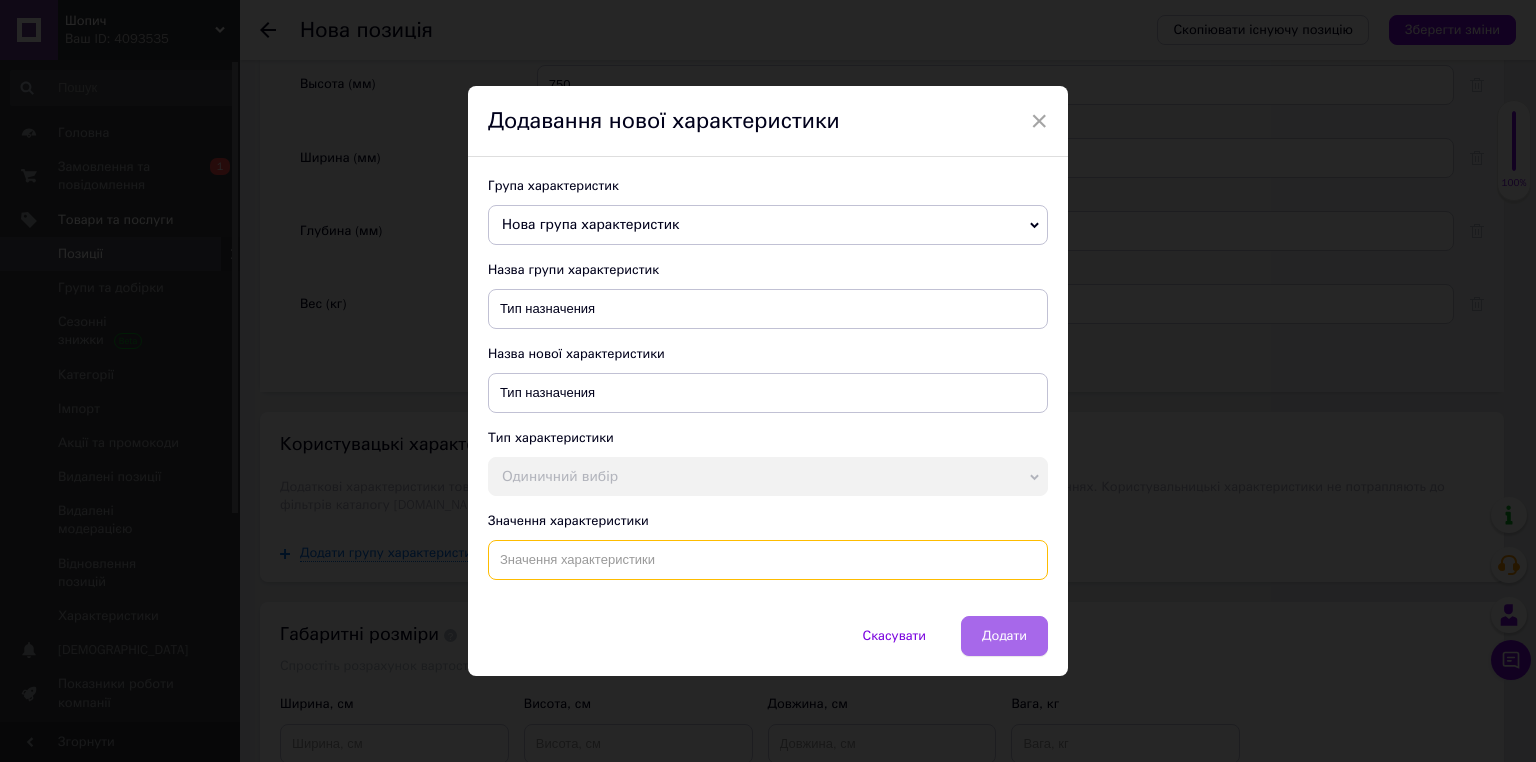 paste on "Мощные кондиционеры De'[PERSON_NAME] охладитель для комнаты до 90 м³ кондиционеры для дома 350 куб.м/час" 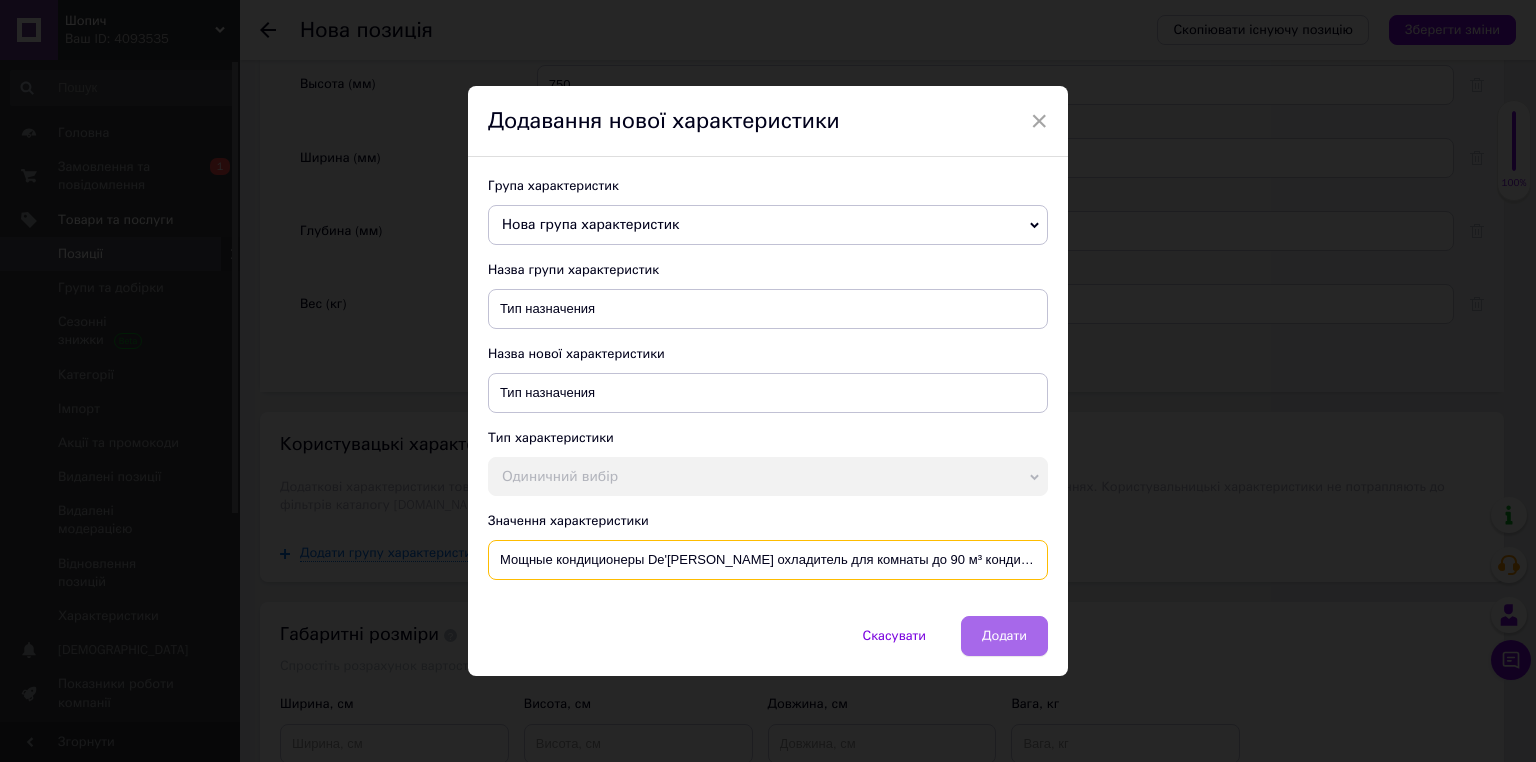 scroll, scrollTop: 0, scrollLeft: 115, axis: horizontal 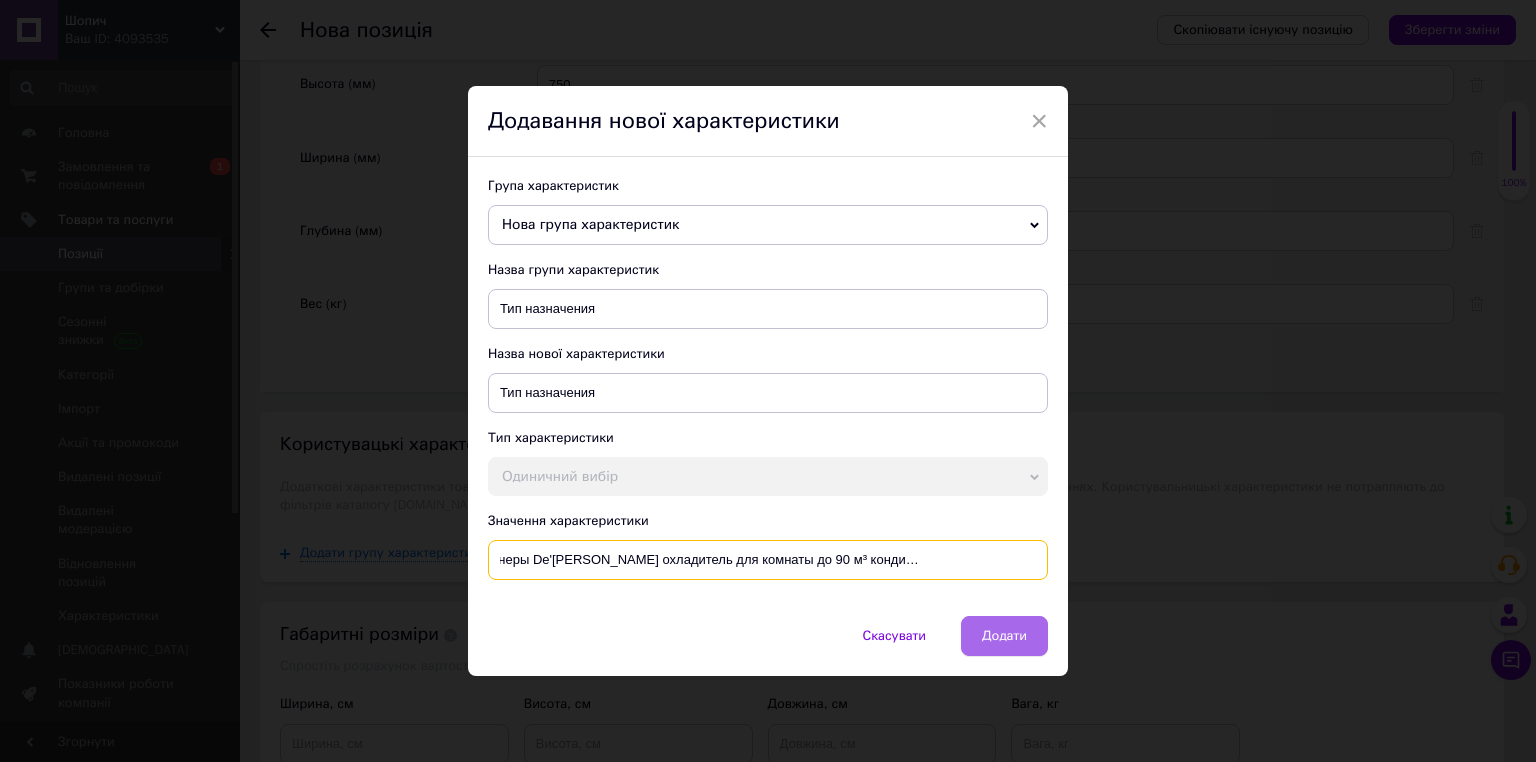type on "Мощные кондиционеры De'[PERSON_NAME] охладитель для комнаты до 90 м³ кондиционеры для дома 350 куб.м/час" 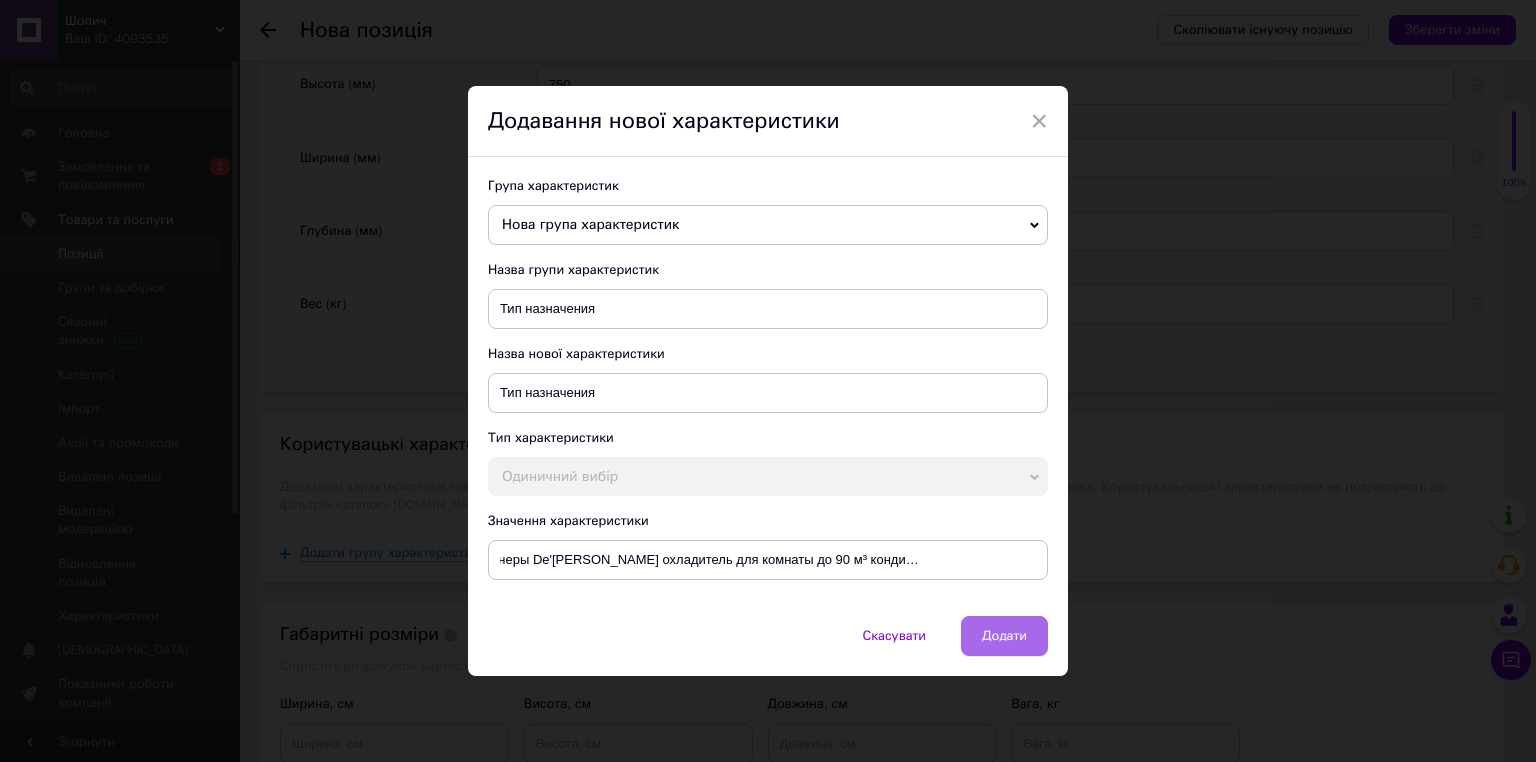 click on "Додати" at bounding box center [1004, 636] 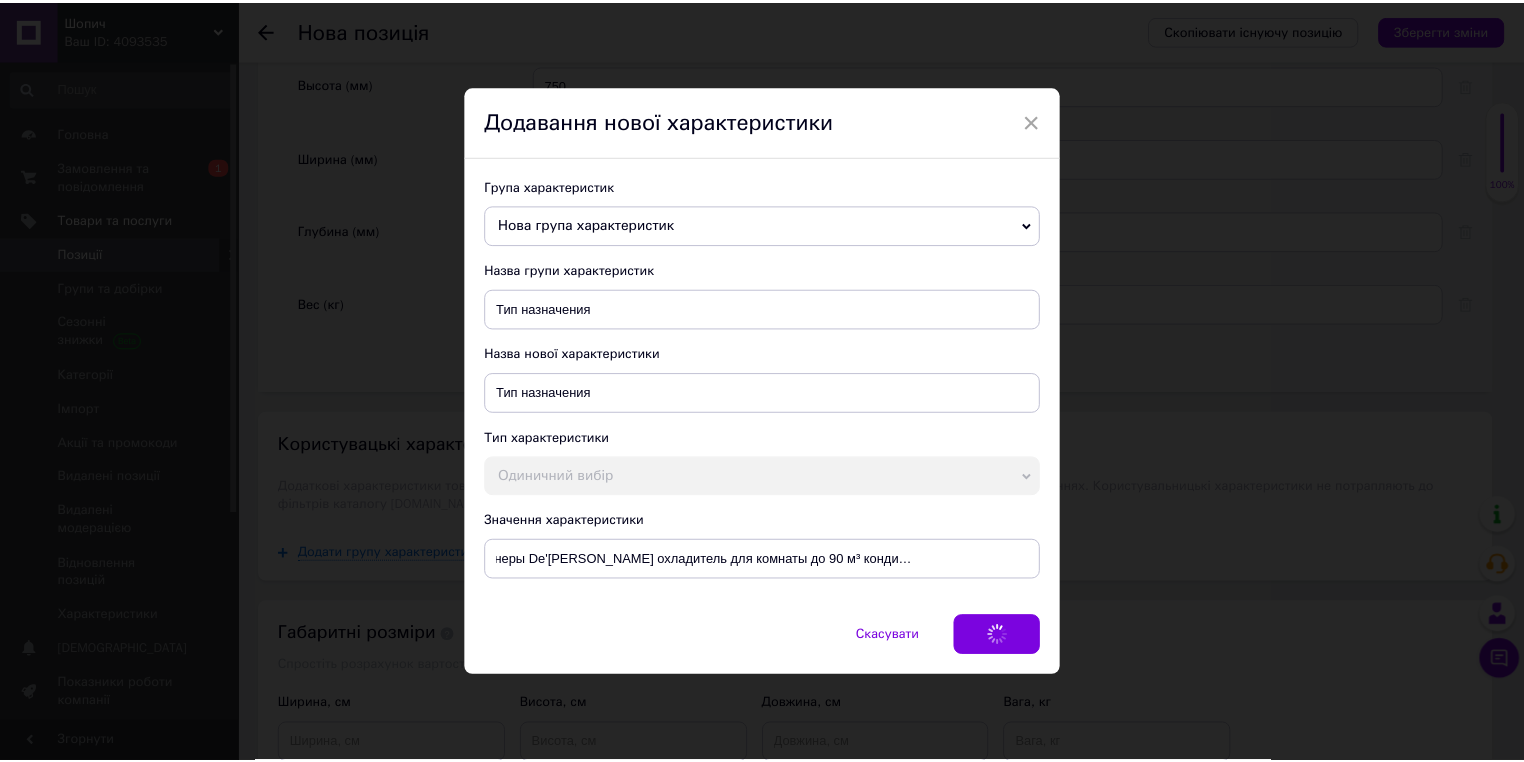 scroll, scrollTop: 0, scrollLeft: 0, axis: both 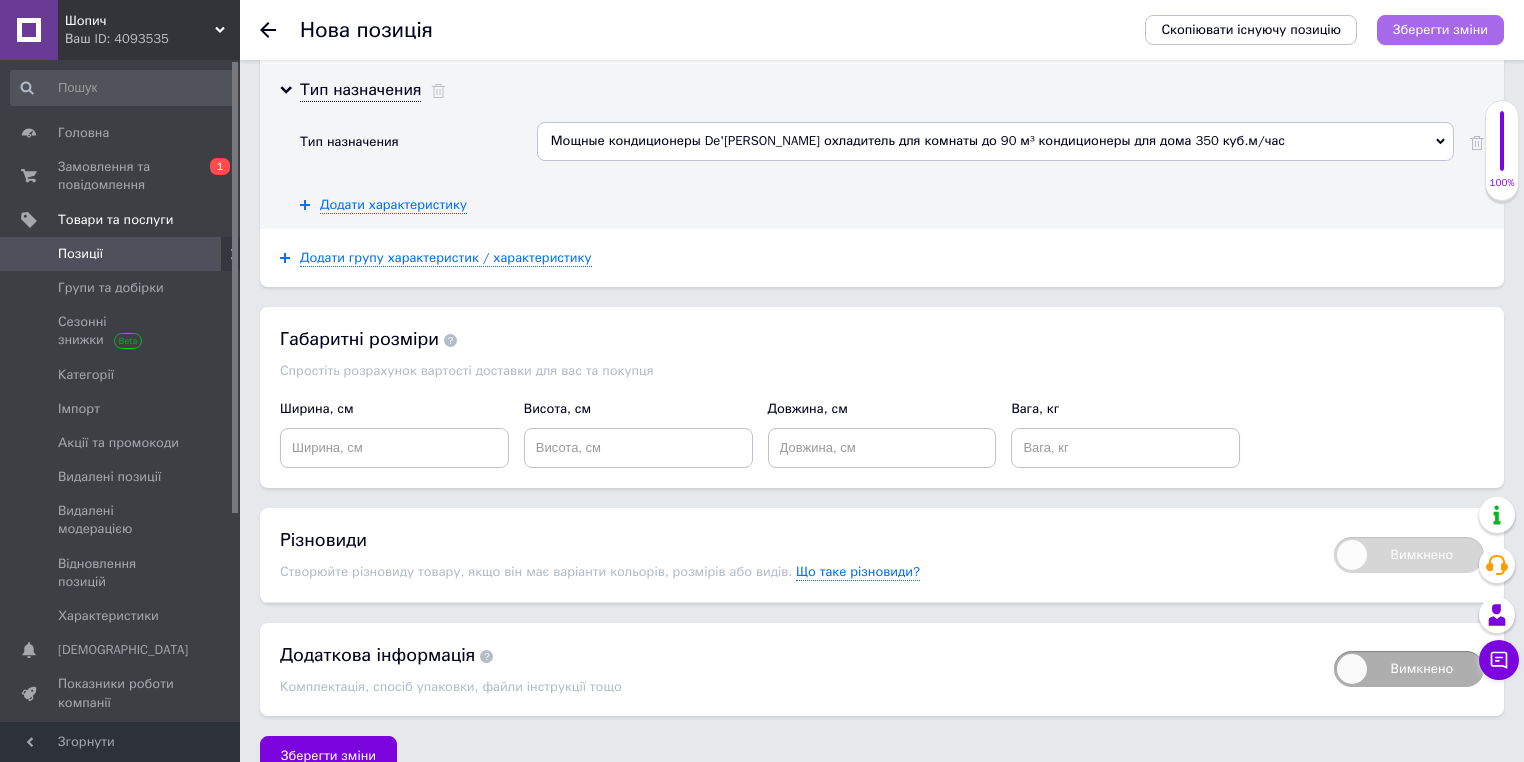 click on "Зберегти зміни" at bounding box center [1440, 29] 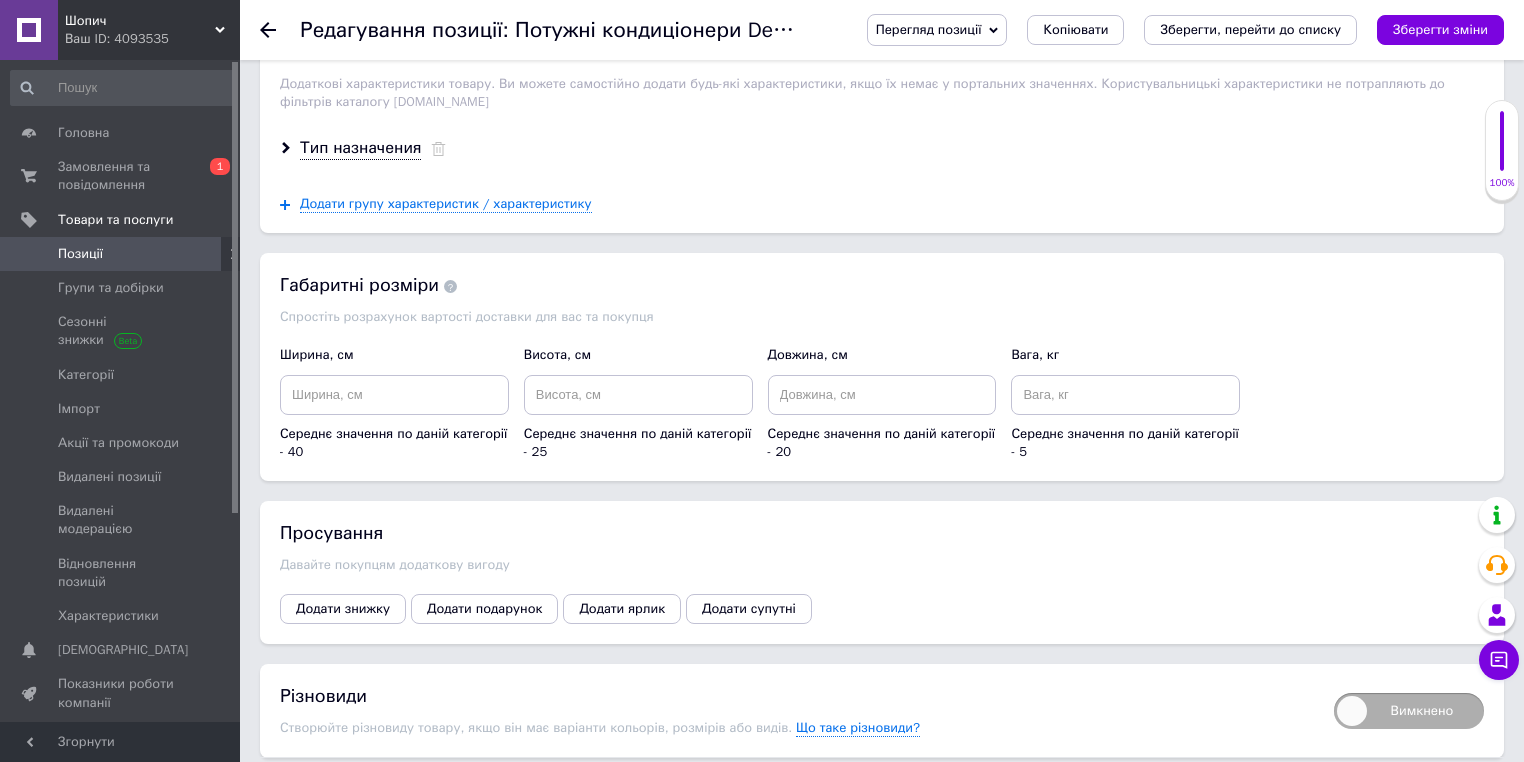 scroll, scrollTop: 3120, scrollLeft: 0, axis: vertical 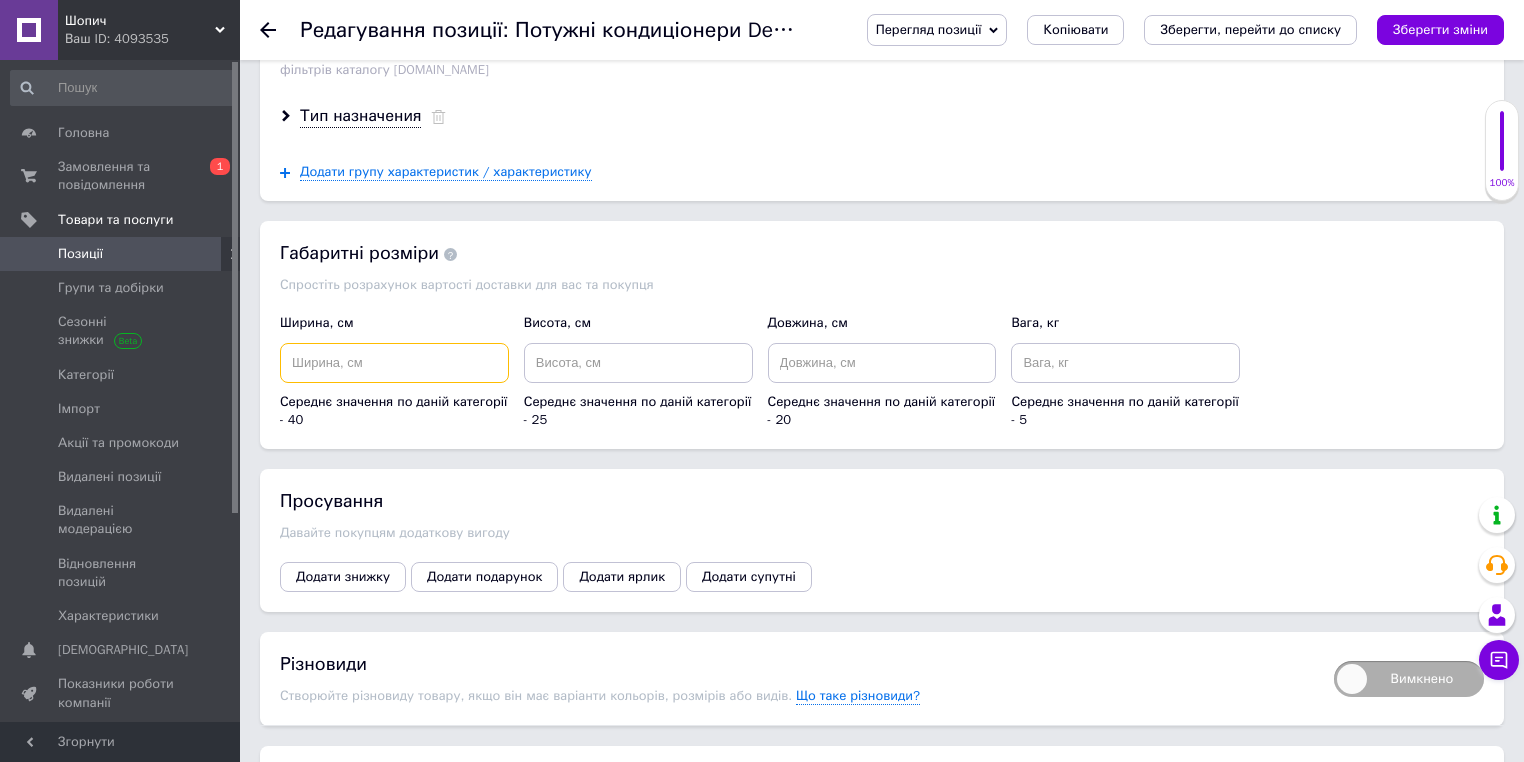 click at bounding box center (394, 363) 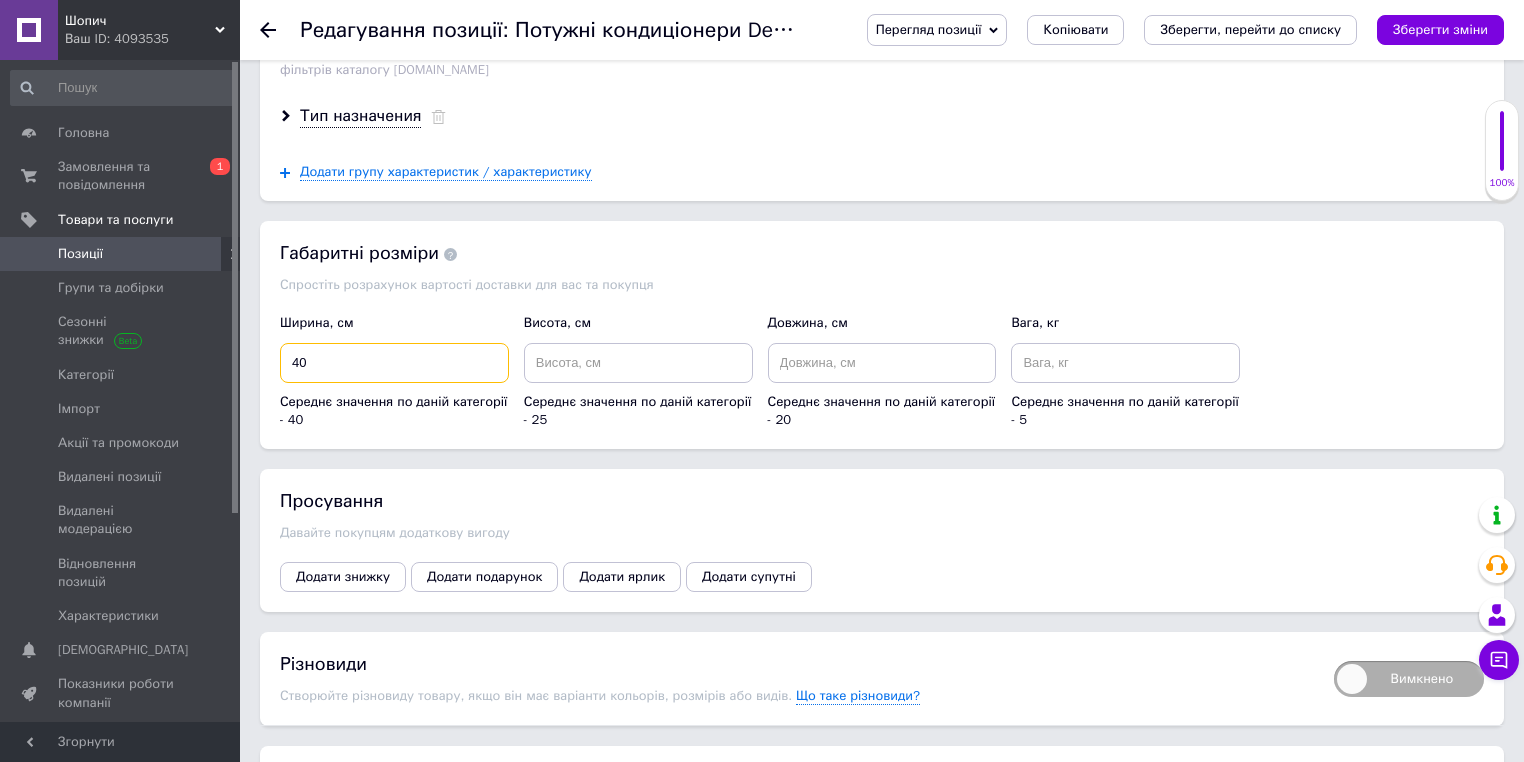 type on "40" 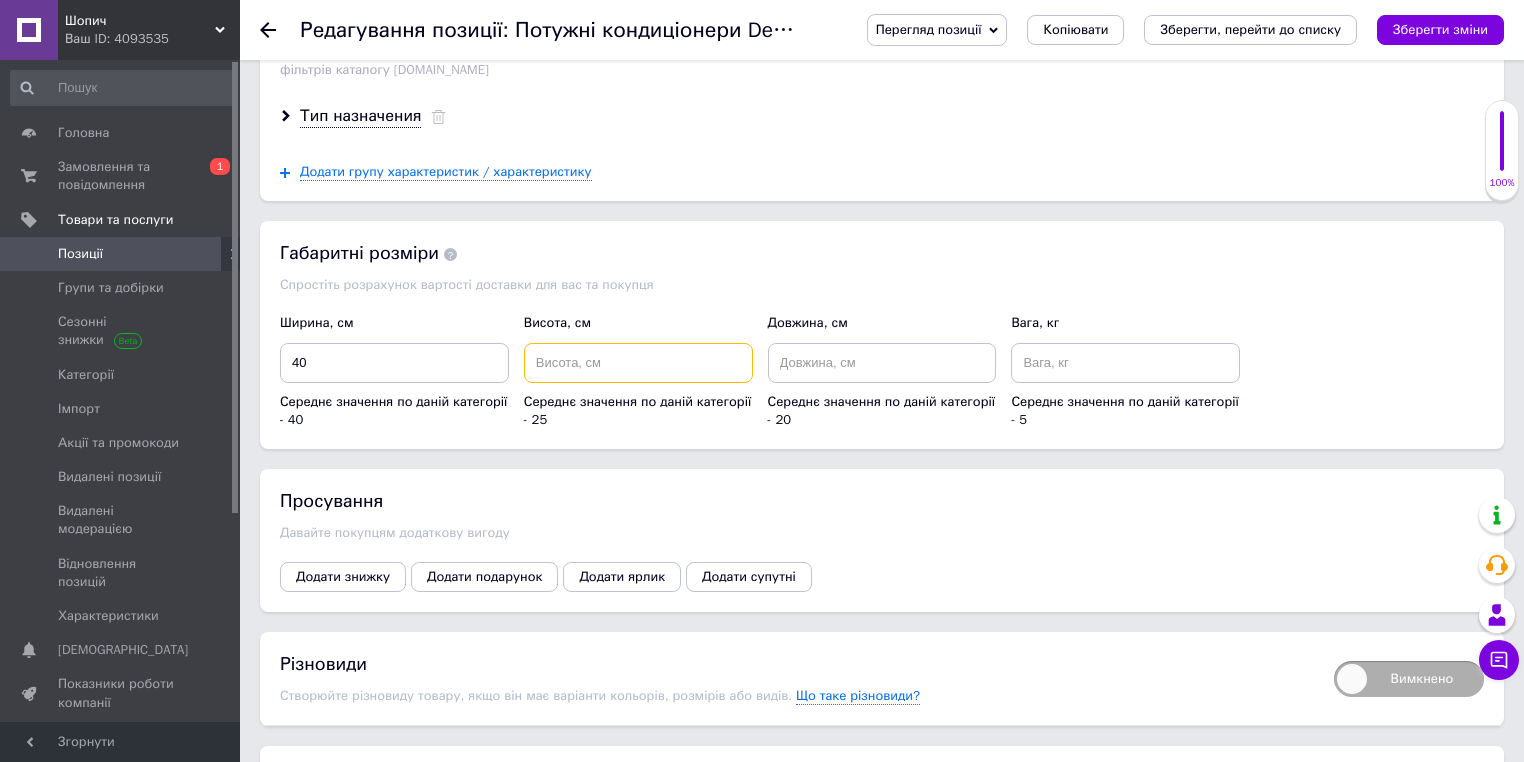 click at bounding box center (638, 363) 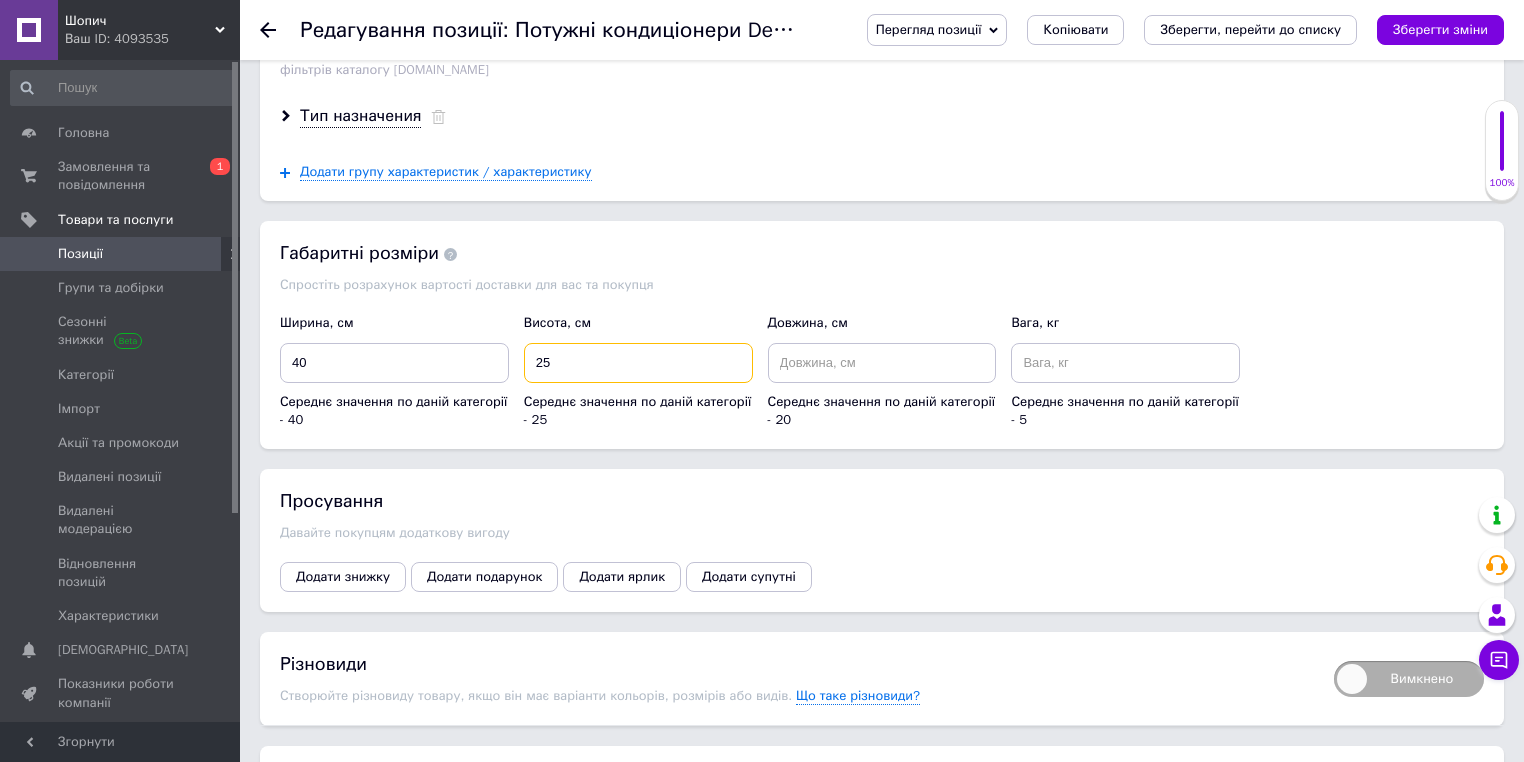 type on "25" 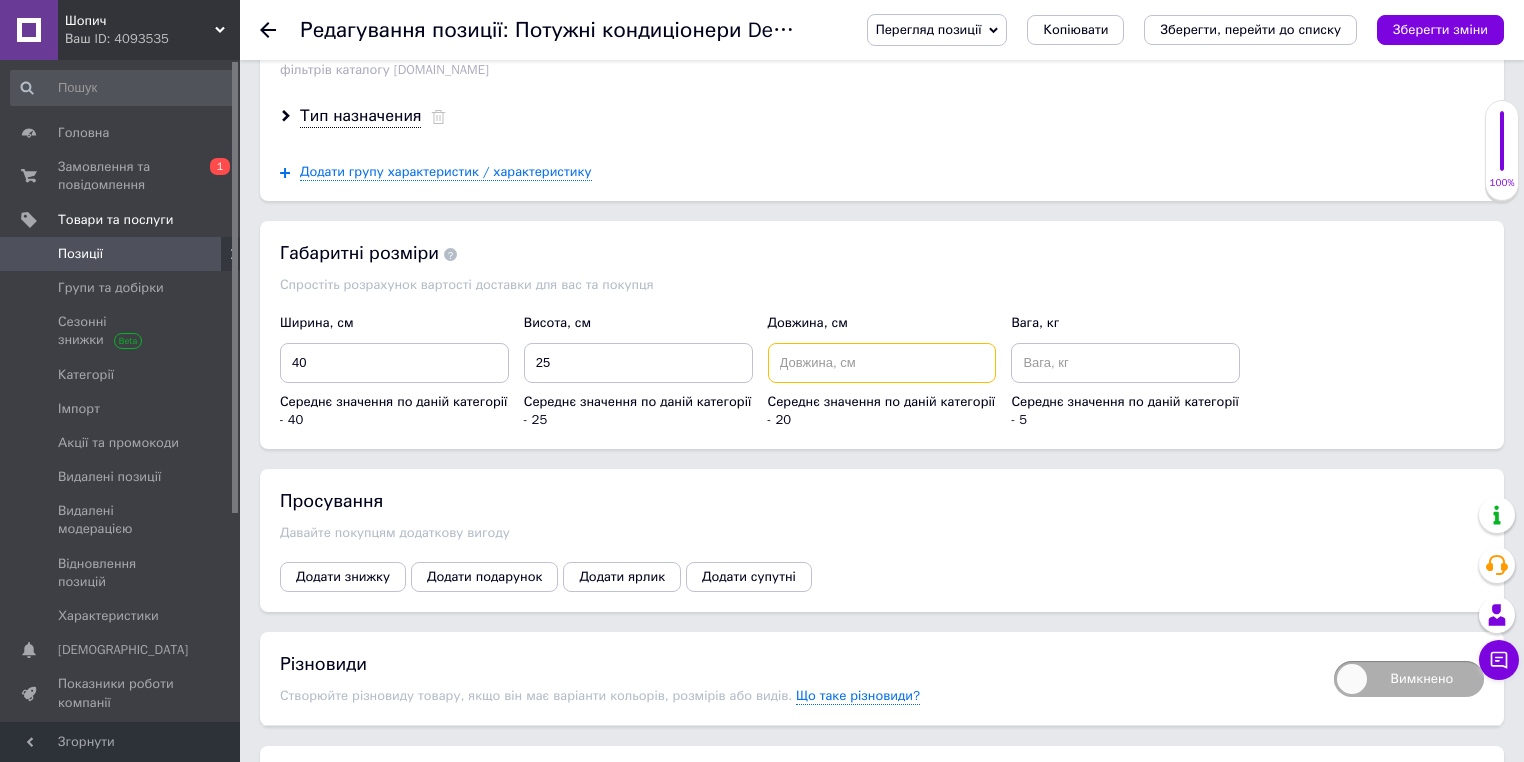 click at bounding box center [882, 363] 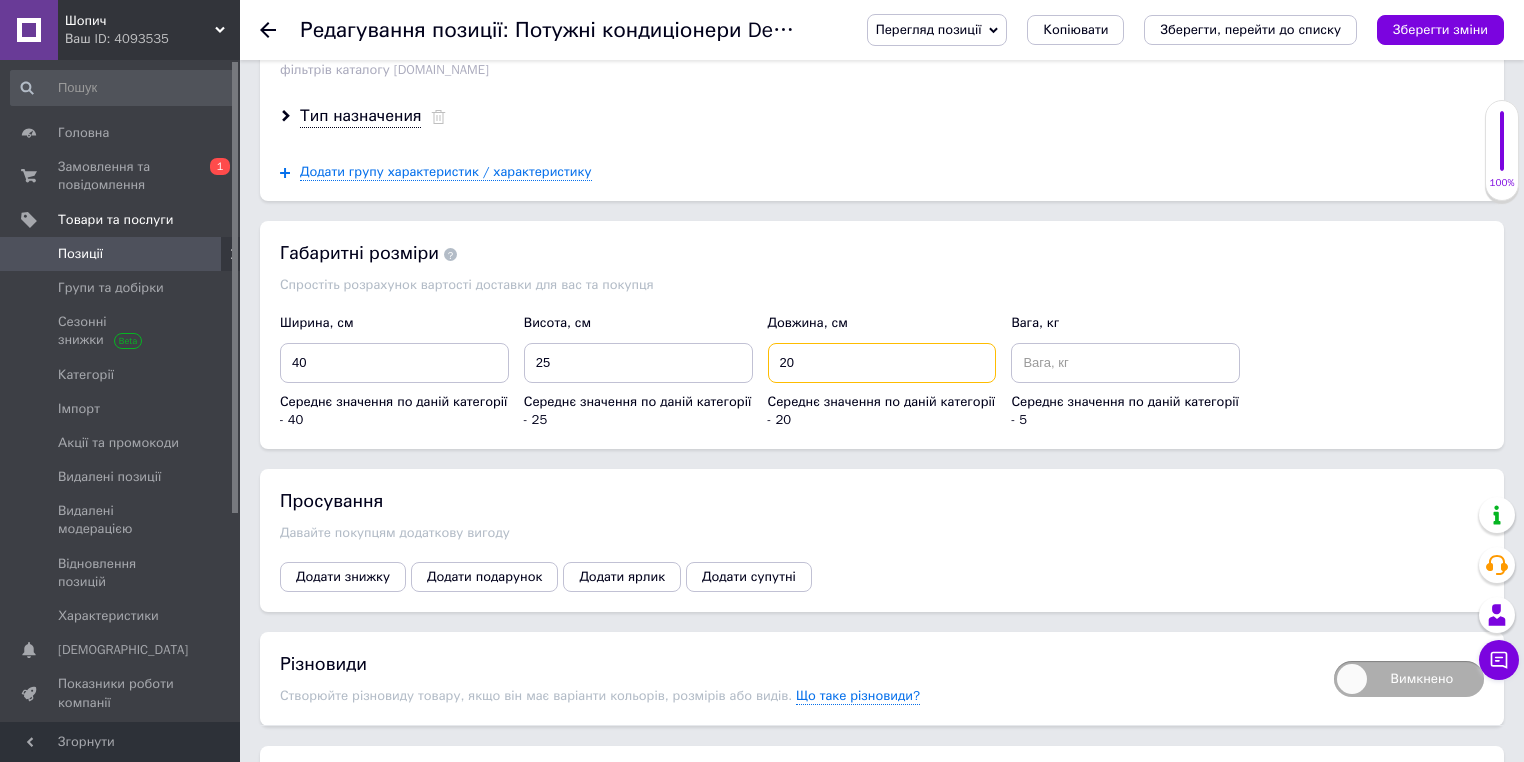 type on "20" 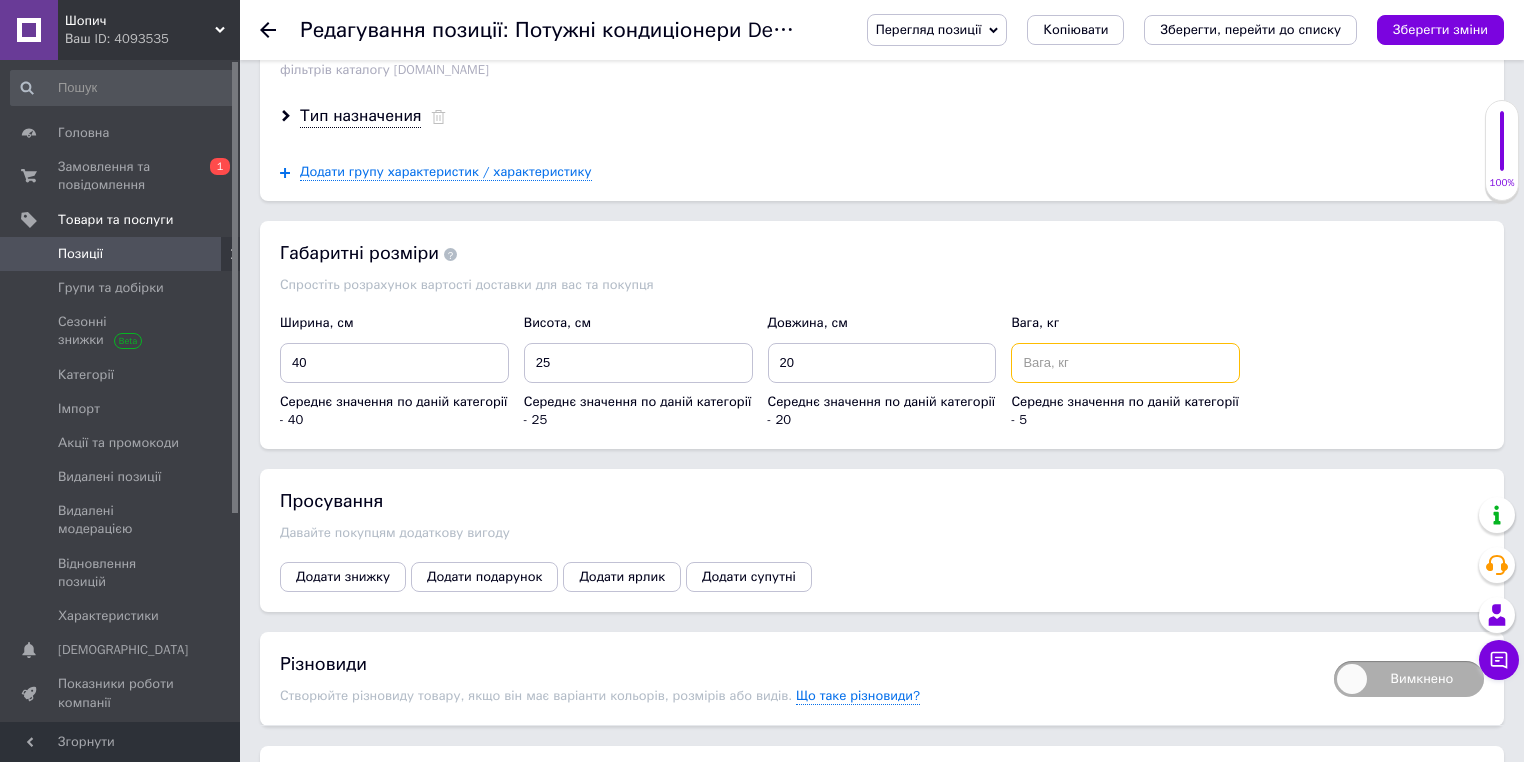 click at bounding box center [1125, 363] 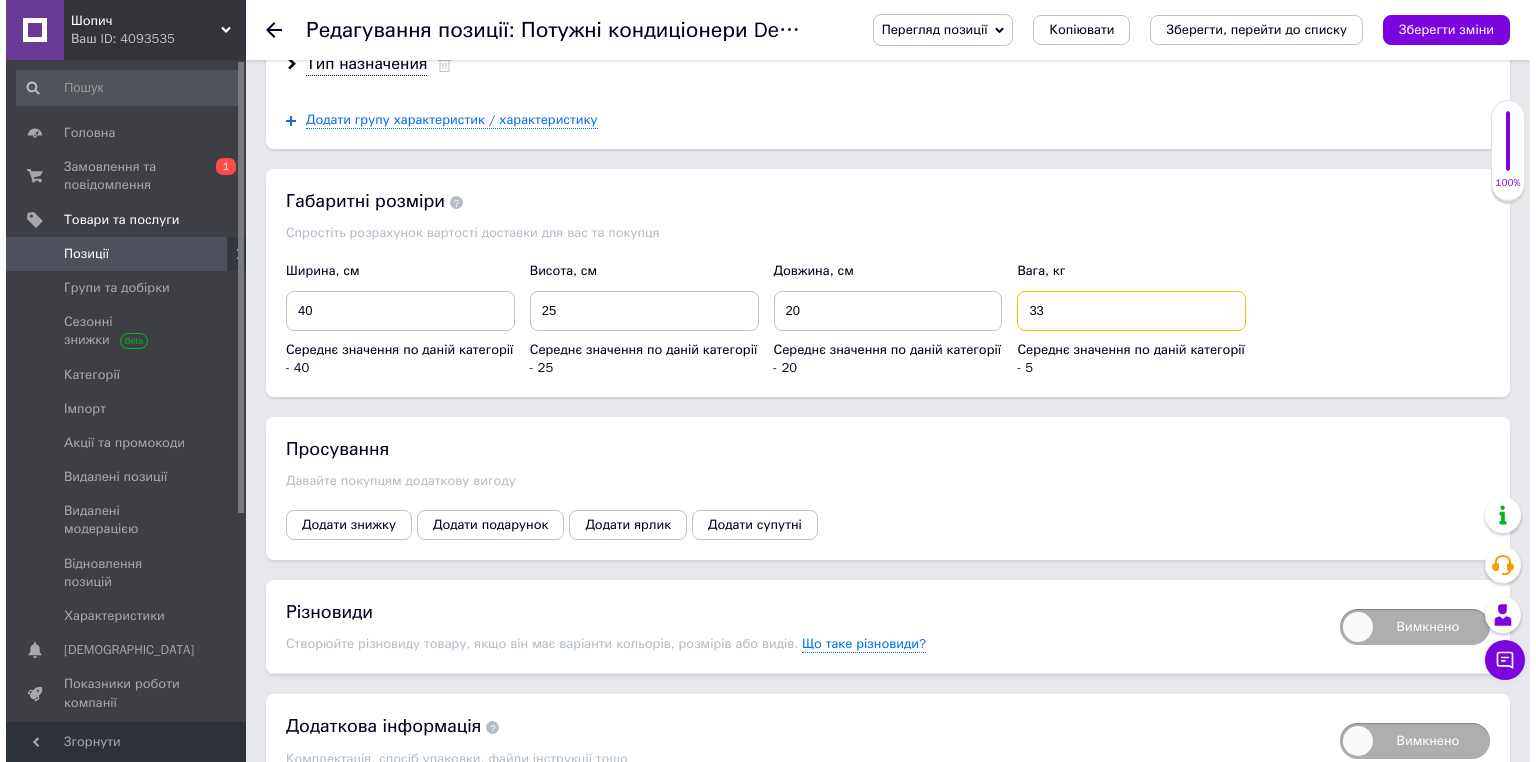 scroll, scrollTop: 3200, scrollLeft: 0, axis: vertical 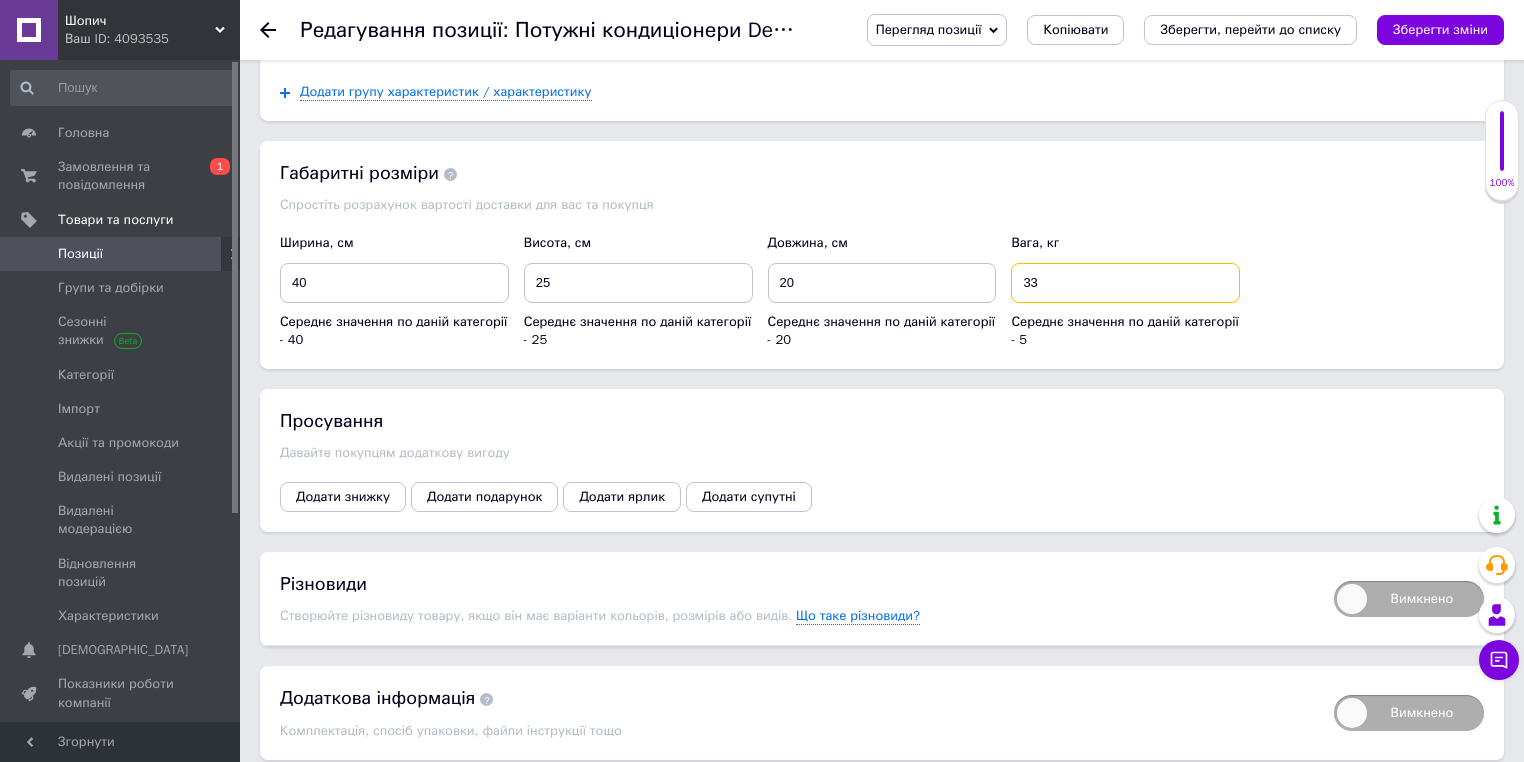 type on "33" 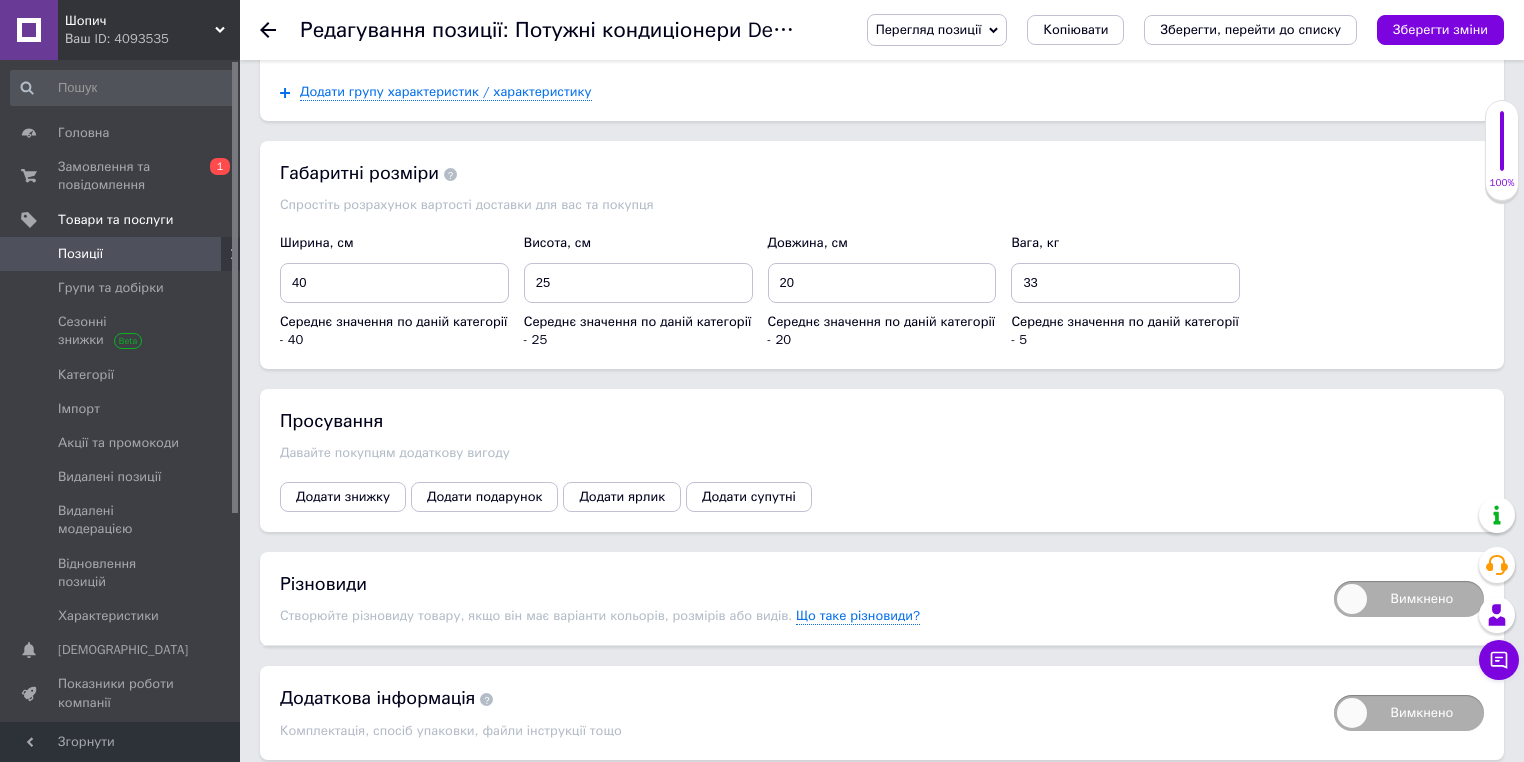click on "Просування Давайте покупцям додаткову вигоду Додати знижку Додати подарунок Додати ярлик Додати супутні" at bounding box center [882, 460] 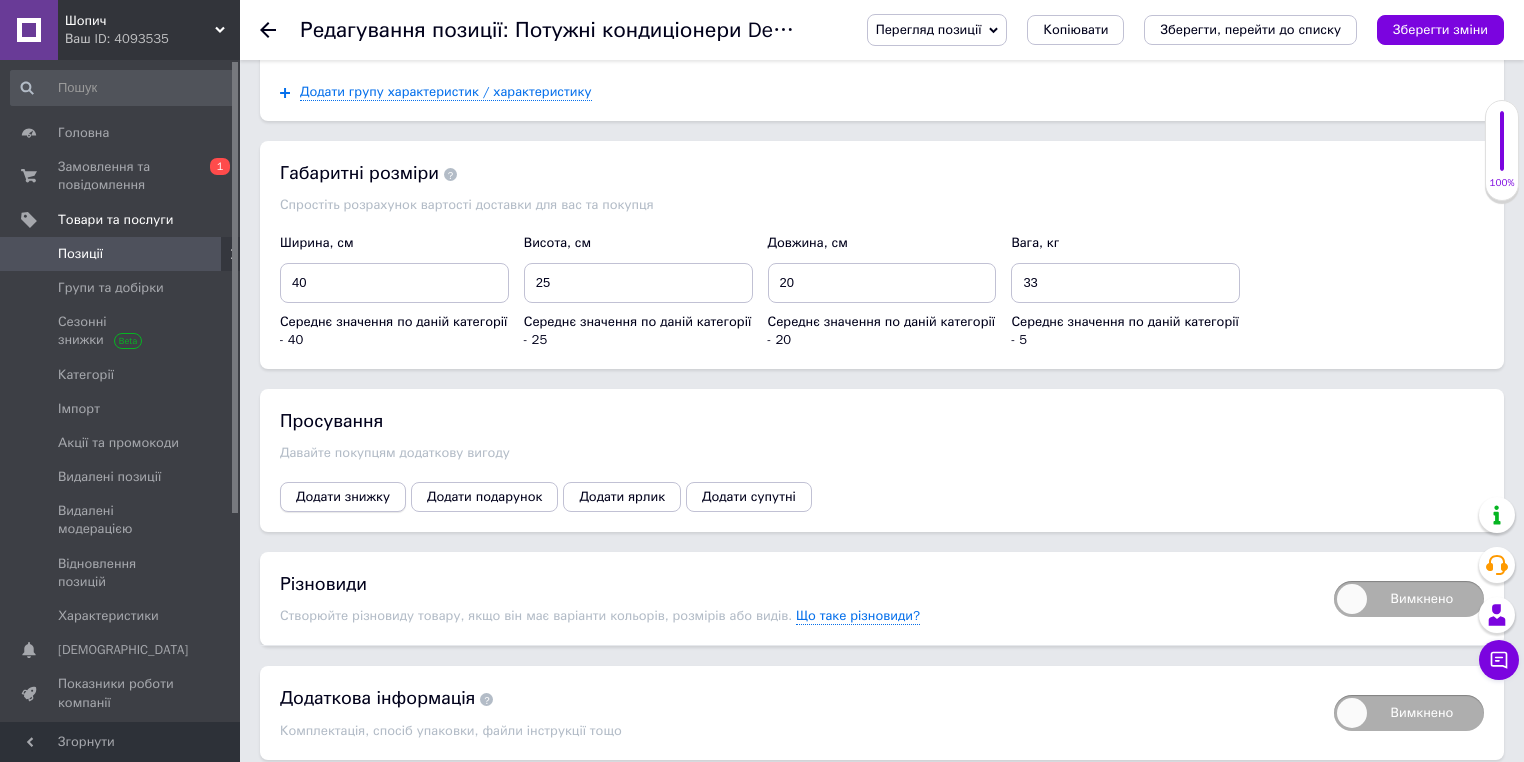 click on "Просування Давайте покупцям додаткову вигоду Додати знижку Додати подарунок Додати ярлик Додати супутні" at bounding box center [882, 460] 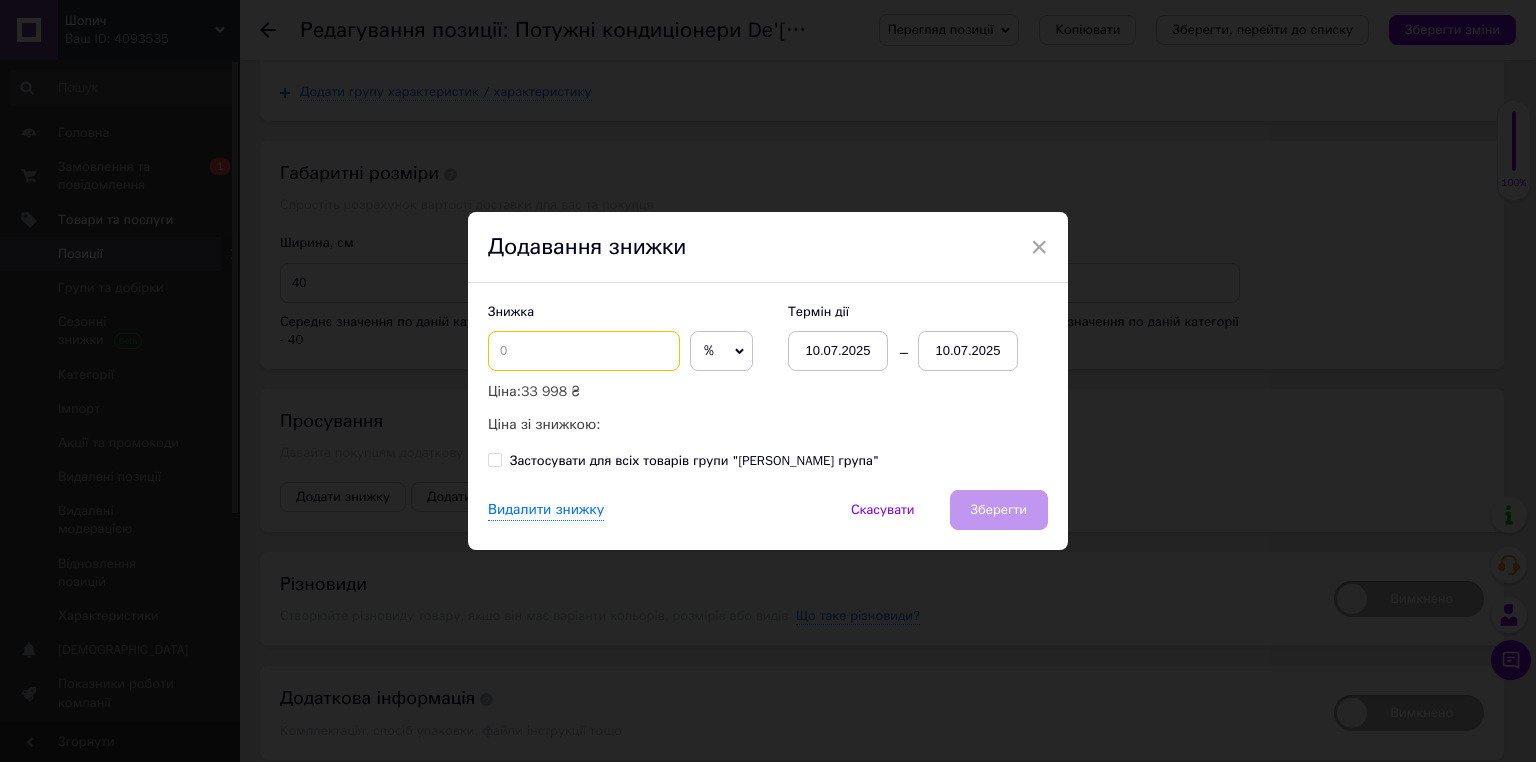 click at bounding box center (584, 351) 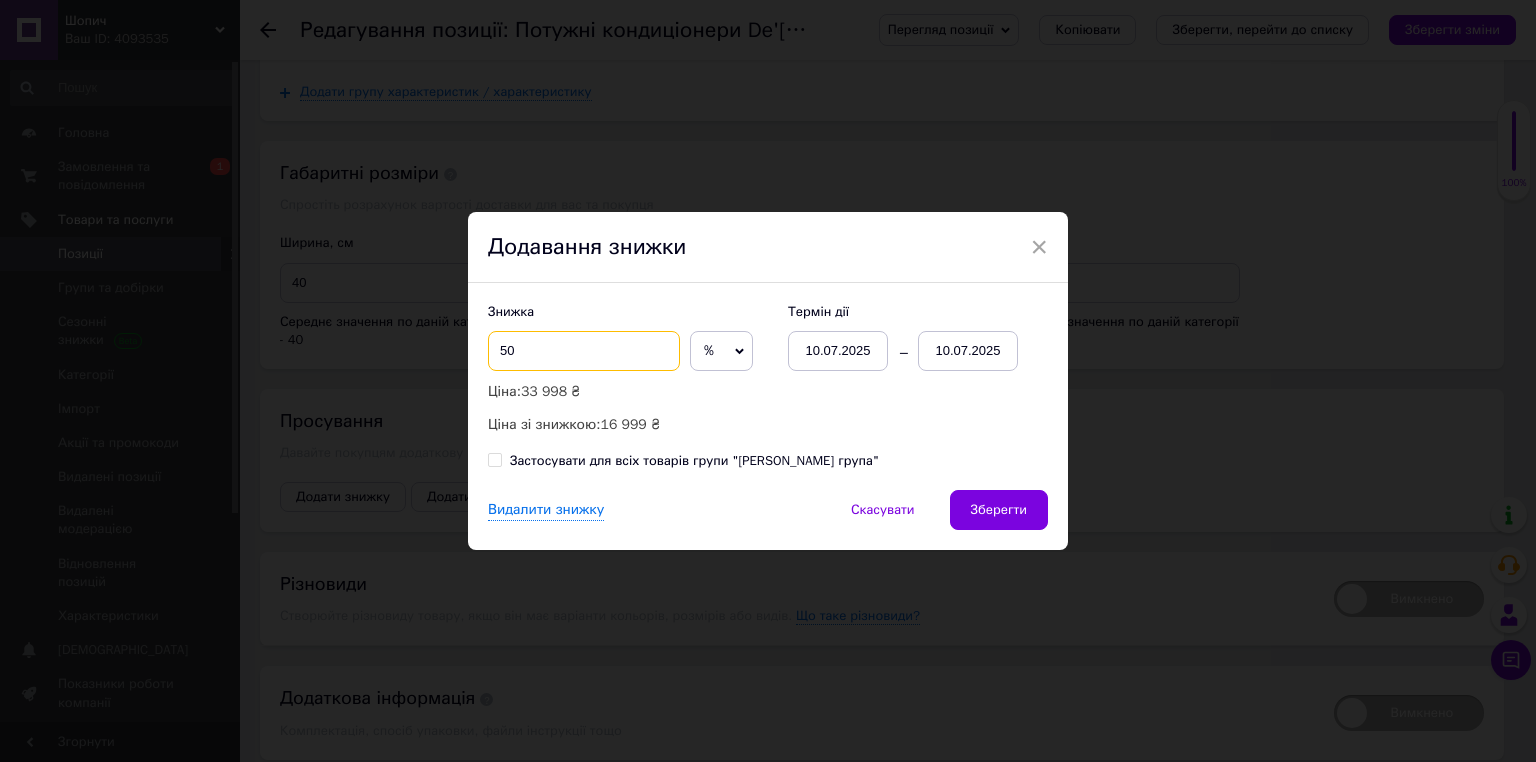 type on "50" 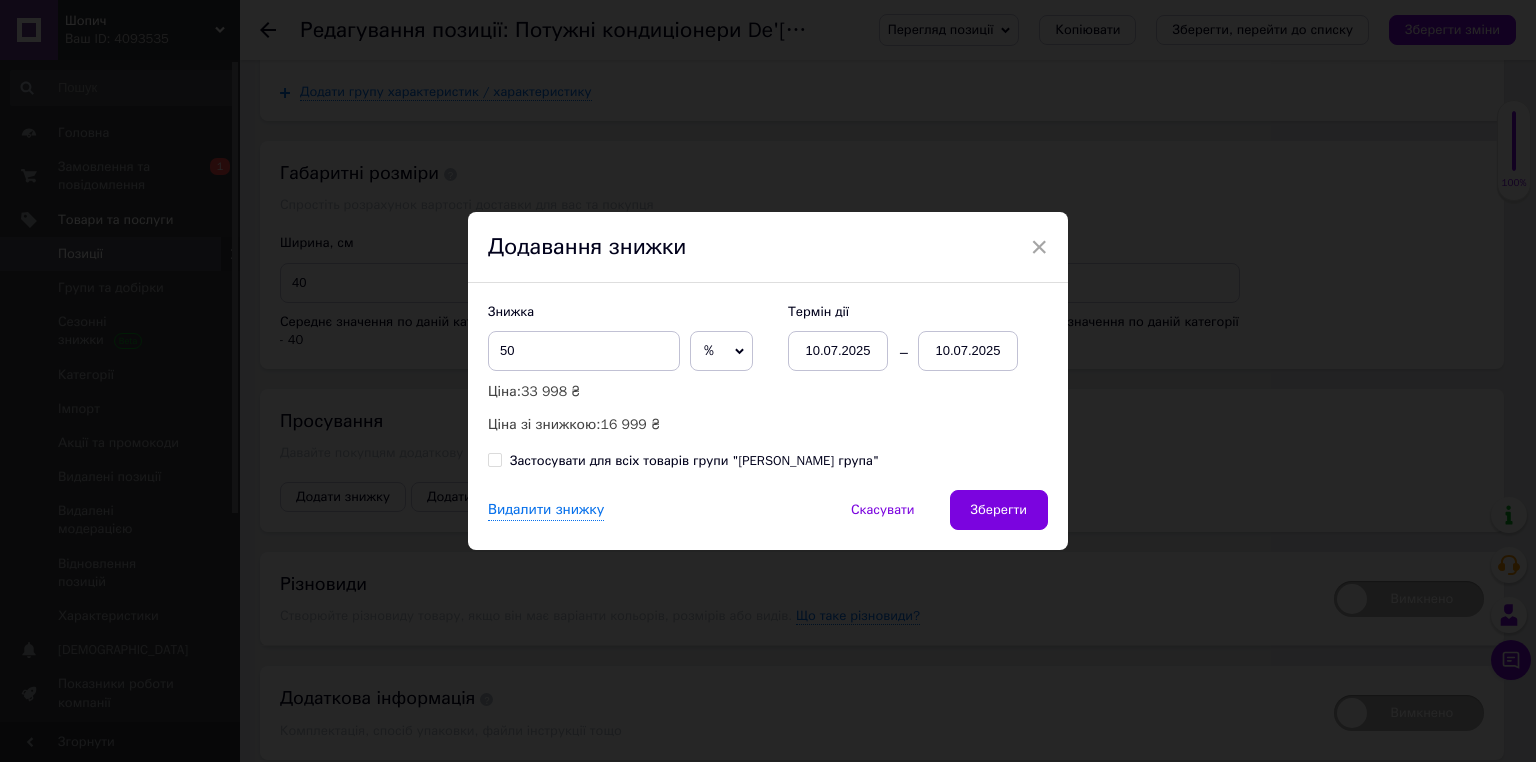 click on "10.07.2025" at bounding box center (968, 351) 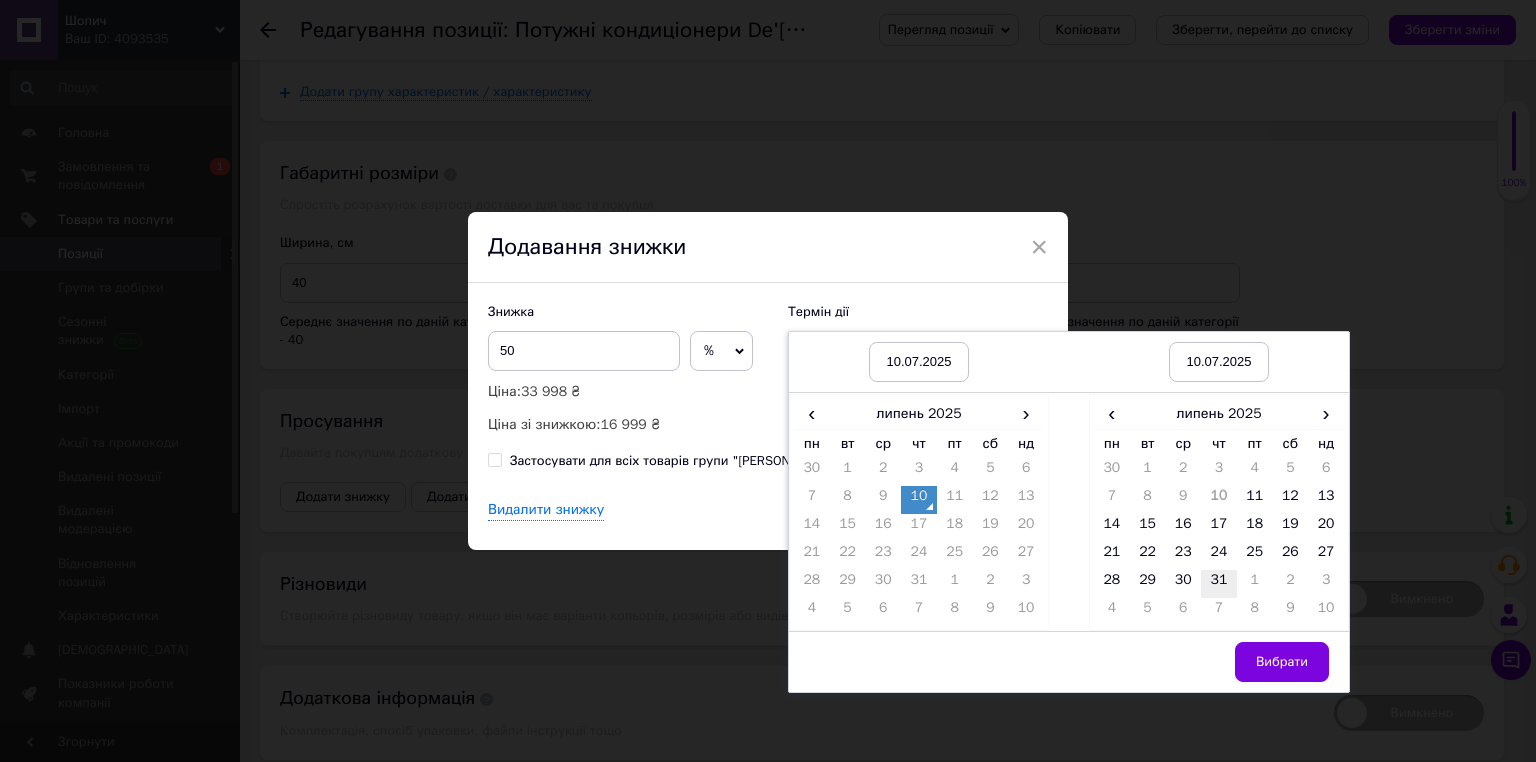 click on "31" at bounding box center [1219, 584] 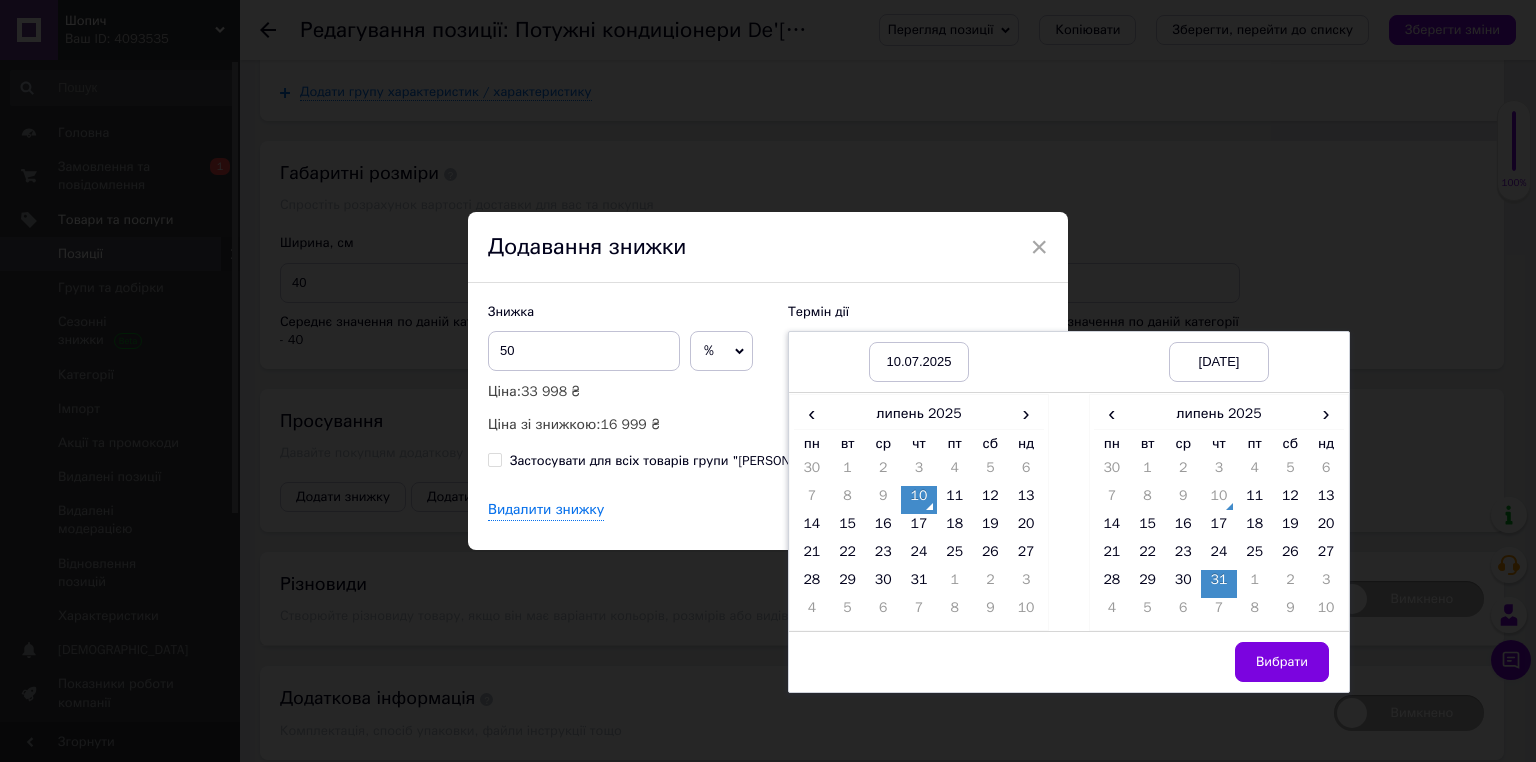 click on "Вибрати" at bounding box center (1282, 662) 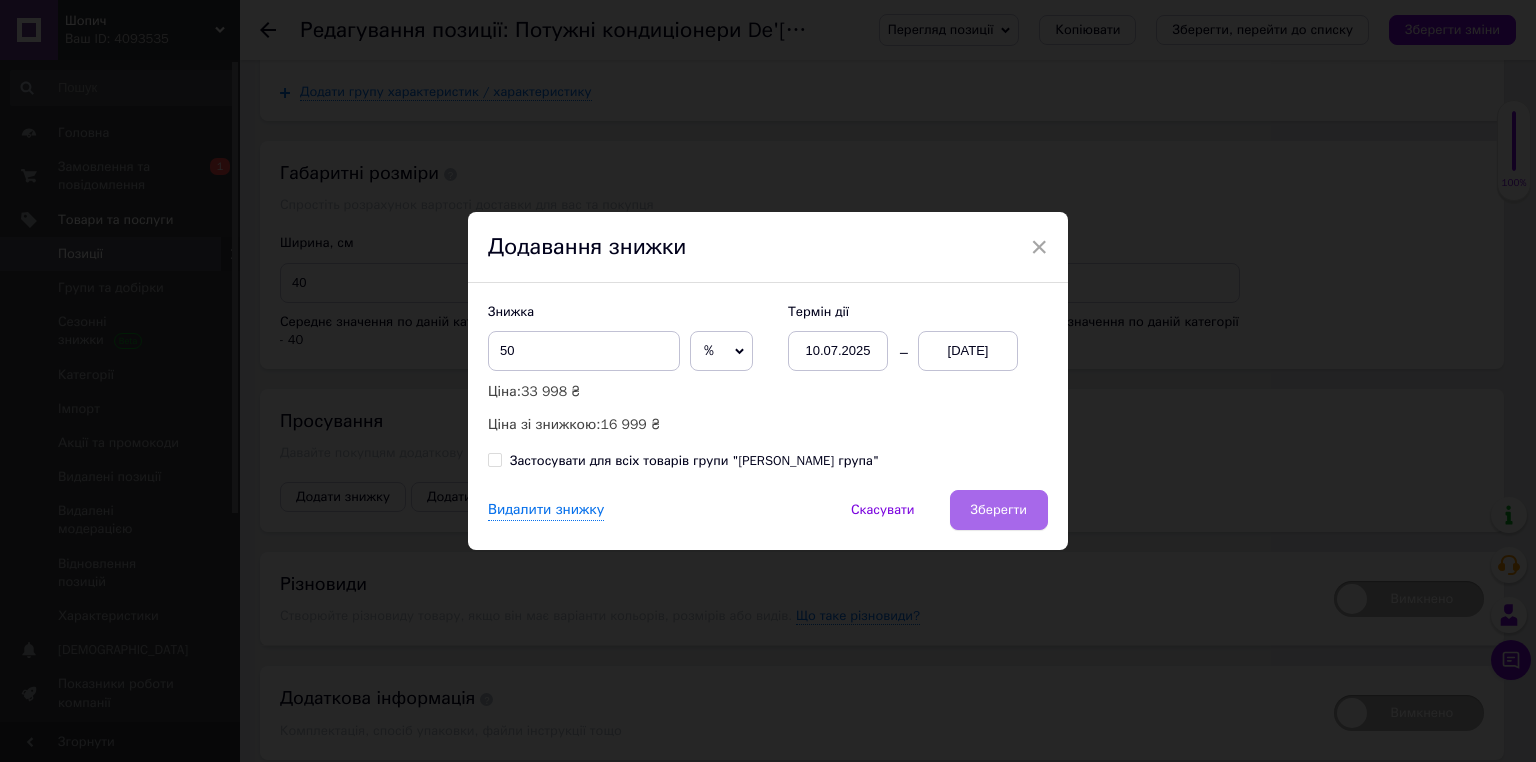 click on "Зберегти" at bounding box center (999, 510) 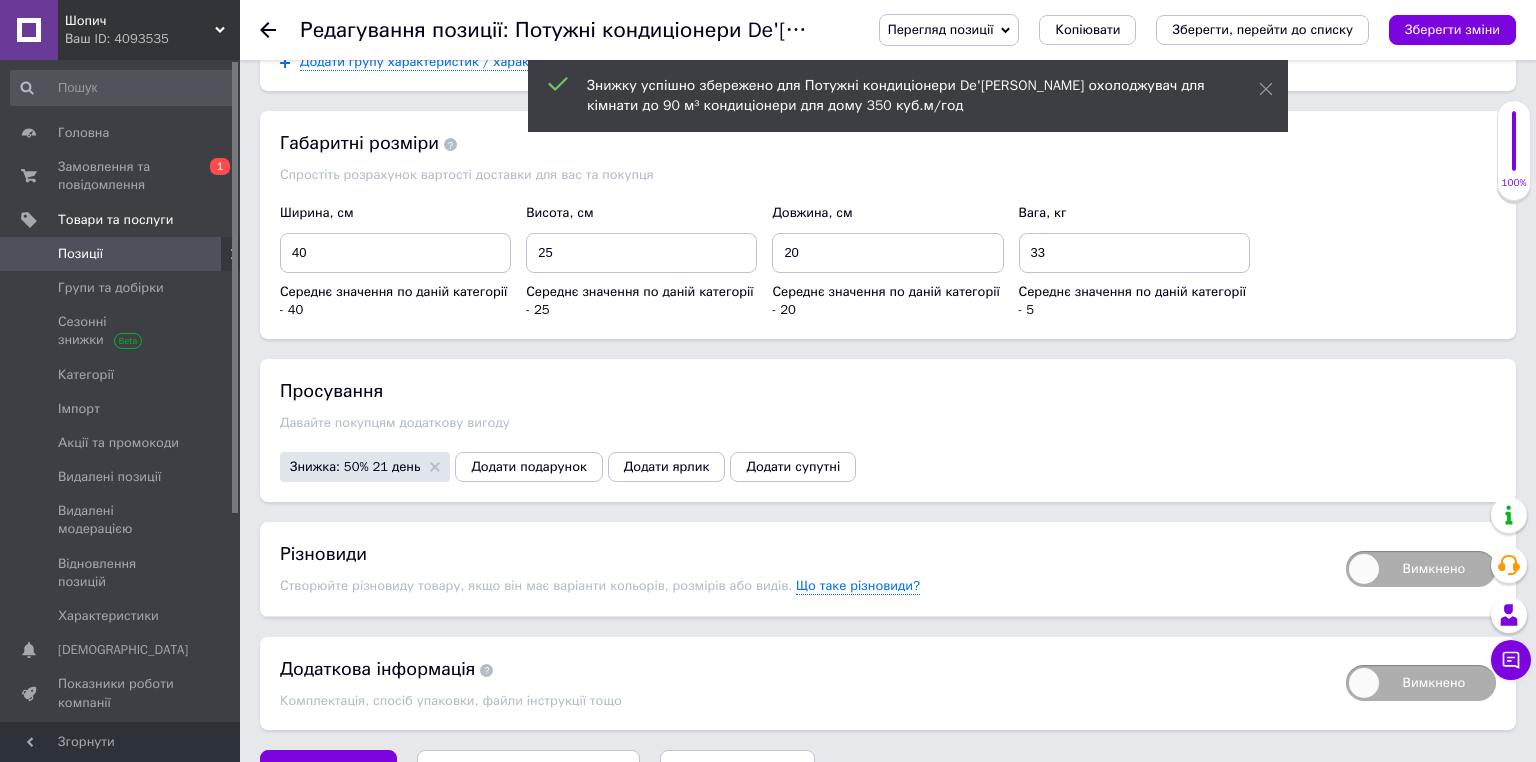 scroll, scrollTop: 3155, scrollLeft: 0, axis: vertical 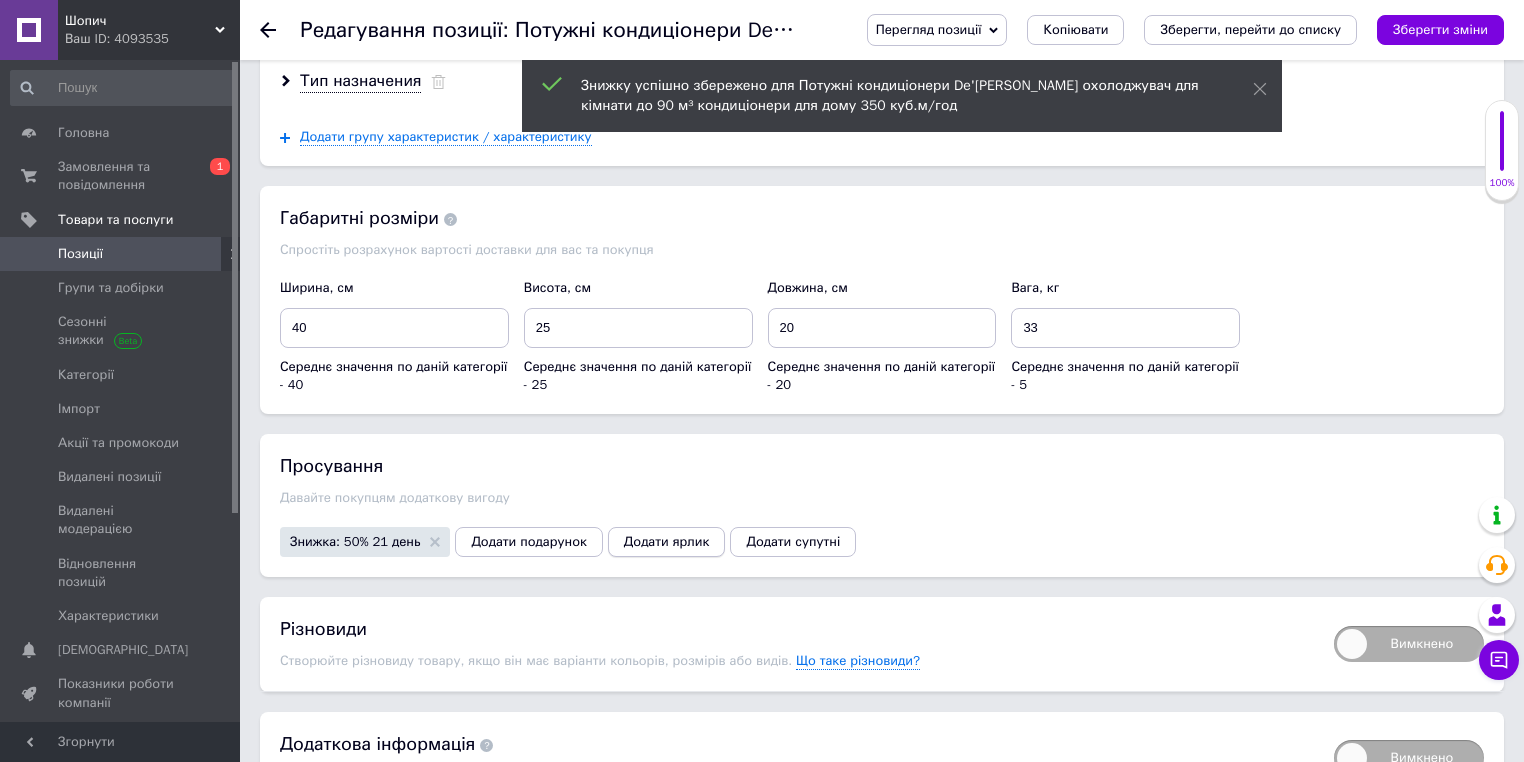 click on "Додати ярлик" at bounding box center [667, 542] 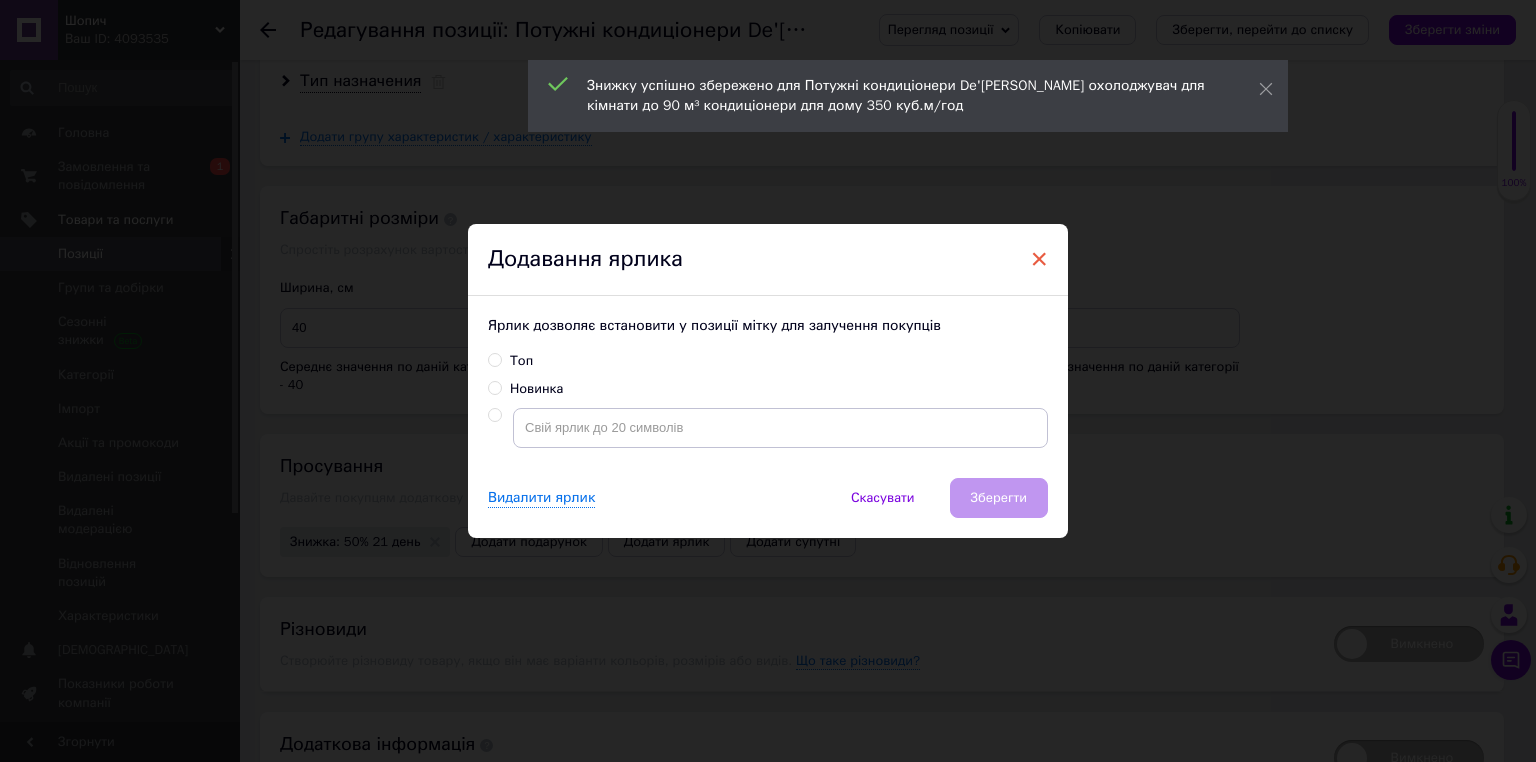 click on "×" at bounding box center [1039, 259] 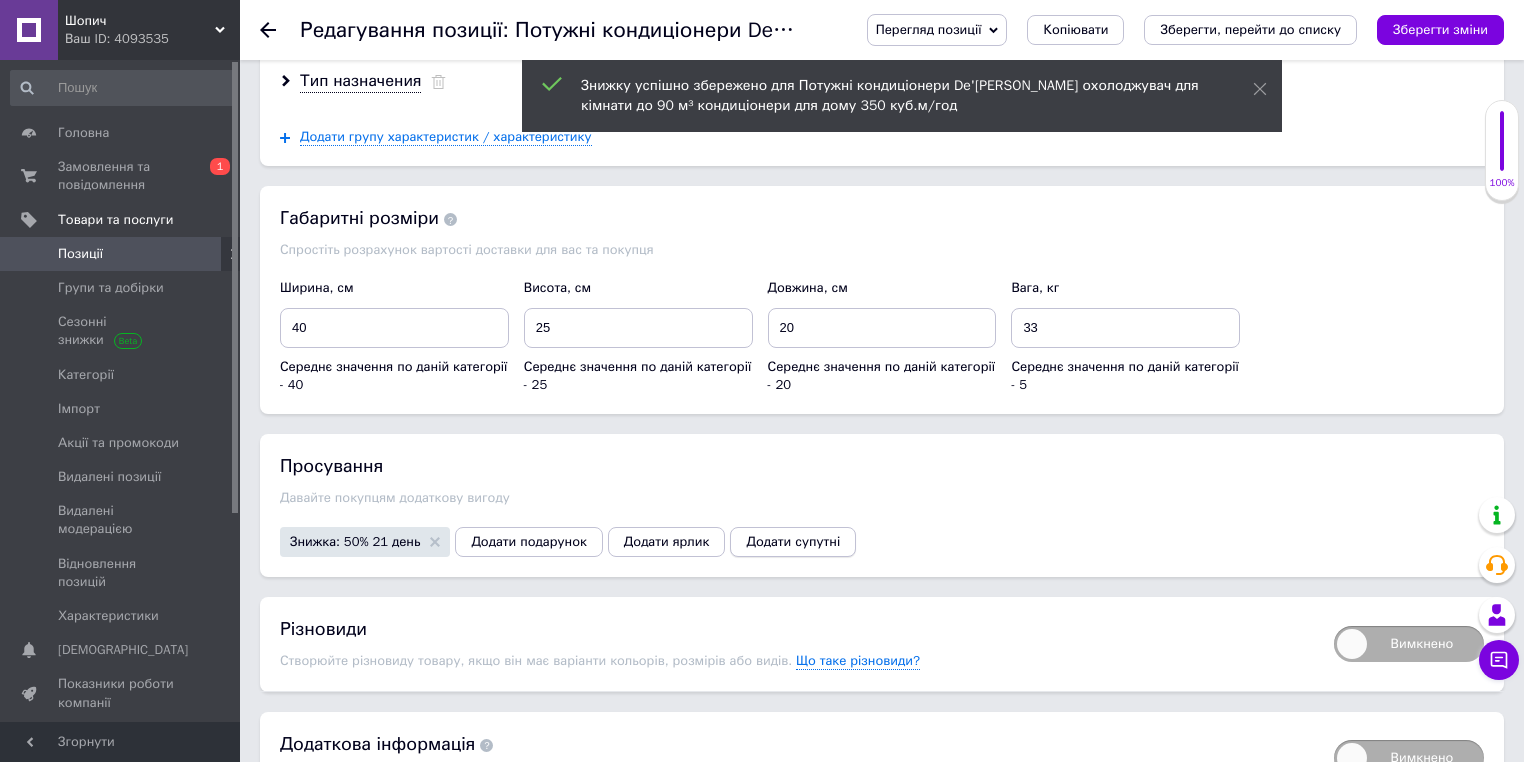 click on "Додати супутні" at bounding box center [793, 542] 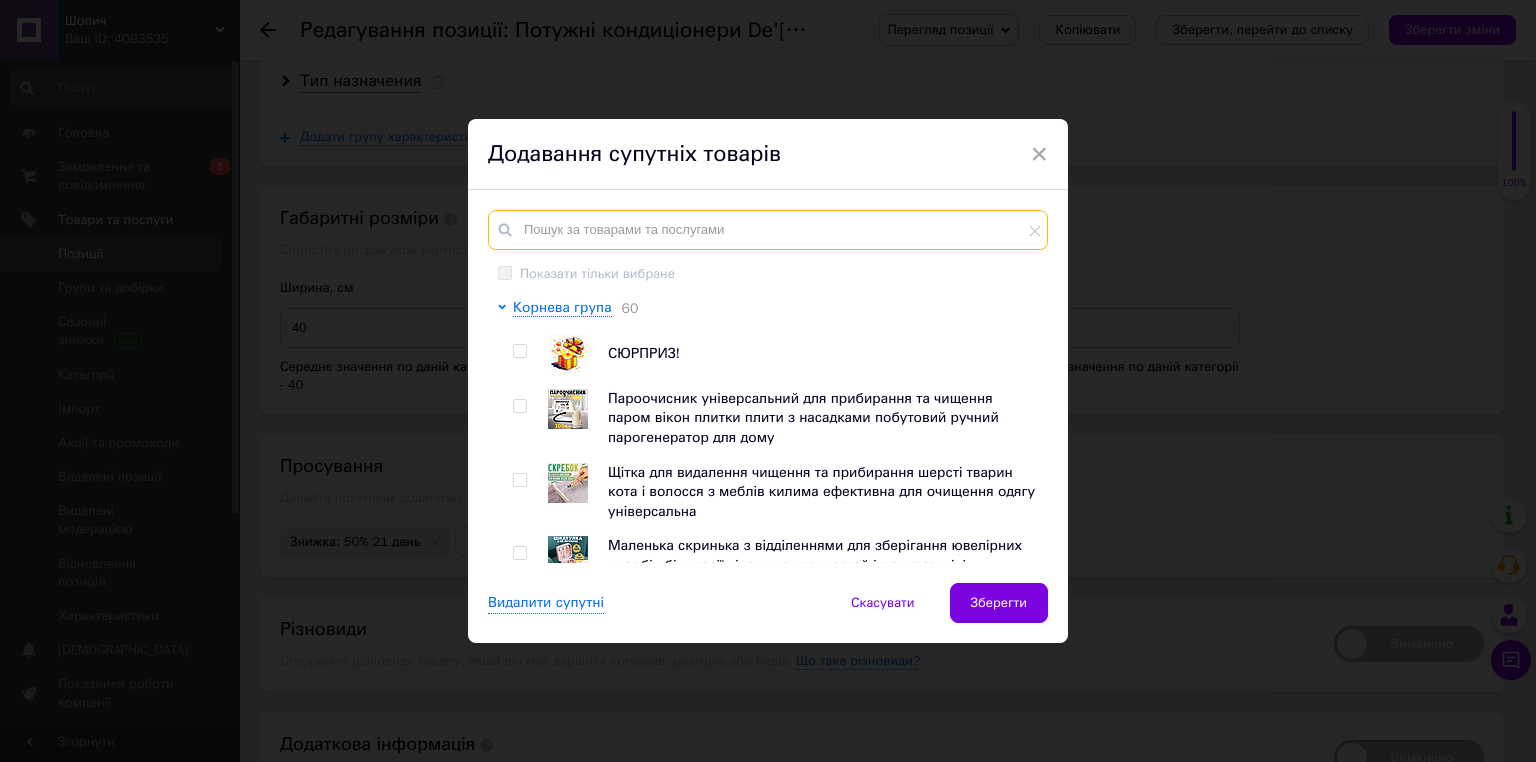 click at bounding box center (768, 230) 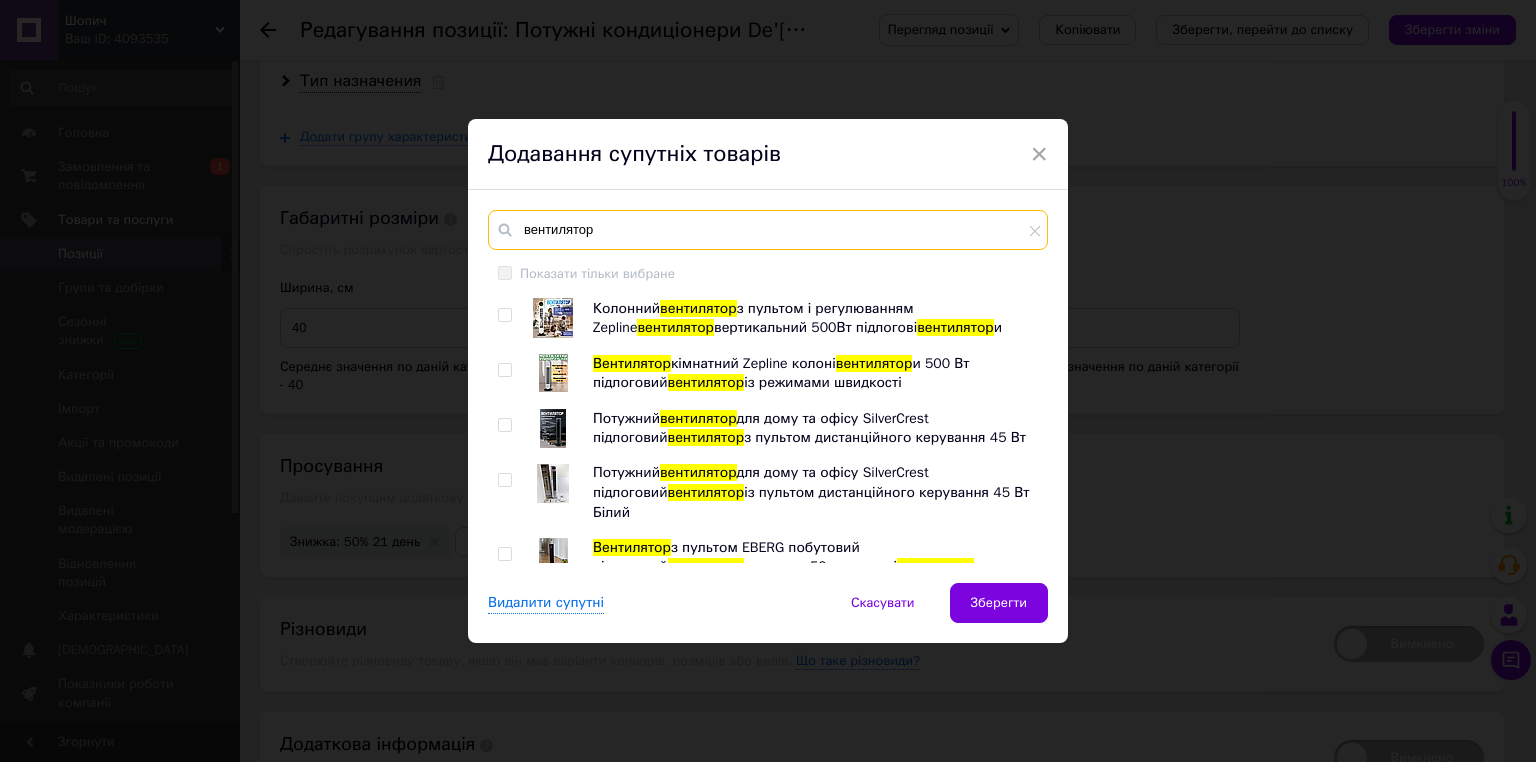 type on "вентилятор" 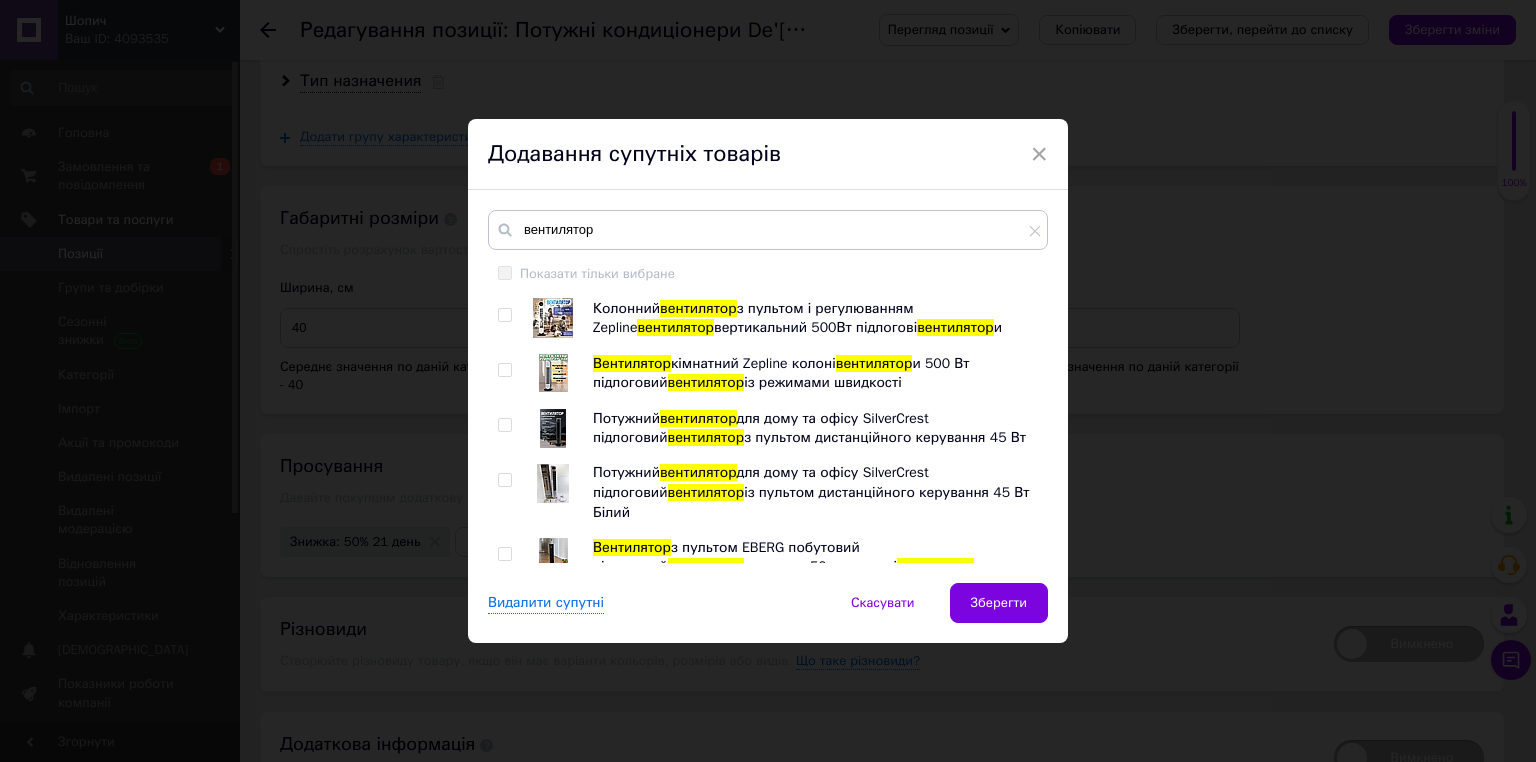 click at bounding box center (504, 315) 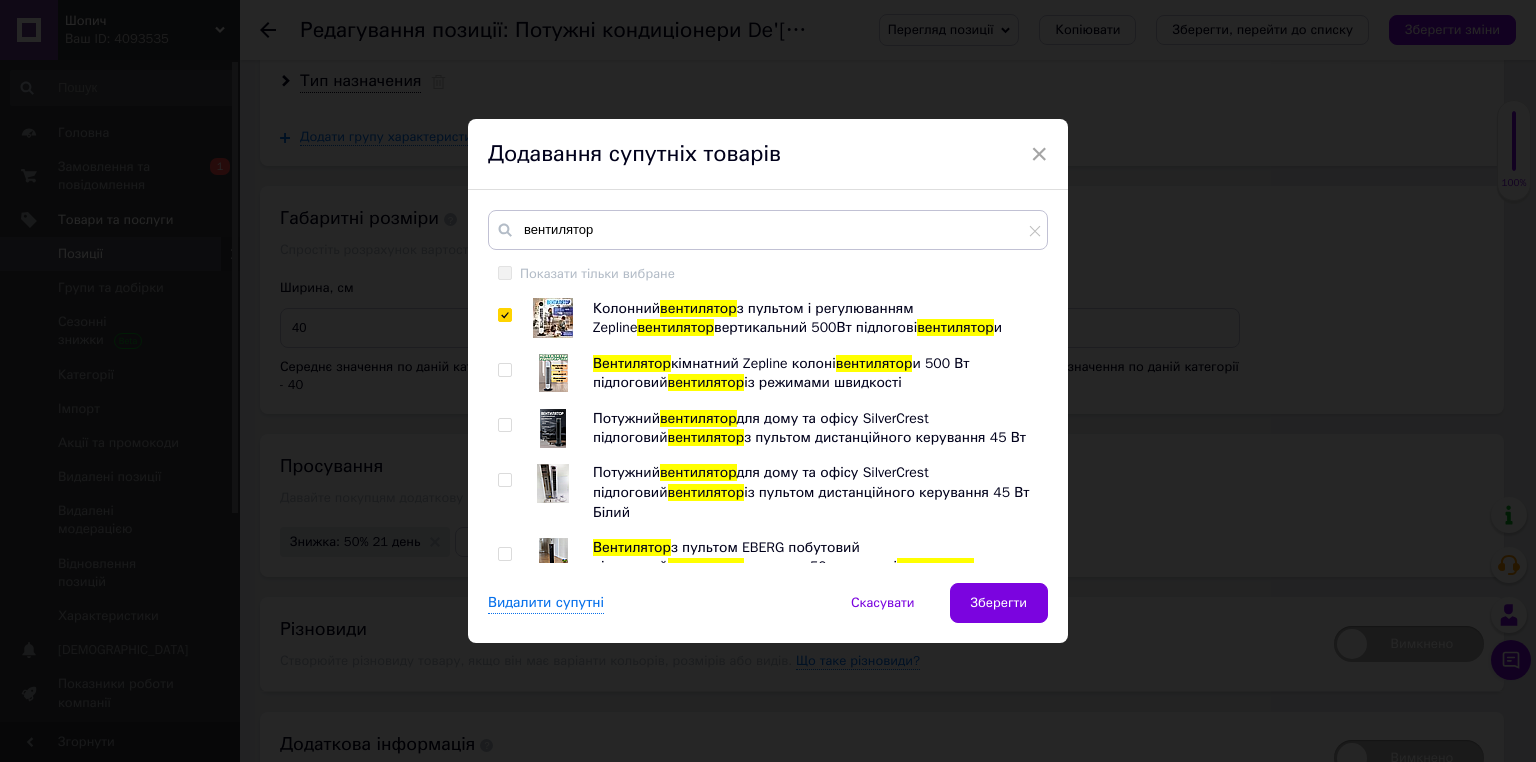checkbox on "true" 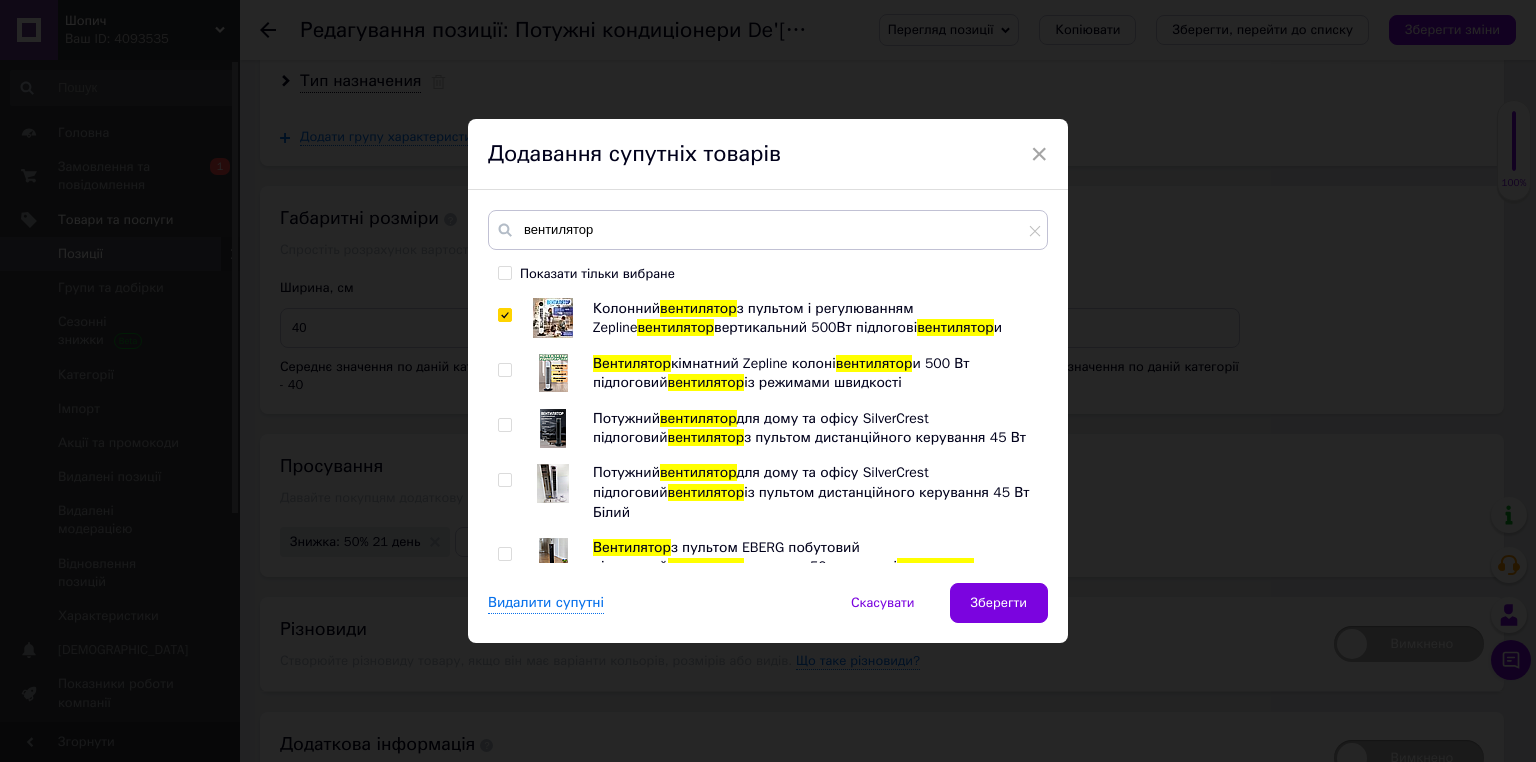 click at bounding box center [508, 373] 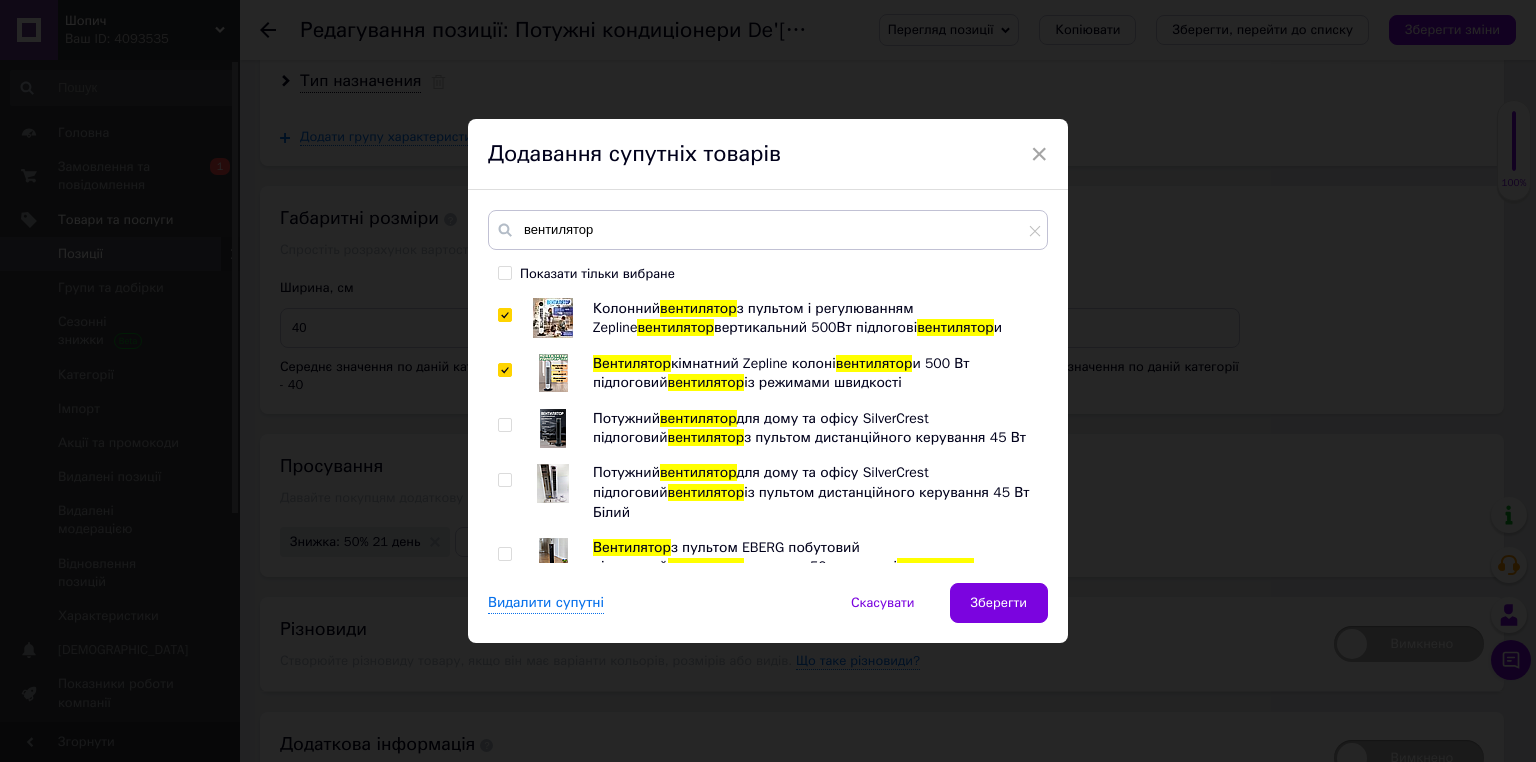 checkbox on "true" 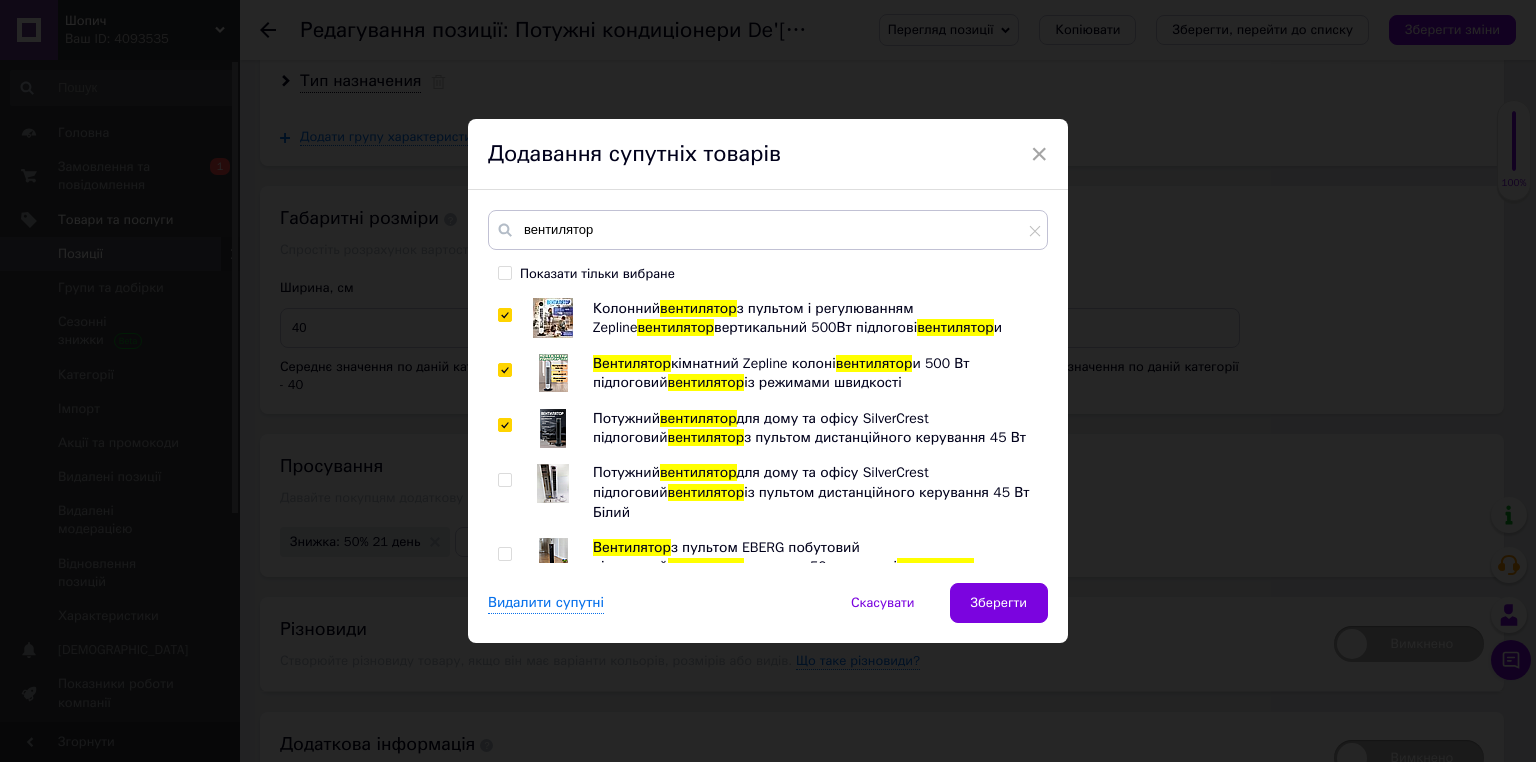 checkbox on "true" 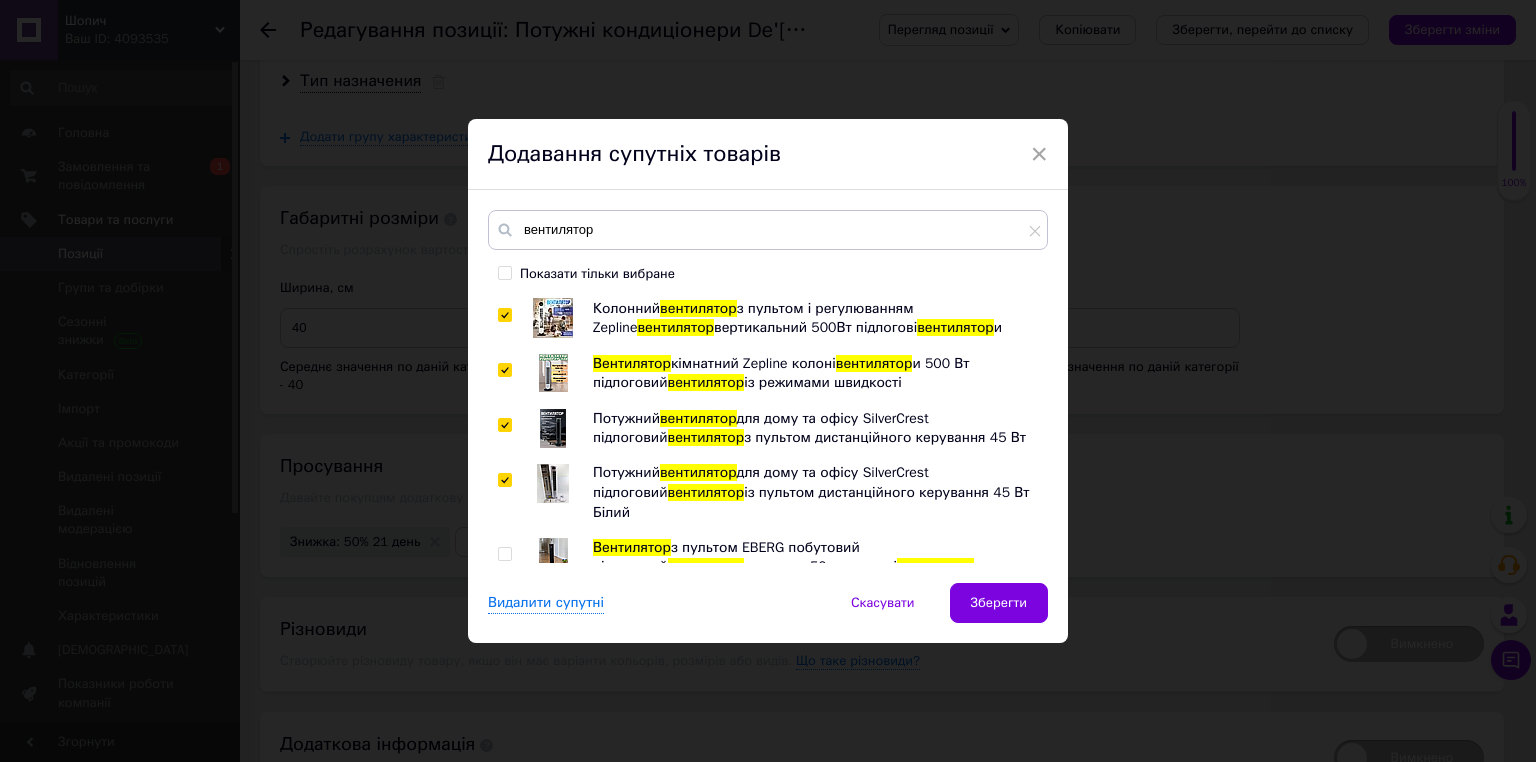 checkbox on "true" 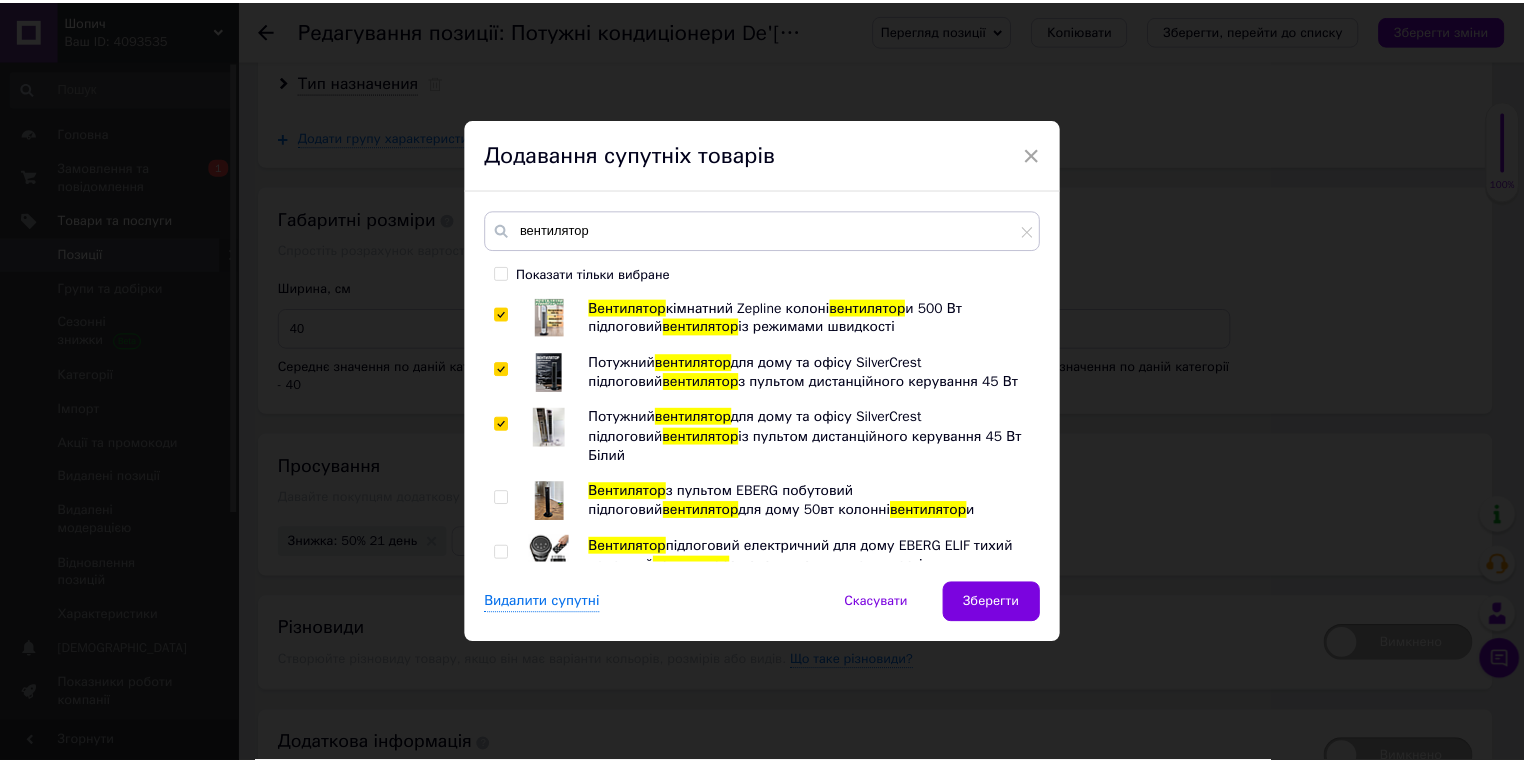 scroll, scrollTop: 124, scrollLeft: 0, axis: vertical 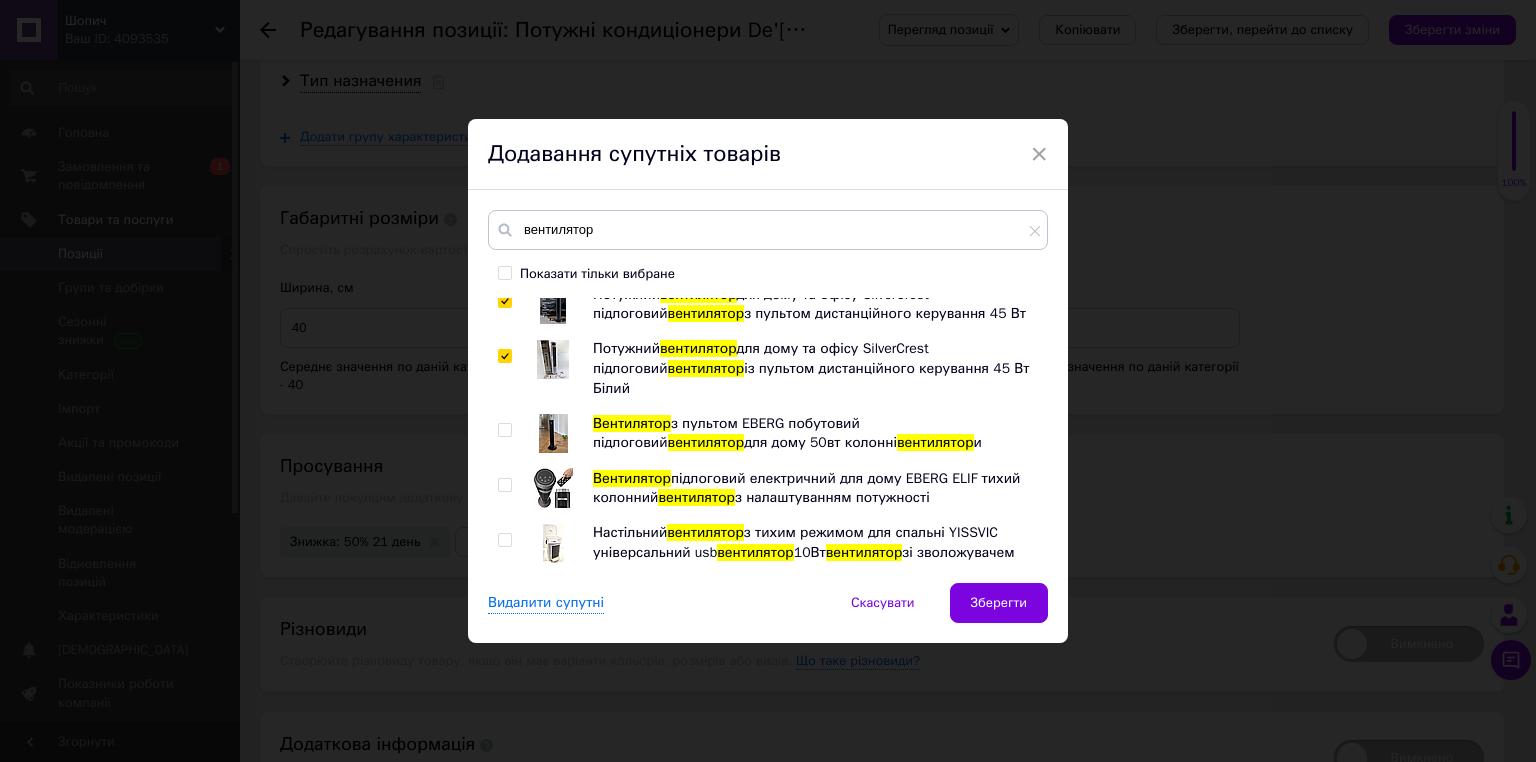 click at bounding box center (504, 430) 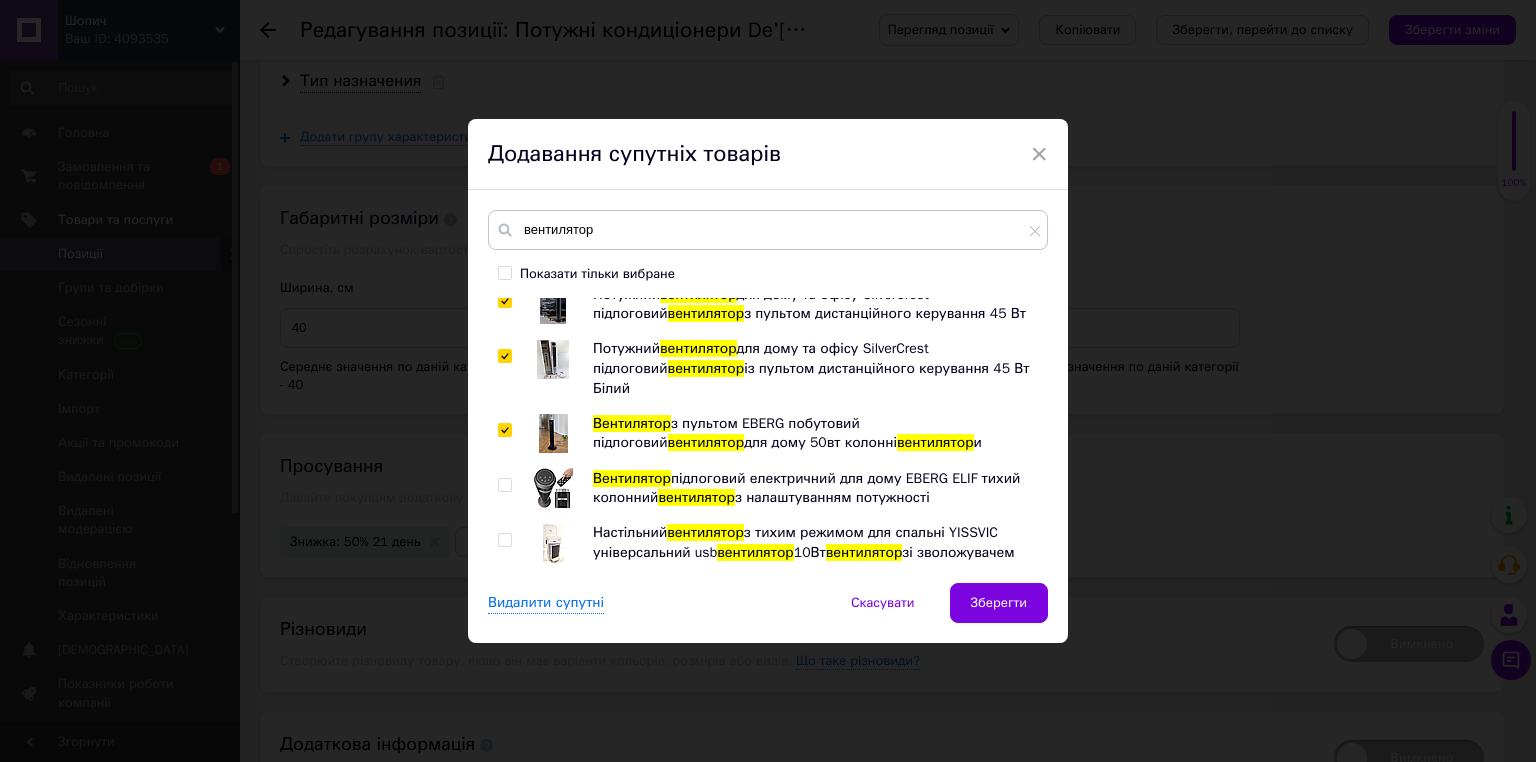 checkbox on "true" 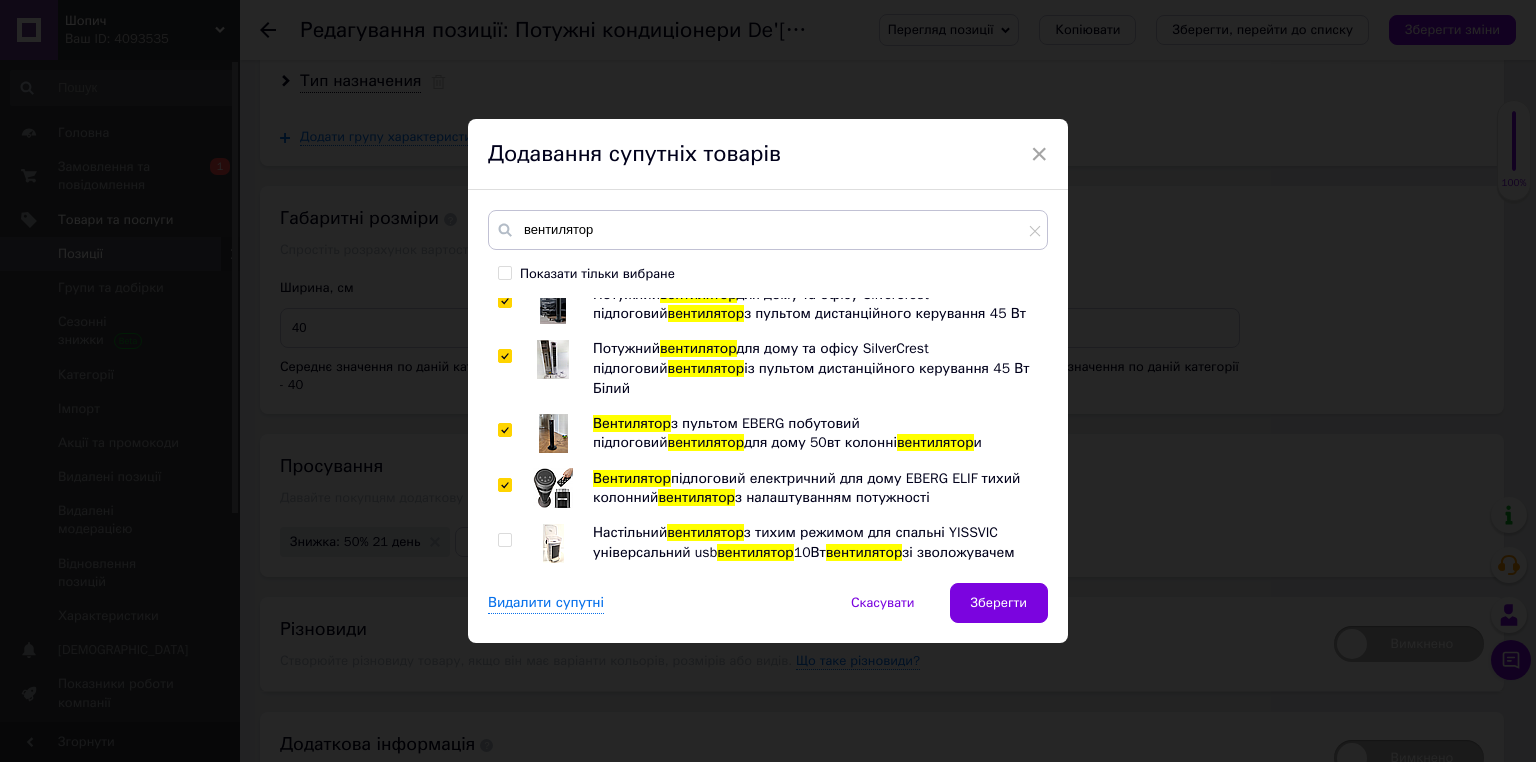 checkbox on "true" 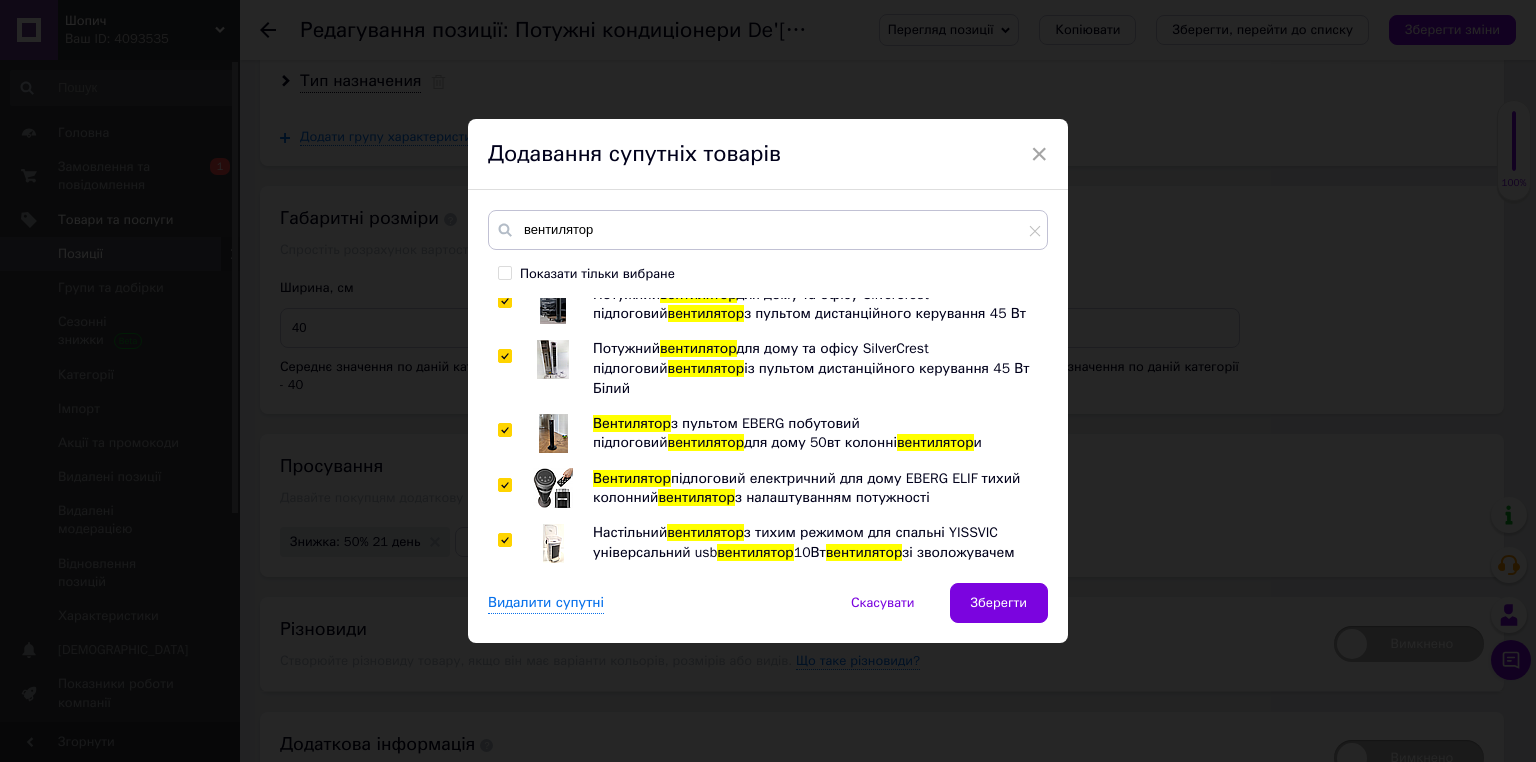 checkbox on "true" 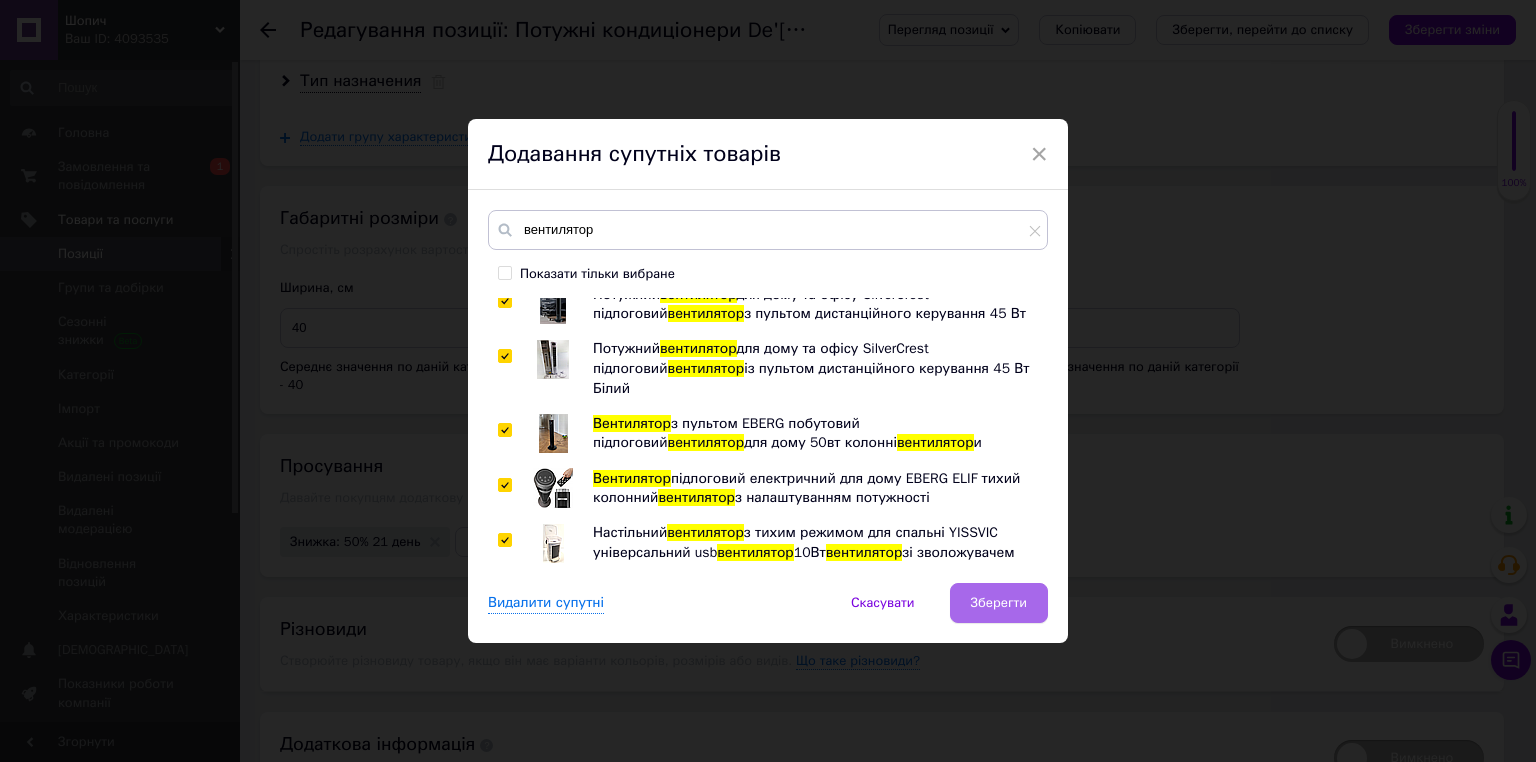 click on "Зберегти" at bounding box center [999, 603] 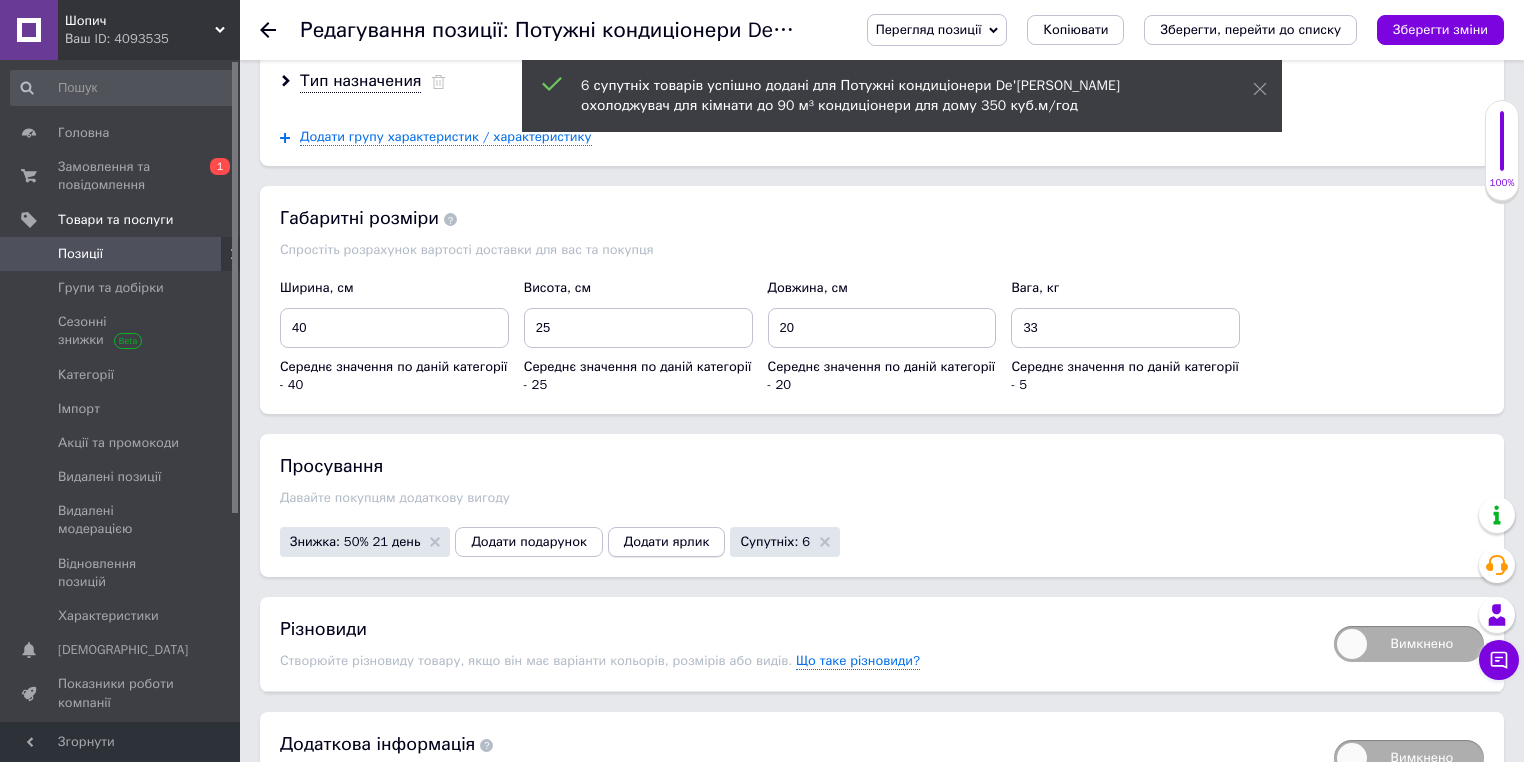 click on "Додати ярлик" at bounding box center [667, 542] 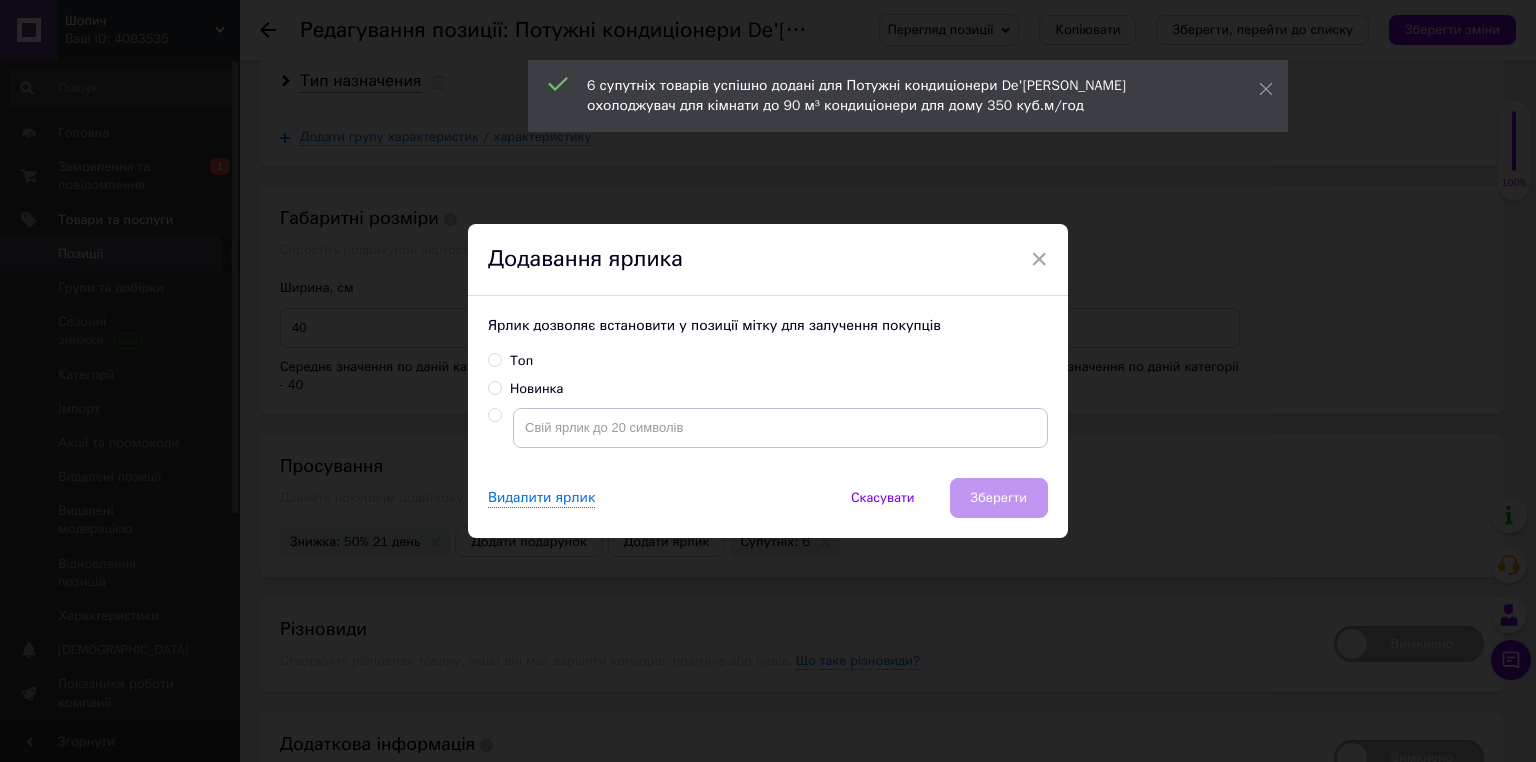 click on "×" at bounding box center [1039, 259] 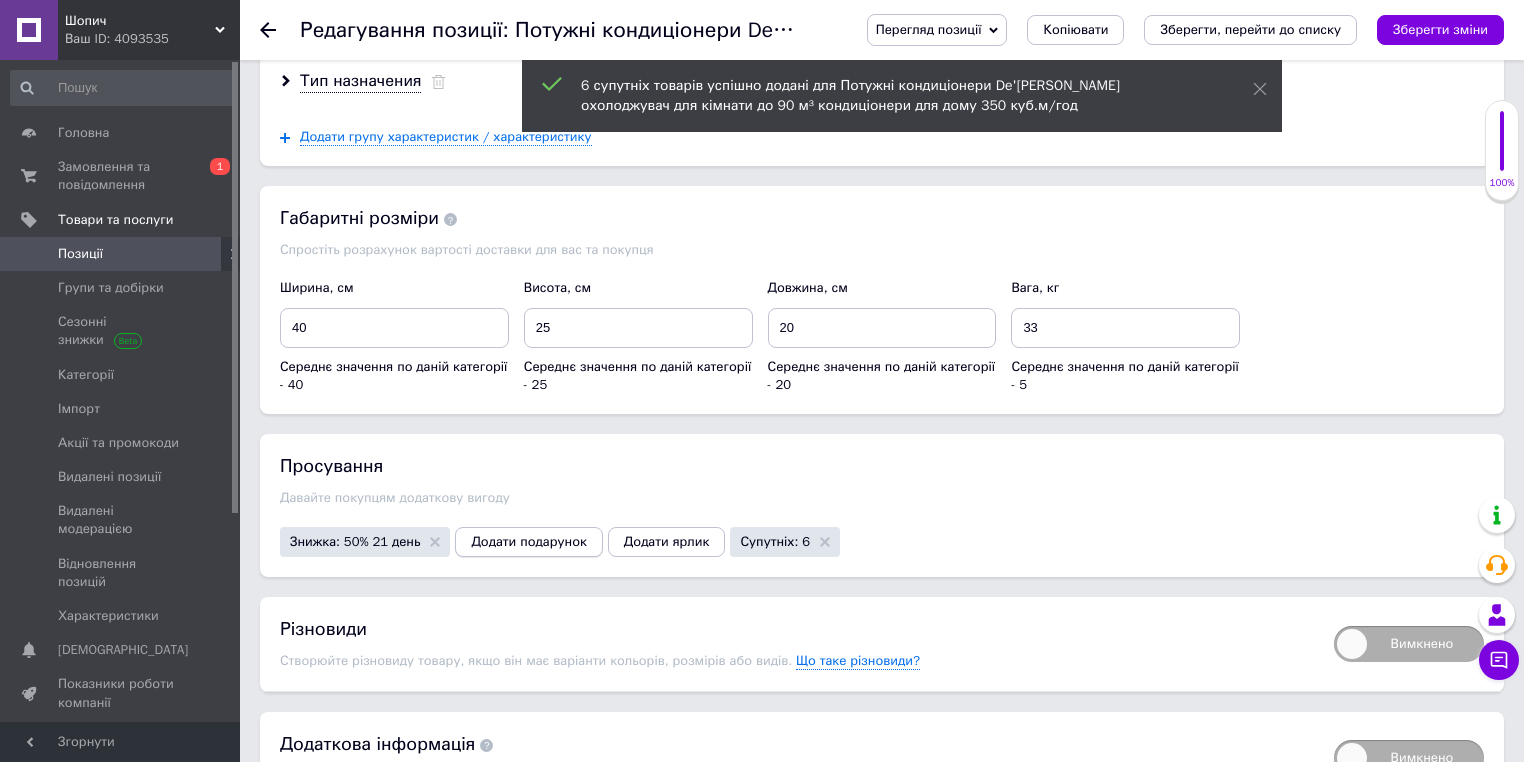 click on "Додати подарунок" at bounding box center [528, 542] 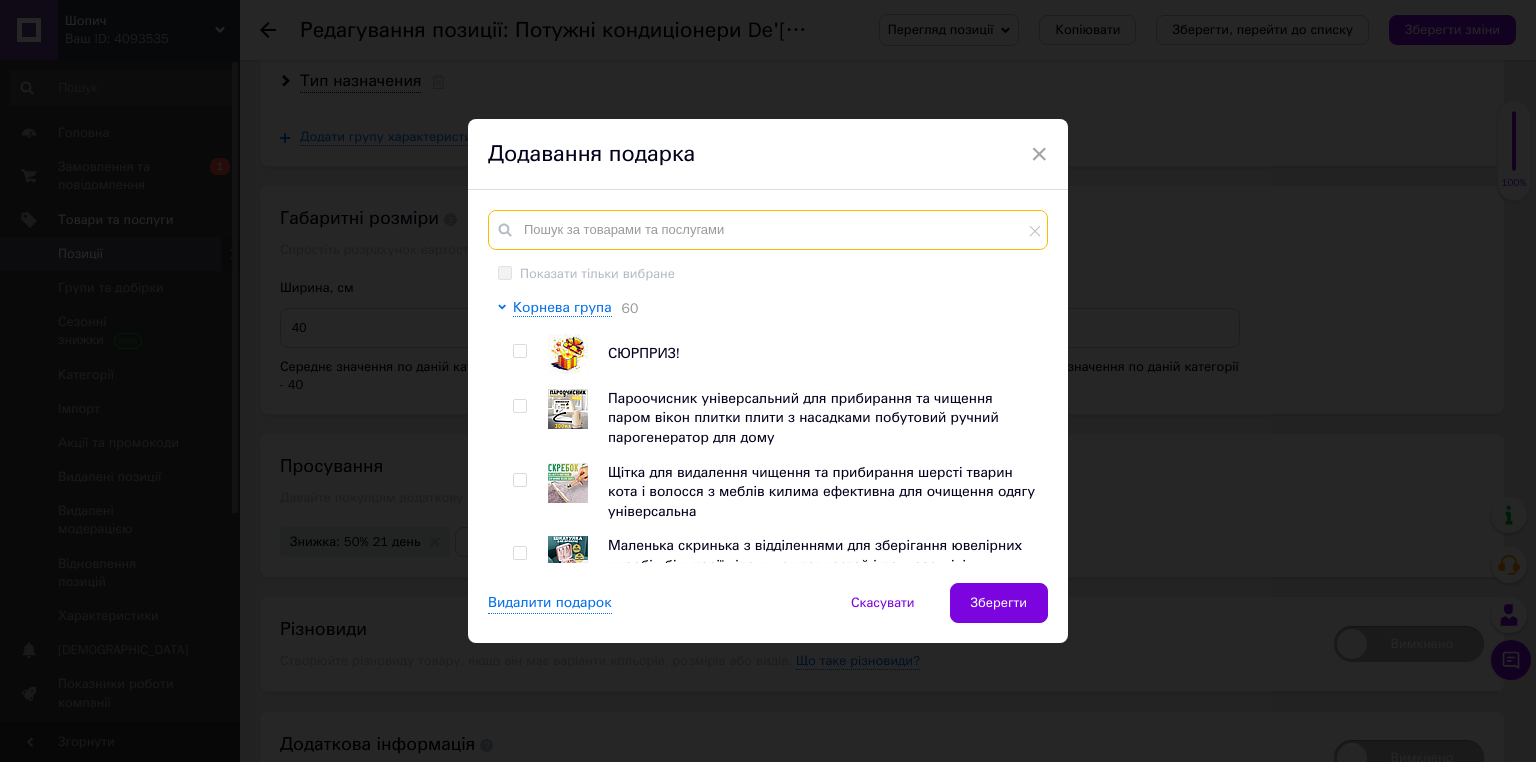 click at bounding box center [768, 230] 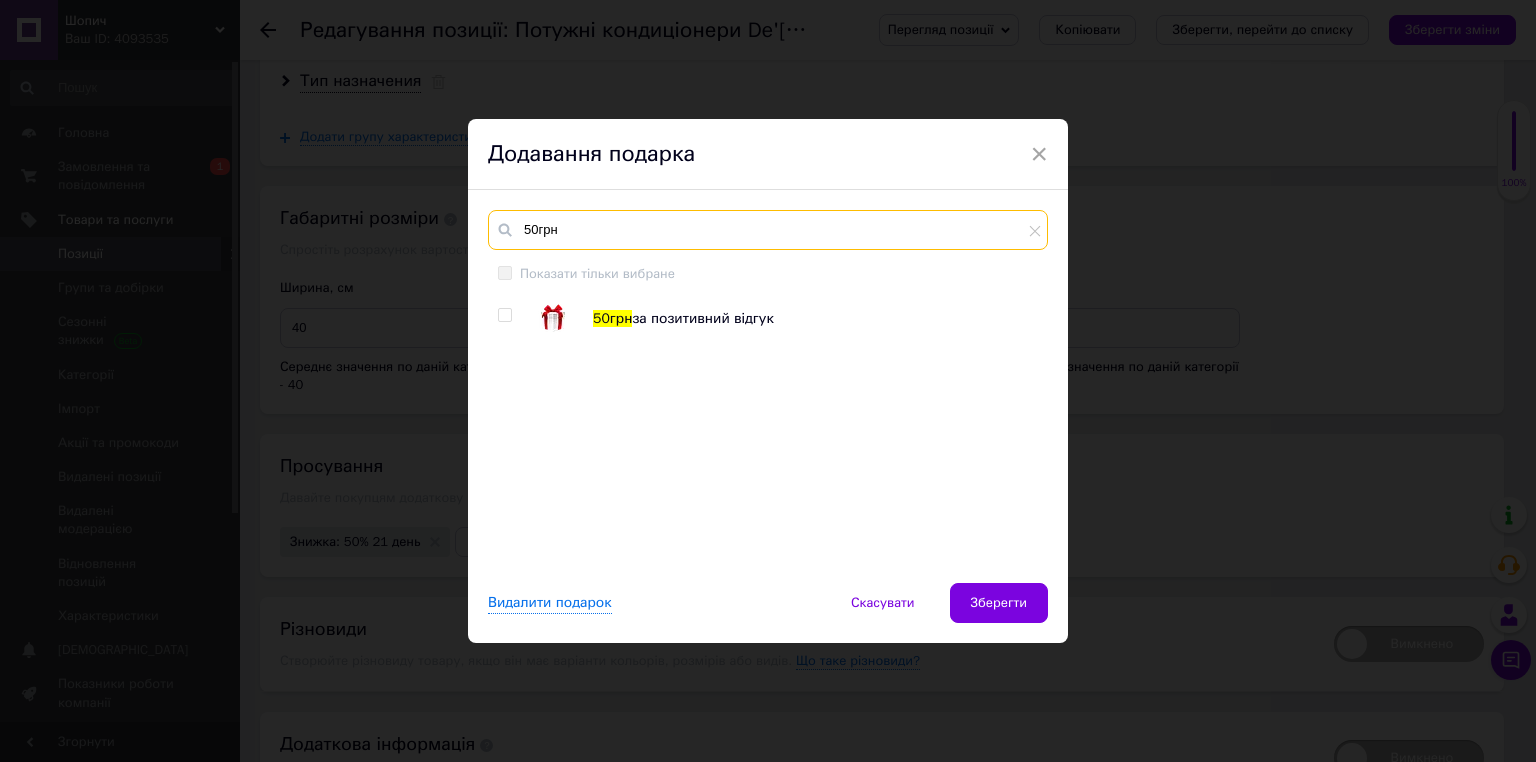 type on "50грн" 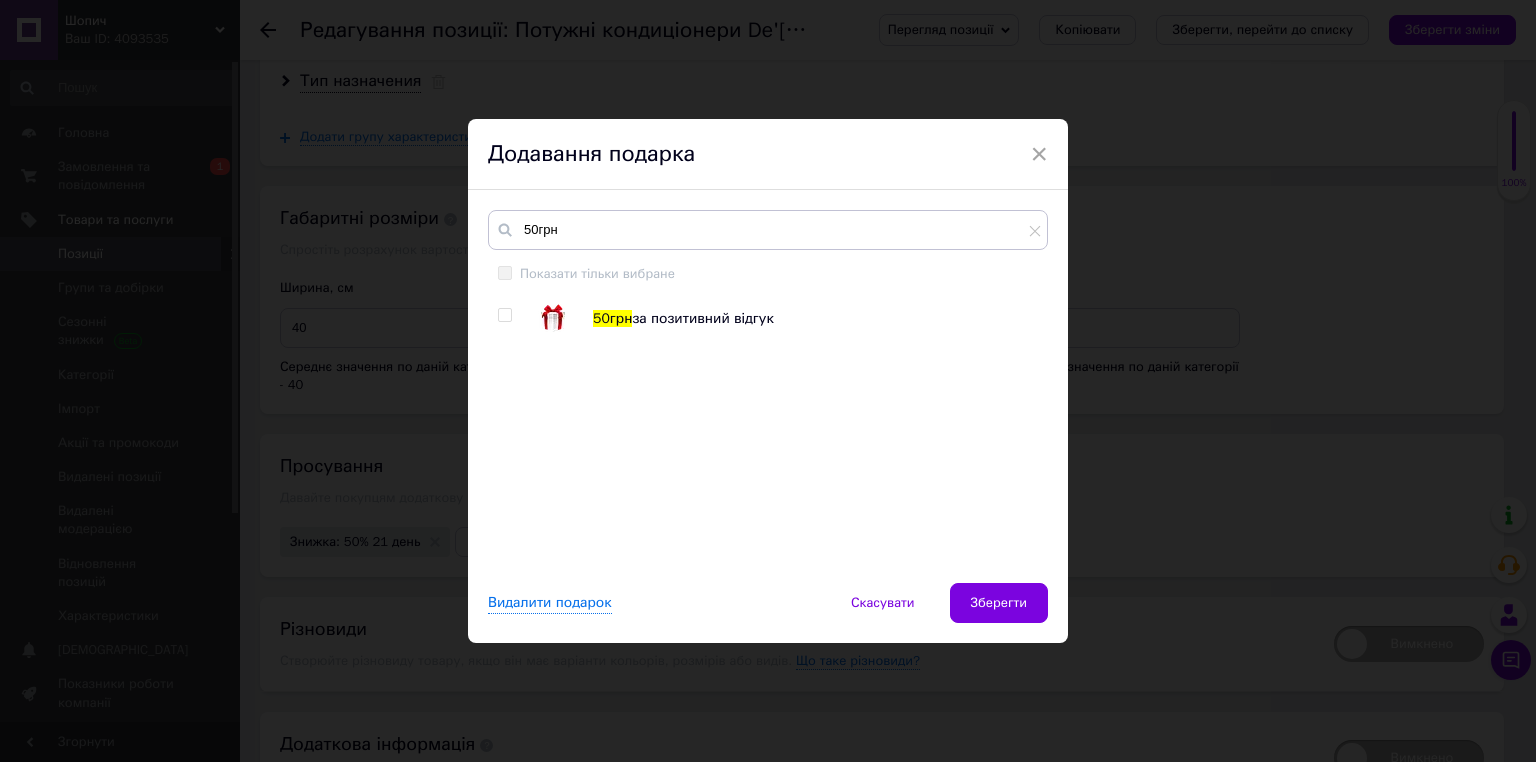 click at bounding box center [504, 315] 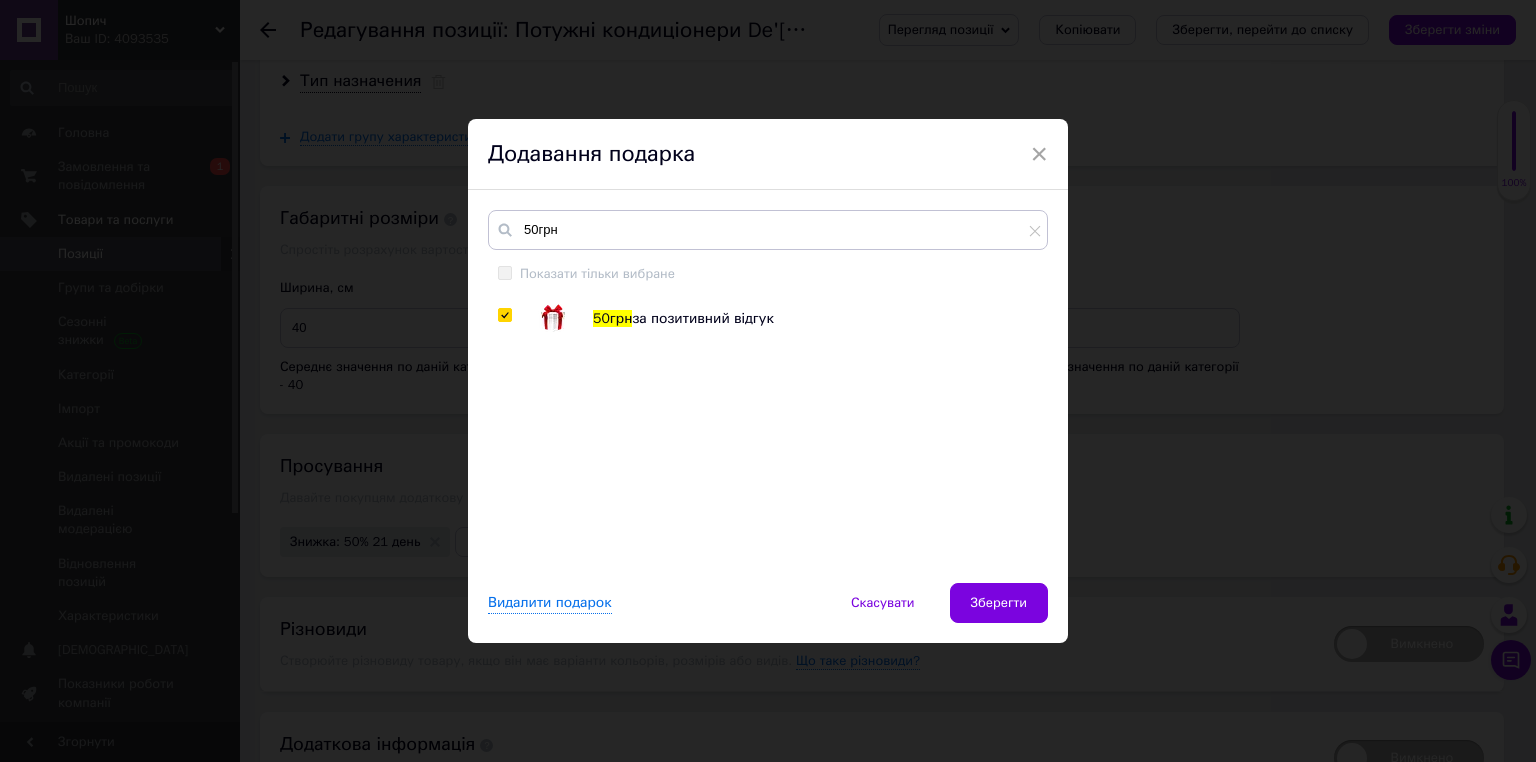 checkbox on "true" 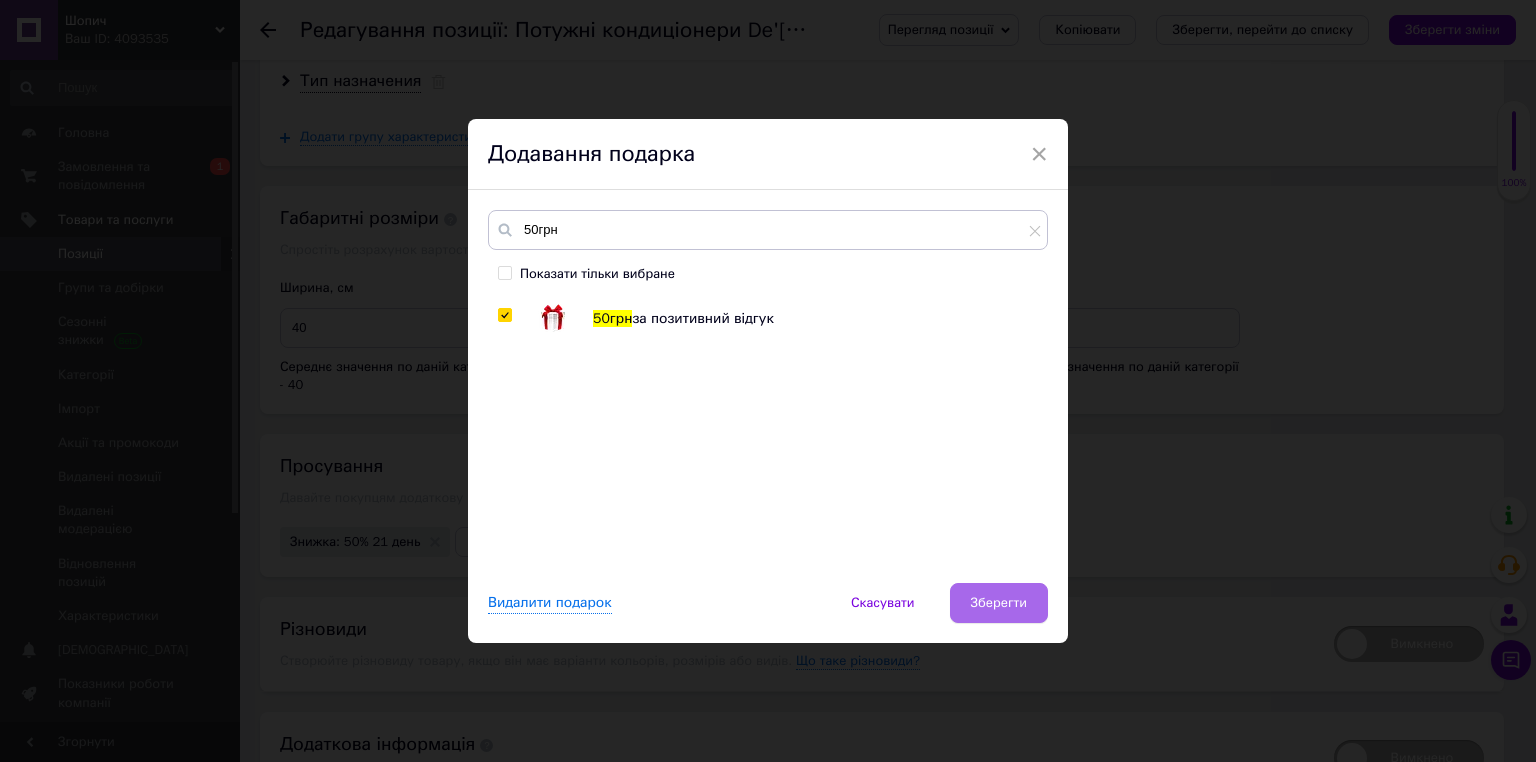 click on "Зберегти" at bounding box center (999, 603) 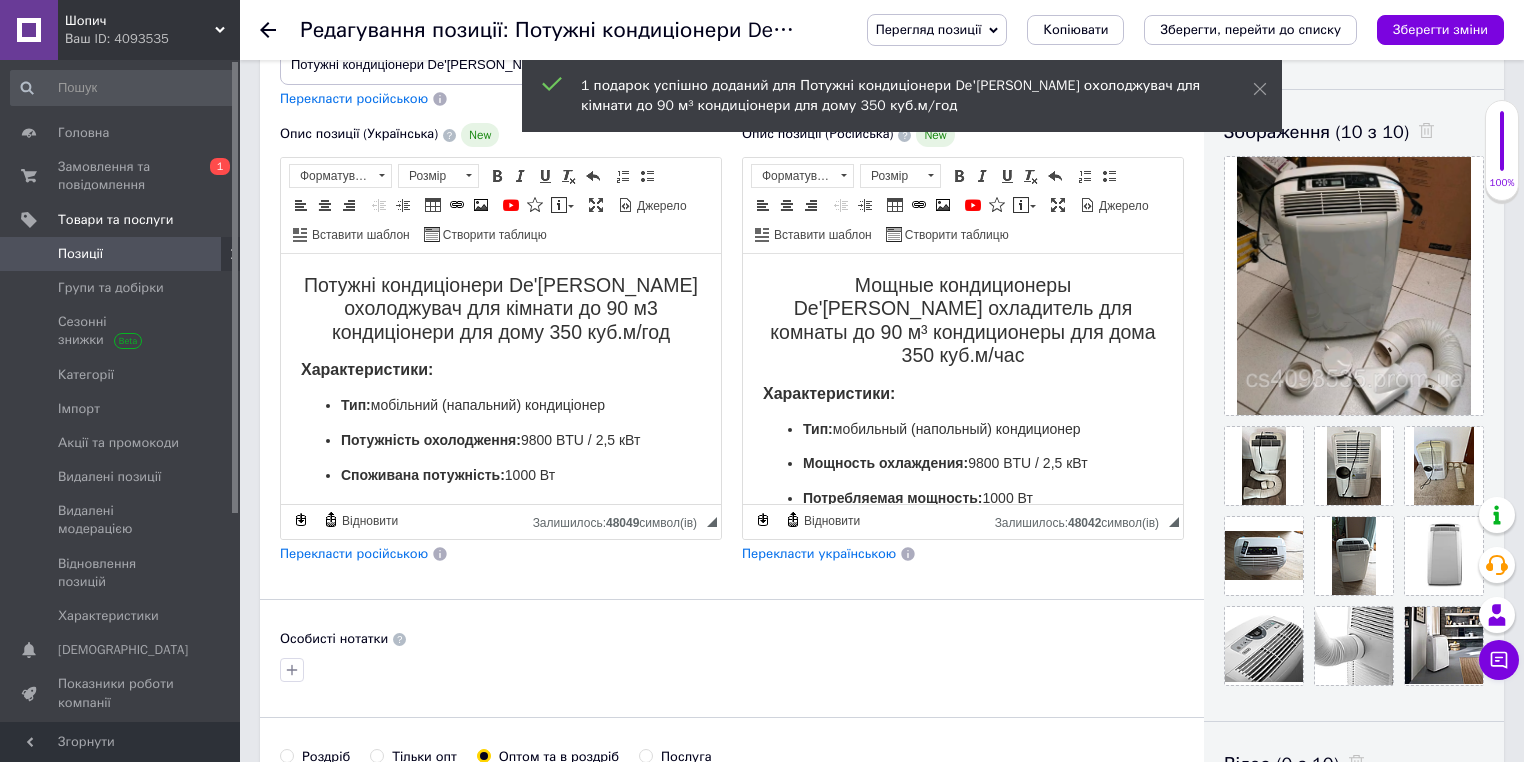 scroll, scrollTop: 0, scrollLeft: 0, axis: both 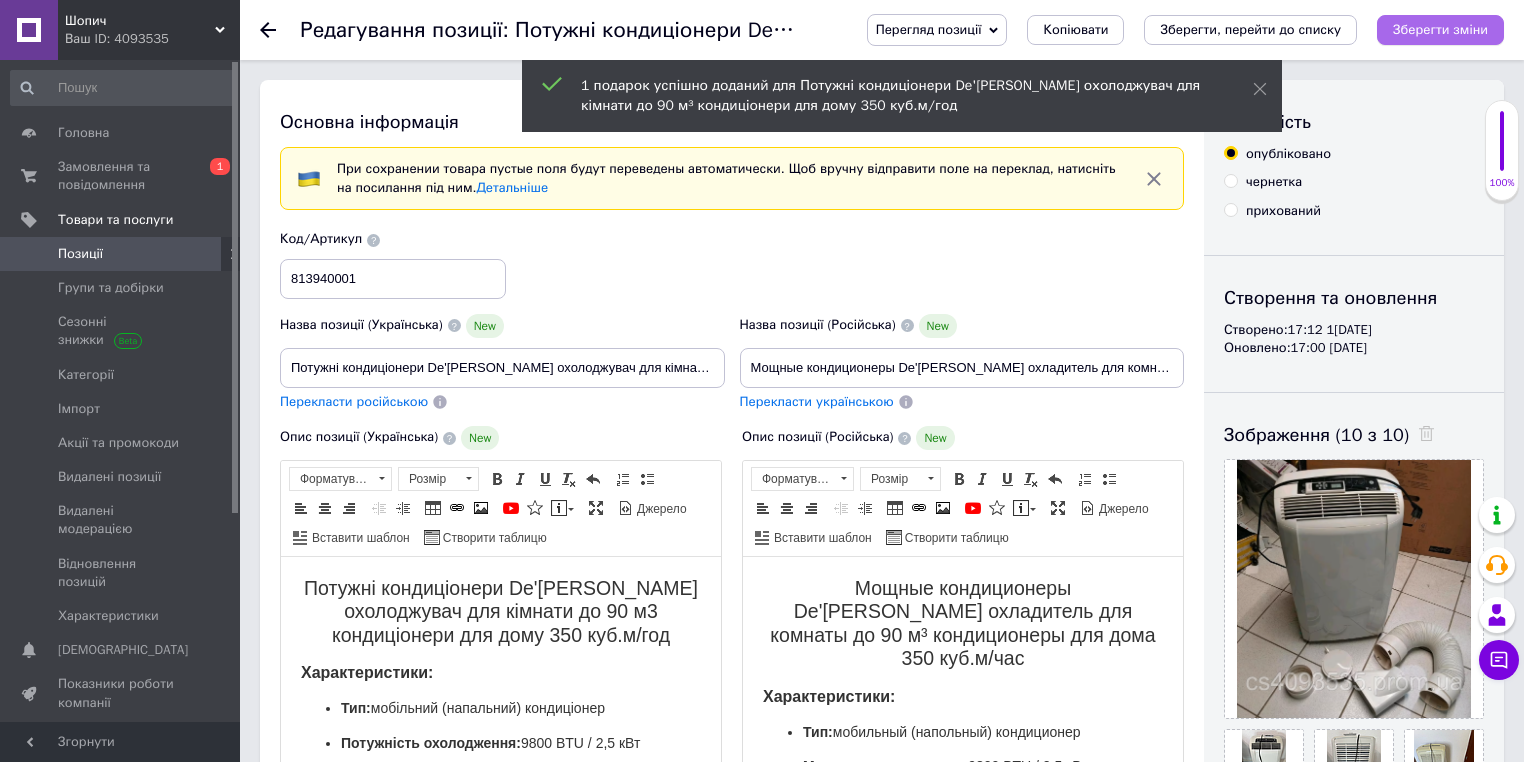 click on "Зберегти зміни" at bounding box center (1440, 29) 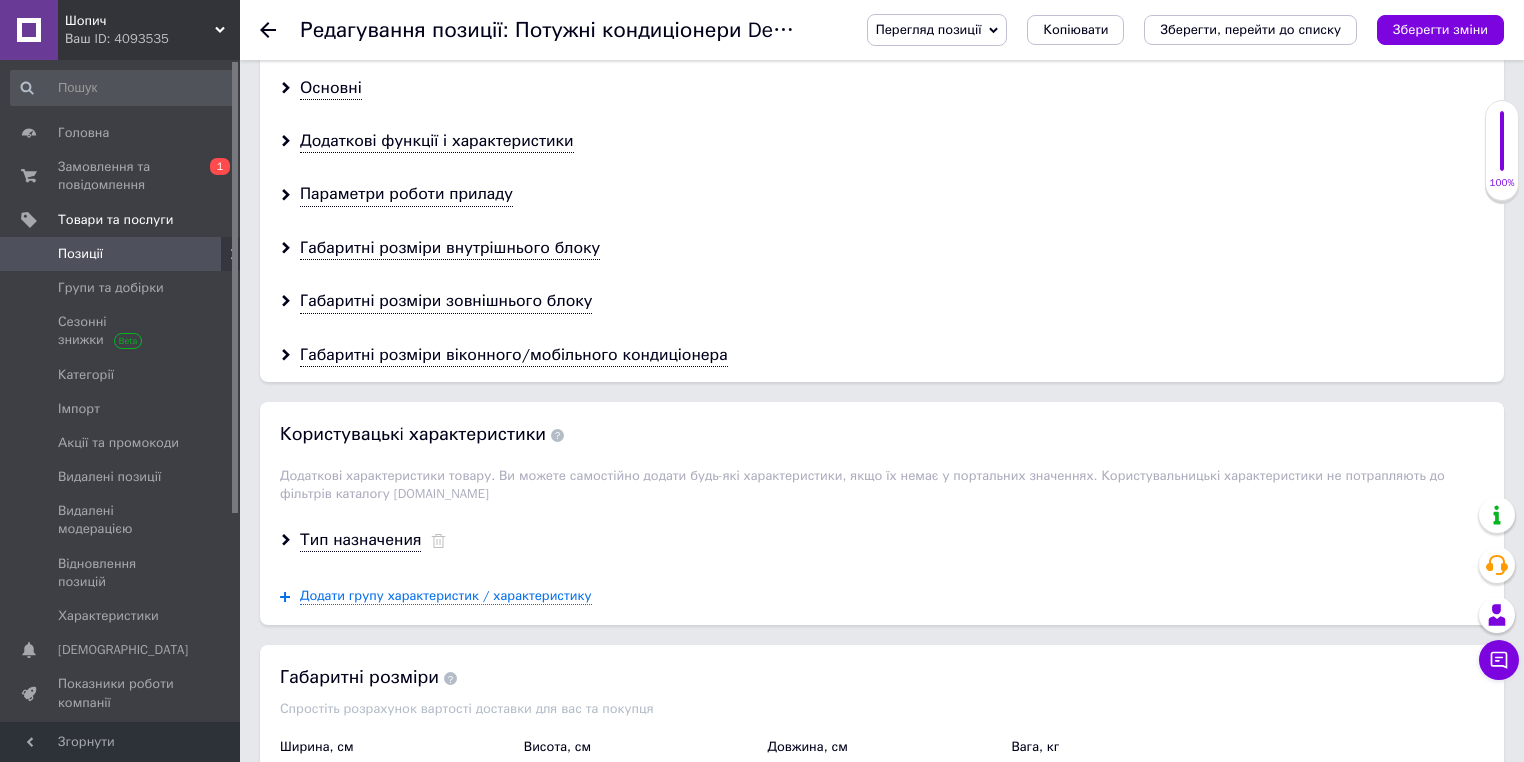 scroll, scrollTop: 3262, scrollLeft: 0, axis: vertical 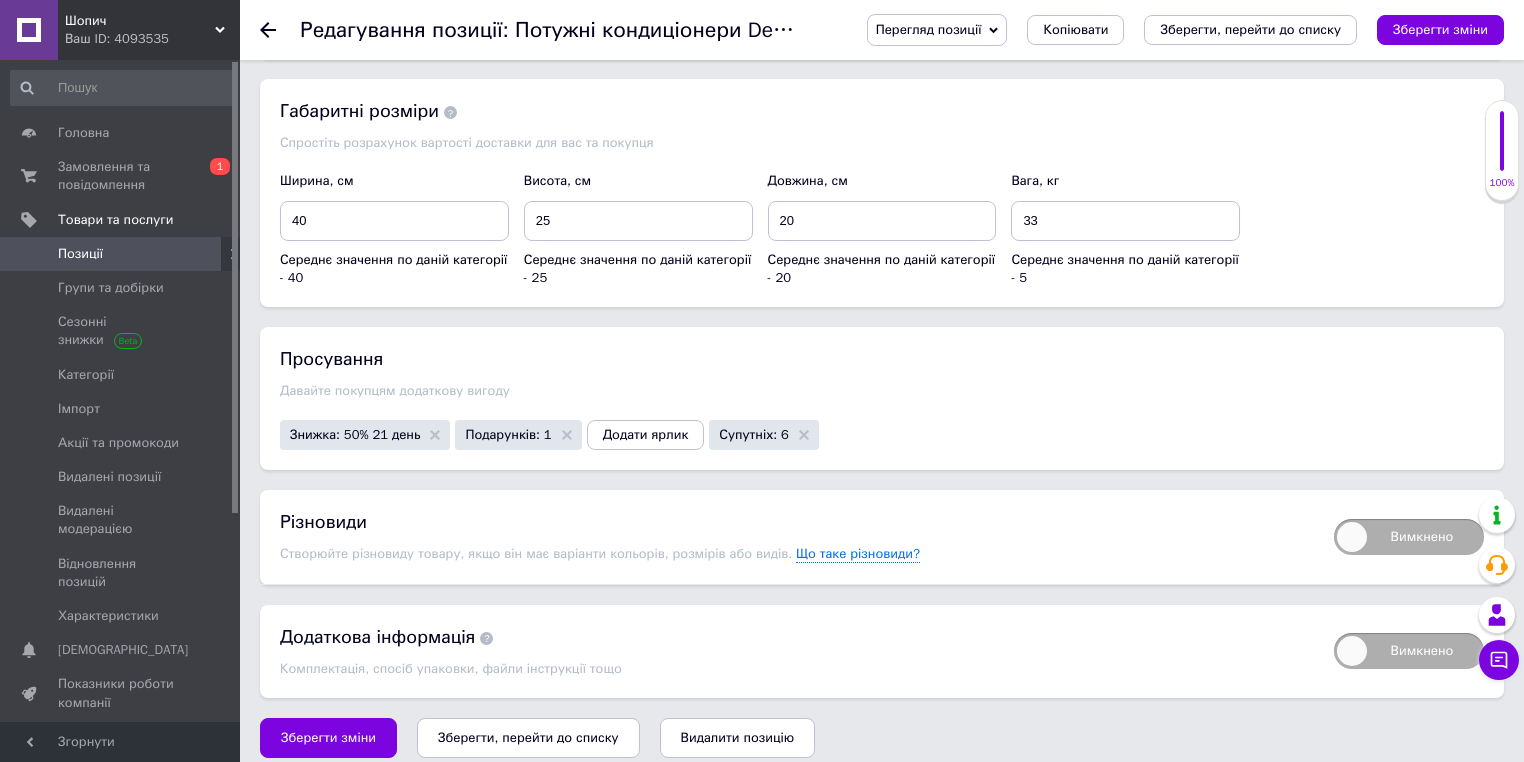 click on "Позиції" at bounding box center [121, 254] 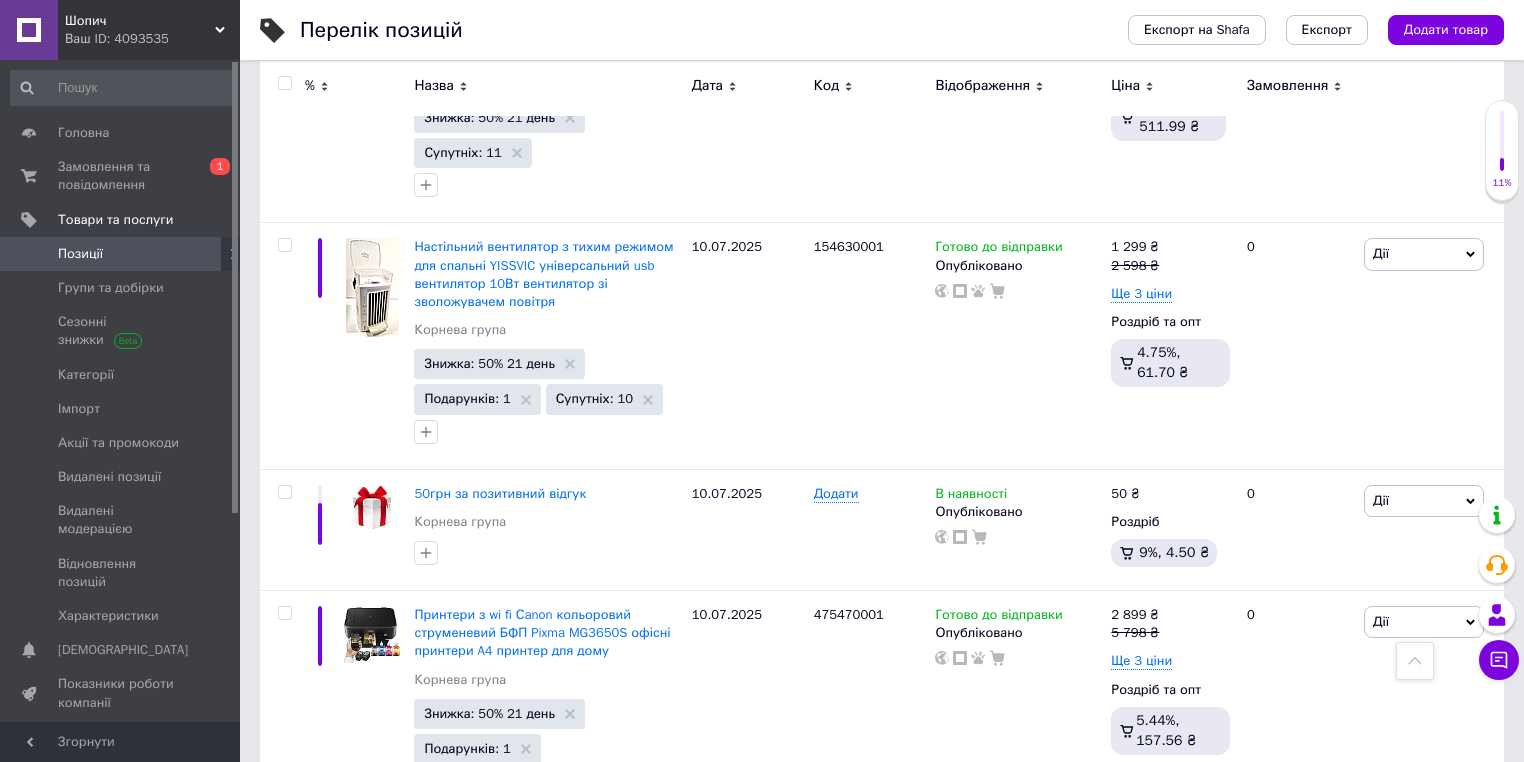 scroll, scrollTop: 1200, scrollLeft: 0, axis: vertical 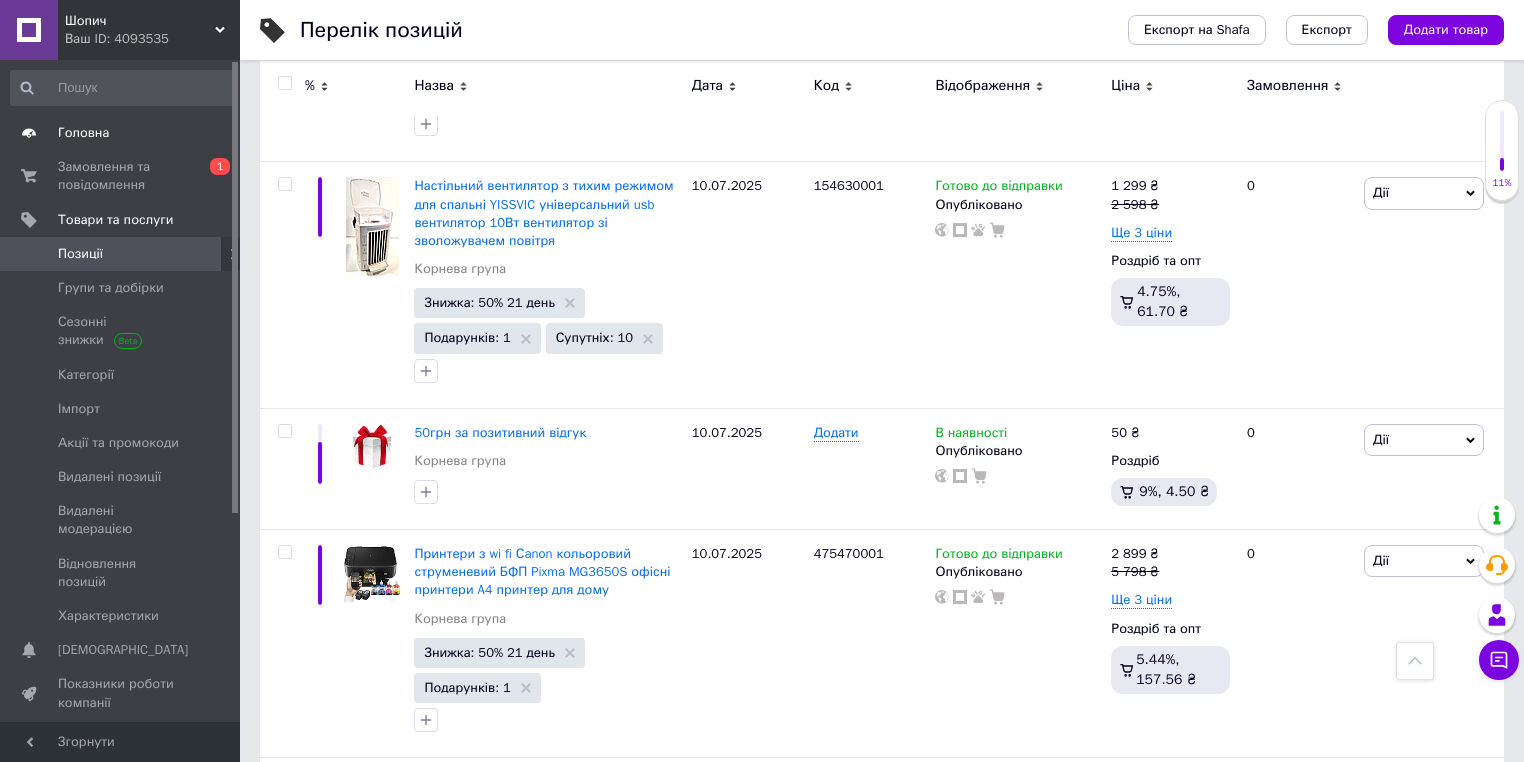 click on "Замовлення та повідомлення" at bounding box center [121, 176] 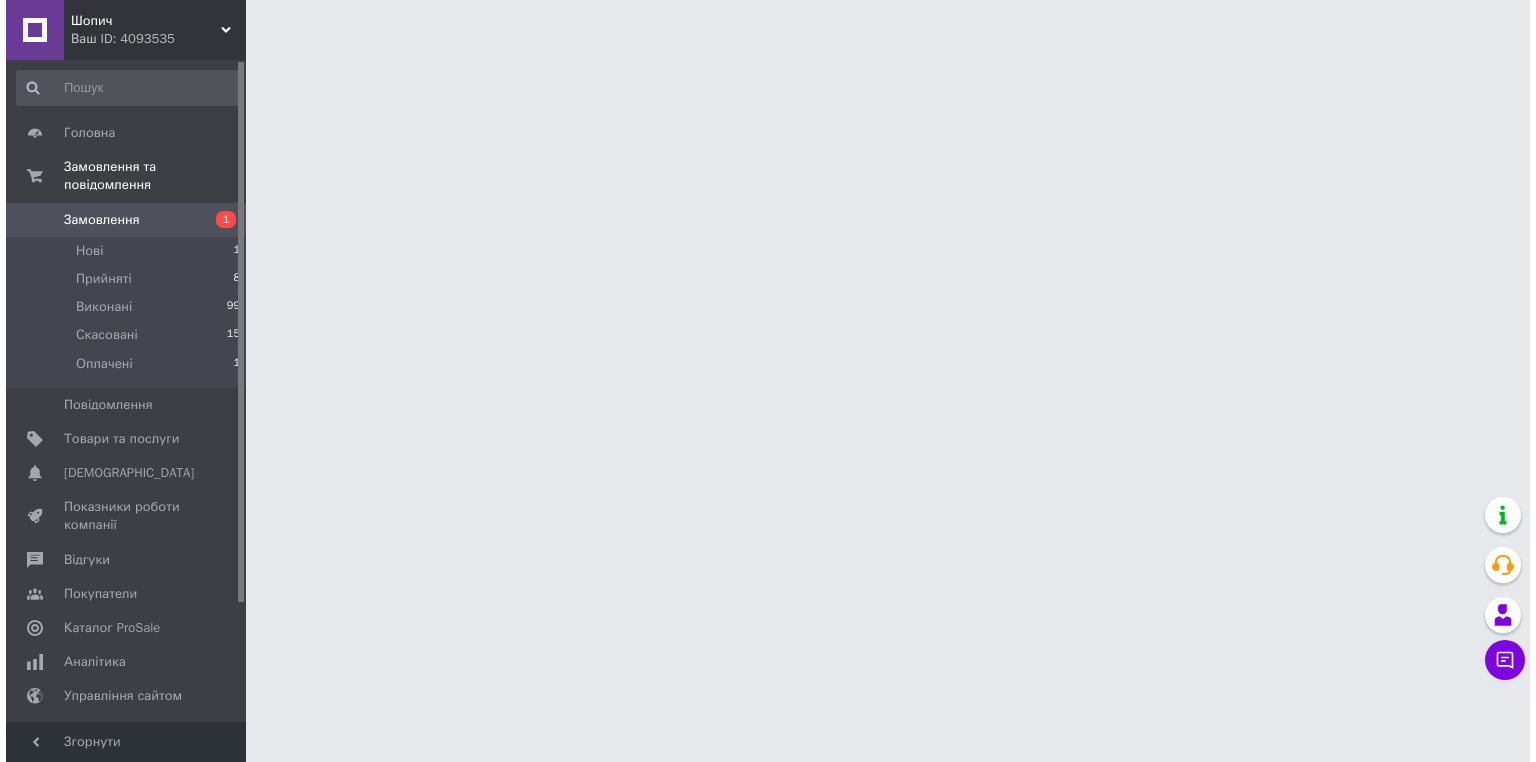 scroll, scrollTop: 0, scrollLeft: 0, axis: both 